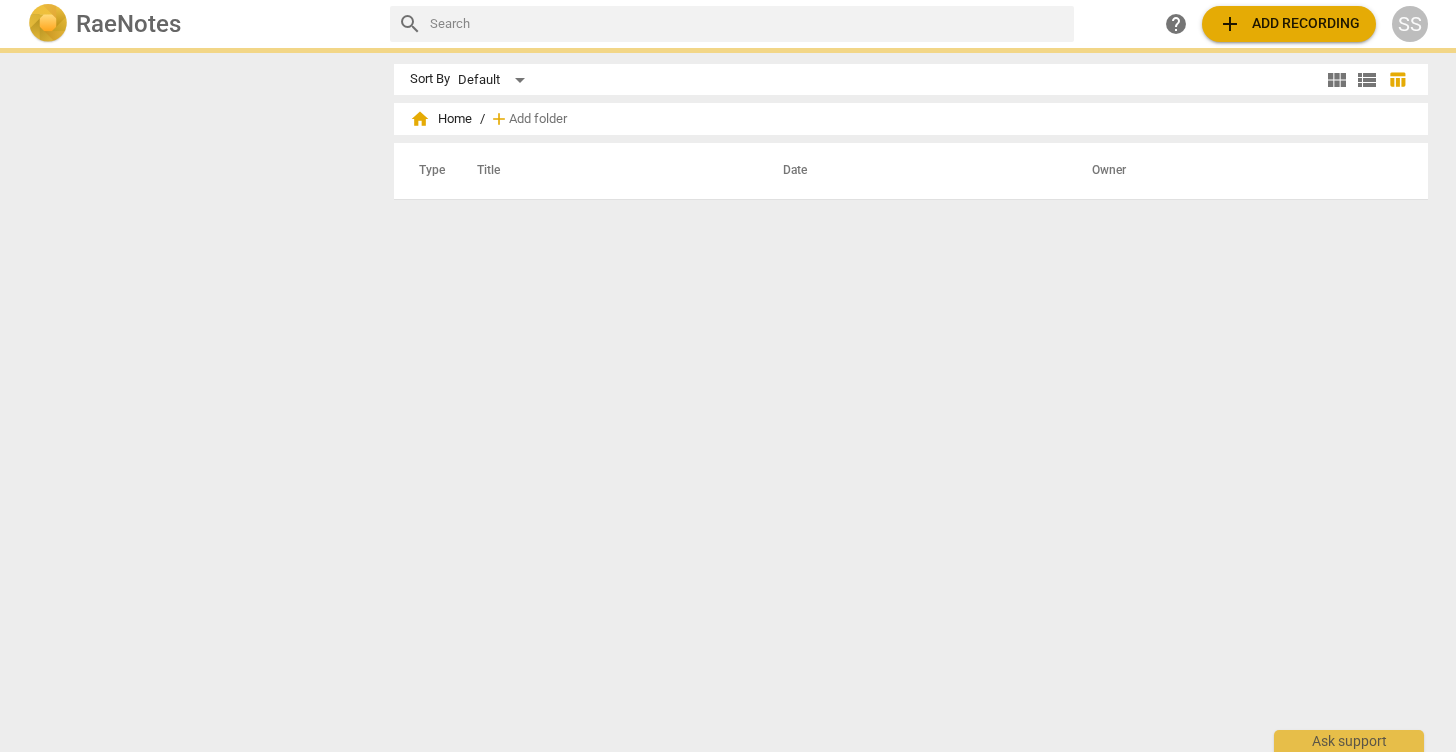 scroll, scrollTop: 0, scrollLeft: 0, axis: both 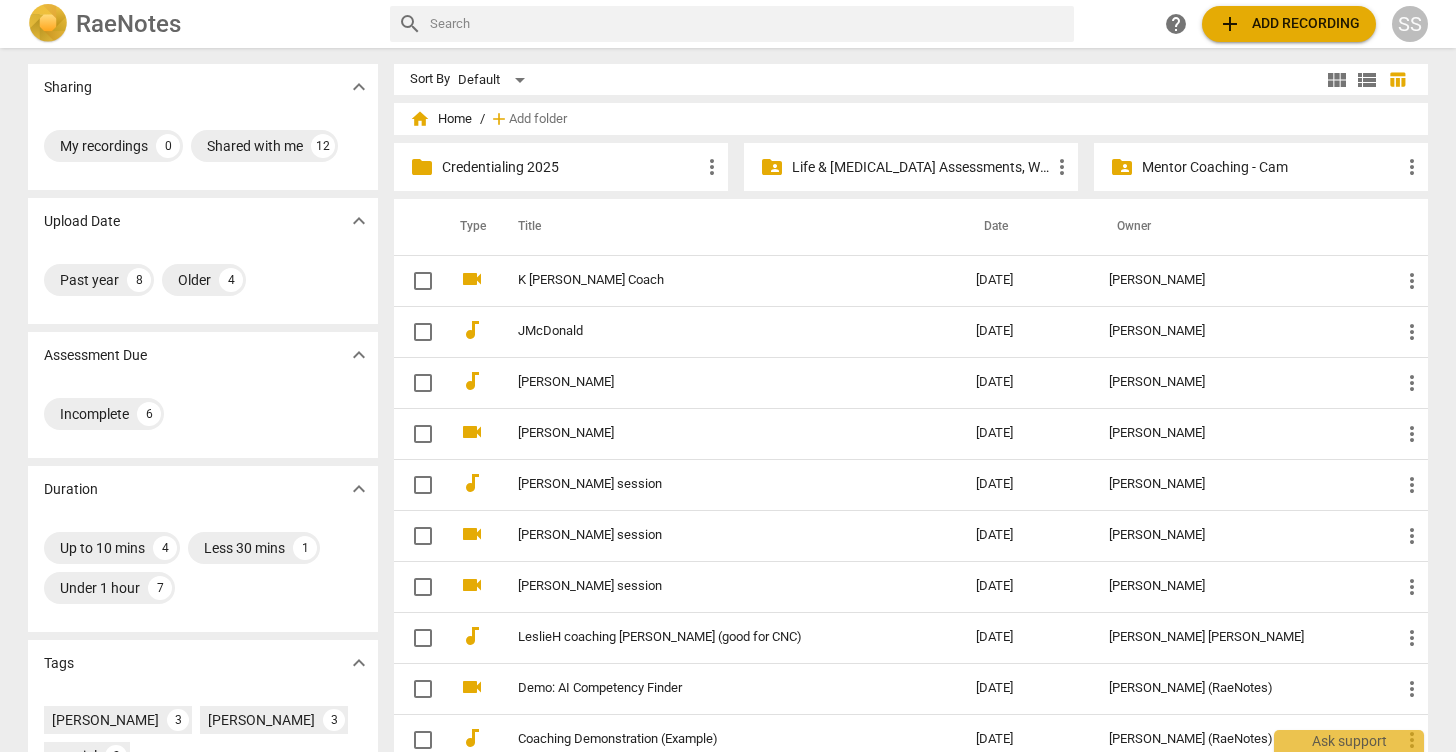 click on "Credentialing 2025" at bounding box center [571, 167] 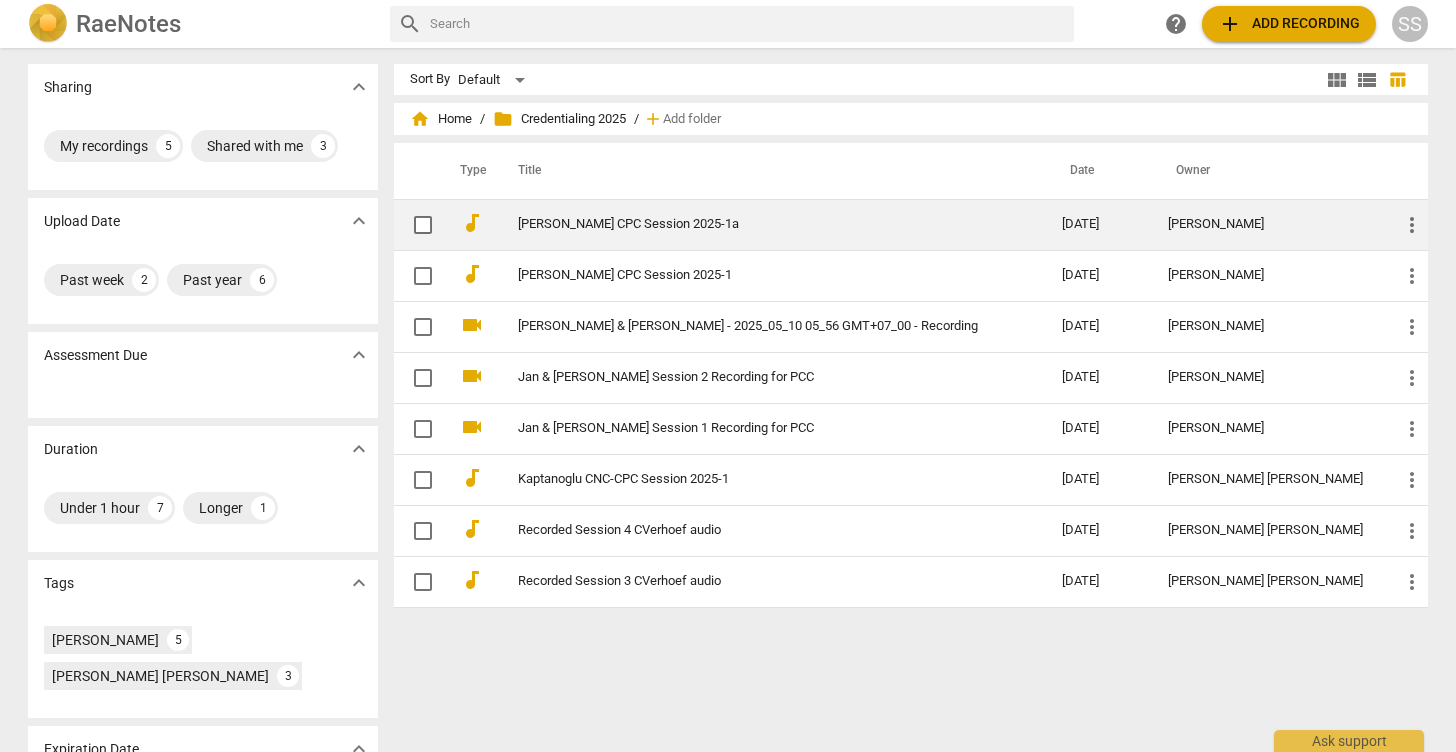 click on "[PERSON_NAME] CPC Session 2025-1a" at bounding box center (754, 224) 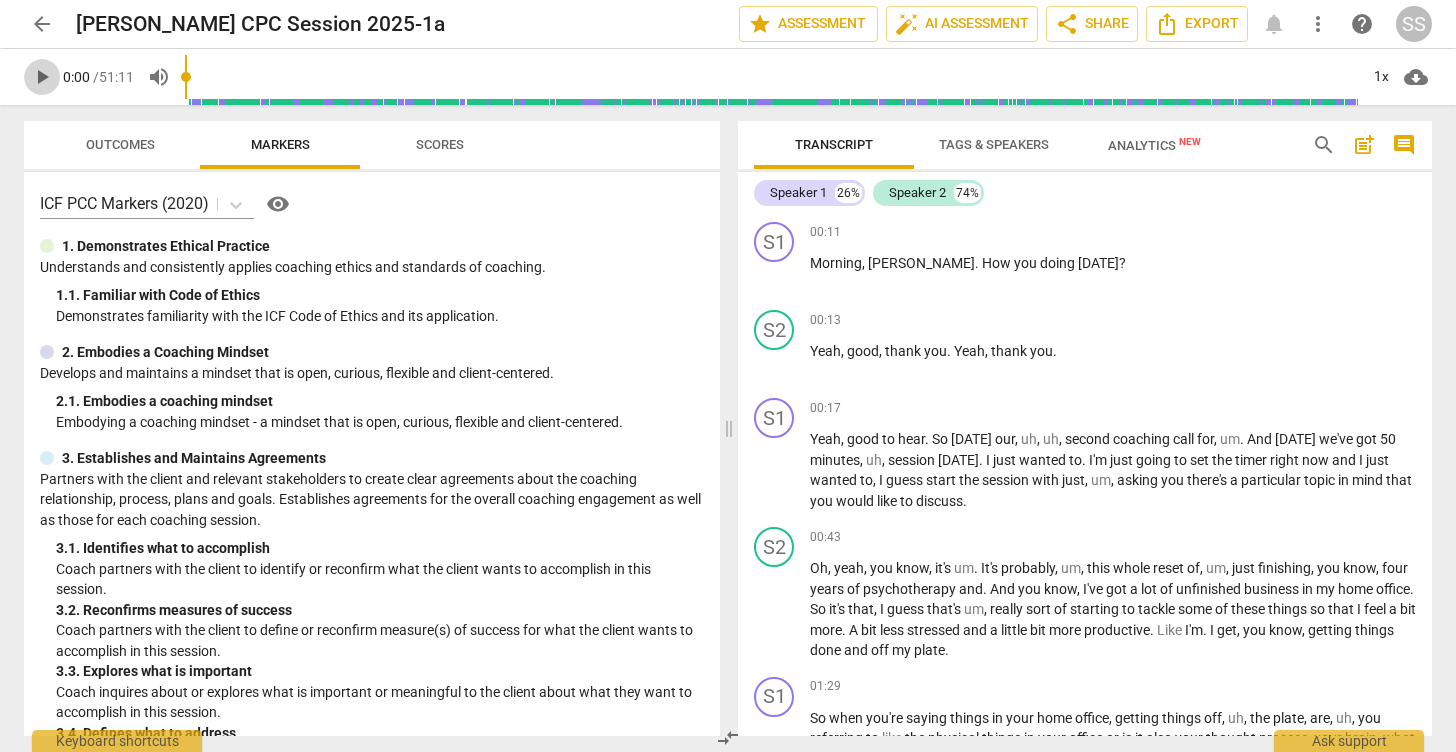 click on "play_arrow" at bounding box center (42, 77) 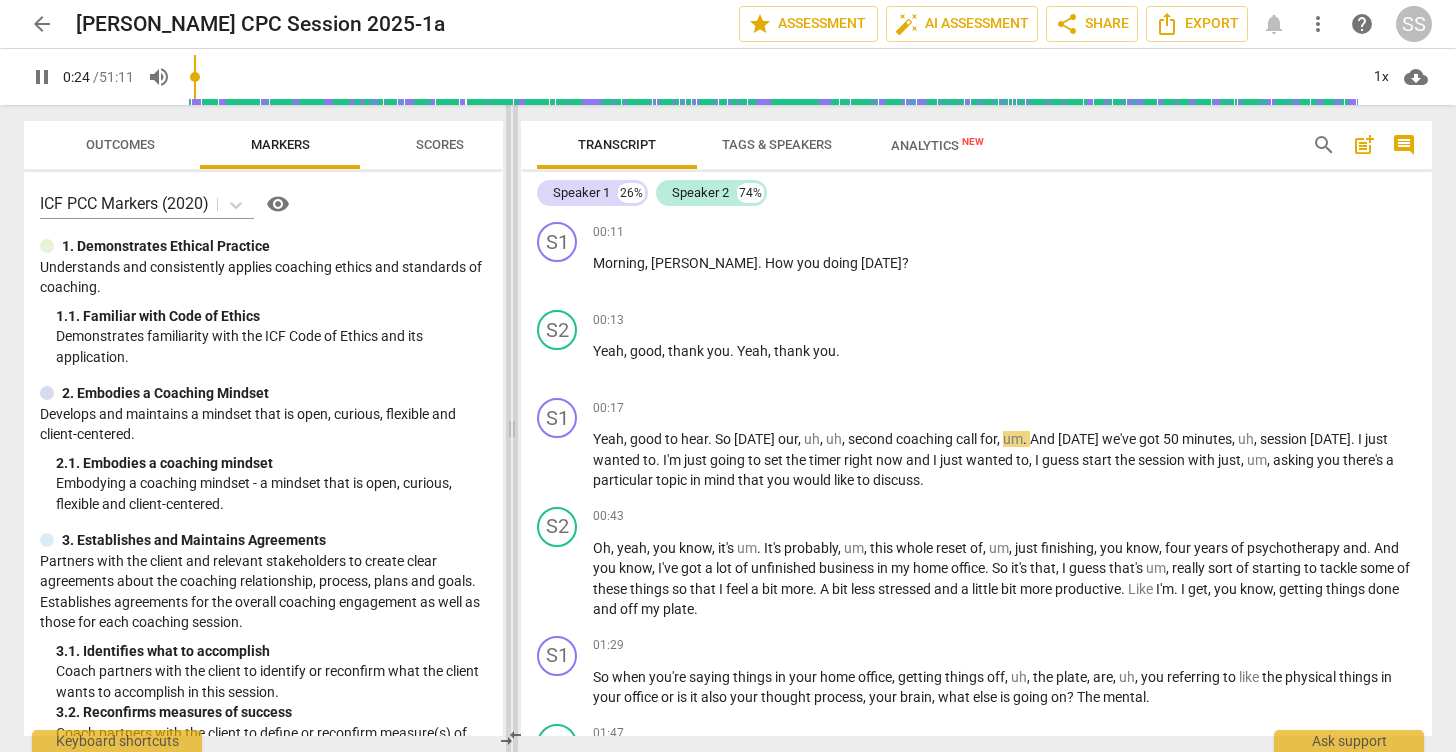 drag, startPoint x: 726, startPoint y: 429, endPoint x: 509, endPoint y: 412, distance: 217.66489 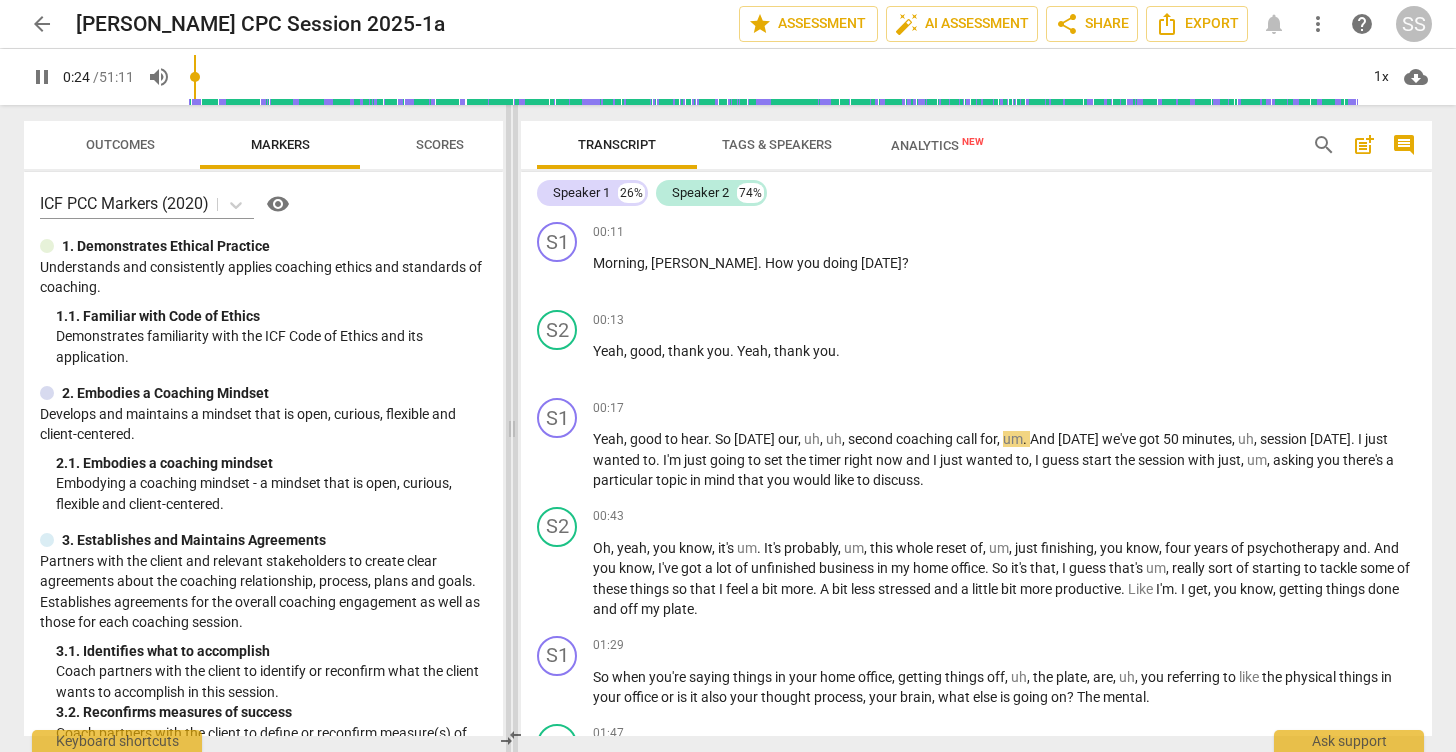 click at bounding box center (512, 428) 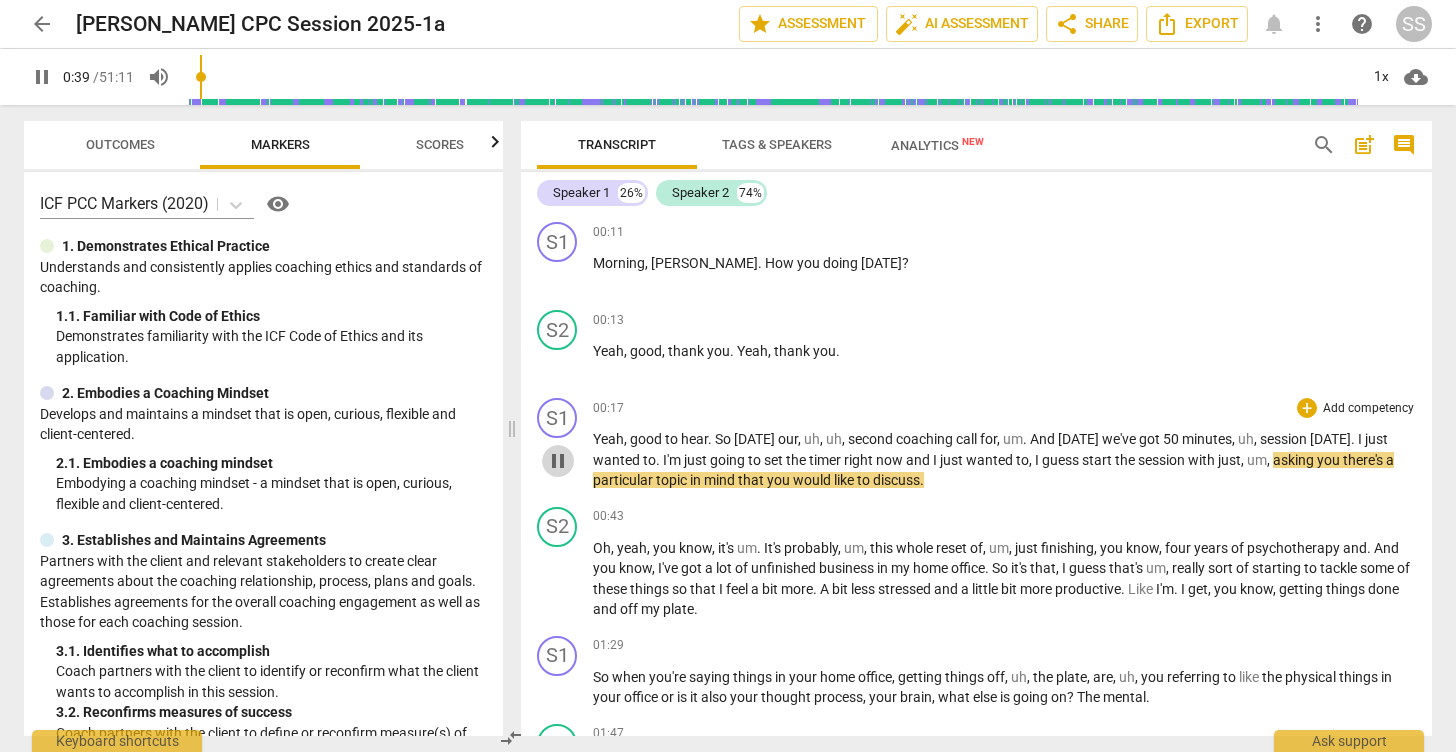 click on "pause" at bounding box center [558, 461] 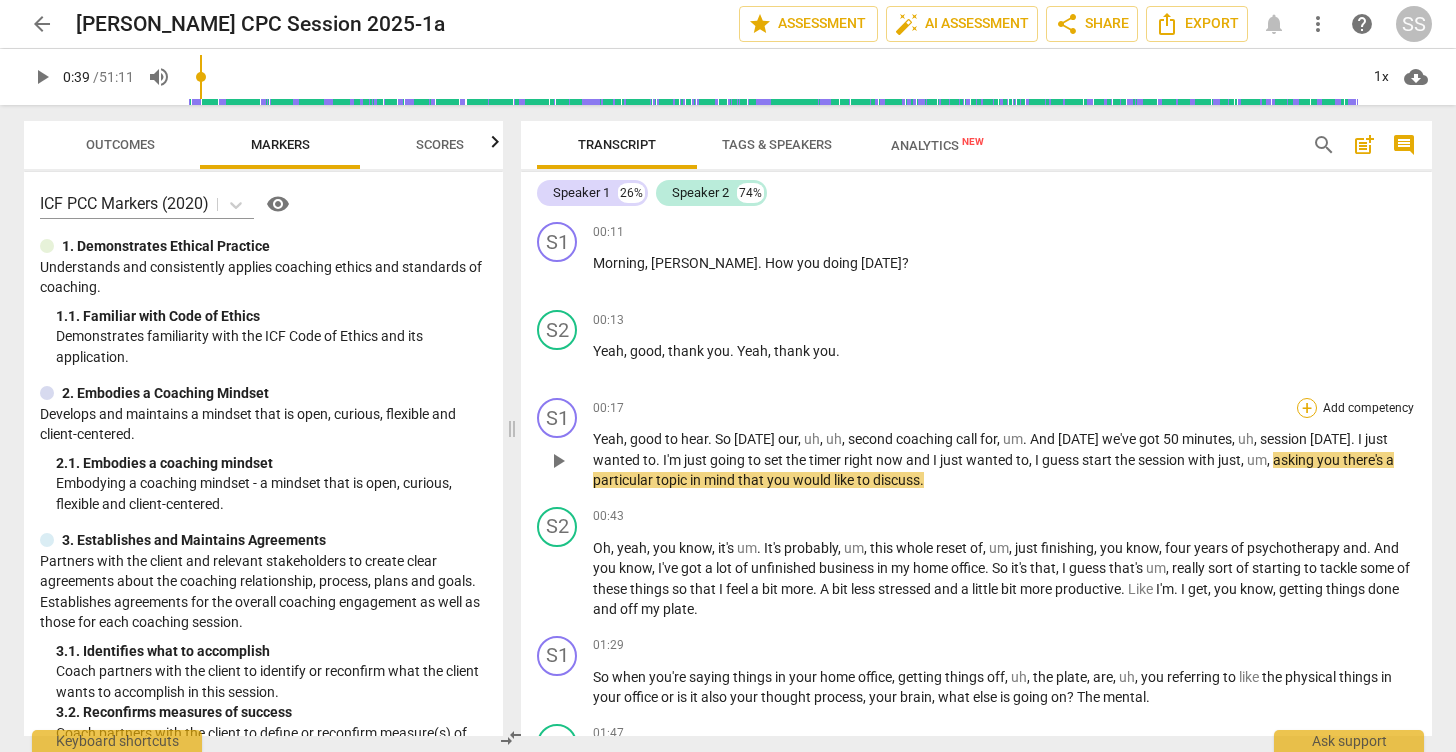 click on "+" at bounding box center [1307, 408] 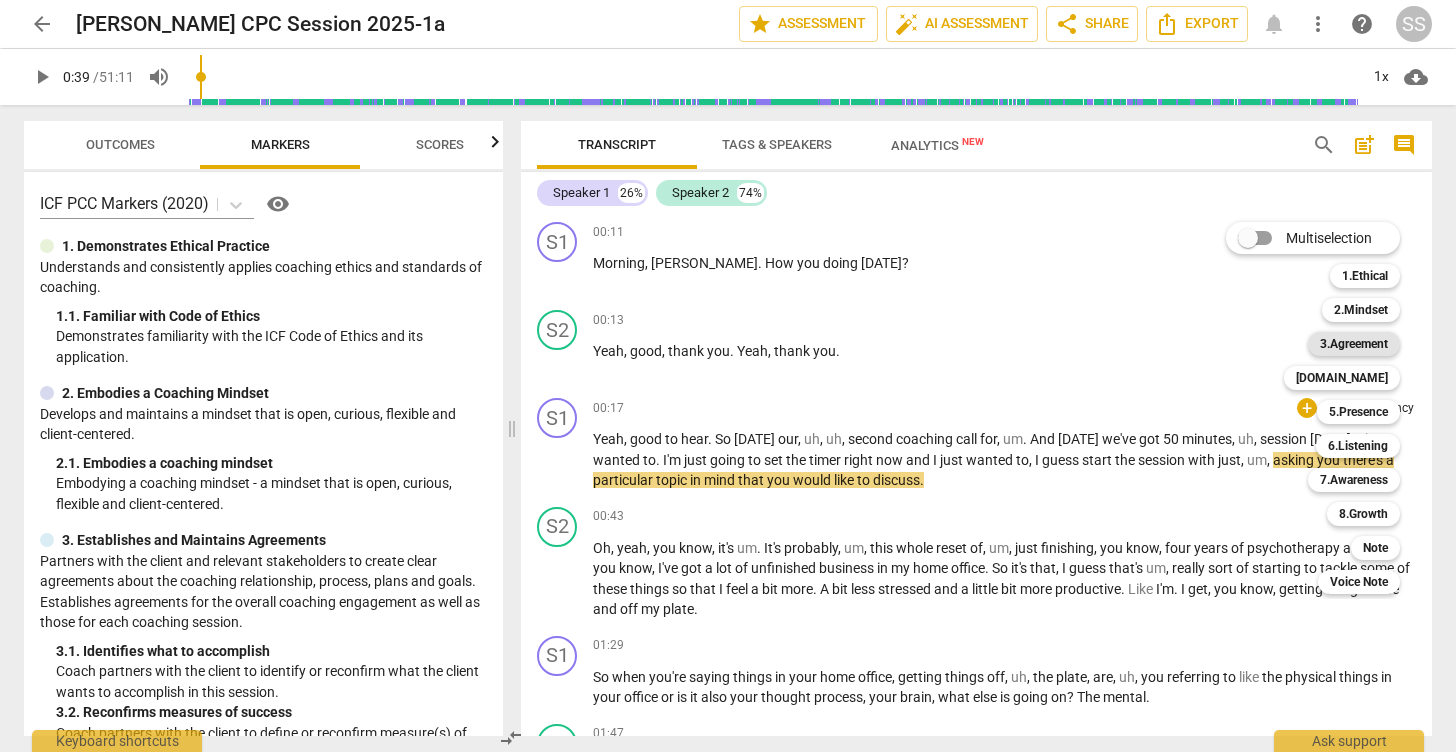 click on "3.Agreement" at bounding box center (1354, 344) 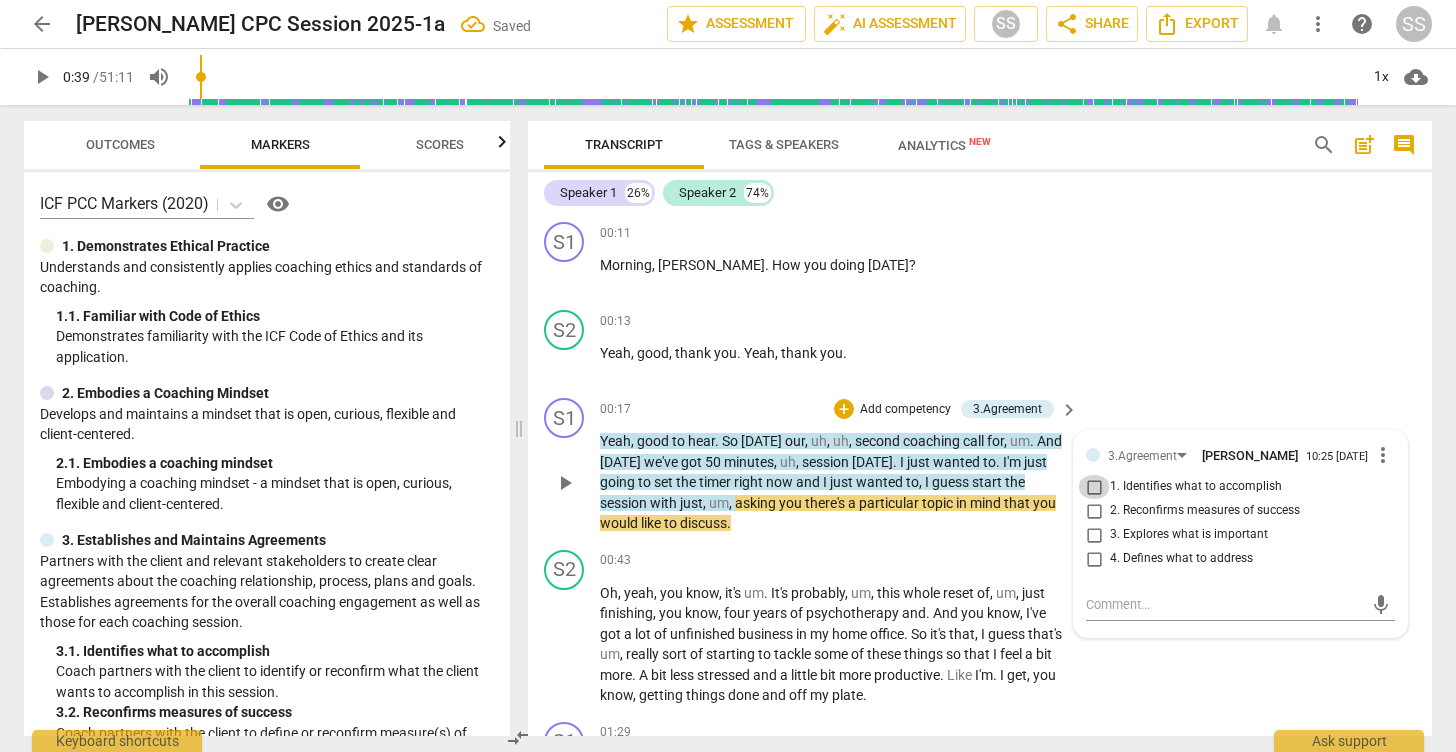 click on "1. Identifies what to accomplish" at bounding box center (1094, 487) 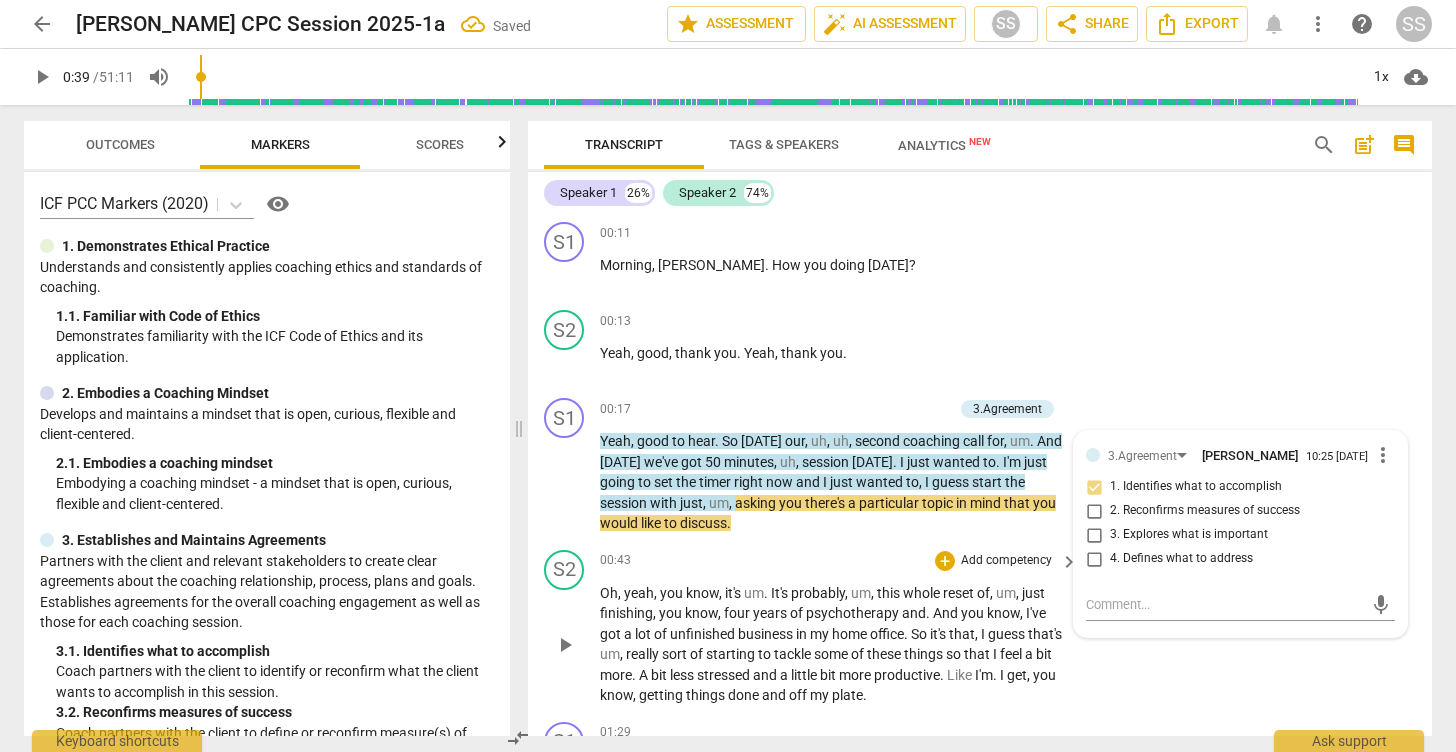 click on "S2 play_arrow pause 00:43 + Add competency keyboard_arrow_right Oh ,   yeah ,   you   know ,   it's   um .   It's   probably ,   um ,   this   whole   reset   of ,   um ,   just   finishing ,   you   know ,   four   years   of   psychotherapy   and .   And   you   know ,   I've   got   a   lot   of   unfinished   business   in   my   home   office .   So   it's   that ,   I   guess   that's   um ,   really   sort   of   starting   to   tackle   some   of   these   things   so   that   I   feel   a   bit   more .   A   bit   less   stressed   and   a   little   bit   more   productive .   Like   I'm .   I   get ,   you   know ,   getting   things   done   and   off   my   plate ." at bounding box center [980, 628] 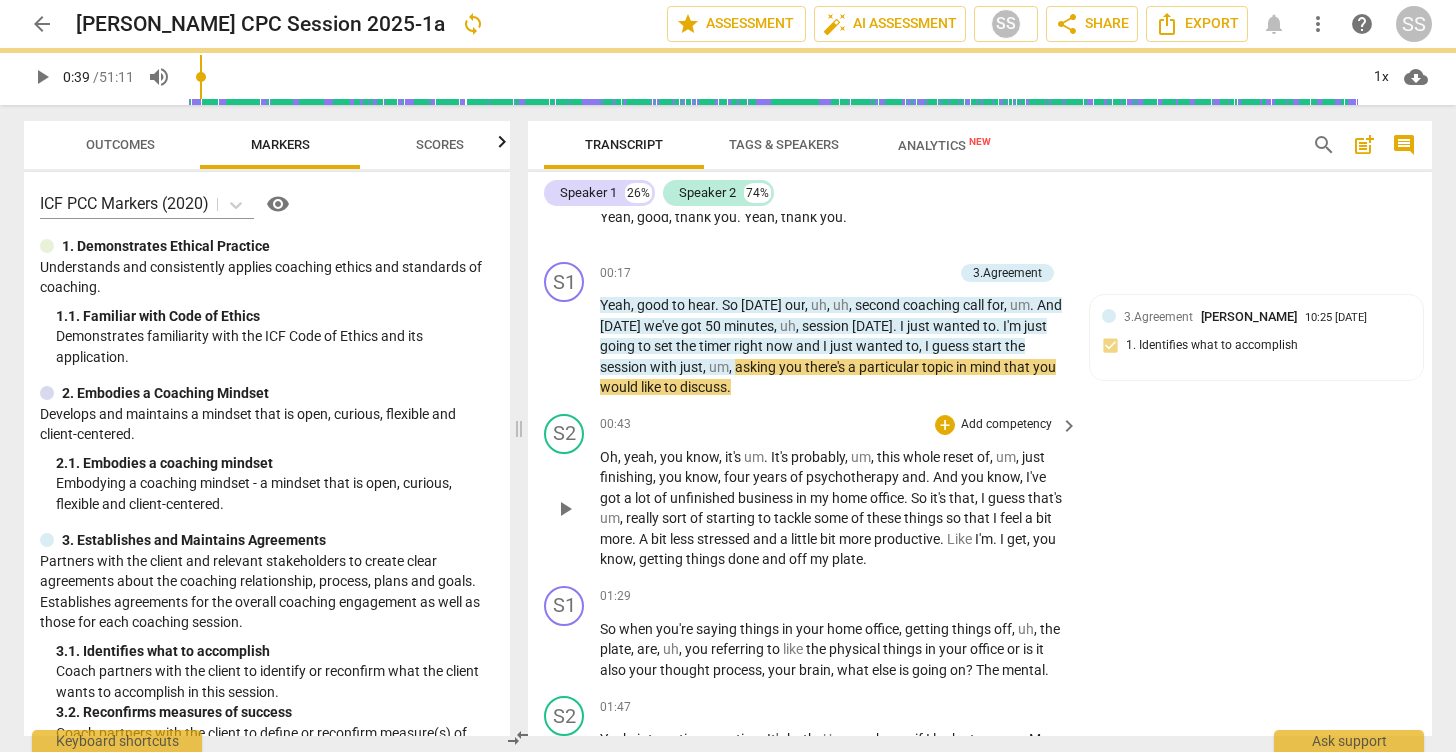 scroll, scrollTop: 138, scrollLeft: 0, axis: vertical 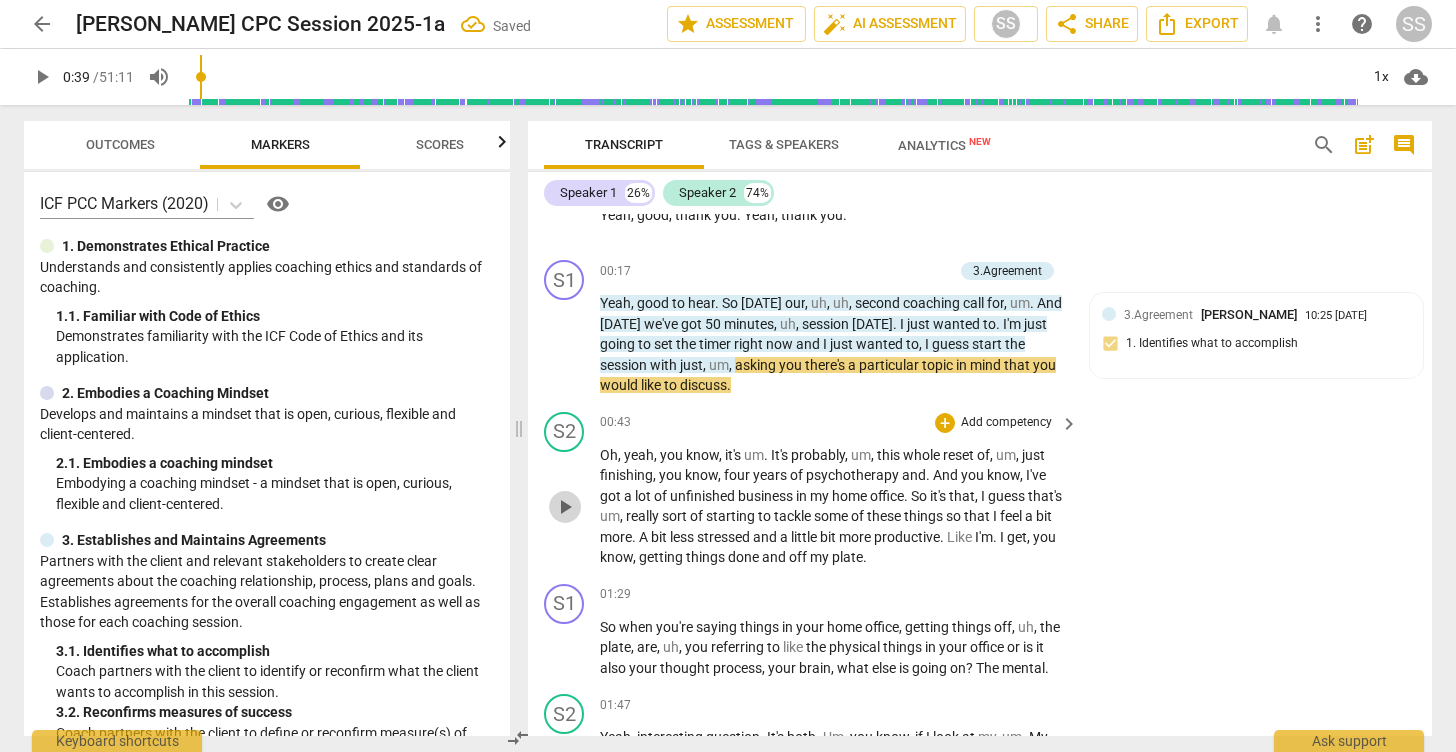 click on "play_arrow" at bounding box center [565, 507] 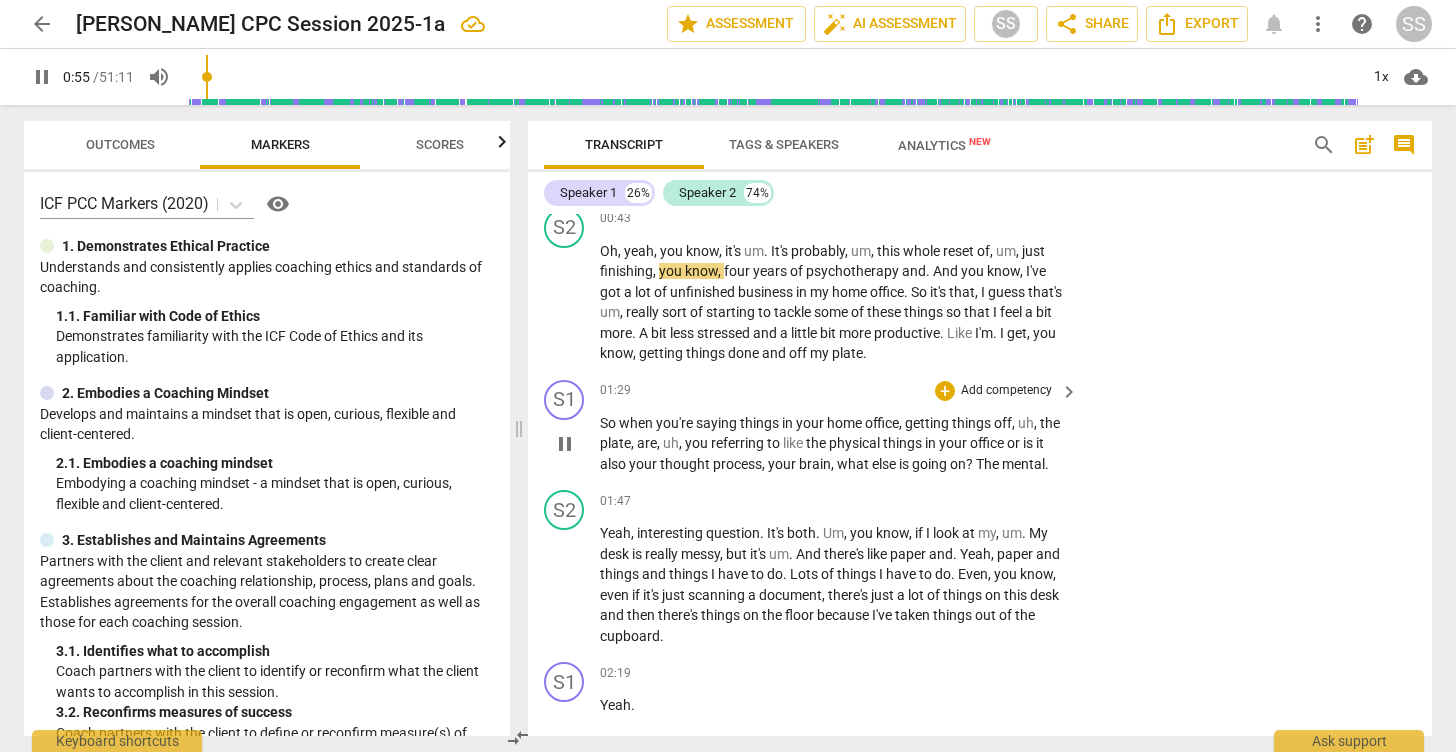 scroll, scrollTop: 343, scrollLeft: 0, axis: vertical 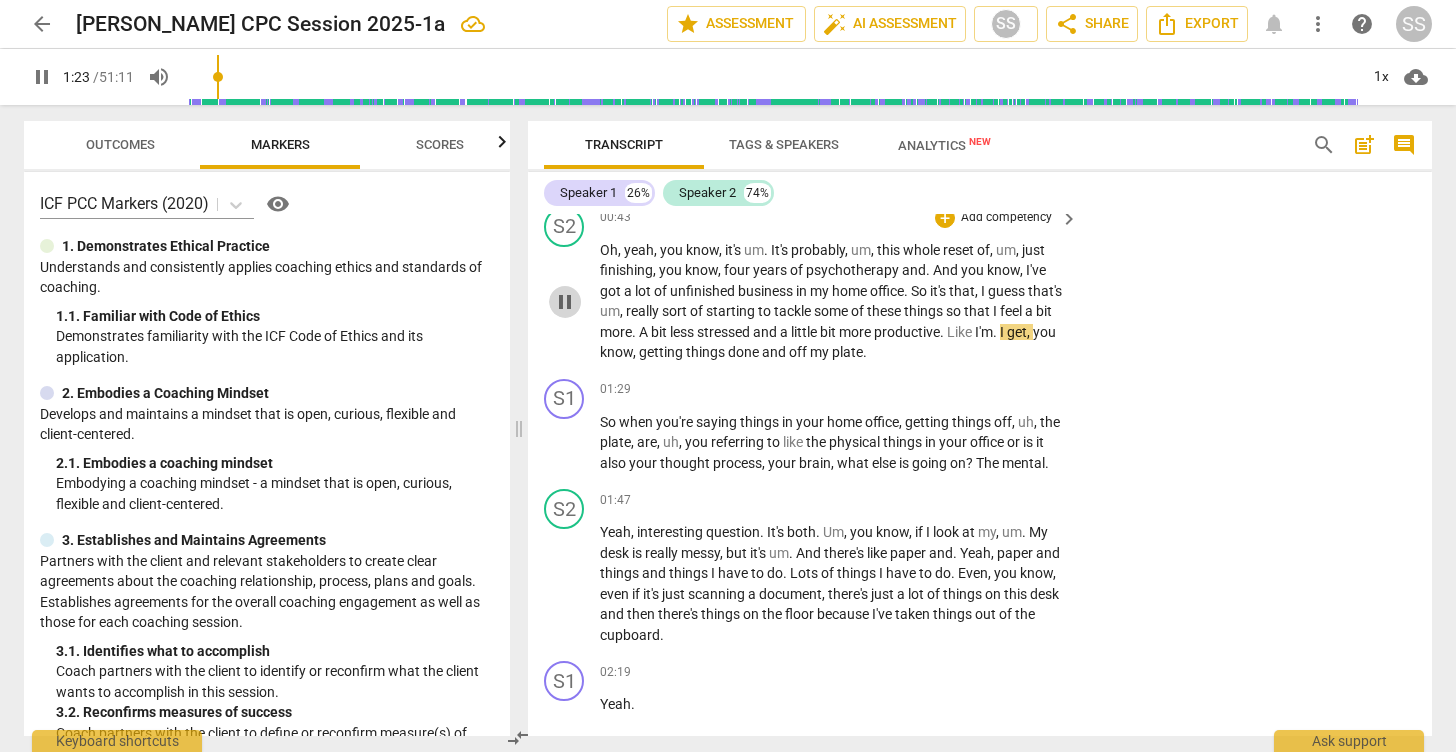 click on "pause" at bounding box center [565, 302] 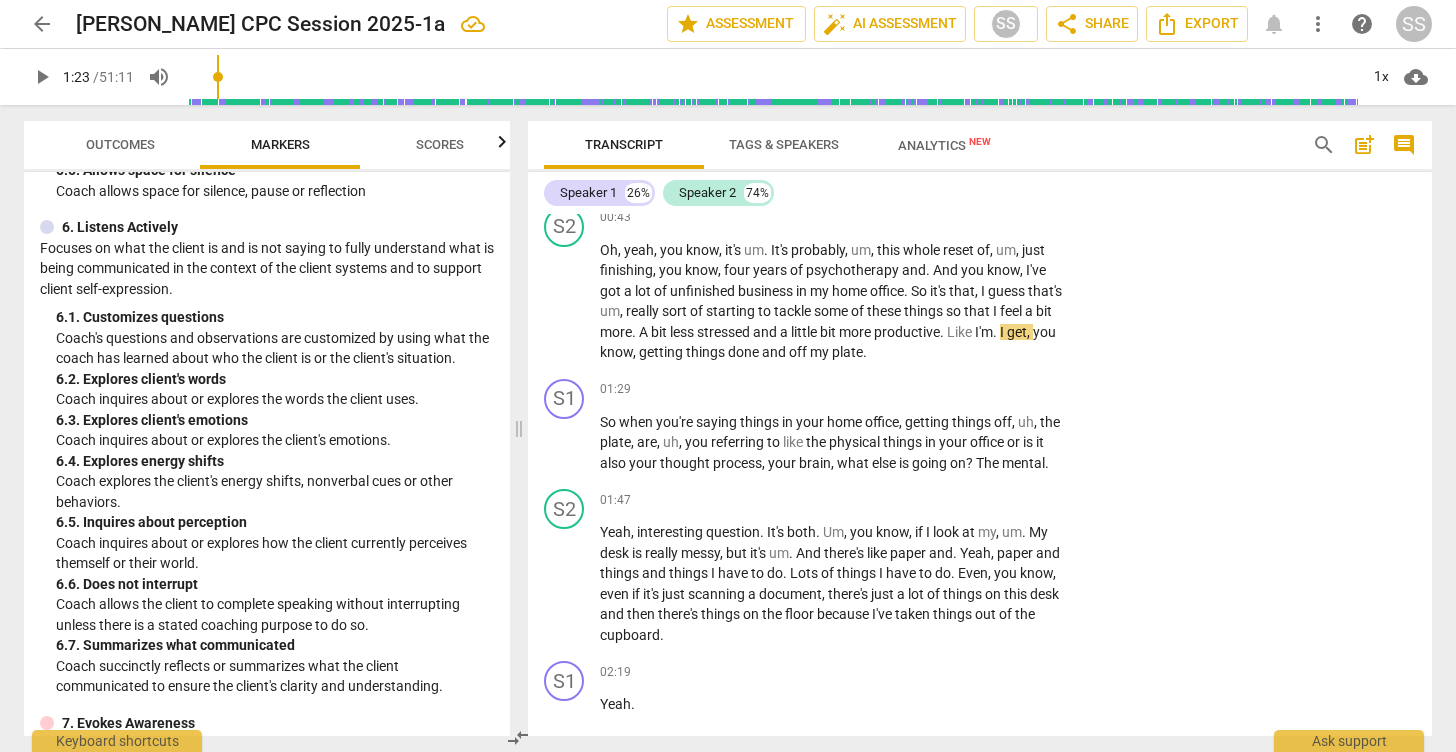 scroll, scrollTop: 1454, scrollLeft: 0, axis: vertical 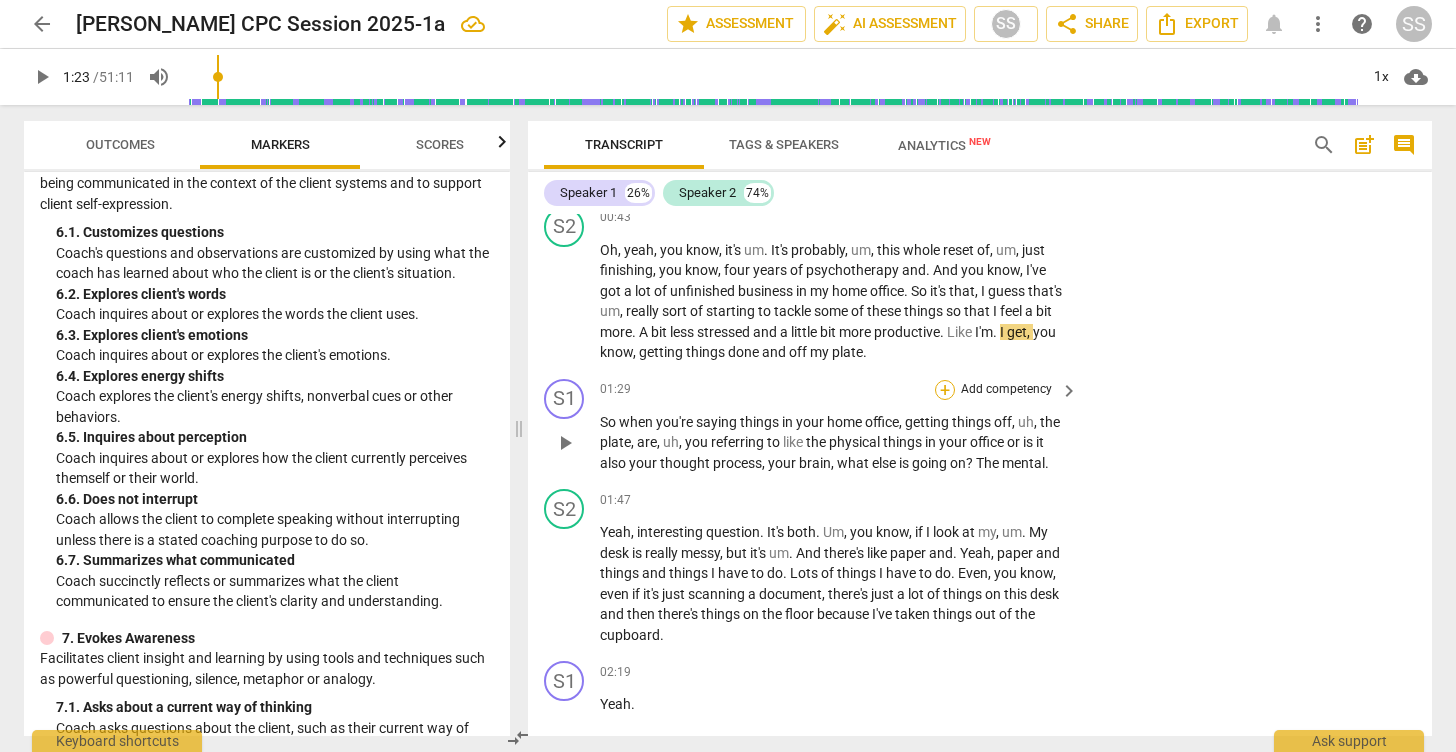 click on "+" at bounding box center (945, 390) 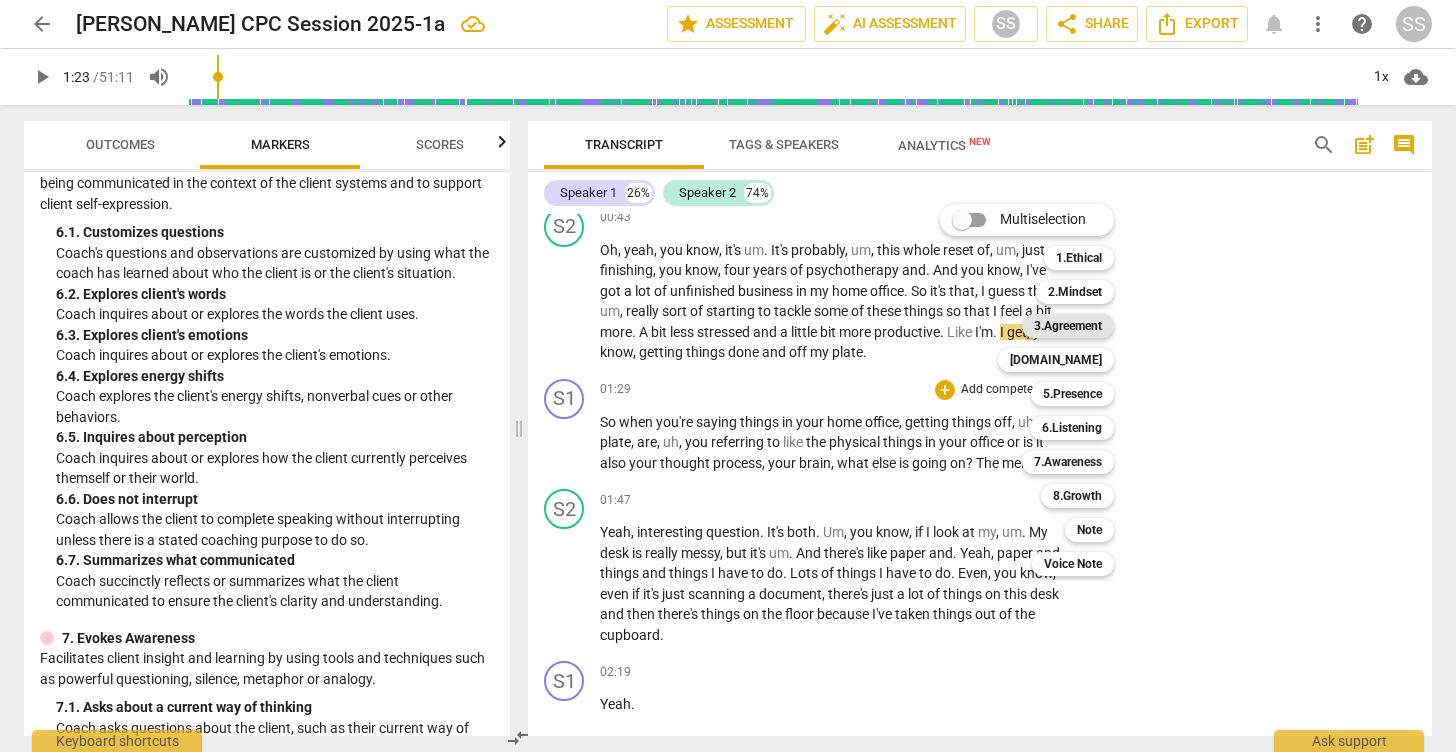 click on "3.Agreement" at bounding box center (1068, 326) 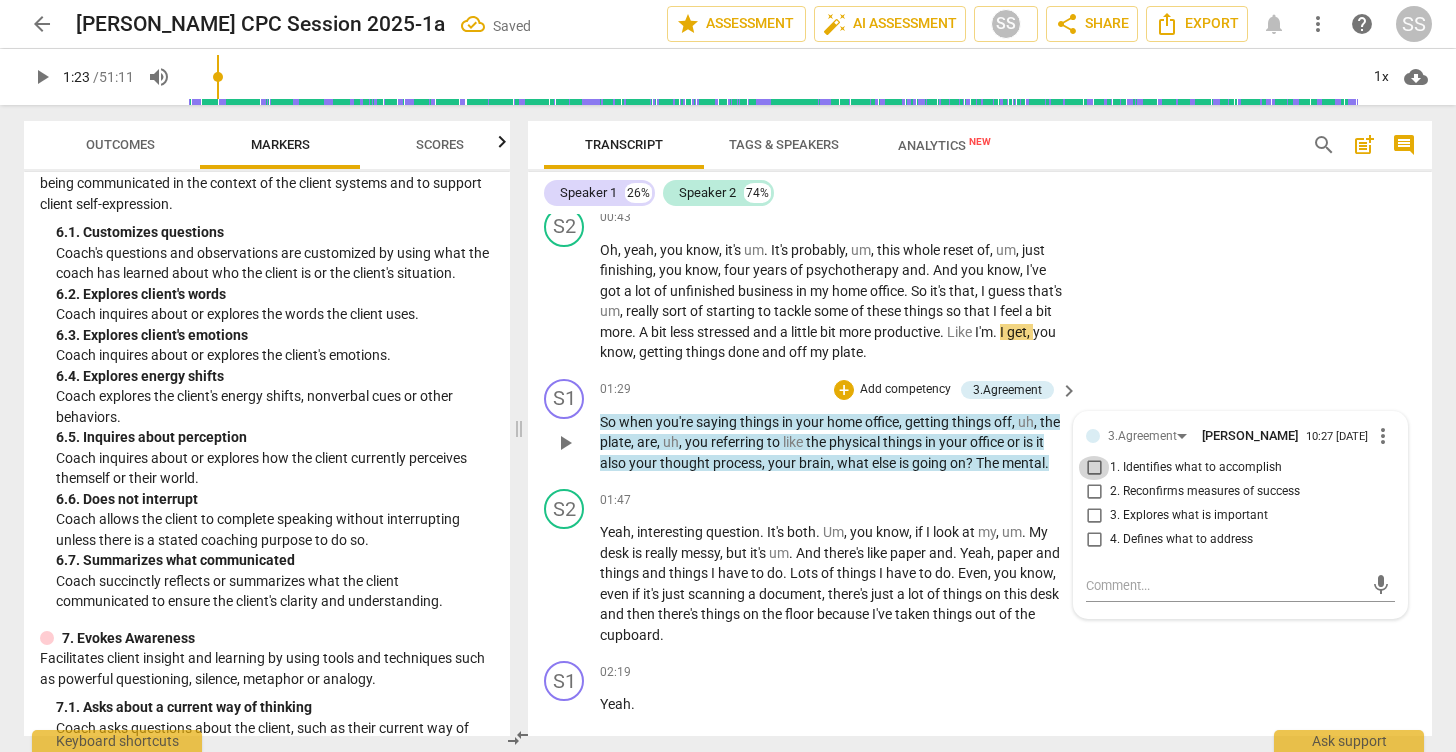 click on "1. Identifies what to accomplish" at bounding box center [1094, 468] 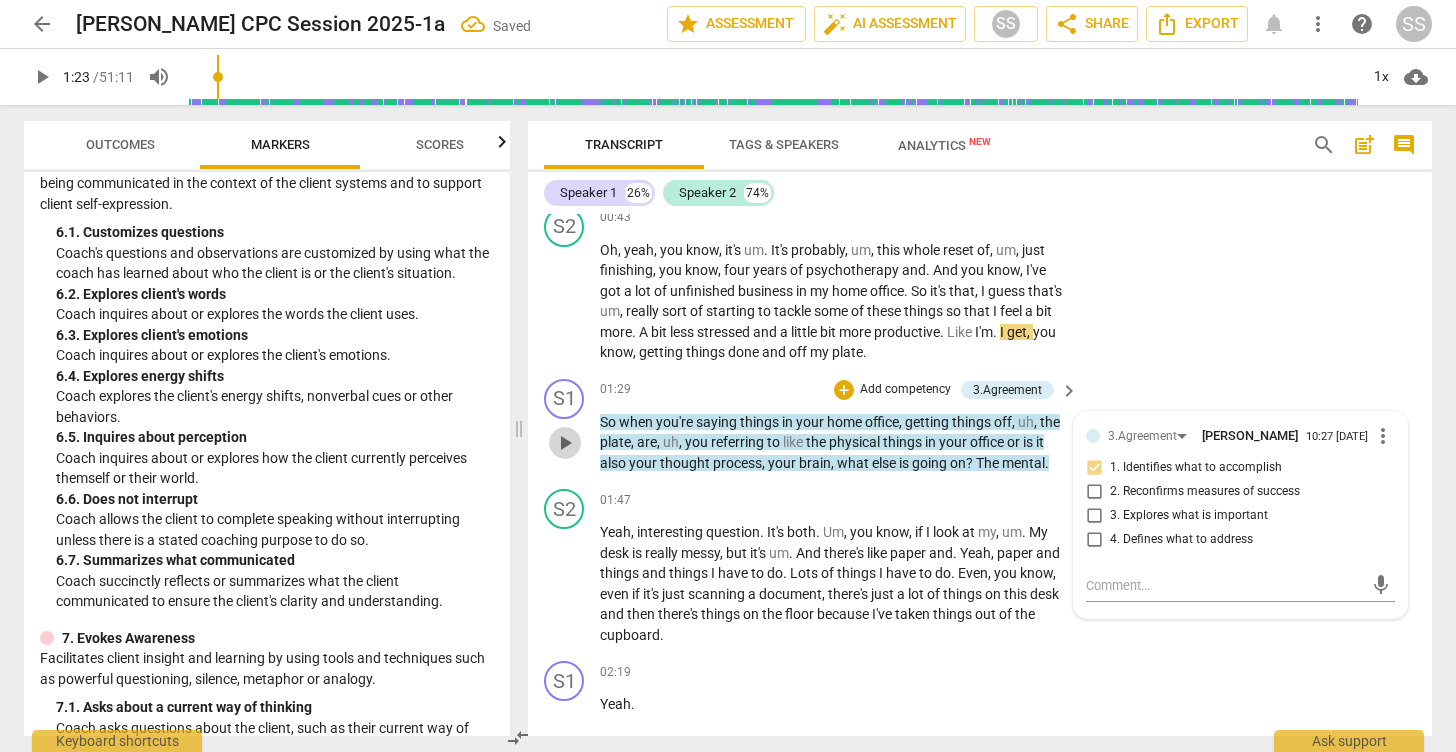 click on "play_arrow" at bounding box center (565, 443) 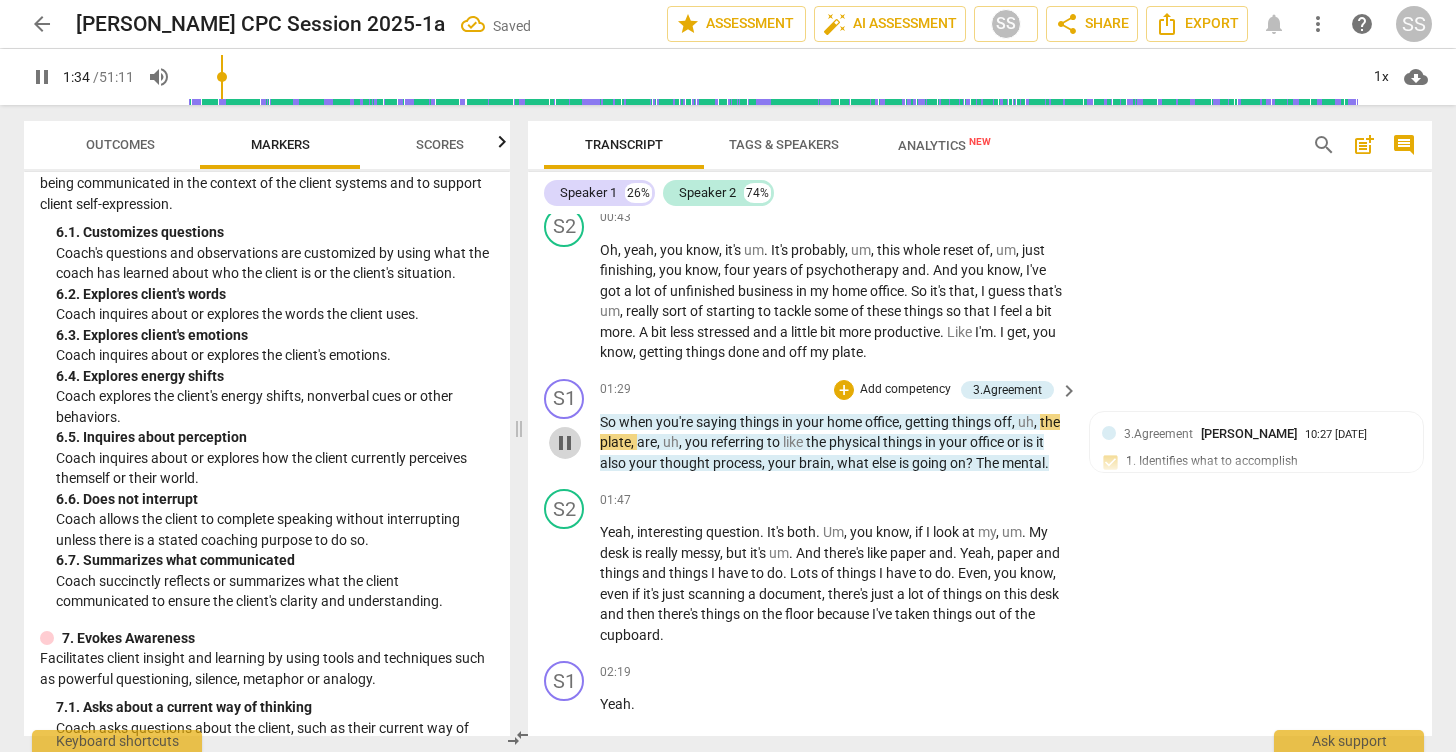 click on "pause" at bounding box center (565, 443) 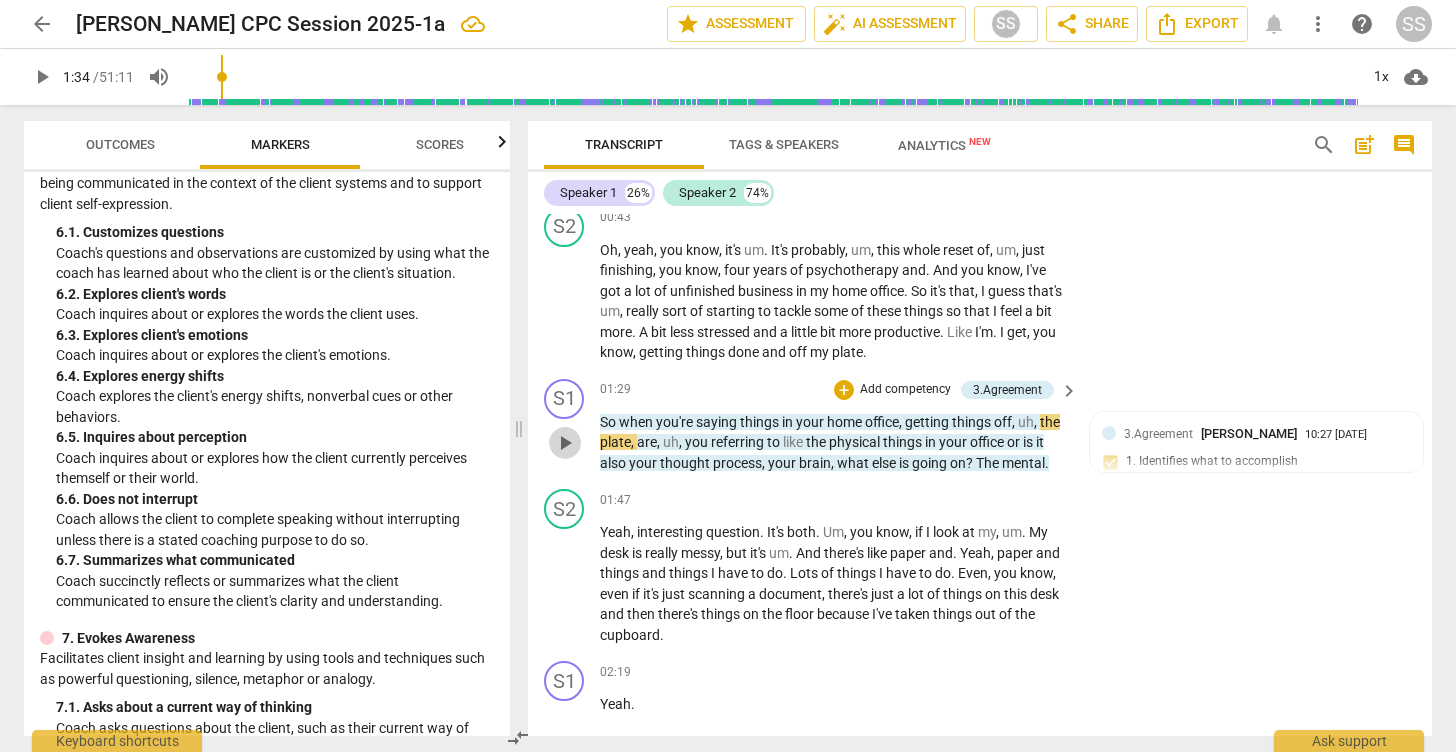 click on "play_arrow" at bounding box center [565, 443] 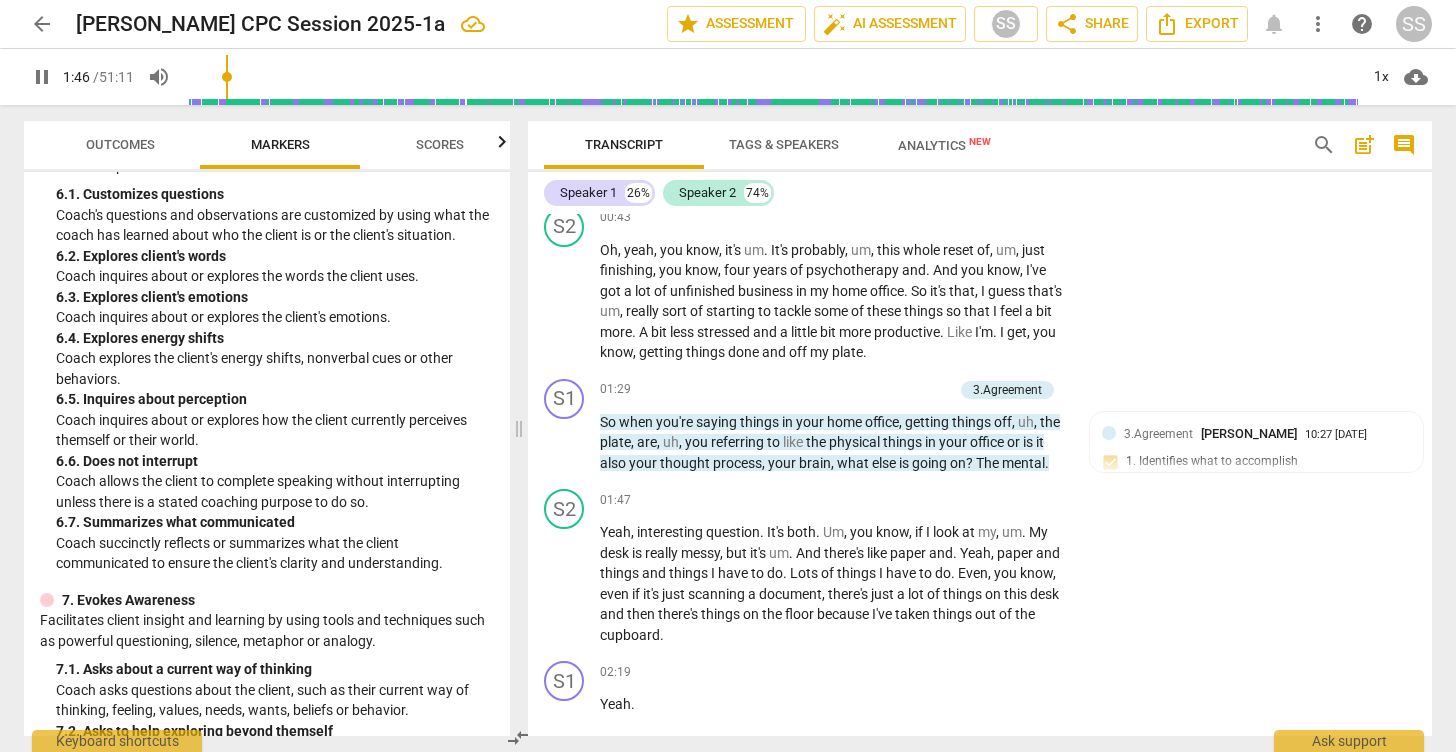 scroll, scrollTop: 1459, scrollLeft: 0, axis: vertical 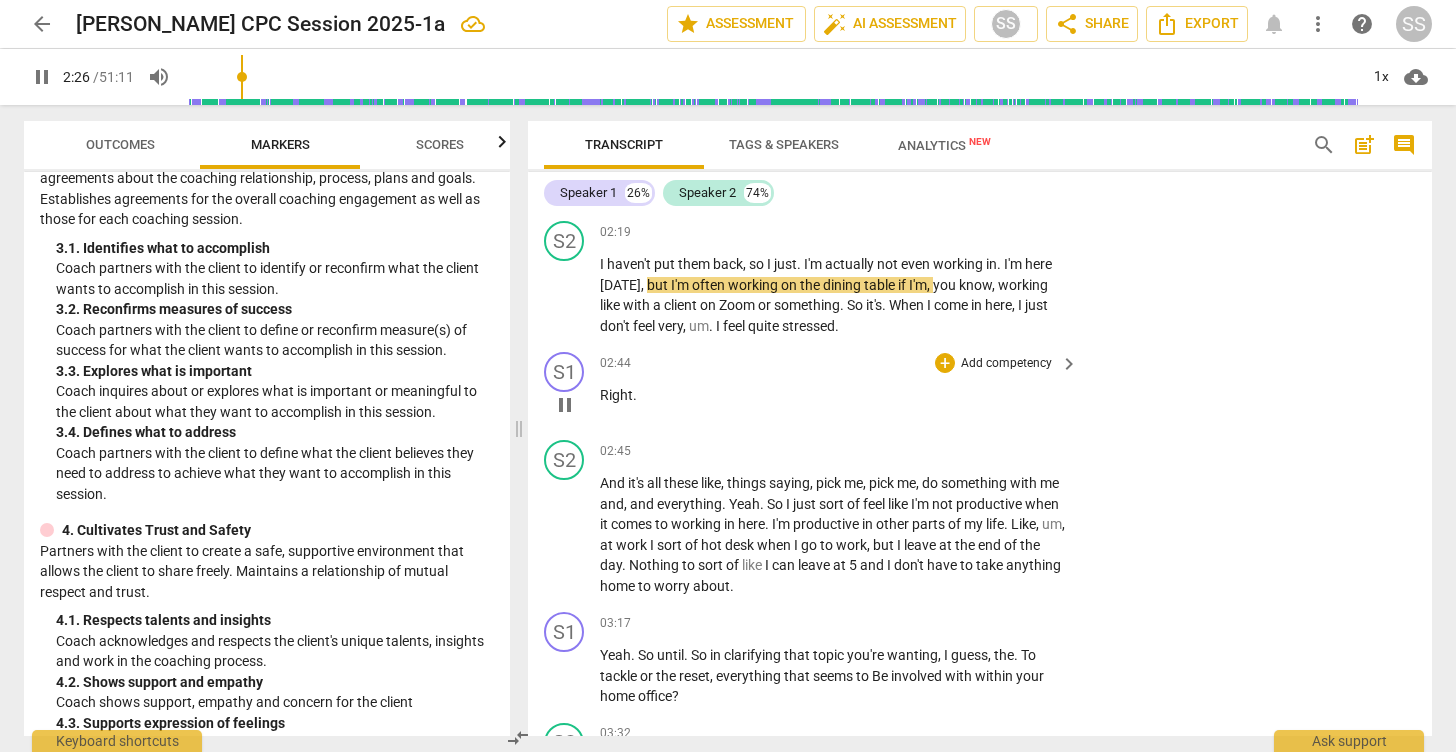click on "pause" at bounding box center [565, 405] 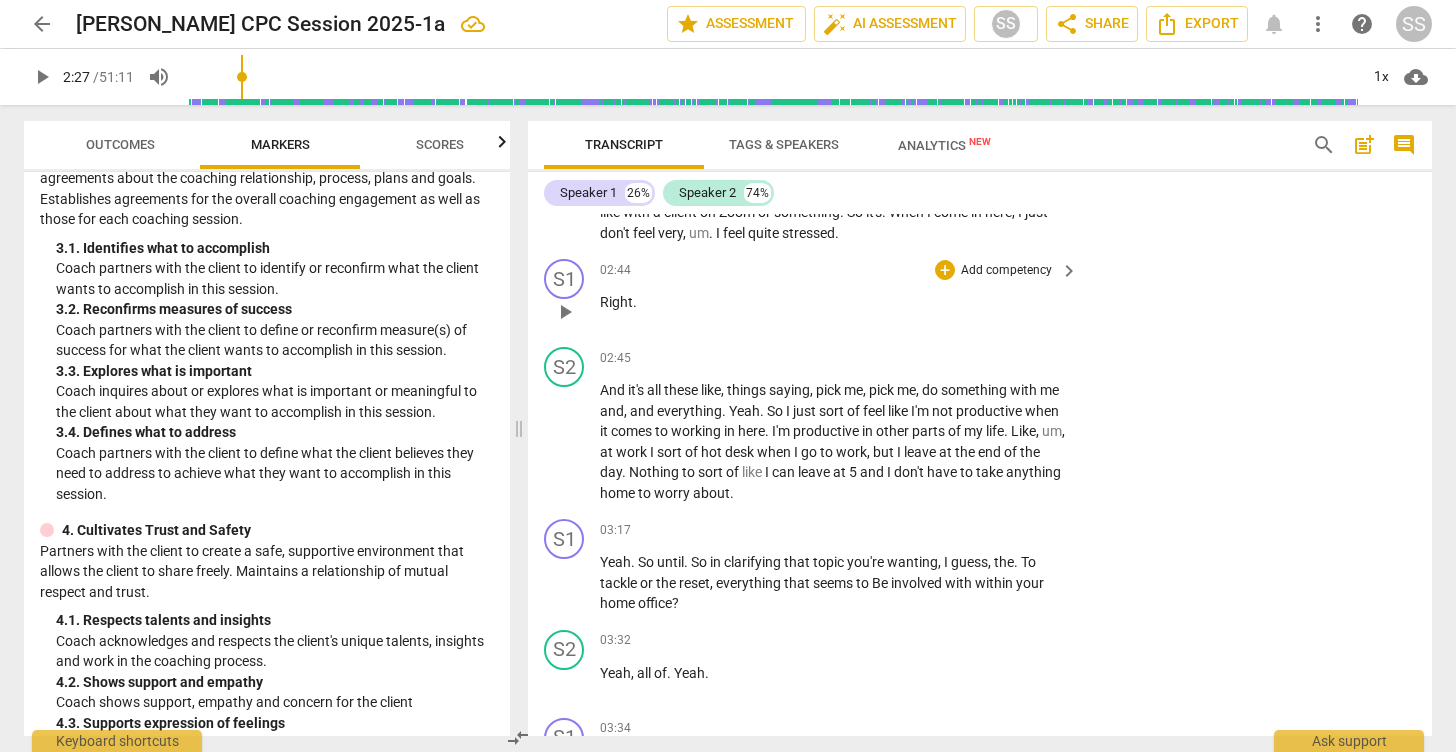 scroll, scrollTop: 990, scrollLeft: 0, axis: vertical 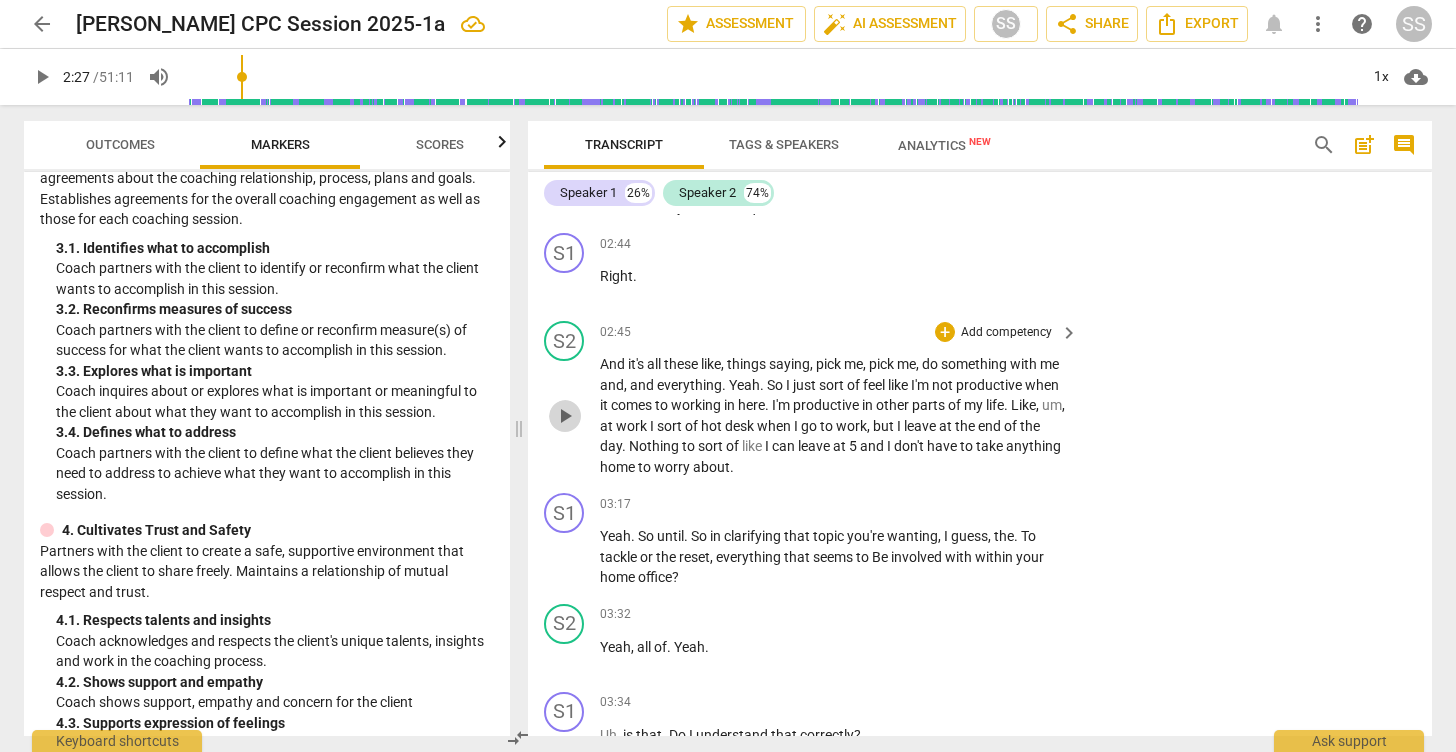 click on "play_arrow" at bounding box center (565, 416) 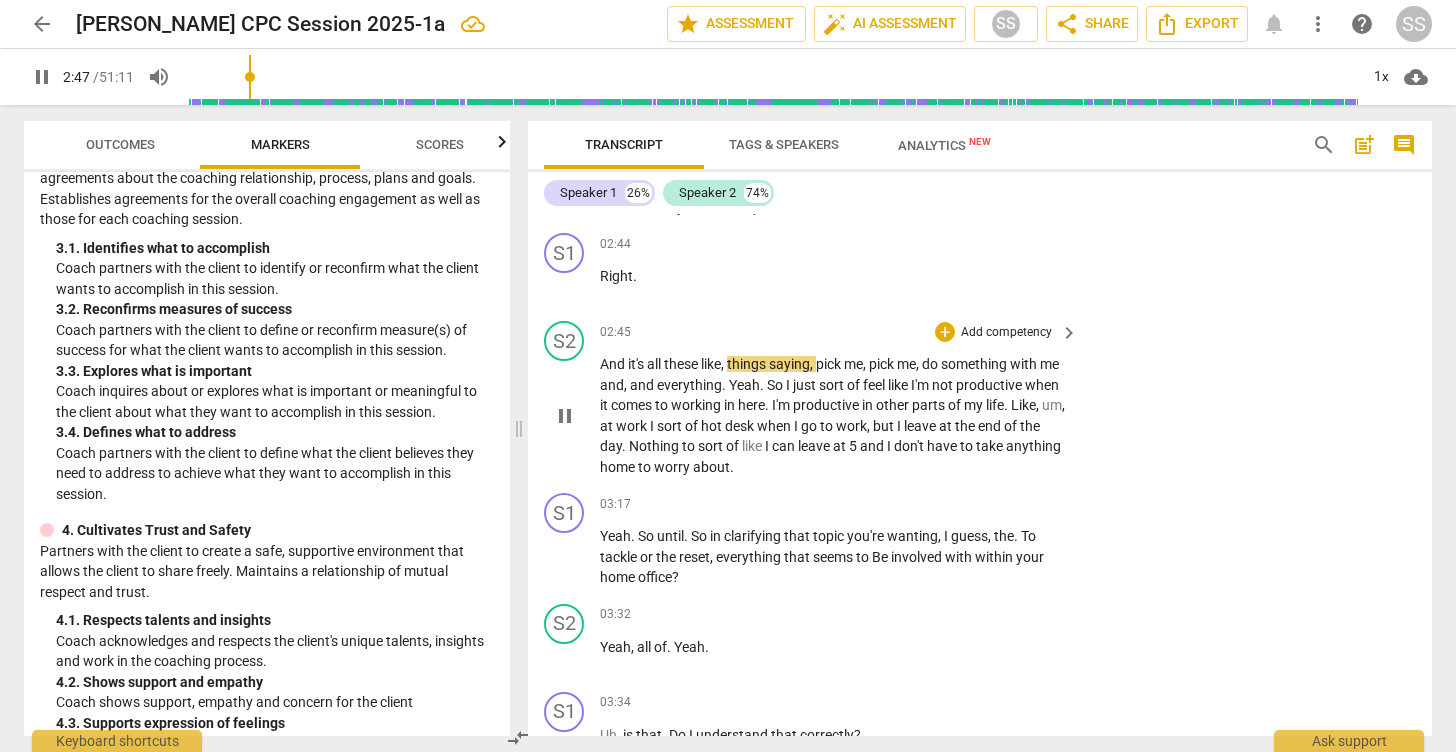 click on "pause" at bounding box center (565, 416) 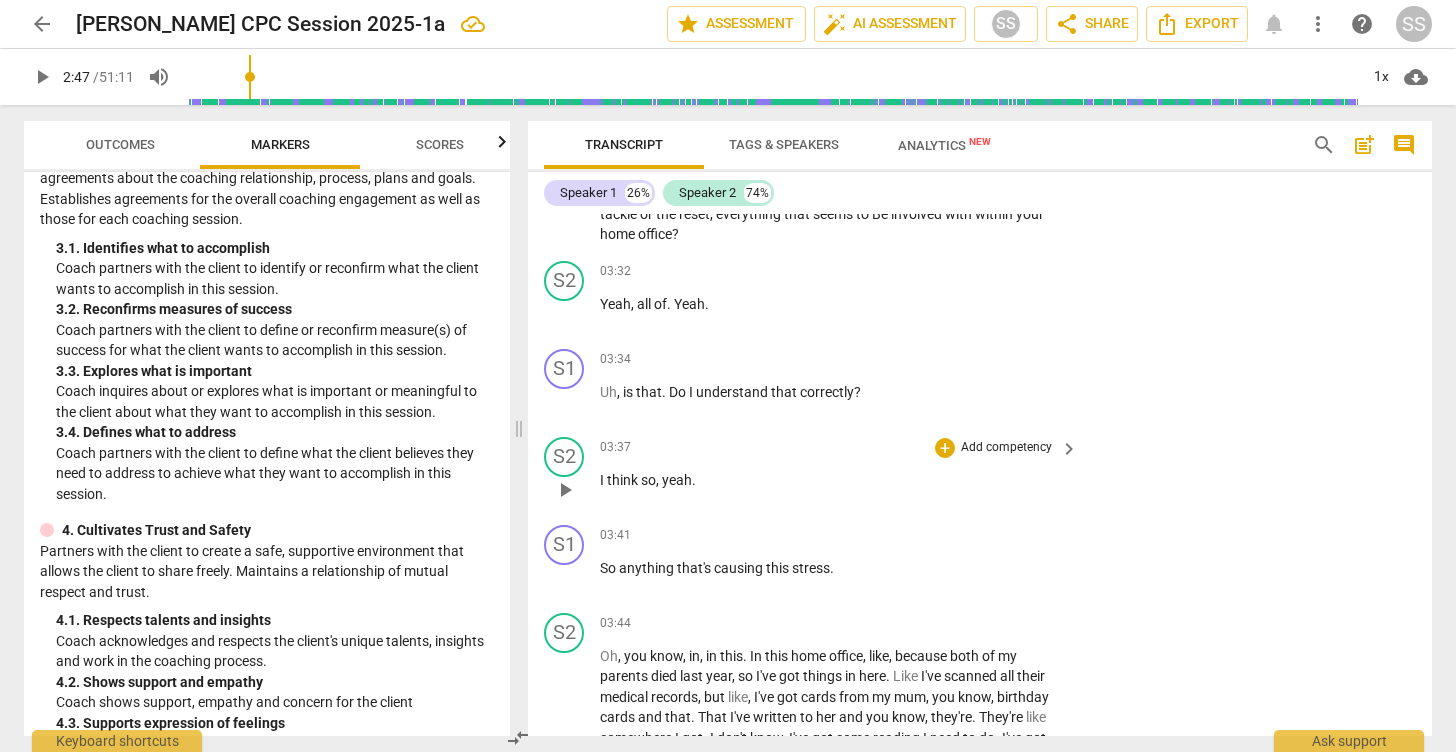 scroll, scrollTop: 1334, scrollLeft: 0, axis: vertical 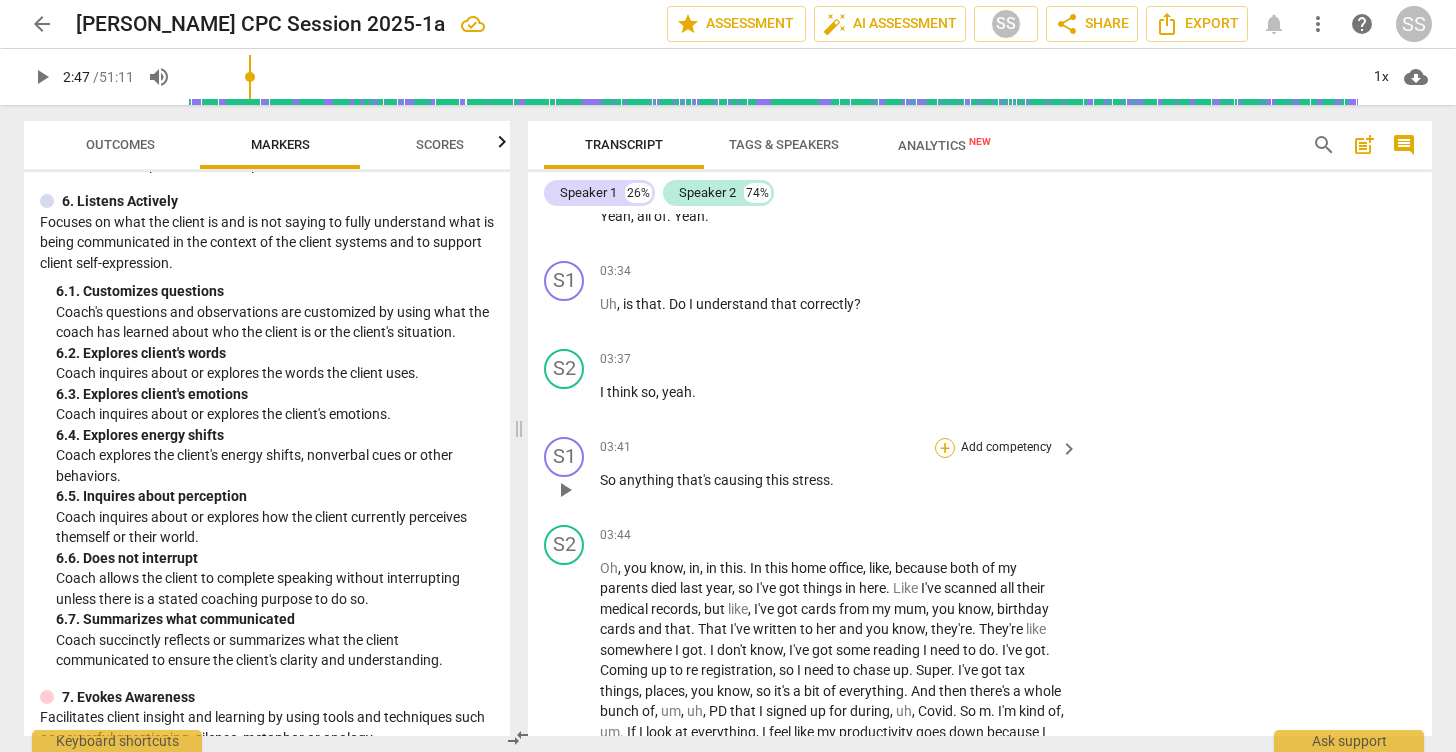 click on "+" at bounding box center (945, 448) 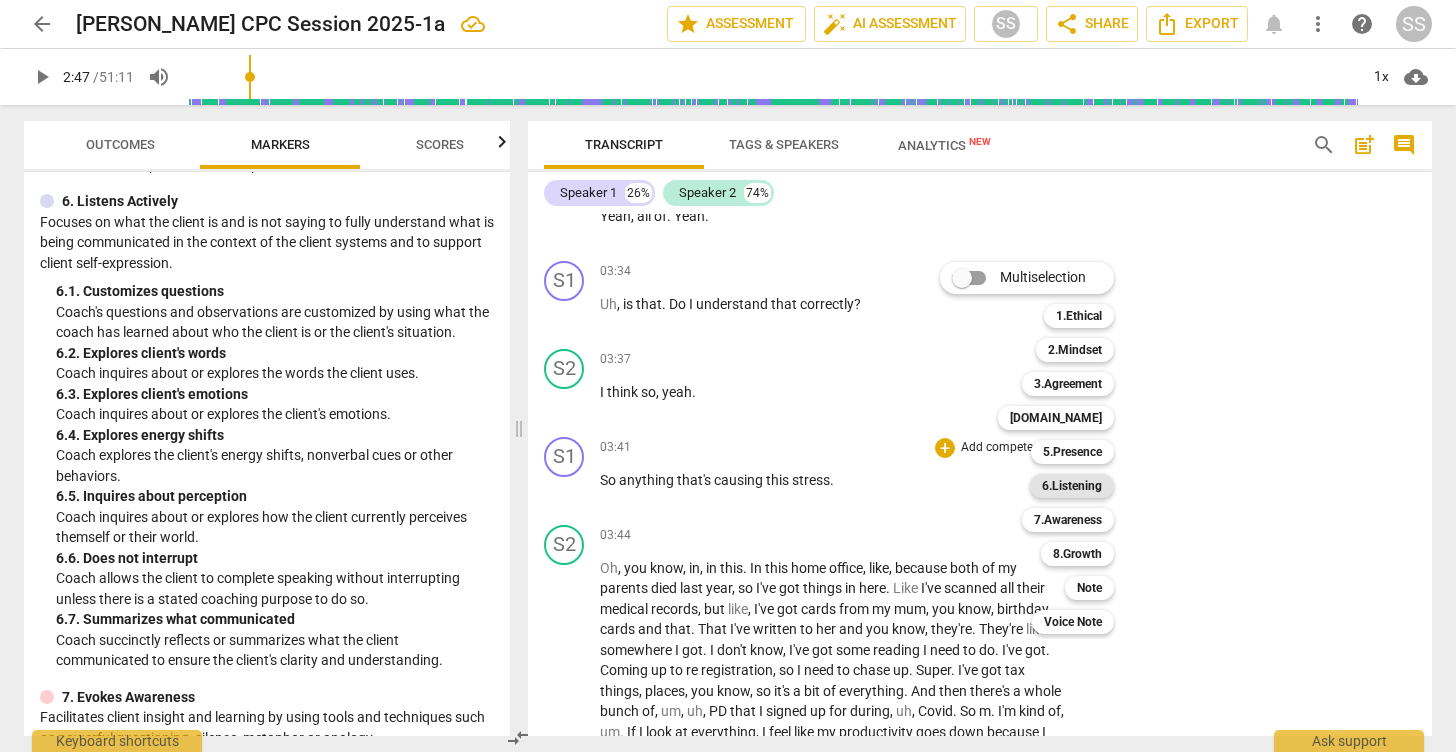 click on "6.Listening" at bounding box center (1072, 486) 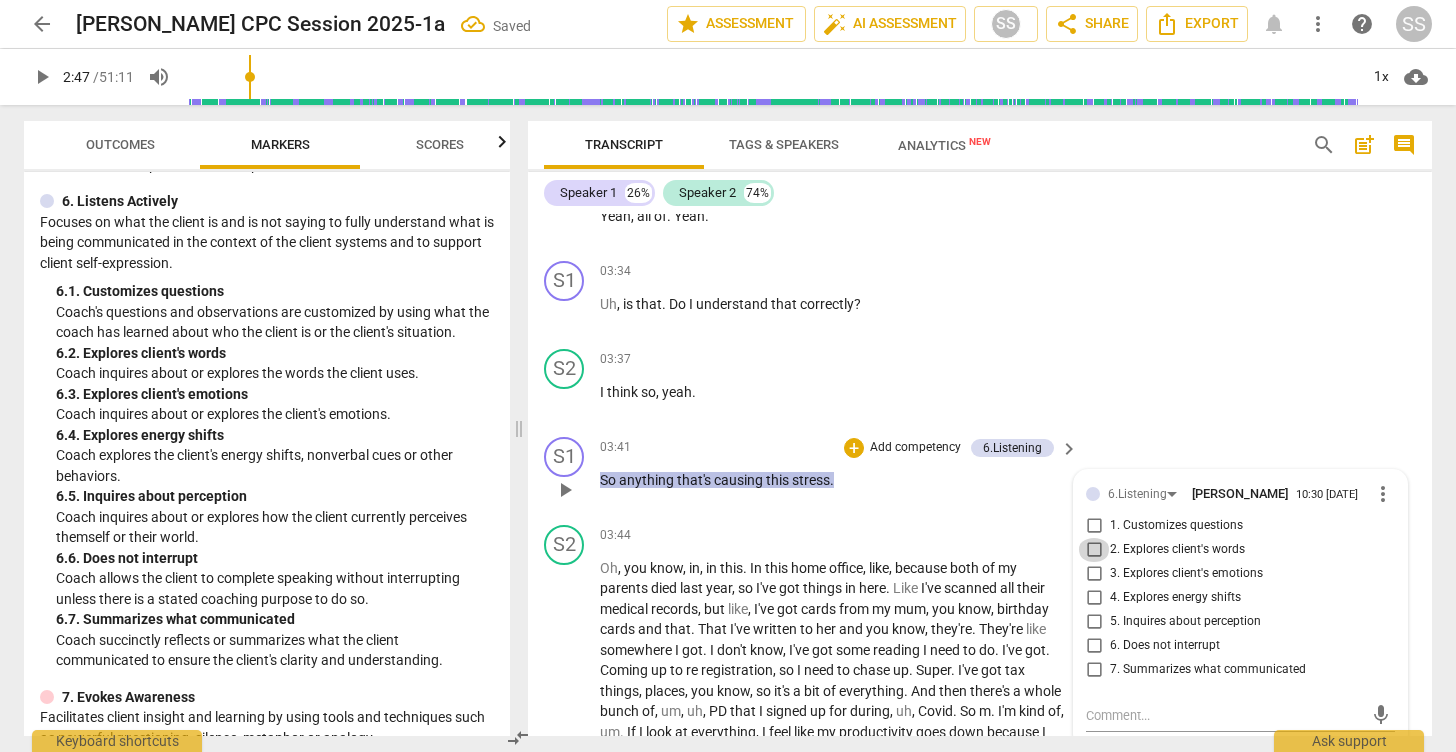 click on "2. Explores client's words" at bounding box center [1094, 550] 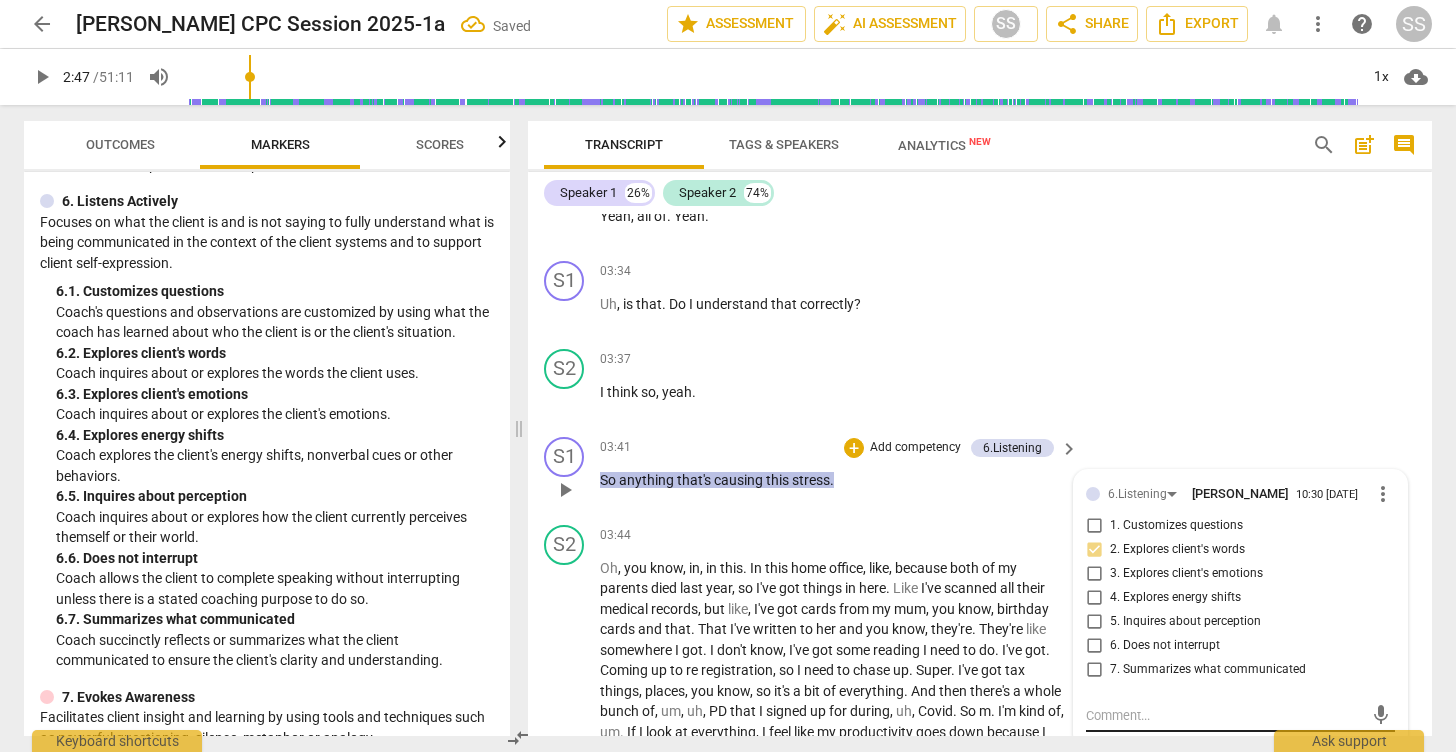 click at bounding box center (1224, 715) 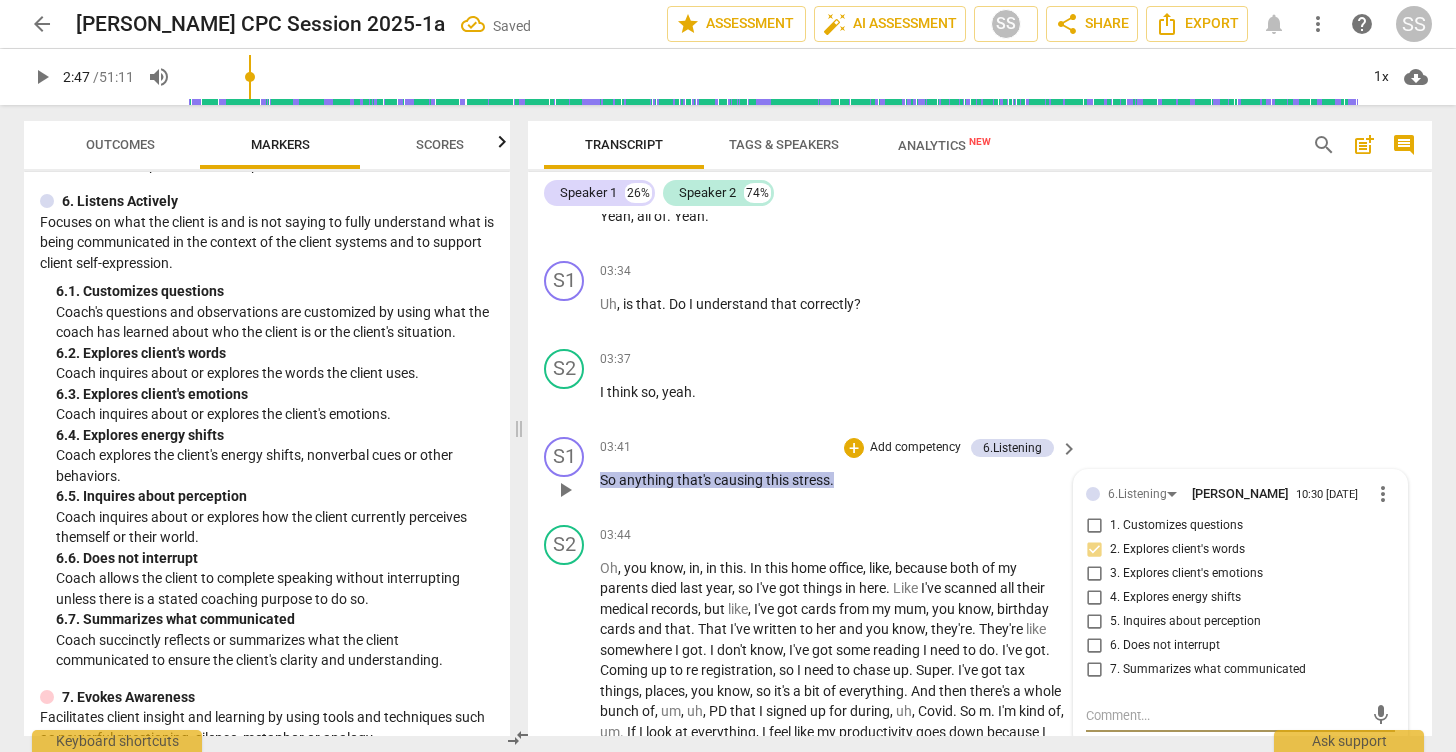 type on "M" 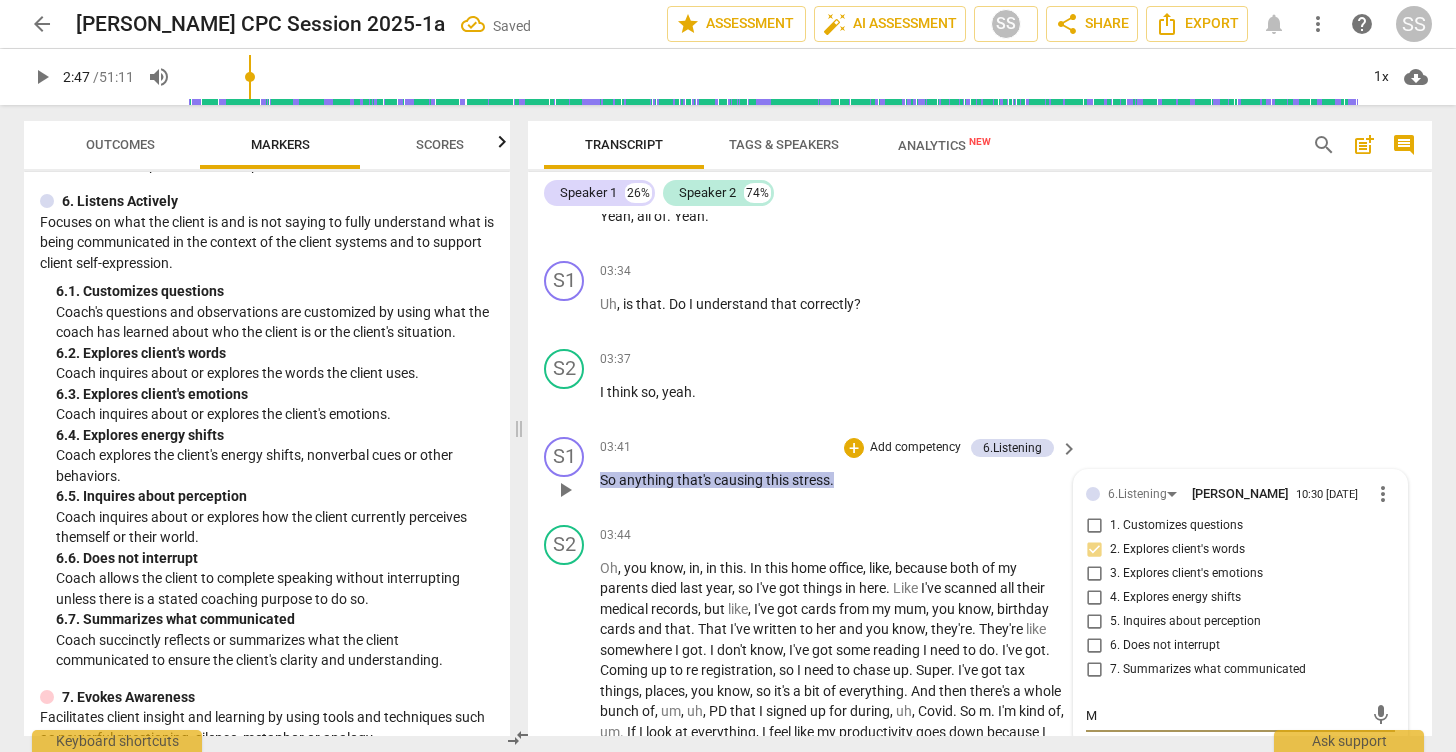 type on "Ma" 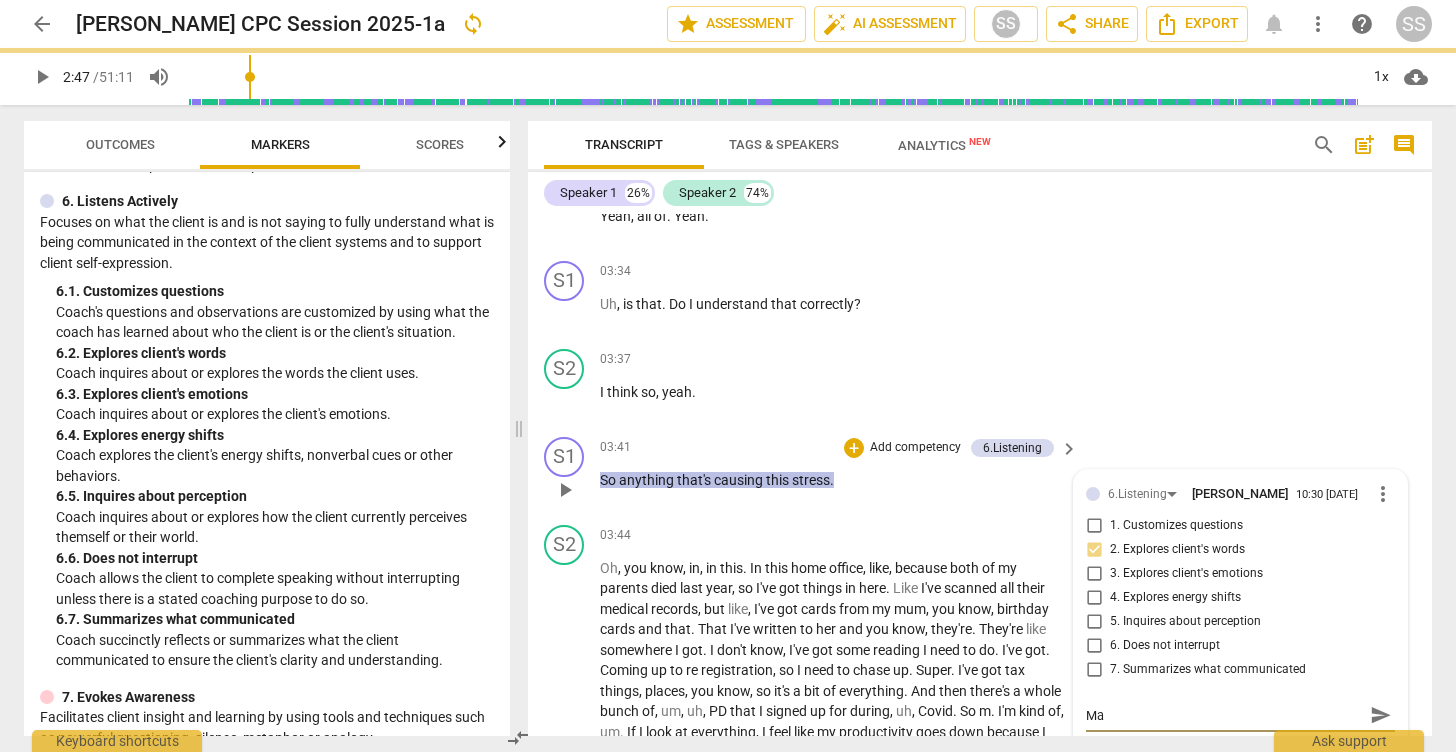 type on "May" 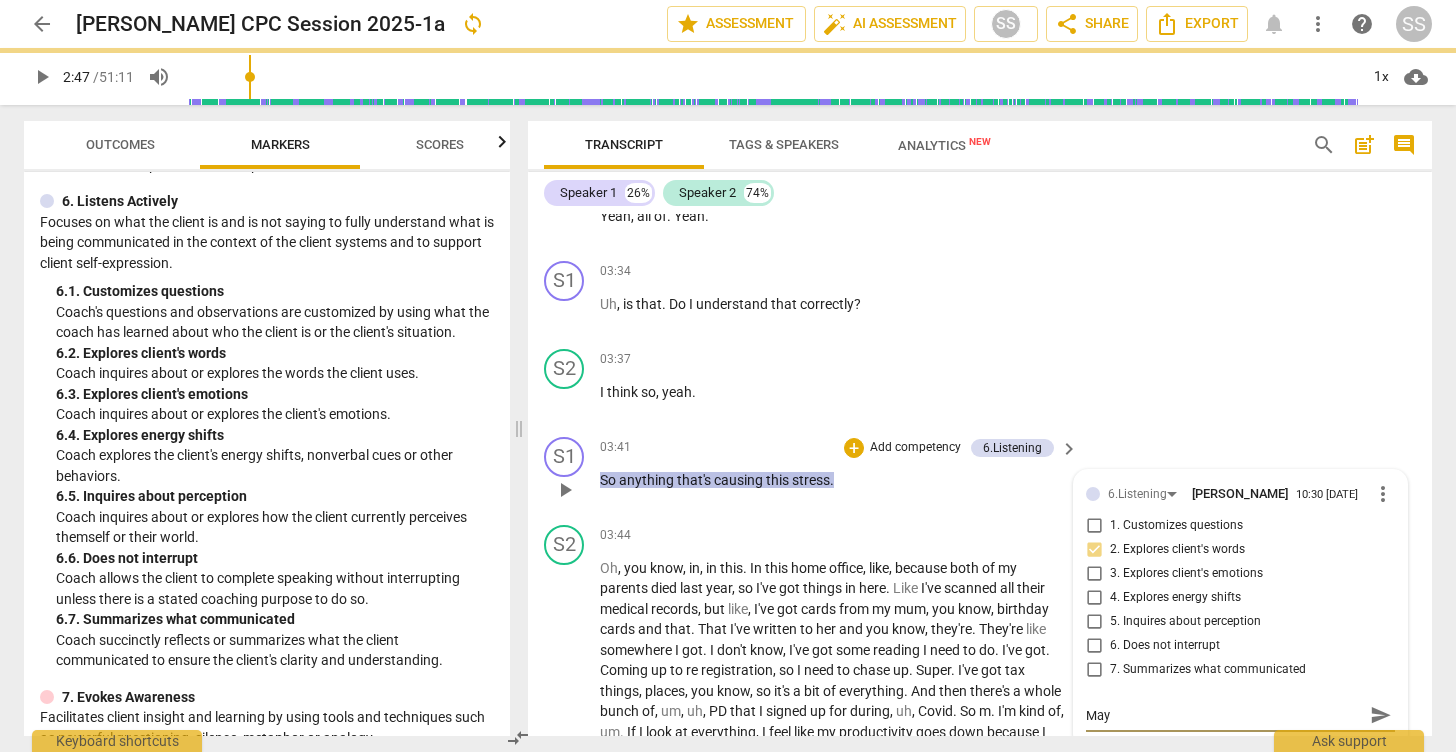 type on "Mayb" 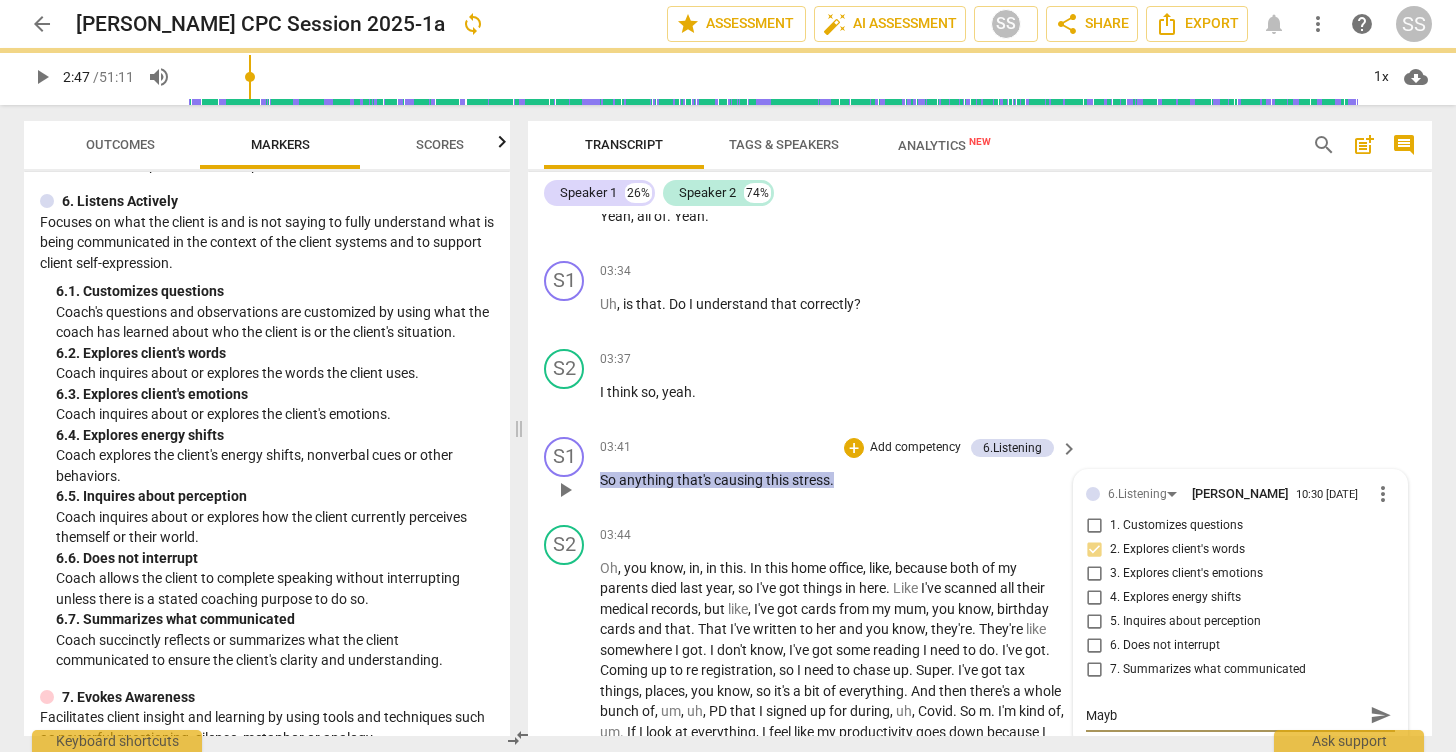 type on "Maybe" 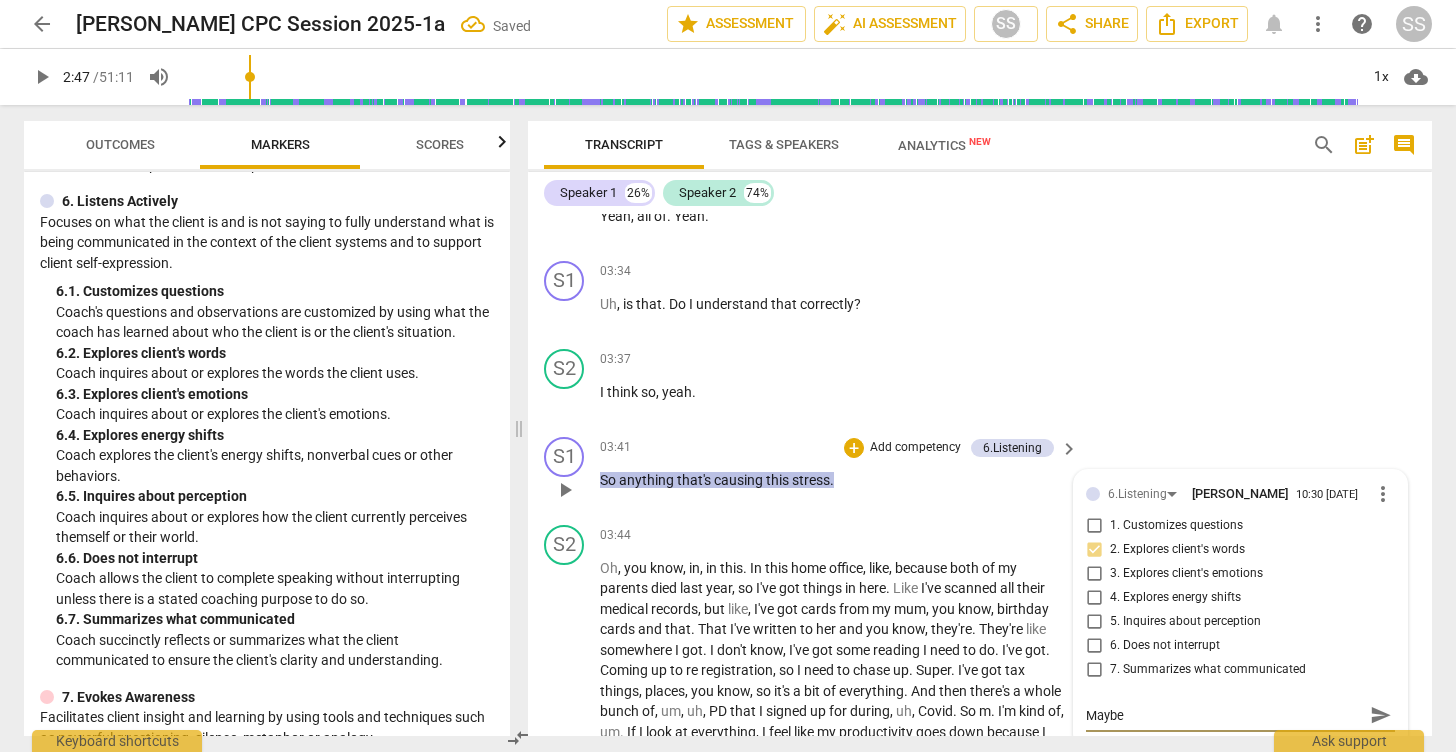 type on "Maybe?" 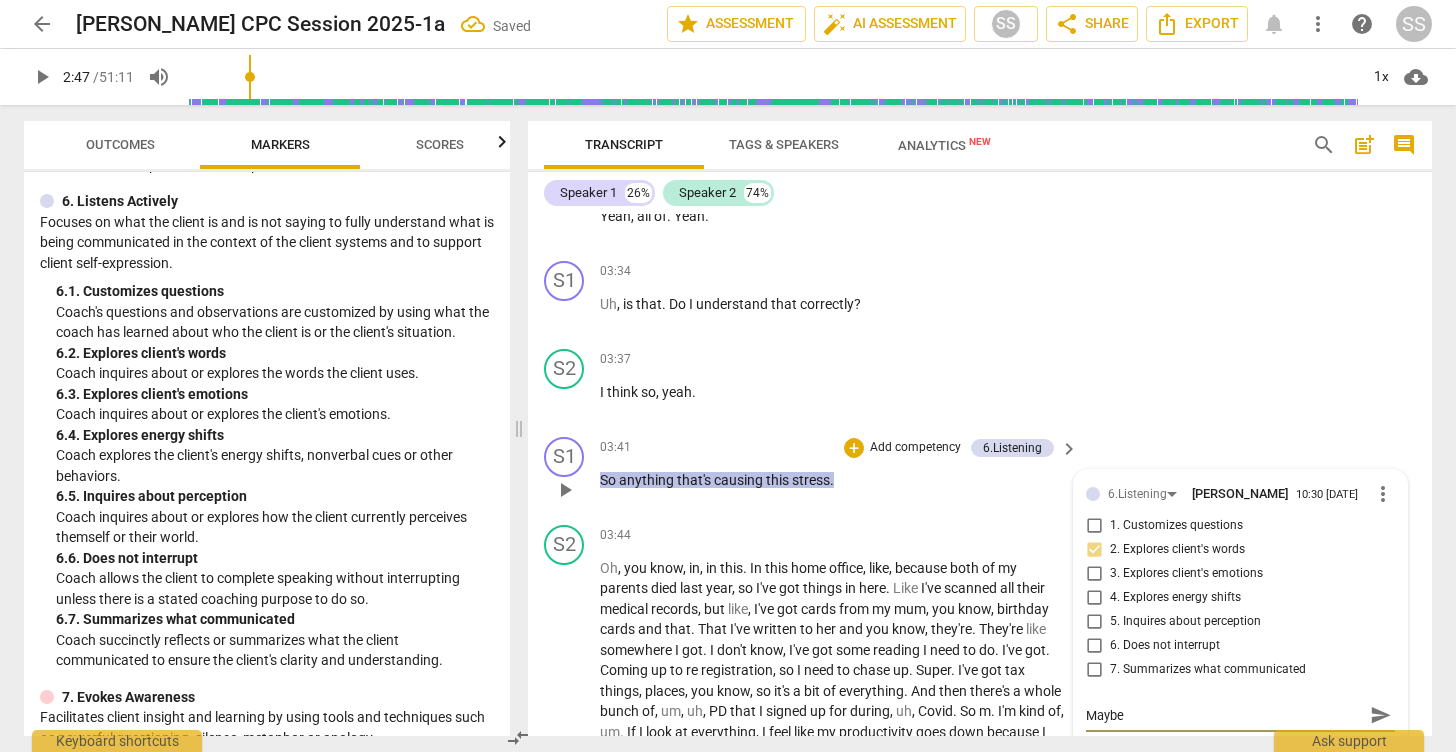 type on "Maybe?" 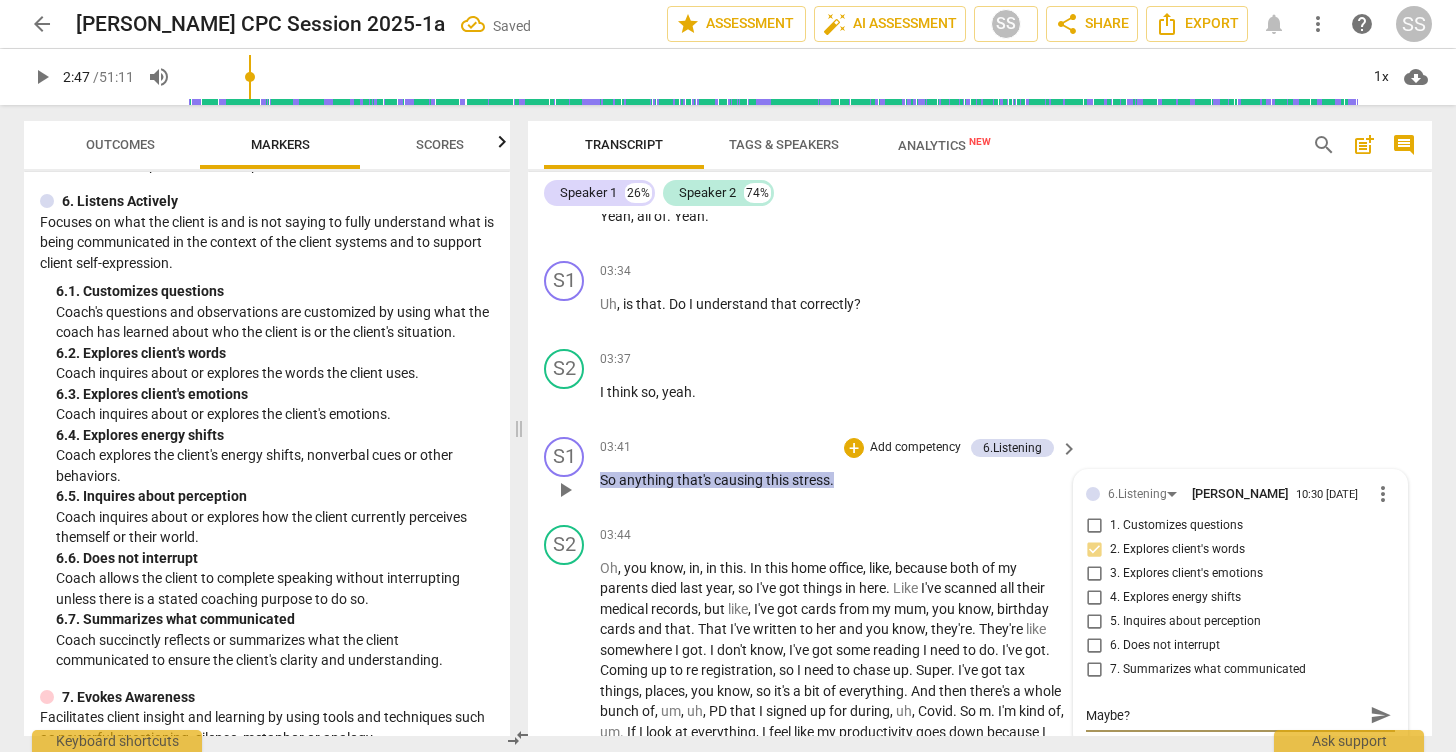 type on "Maybe??" 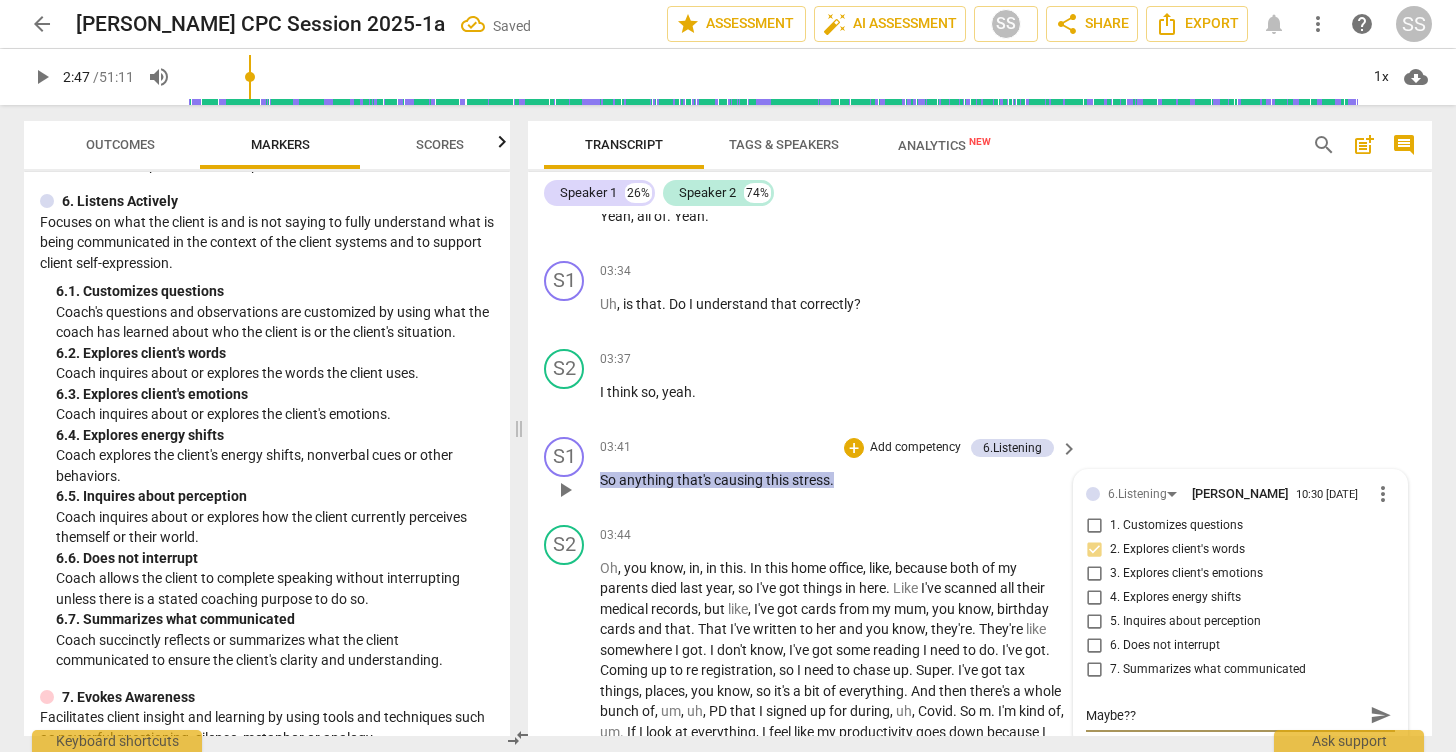 type on "Maybe??" 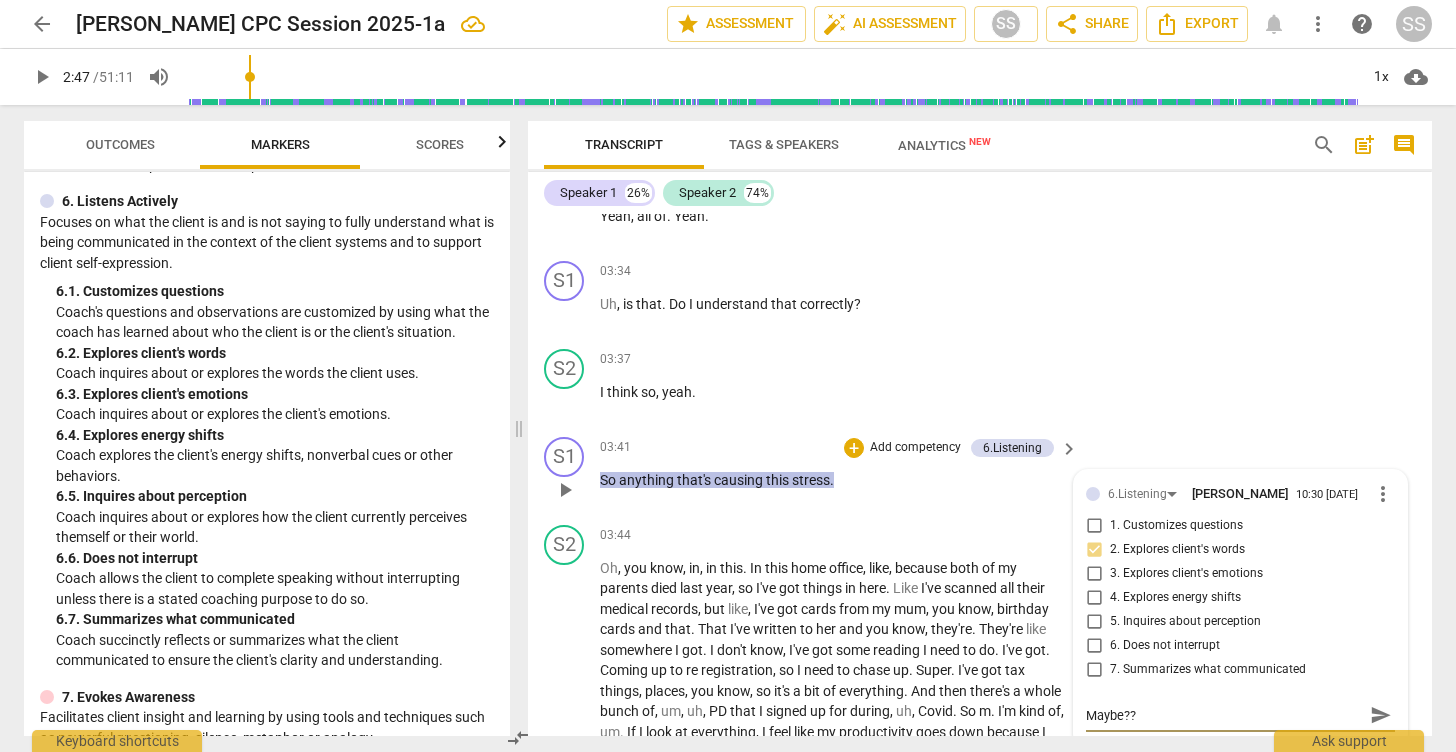type on "Maybe?? S" 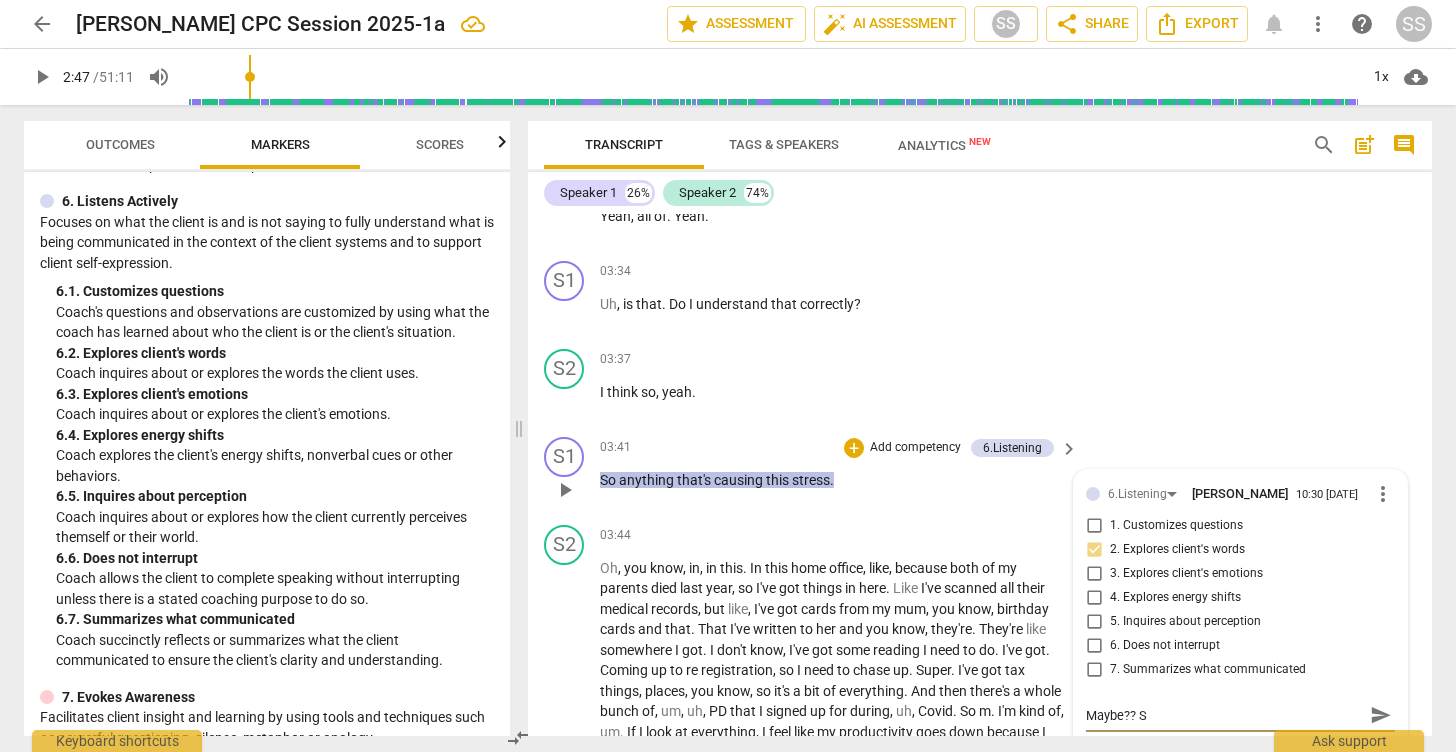 type on "Maybe?? Sh" 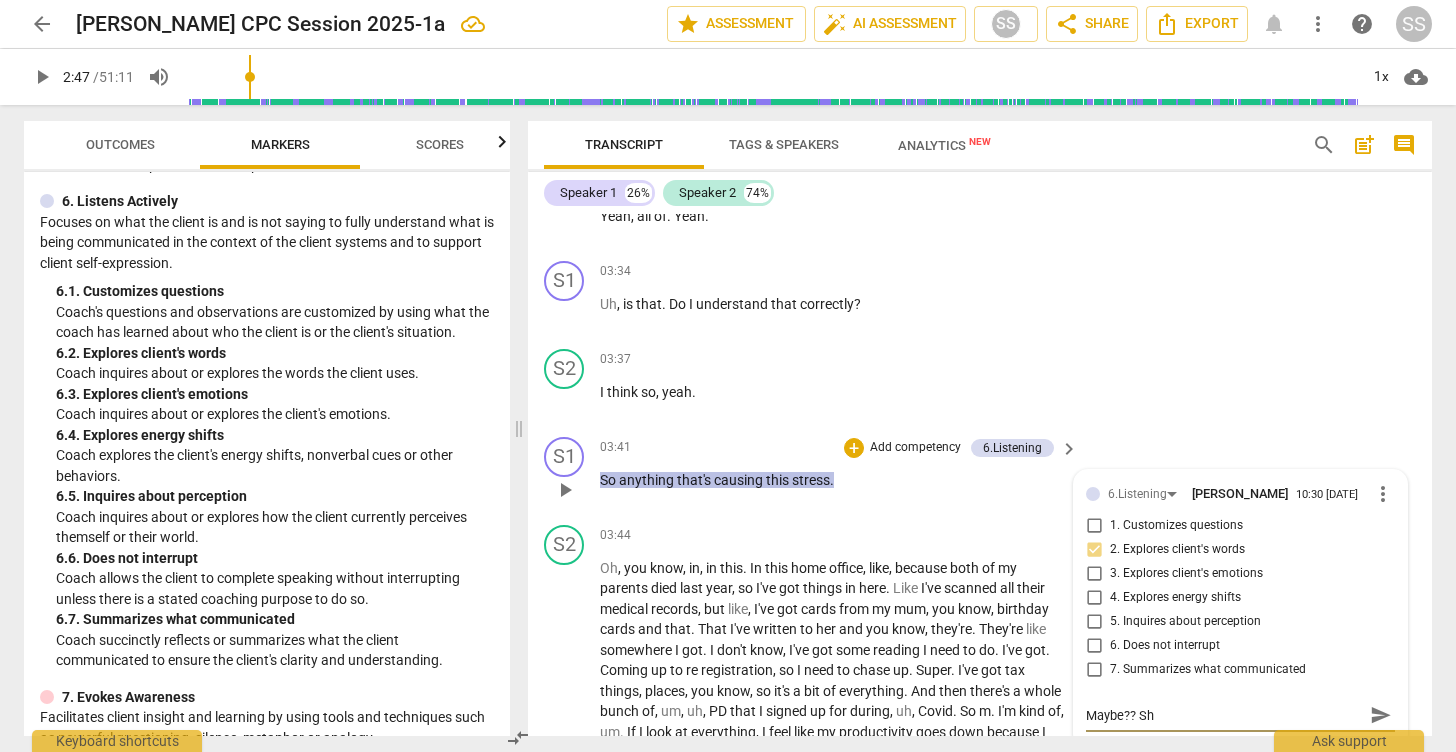 type on "Maybe?? She" 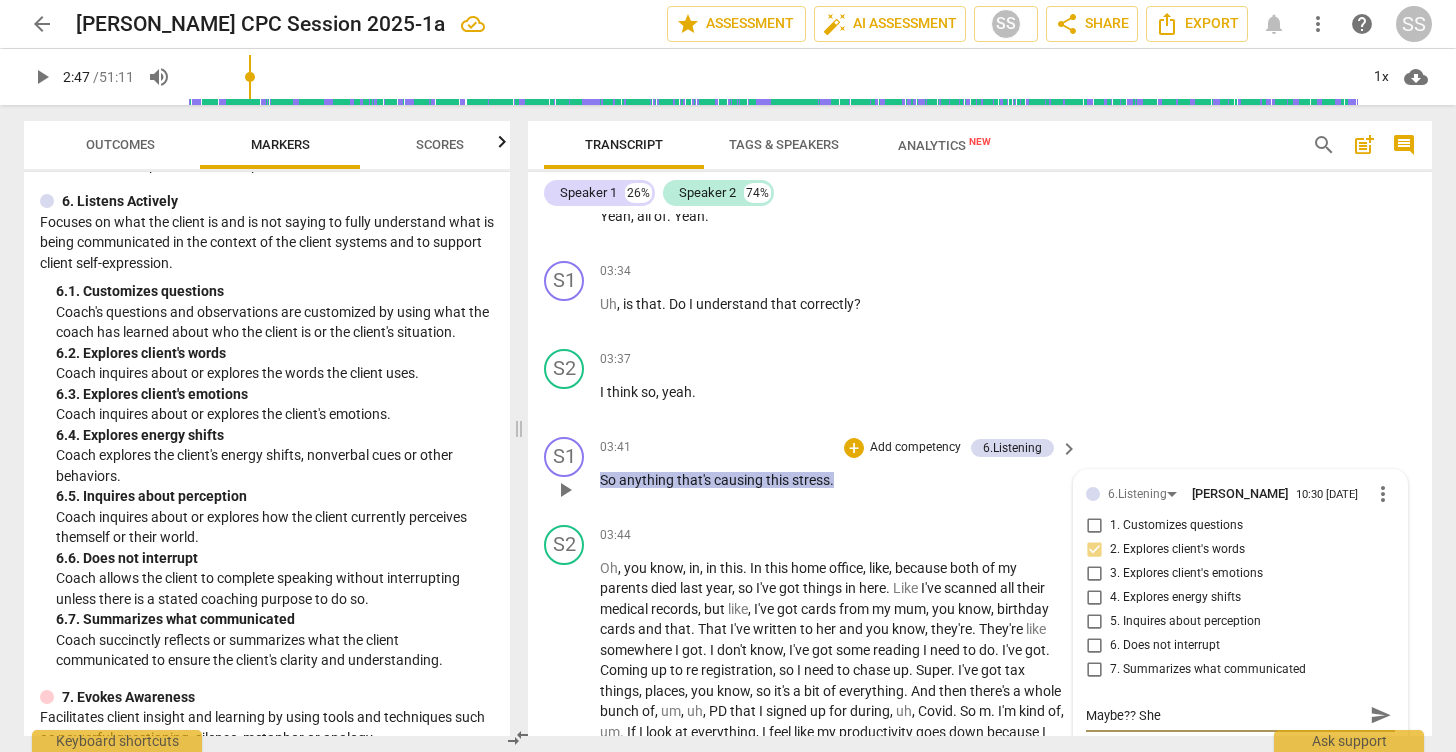type on "Maybe?? She" 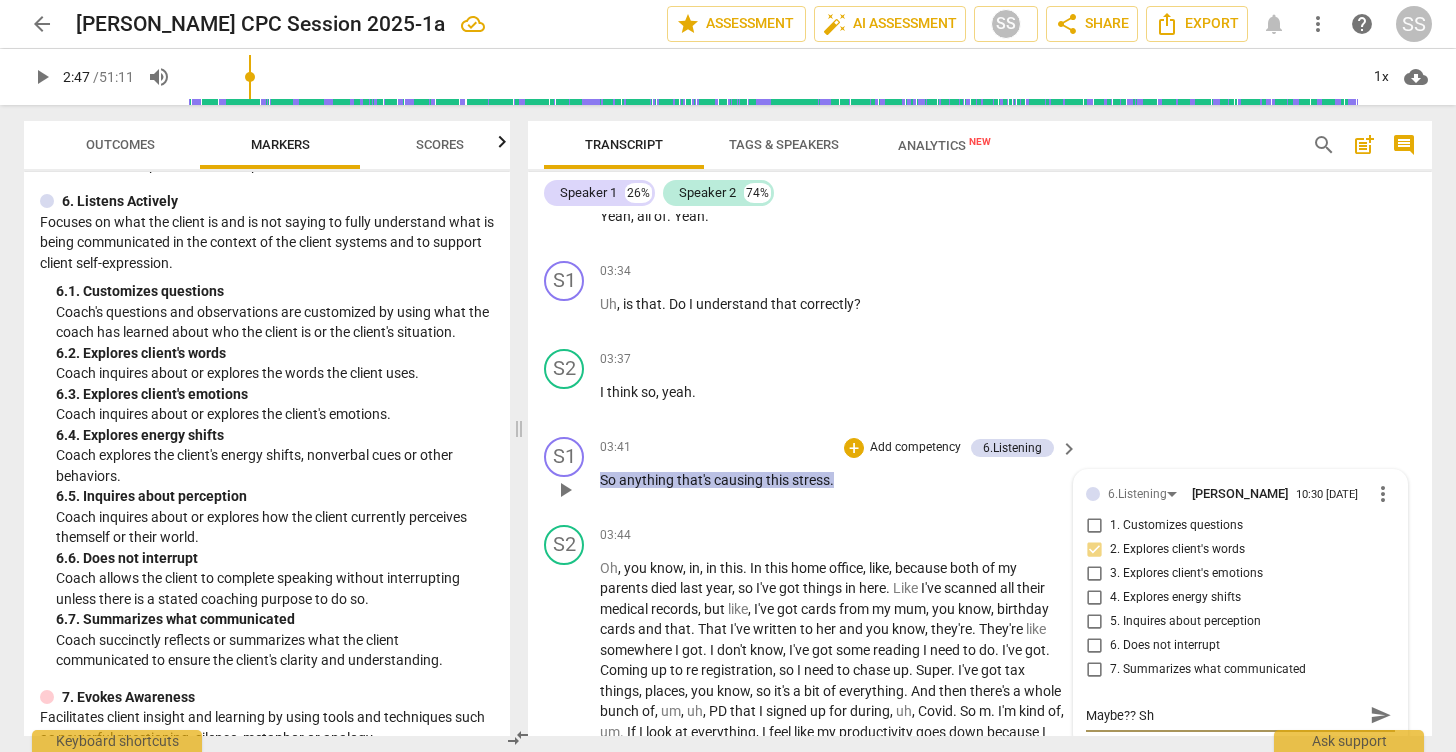 type on "Maybe?? S" 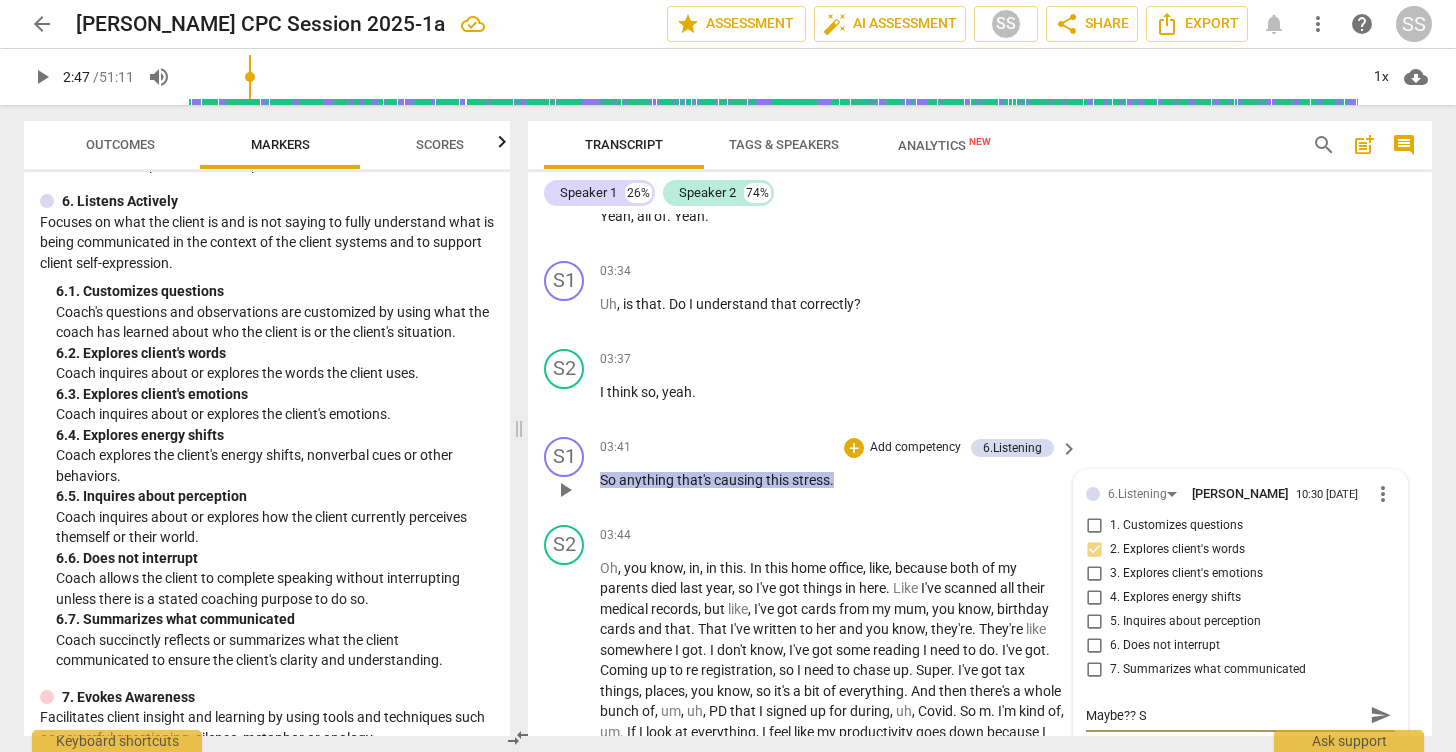 type on "Maybe??" 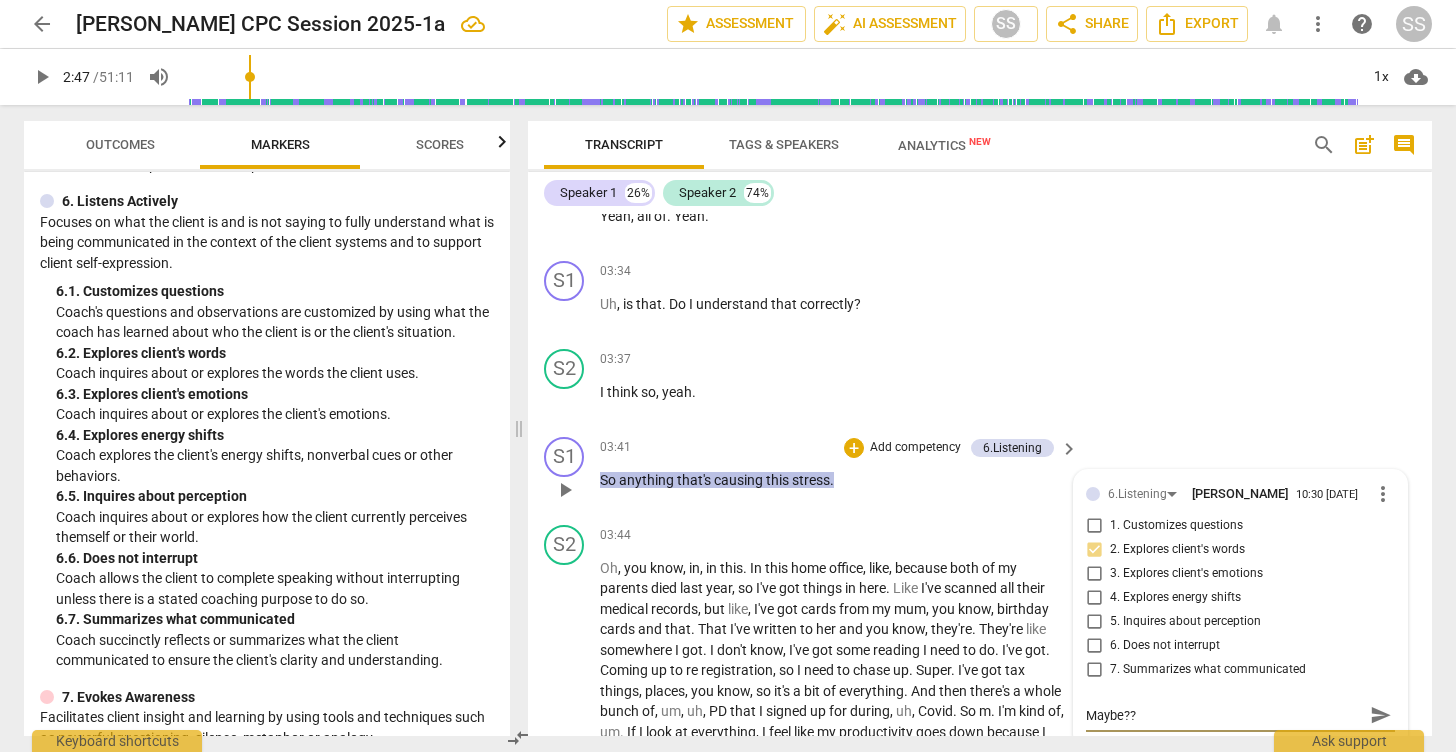 type on "Maybe?? C" 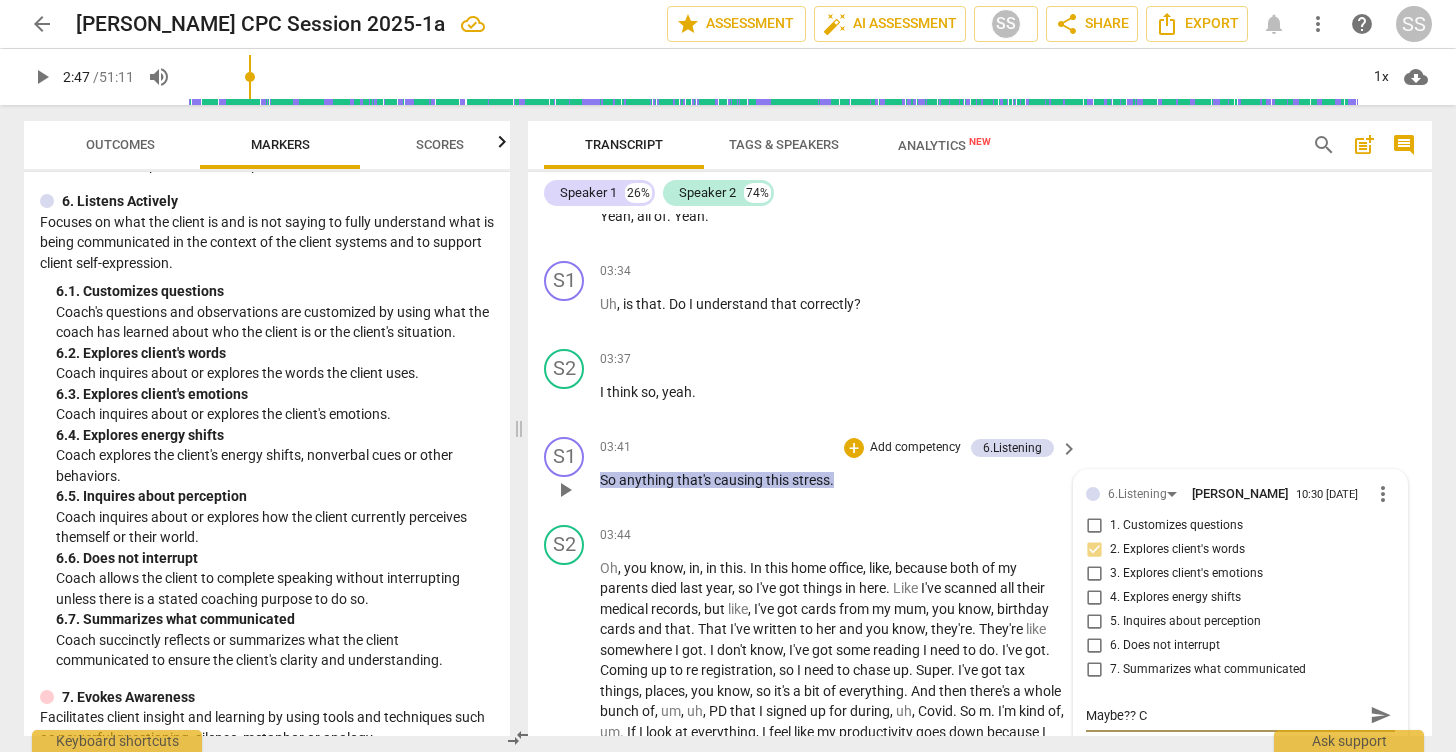 type on "Maybe?? Cl" 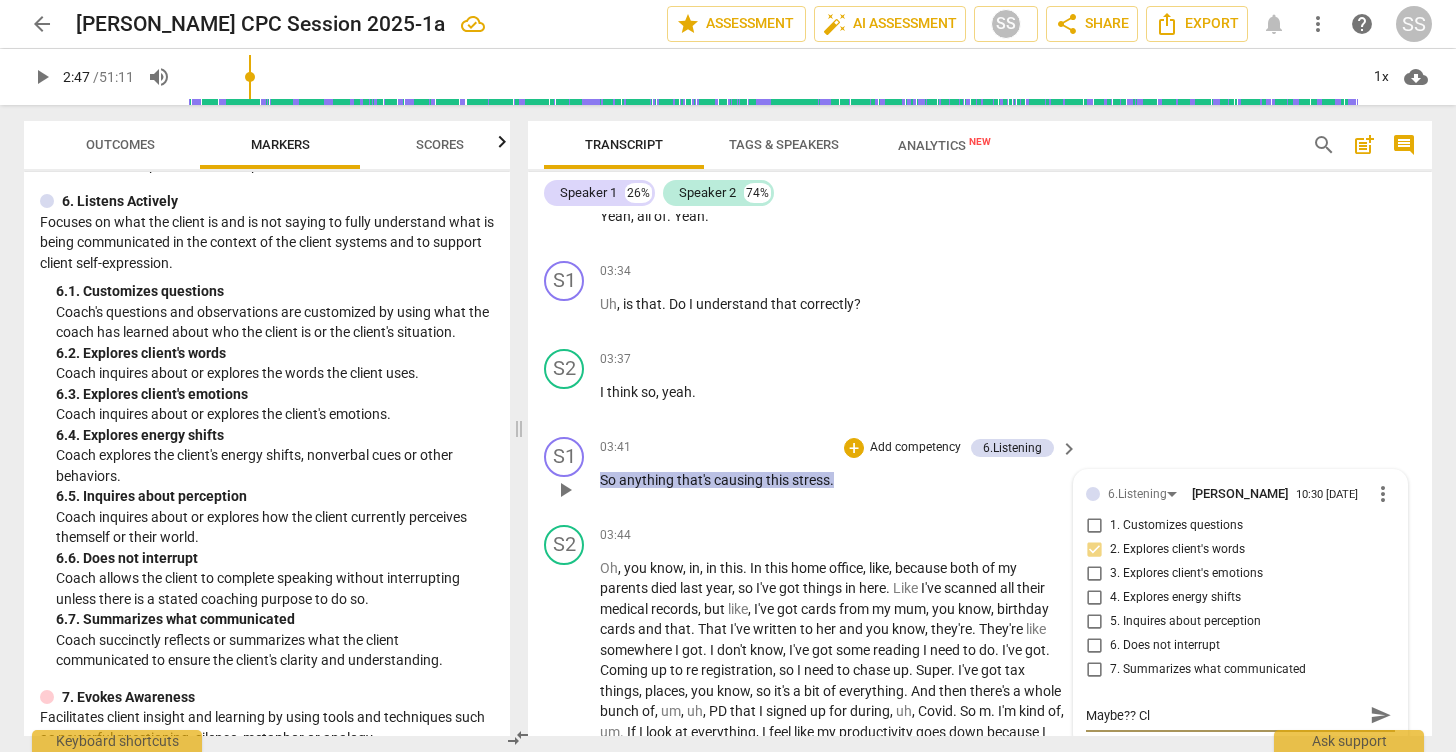 type on "Maybe?? Cli" 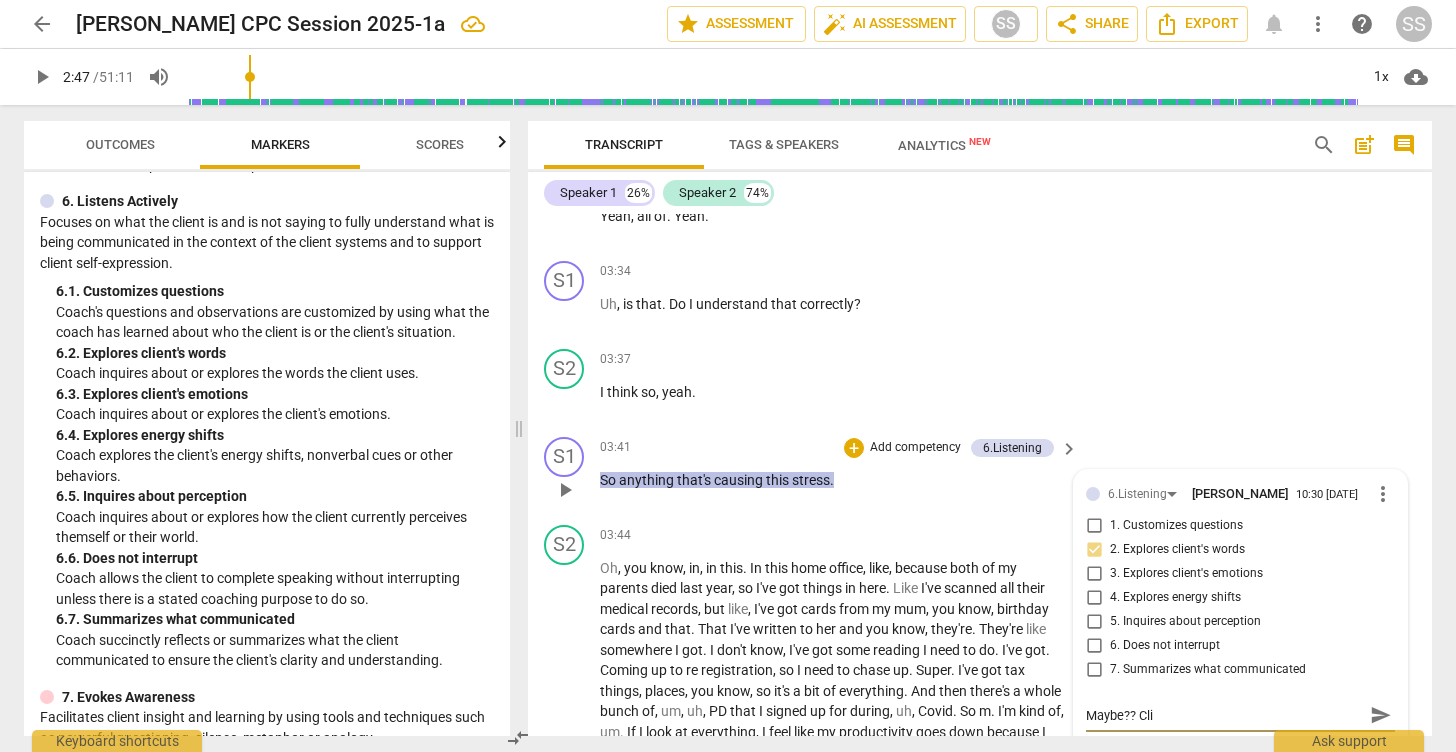 type on "Maybe?? Clie" 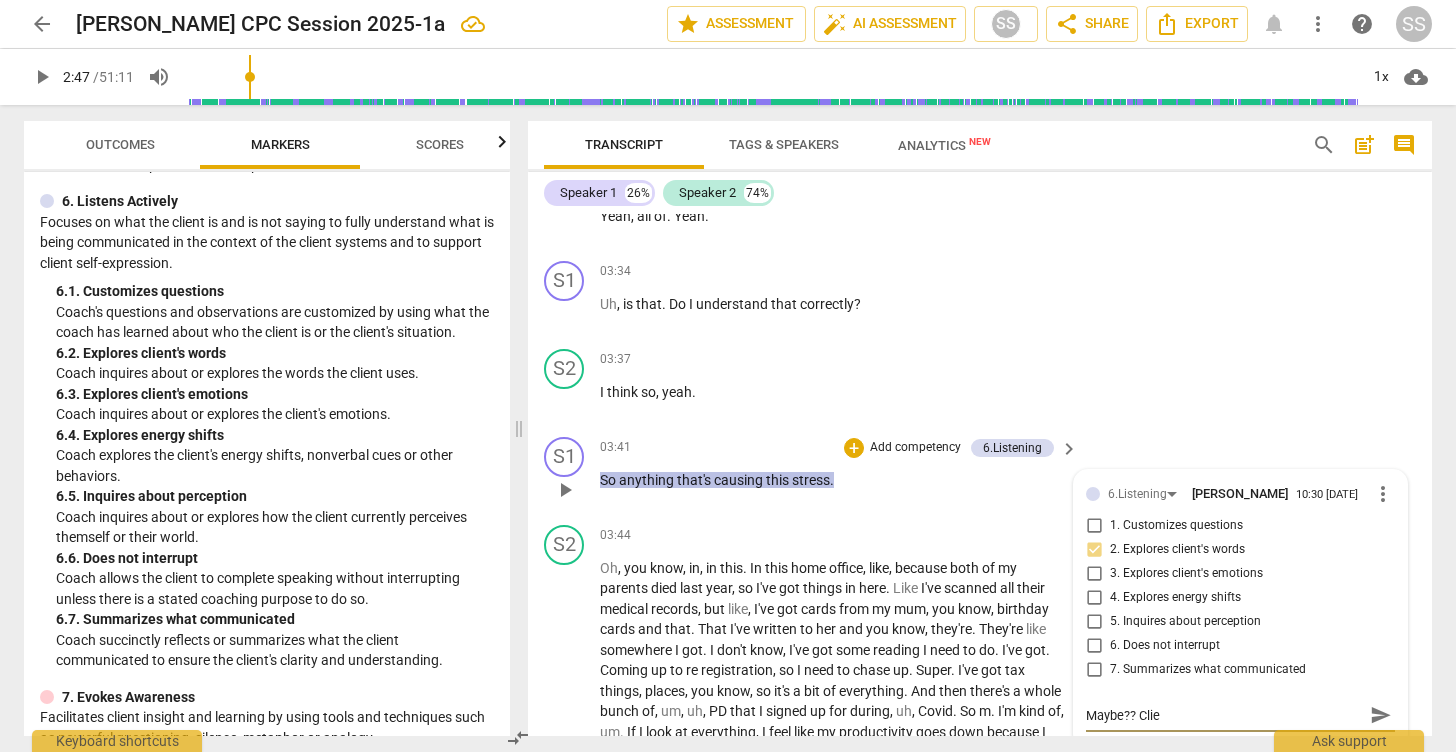 type on "Maybe?? [GEOGRAPHIC_DATA]" 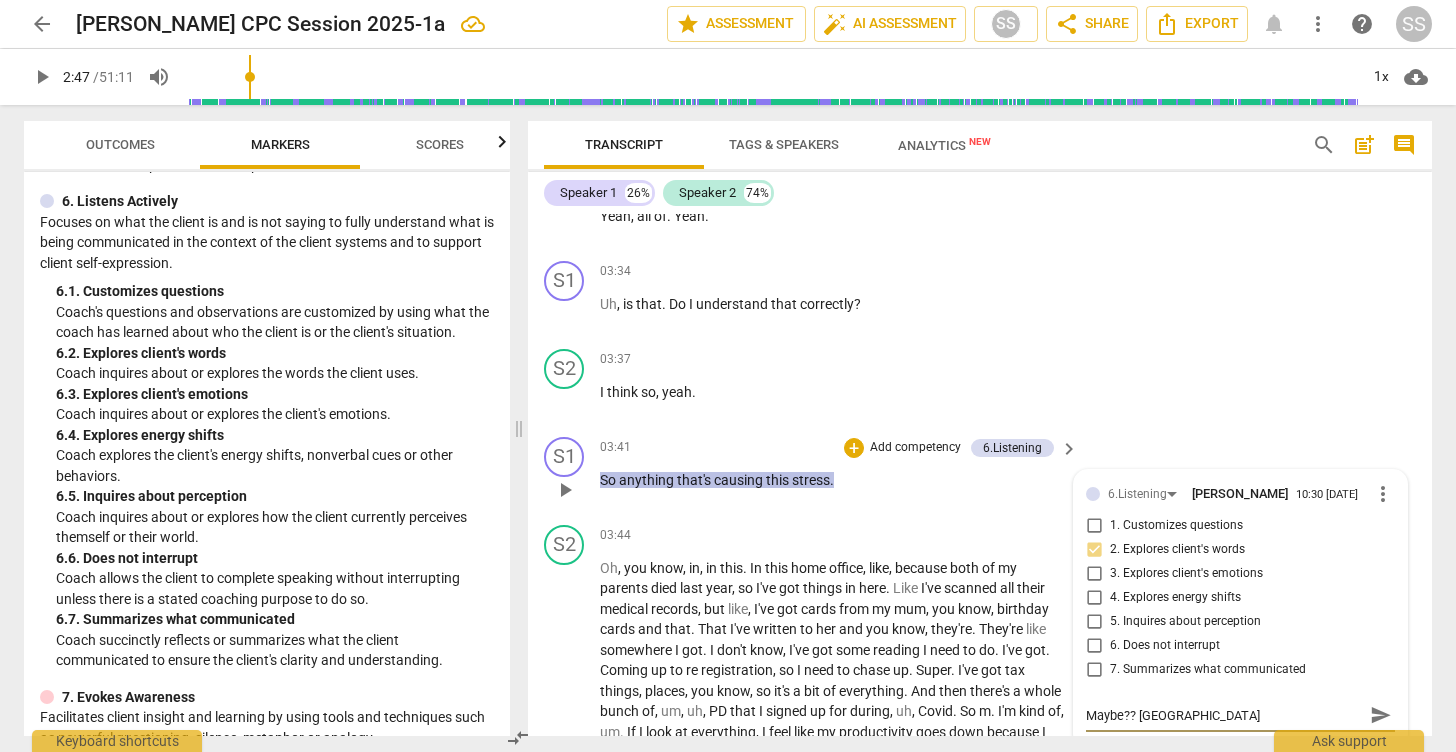 type on "Maybe?? Client" 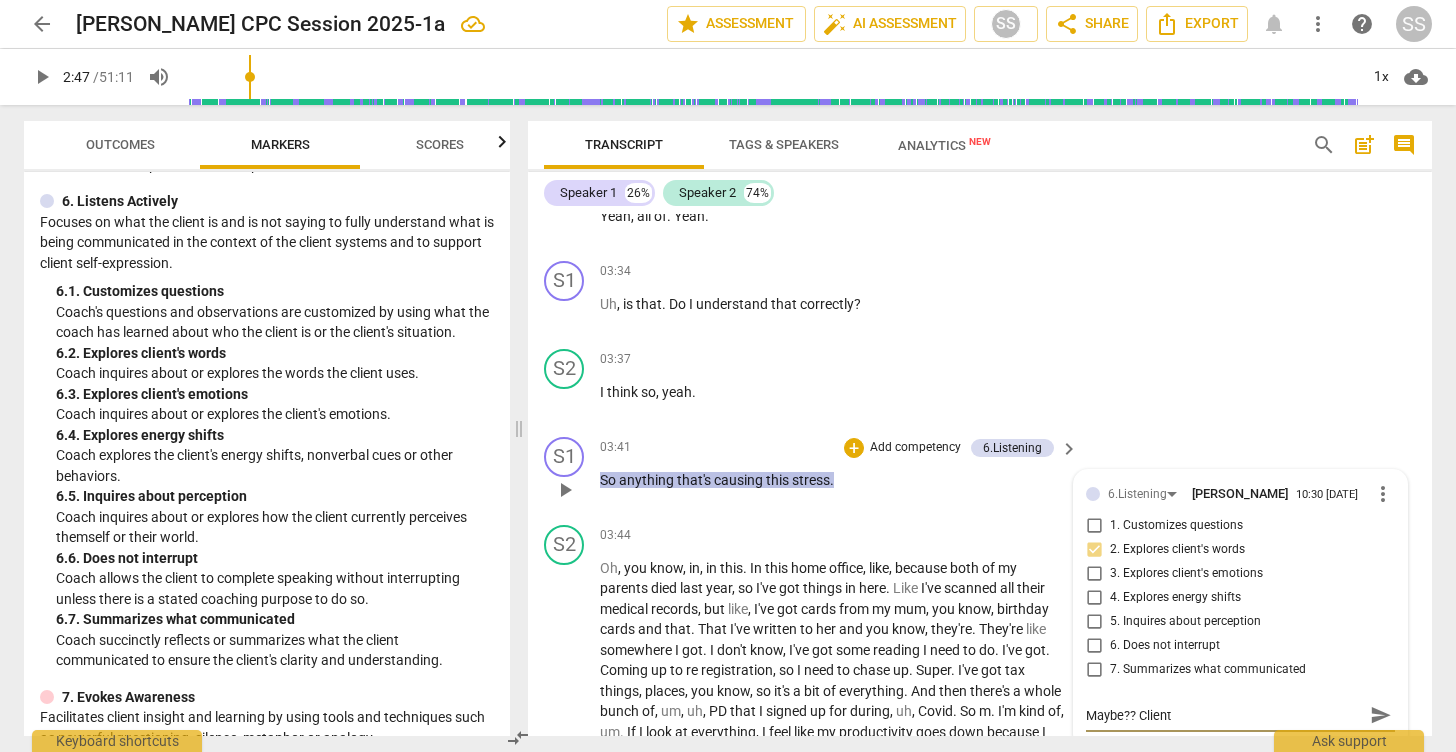 type on "Maybe?? Client" 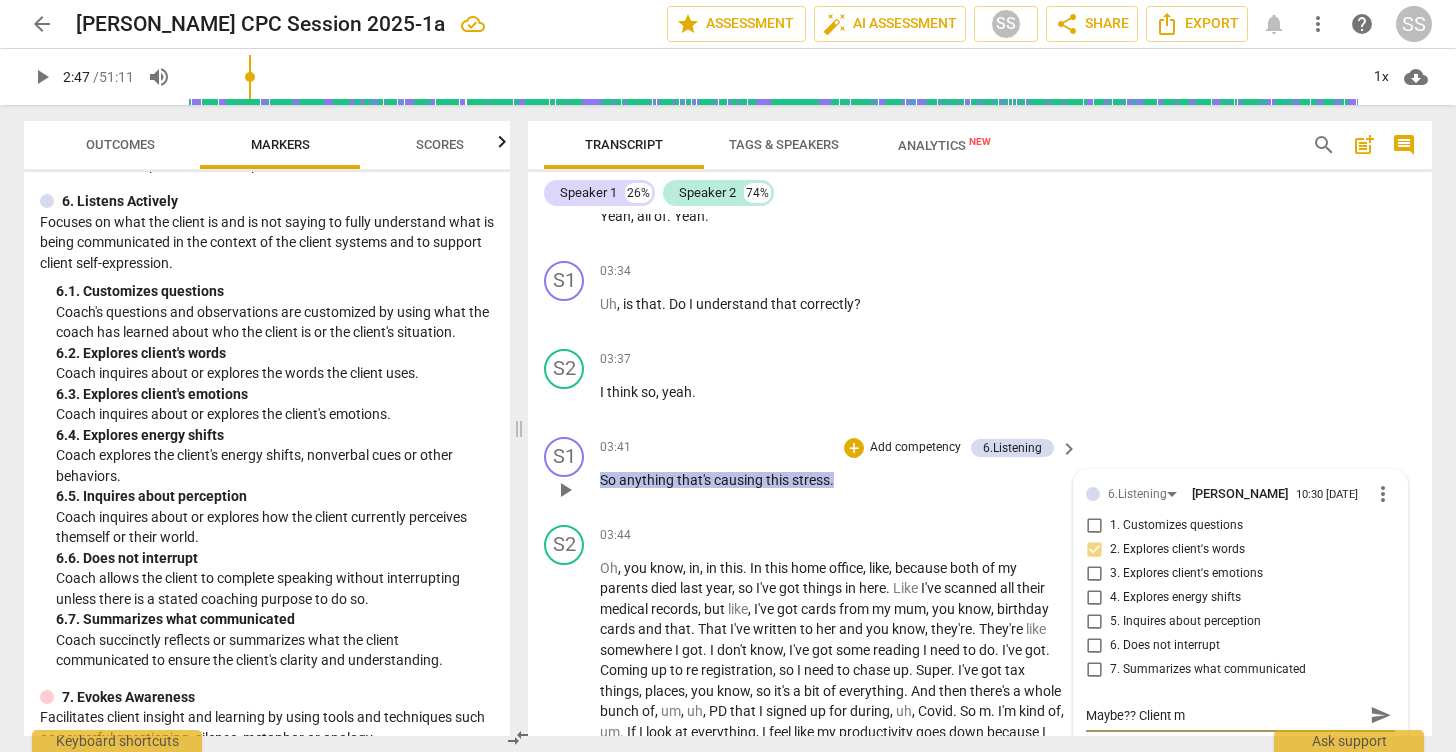 type on "Maybe?? Client me" 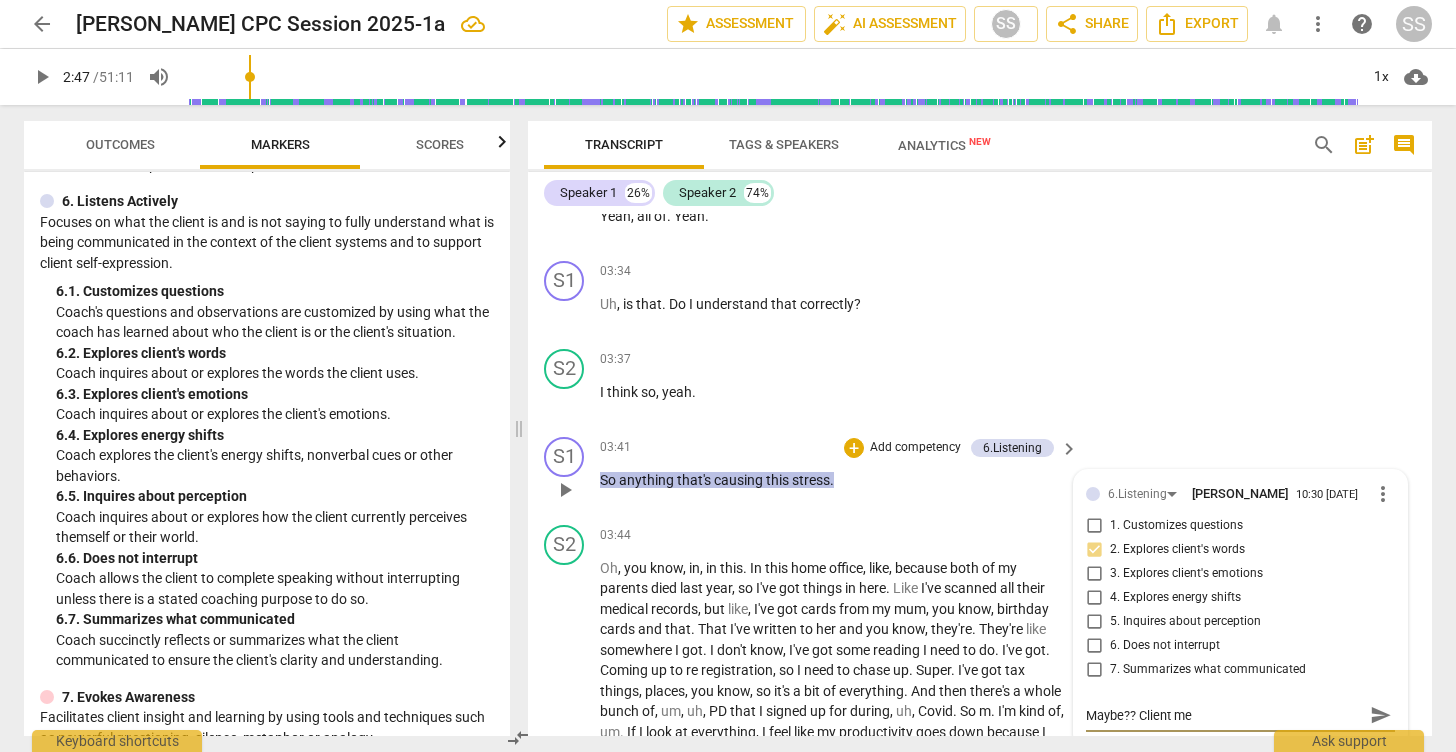 type on "Maybe?? Client men" 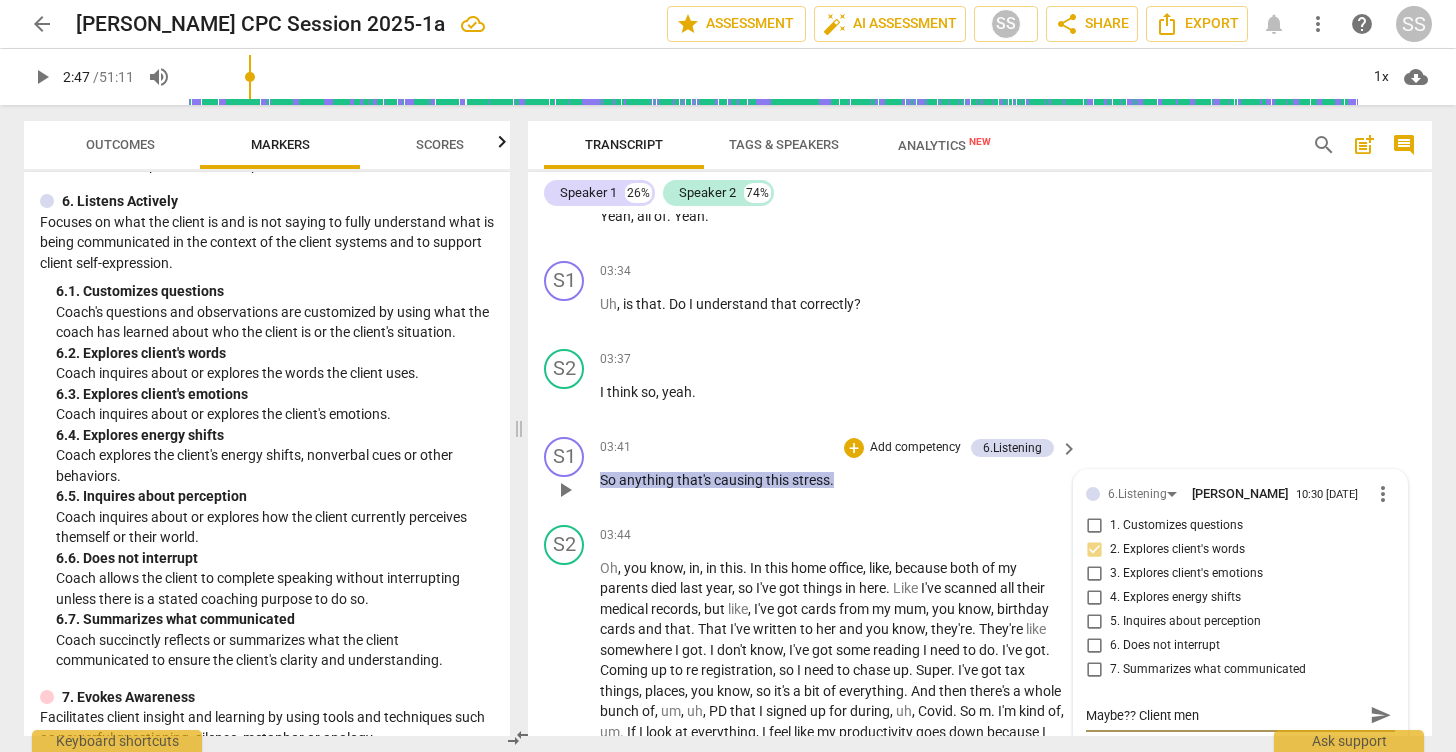 type on "Maybe?? Client ment" 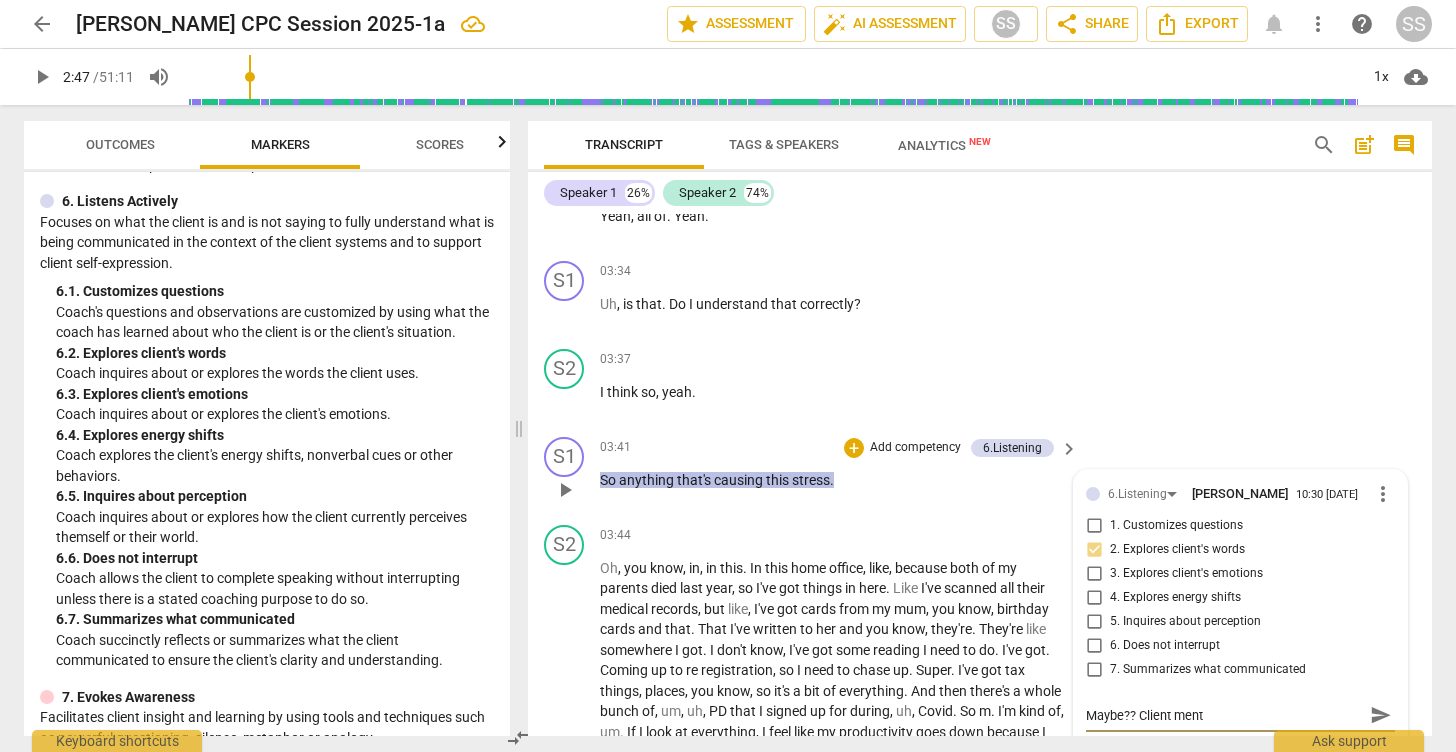 type on "Maybe?? Client menti" 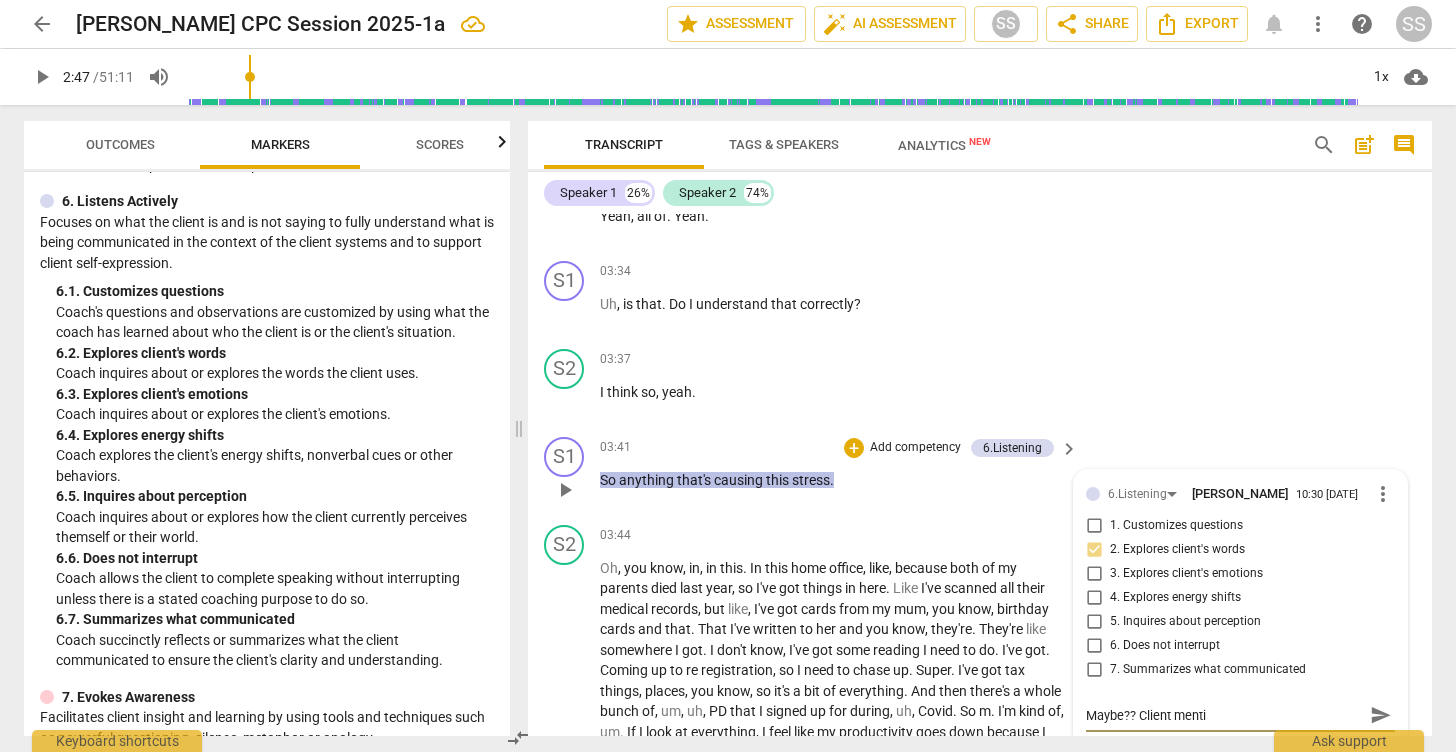 type on "Maybe?? Client mentio" 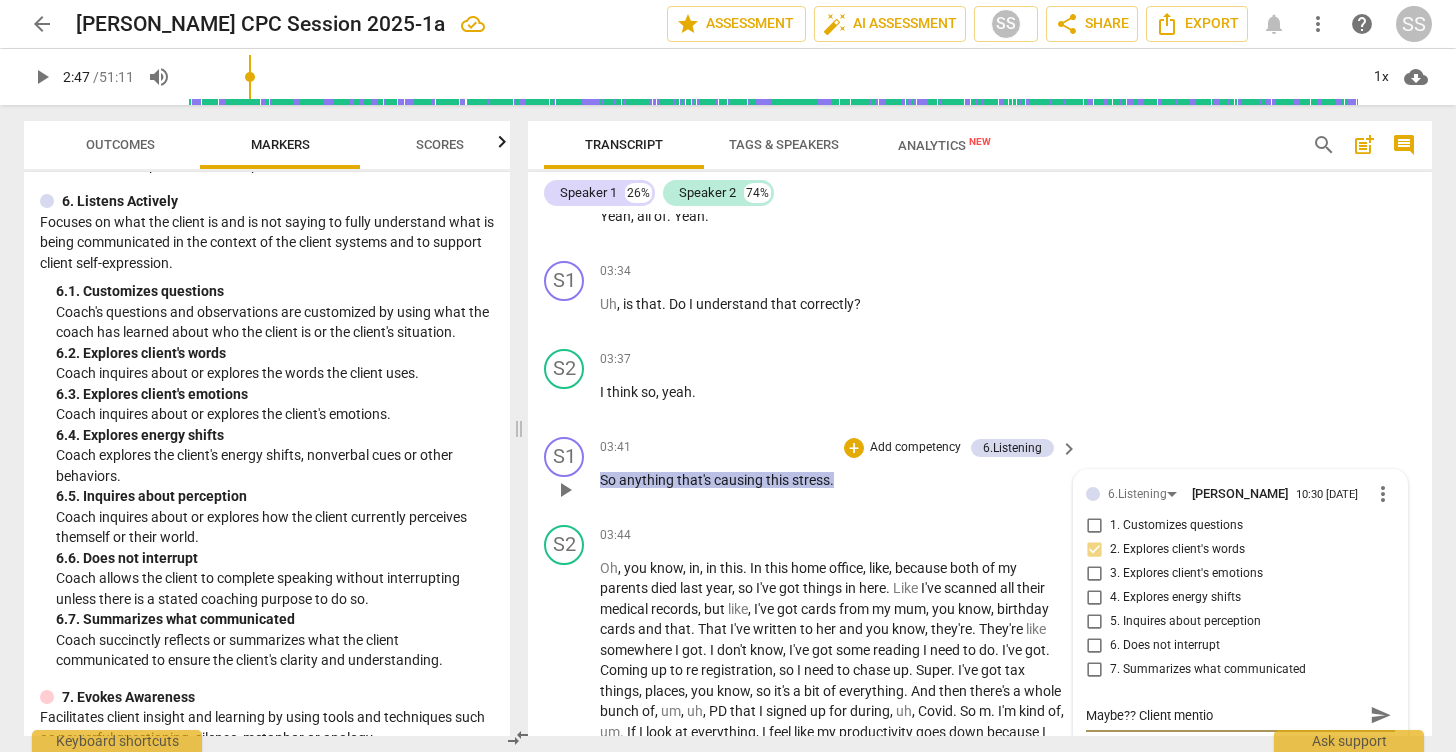 type on "Maybe?? Client mention" 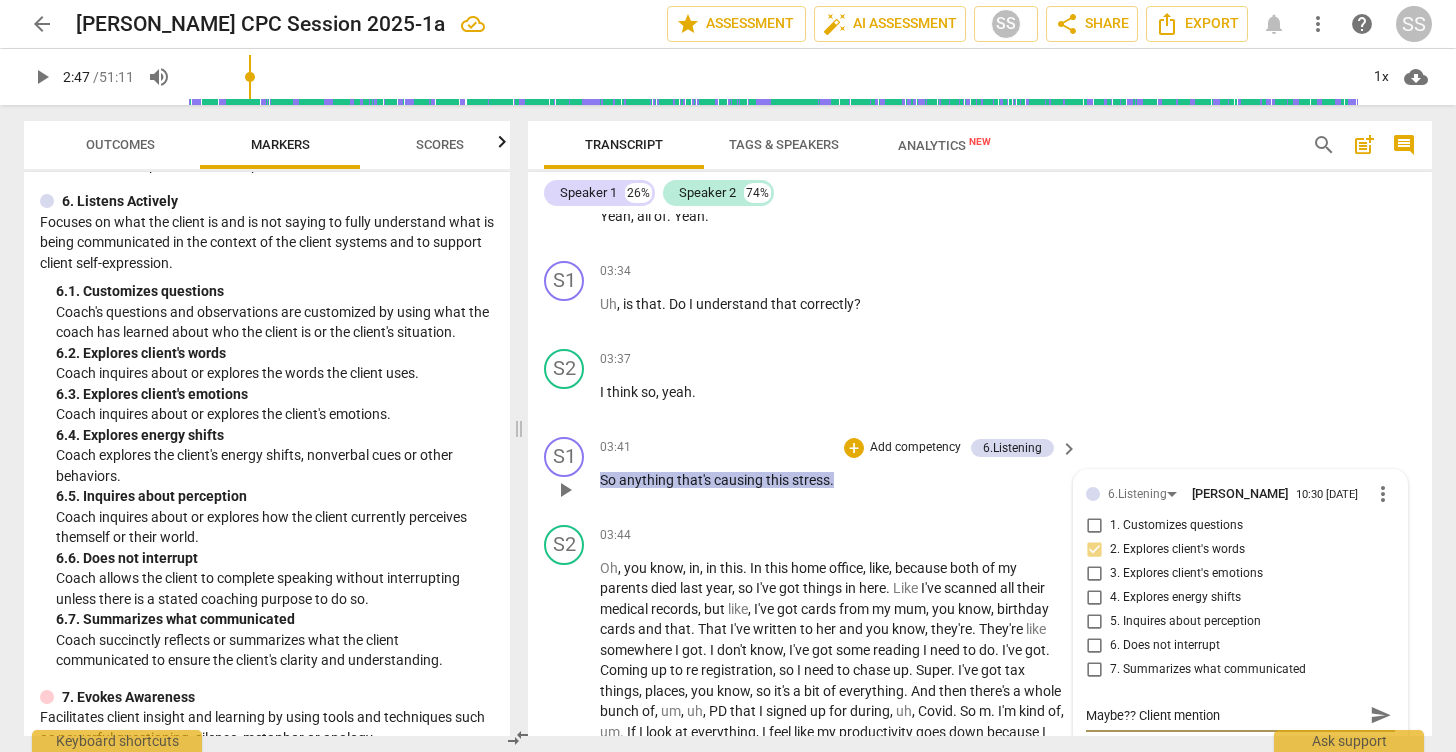 type on "Maybe?? Client mentione" 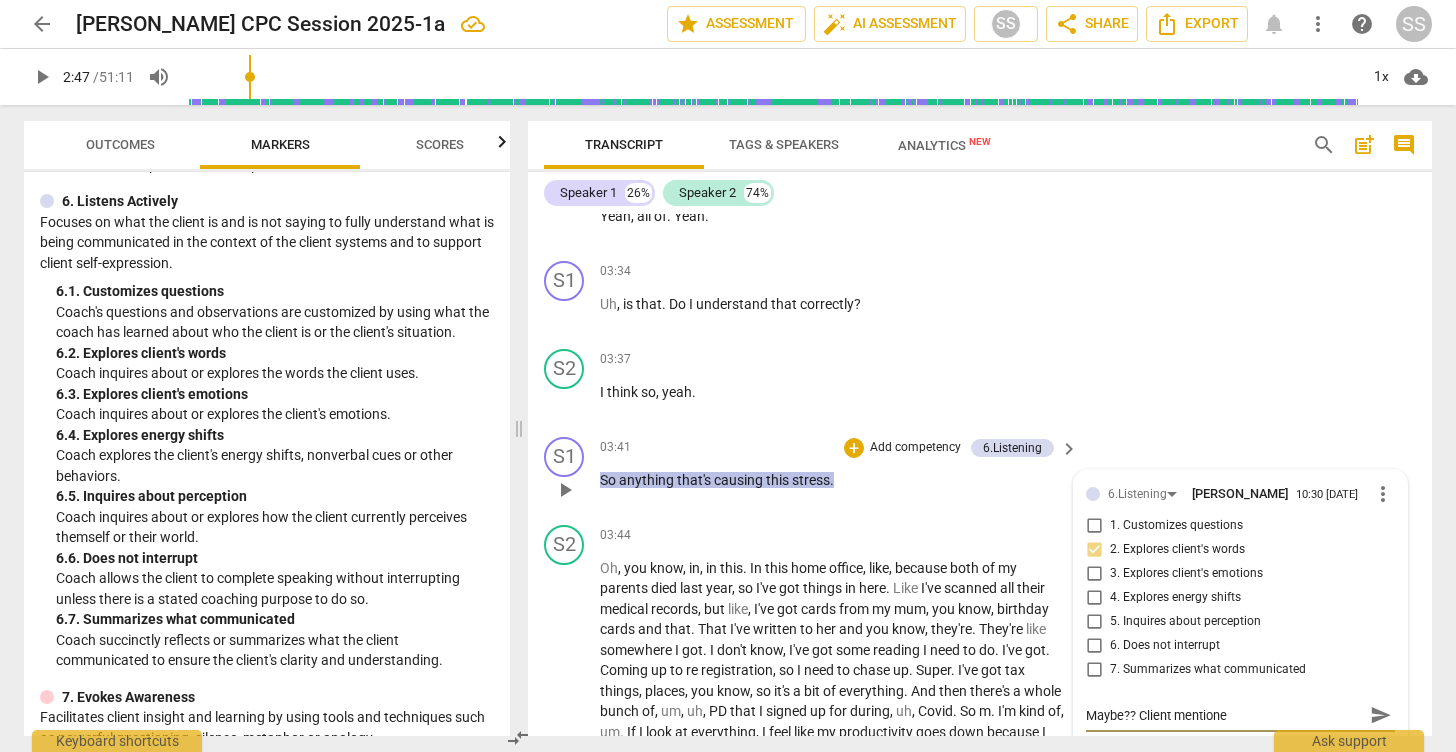 type on "Maybe?? Client mentioned" 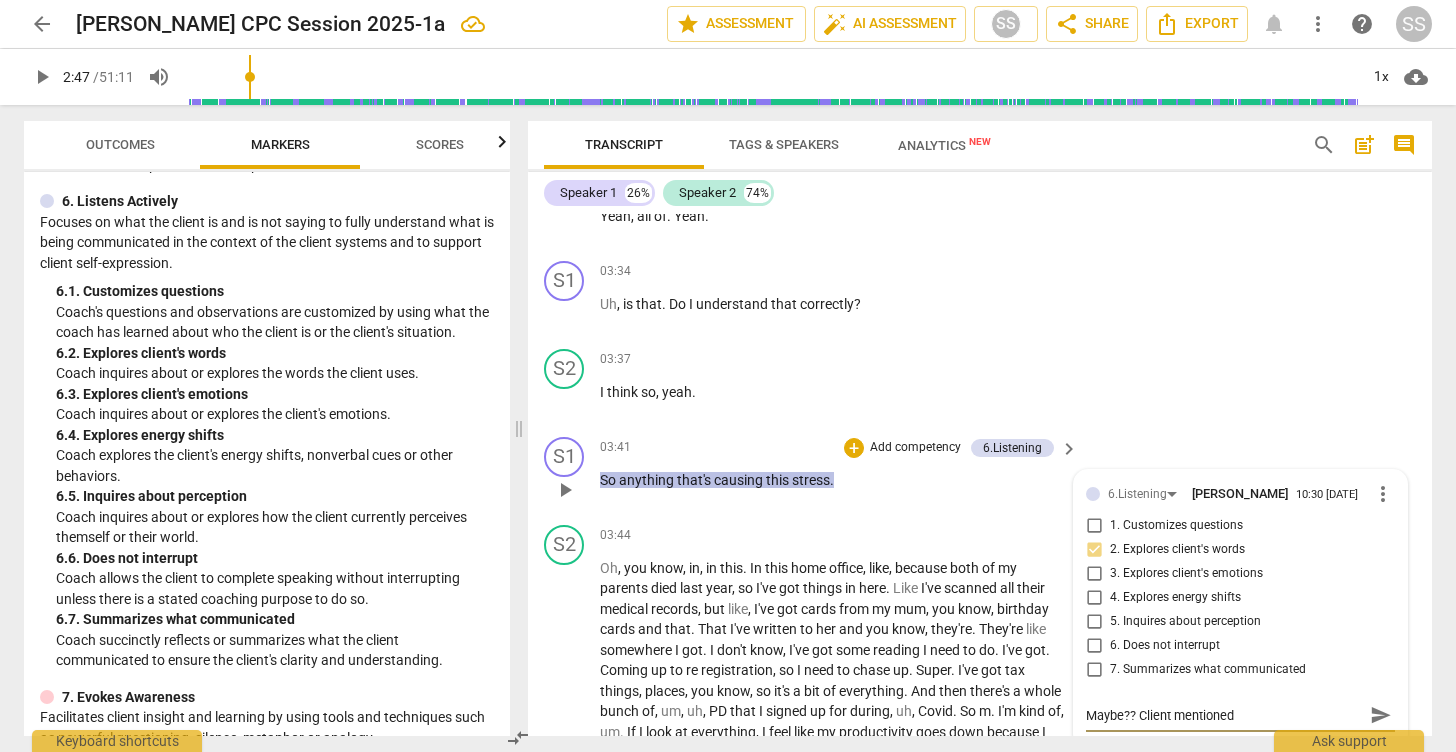 type on "Maybe?? Client mentioned" 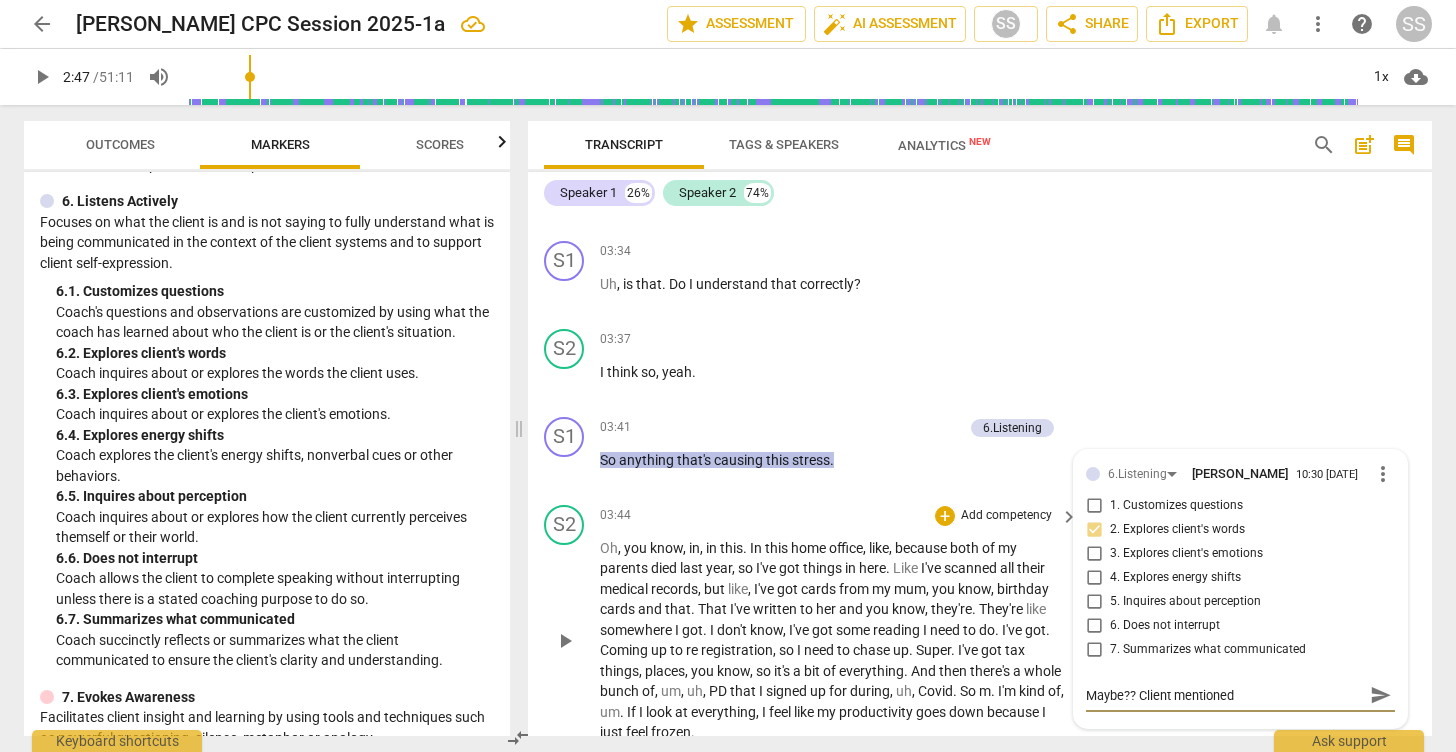 scroll, scrollTop: 1642, scrollLeft: 0, axis: vertical 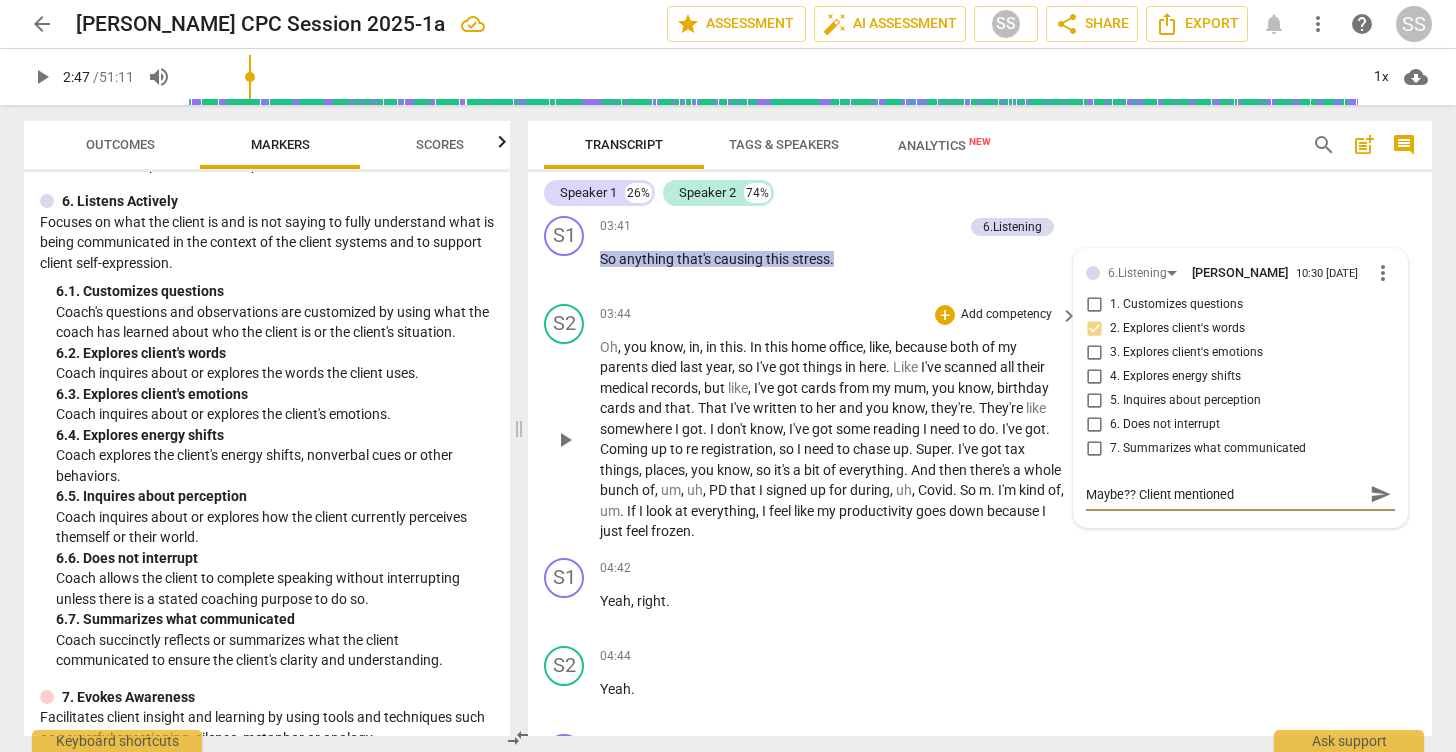 type on "Maybe?? Client mentioned "" 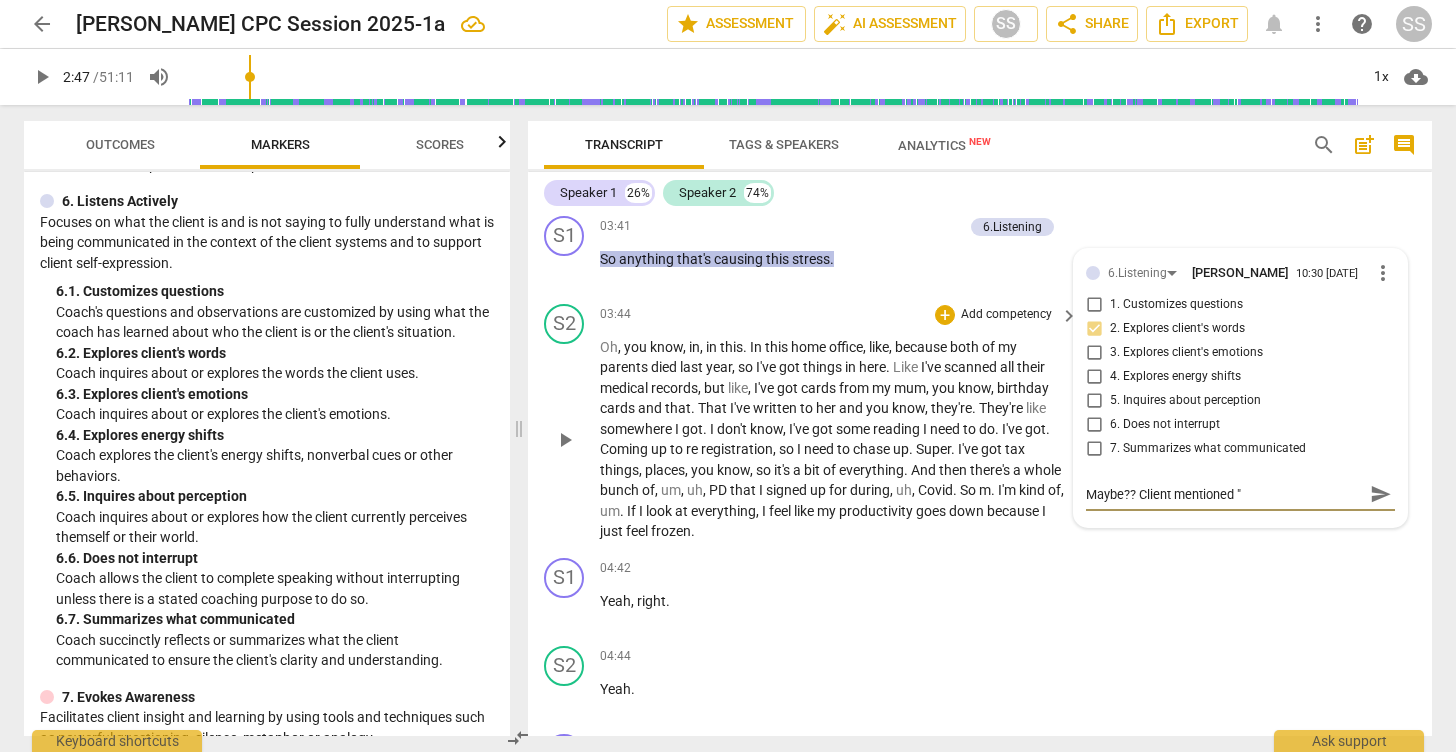 type on "Maybe?? Client mentioned "l" 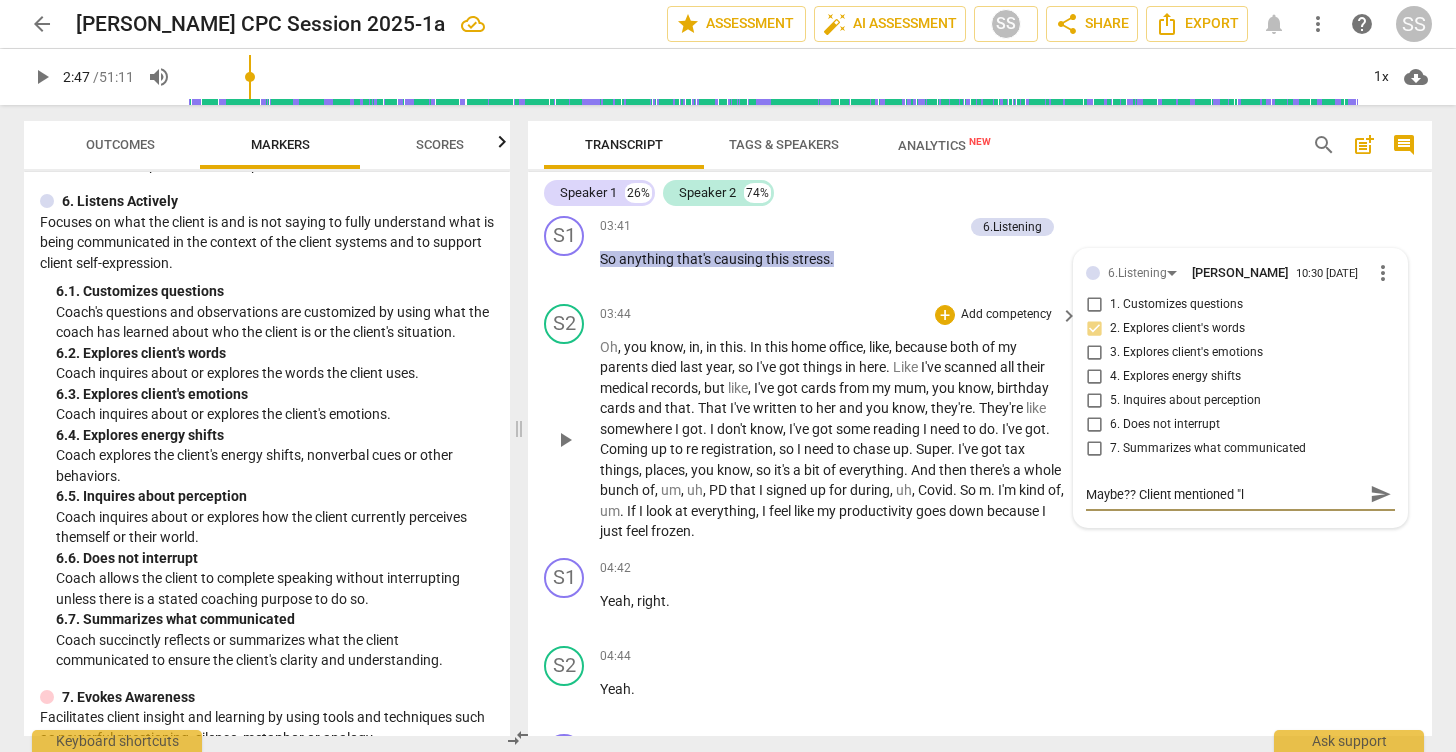 type on "Maybe?? Client mentioned "le" 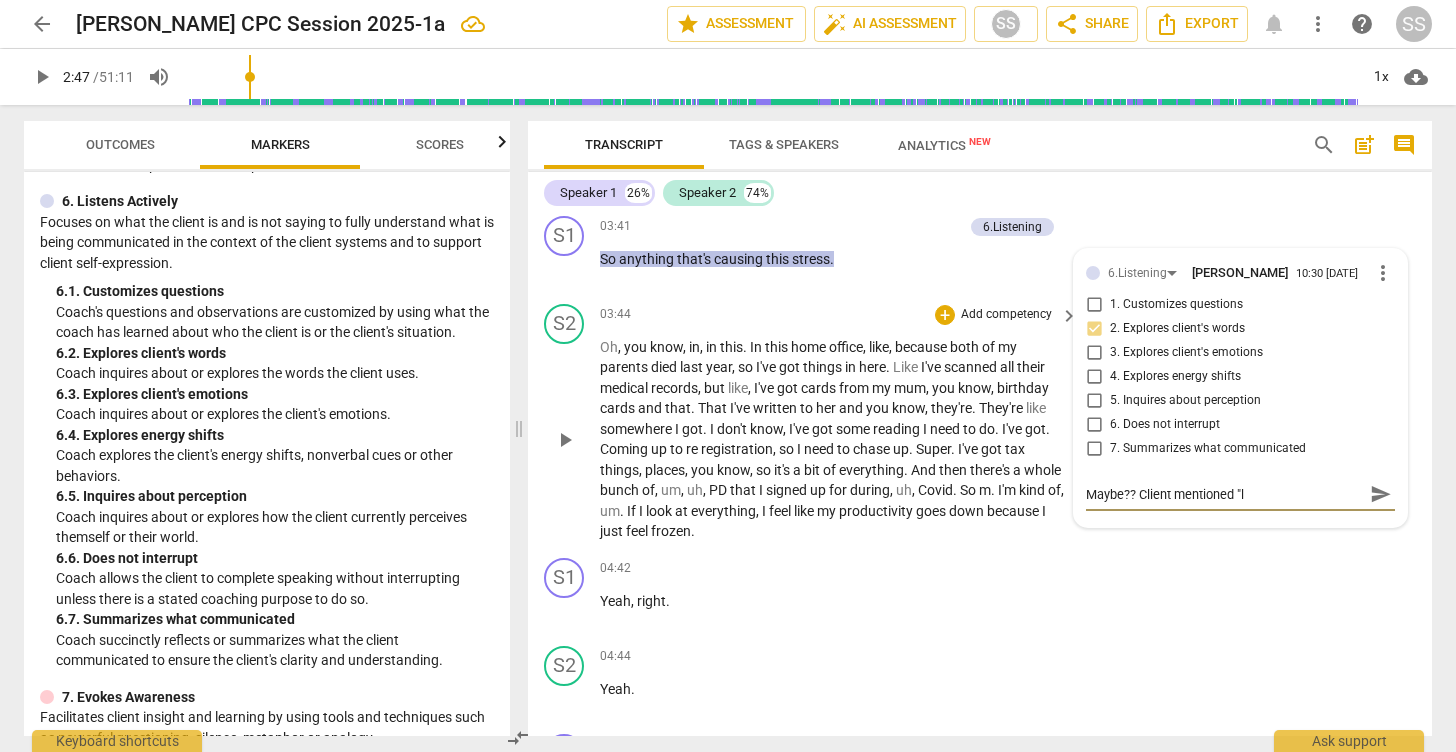 type on "Maybe?? Client mentioned "le" 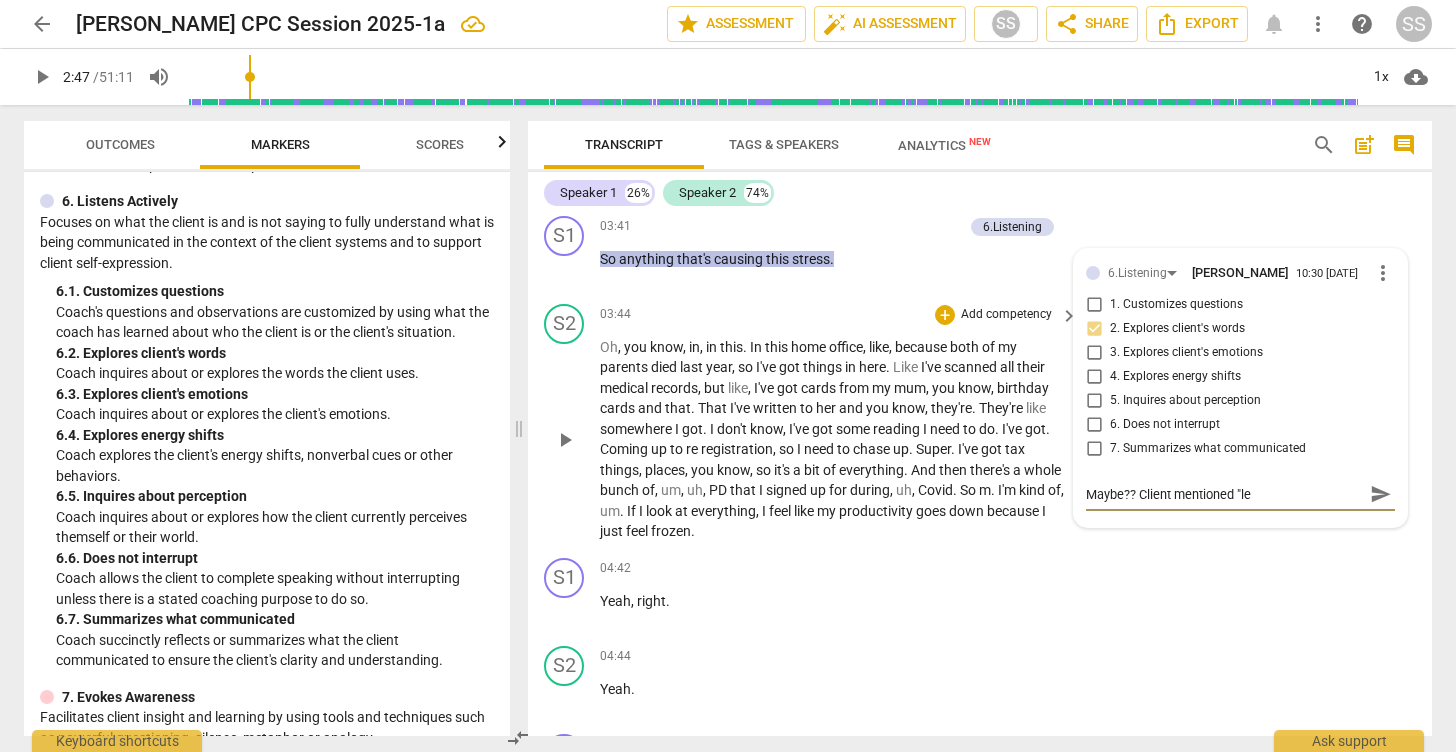 type on "Maybe?? Client mentioned "les" 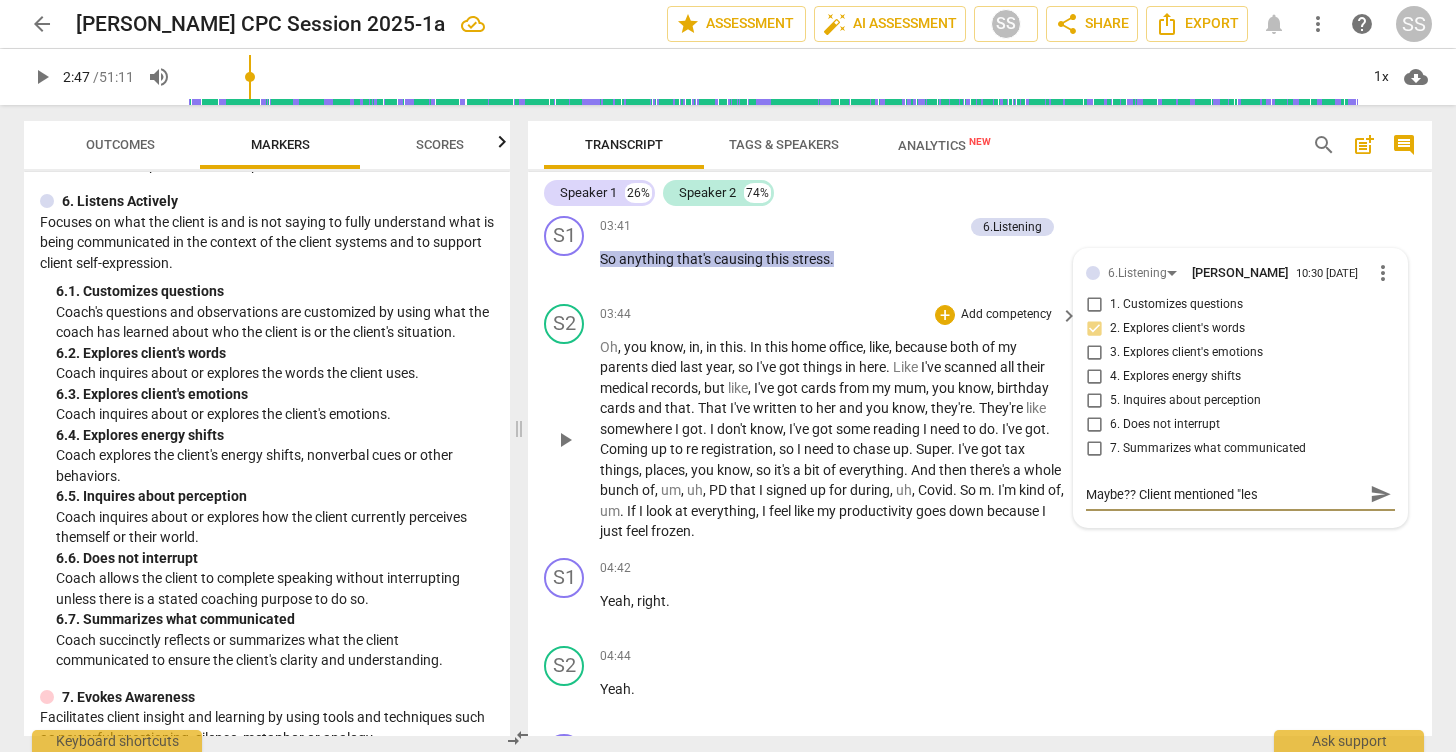 type on "Maybe?? Client mentioned "less" 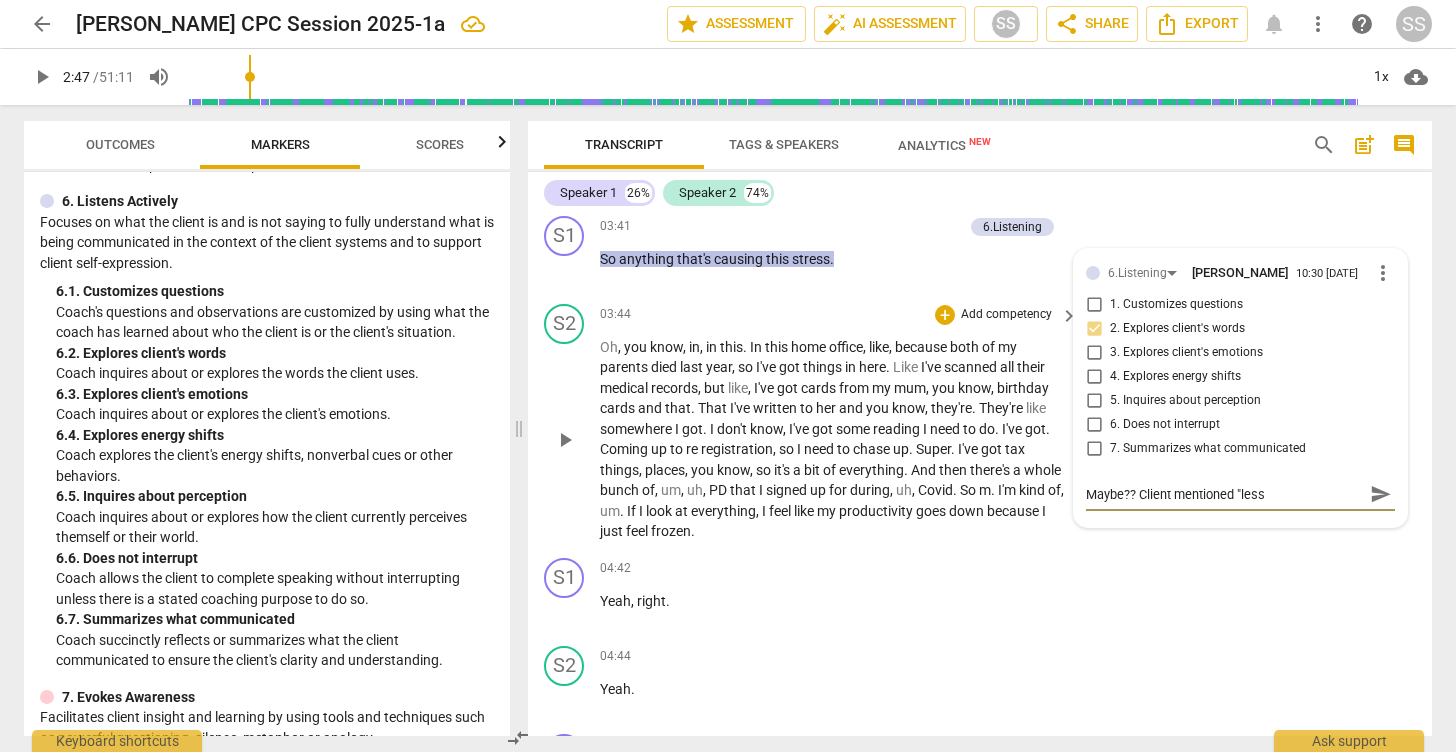 type on "Maybe?? Client mentioned "less" 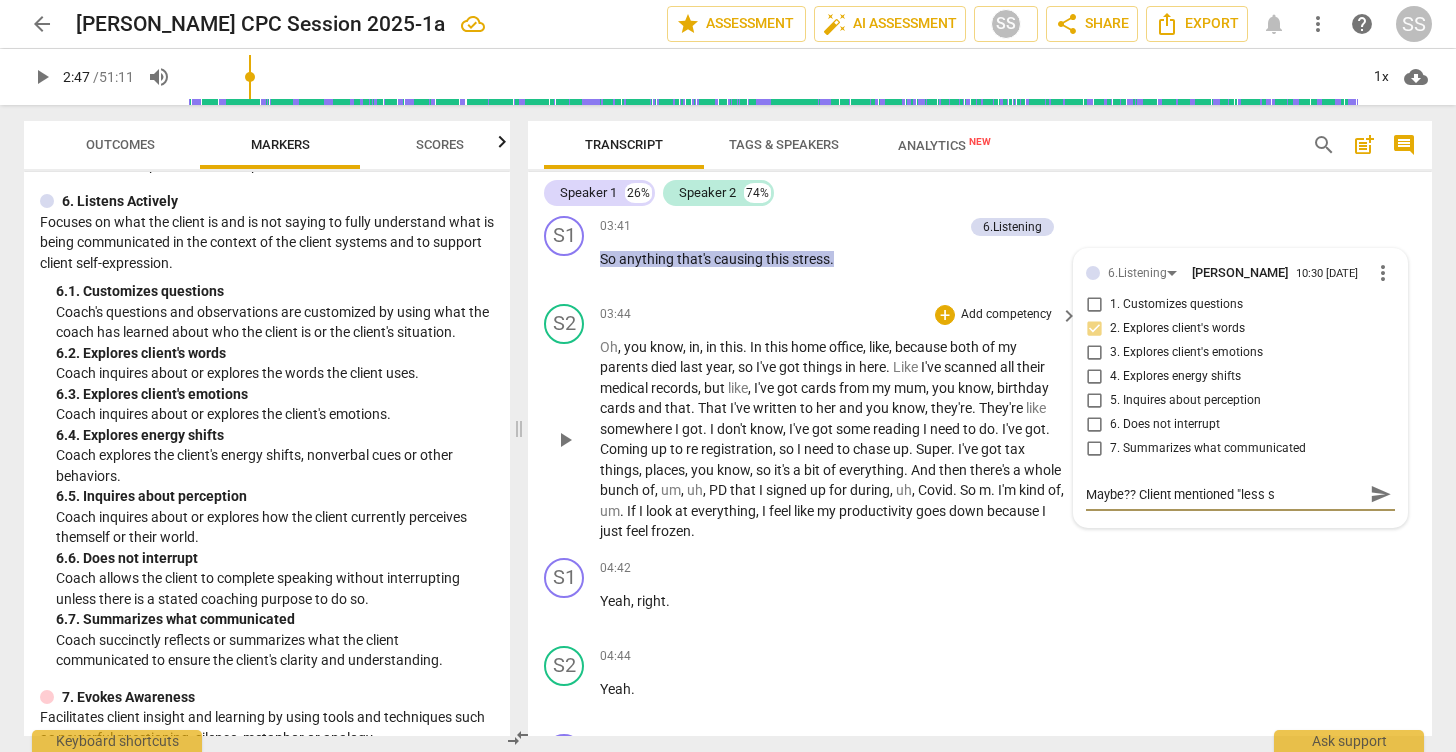 type on "Maybe?? Client mentioned "less st" 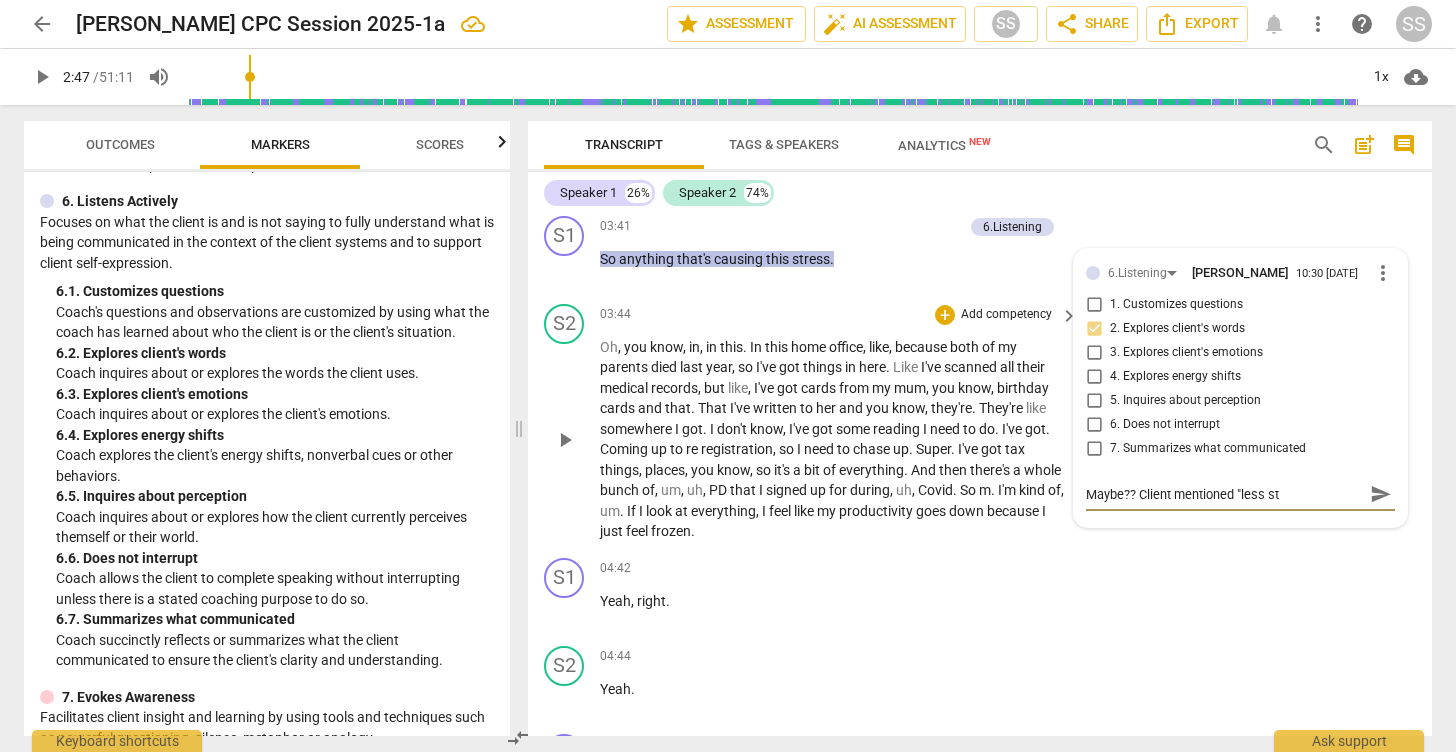 type on "Maybe?? Client mentioned "less str" 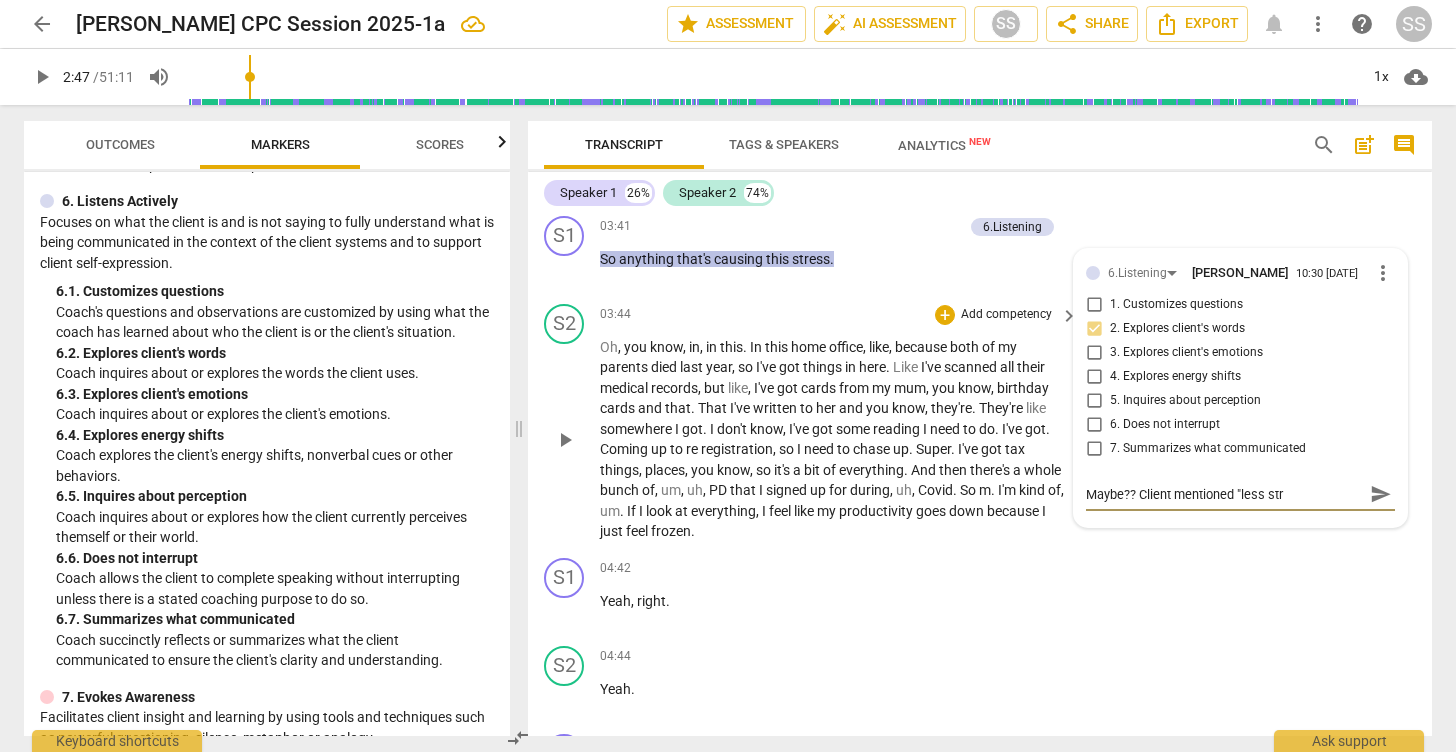 type on "Maybe?? Client mentioned "less stre" 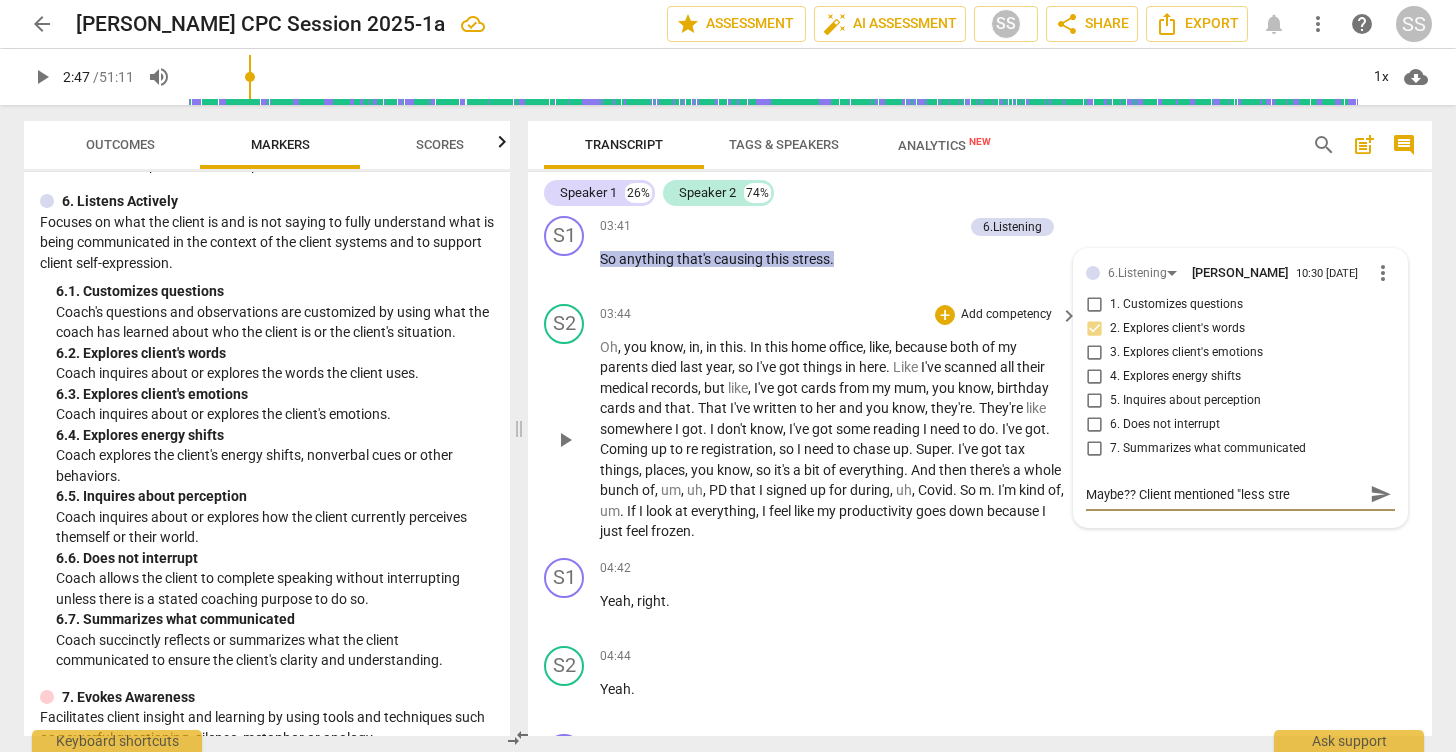 type on "Maybe?? Client mentioned "less stres" 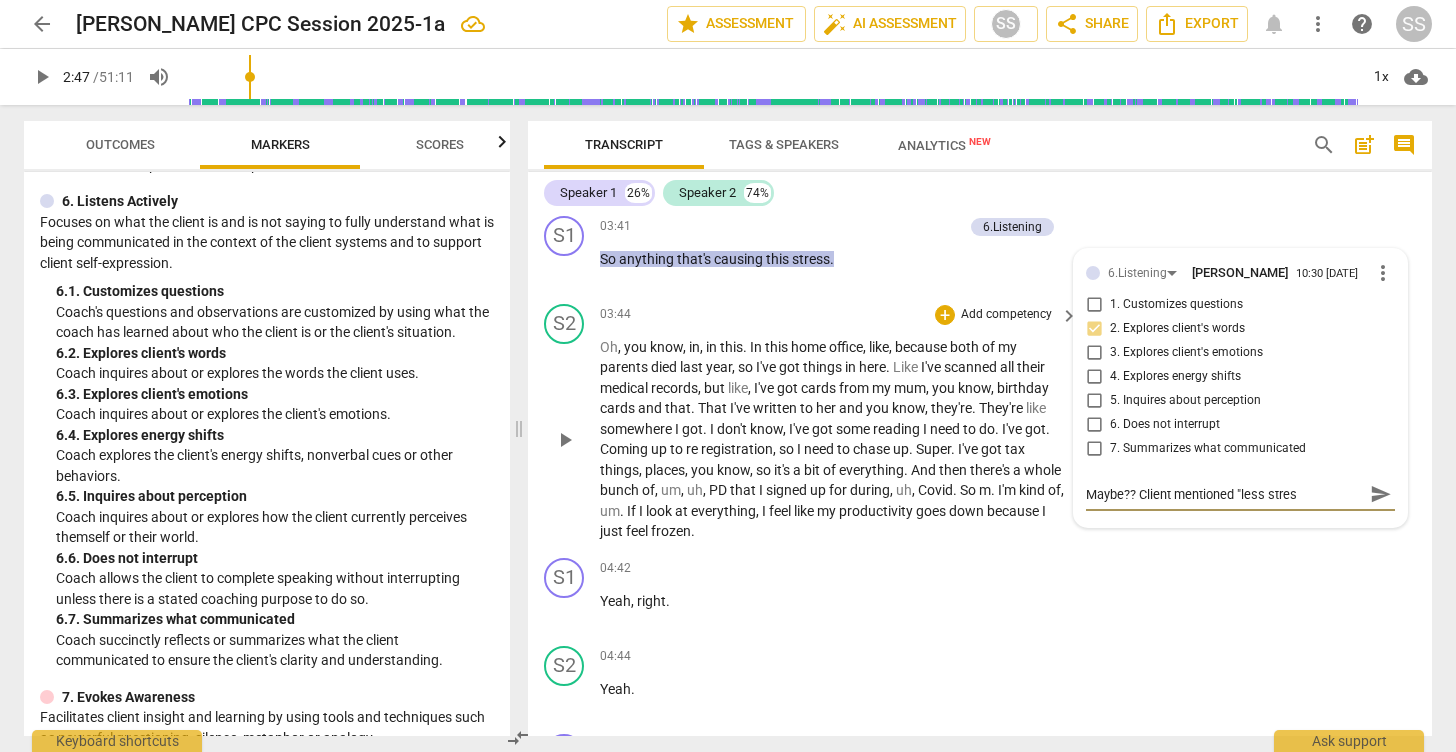 type on "Maybe?? Client mentioned "less stress" 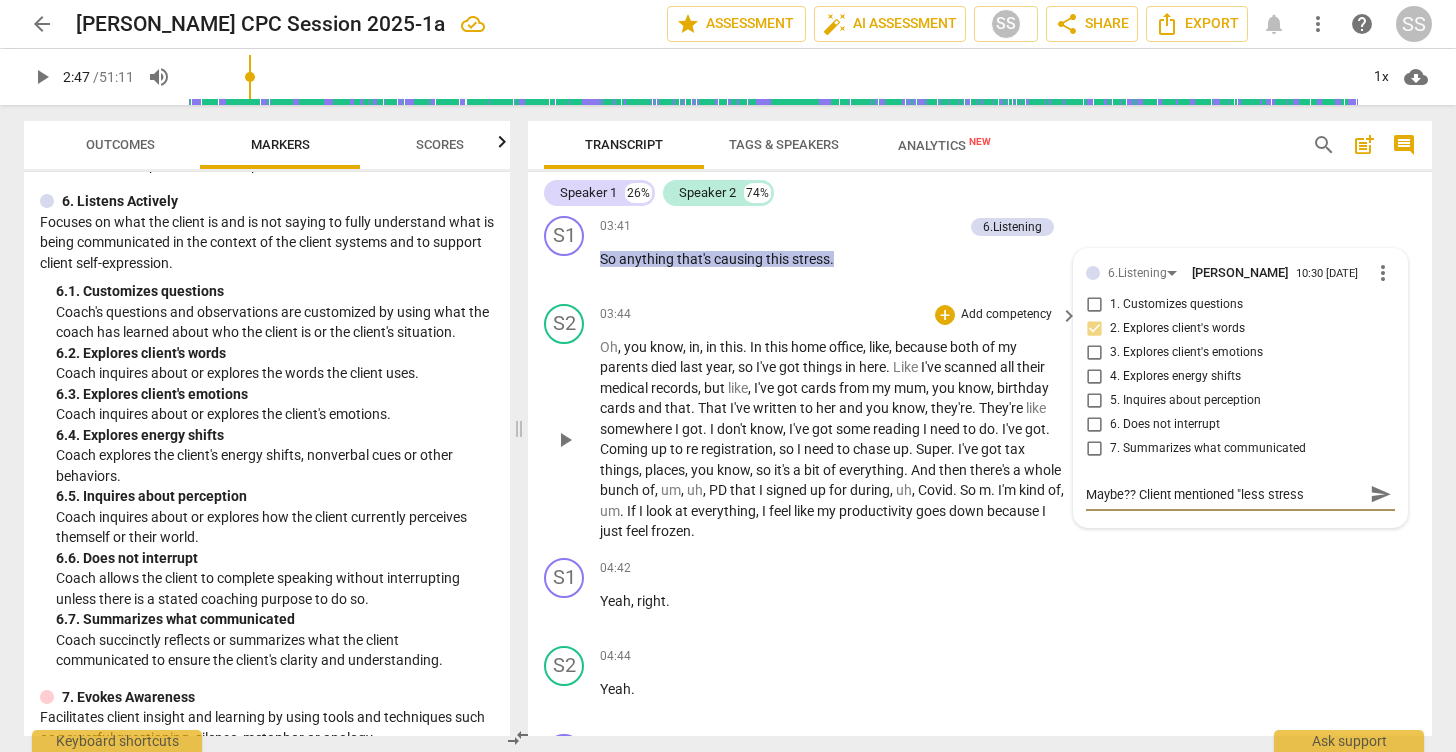type on "Maybe?? Client mentioned "less stresse" 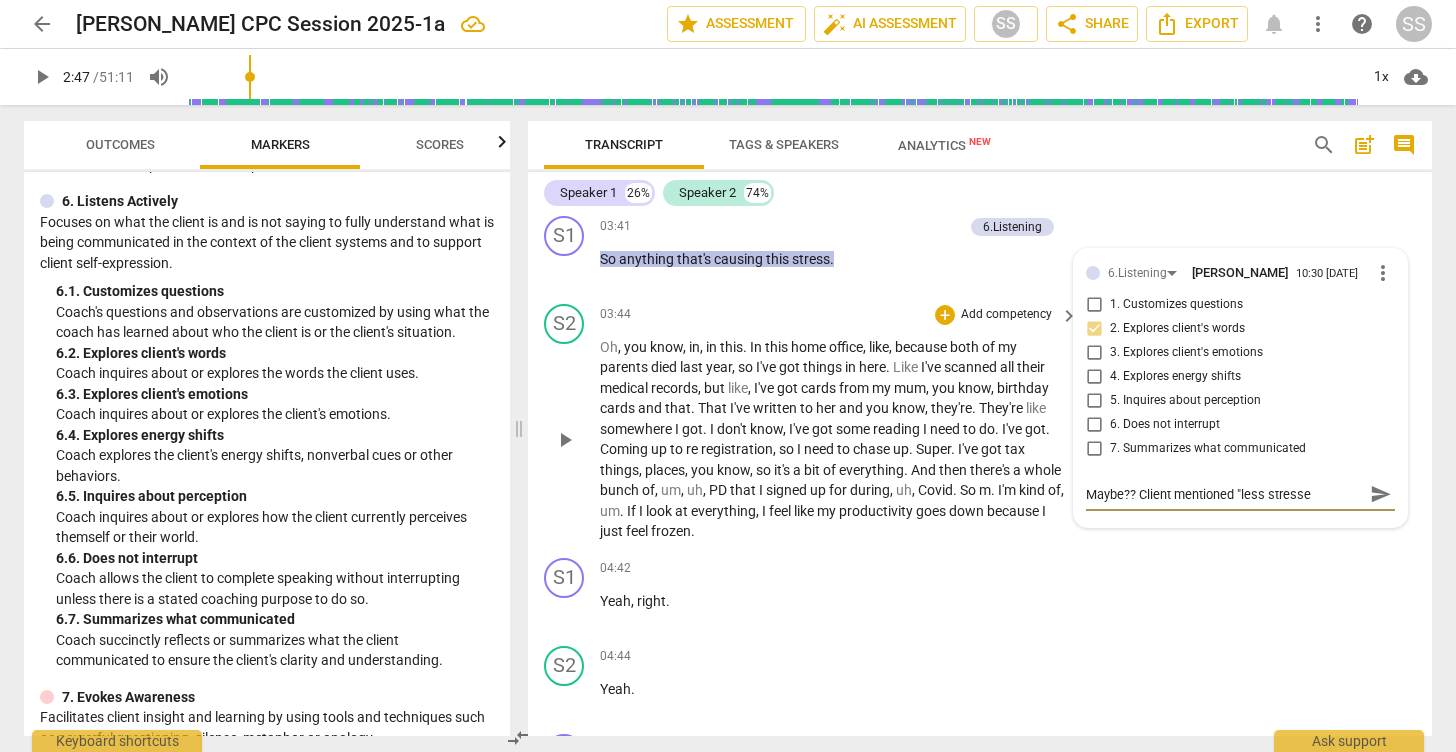 type on "Maybe?? Client mentioned "less stressed" 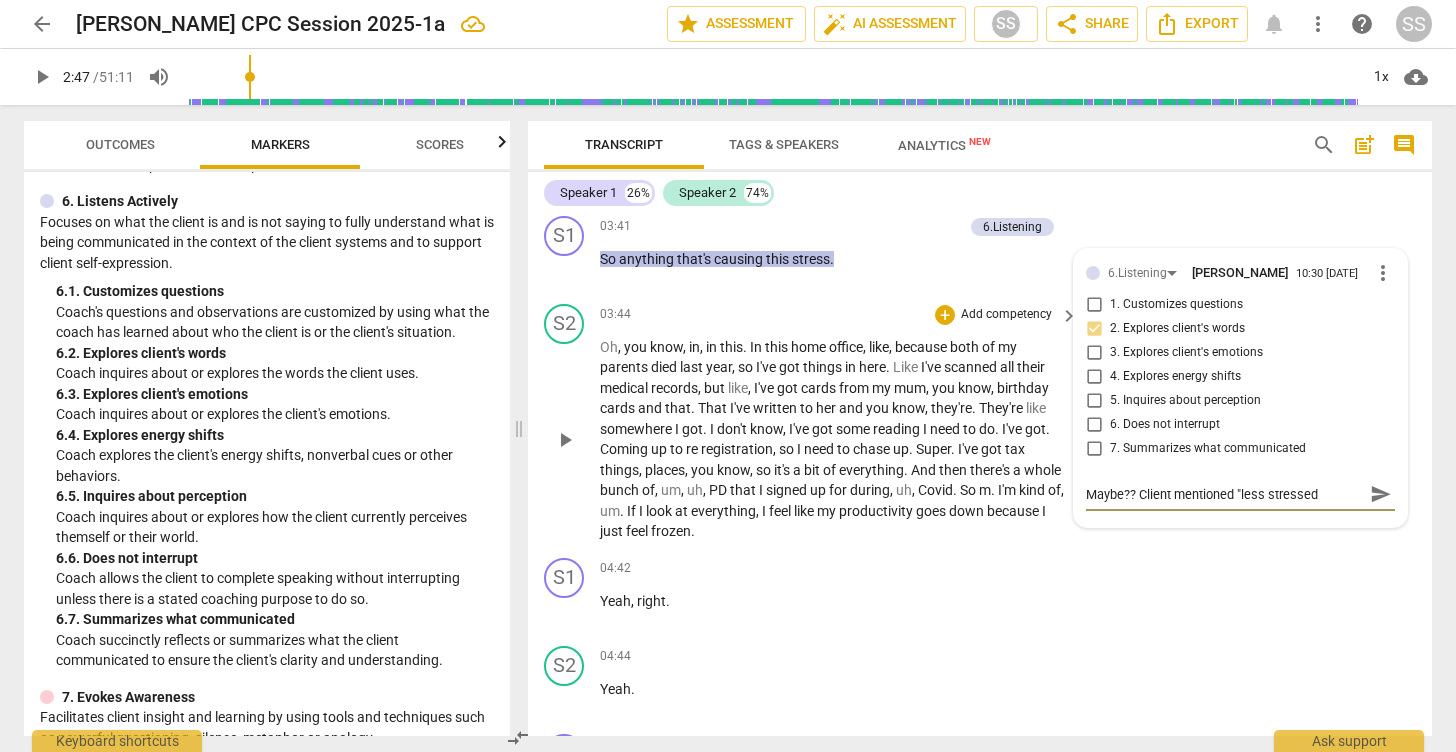 type on "Maybe?? Client mentioned "less stressed" 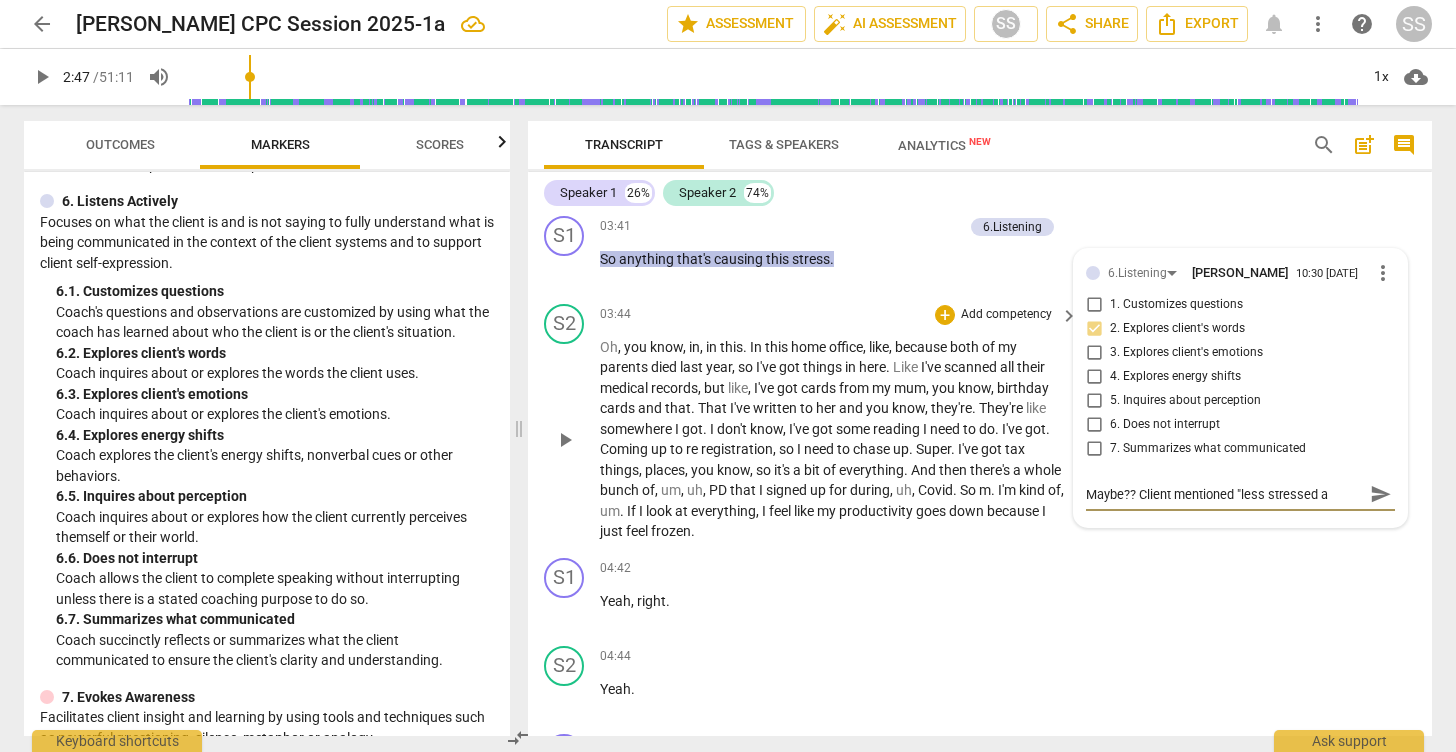 type on "Maybe?? Client mentioned "less stressed an" 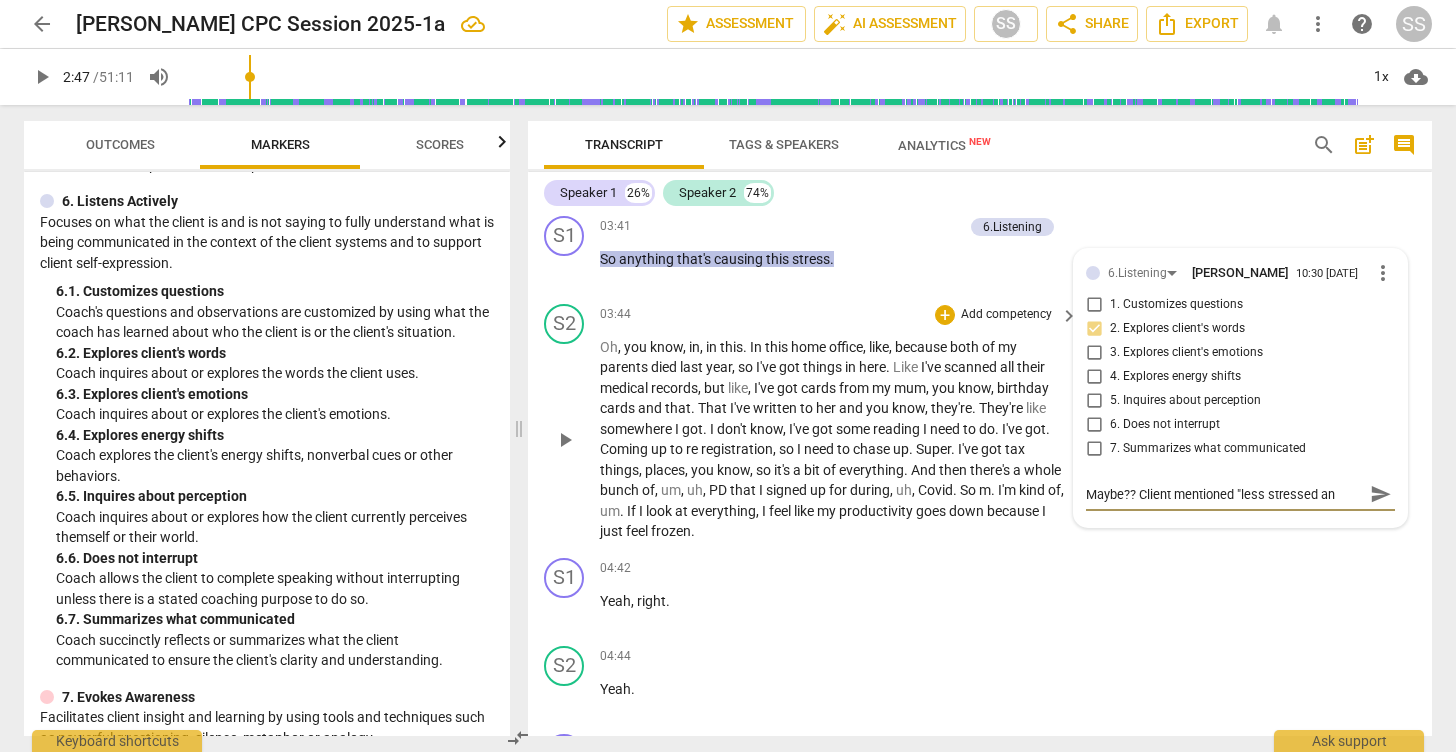 type on "Maybe?? Client mentioned "less stressed and" 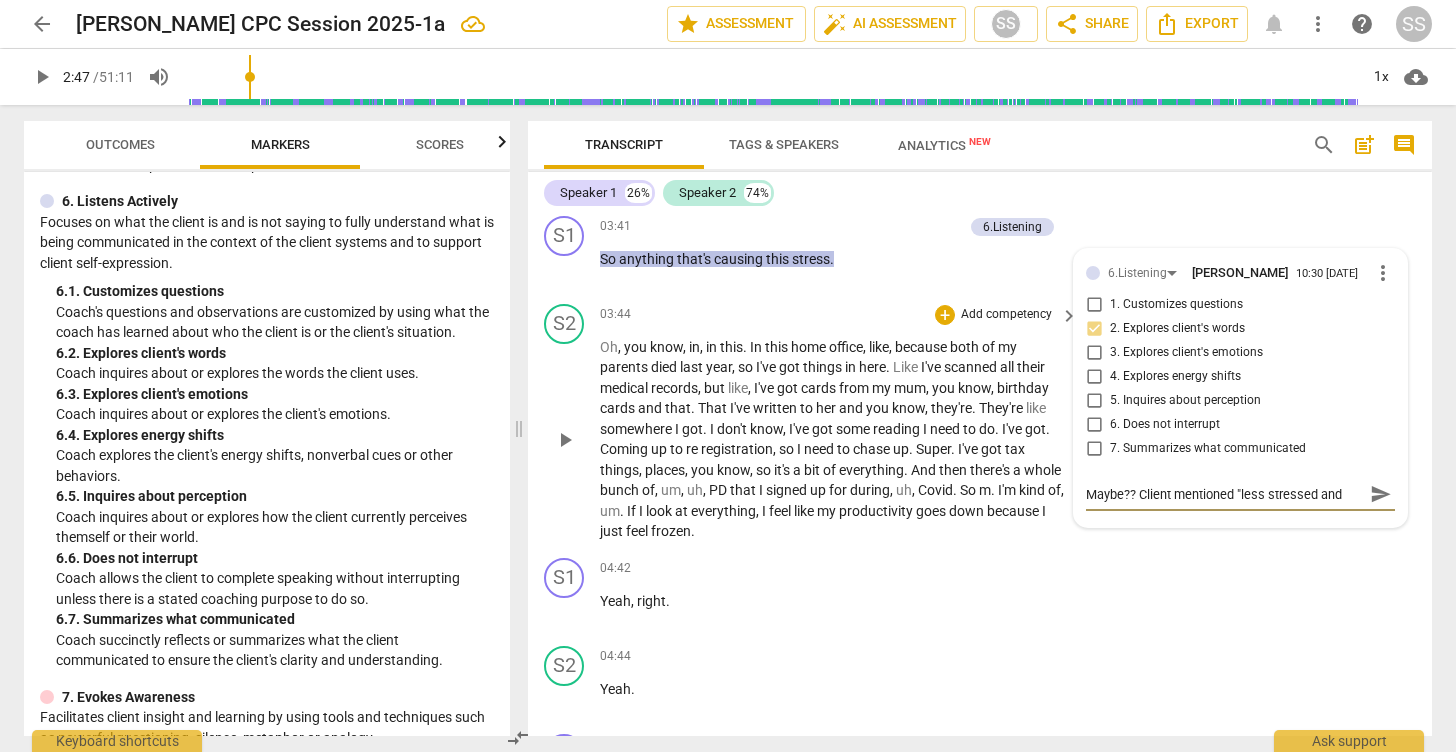 type on "Maybe?? Client mentioned "less stressed and" 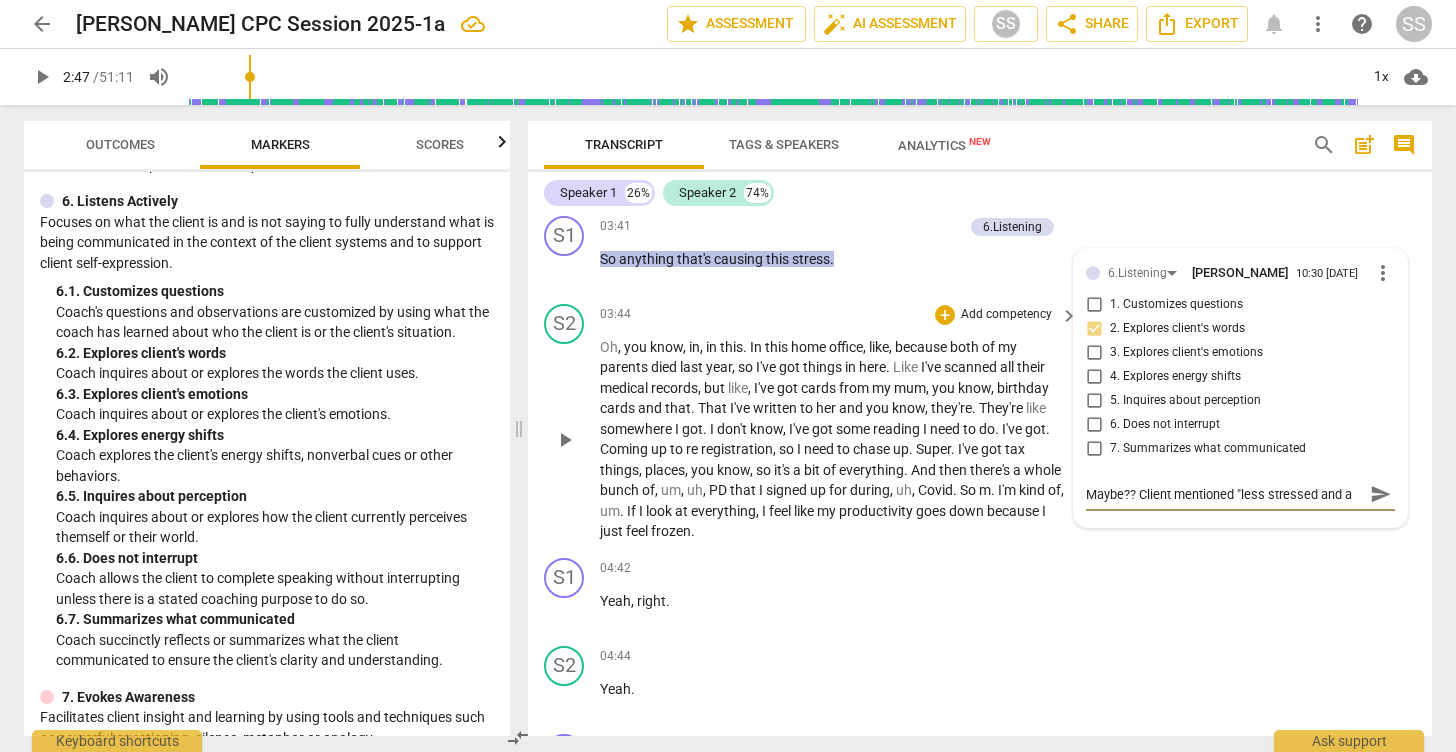 type on "Maybe?? Client mentioned "less stressed and a" 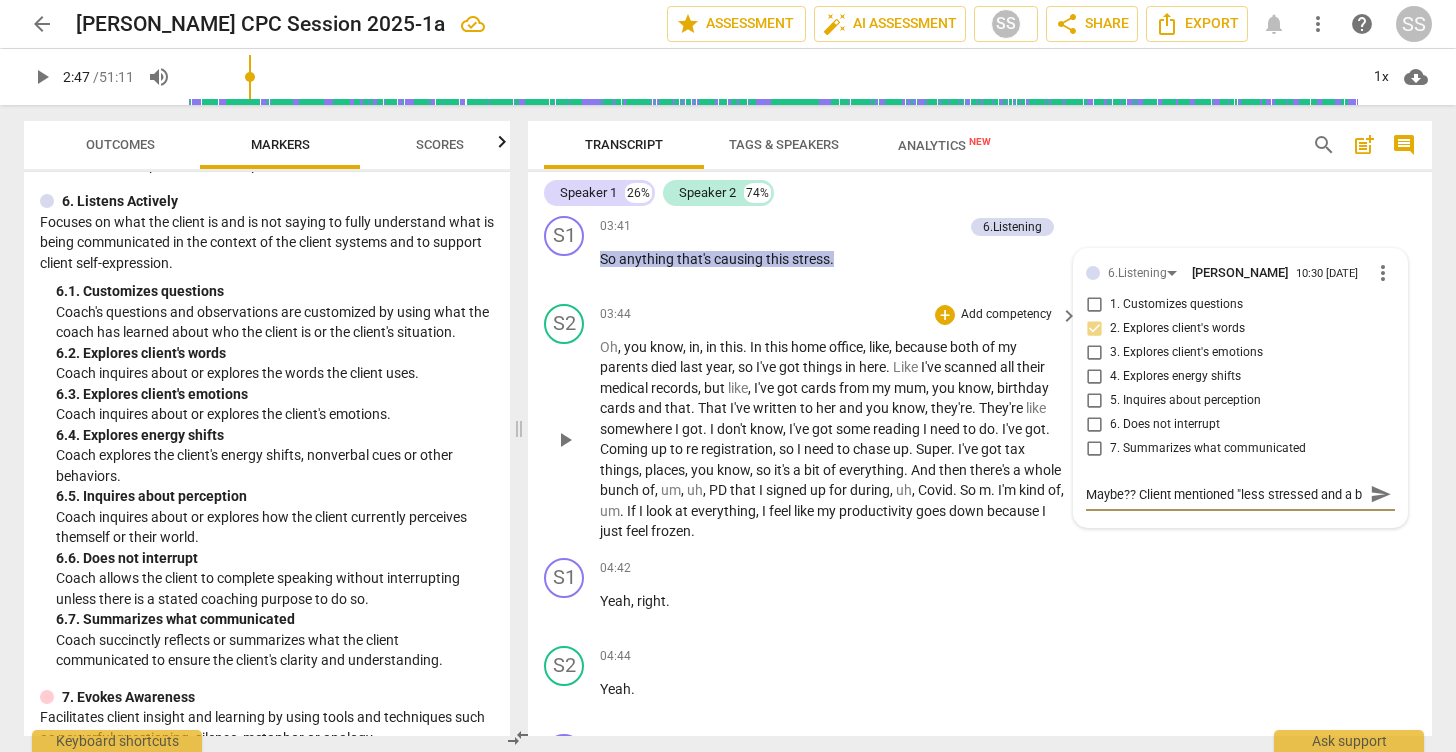 scroll, scrollTop: 17, scrollLeft: 0, axis: vertical 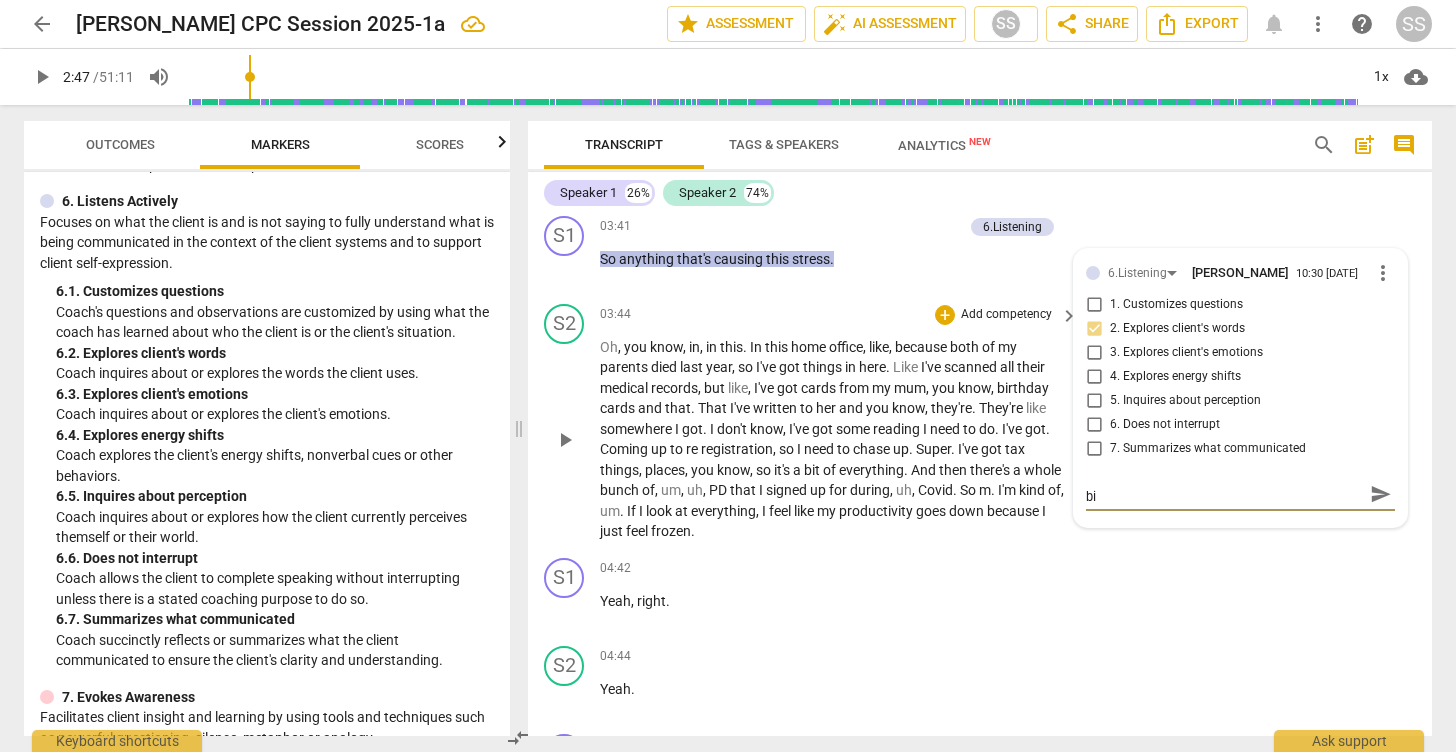 type on "Maybe?? Client mentioned "less stressed and a bit" 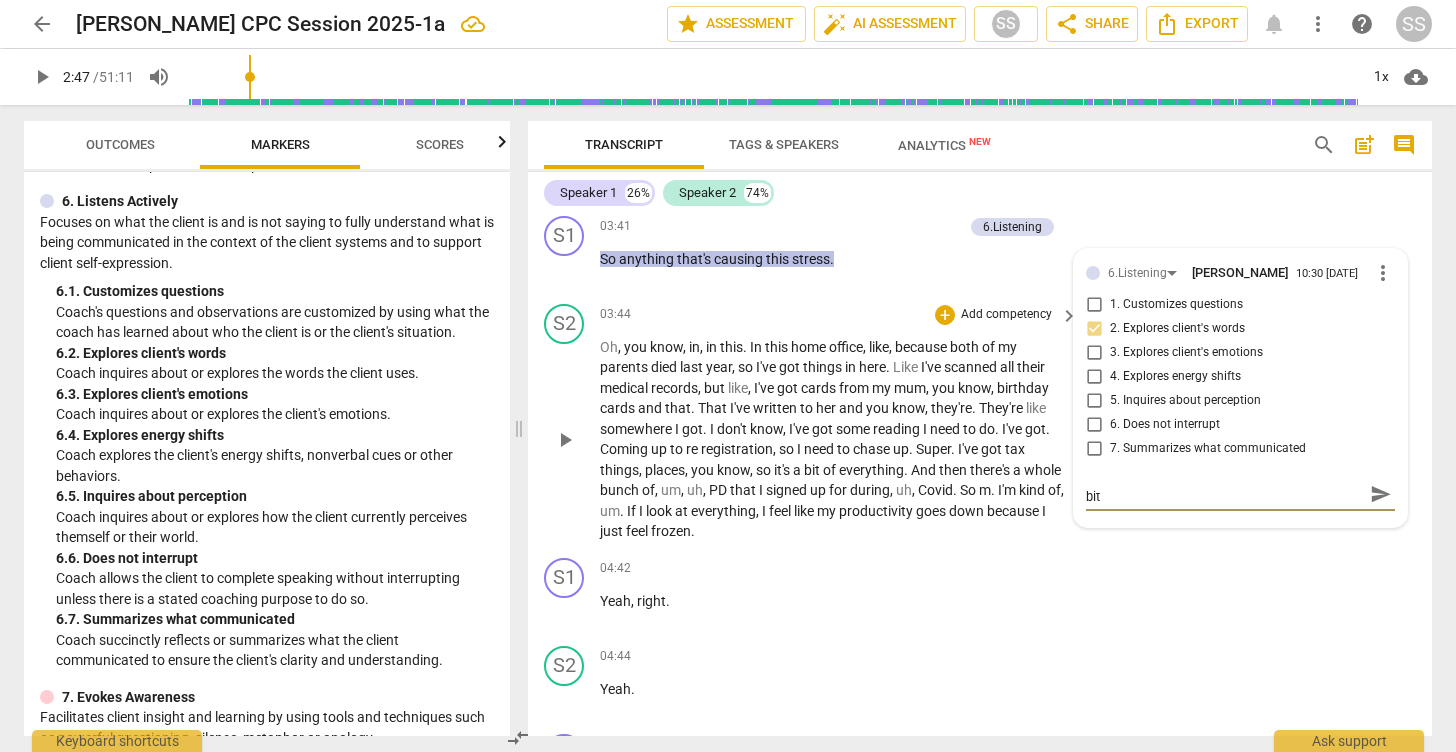type on "Maybe?? Client mentioned "less stressed and a bit" 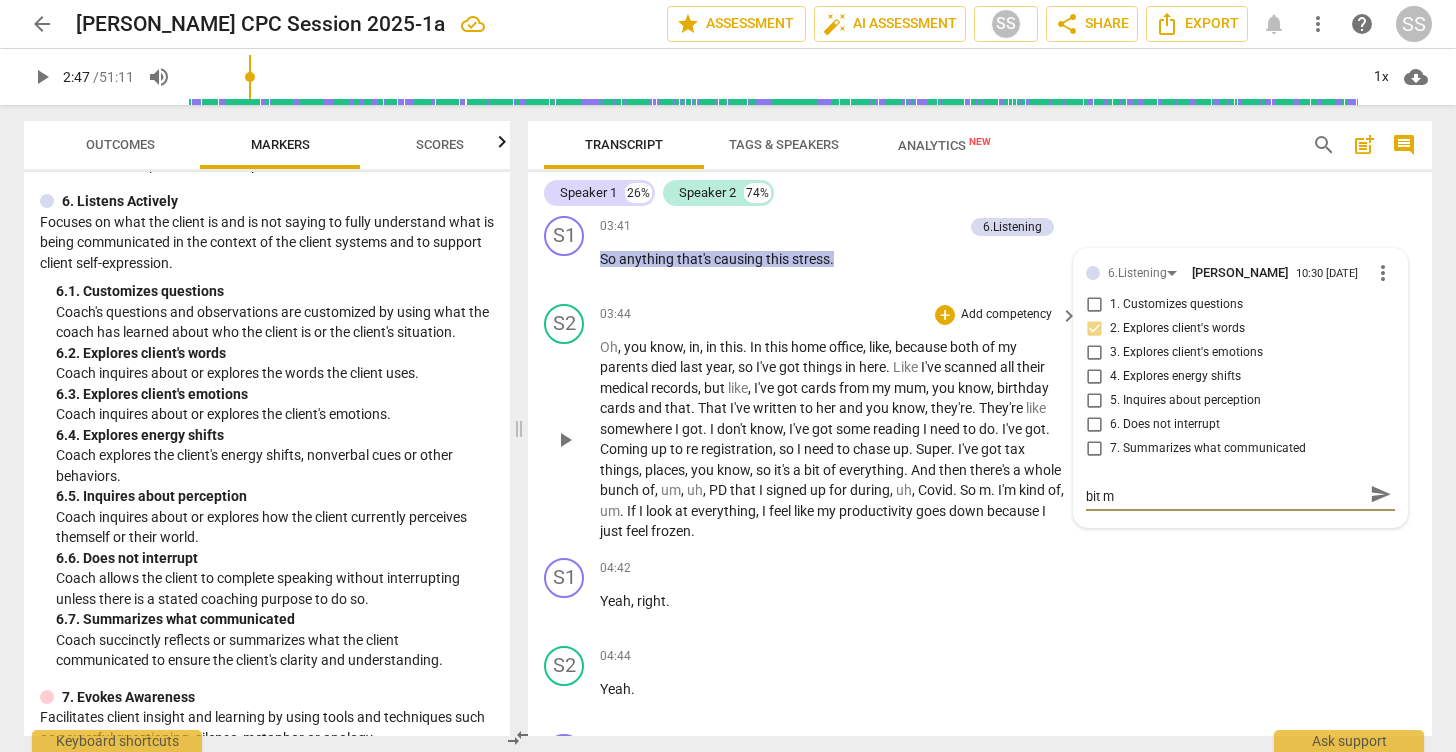 type on "Maybe?? Client mentioned "less stressed and a bit mo" 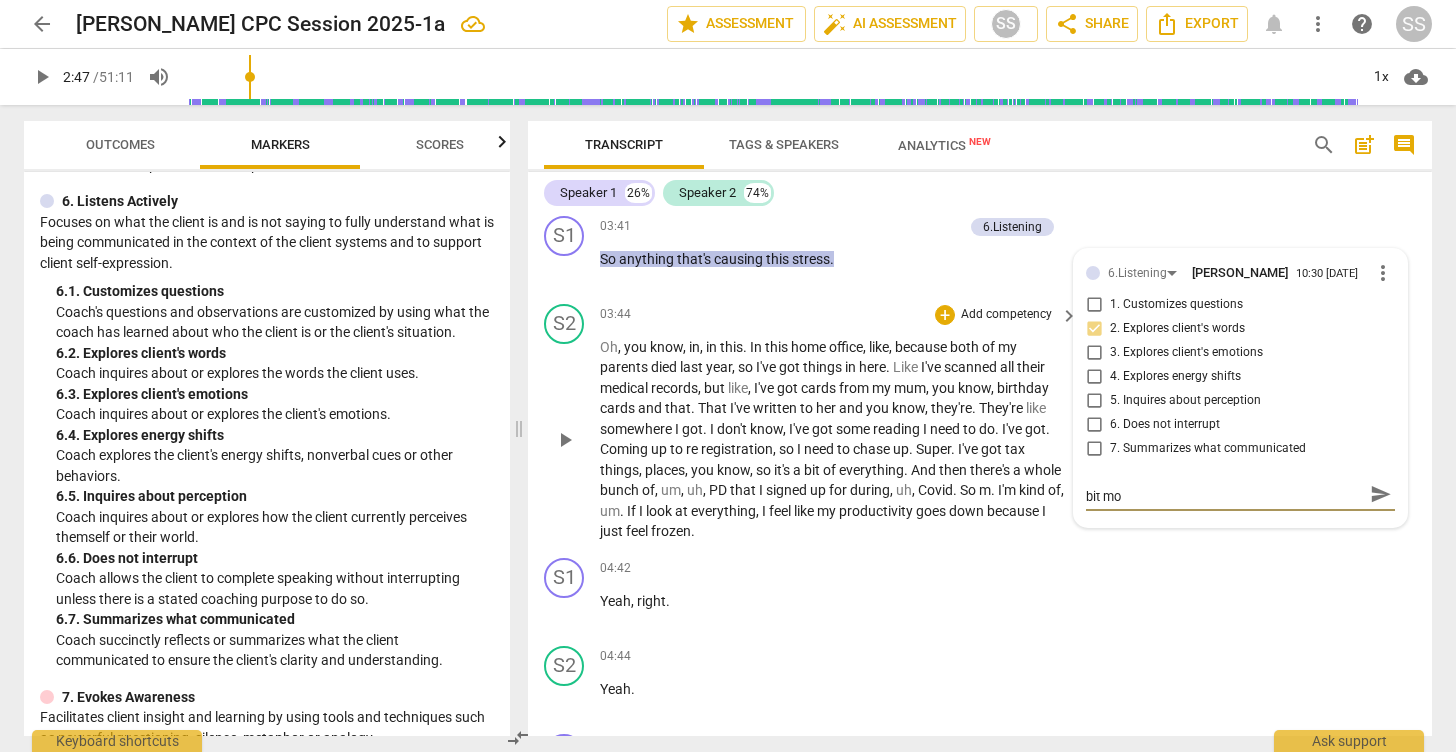 scroll, scrollTop: 0, scrollLeft: 0, axis: both 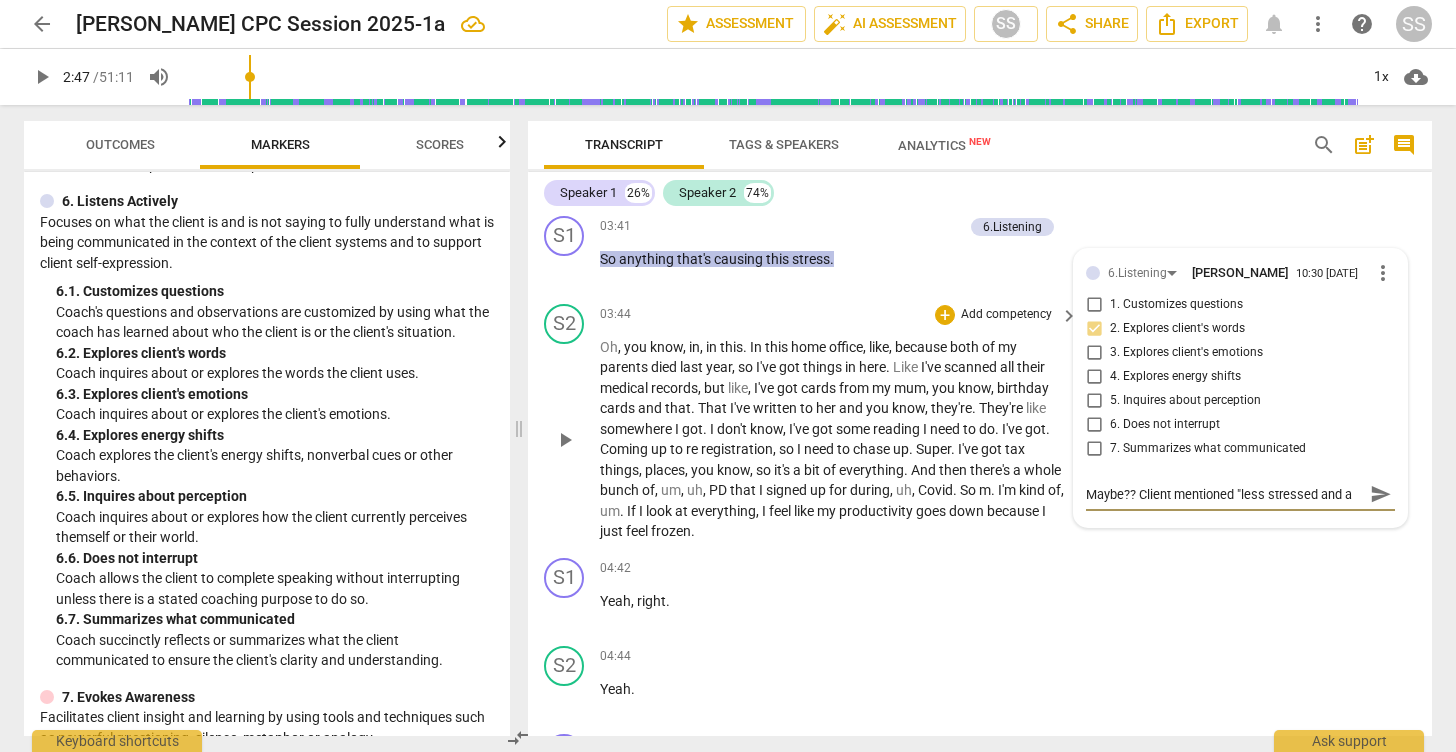 type on "Maybe?? Client mentioned "less stressed and a bit mor" 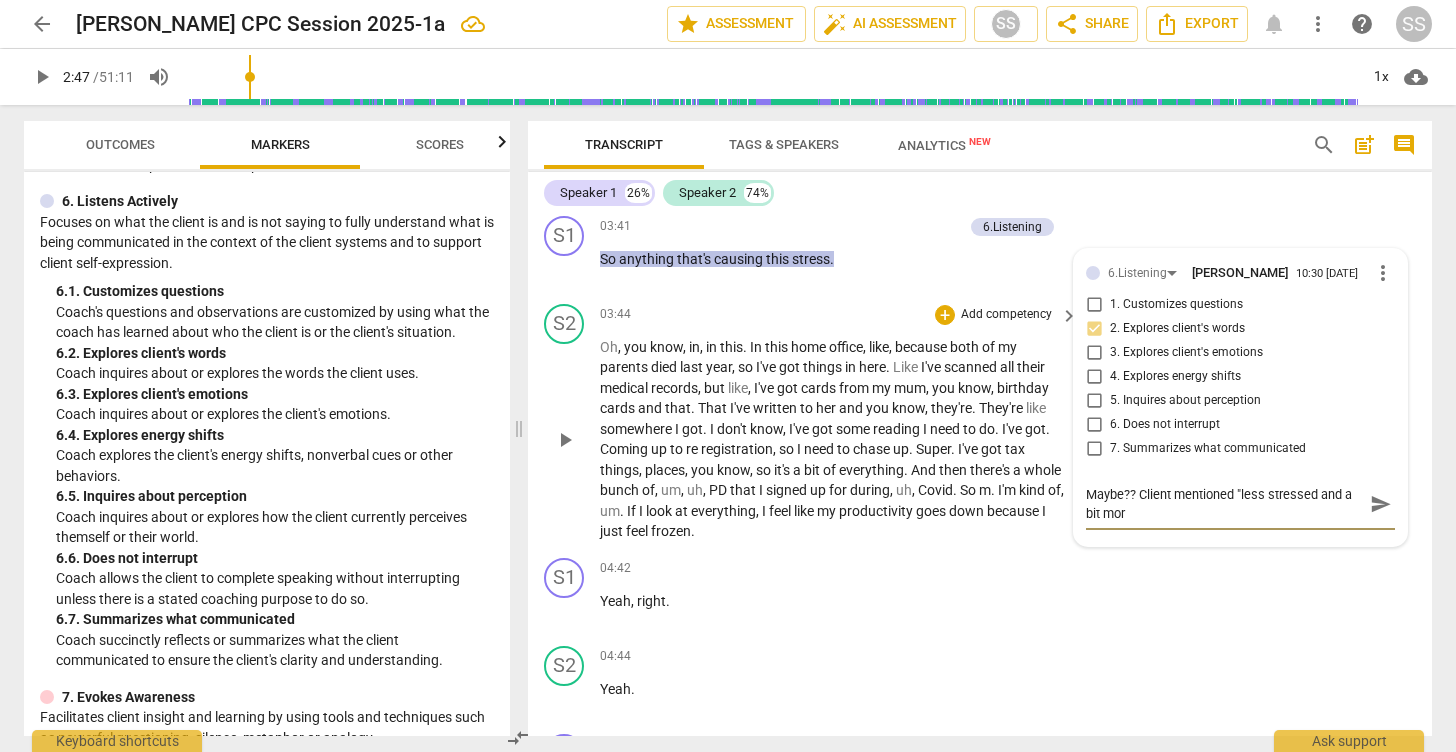 type on "Maybe?? Client mentioned "less stressed and a bit more" 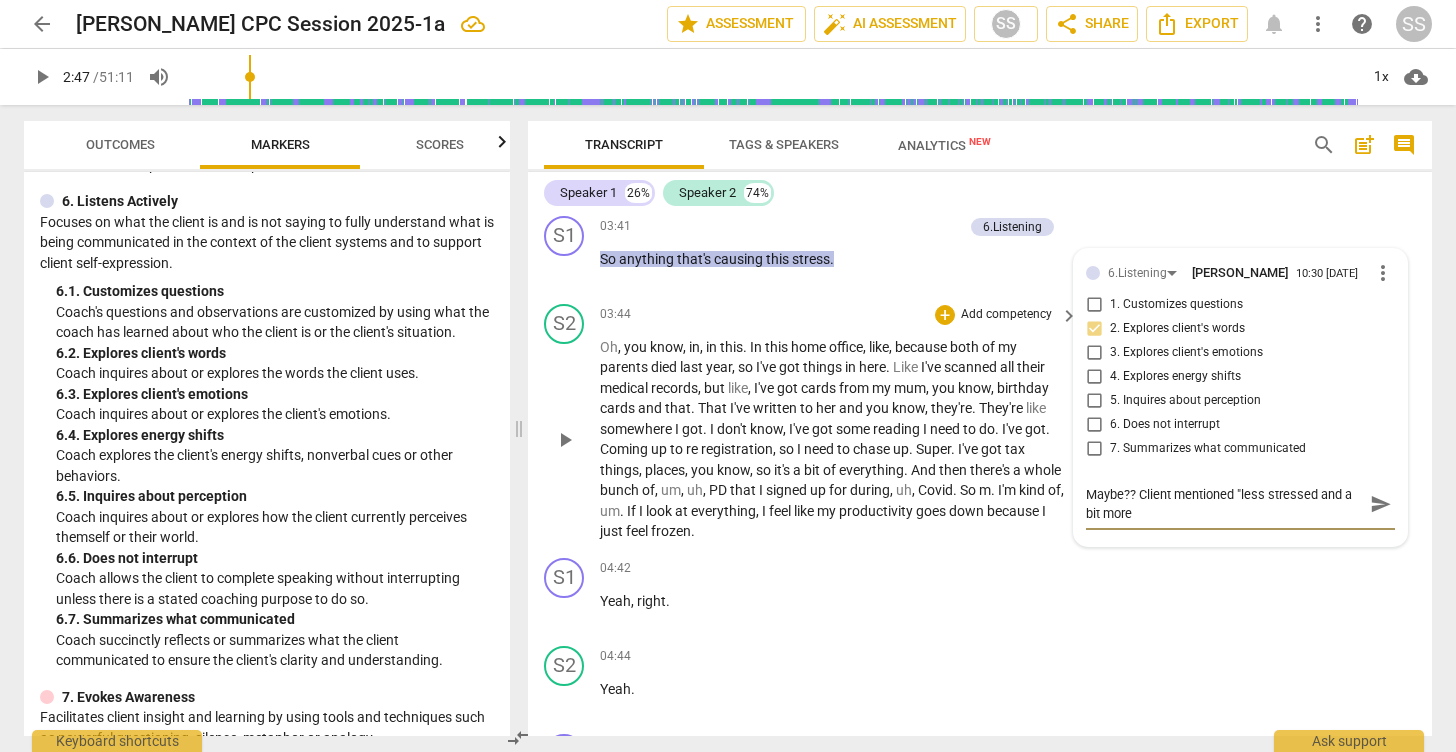 type on "Maybe?? Client mentioned "less stressed and a bit more" 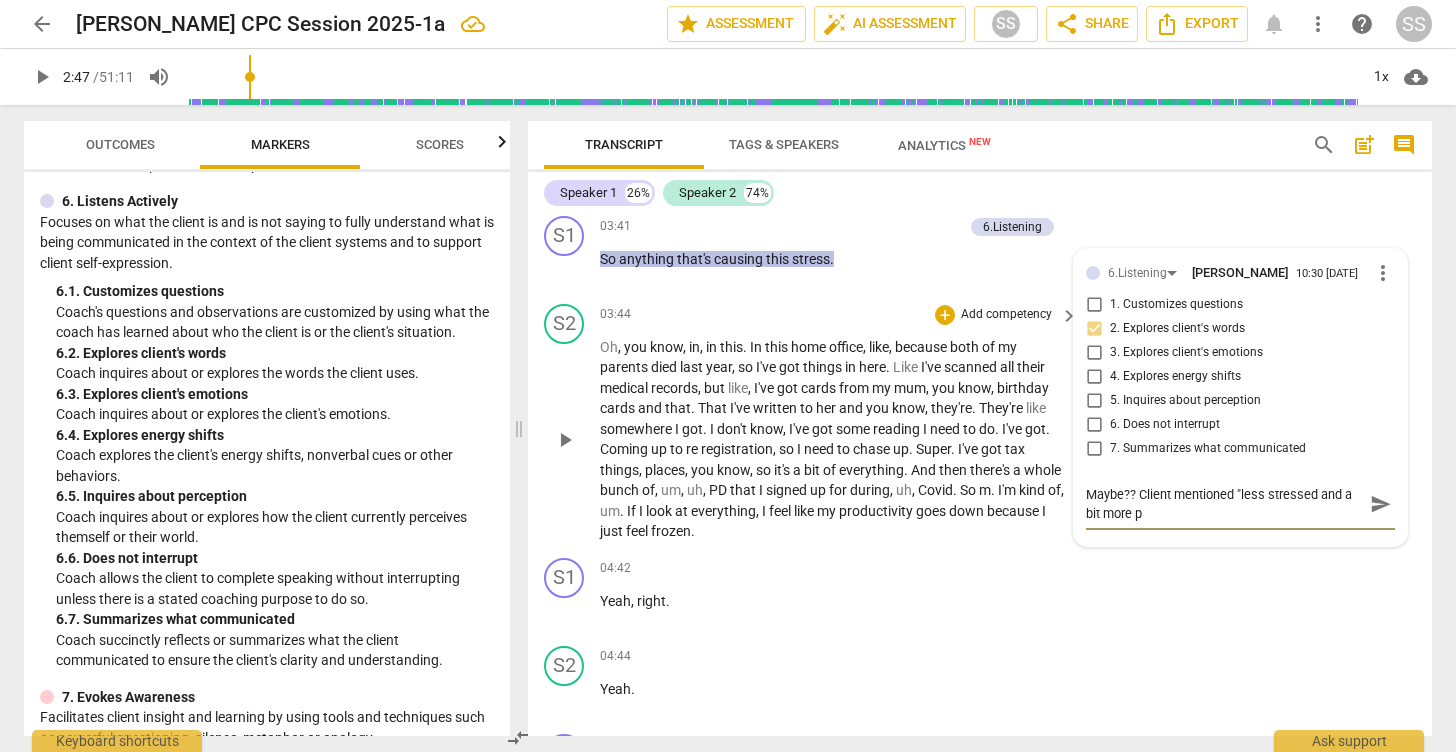 type on "Maybe?? Client mentioned "less stressed and a bit more pr" 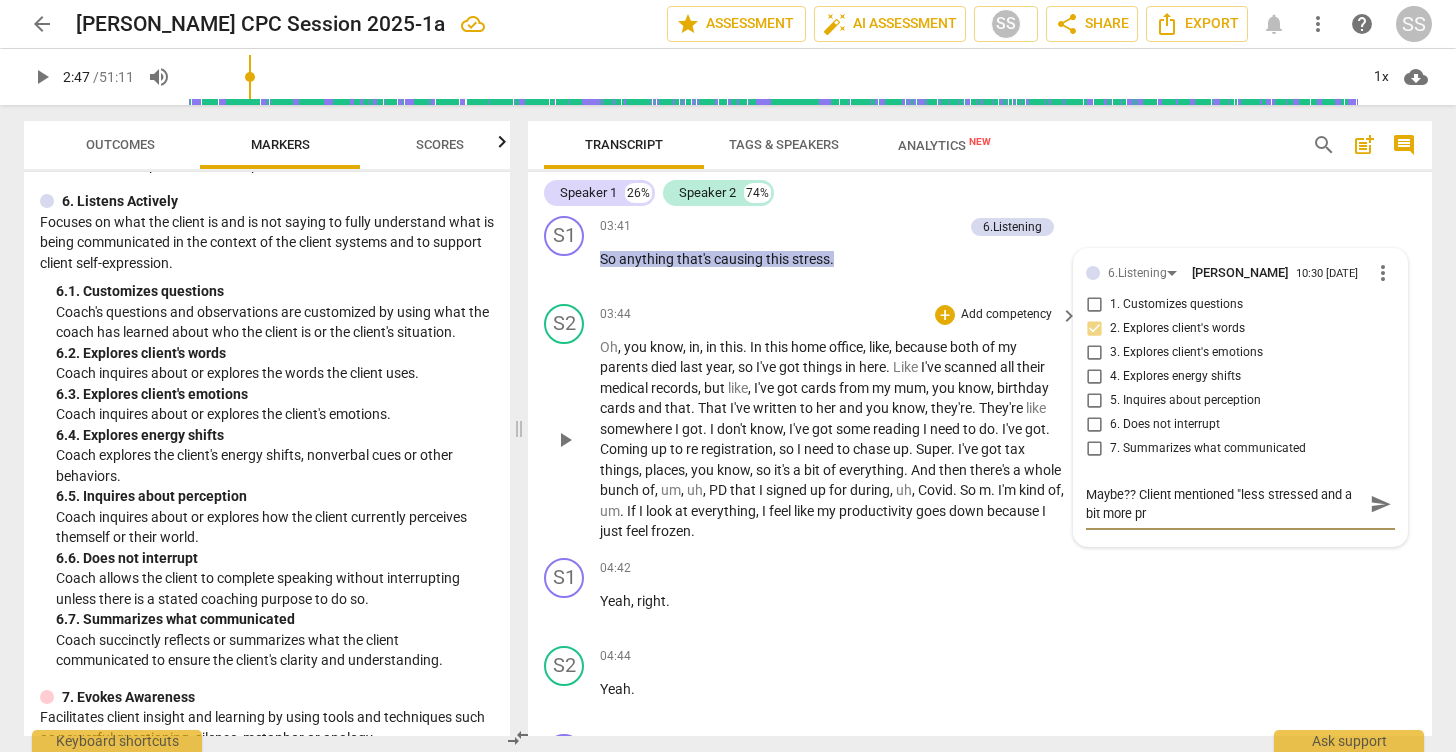 type on "Maybe?? Client mentioned "less stressed and a bit more pro" 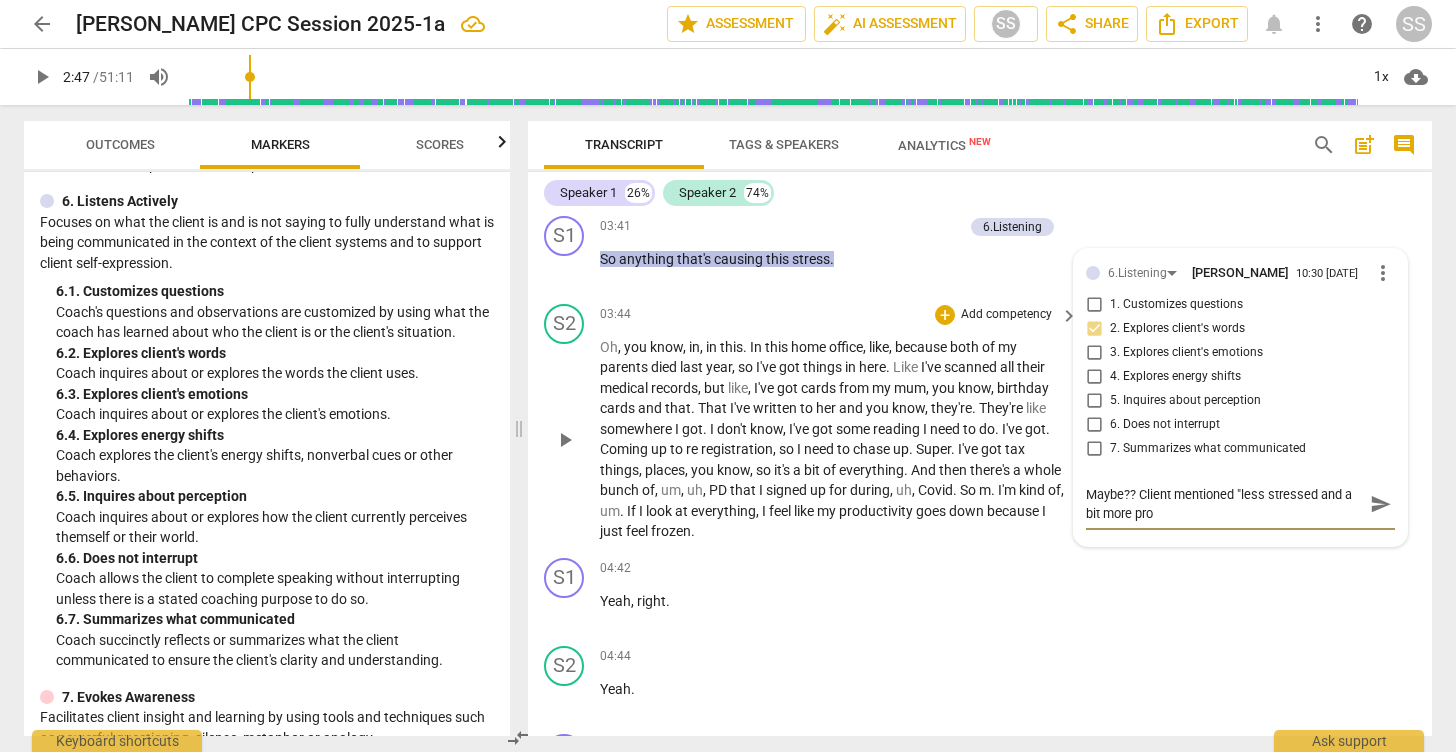 type on "Maybe?? Client mentioned "less stressed and a bit more proe" 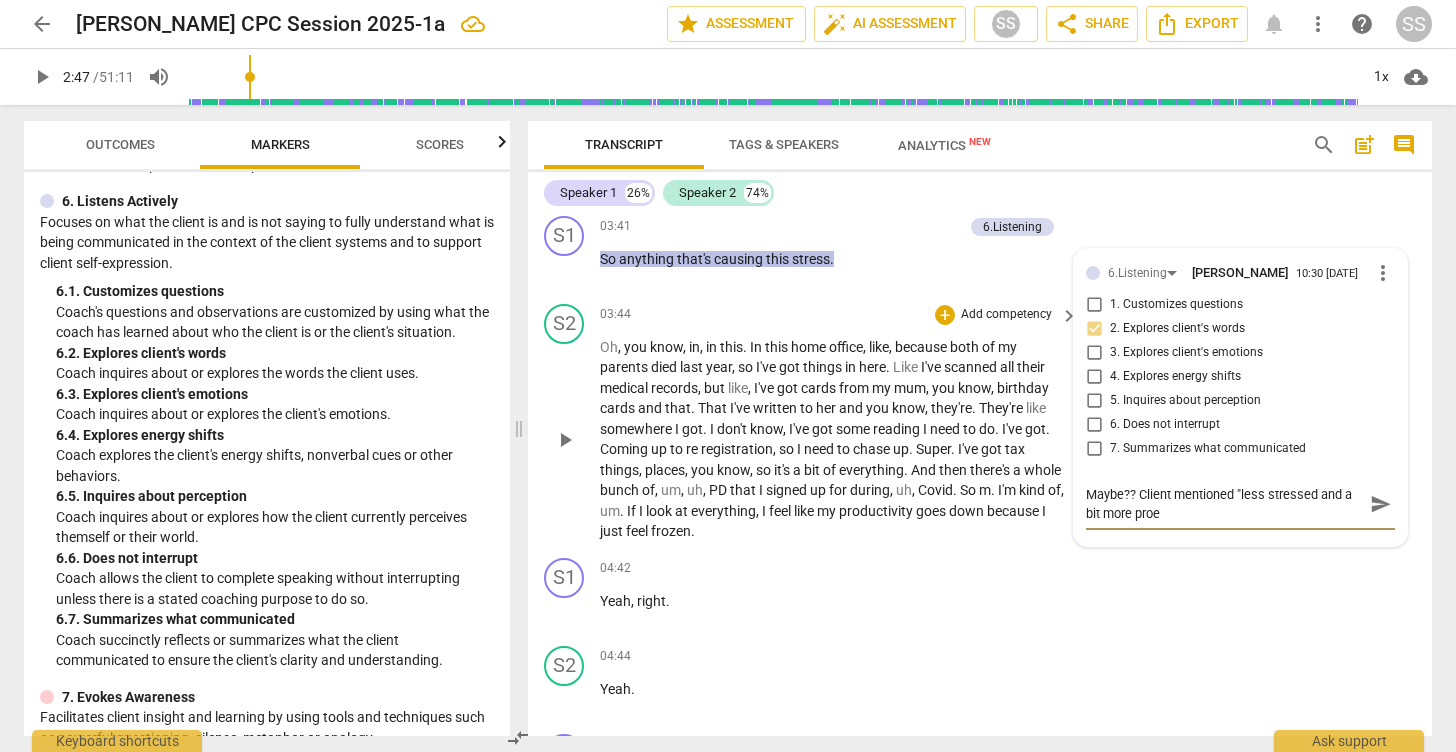 type on "Maybe?? Client mentioned "less stressed and a bit more pro" 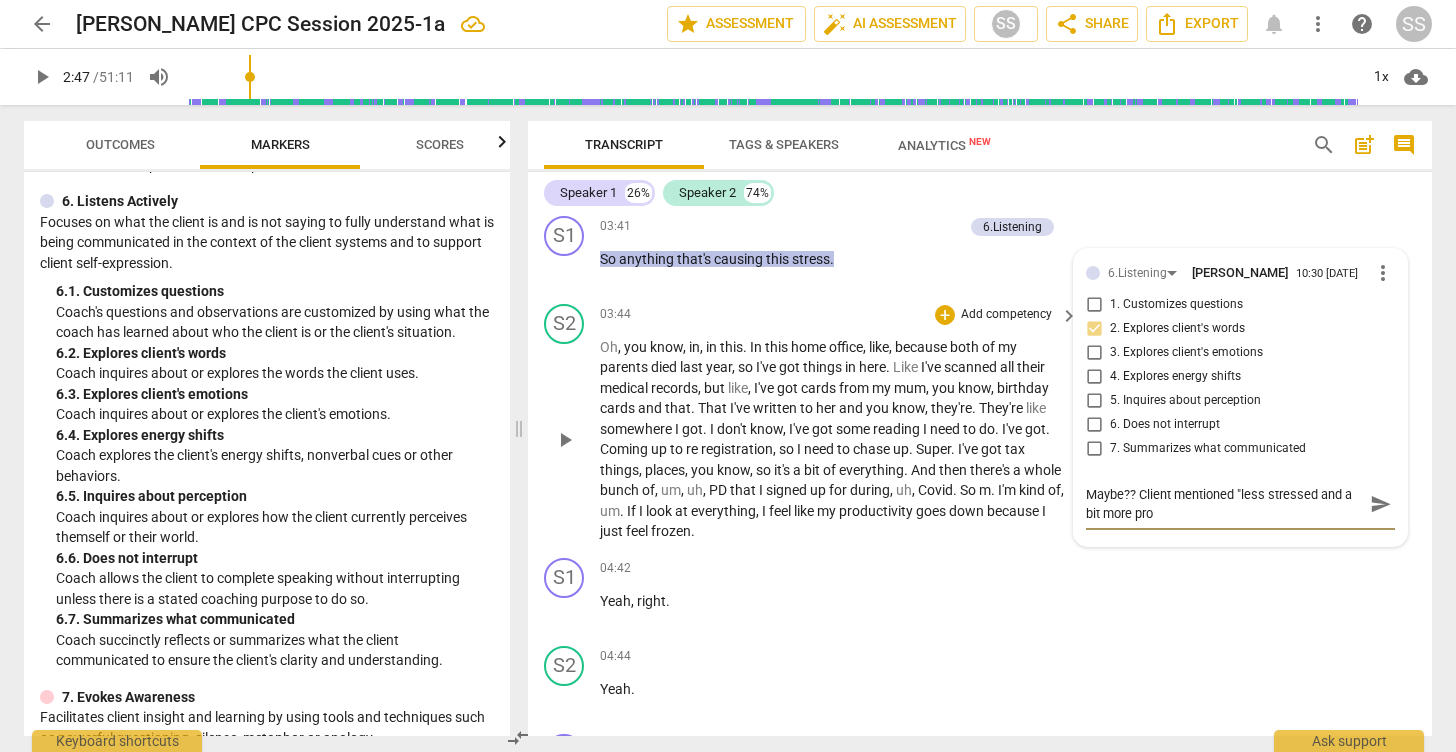 type on "Maybe?? Client mentioned "less stressed and a bit more prod" 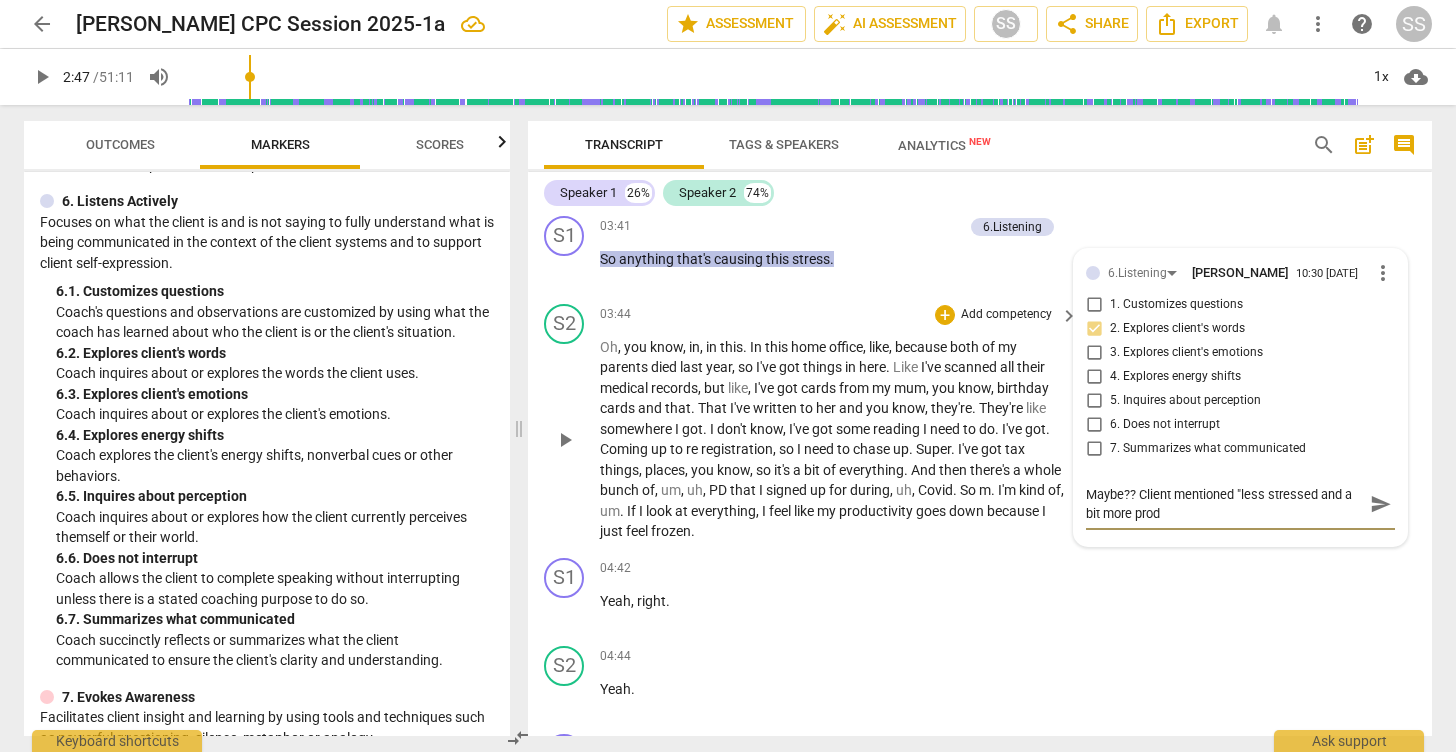 type on "Maybe?? Client mentioned "less stressed and a bit more prodc" 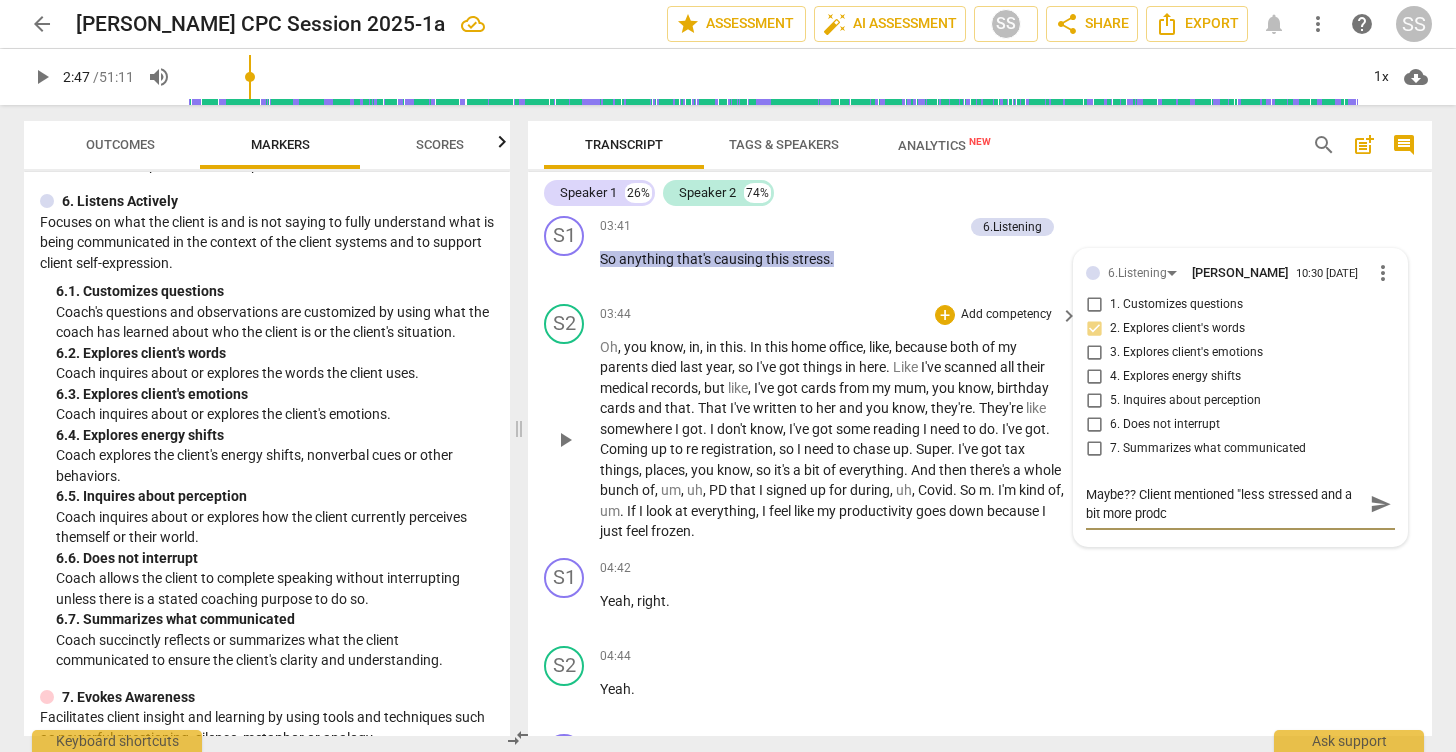 type on "Maybe?? Client mentioned "less stressed and a bit more prod" 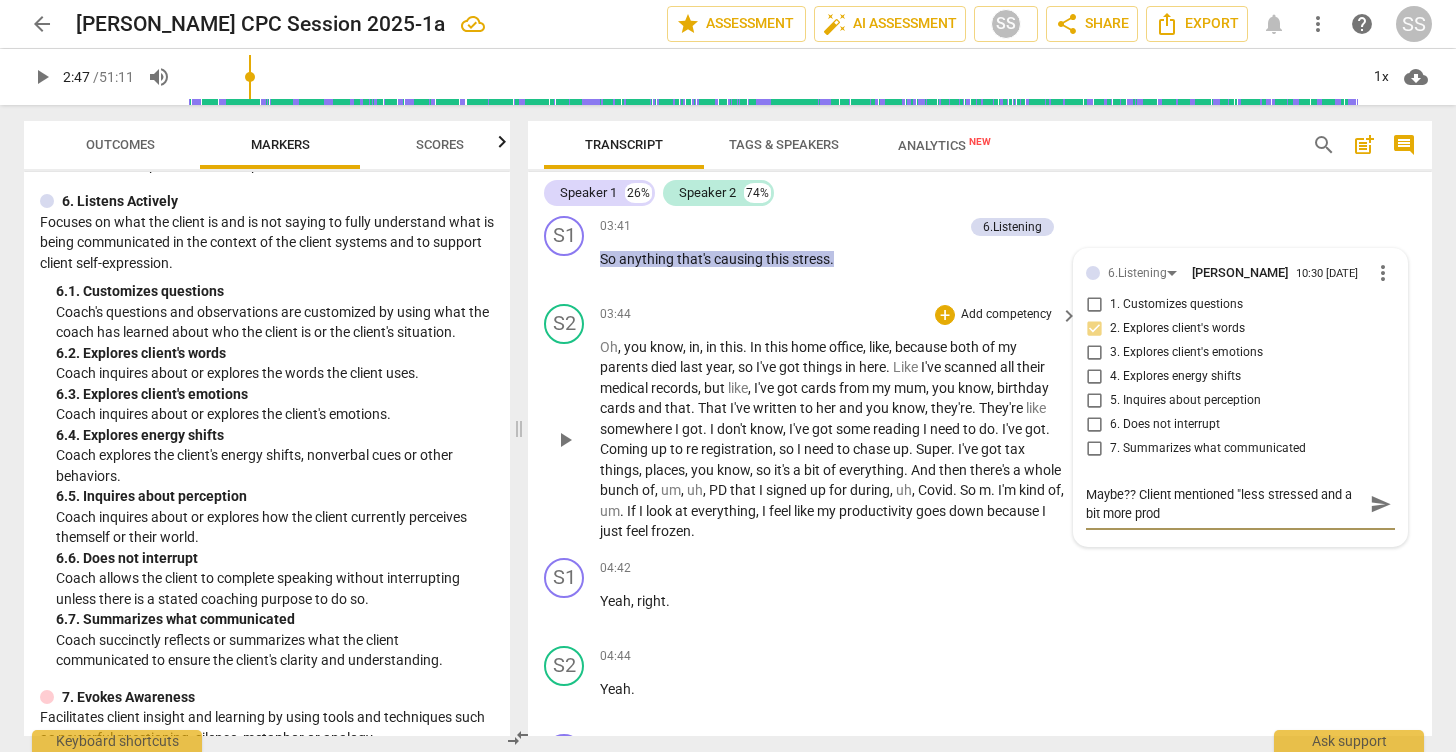 type on "Maybe?? Client mentioned "less stressed and a bit more produ" 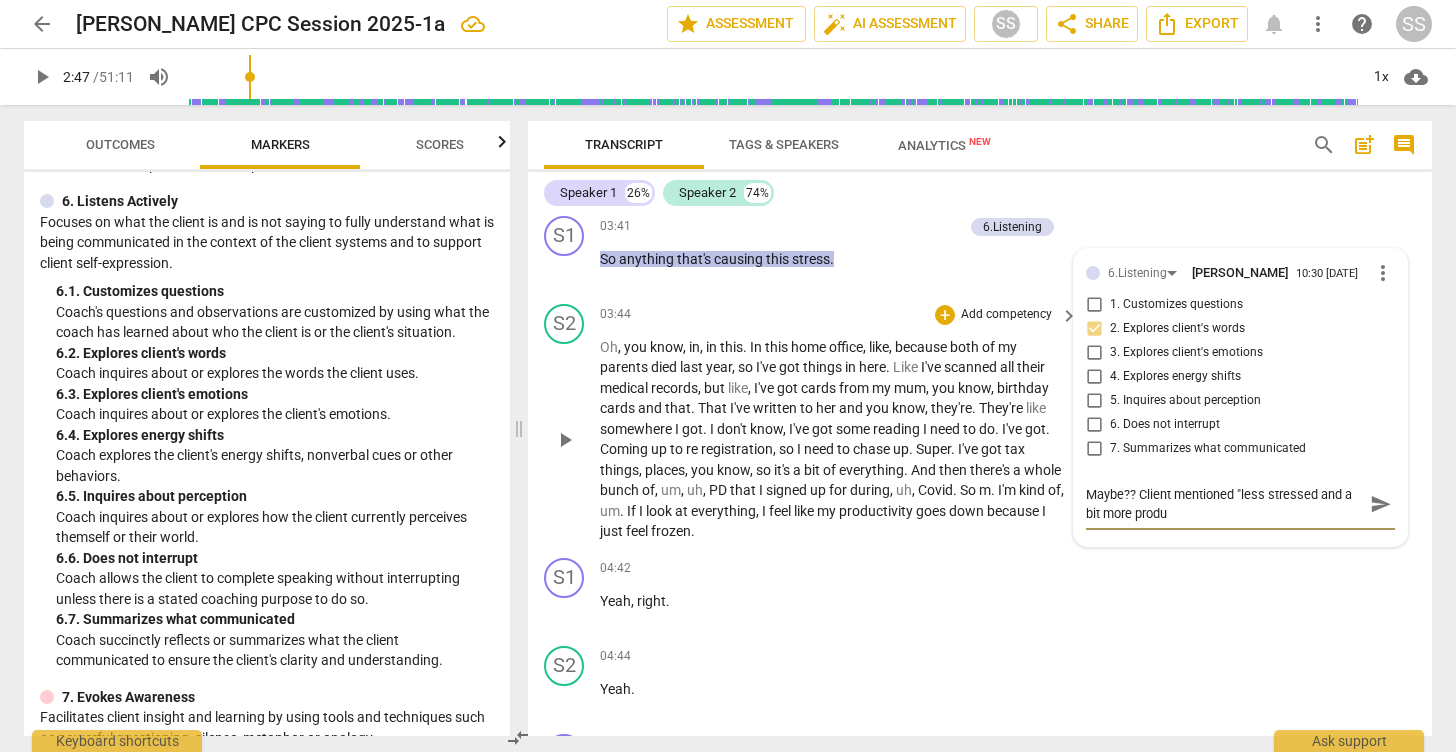 type on "Maybe?? Client mentioned "less stressed and a bit more produc" 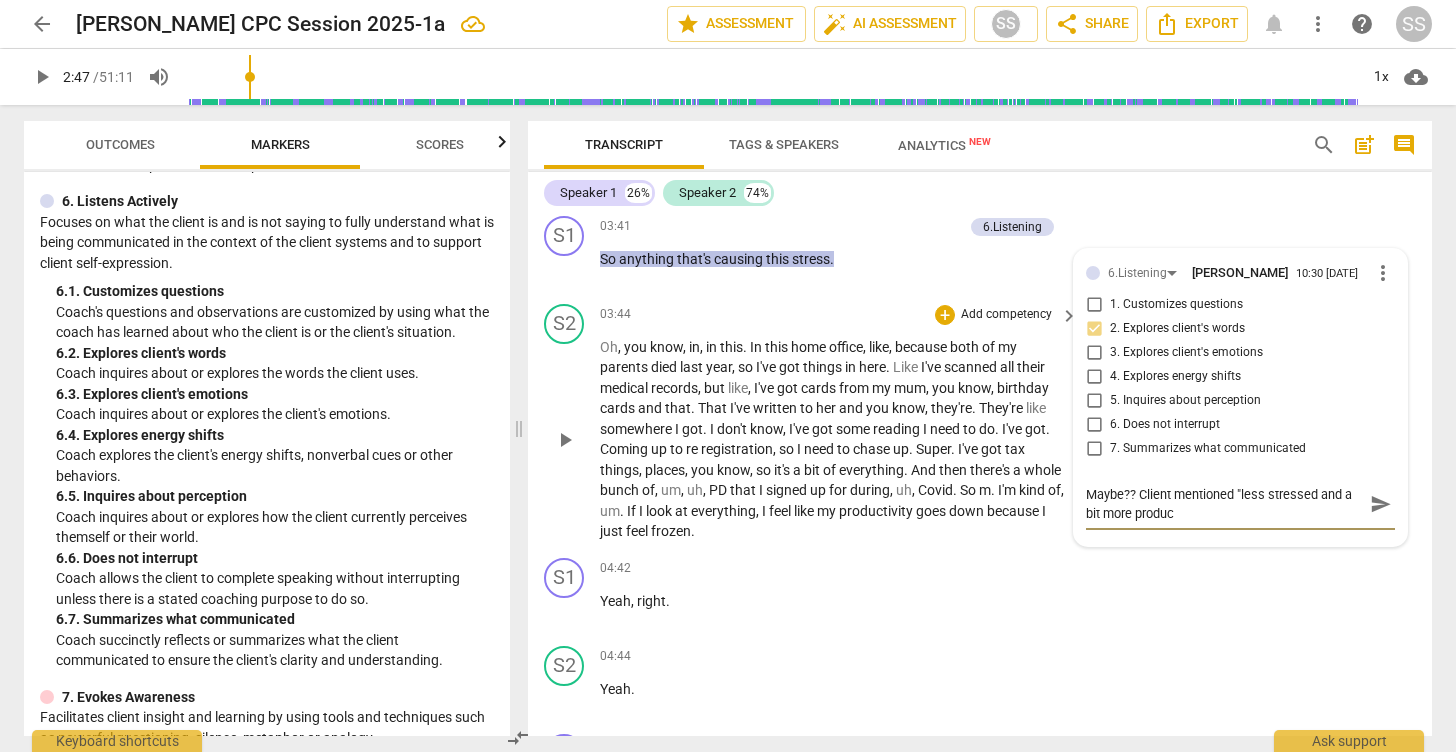 type on "Maybe?? Client mentioned "less stressed and a bit more product" 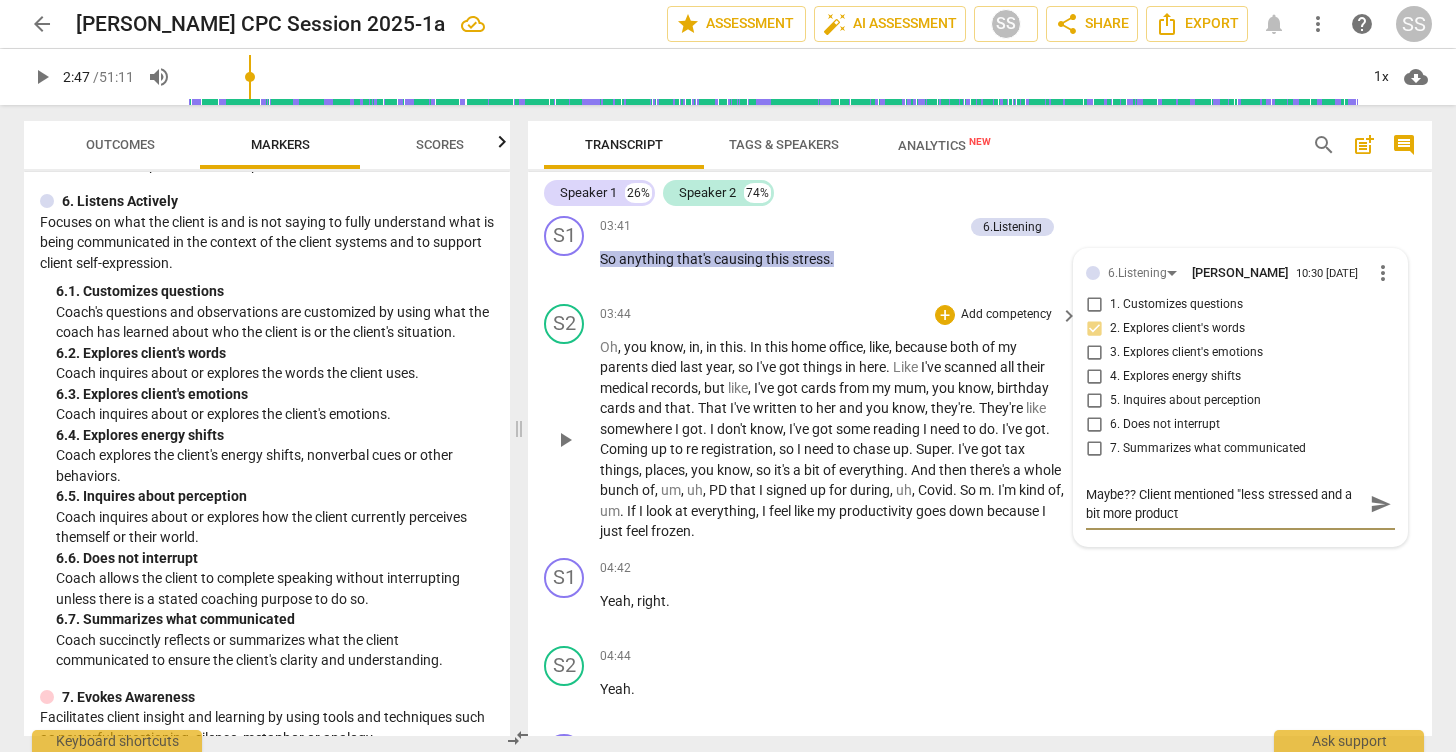 type on "Maybe?? Client mentioned "less stressed and a bit more producti" 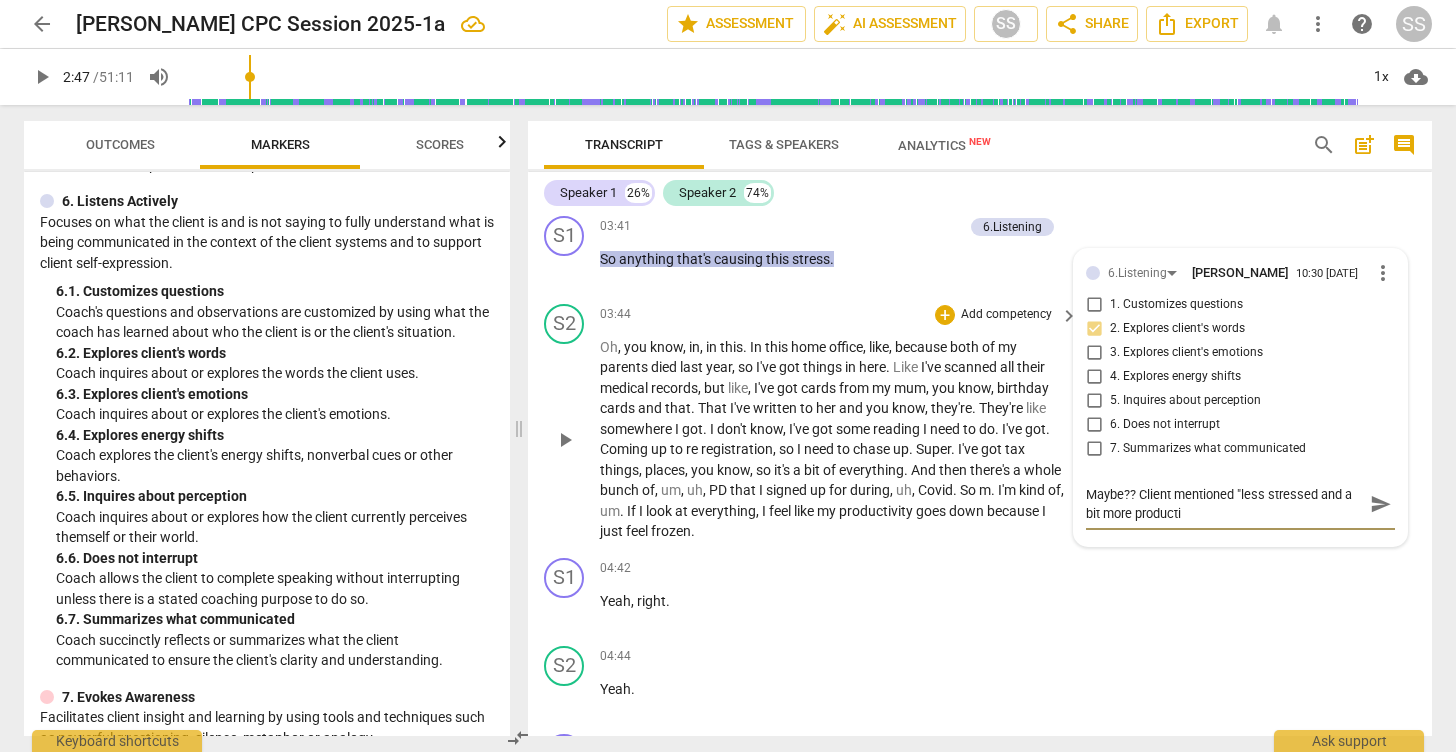 type on "Maybe?? Client mentioned "less stressed and a bit more productiv" 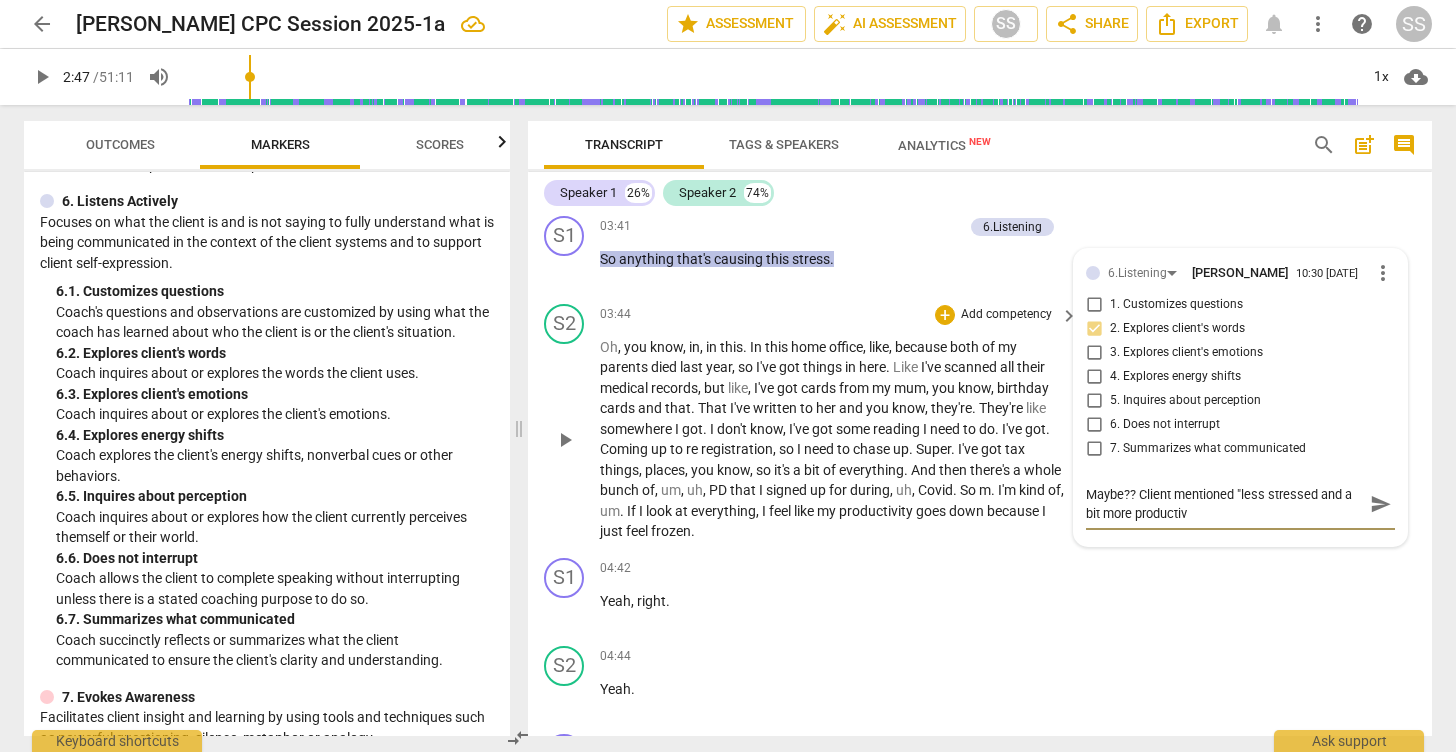 type on "Maybe?? Client mentioned "less stressed and a bit more productive" 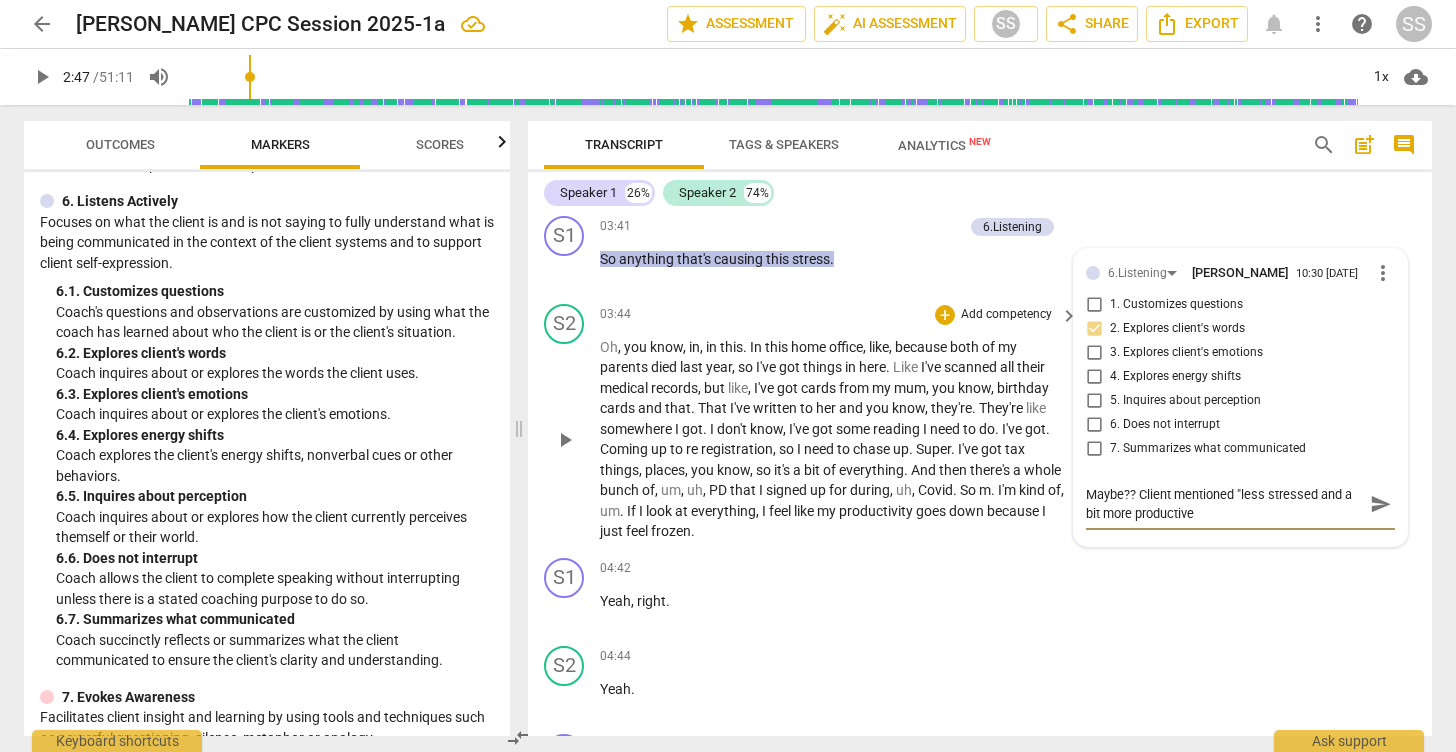 type on "Maybe?? Client mentioned "less stressed and a bit more productive," 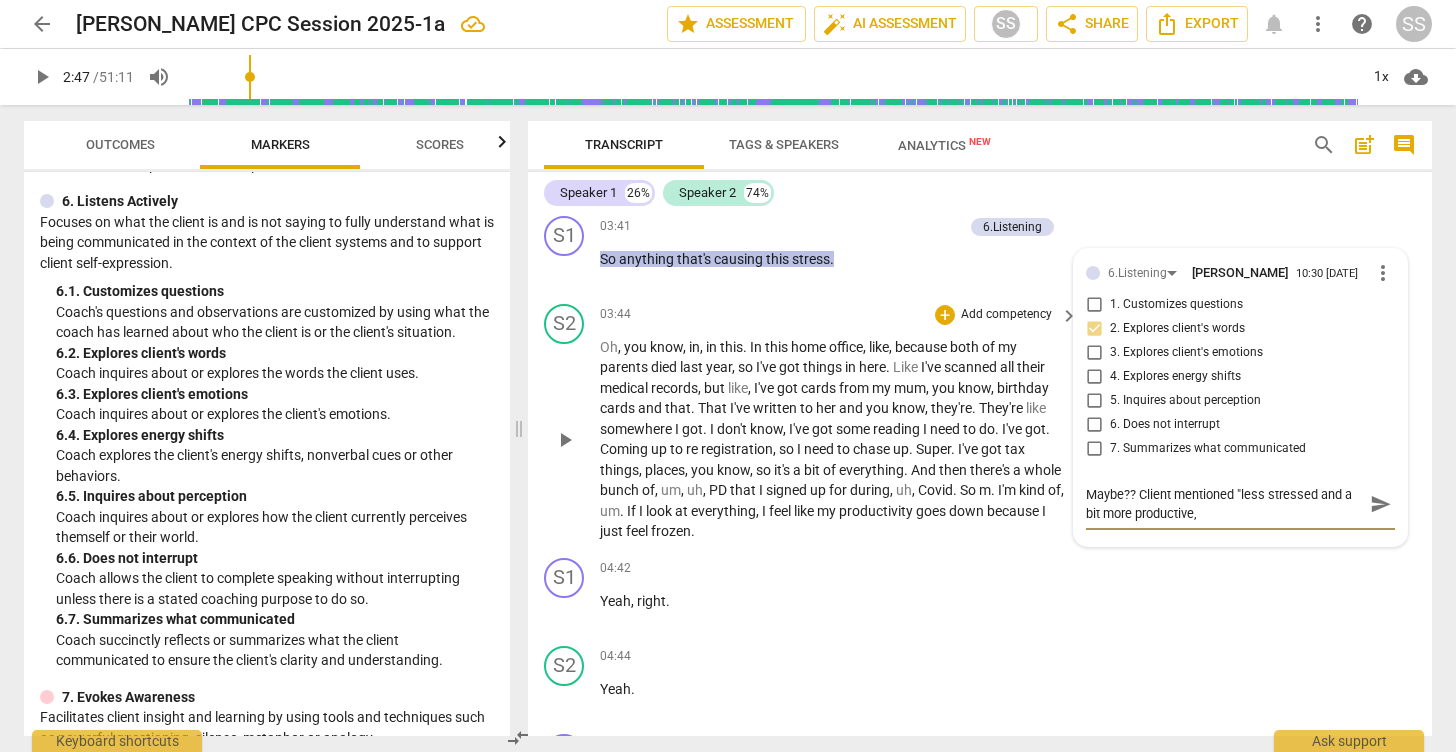 type on "Maybe?? Client mentioned "less stressed and a bit more productive,"" 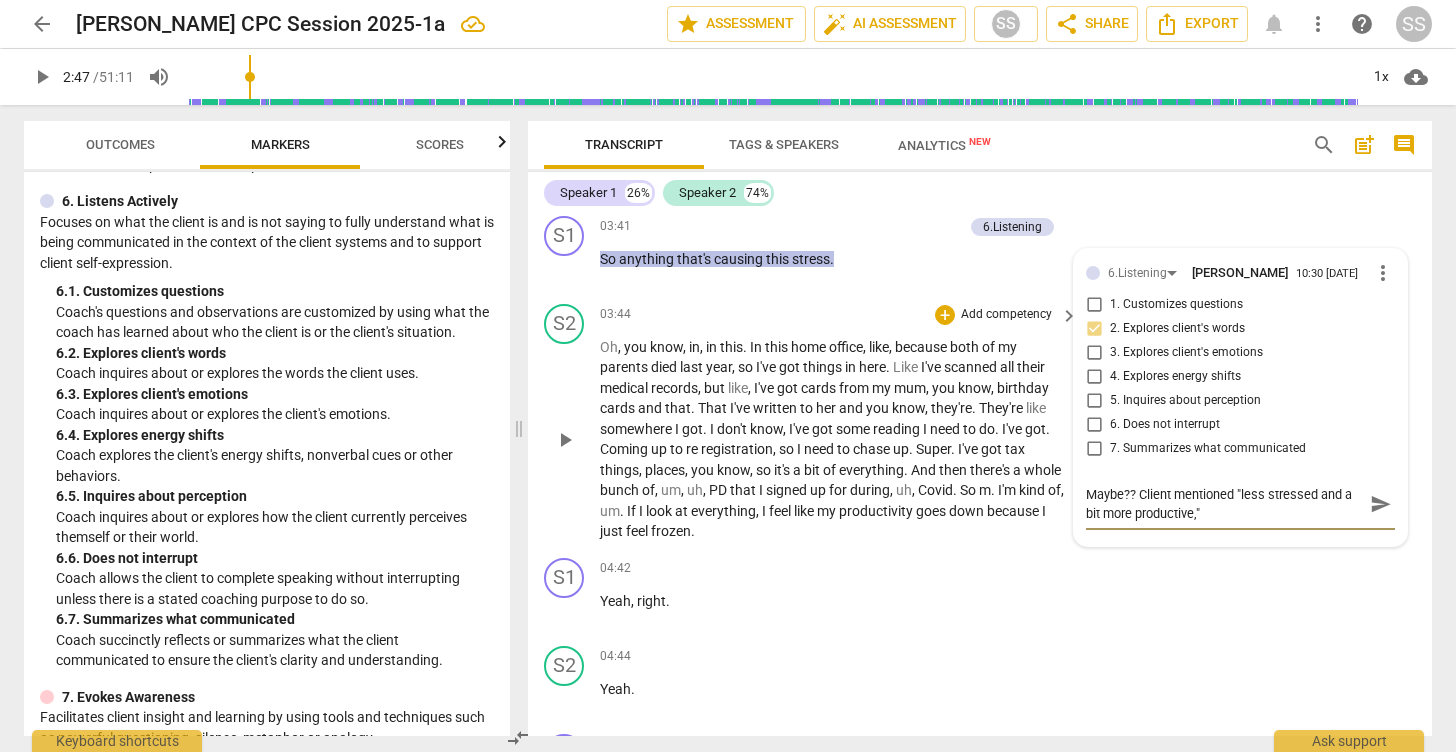 type on "Maybe?? Client mentioned "less stressed and a bit more productive,"" 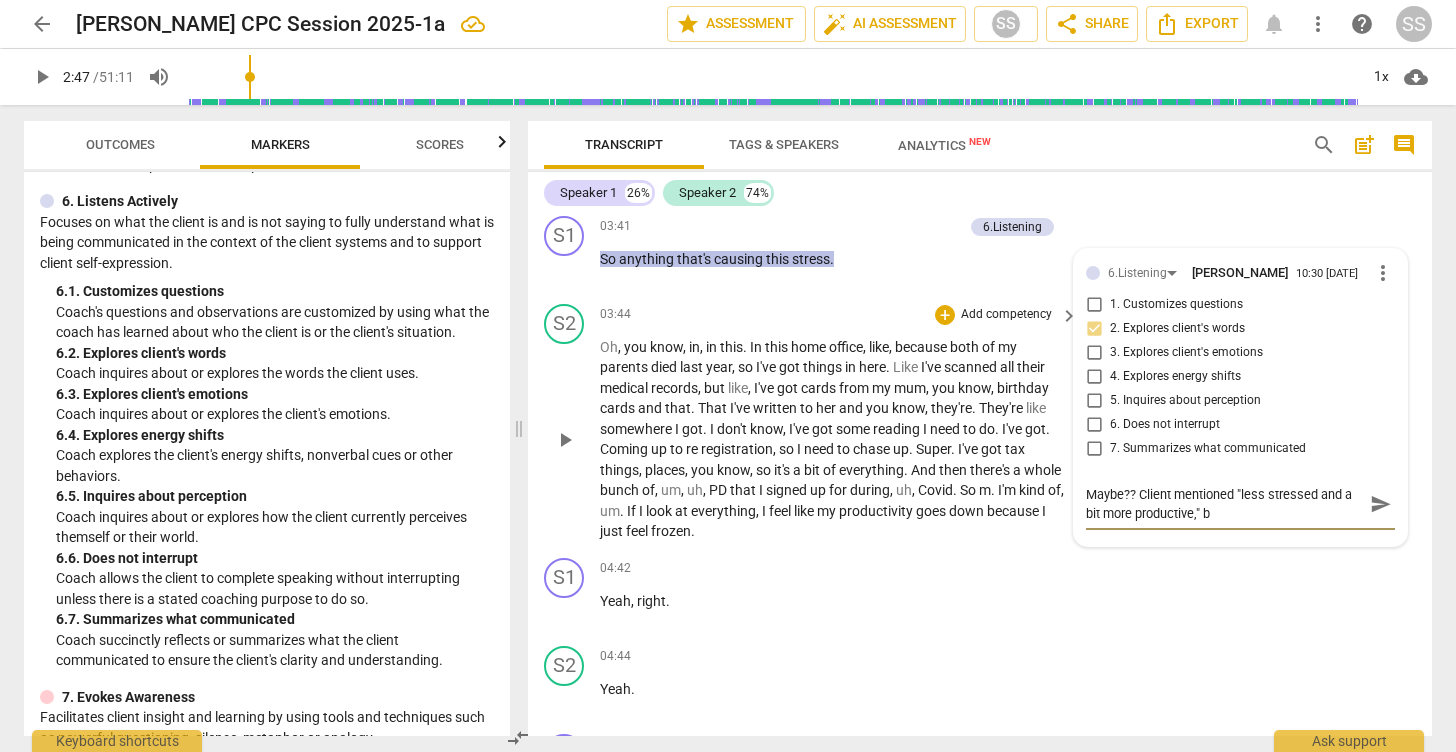 type on "Maybe?? Client mentioned "less stressed and a bit more productive," bu" 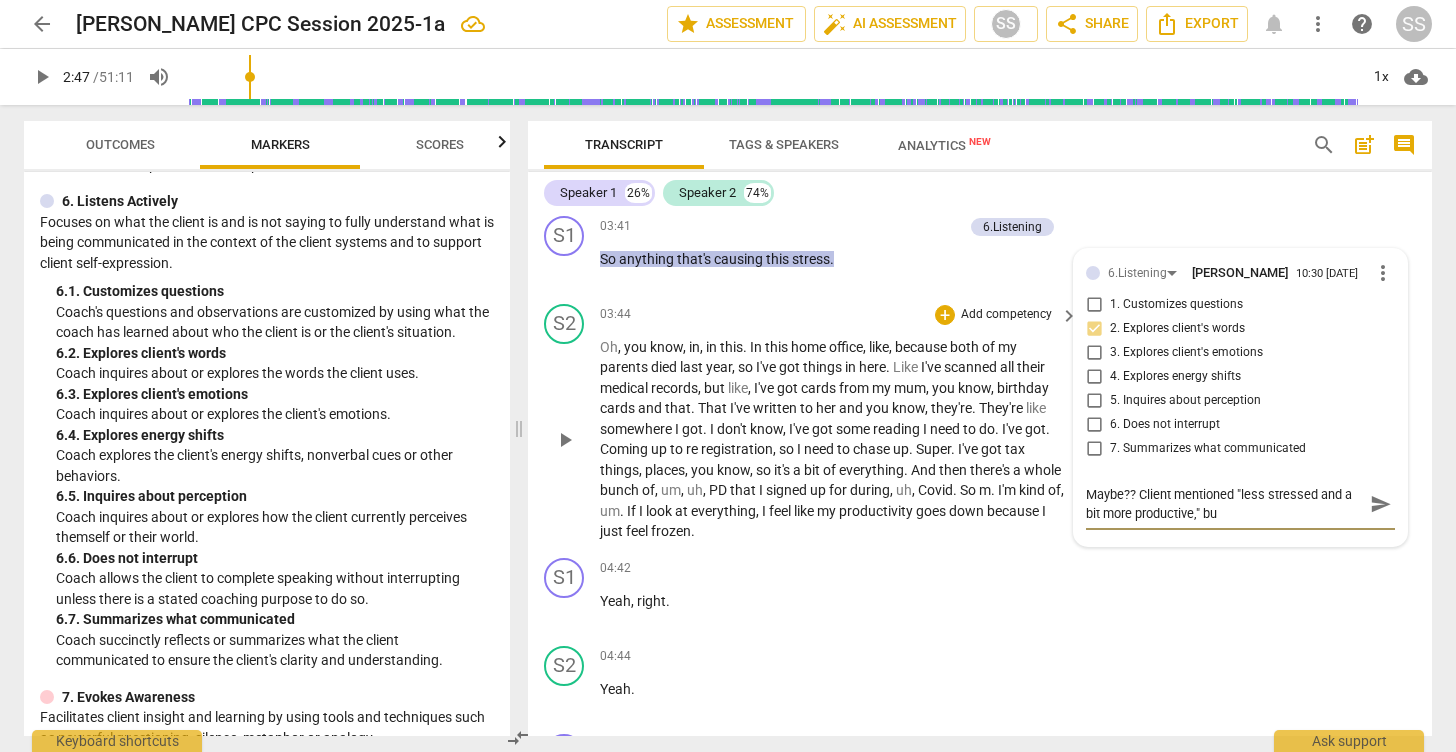 type on "Maybe?? Client mentioned "less stressed and a bit more productive," but" 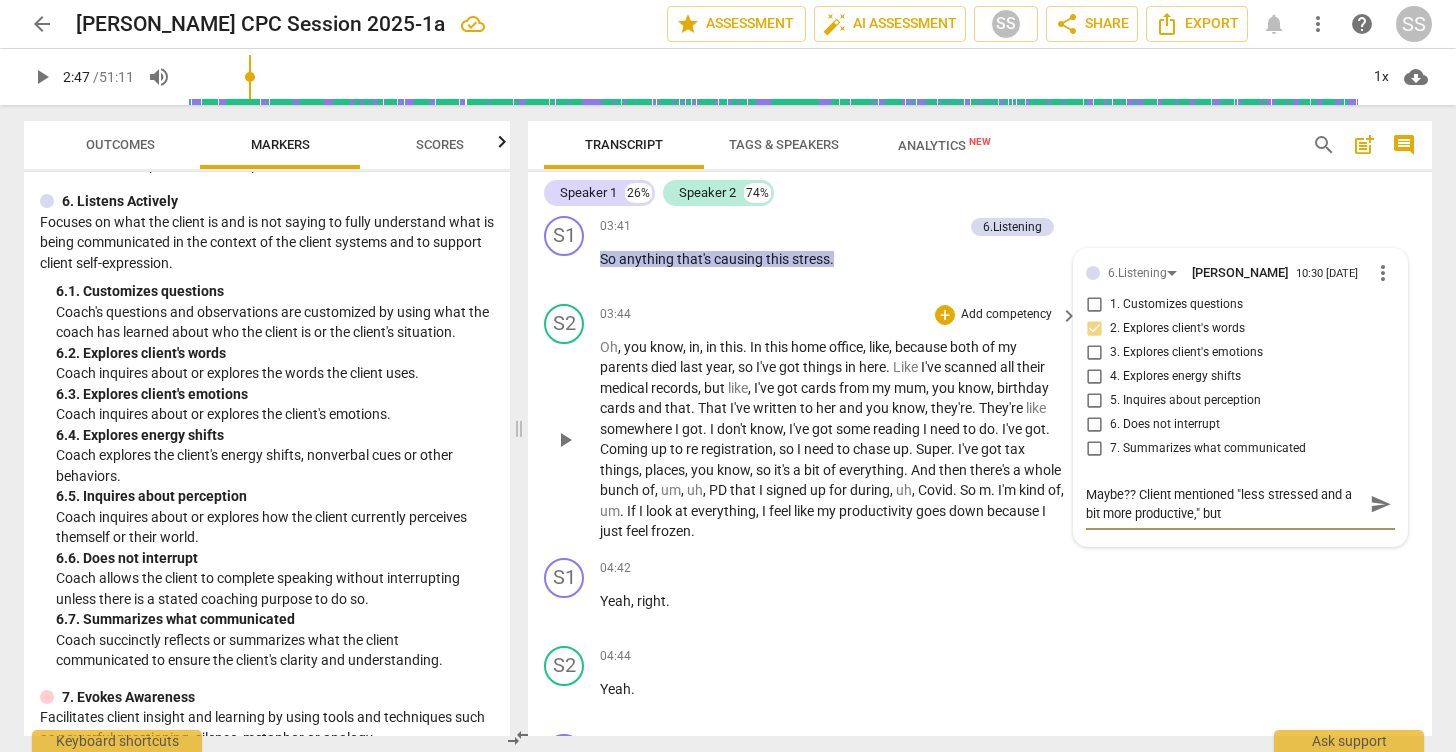 type on "Maybe?? Client mentioned "less stressed and a bit more productive," but" 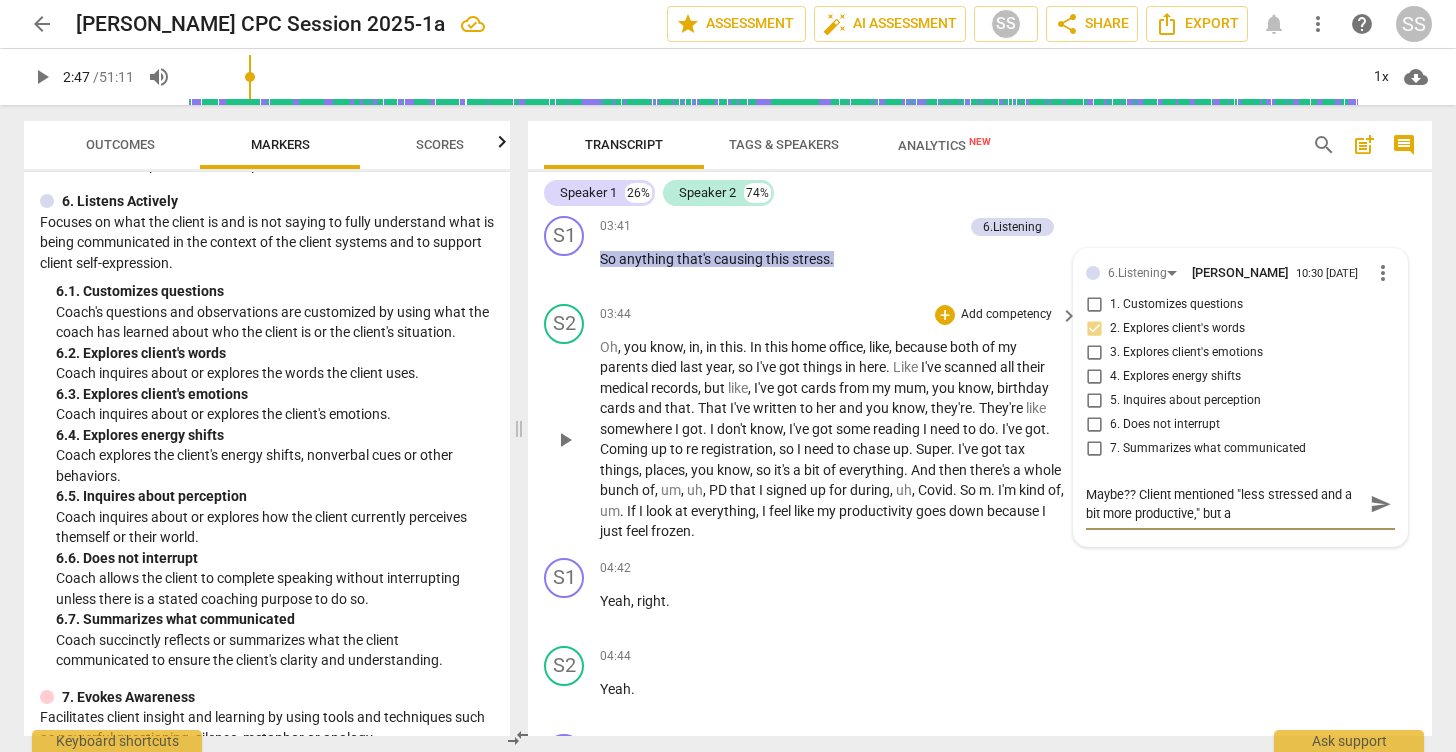 type on "Maybe?? Client mentioned "less stressed and a bit more productive," but al" 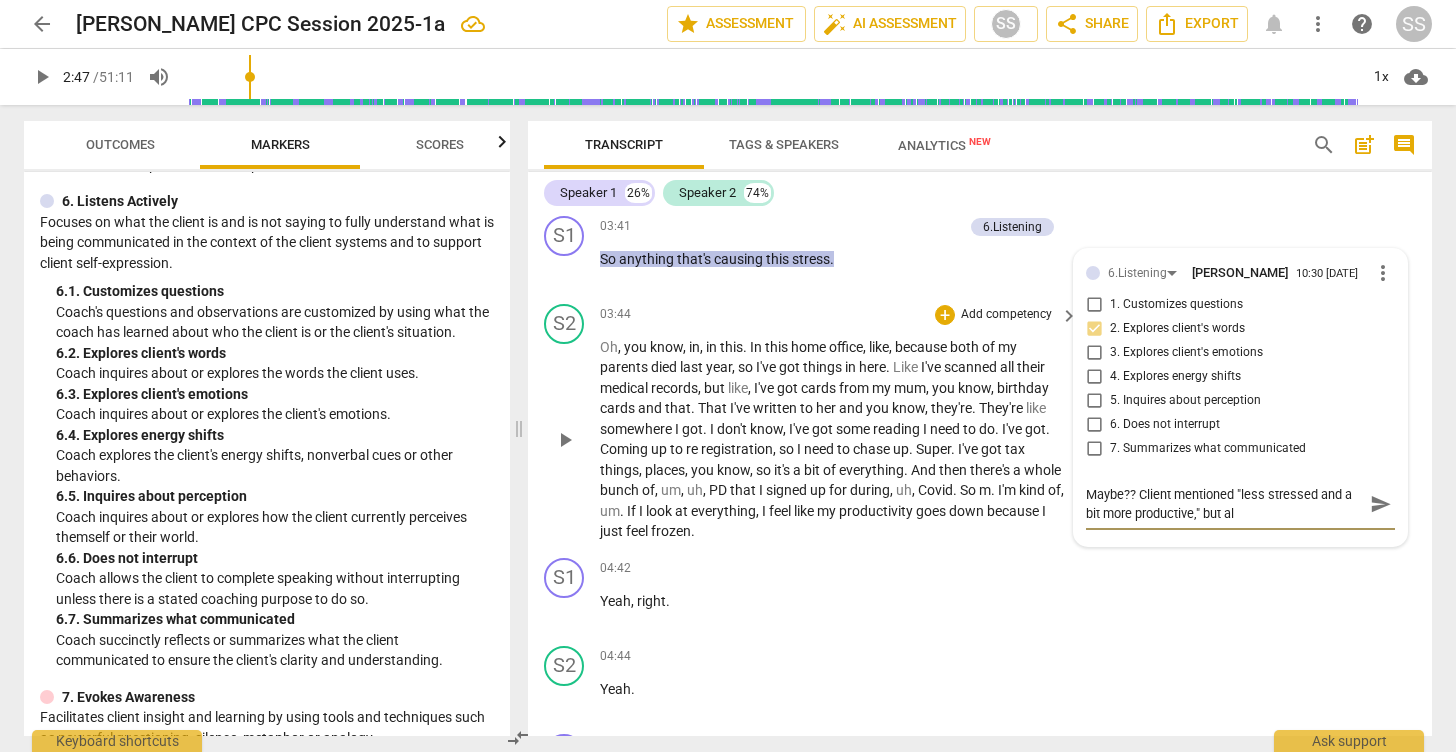 type on "Maybe?? Client mentioned "less stressed and a bit more productive," but als" 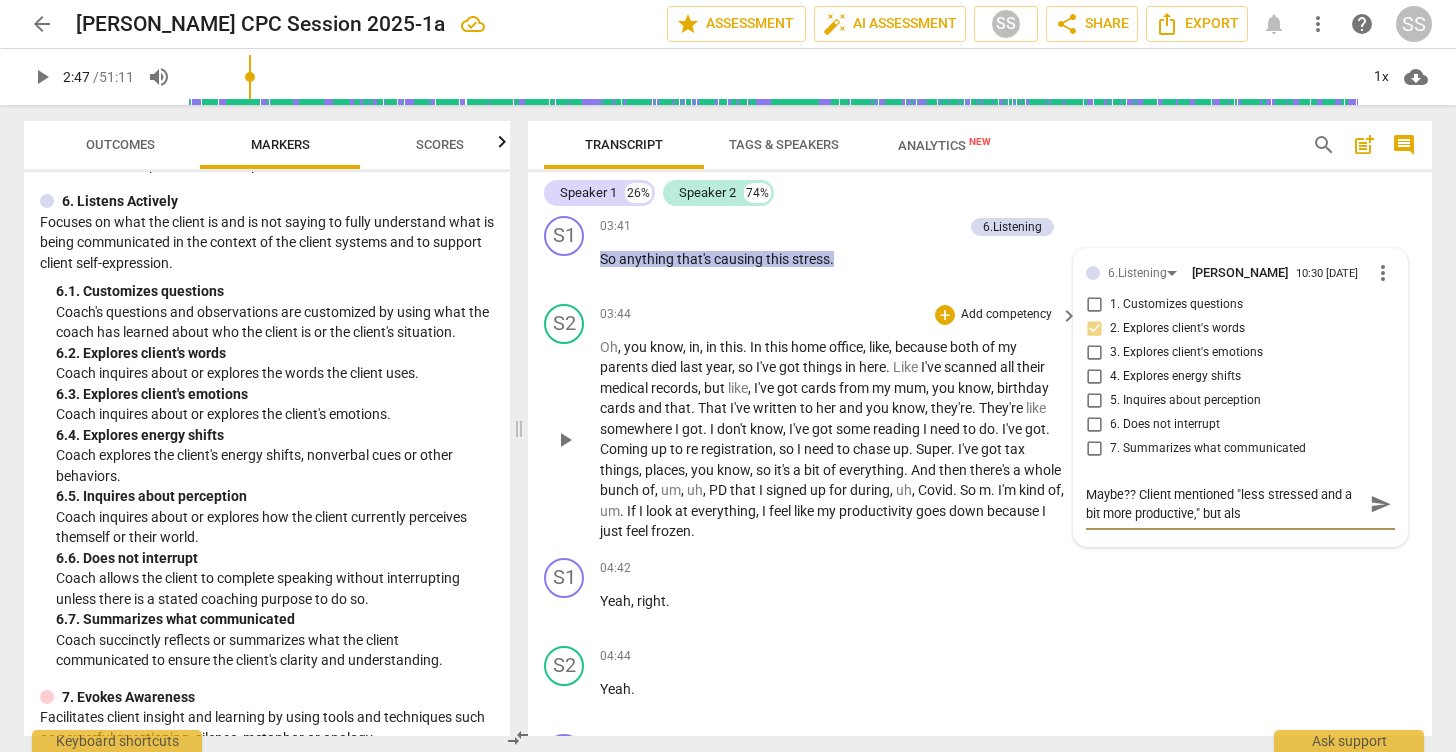 type on "Maybe?? Client mentioned "less stressed and a bit more productive," but also" 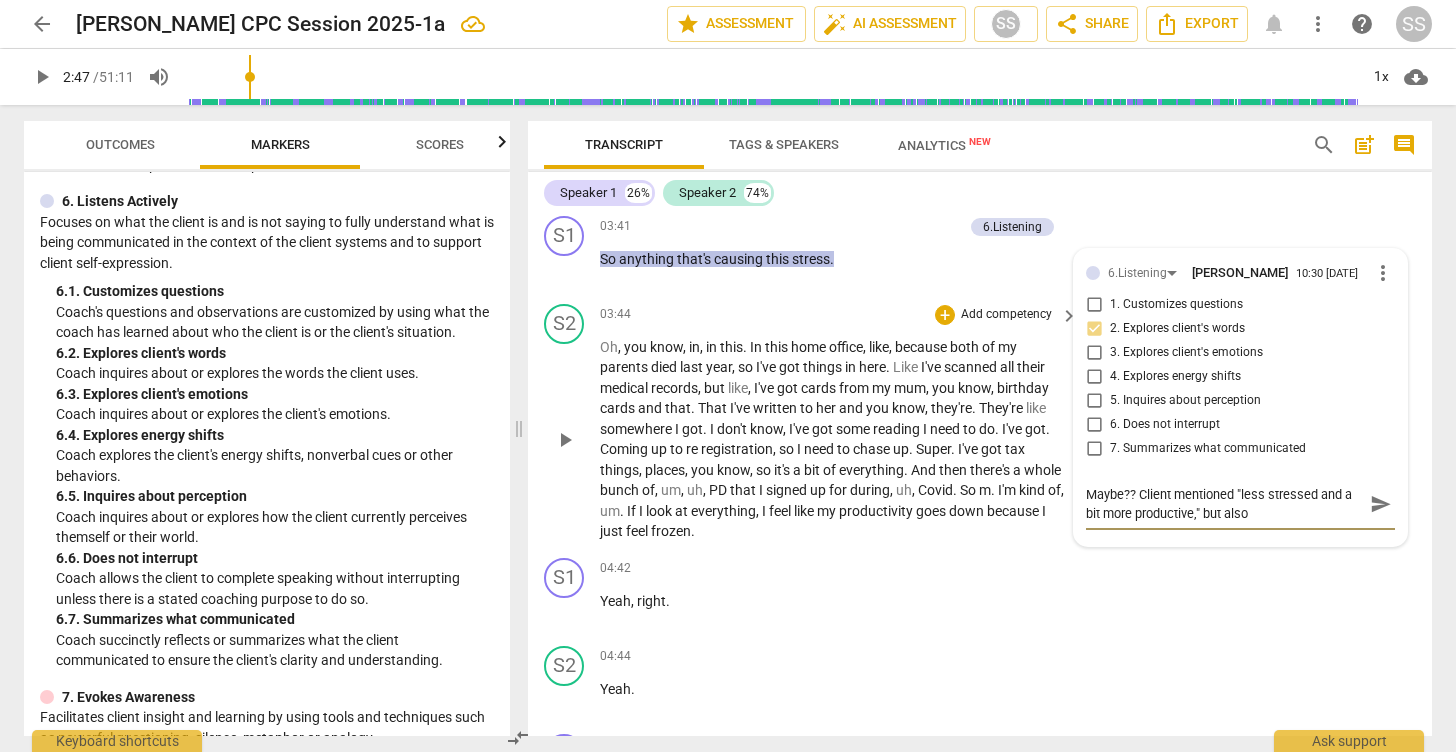 type on "Maybe?? Client mentioned "less stressed and a bit more productive," but also," 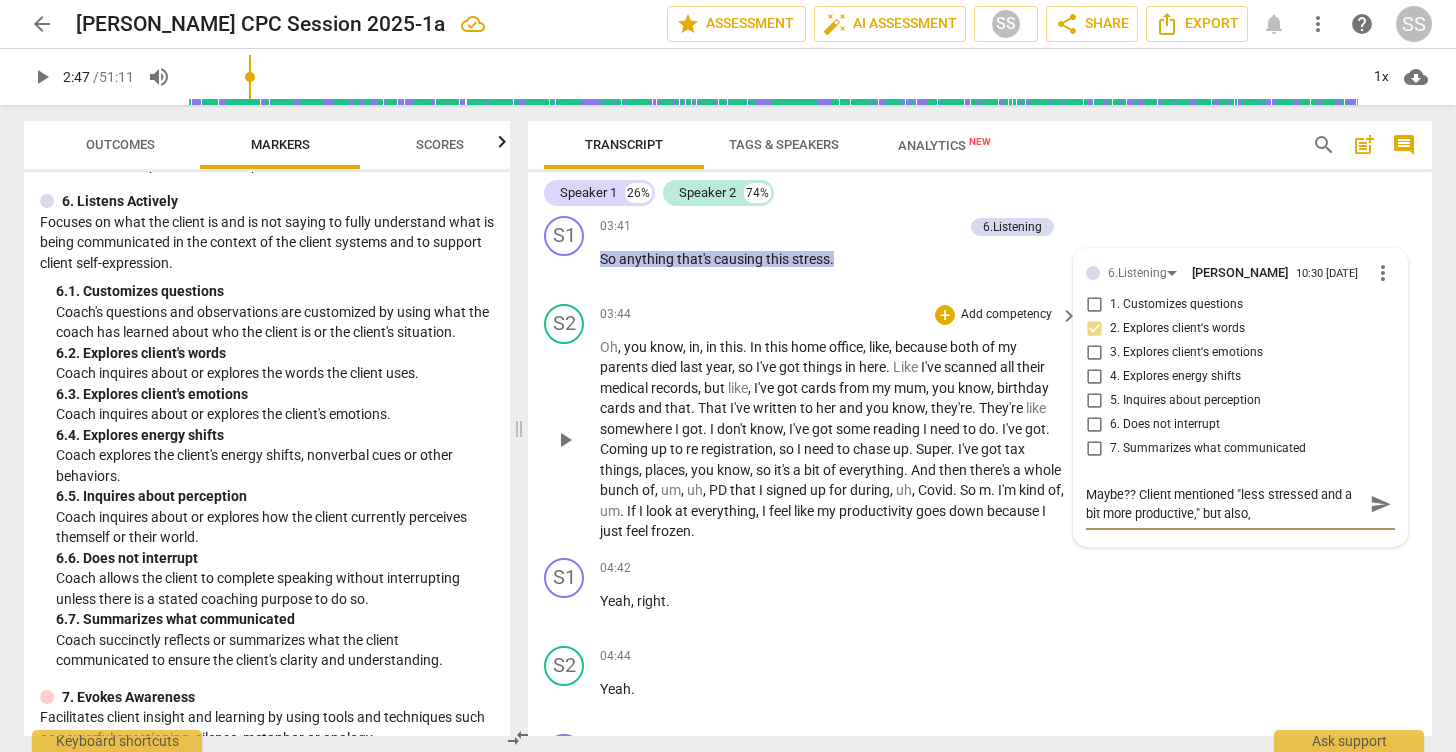 type on "Maybe?? Client mentioned "less stressed and a bit more productive," but also," 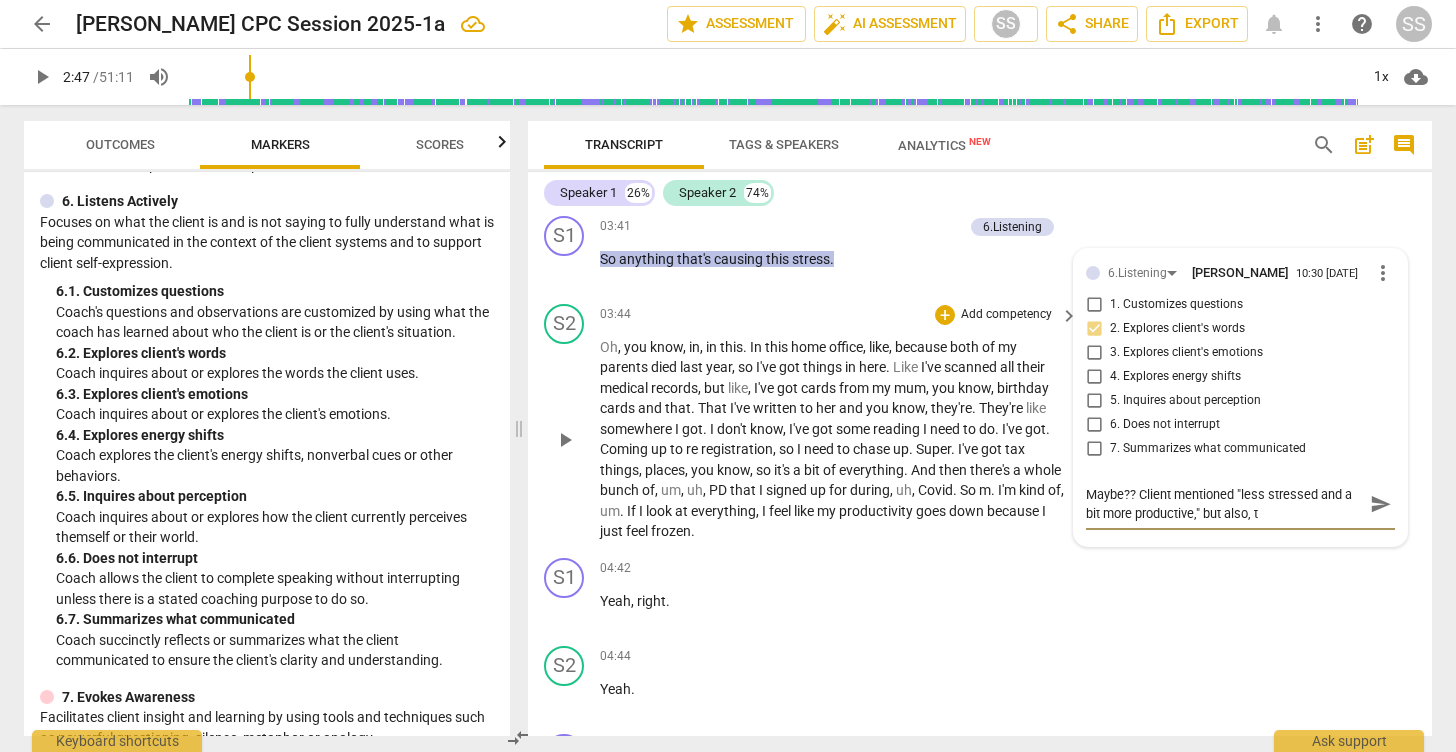 type on "Maybe?? Client mentioned "less stressed and a bit more productive," but also, th" 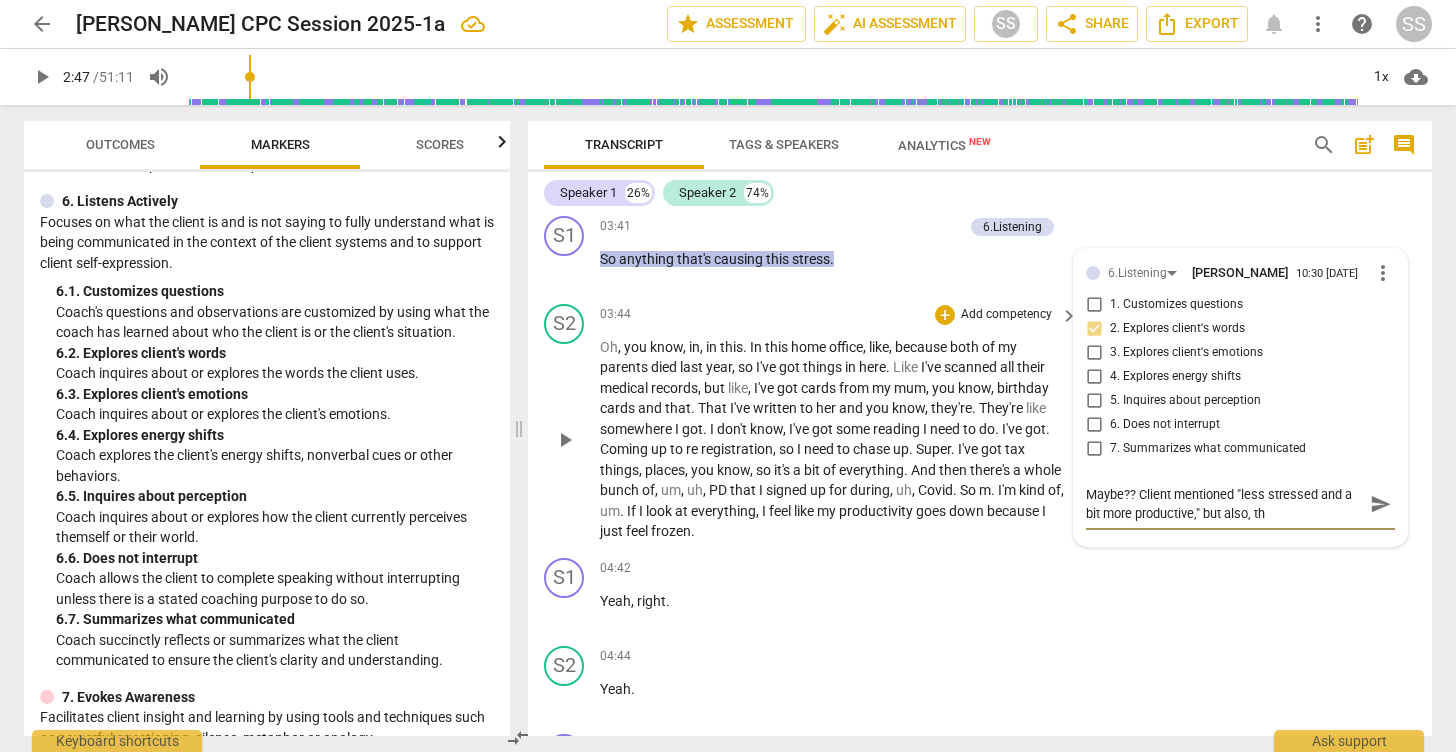 type on "Maybe?? Client mentioned "less stressed and a bit more productive," but also, the" 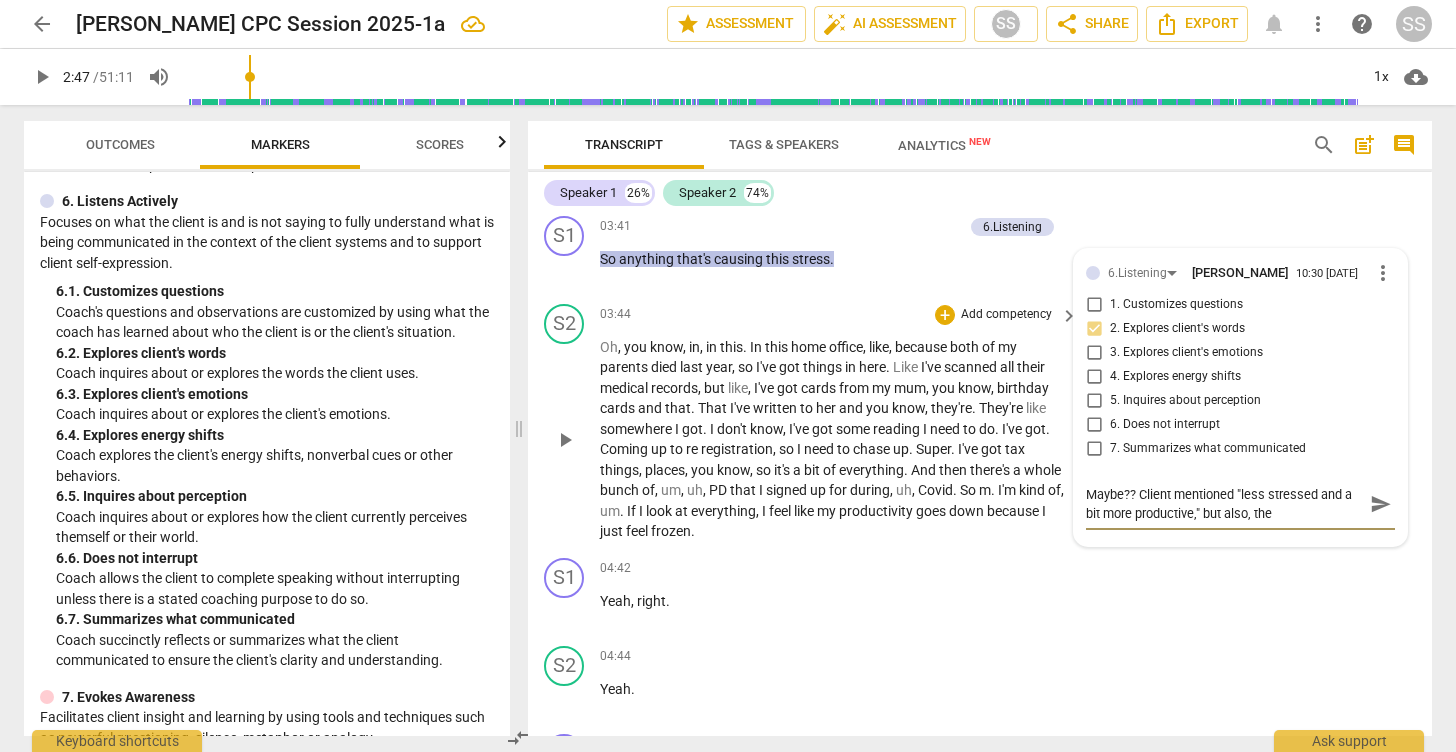 type on "Maybe?? Client mentioned "less stressed and a bit more productive," but also, the" 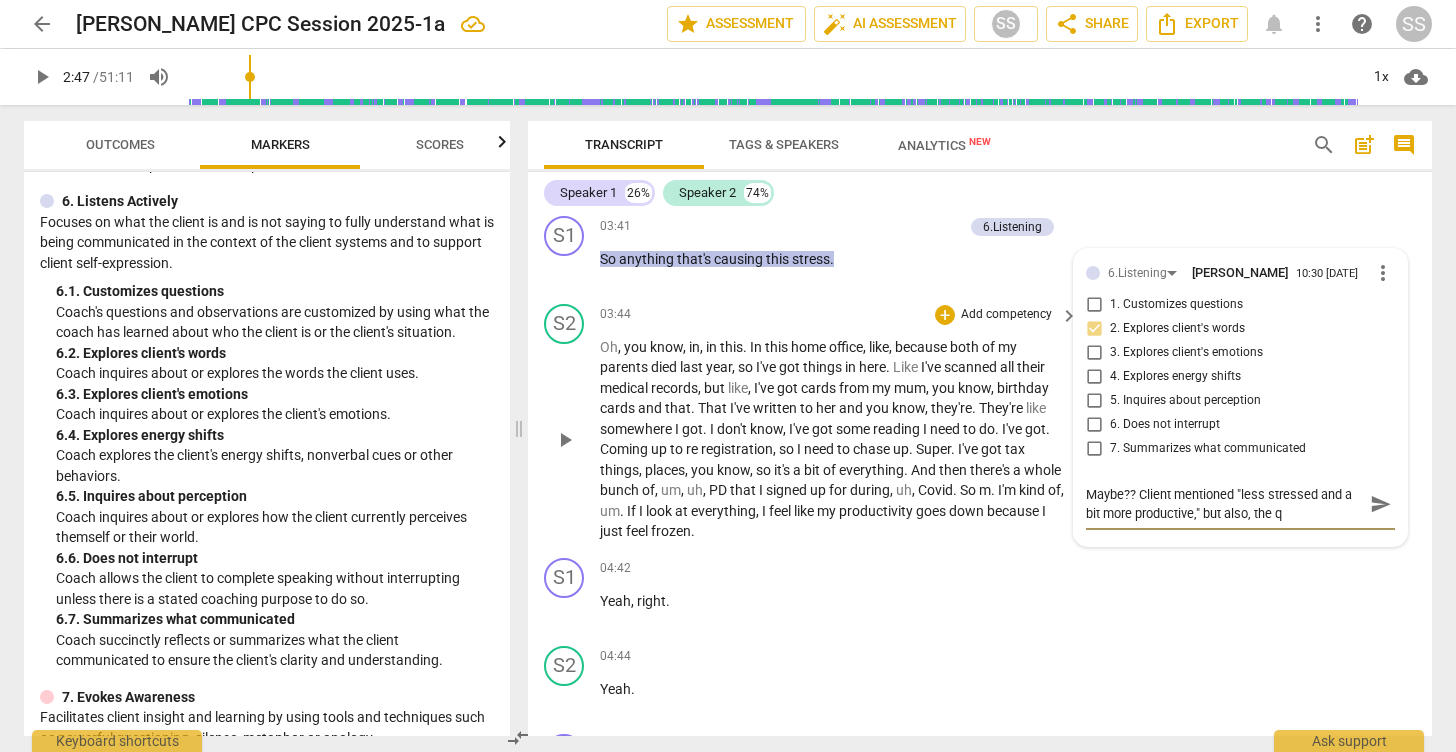 type on "Maybe?? Client mentioned "less stressed and a bit more productive," but also, the qu" 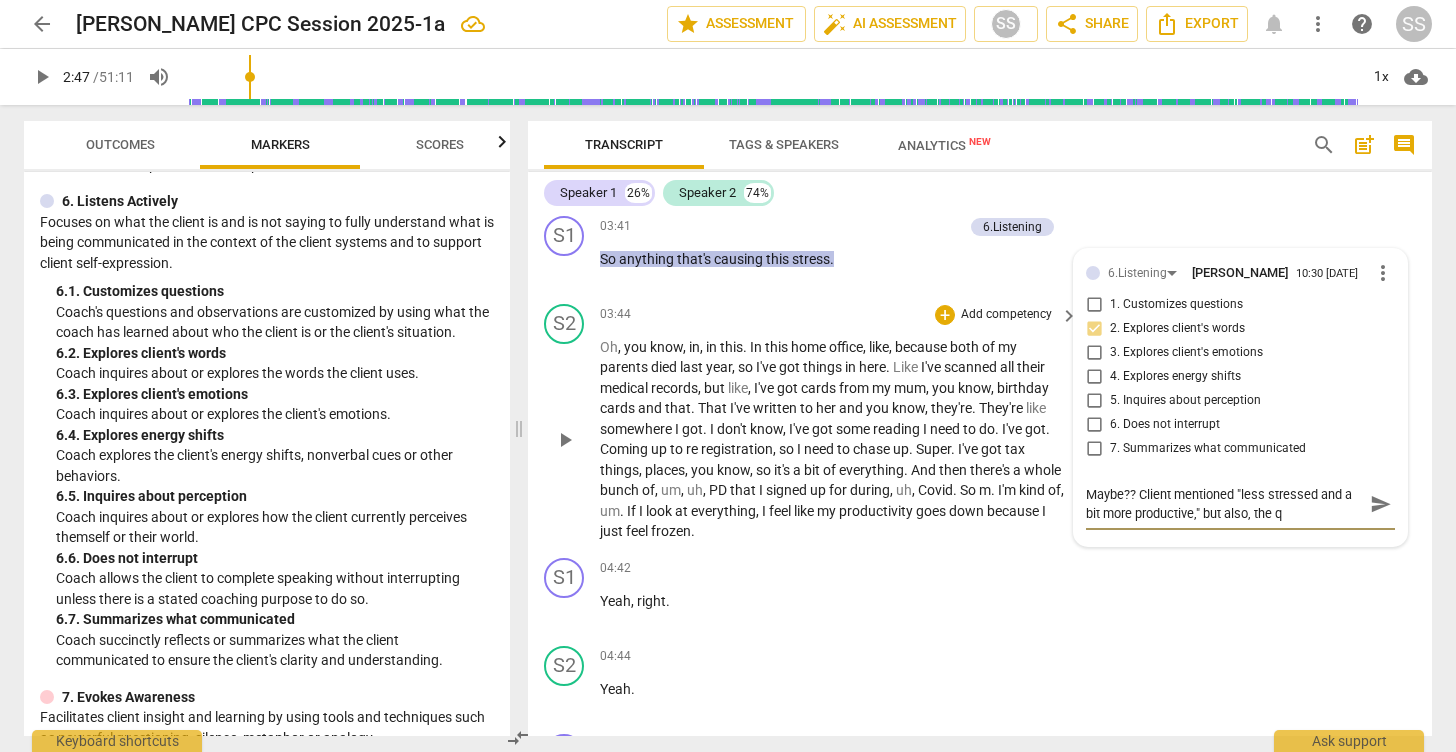 type on "Maybe?? Client mentioned "less stressed and a bit more productive," but also, the qu" 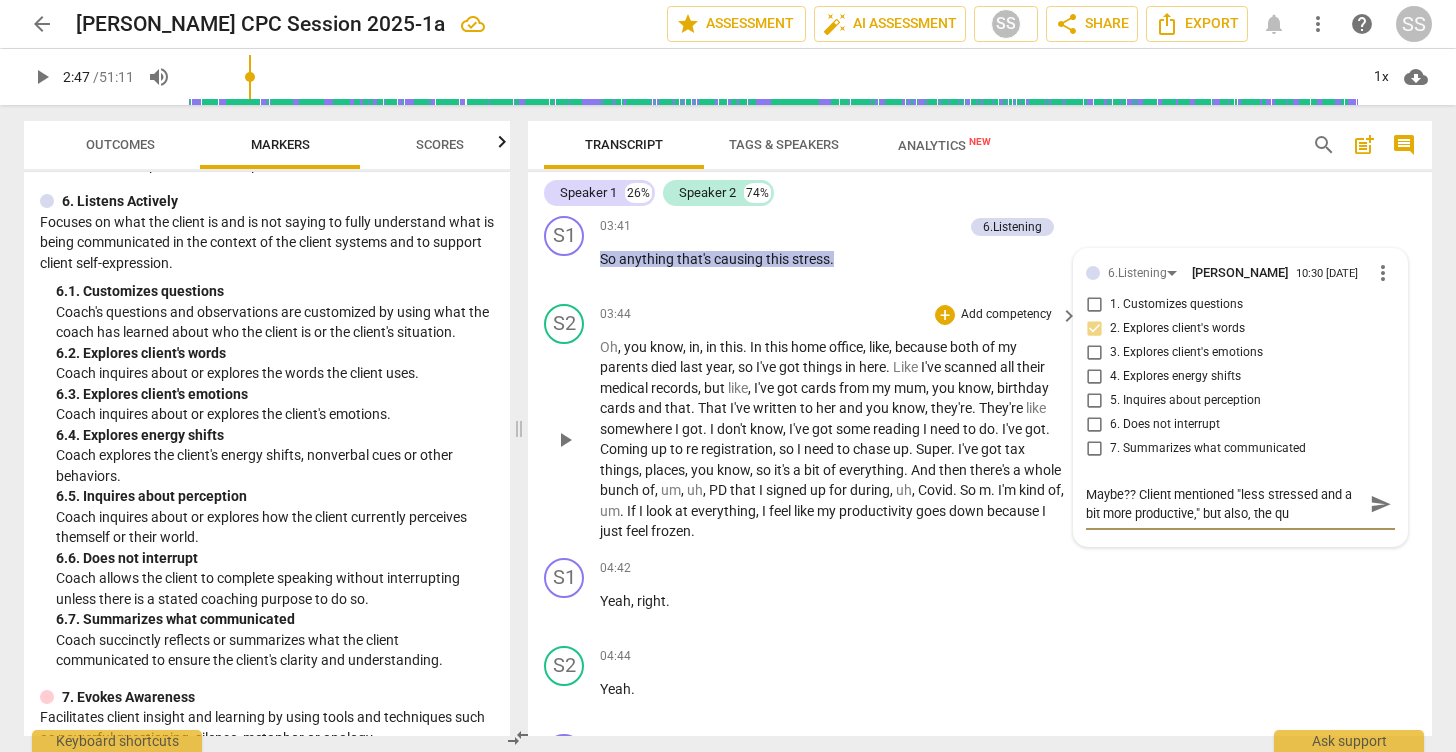 type on "Maybe?? Client mentioned "less stressed and a bit more productive," but also, the que" 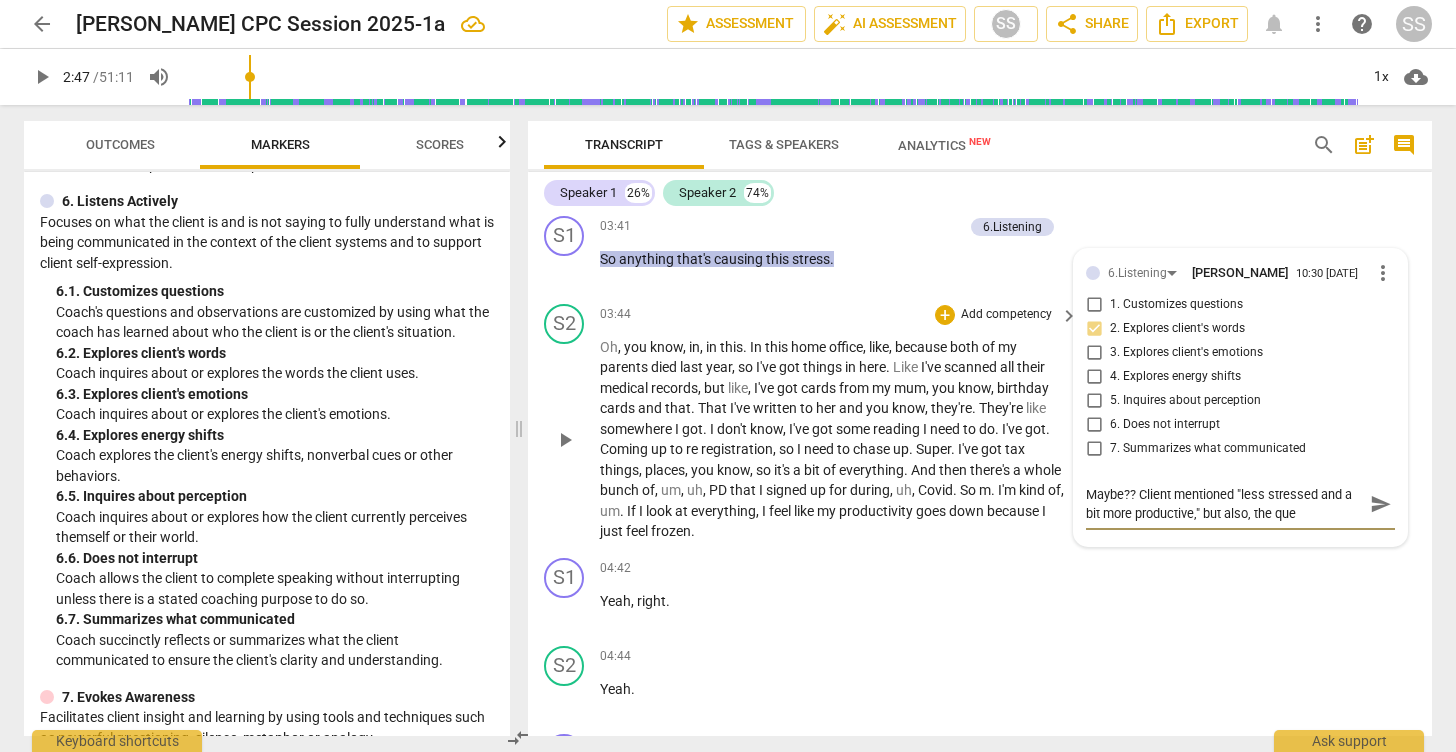 type on "Maybe?? Client mentioned "less stressed and a bit more productive," but also, the ques" 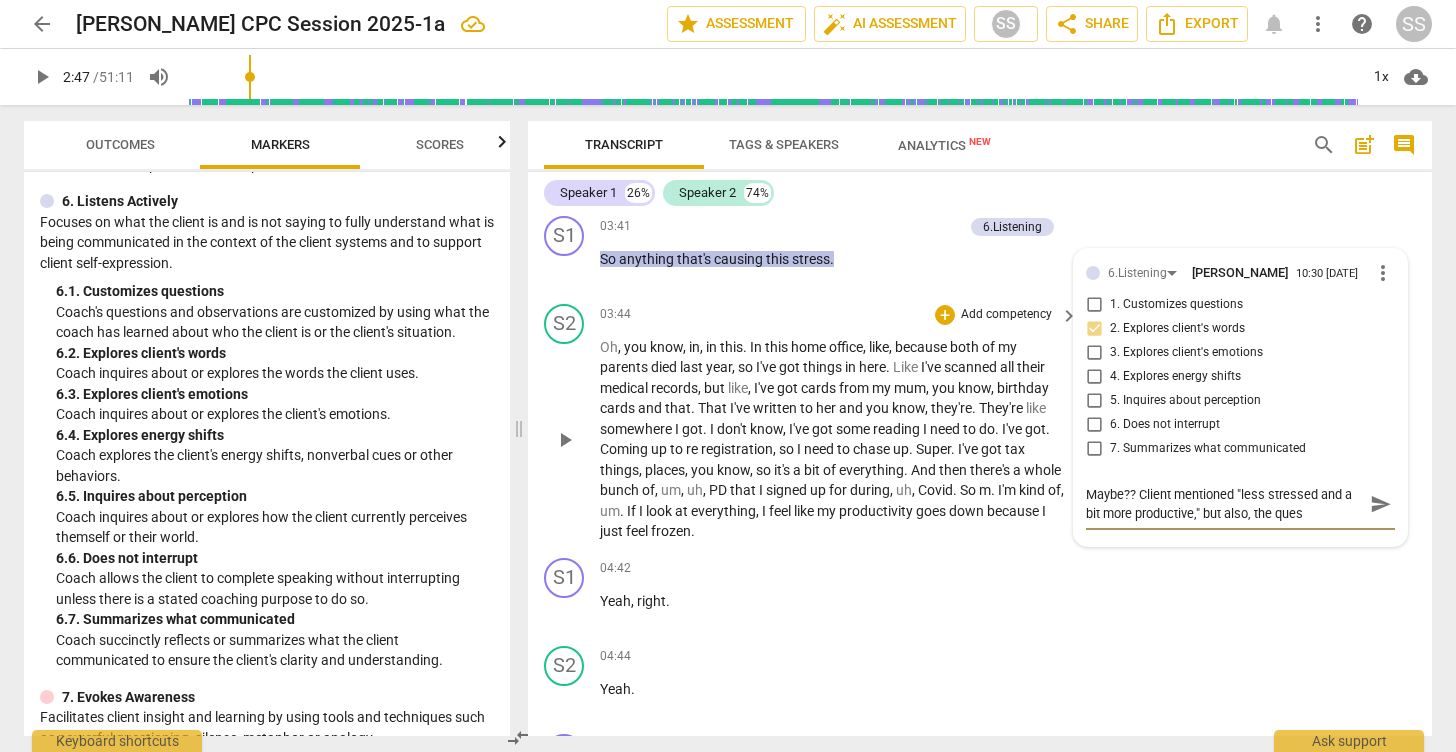 type on "Maybe?? Client mentioned "less stressed and a bit more productive," but also, the quest" 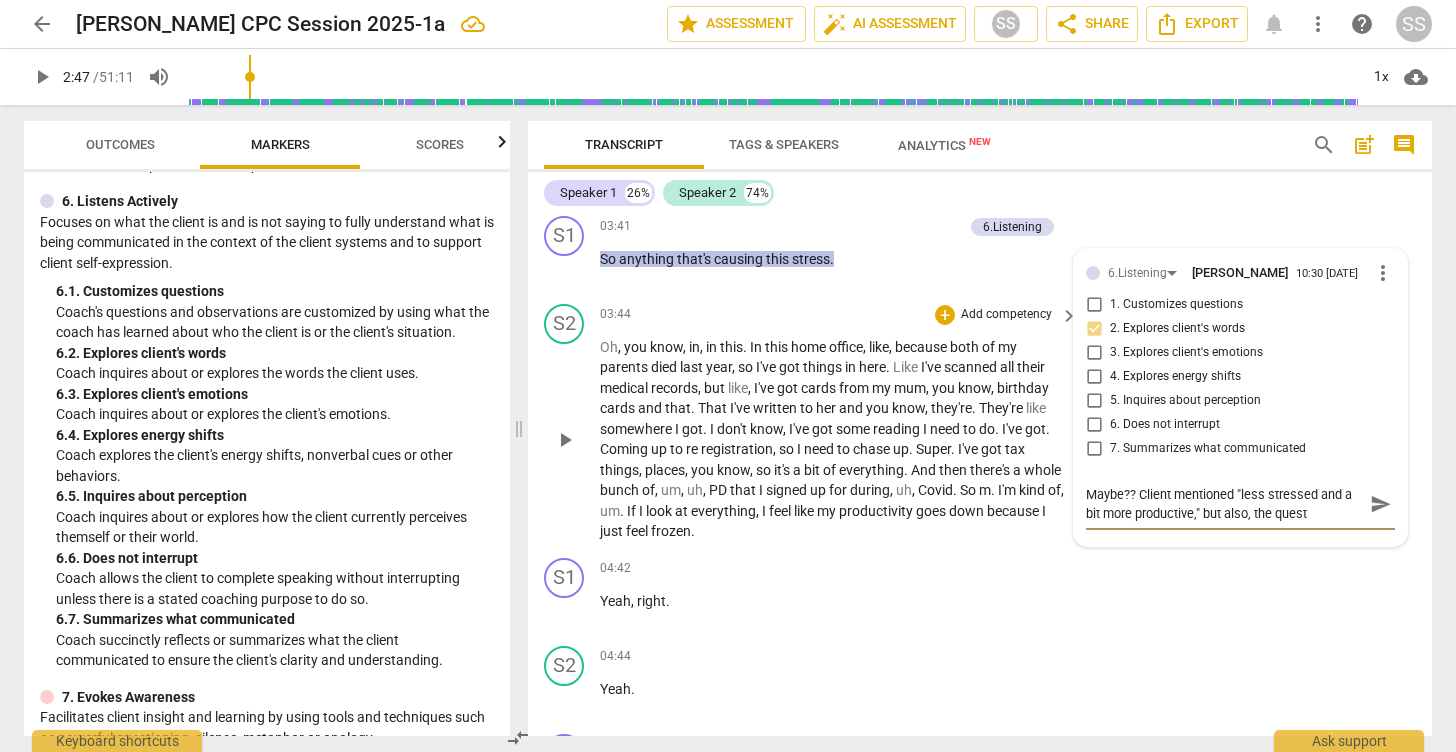 type on "Maybe?? Client mentioned "less stressed and a bit more productive," but also, the questi" 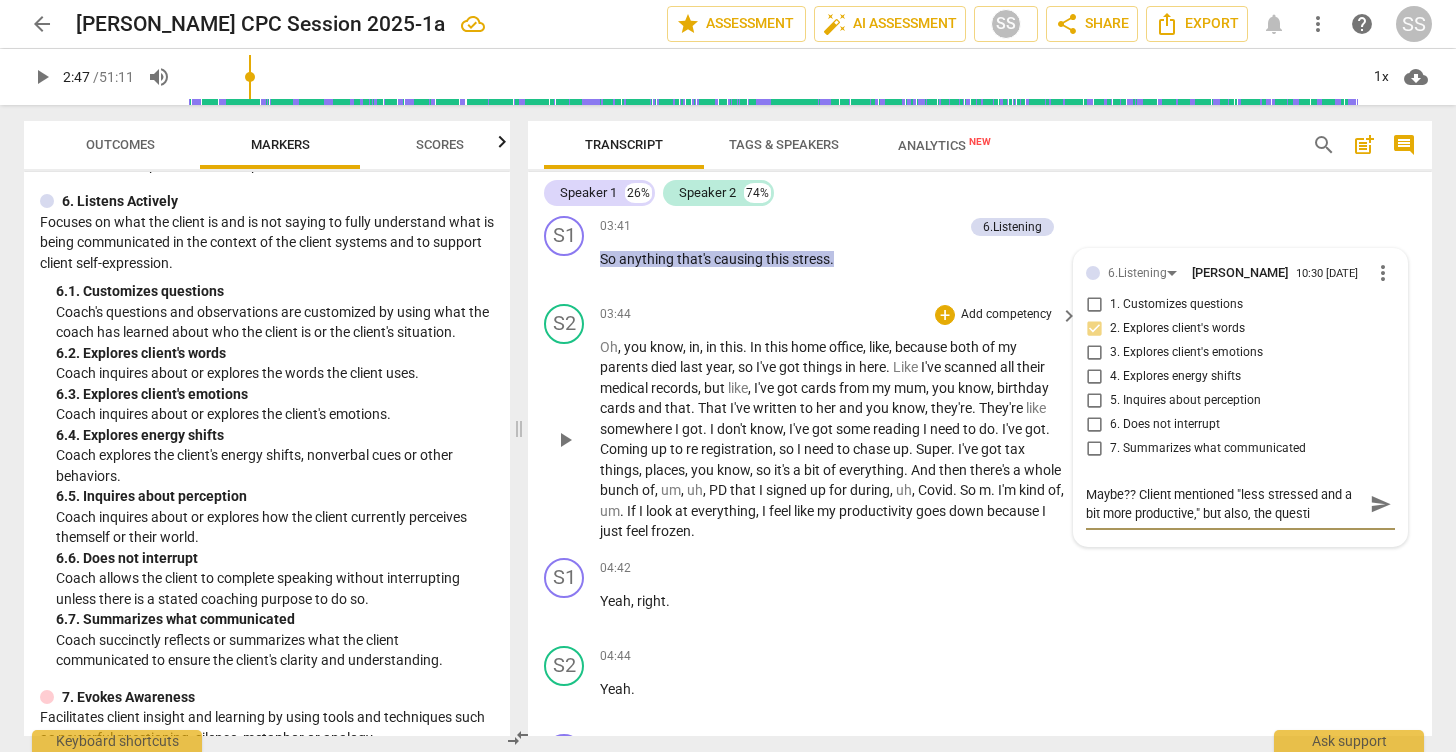 type on "Maybe?? Client mentioned "less stressed and a bit more productive," but also, the questio" 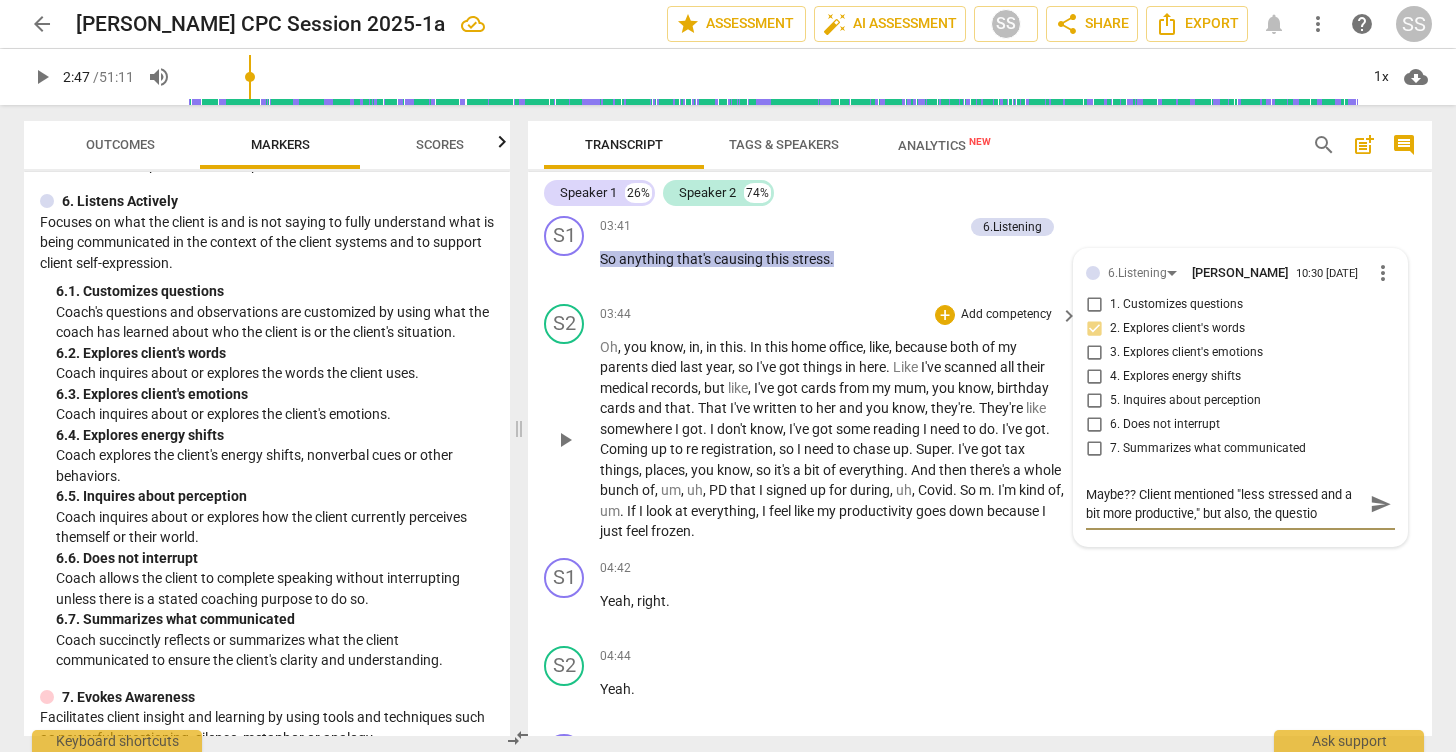 type on "Maybe?? Client mentioned "less stressed and a bit more productive," but also, the question" 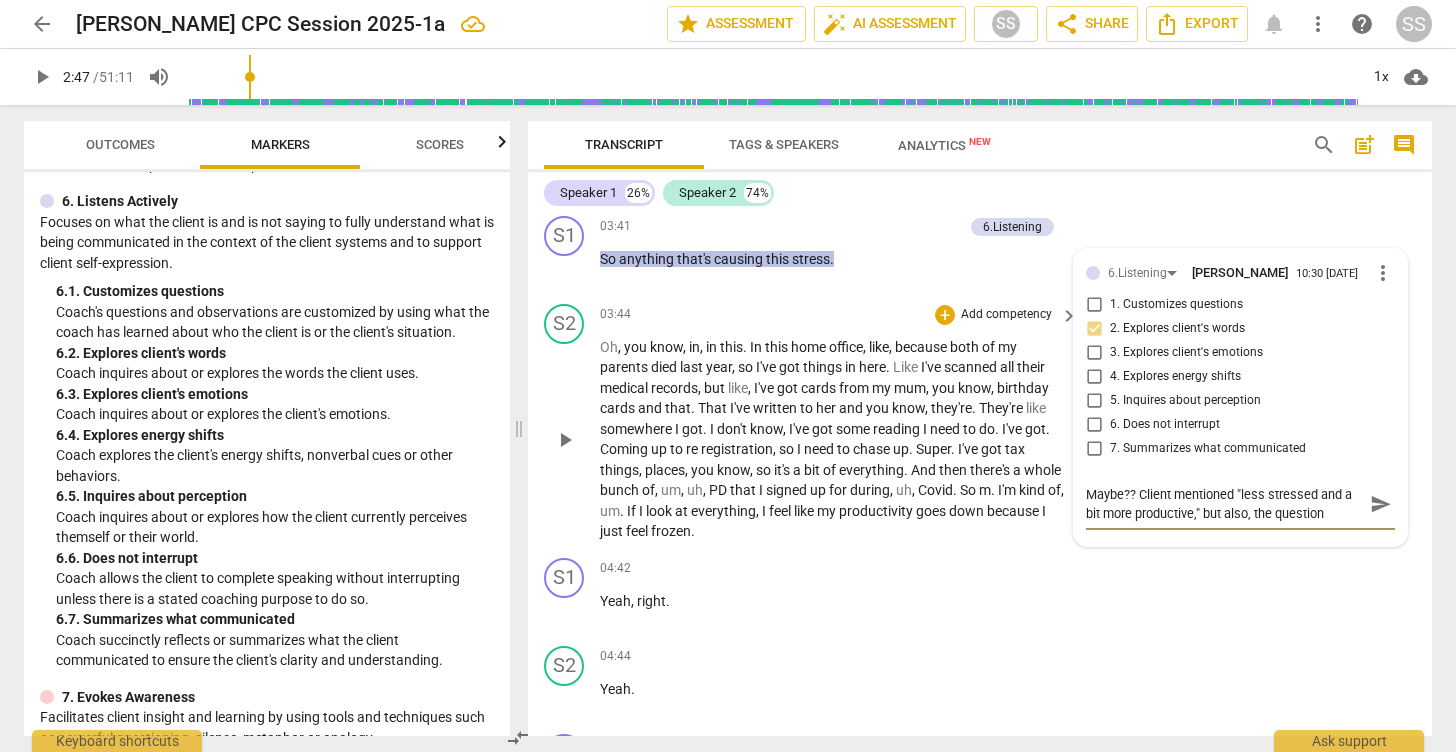 type on "Maybe?? Client mentioned "less stressed and a bit more productive," but also, the question" 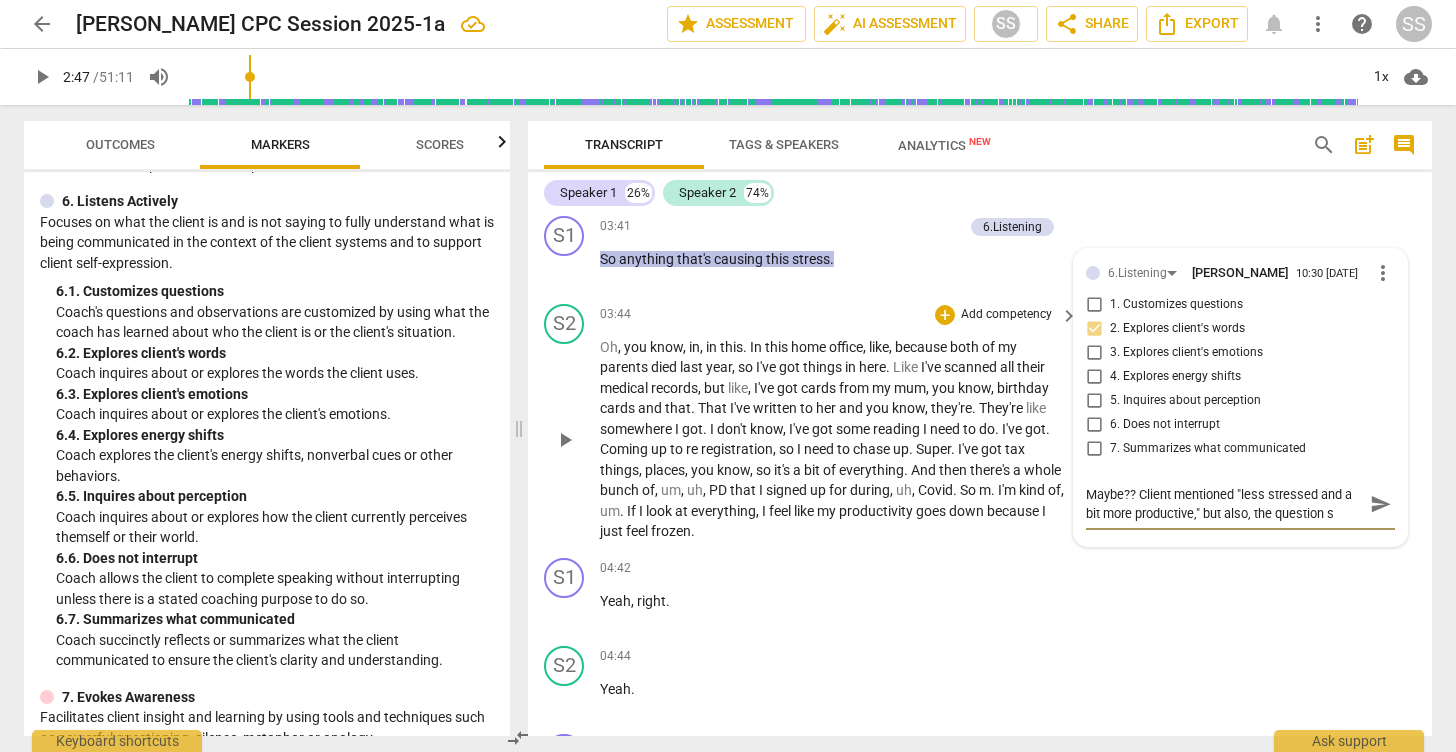 type on "Maybe?? Client mentioned "less stressed and a bit more productive," but also, the question se" 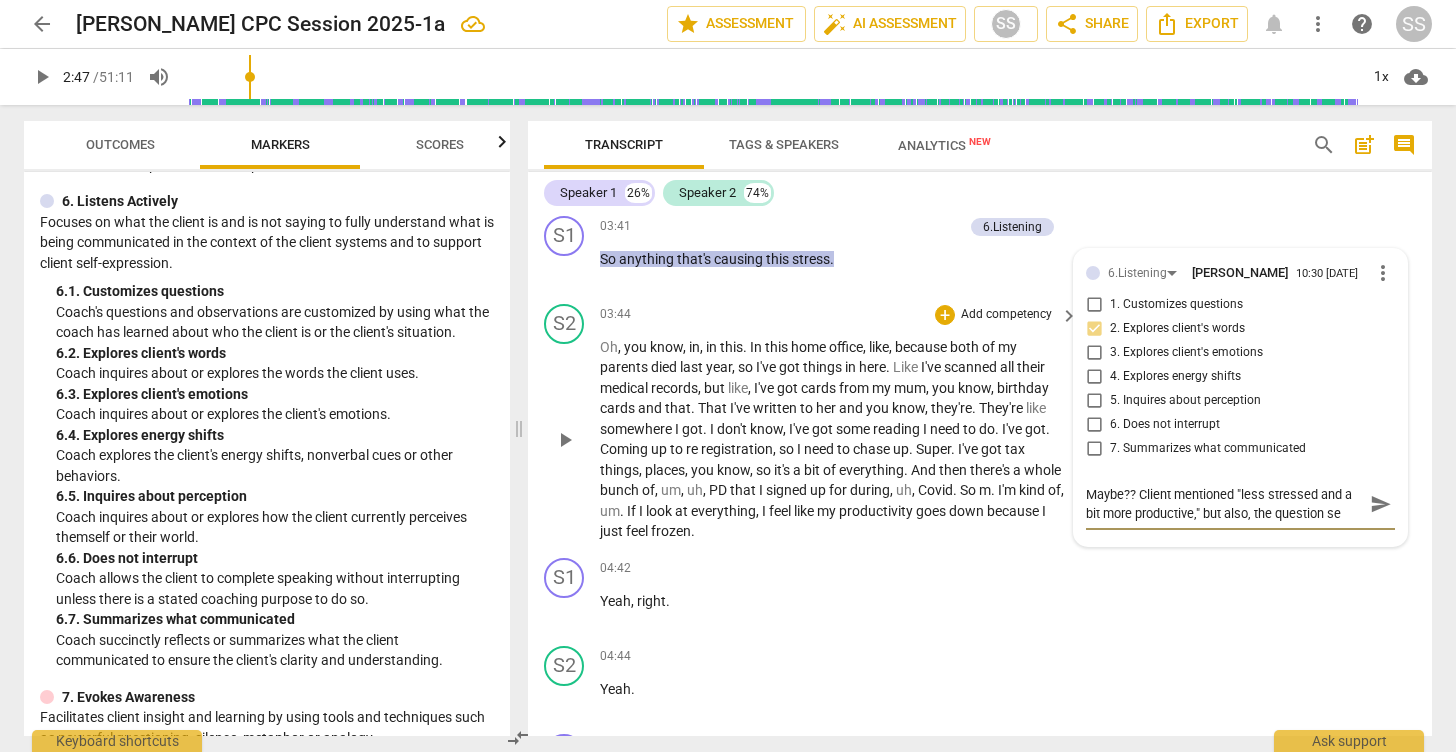 type on "Maybe?? Client mentioned "less stressed and a bit more productive," but also, the question see" 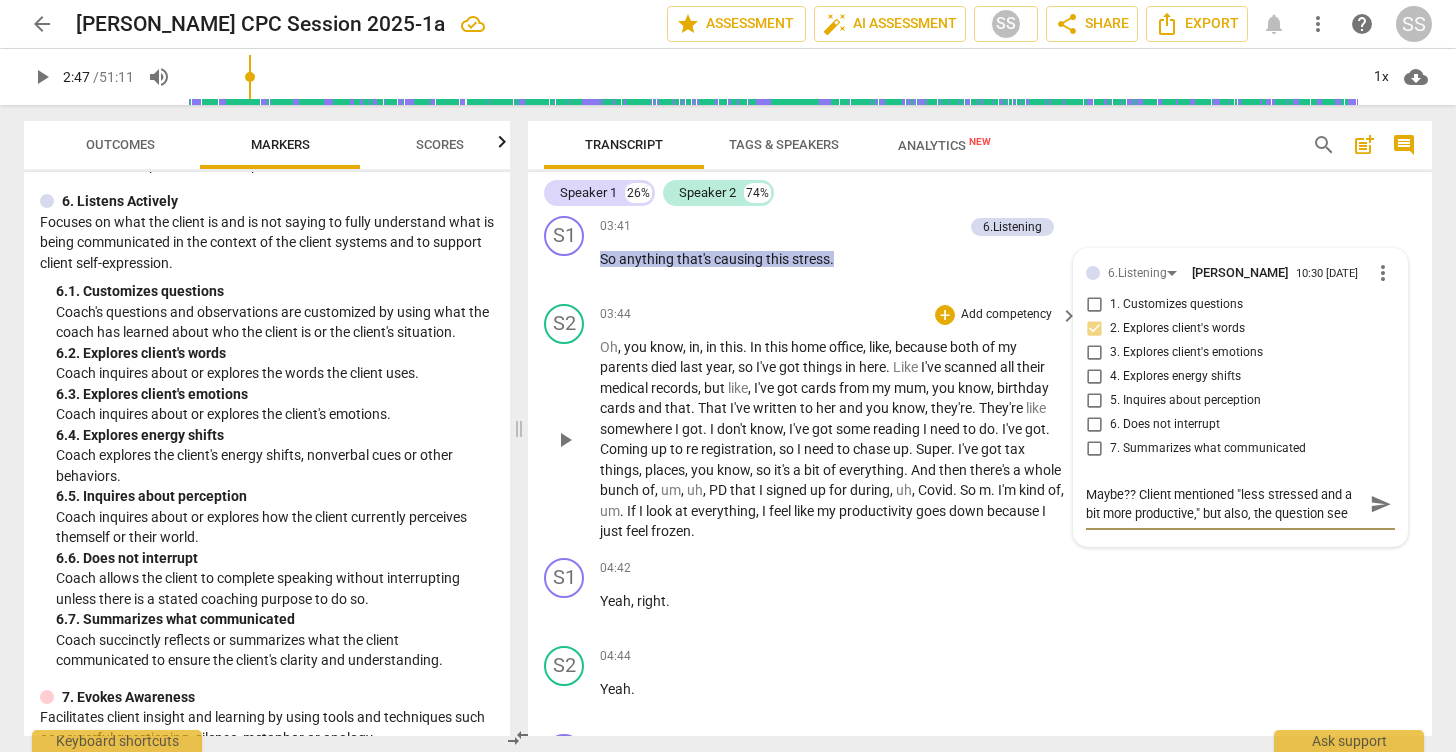 type on "Maybe?? Client mentioned "less stressed and a bit more productive," but also, the question seem" 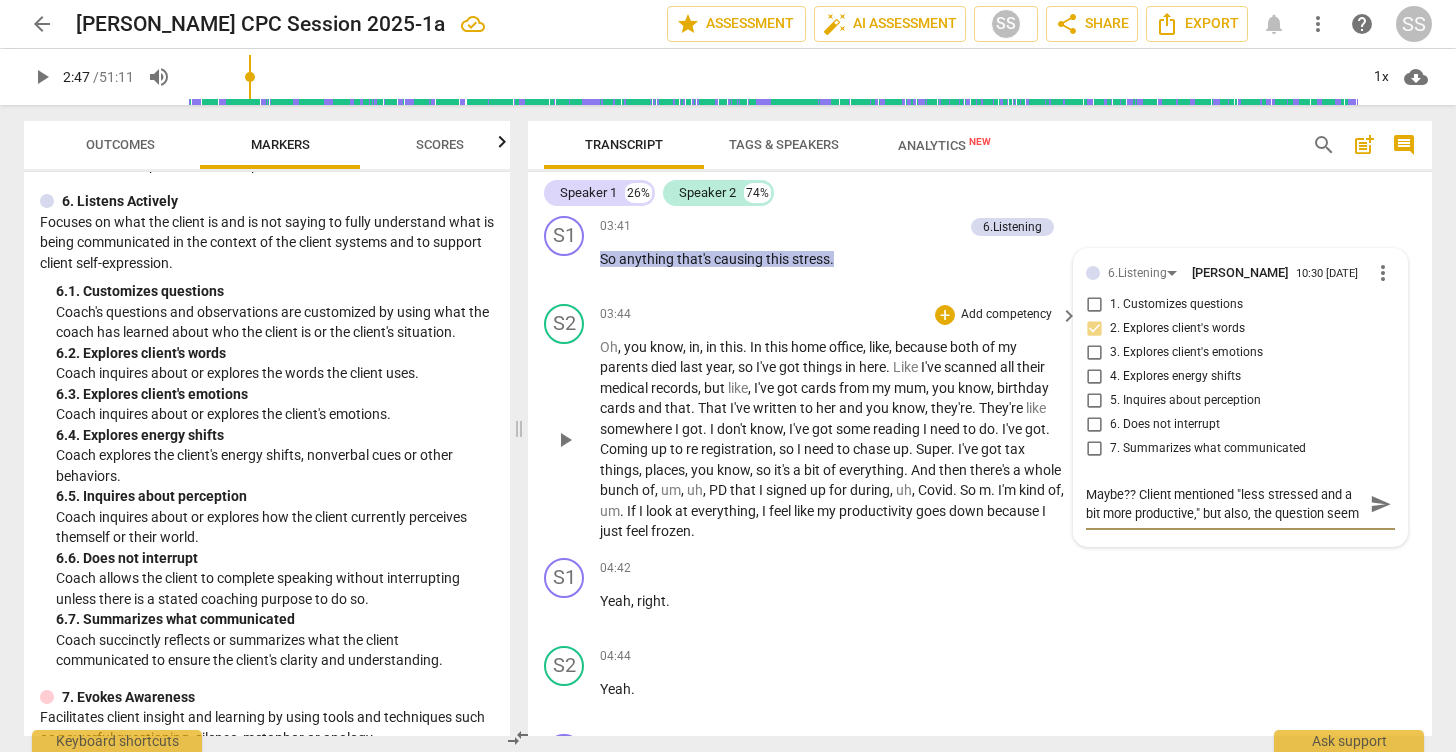 scroll, scrollTop: 17, scrollLeft: 0, axis: vertical 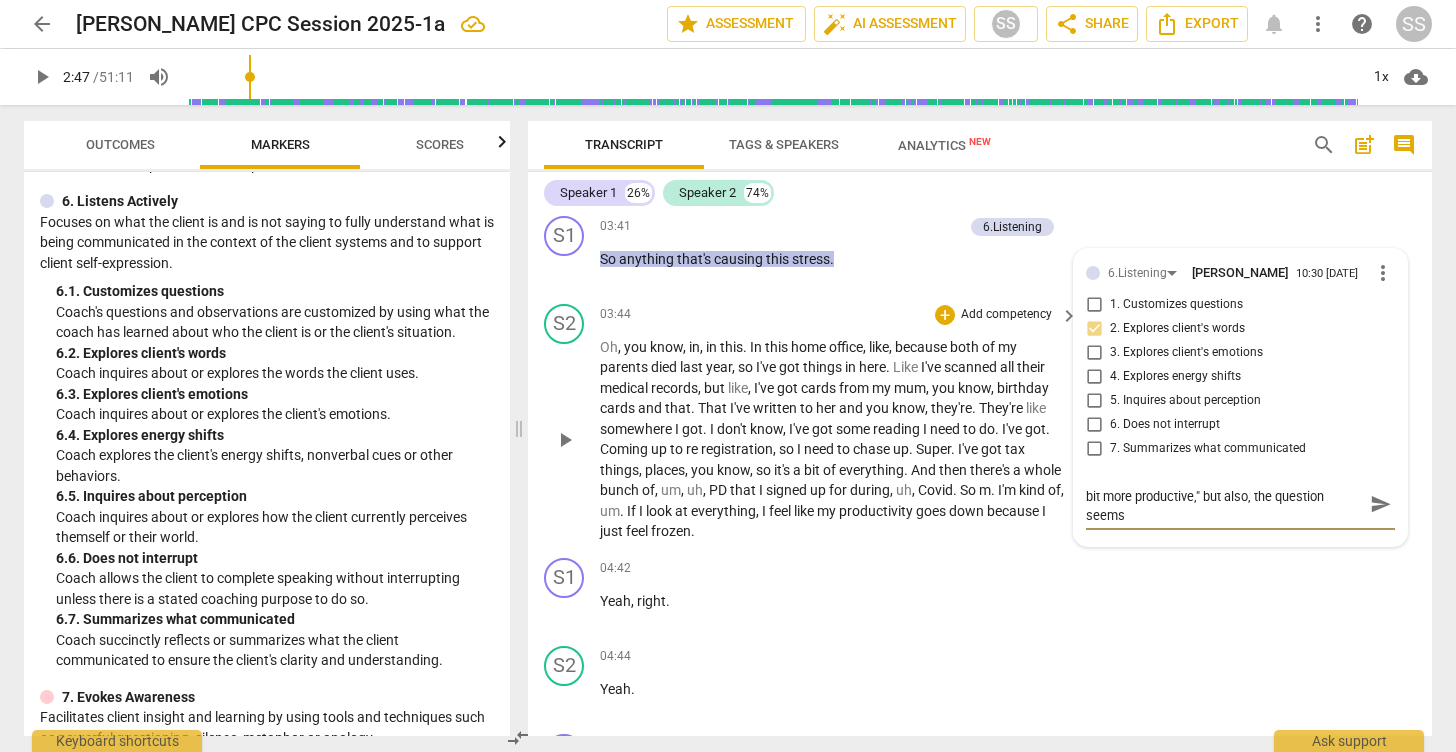 type on "Maybe?? Client mentioned "less stressed and a bit more productive," but also, the question seems" 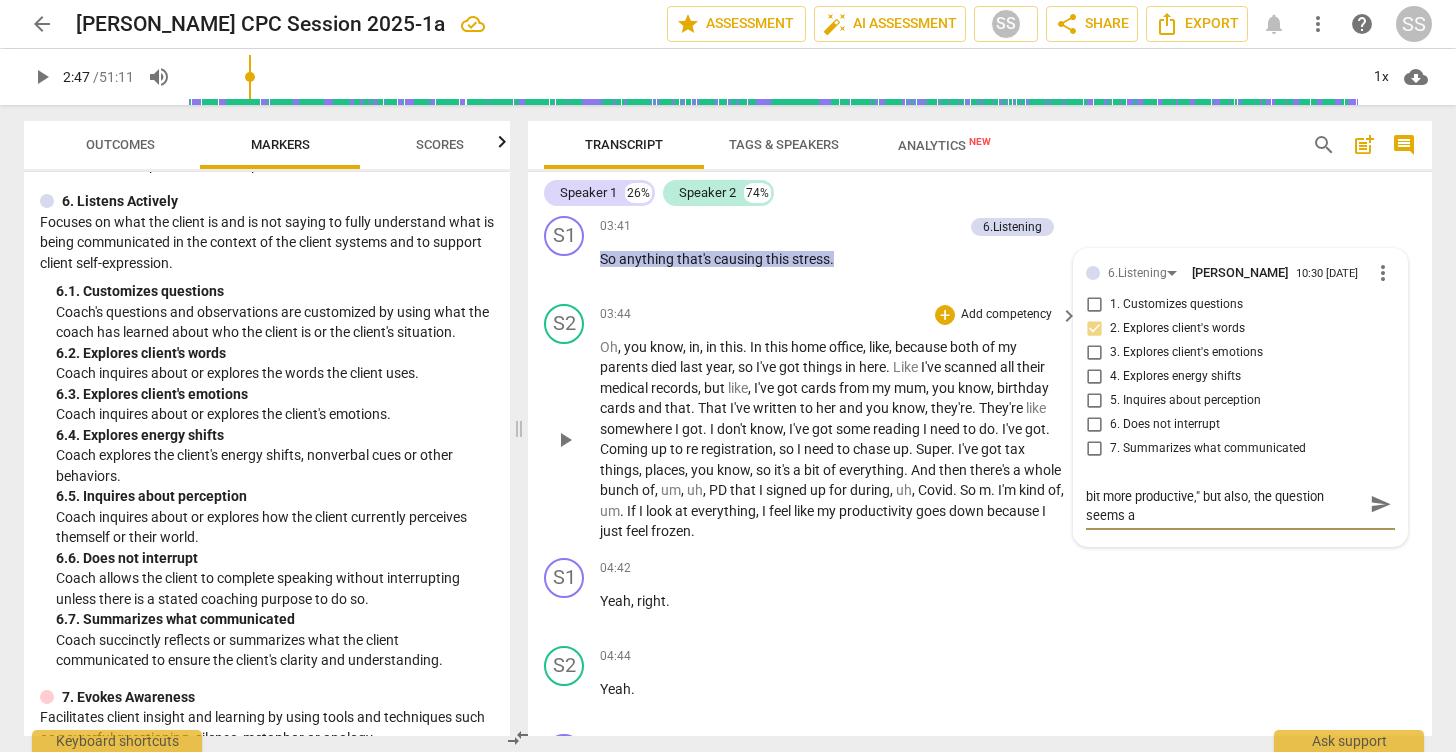 type on "Maybe?? Client mentioned "less stressed and a bit more productive," but also, the question seems a" 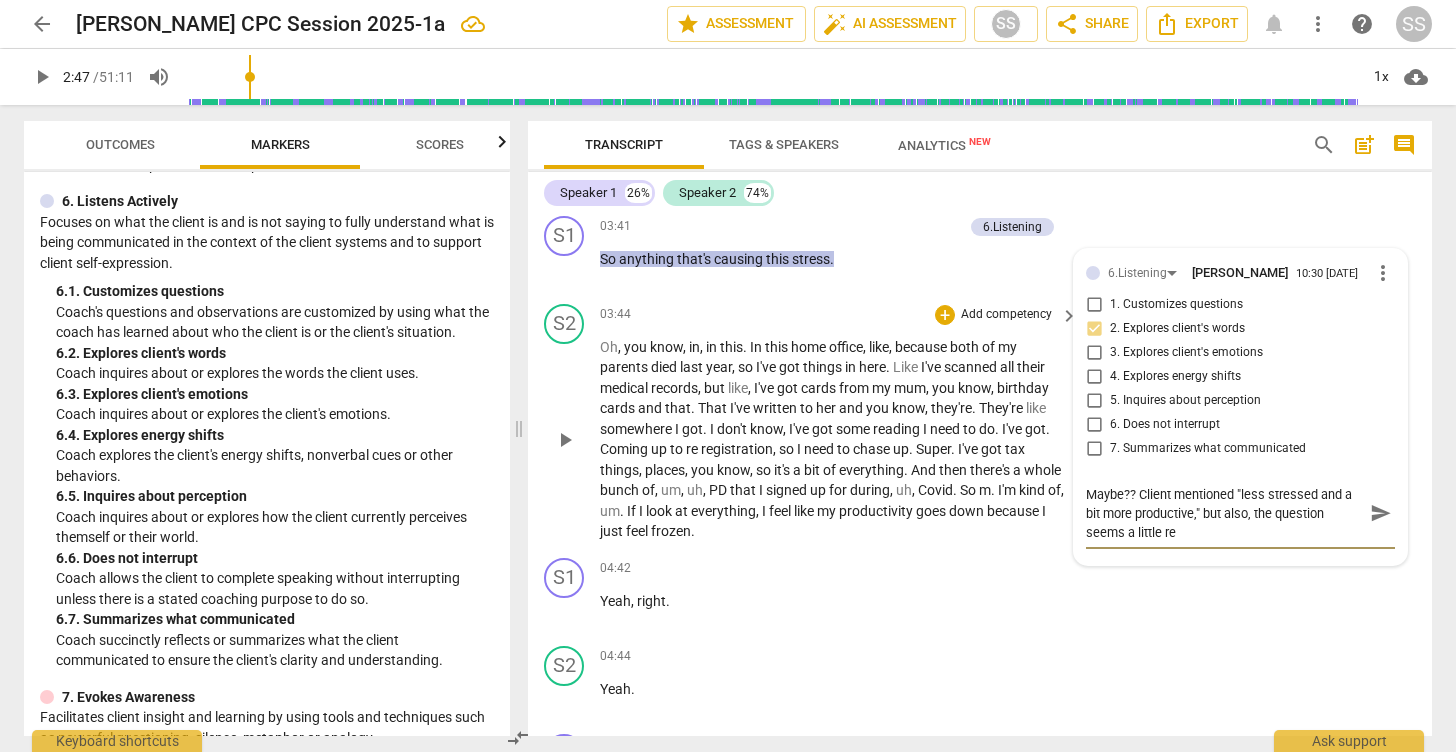scroll, scrollTop: 0, scrollLeft: 0, axis: both 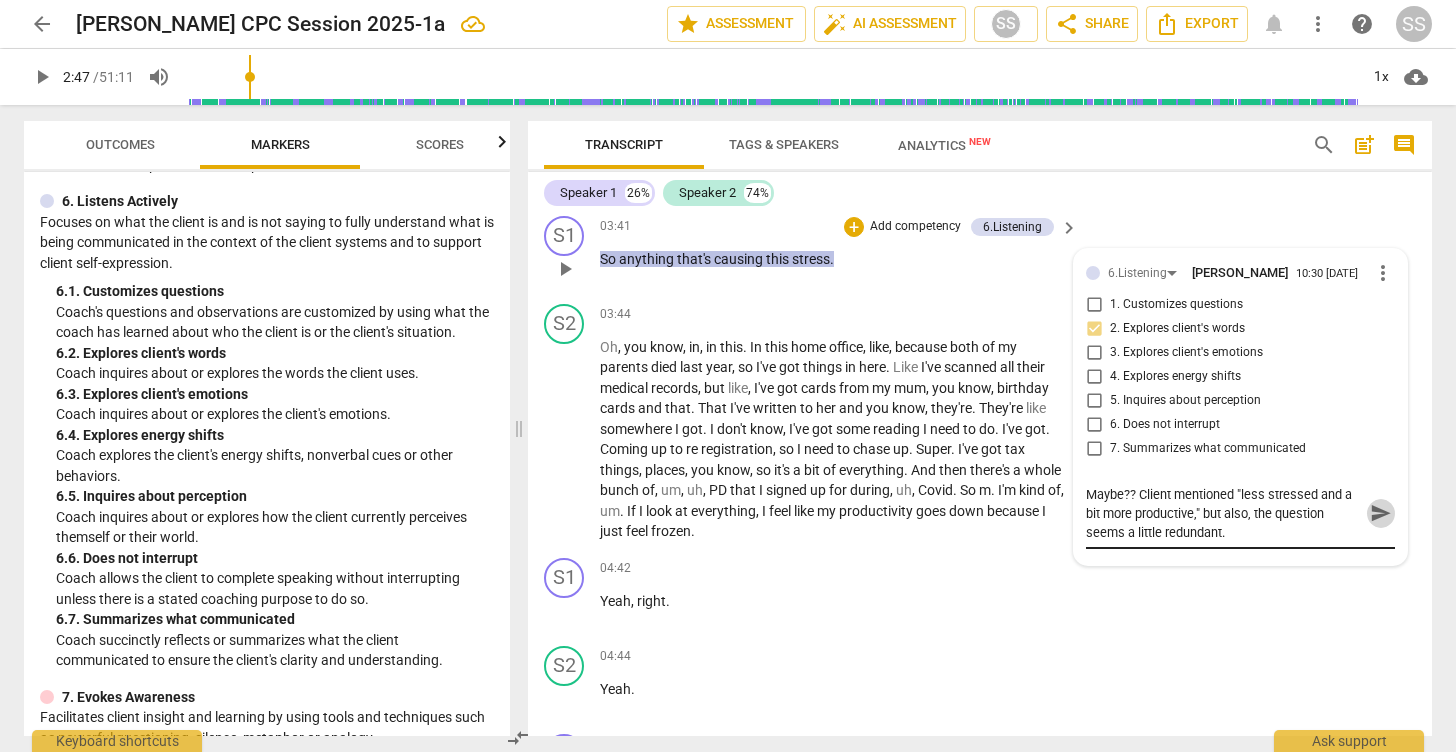 click on "send" at bounding box center (1381, 513) 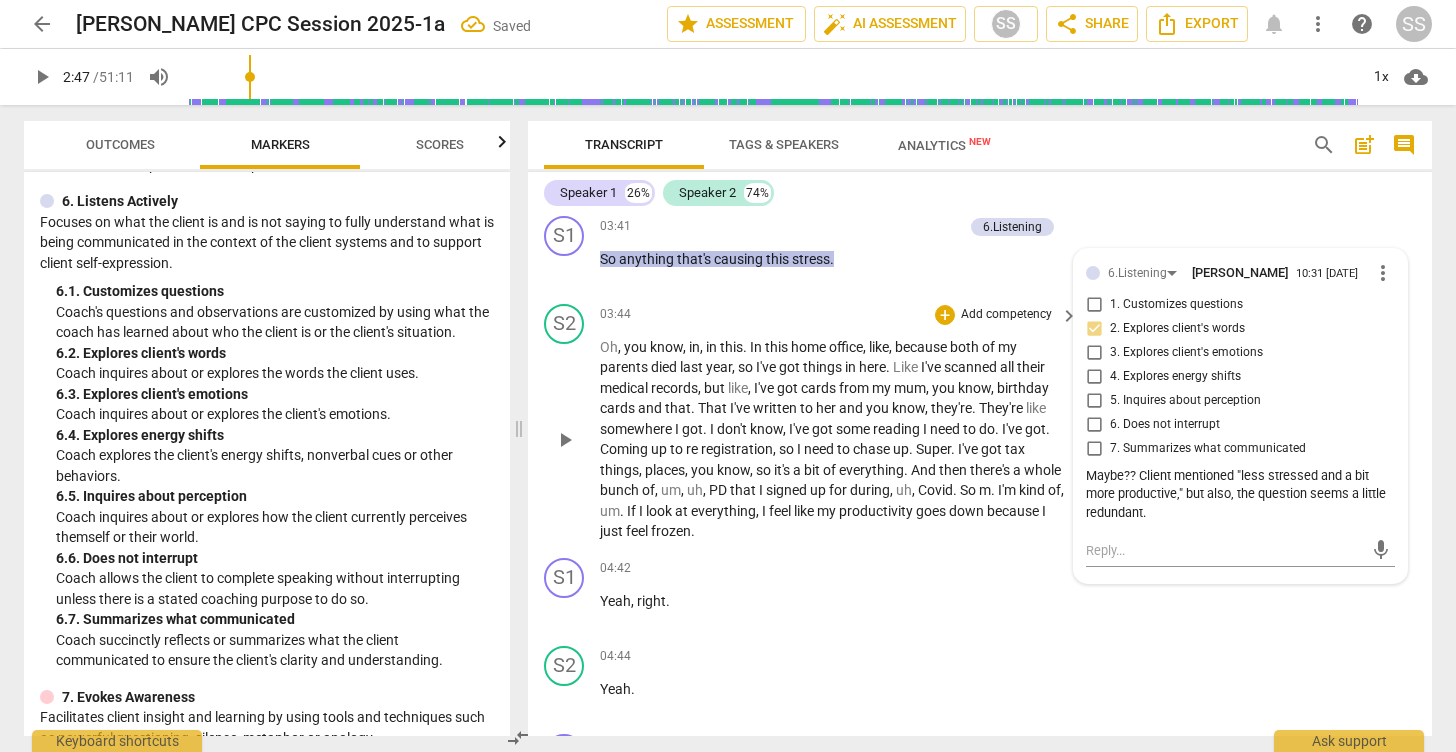 click on "play_arrow" at bounding box center [565, 440] 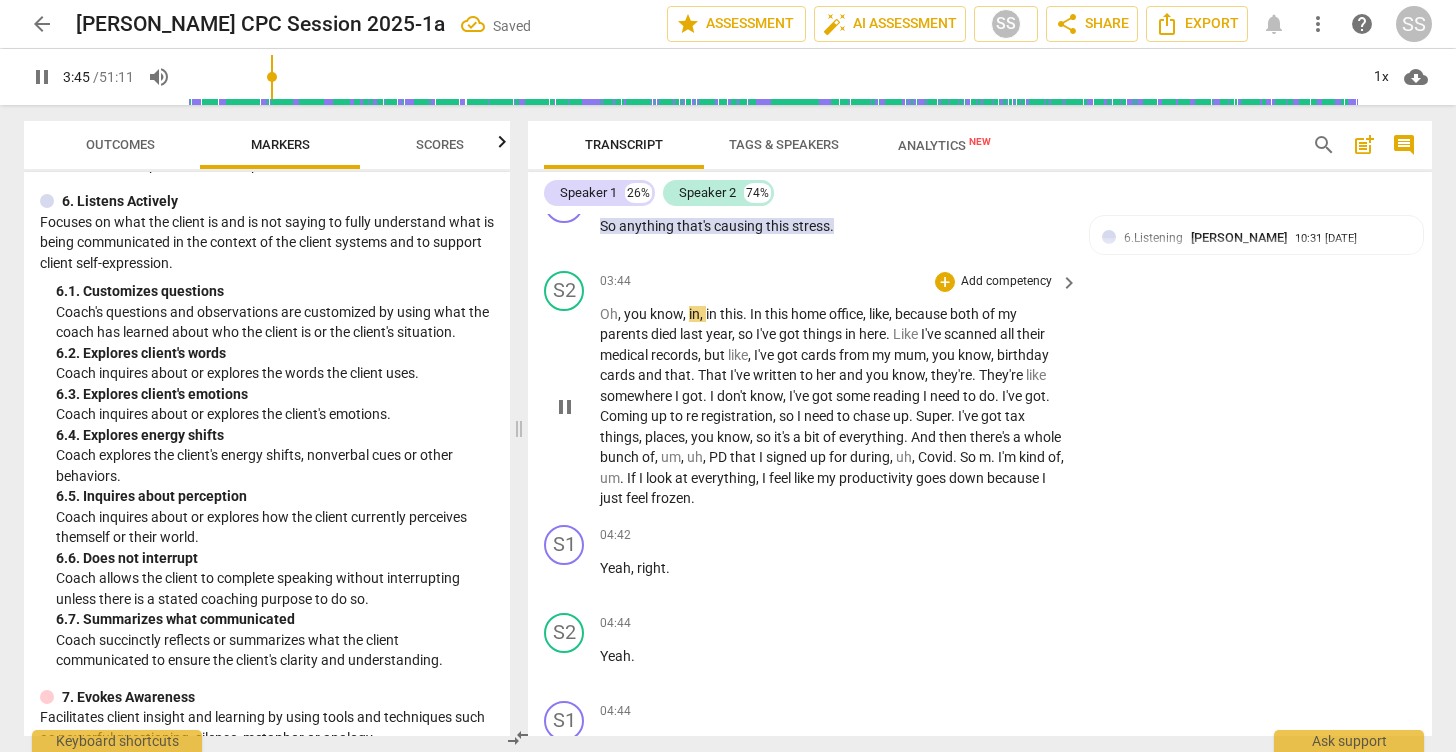 scroll, scrollTop: 1680, scrollLeft: 0, axis: vertical 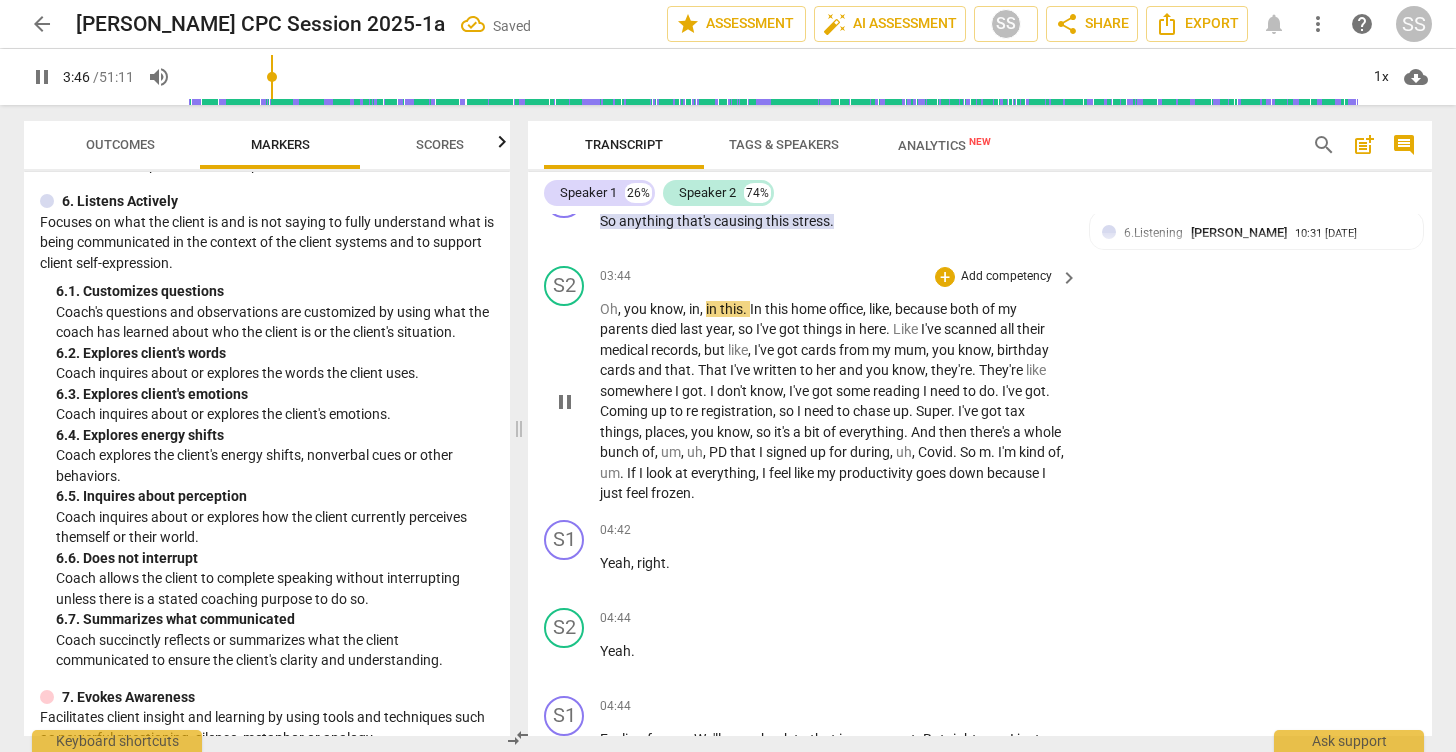 click on "pause" at bounding box center [565, 402] 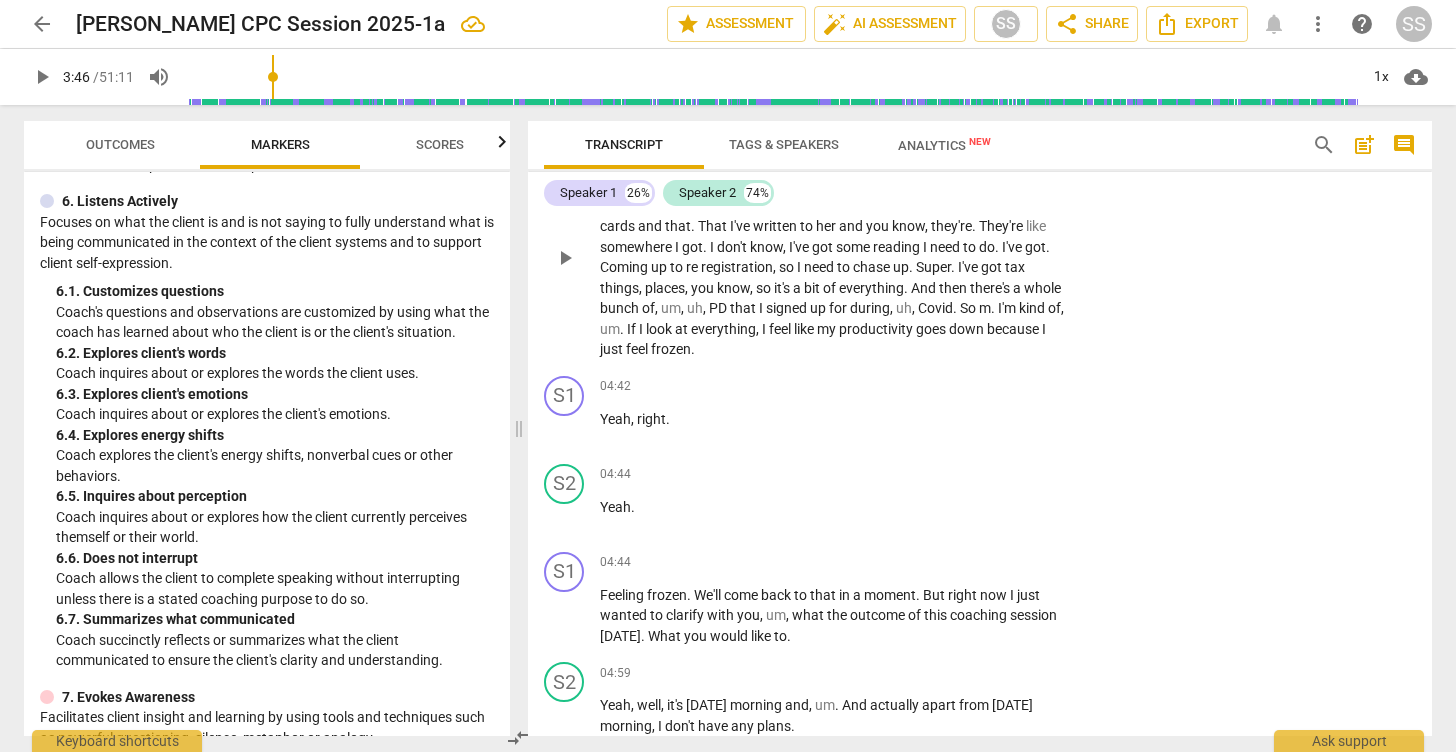 scroll, scrollTop: 1837, scrollLeft: 0, axis: vertical 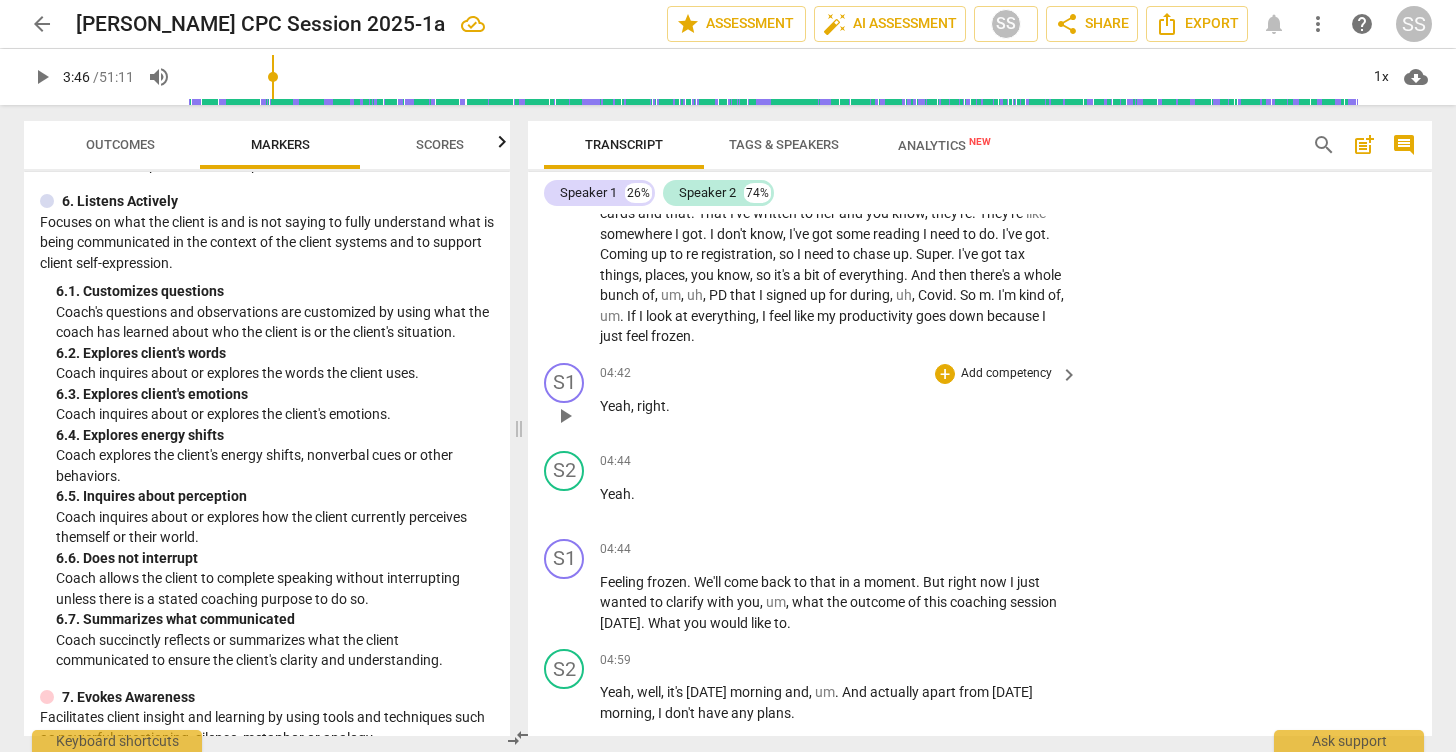 click on "play_arrow" at bounding box center (565, 416) 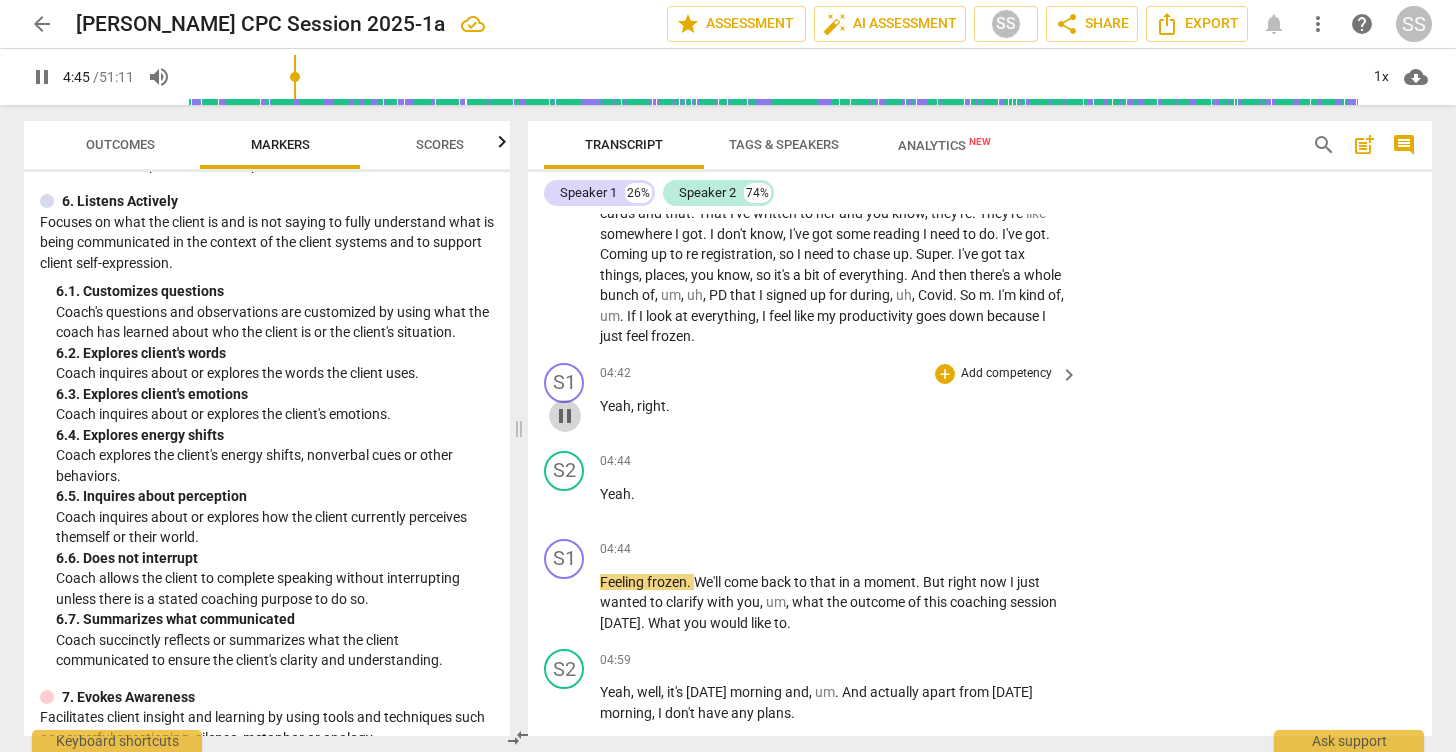 click on "pause" at bounding box center [565, 416] 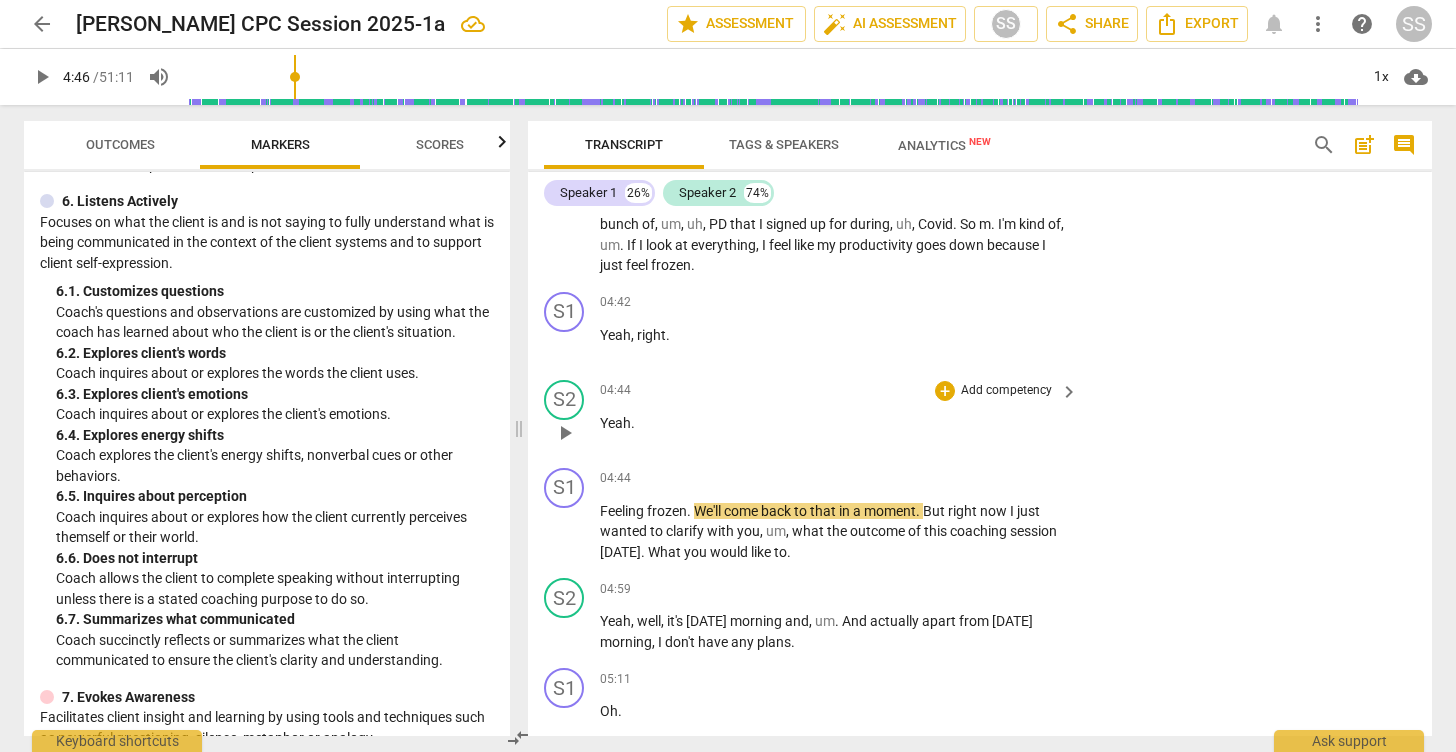 scroll, scrollTop: 1909, scrollLeft: 0, axis: vertical 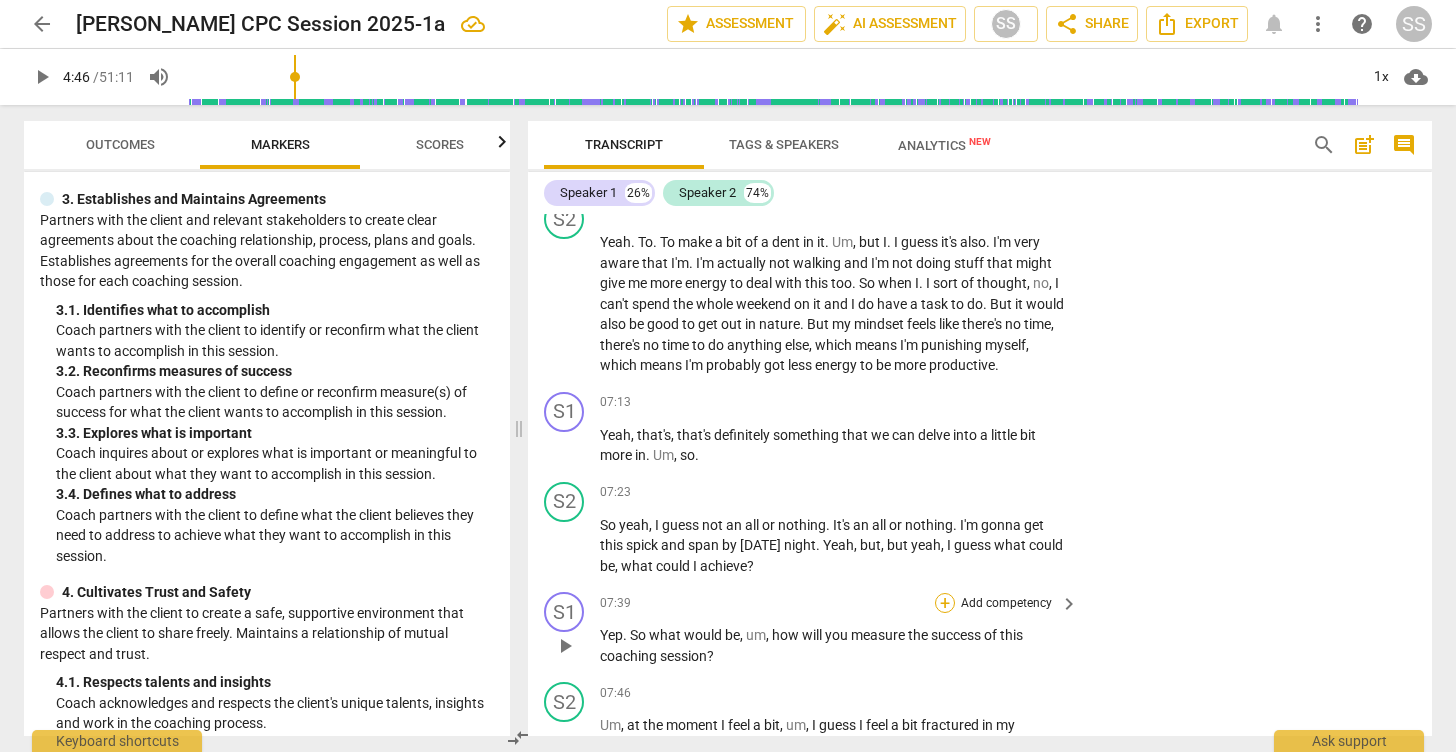 click on "+" at bounding box center (945, 603) 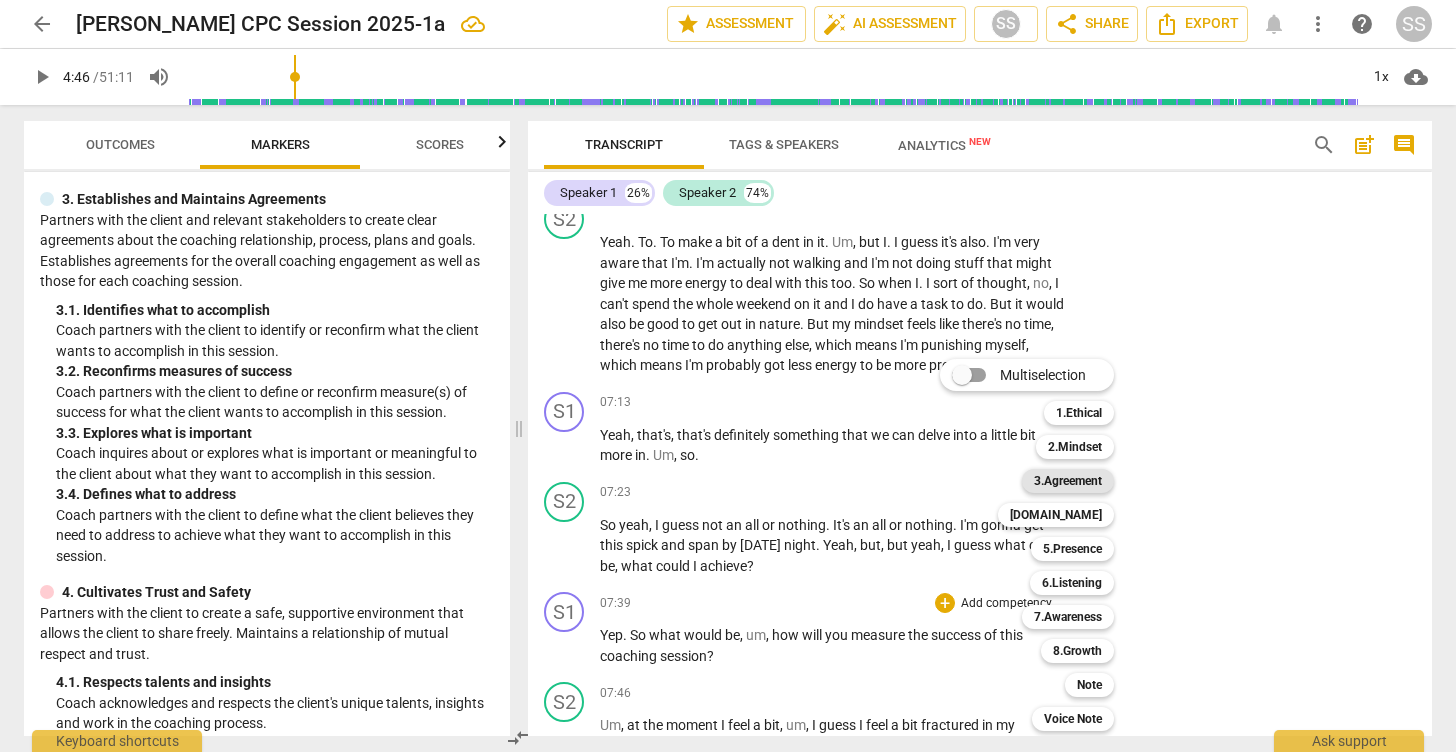 click on "3.Agreement" at bounding box center (1068, 481) 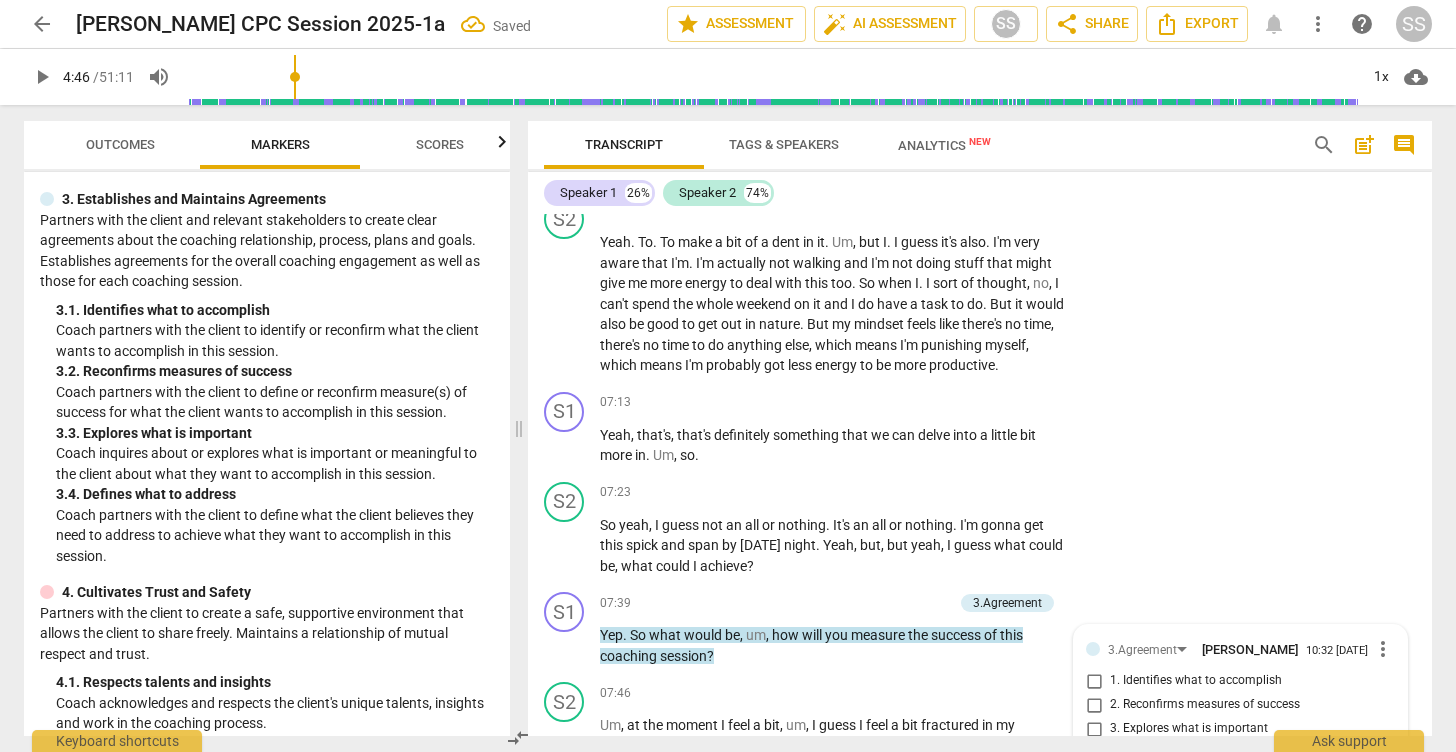 scroll, scrollTop: 3132, scrollLeft: 0, axis: vertical 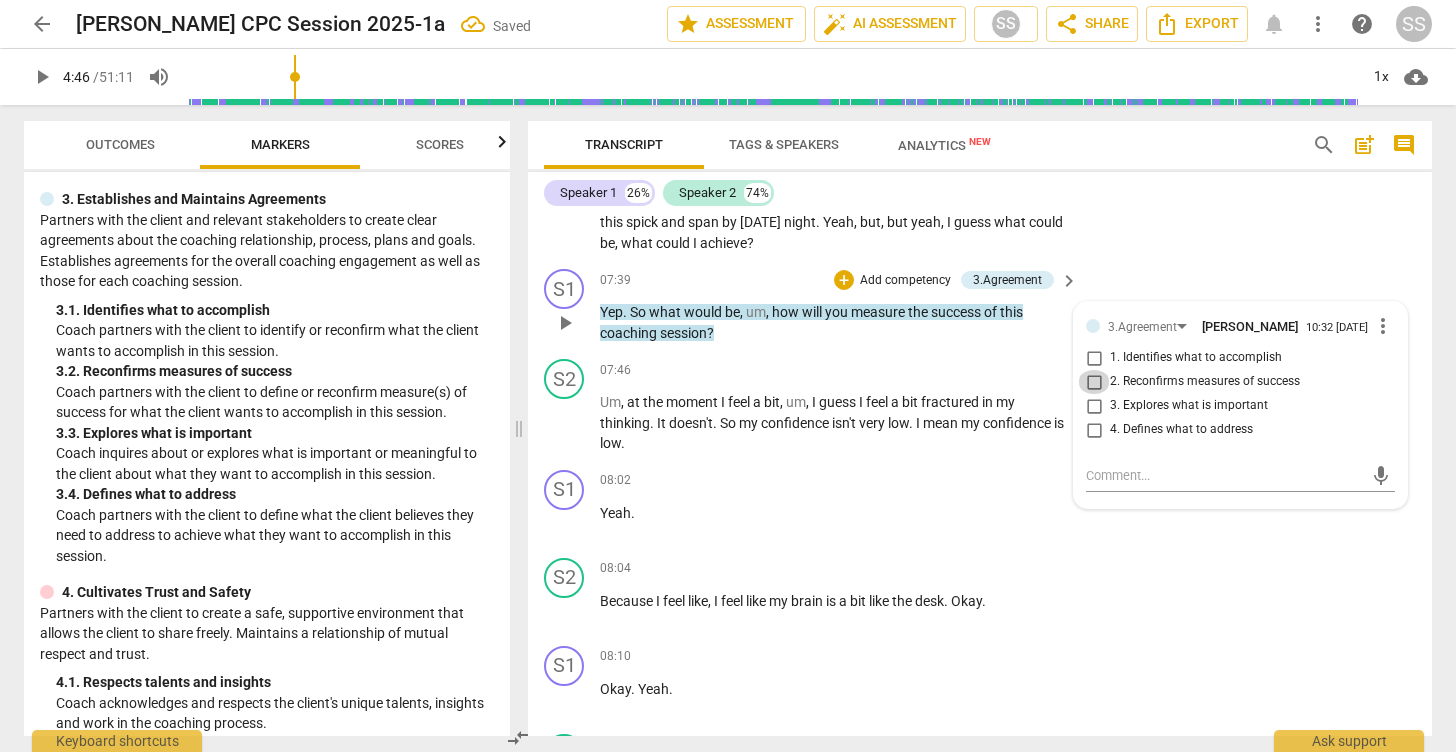 click on "2. Reconfirms measures of success" at bounding box center (1094, 382) 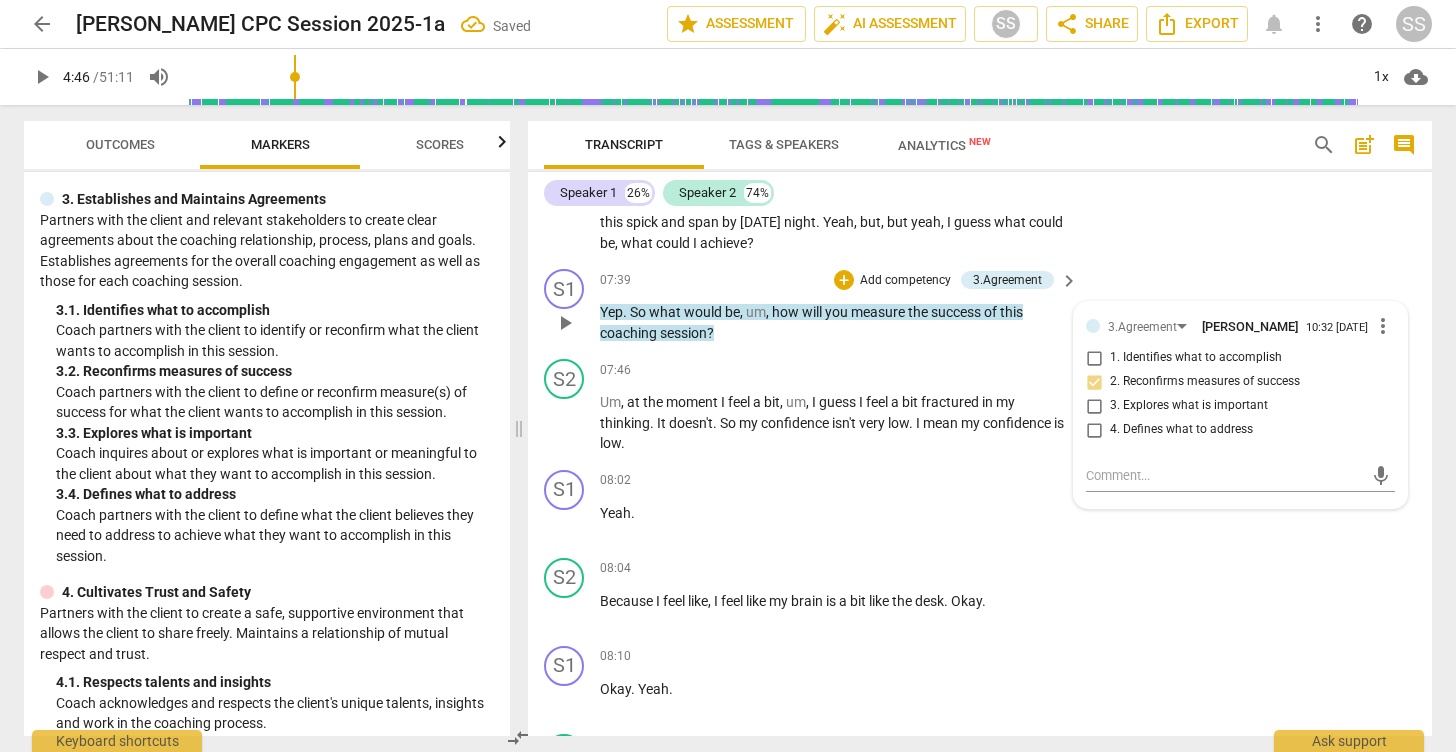 click on "S1 play_arrow pause 07:39 + Add competency 3.Agreement keyboard_arrow_right Yep .   So   what   would   be ,   um ,   how   will   you   measure   the   success   of   this   coaching   session ? 3.Agreement [PERSON_NAME] 10:32 [DATE] more_vert 1. Identifies what to accomplish 2. Reconfirms measures of success 3. Explores what is important 4. Defines what to address mic" at bounding box center [980, 306] 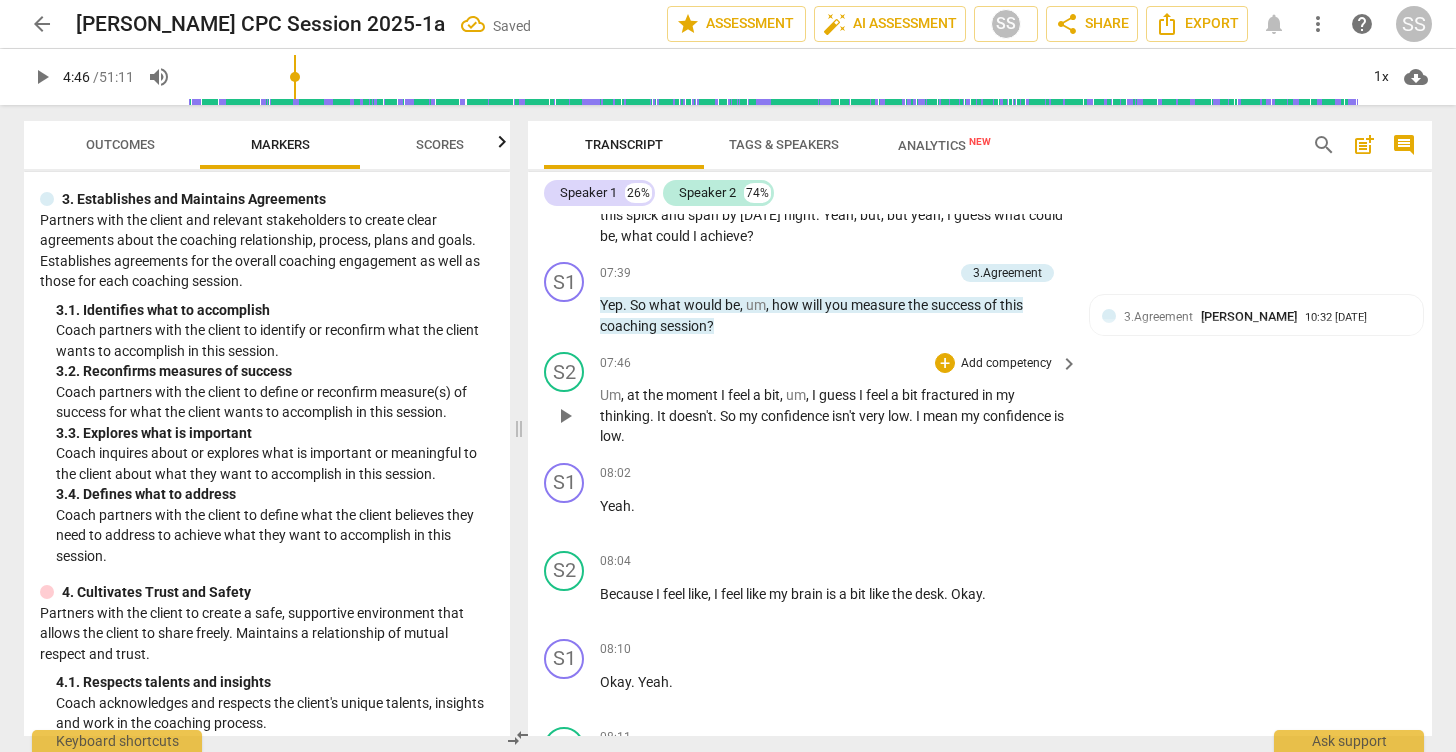 scroll, scrollTop: 3142, scrollLeft: 0, axis: vertical 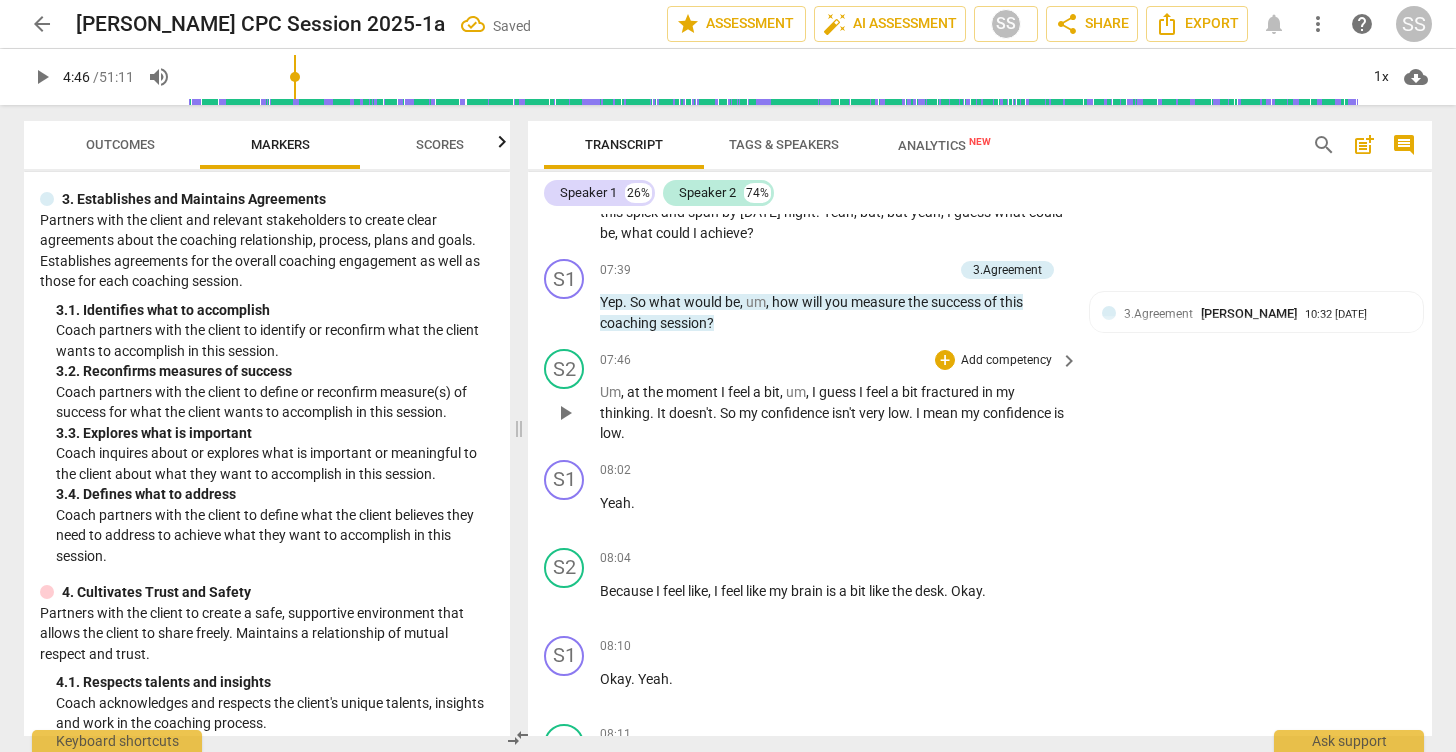 click on "play_arrow" at bounding box center [565, 413] 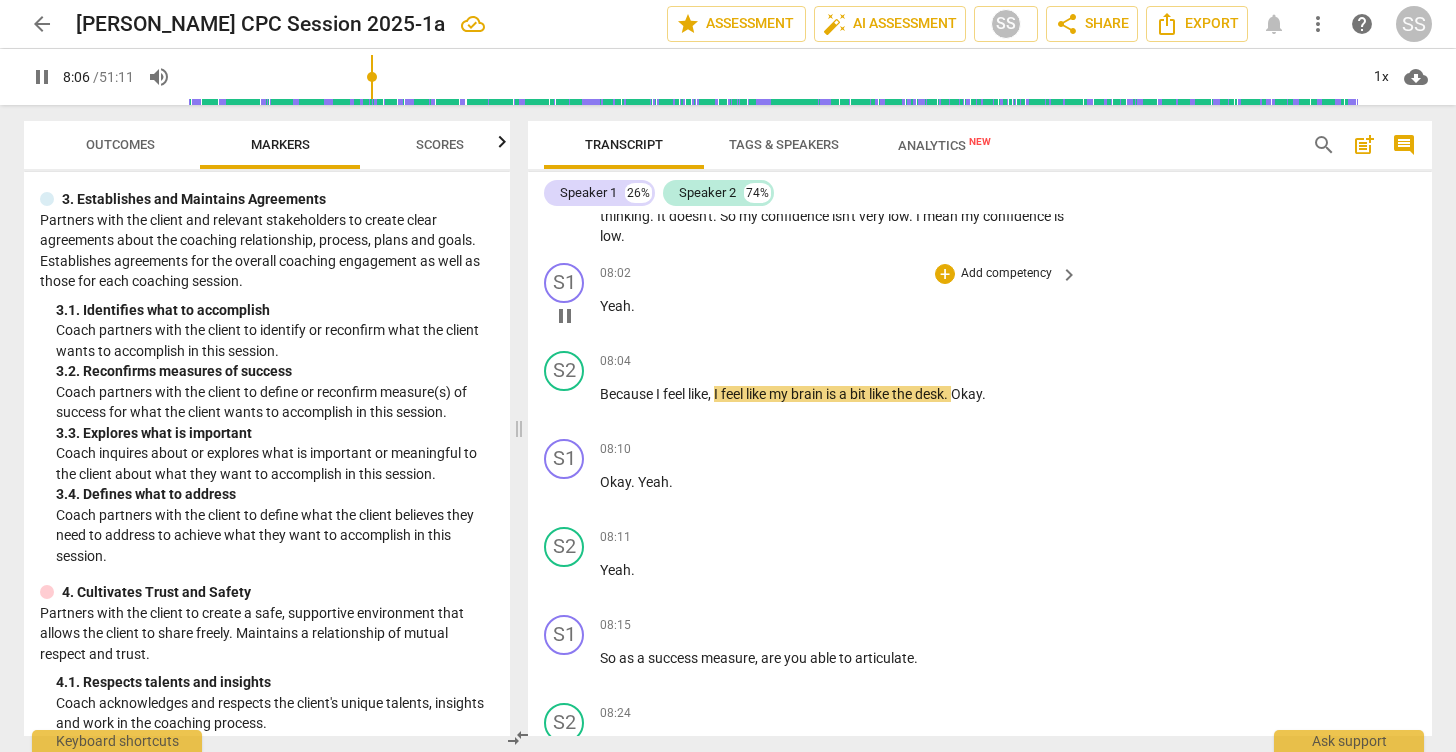 scroll, scrollTop: 3346, scrollLeft: 0, axis: vertical 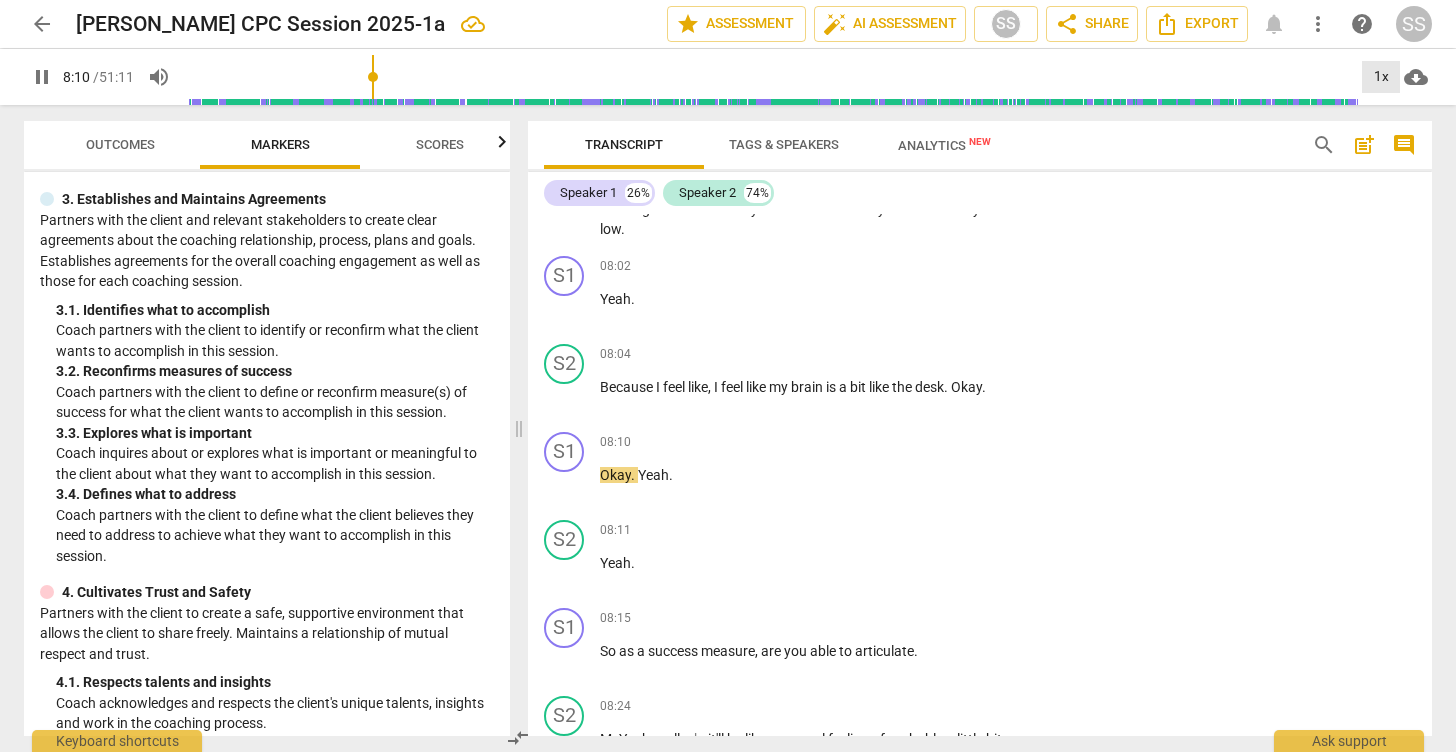 click on "1x" at bounding box center [1381, 77] 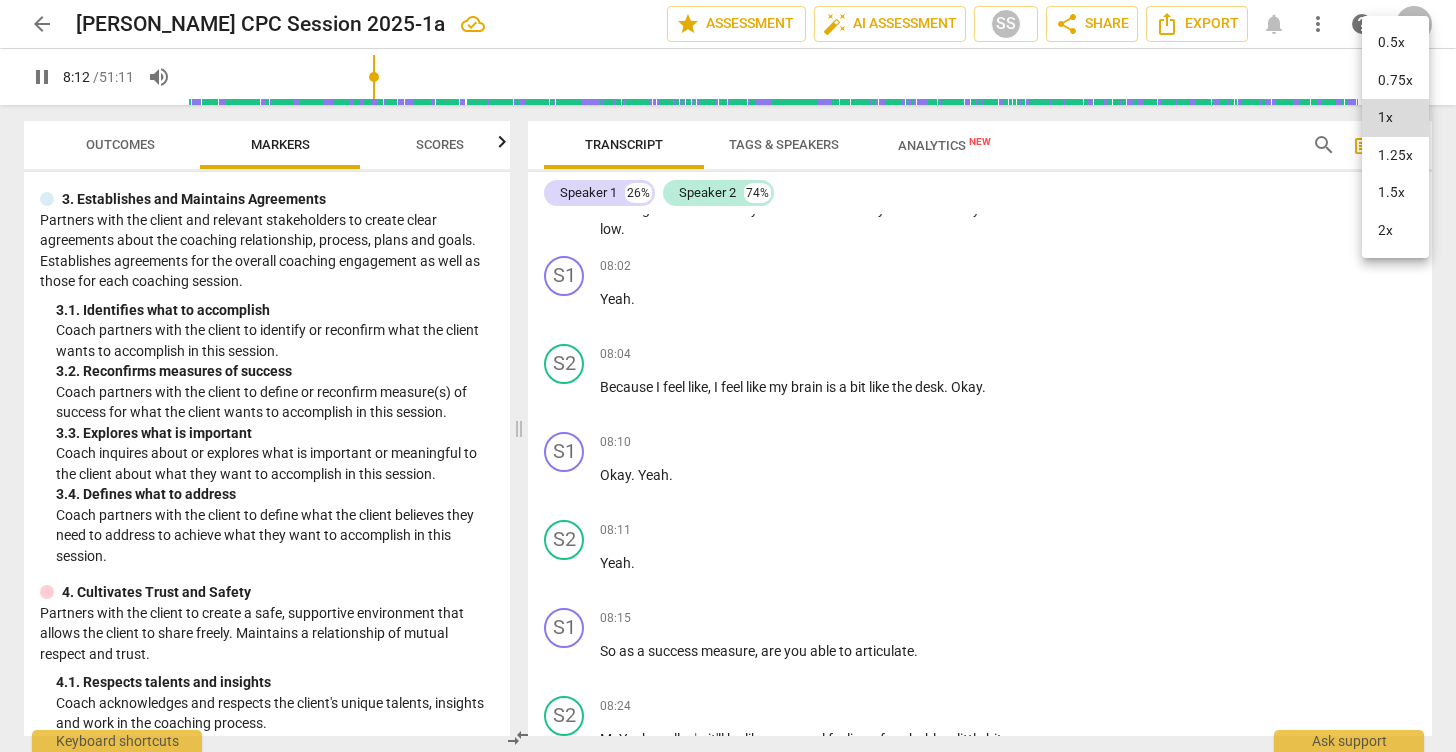 click on "1.25x" at bounding box center (1395, 156) 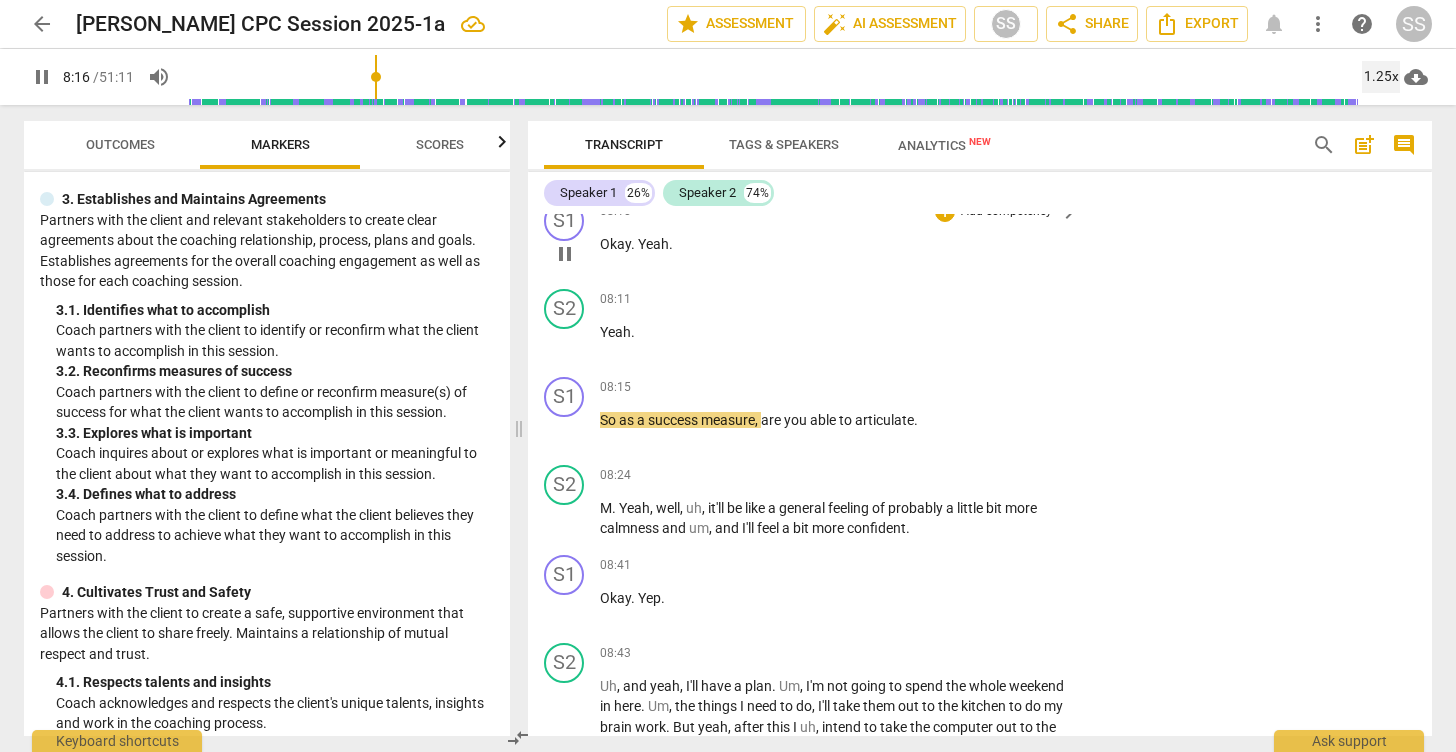scroll, scrollTop: 3578, scrollLeft: 0, axis: vertical 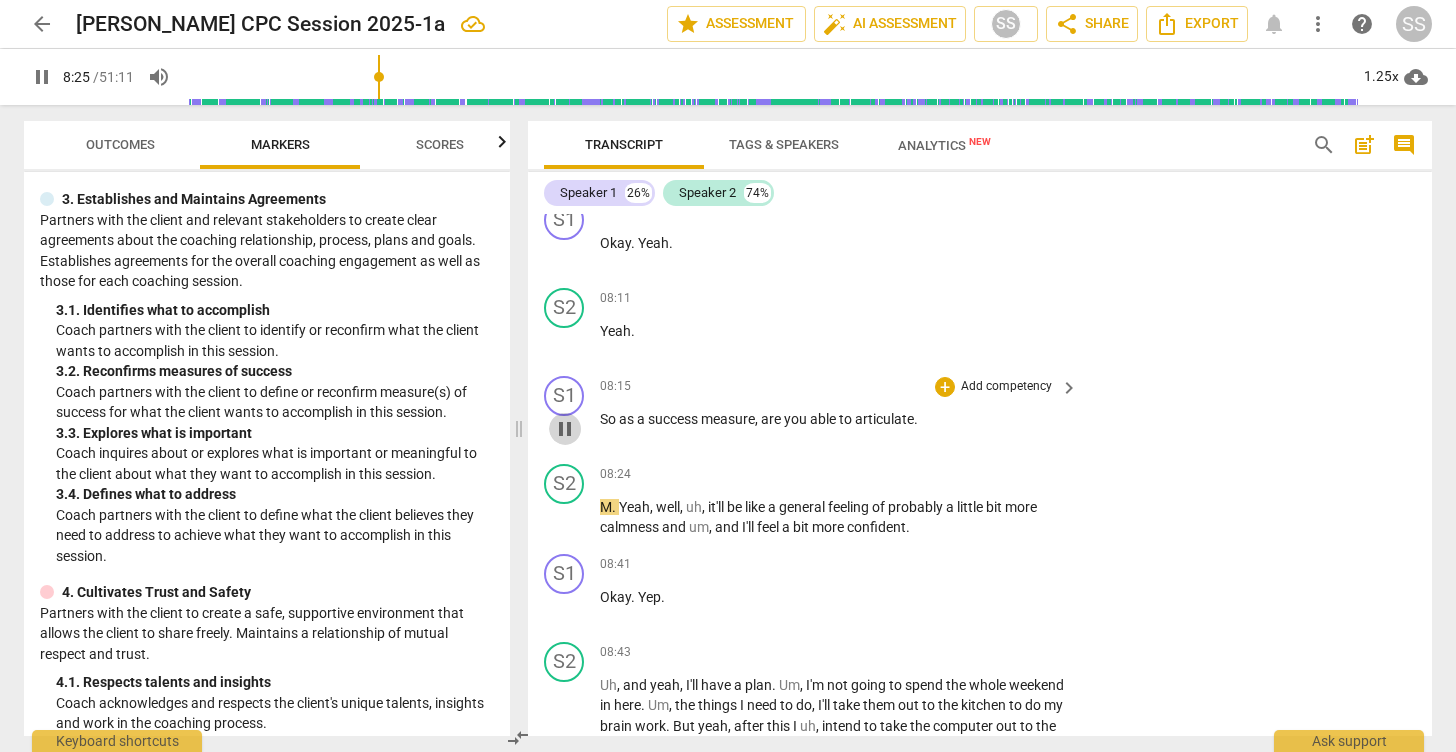 click on "pause" at bounding box center (565, 429) 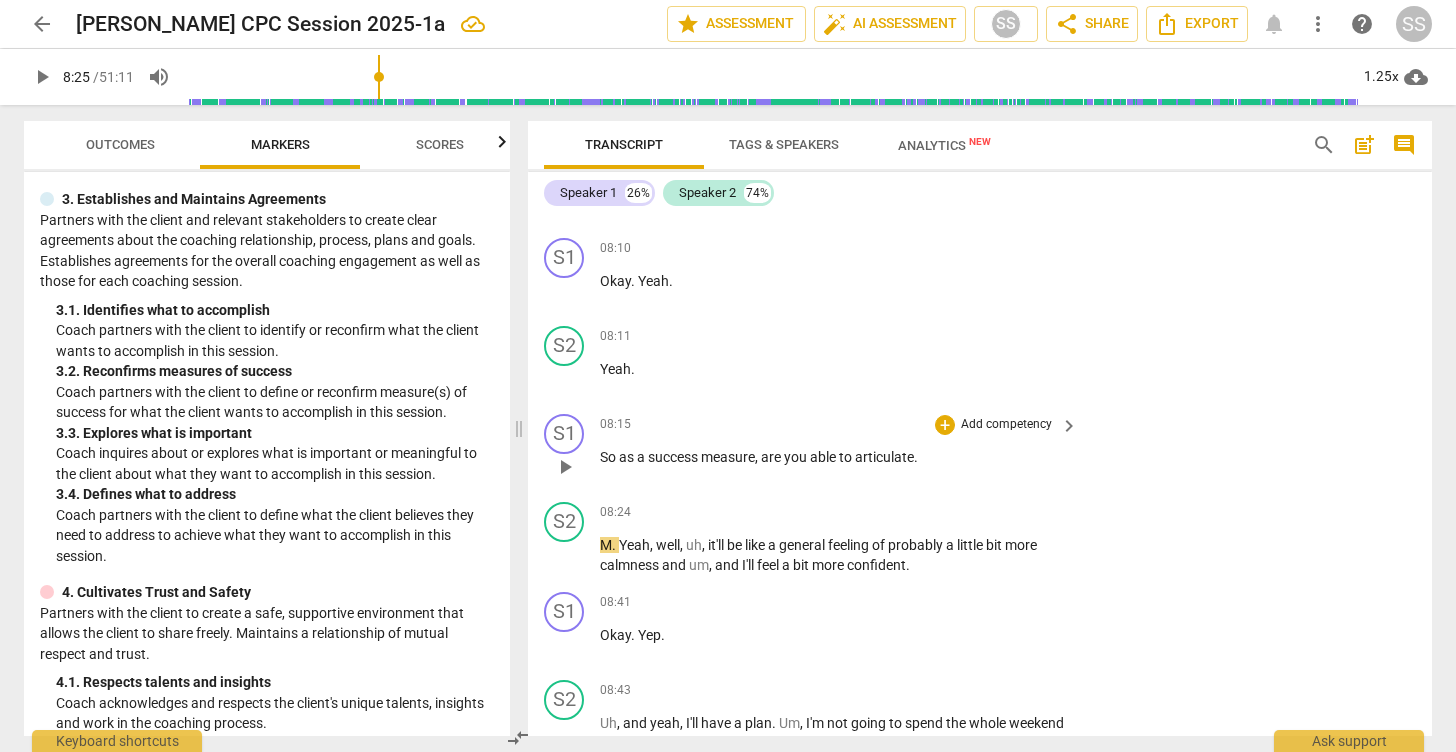scroll, scrollTop: 3542, scrollLeft: 0, axis: vertical 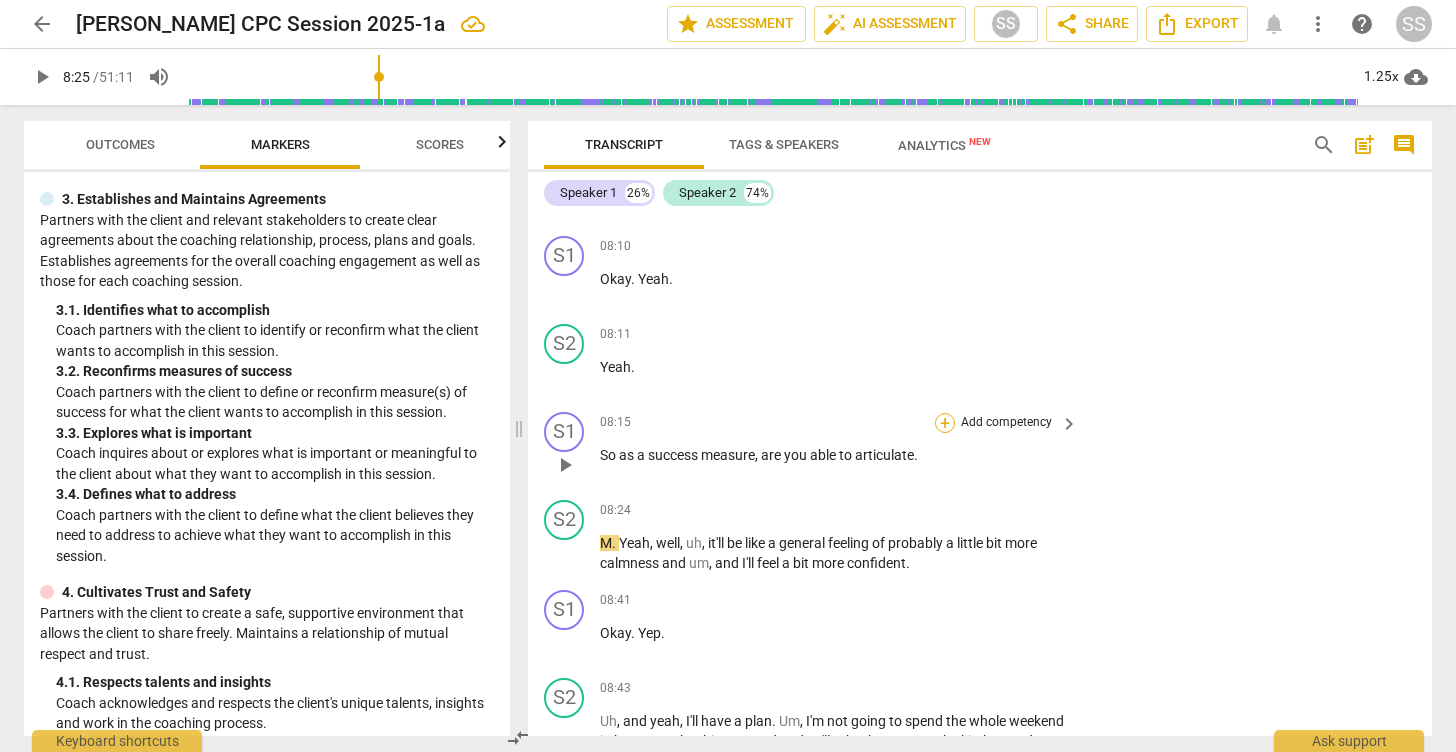 click on "+" at bounding box center (945, 423) 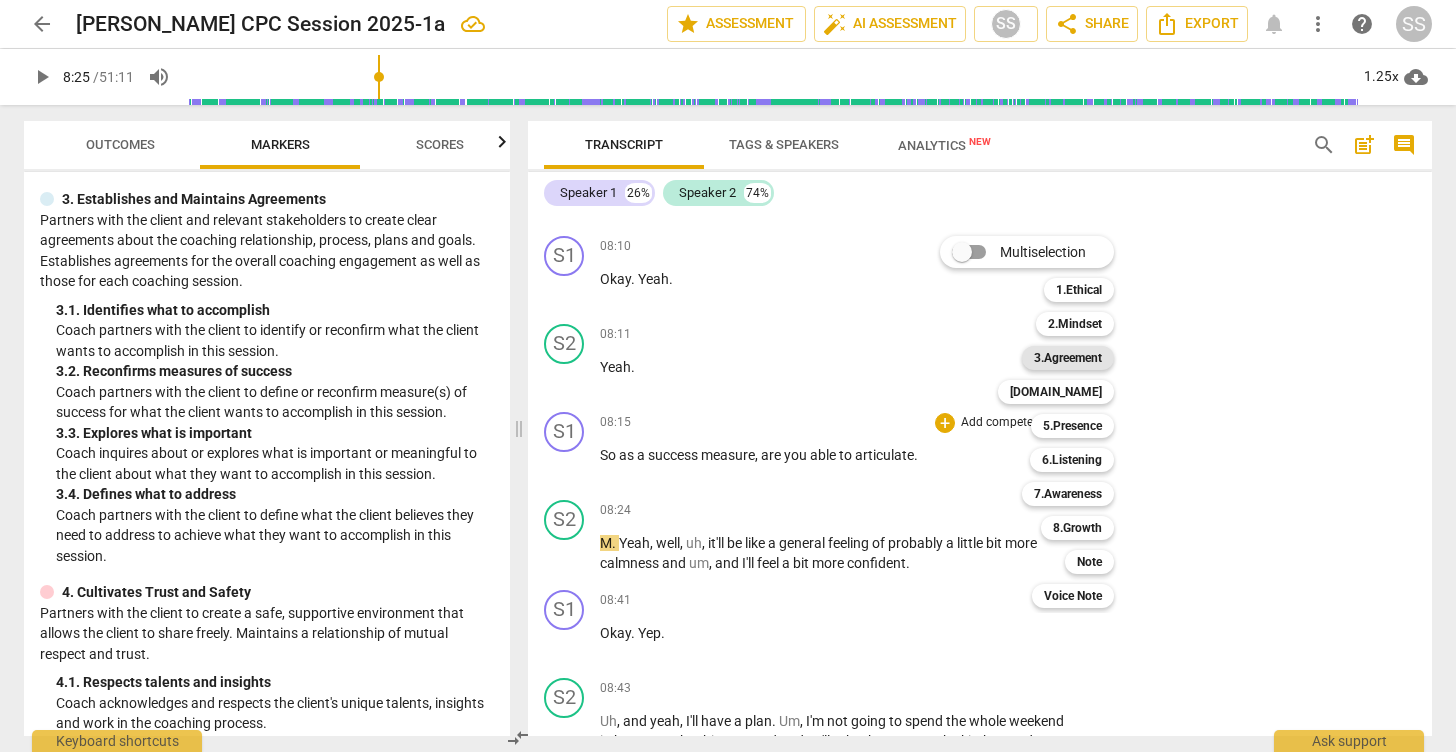 click on "3.Agreement" at bounding box center (1068, 358) 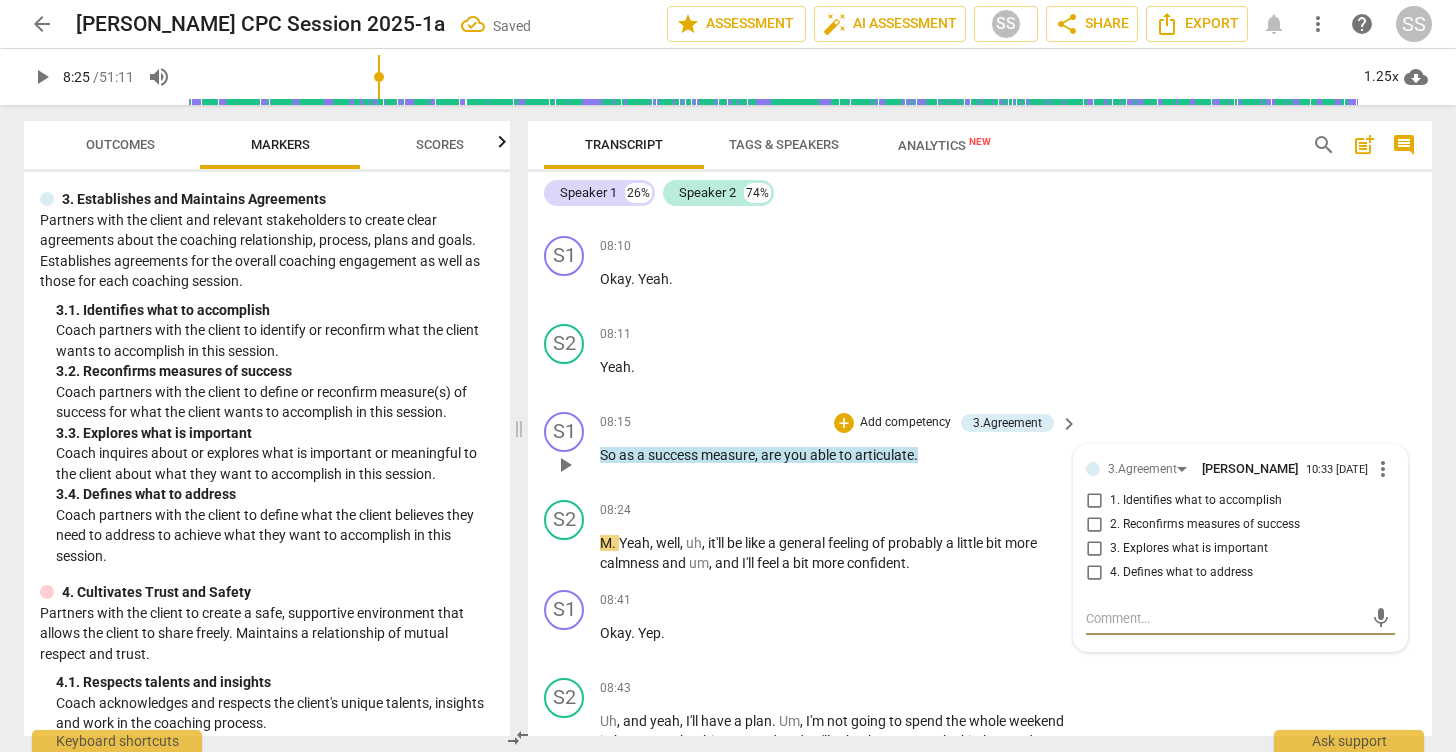 click on "2. Reconfirms measures of success" at bounding box center [1094, 525] 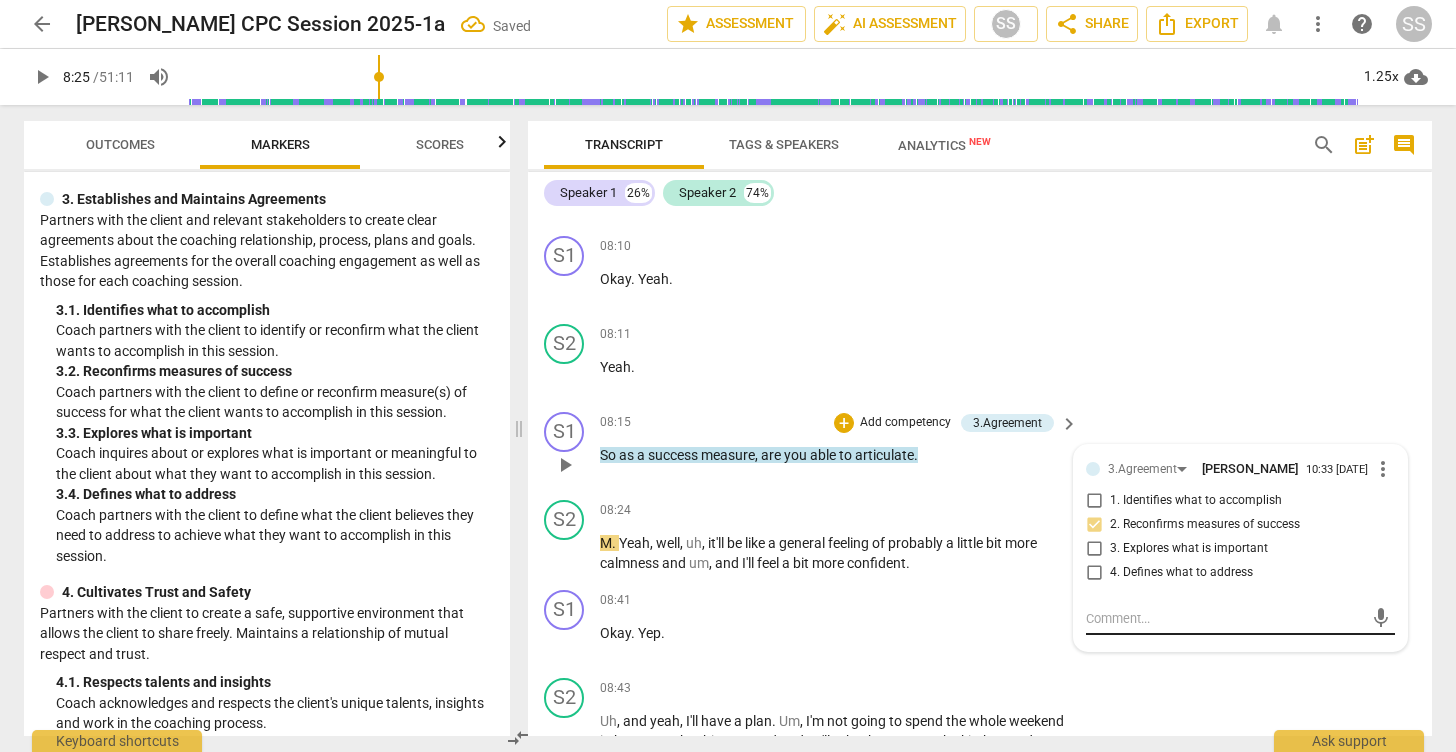 click at bounding box center (1224, 618) 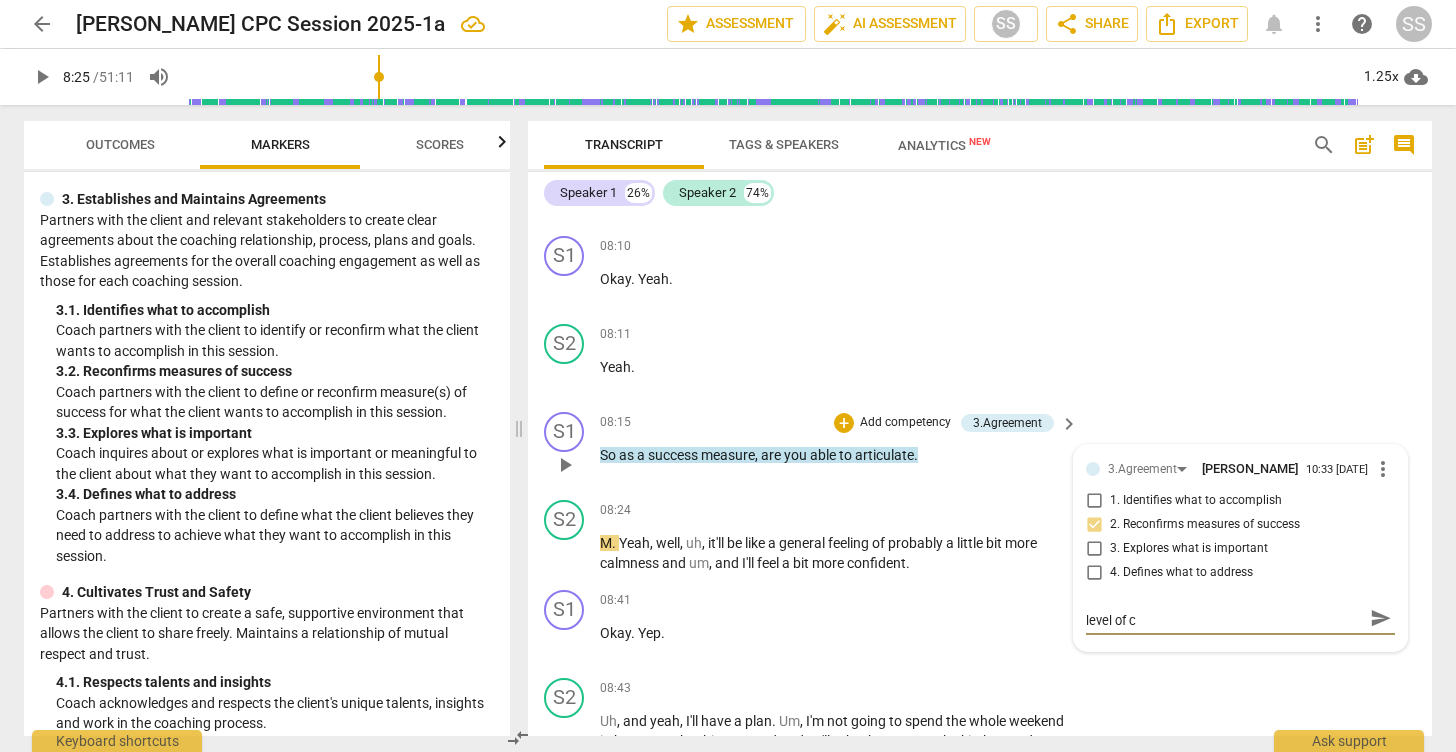 scroll, scrollTop: 0, scrollLeft: 0, axis: both 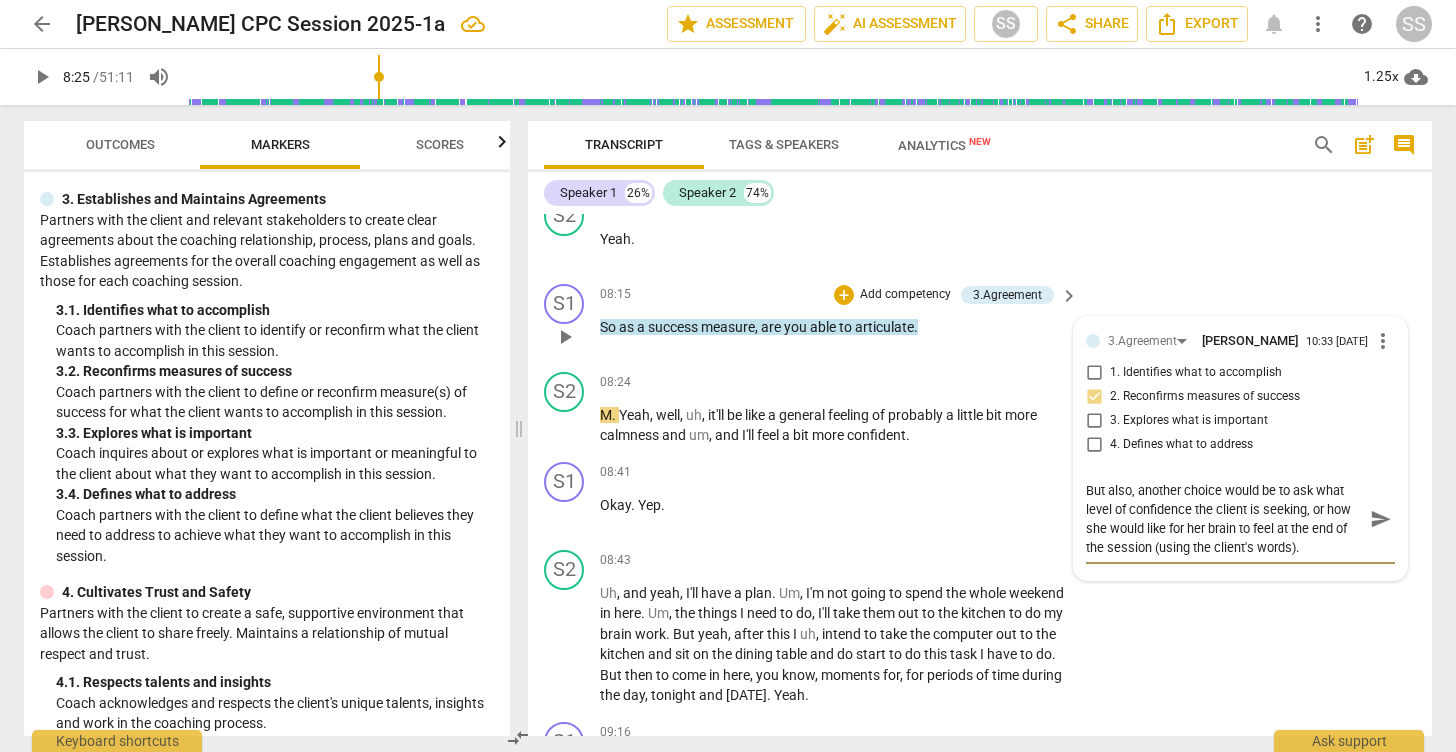 click on "send" at bounding box center (1381, 519) 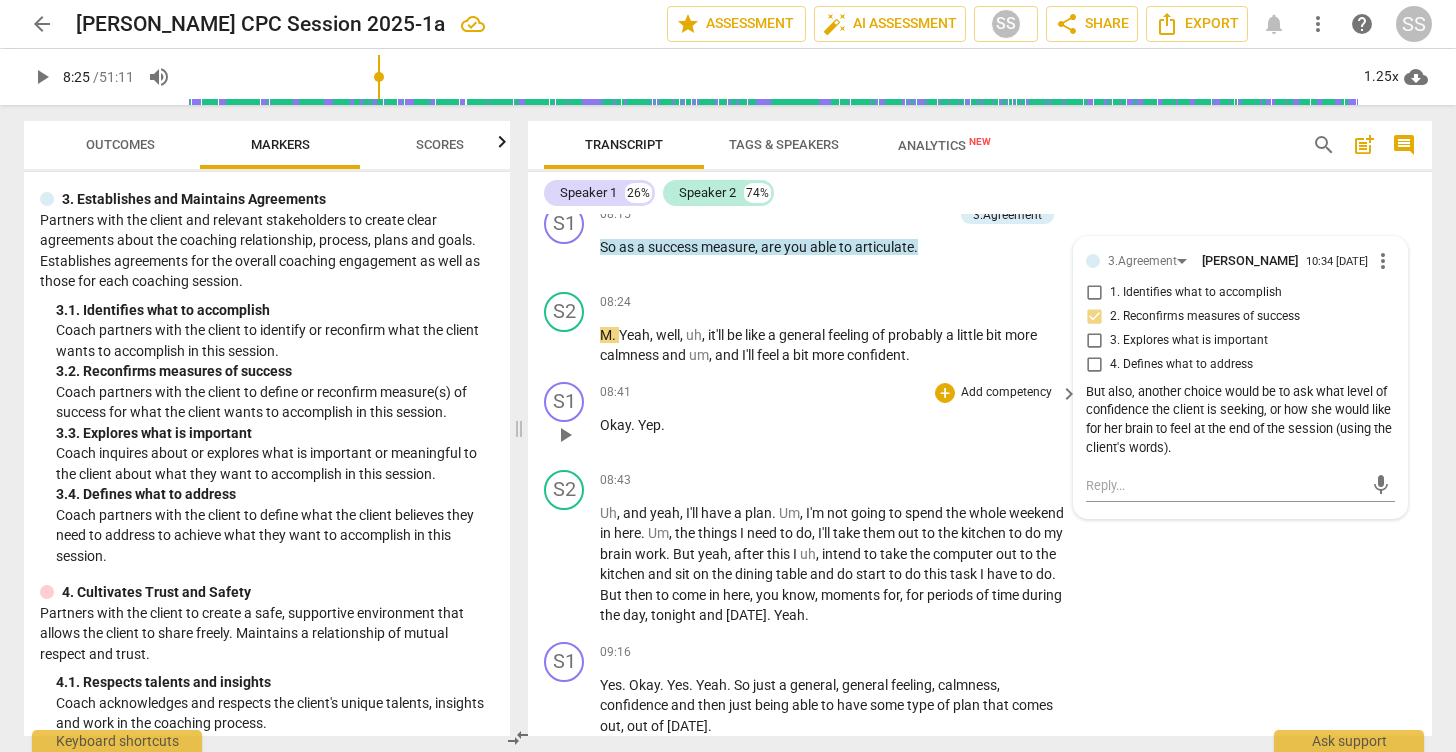 scroll, scrollTop: 3800, scrollLeft: 0, axis: vertical 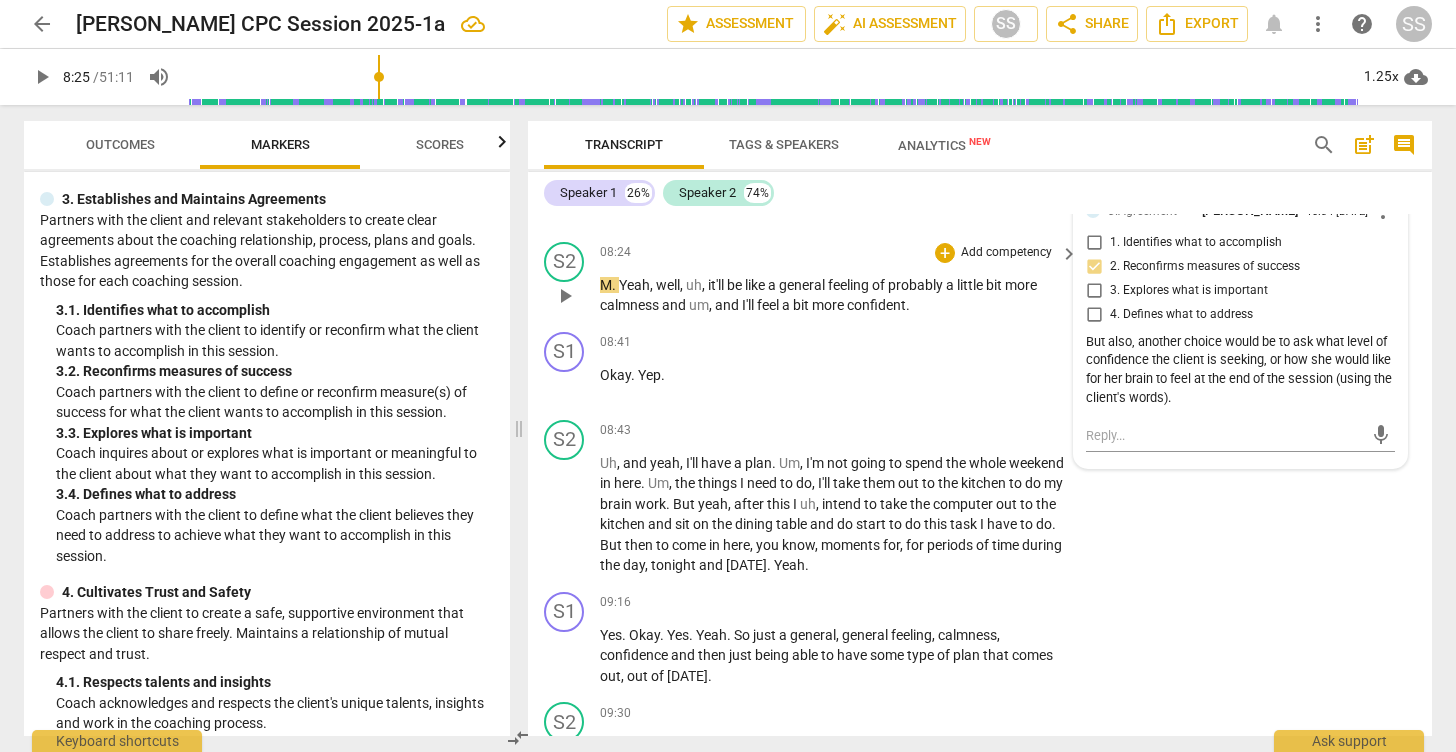 click on "M .   Yeah ,   well ,   uh ,   it'll   be   like   a   general   feeling   of   probably   a   little   bit   more   calmness   and   um ,   and   I'll   feel   a   bit   more   confident ." at bounding box center [834, 295] 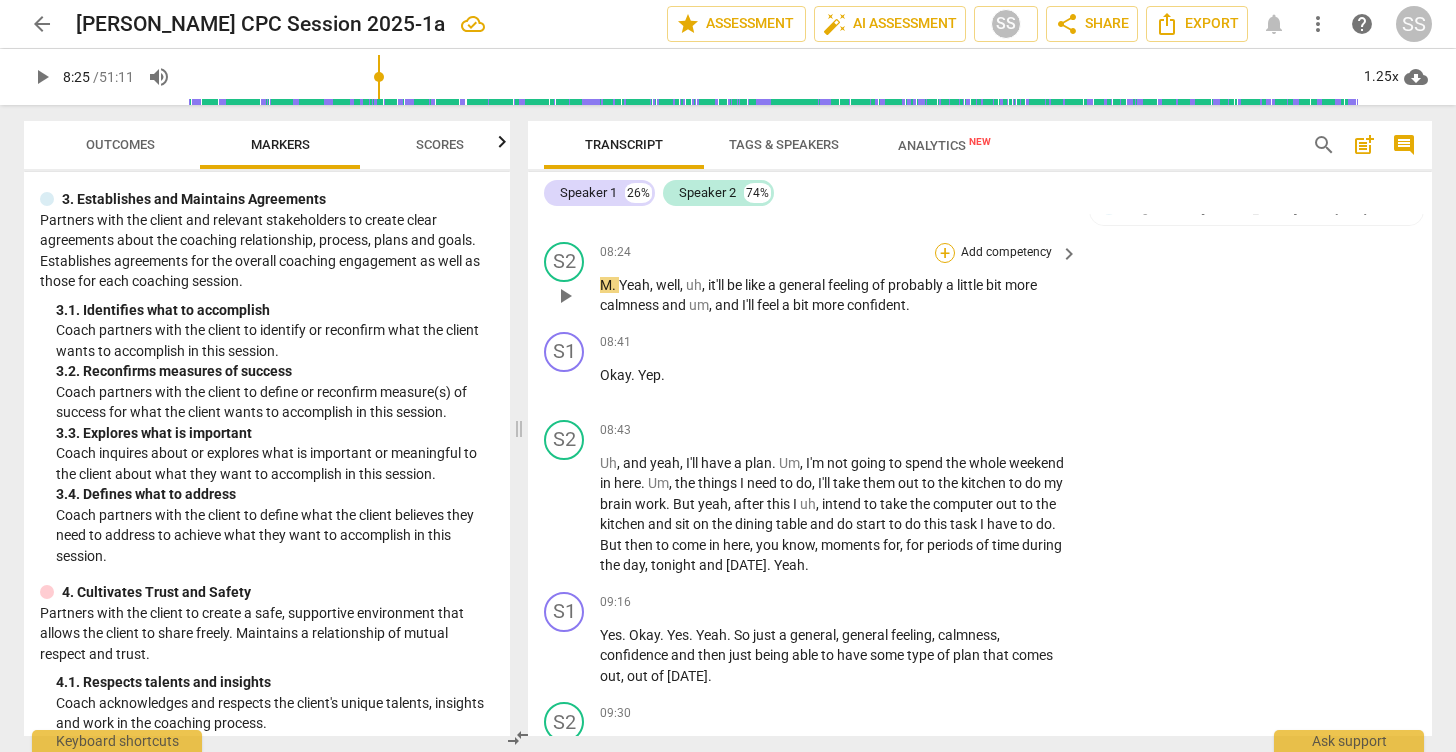 click on "+" at bounding box center [945, 253] 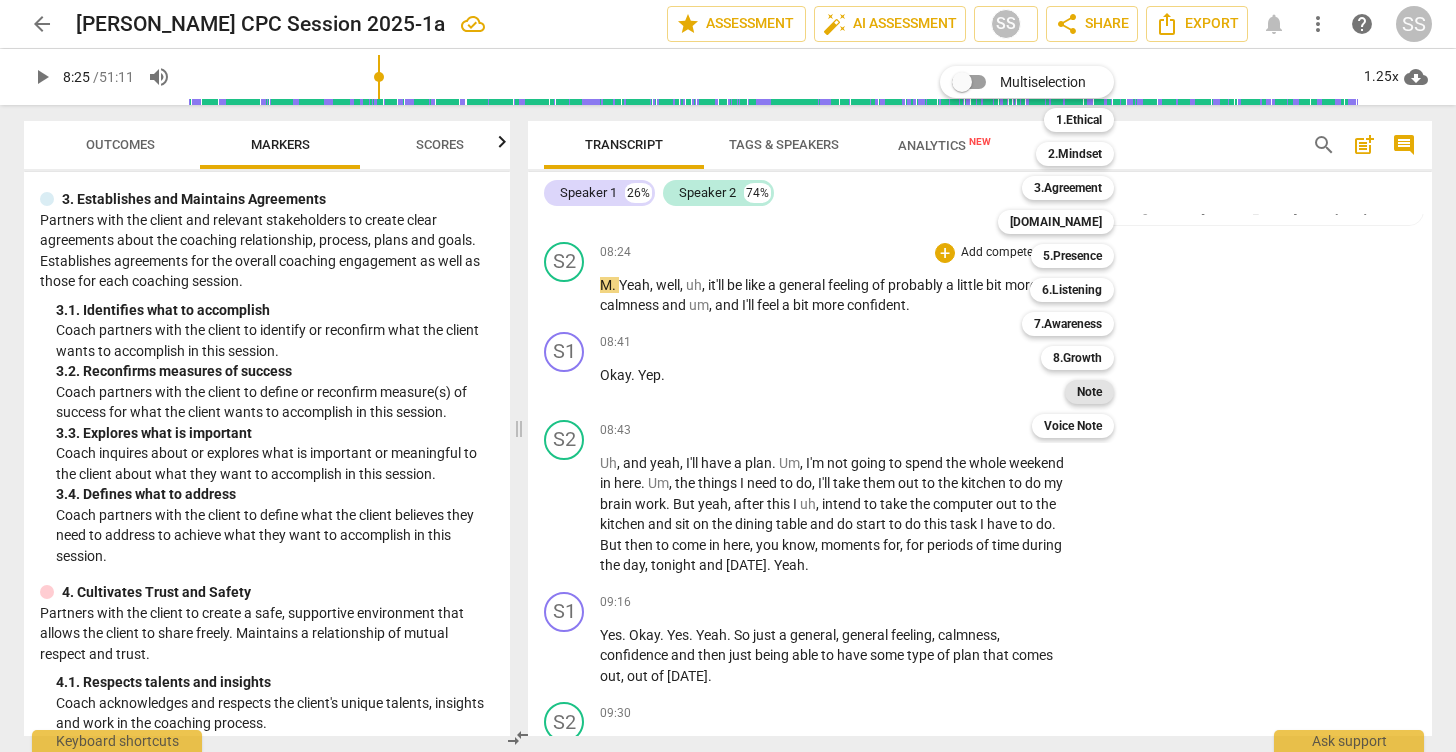 click on "Note" at bounding box center [1089, 392] 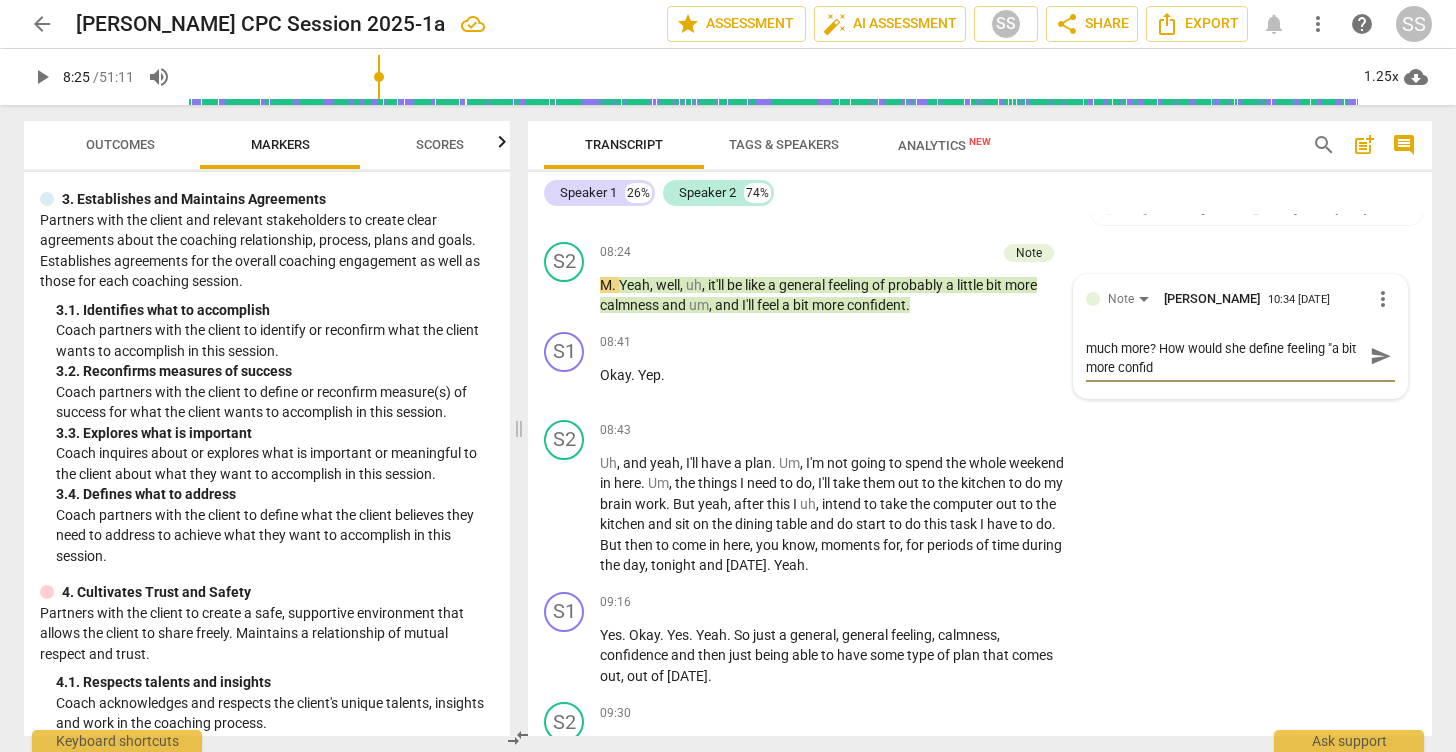 scroll, scrollTop: 0, scrollLeft: 0, axis: both 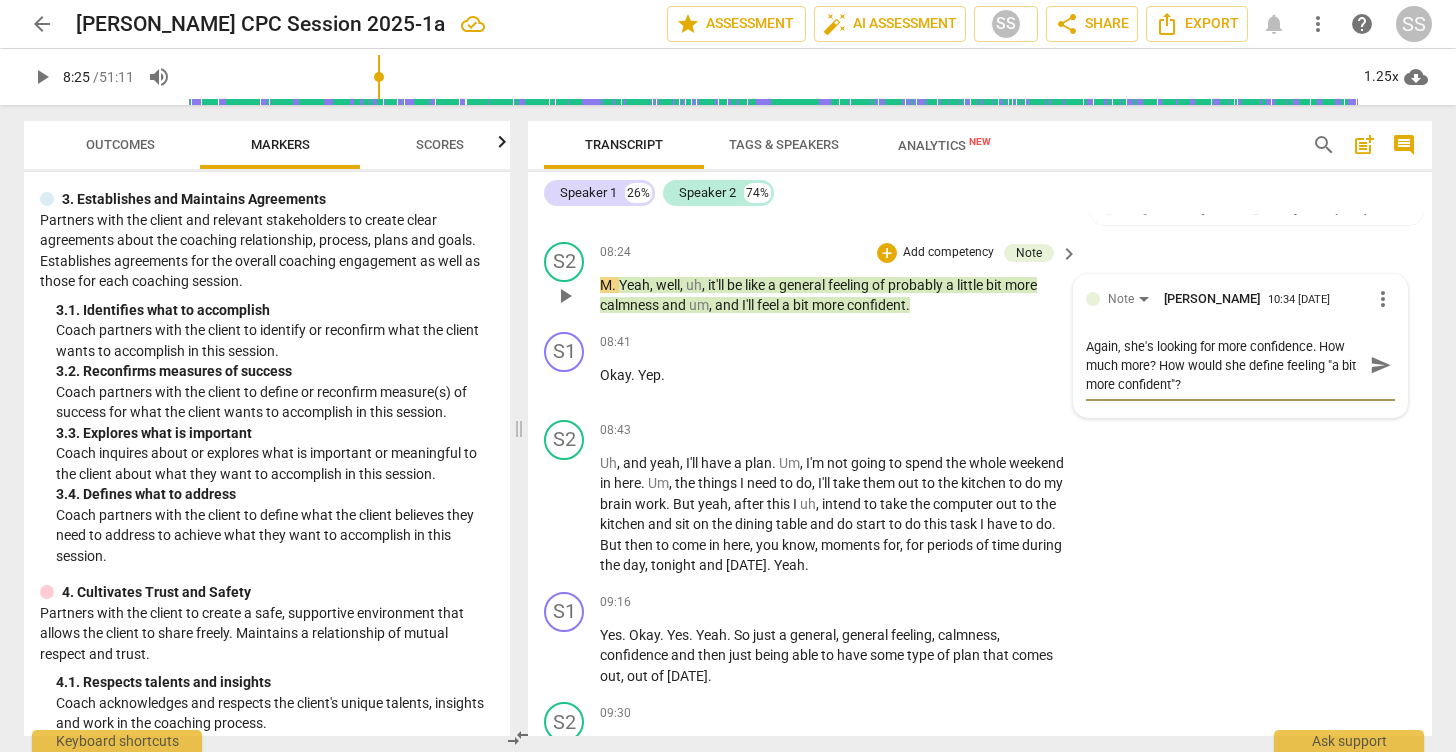 click on "send" at bounding box center (1381, 365) 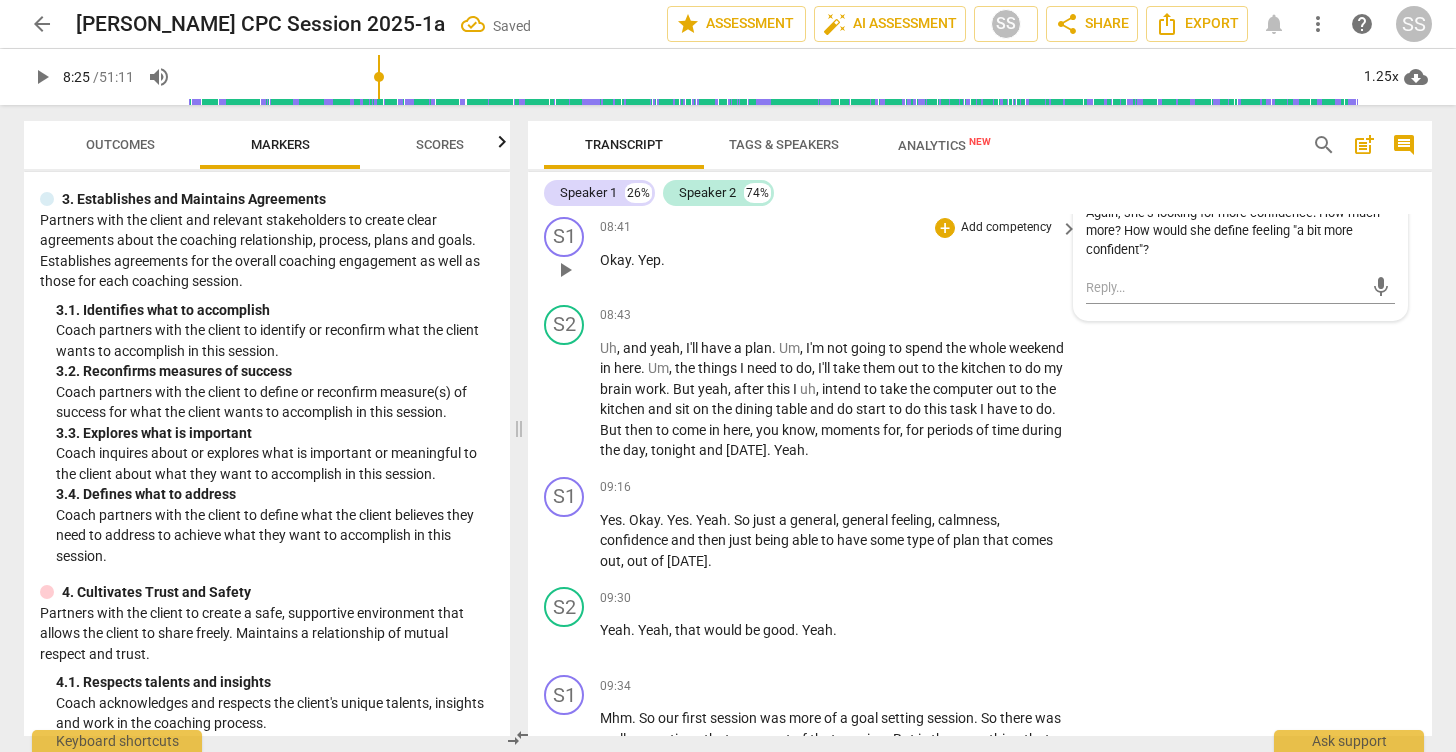 scroll, scrollTop: 3978, scrollLeft: 0, axis: vertical 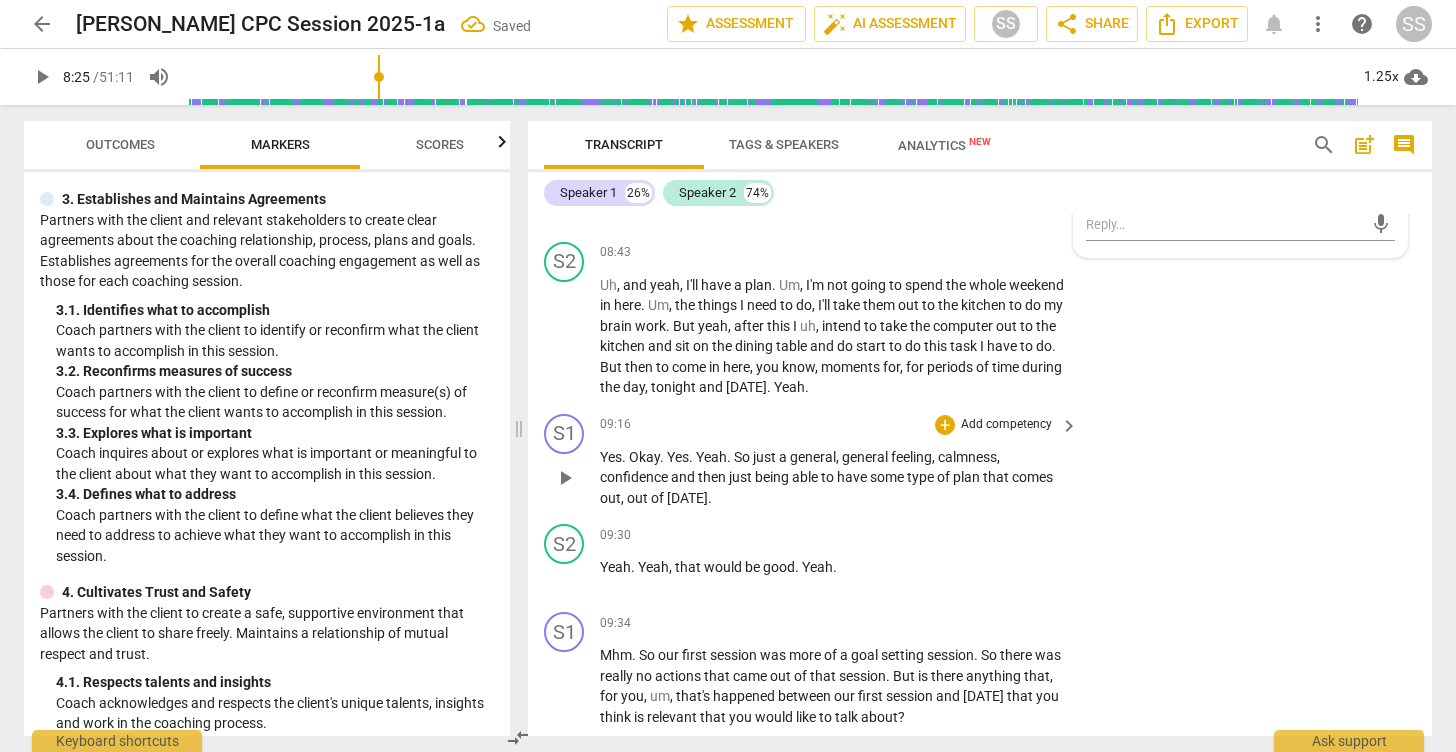 click on "play_arrow" at bounding box center (565, 478) 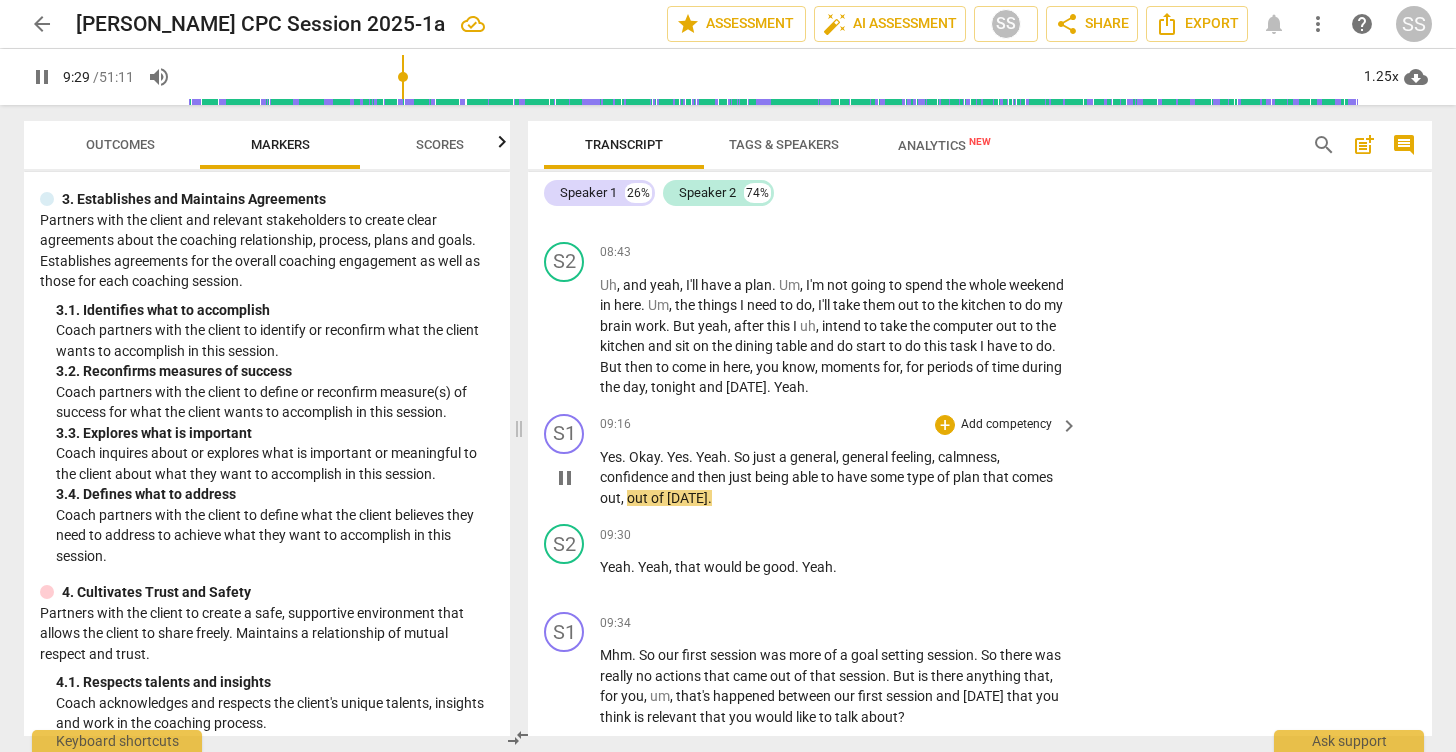 click on "pause" at bounding box center [565, 478] 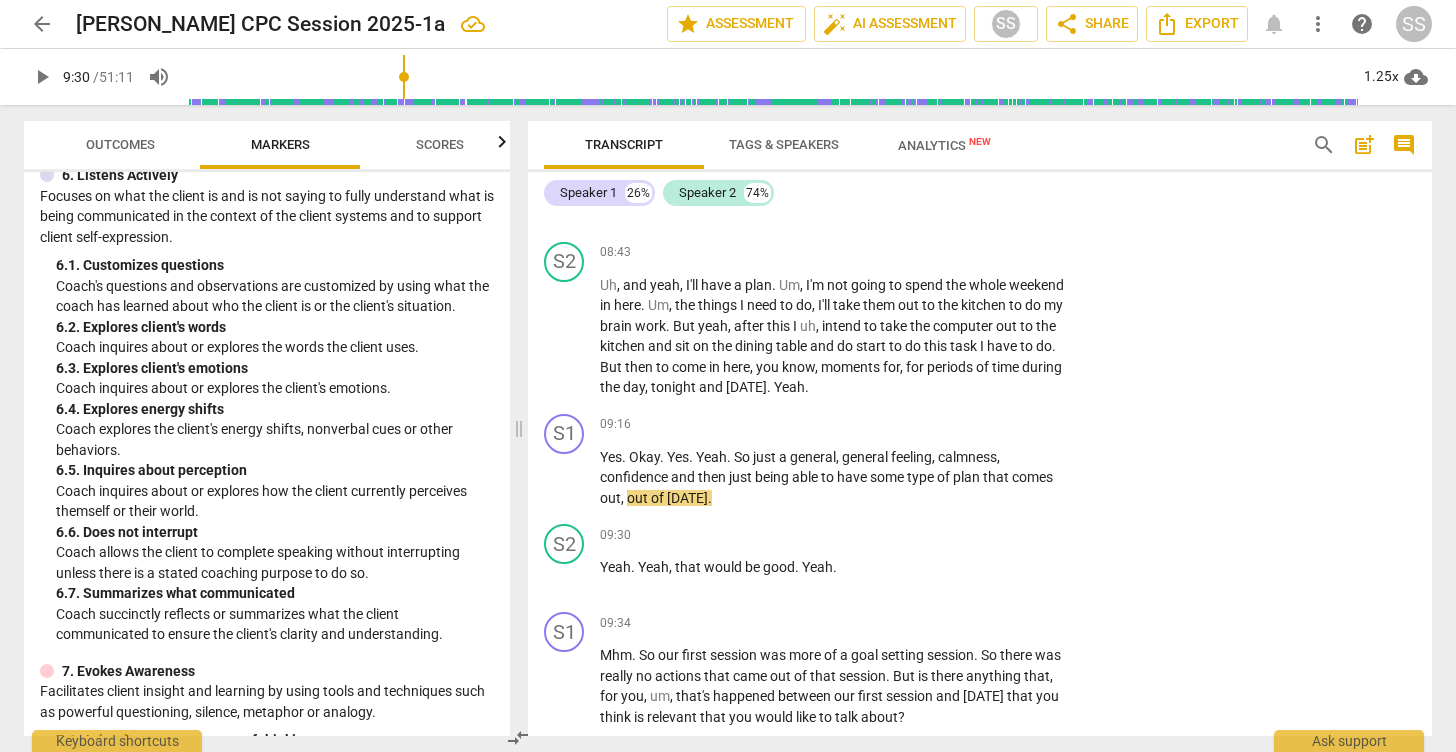 scroll, scrollTop: 1471, scrollLeft: 0, axis: vertical 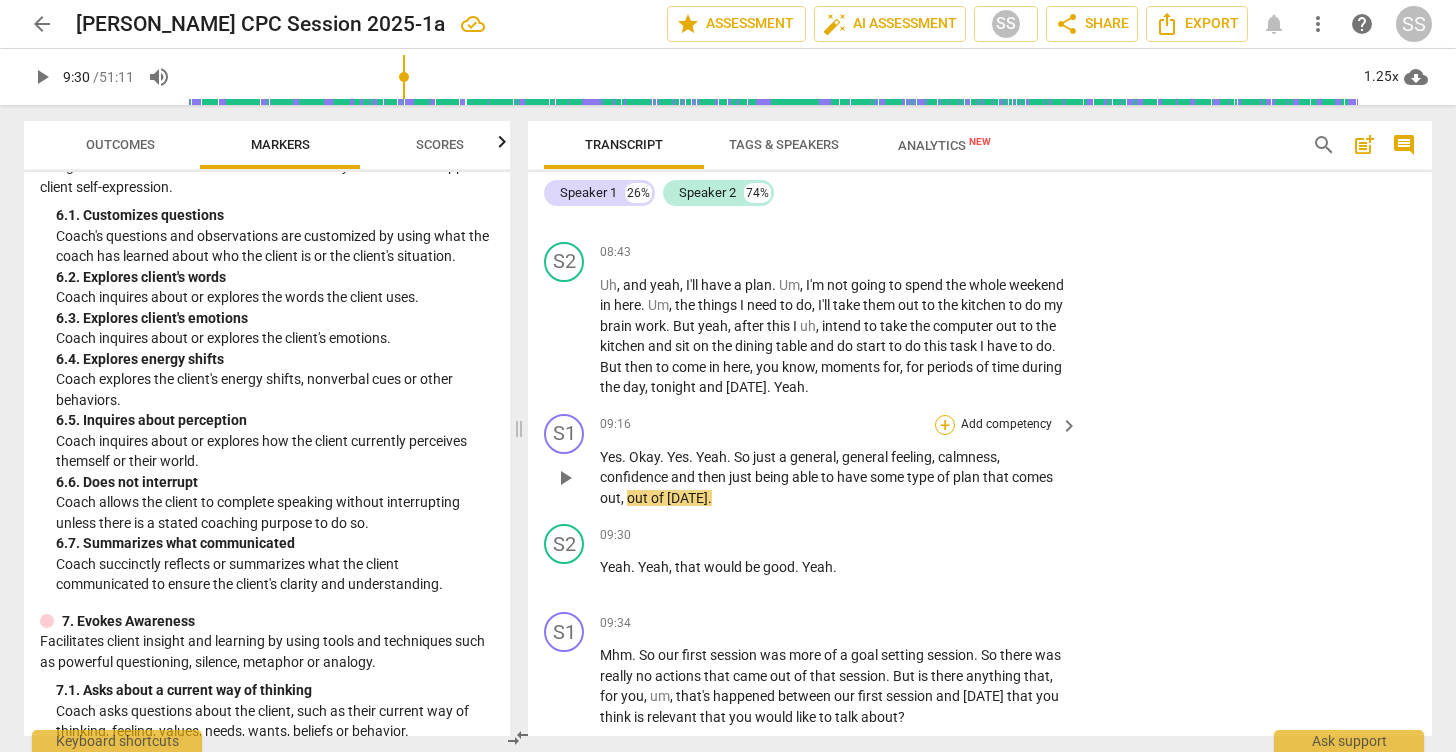 click on "+" at bounding box center [945, 425] 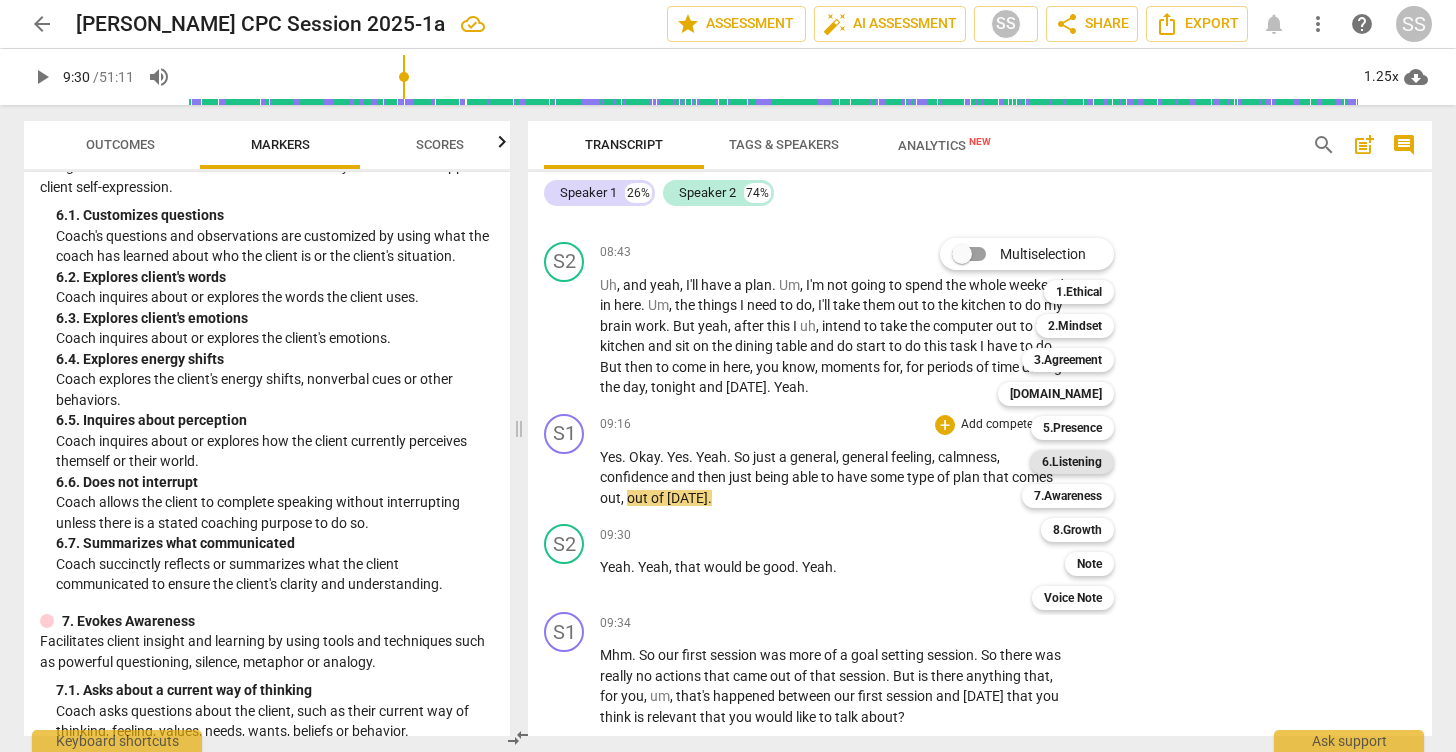 click on "6.Listening" at bounding box center [1072, 462] 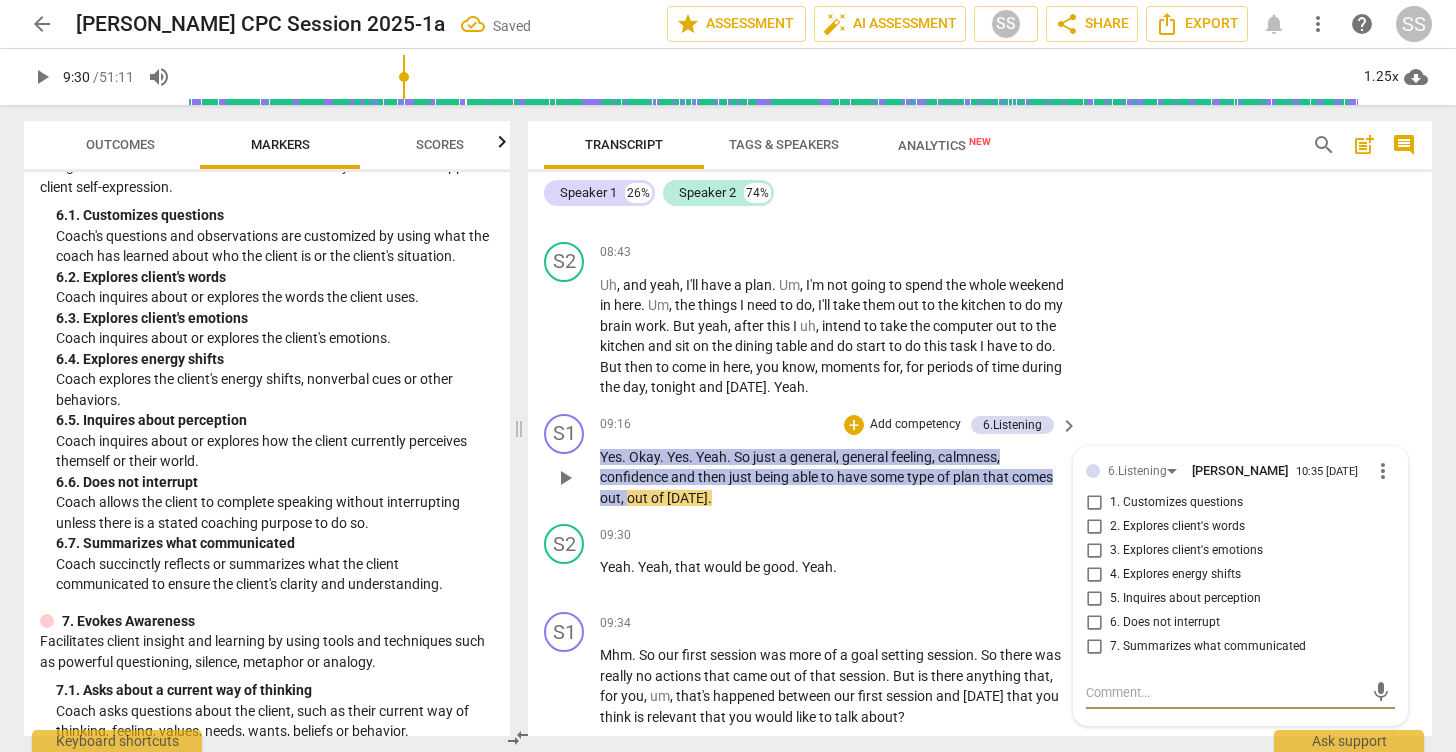click on "7. Summarizes what communicated" at bounding box center (1094, 647) 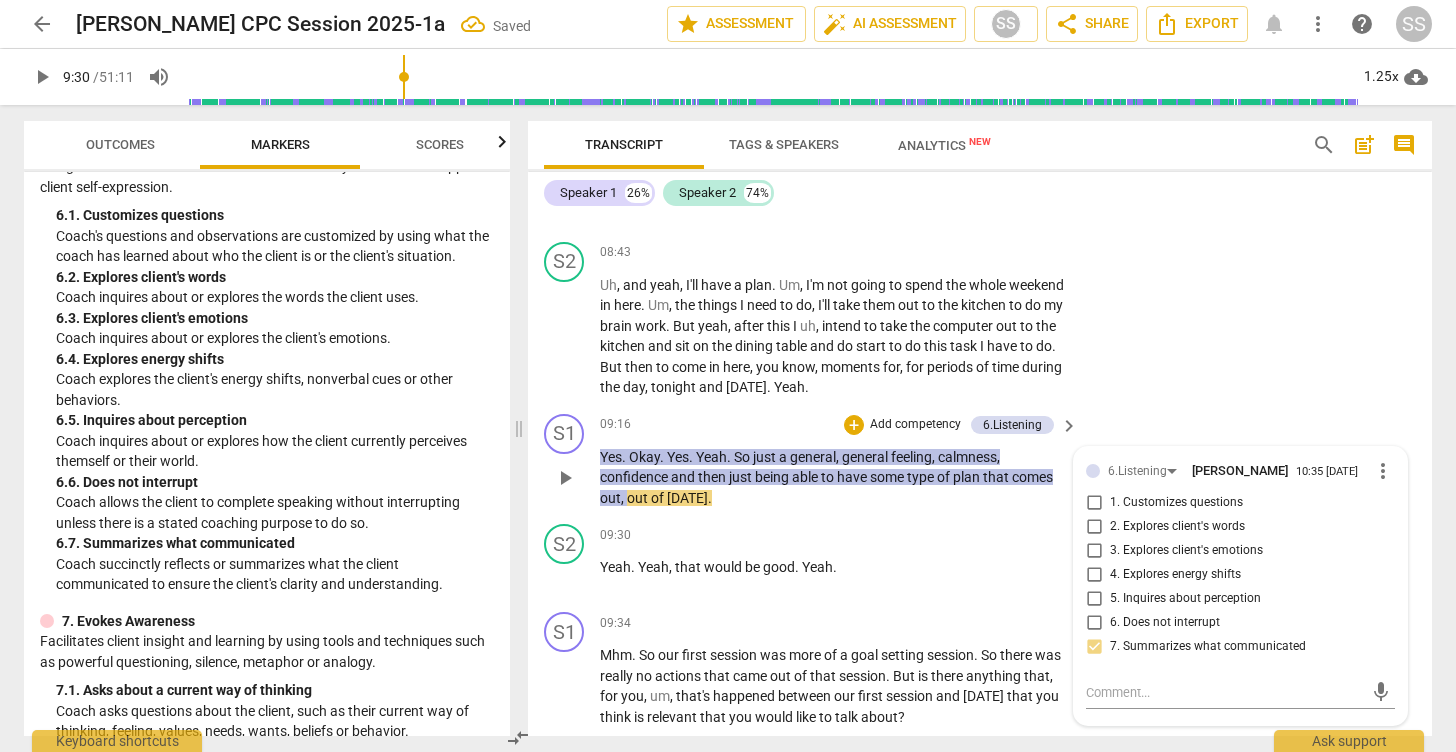 click on "S1 play_arrow pause 09:16 + Add competency 6.Listening keyboard_arrow_right Yes .   Okay .   Yes .   Yeah .   So   just   a   general ,   general   feeling ,   calmness ,   confidence   and   then   just   being   able   to   have   some   type   of   plan   that   comes   out ,   out   of   [DATE] . 6.Listening [PERSON_NAME] 10:35 [DATE] more_vert 1. Customizes questions 2. Explores client's words 3. Explores client's emotions 4. Explores energy shifts 5. Inquires about perception 6. Does not interrupt 7. Summarizes what communicated mic" at bounding box center [980, 461] 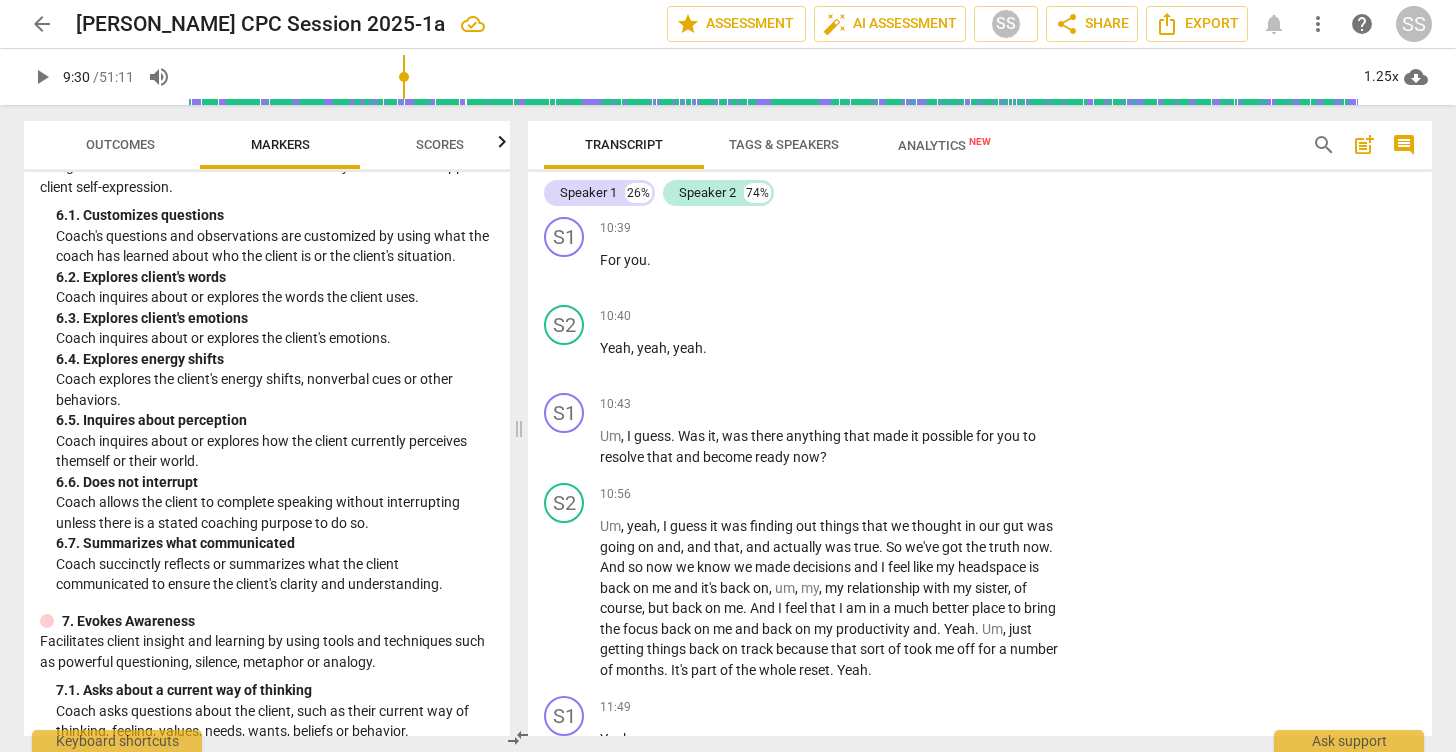 scroll, scrollTop: 4855, scrollLeft: 0, axis: vertical 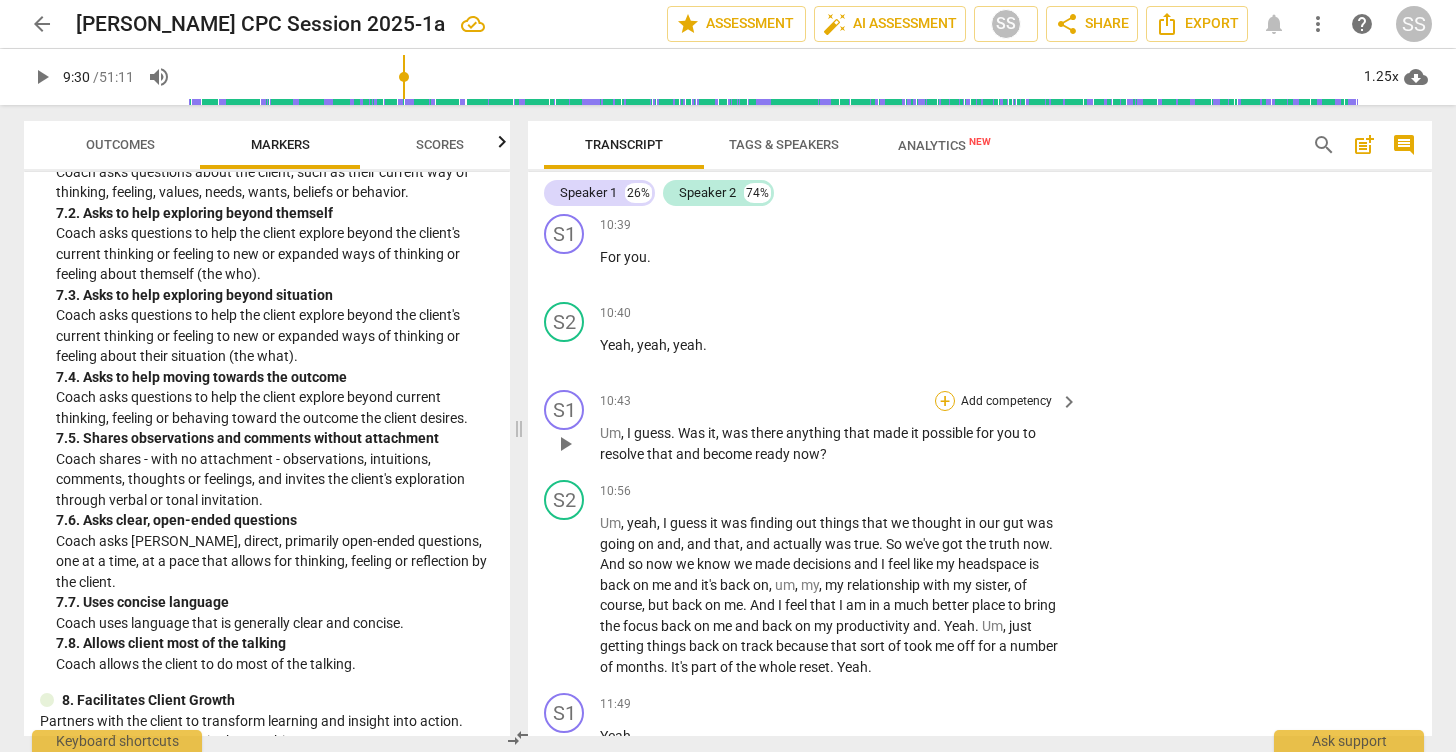 click on "+" at bounding box center [945, 401] 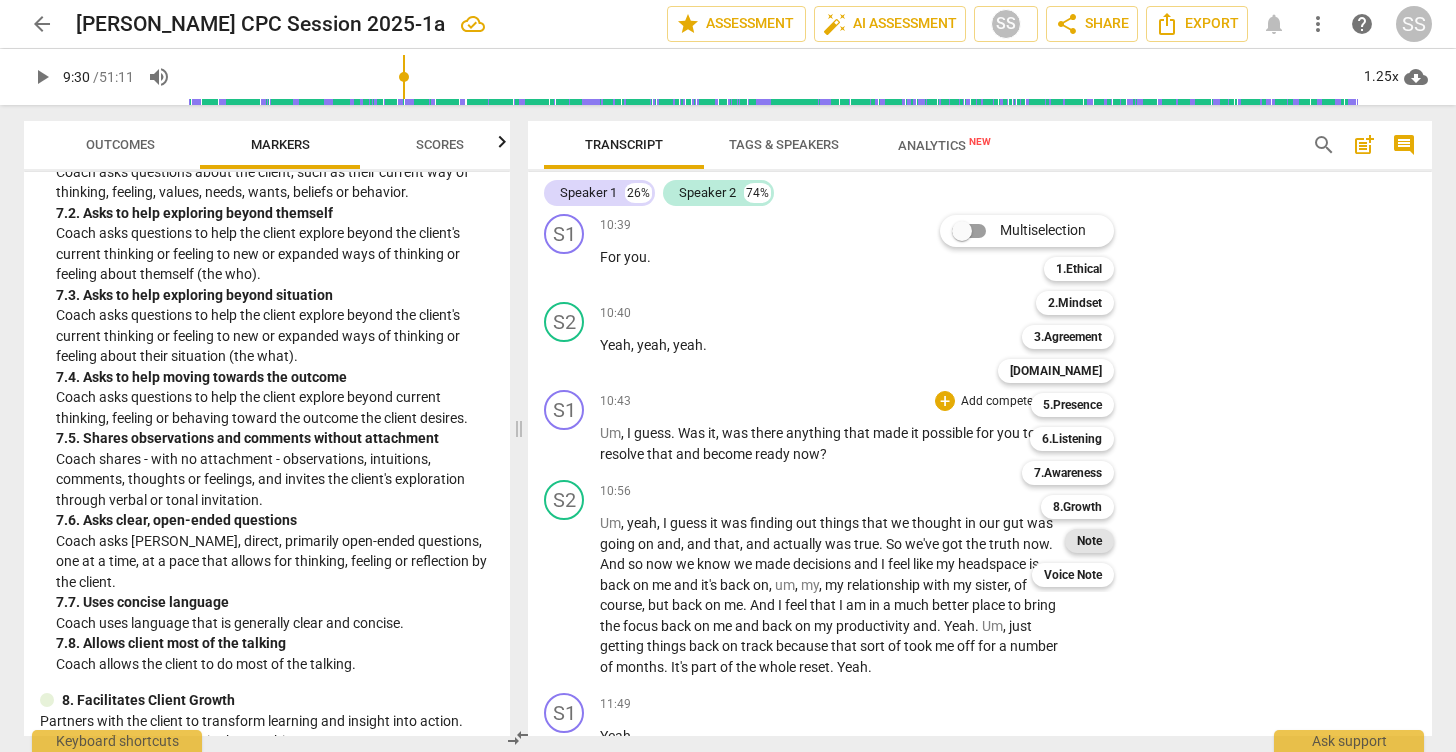click on "Note" at bounding box center [1089, 541] 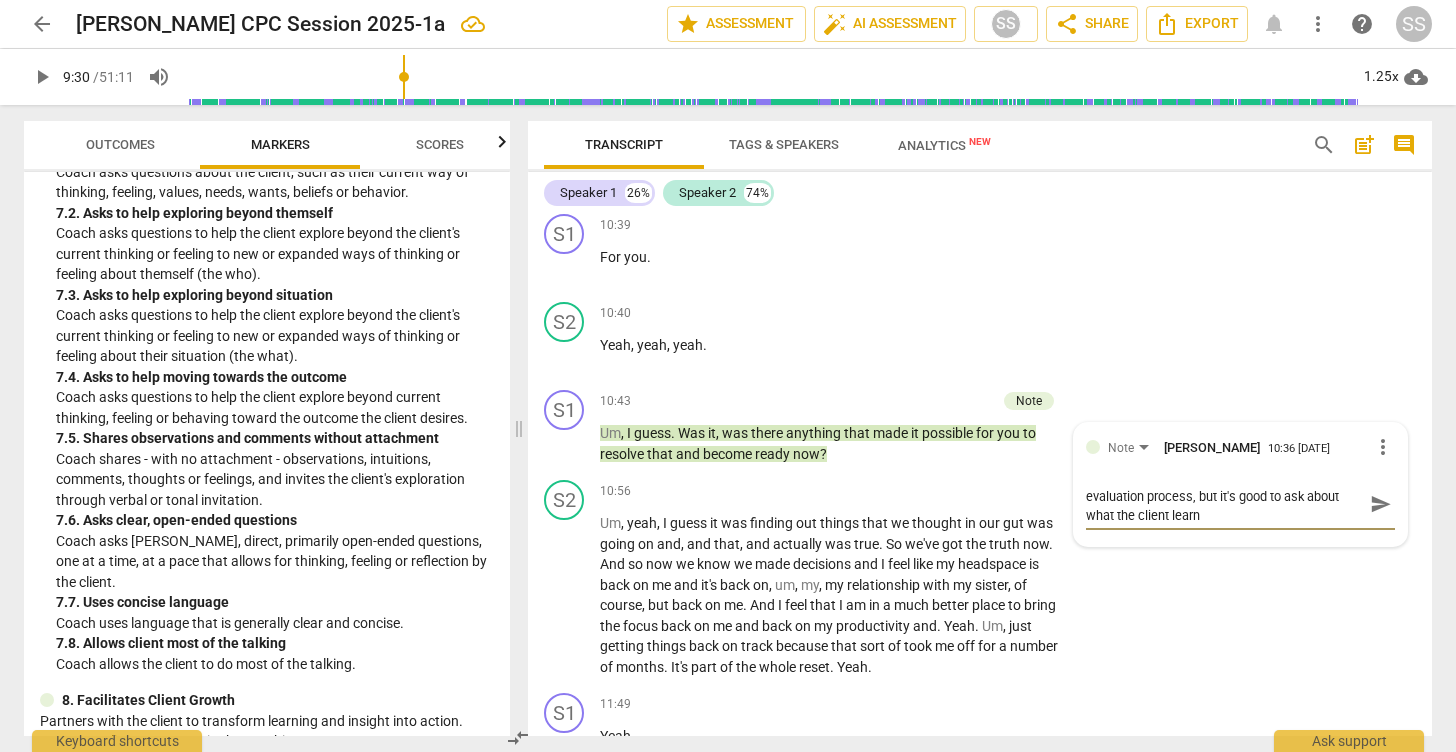 scroll, scrollTop: 0, scrollLeft: 0, axis: both 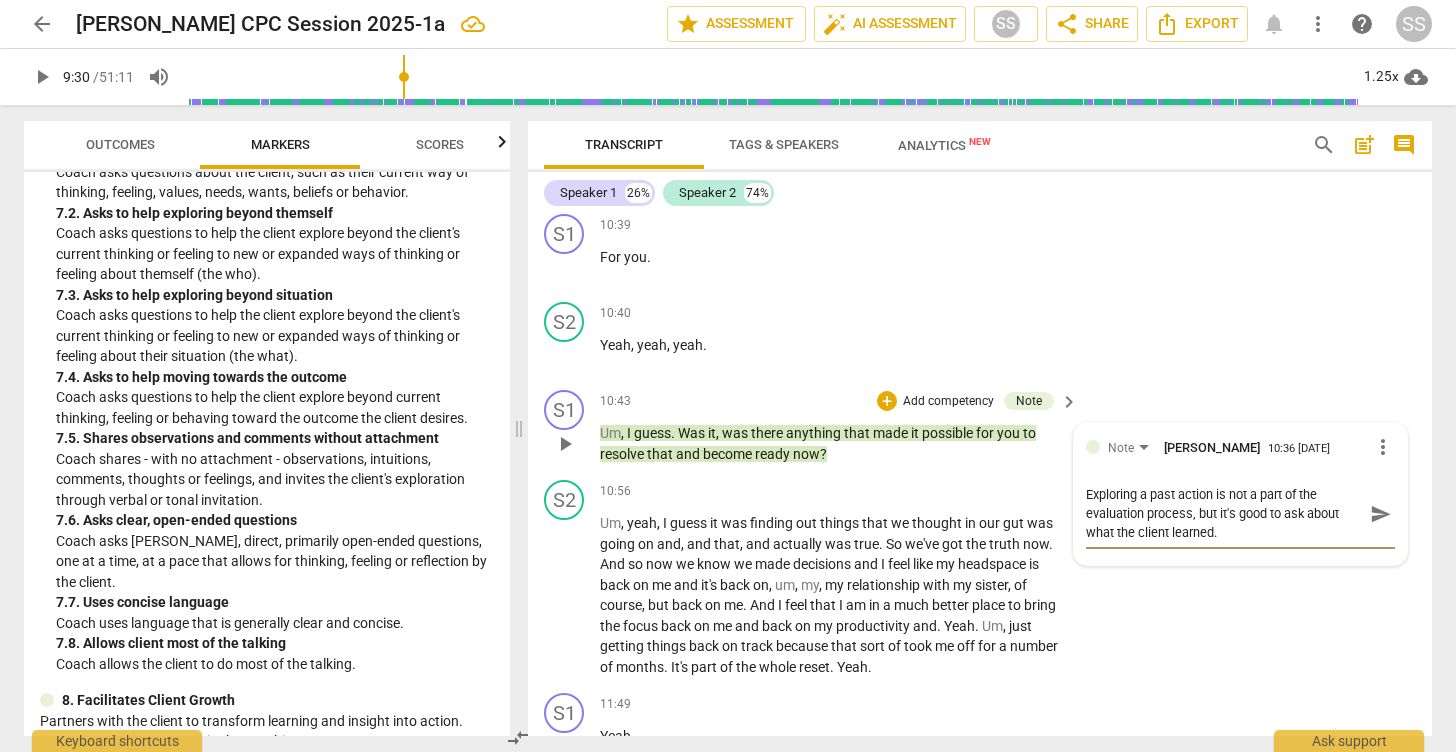 click on "send" at bounding box center [1381, 514] 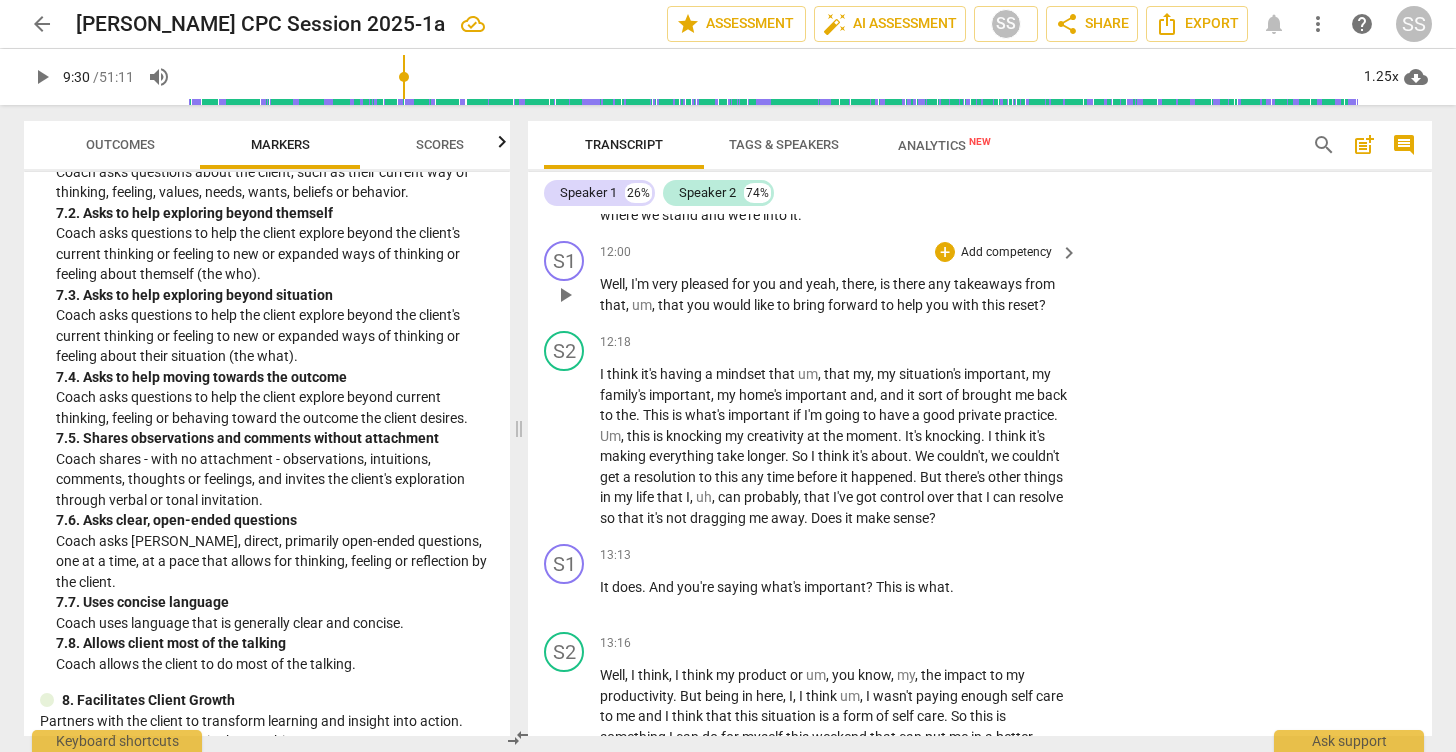 scroll, scrollTop: 5435, scrollLeft: 0, axis: vertical 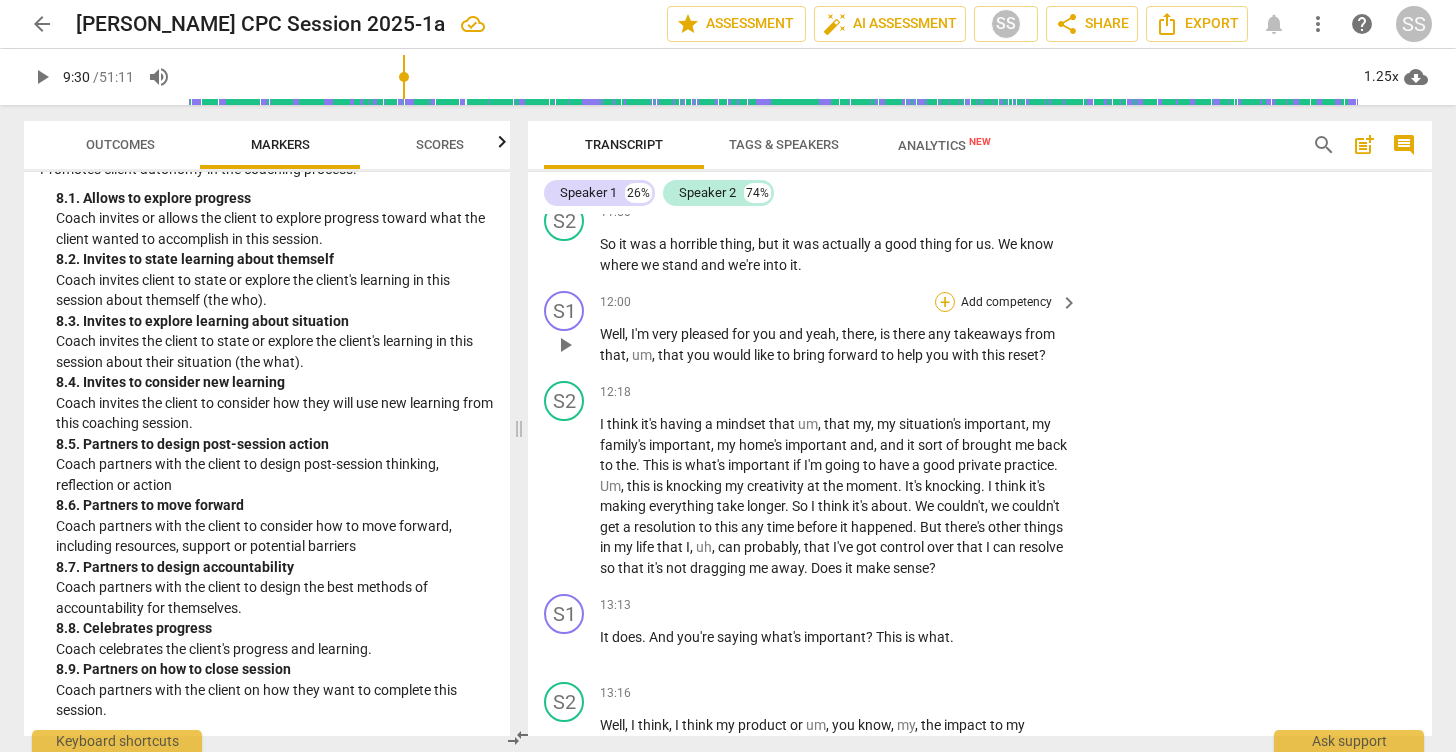 click on "+" at bounding box center (945, 302) 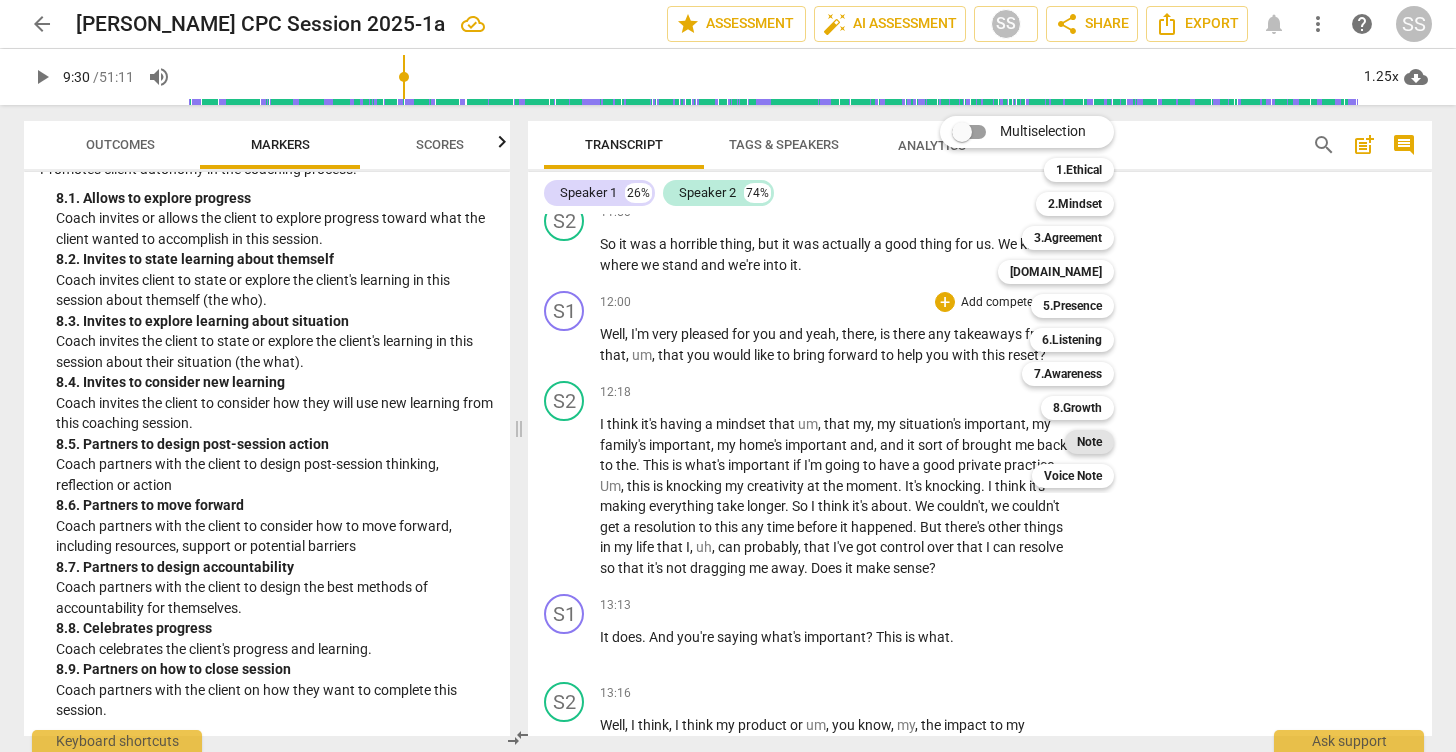 click on "Note" at bounding box center (1089, 442) 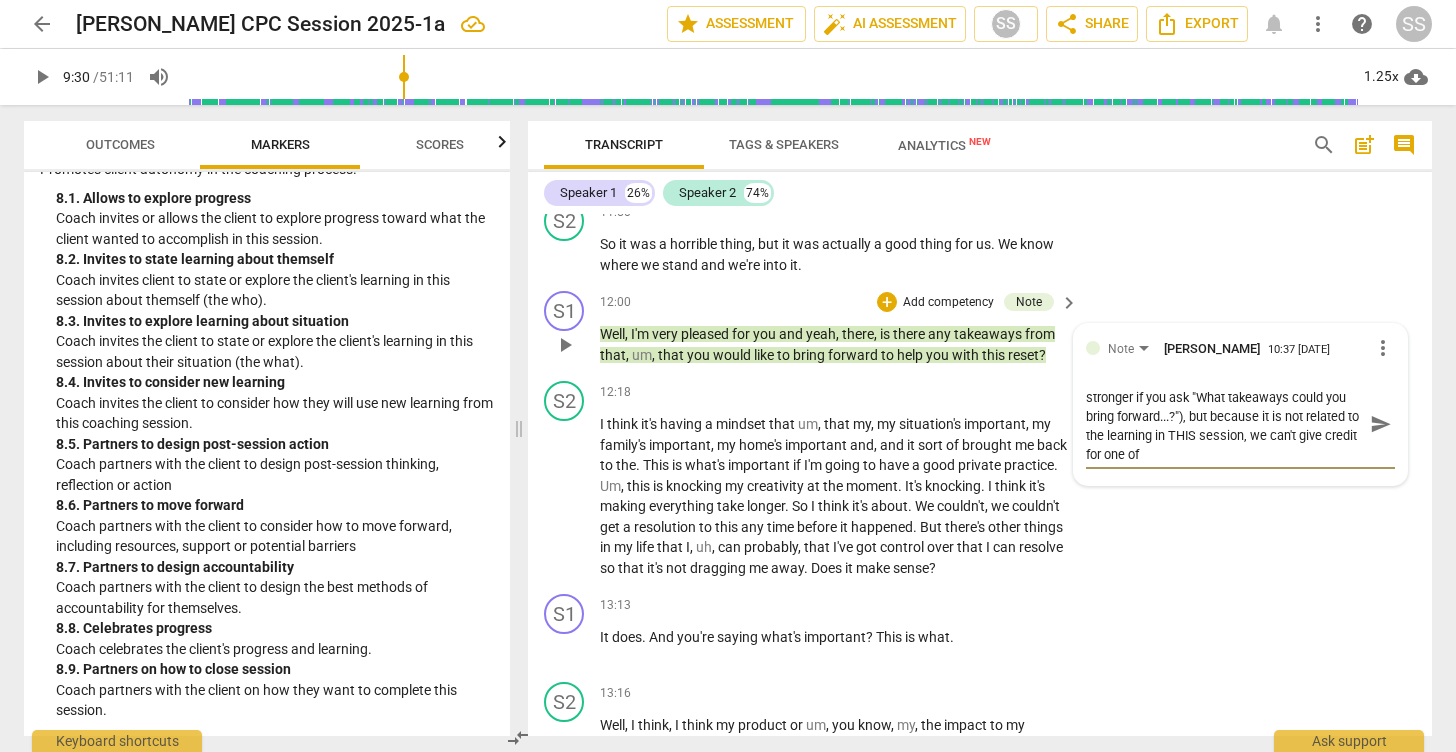 scroll, scrollTop: 0, scrollLeft: 0, axis: both 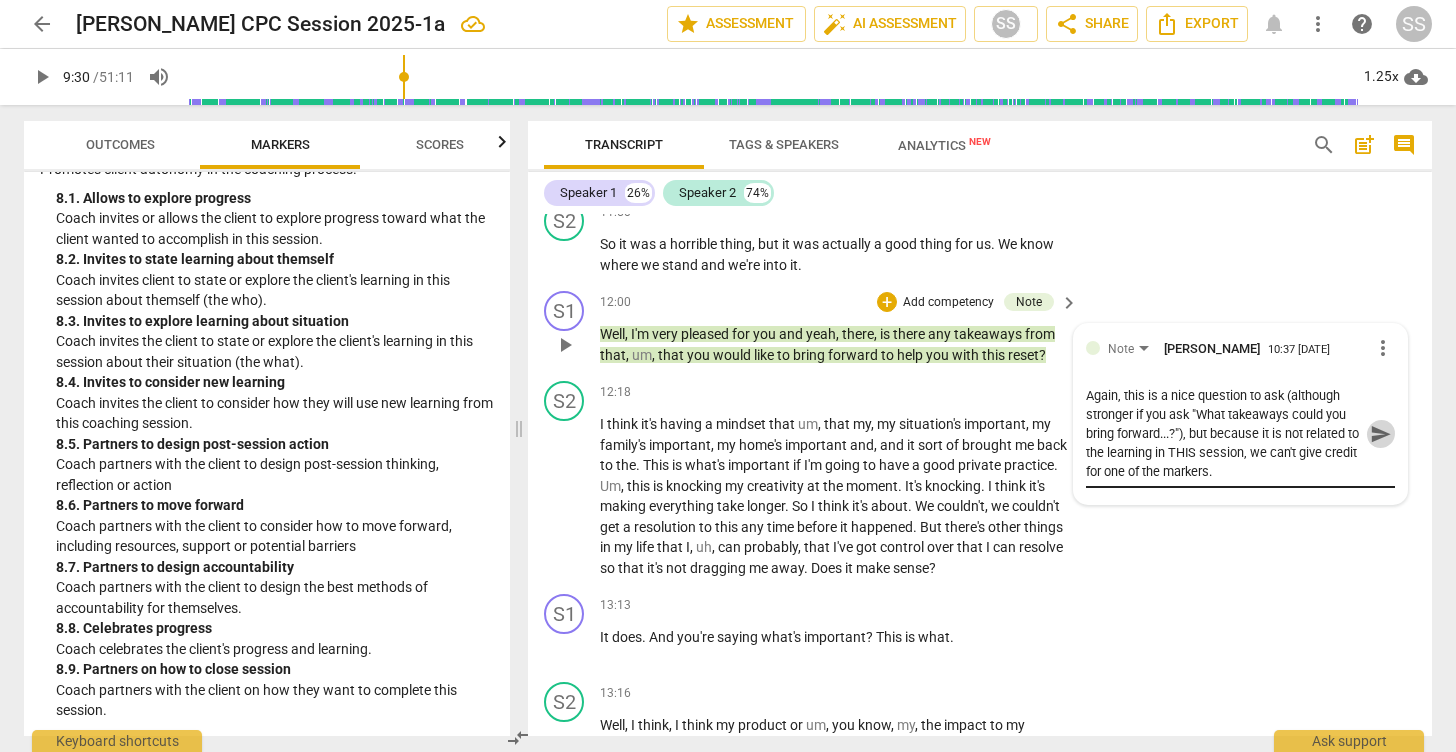 click on "send" at bounding box center [1381, 434] 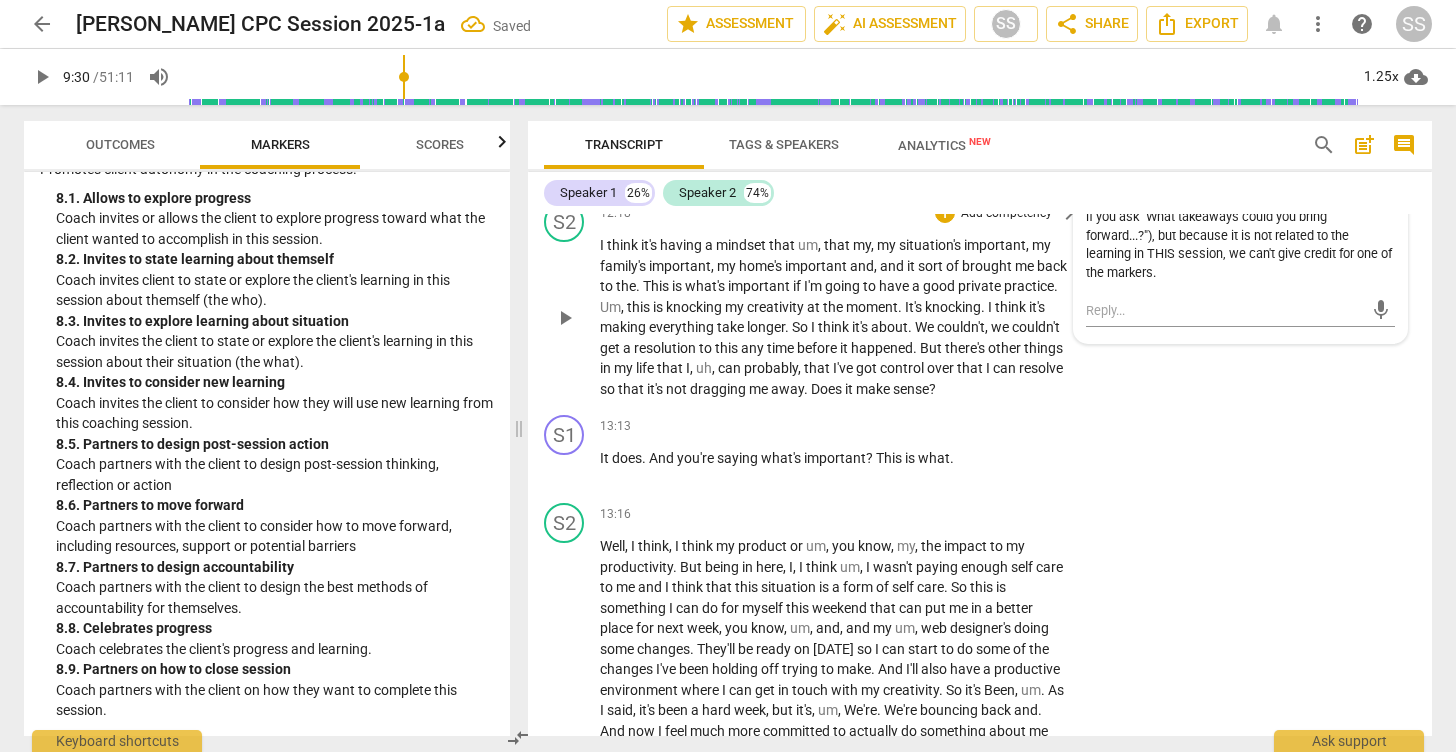 scroll, scrollTop: 5691, scrollLeft: 0, axis: vertical 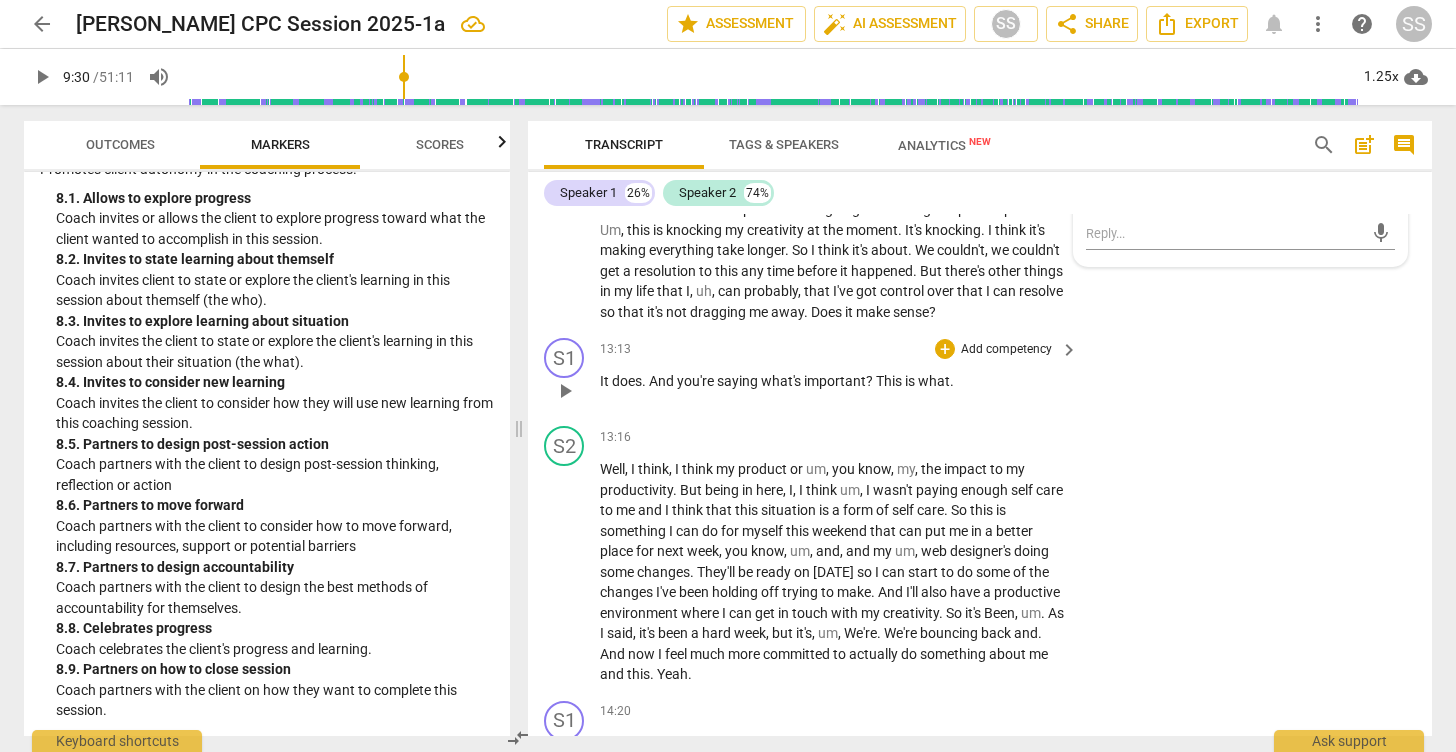 click on "play_arrow" at bounding box center (565, 391) 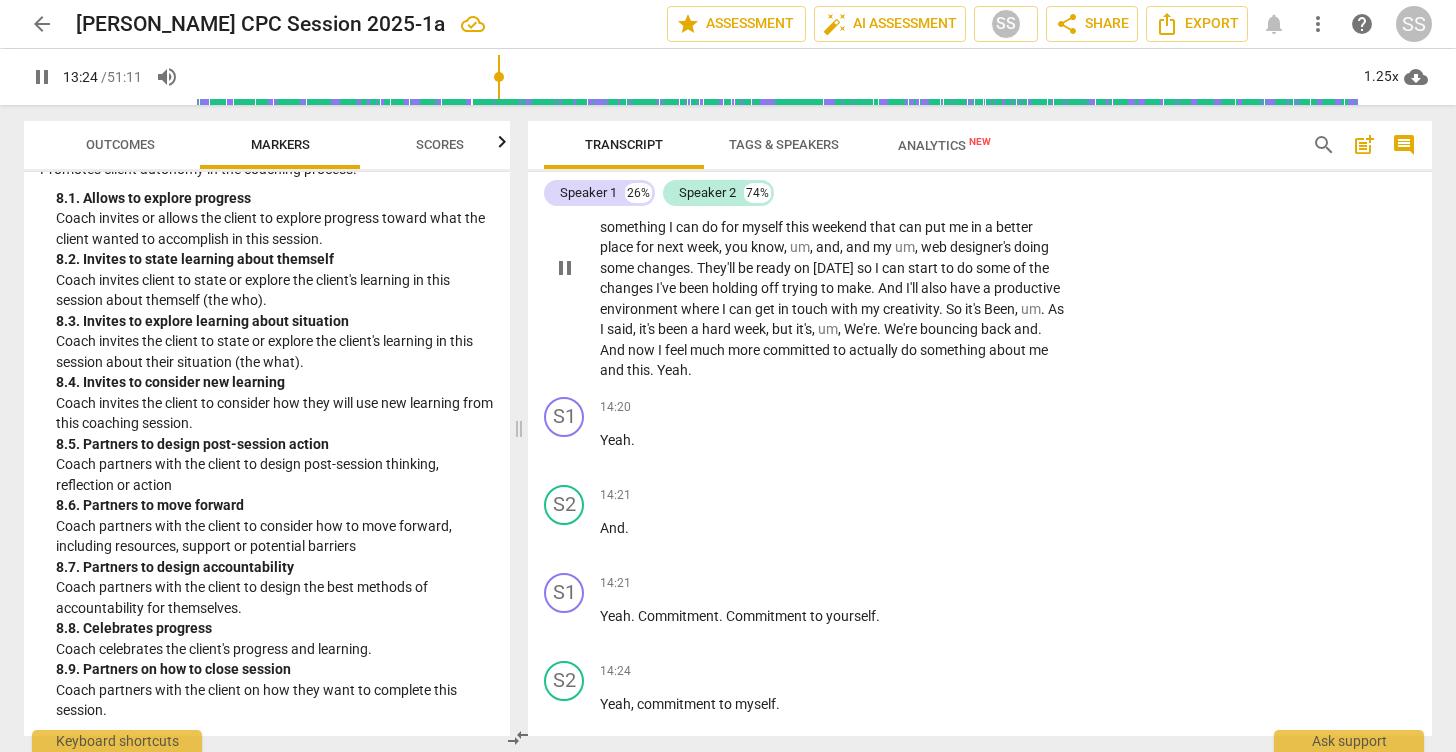 scroll, scrollTop: 5914, scrollLeft: 0, axis: vertical 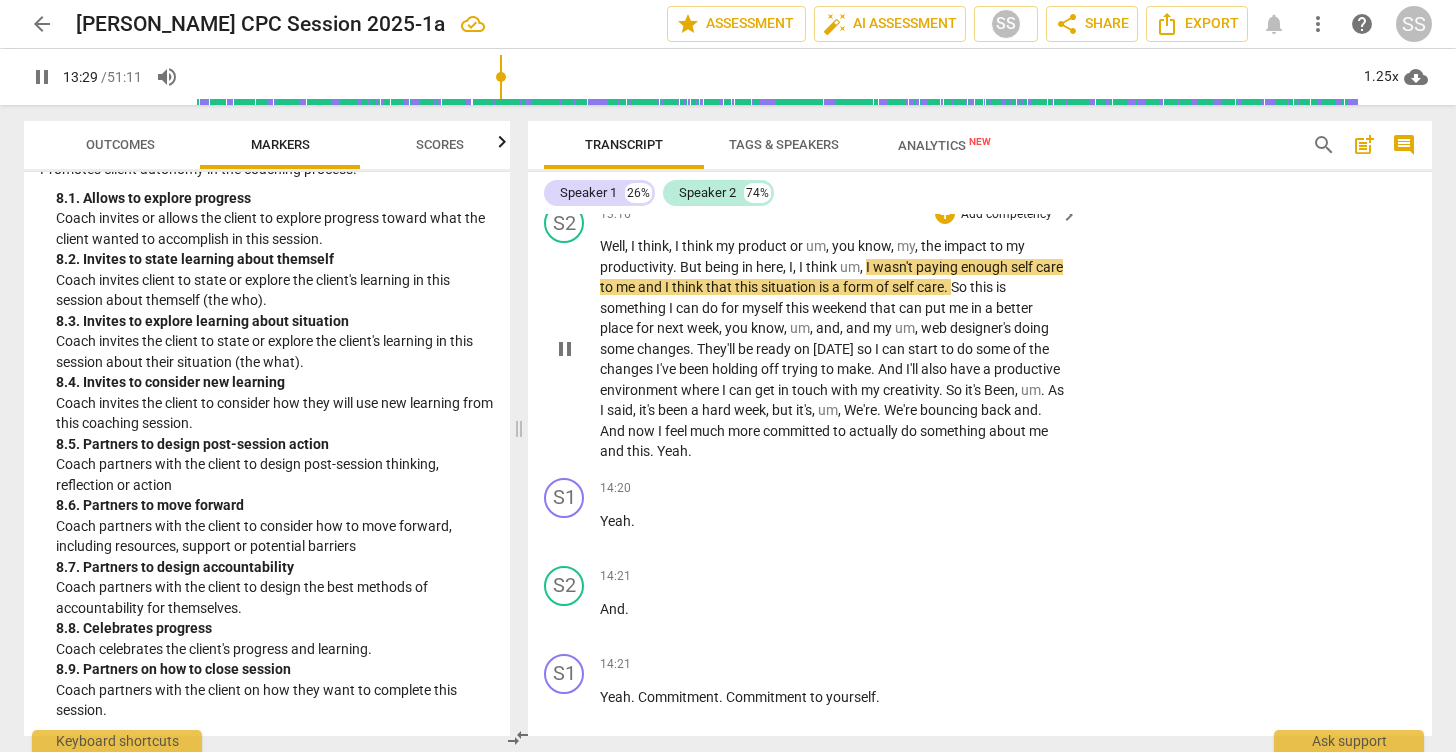 click on "pause" at bounding box center [565, 349] 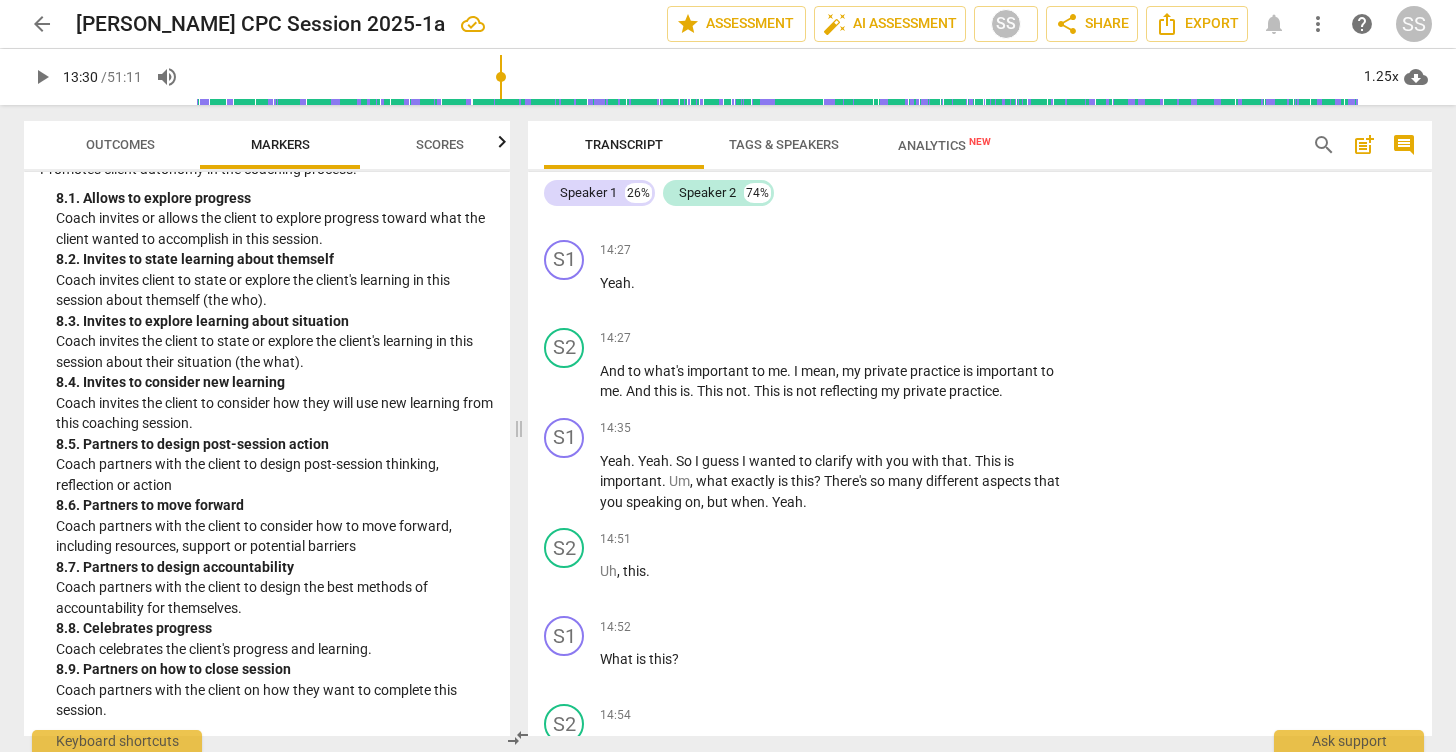 scroll, scrollTop: 6507, scrollLeft: 0, axis: vertical 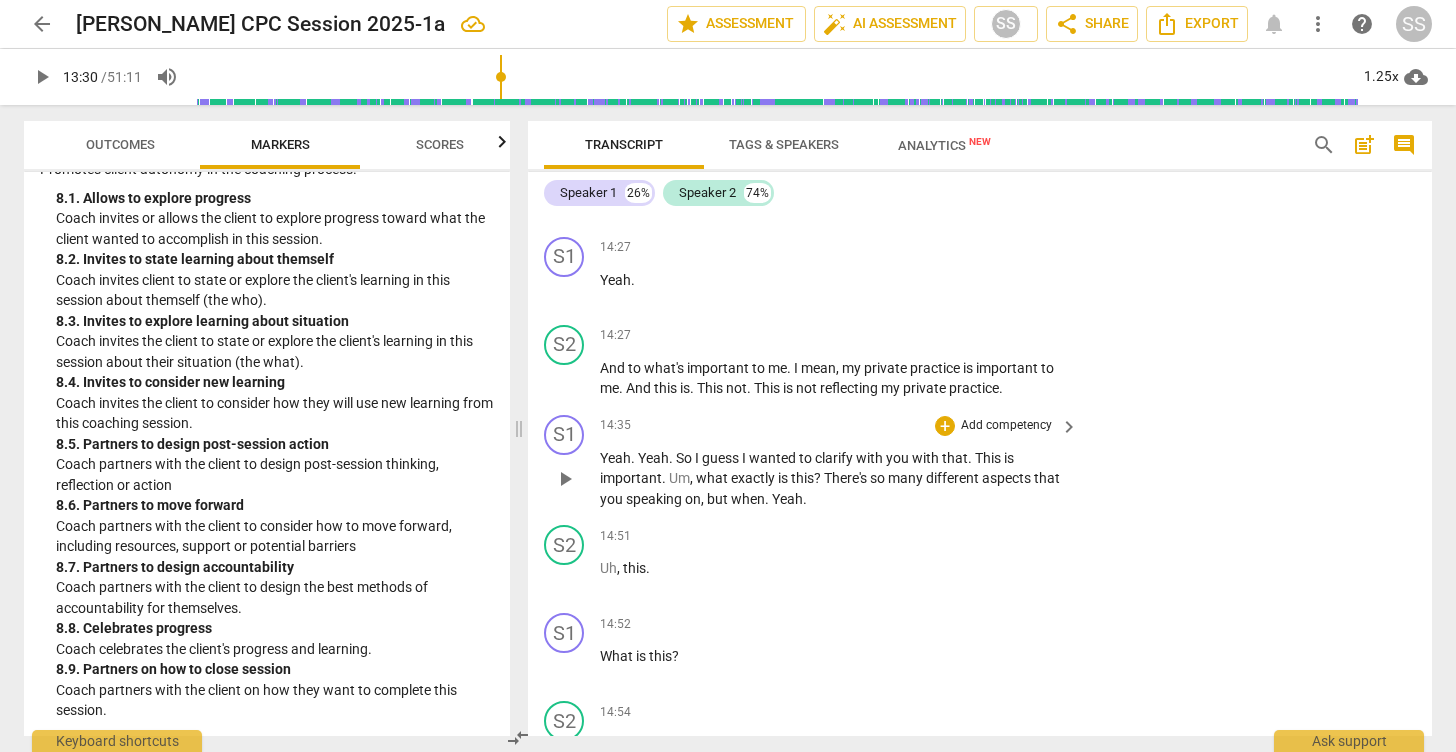 click on "play_arrow" at bounding box center (565, 479) 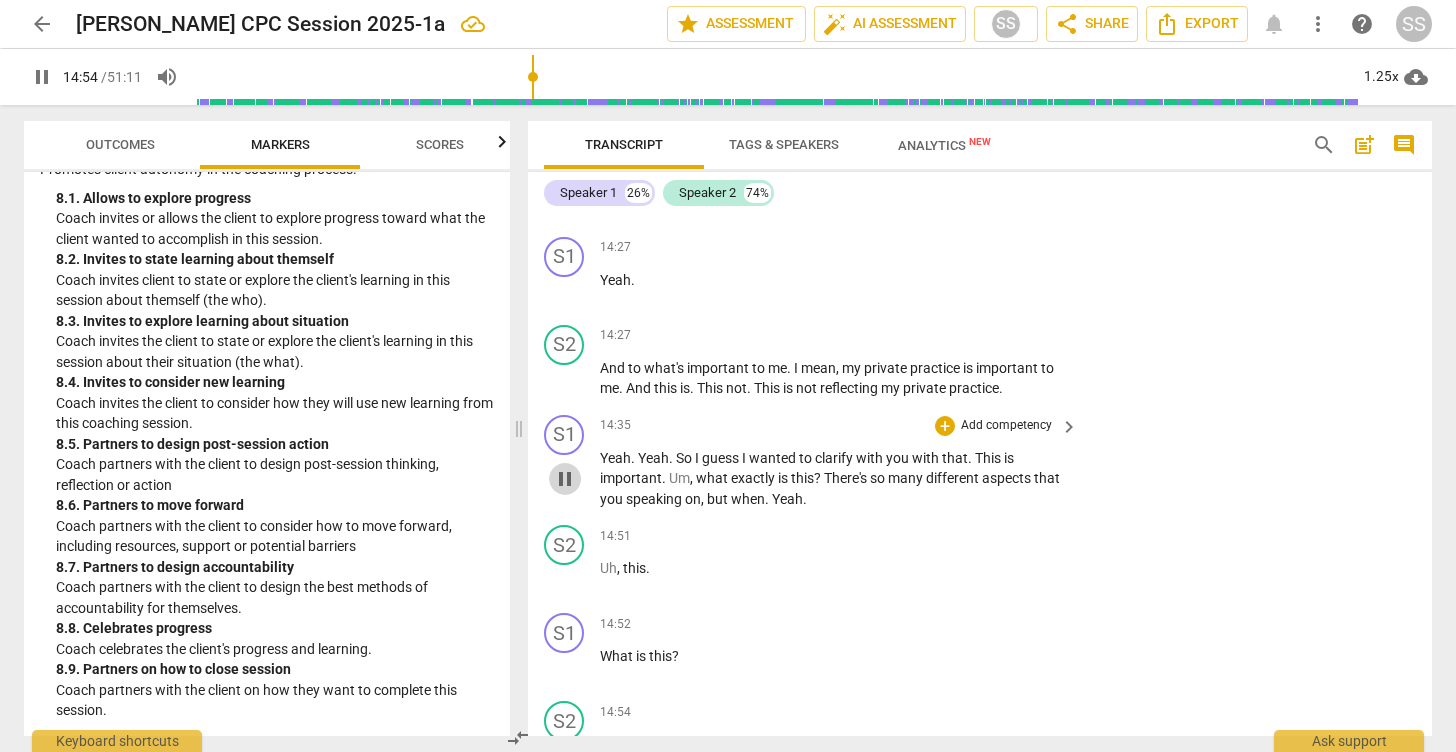 click on "pause" at bounding box center (565, 479) 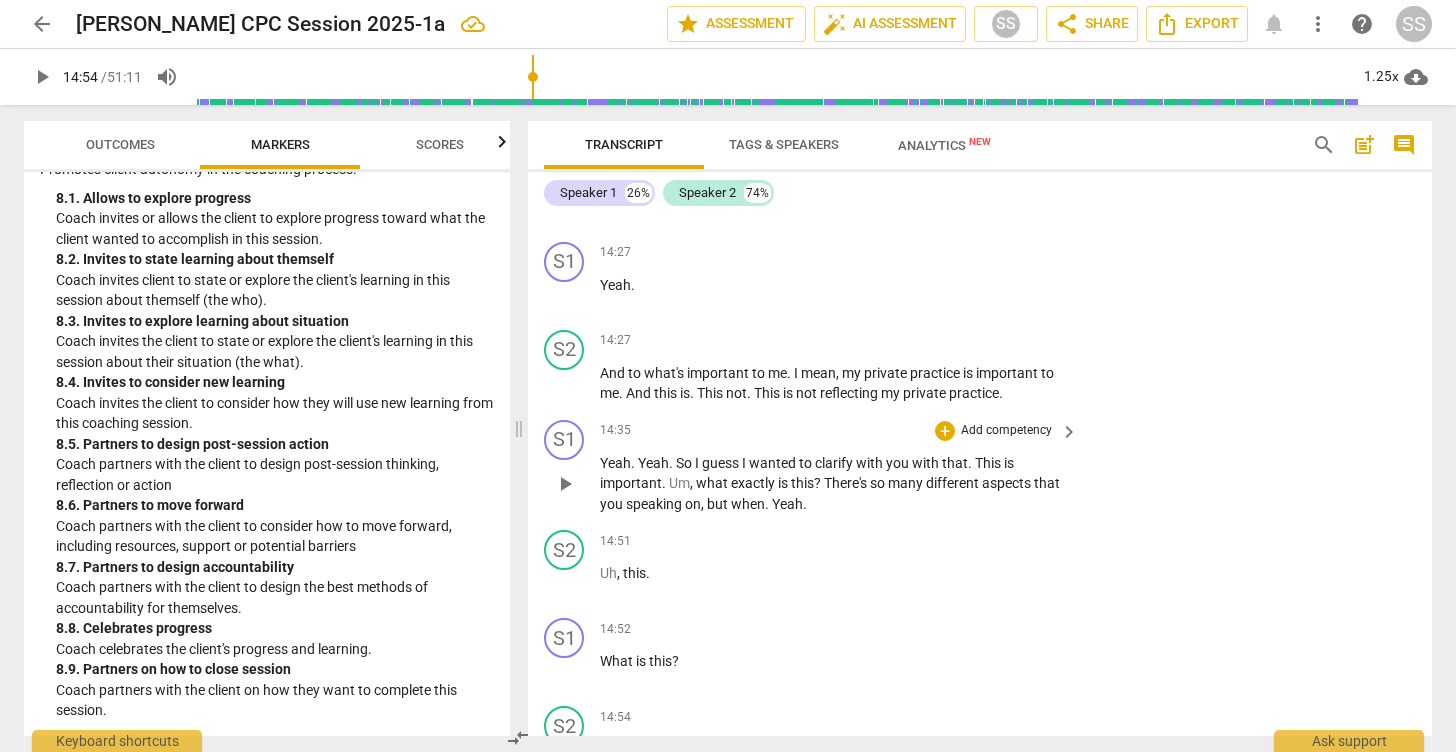 scroll, scrollTop: 6504, scrollLeft: 0, axis: vertical 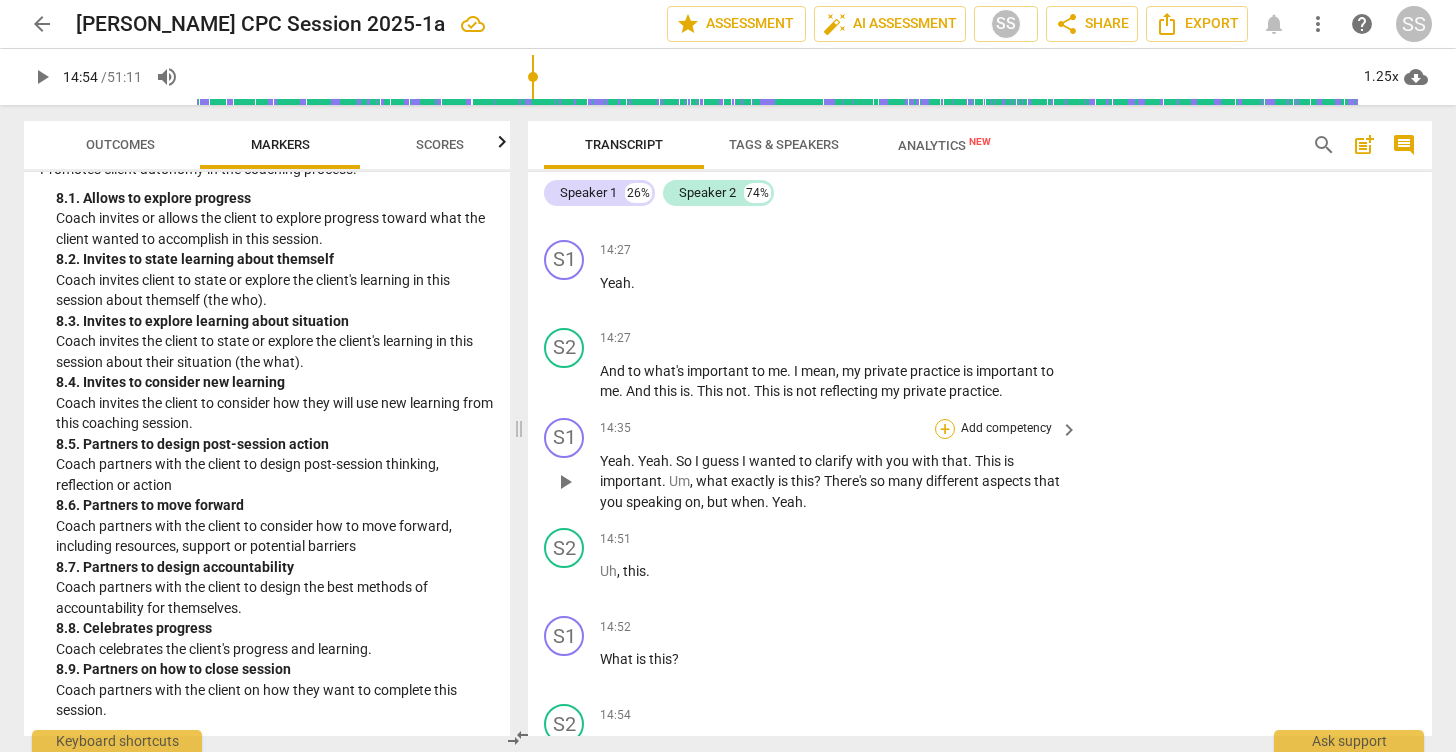click on "+" at bounding box center (945, 429) 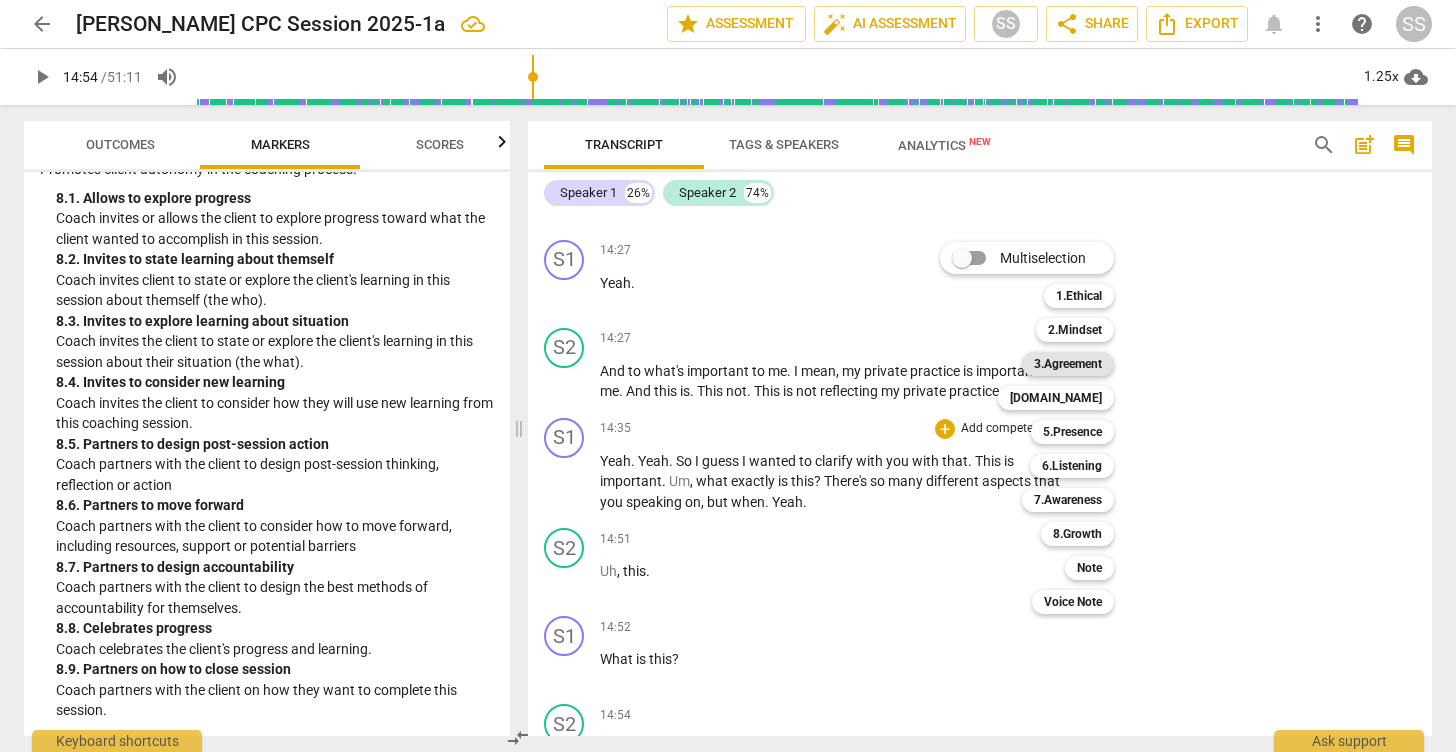click on "3.Agreement" at bounding box center [1068, 364] 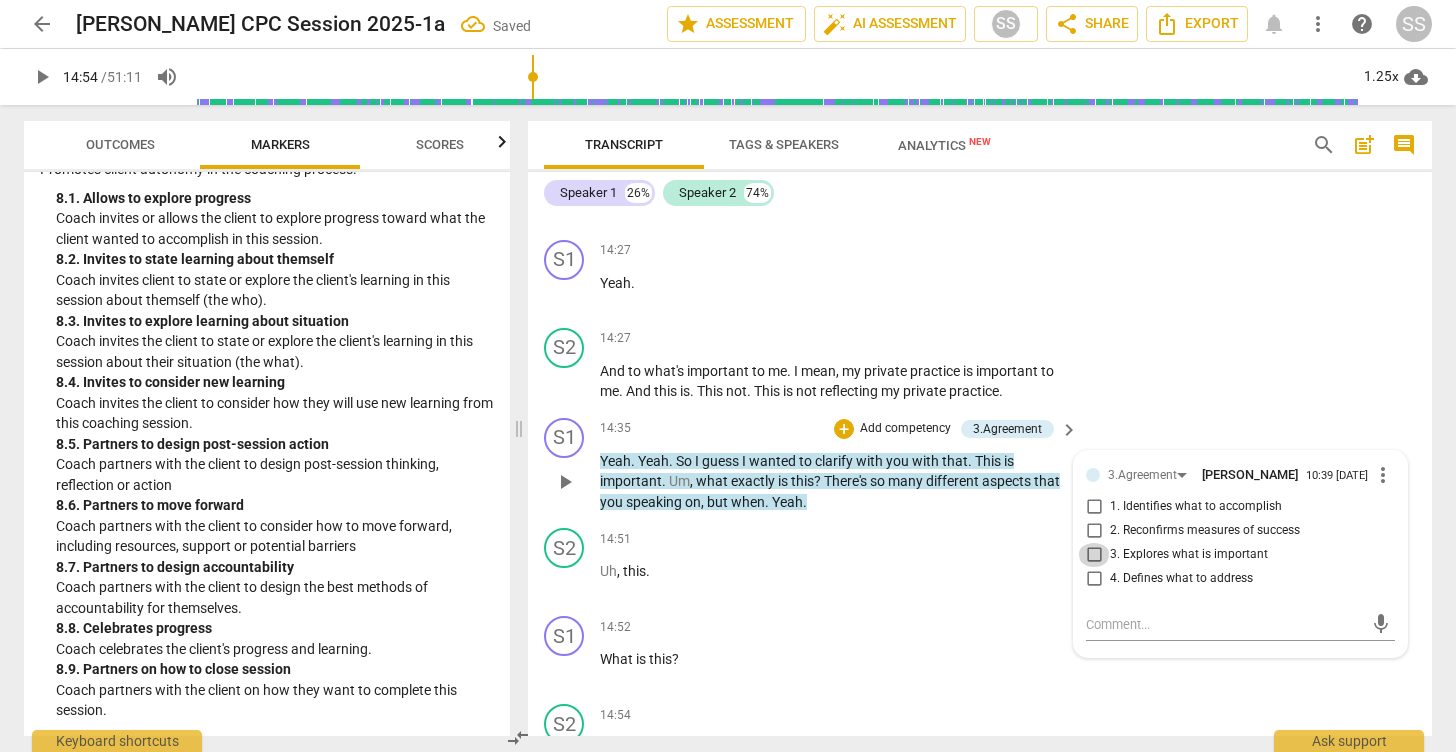 click on "3. Explores what is important" at bounding box center (1094, 555) 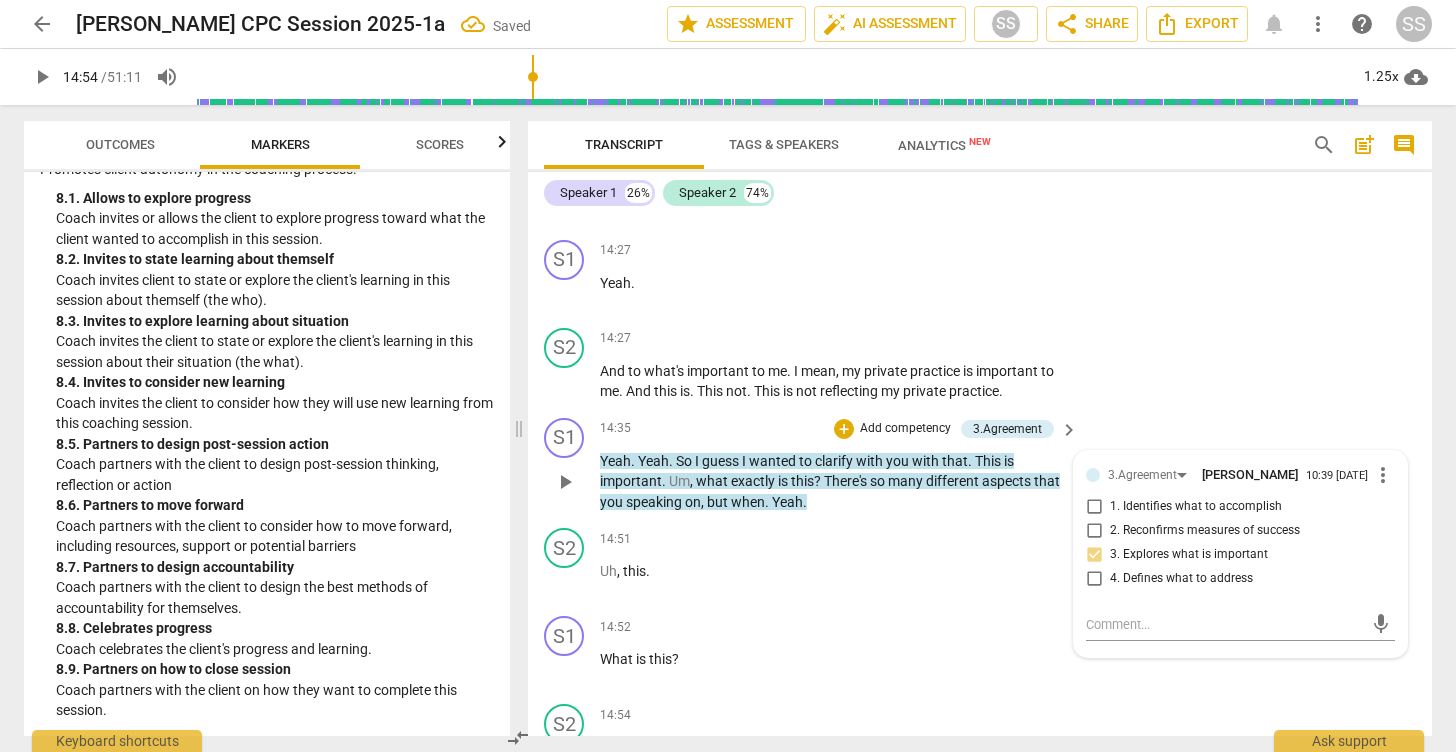 click on "S1 play_arrow pause 14:35 + Add competency 3.Agreement keyboard_arrow_right Yeah .   Yeah .   So   I   guess   I   wanted   to   clarify   with   you   with   that .   This   is   important .   Um ,   what   exactly   is   this ?   There's   so   many   different   aspects   that   you   speaking   on ,   but   when .   Yeah . 3.Agreement [PERSON_NAME] 10:39 [DATE] more_vert 1. Identifies what to accomplish 2. Reconfirms measures of success 3. Explores what is important 4. Defines what to address mic" at bounding box center (980, 465) 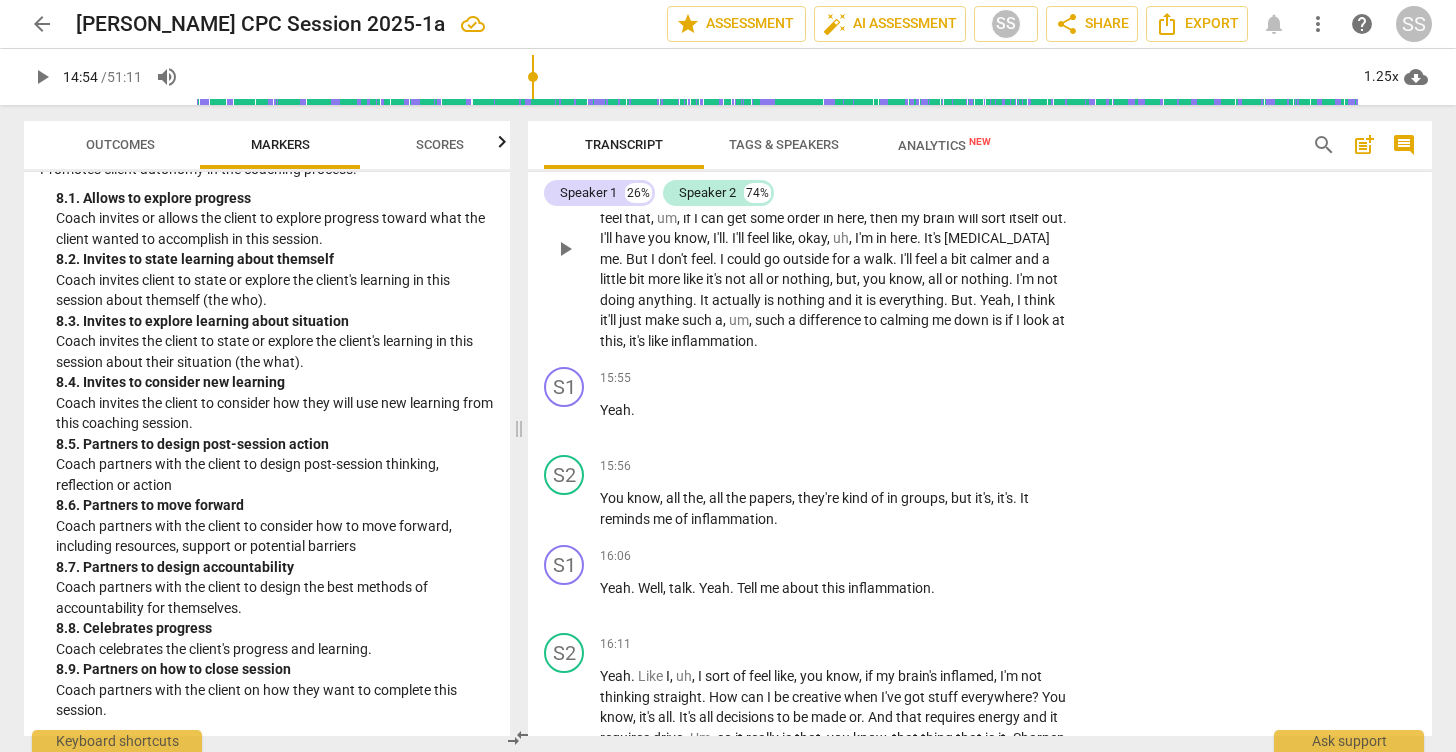 scroll, scrollTop: 7133, scrollLeft: 0, axis: vertical 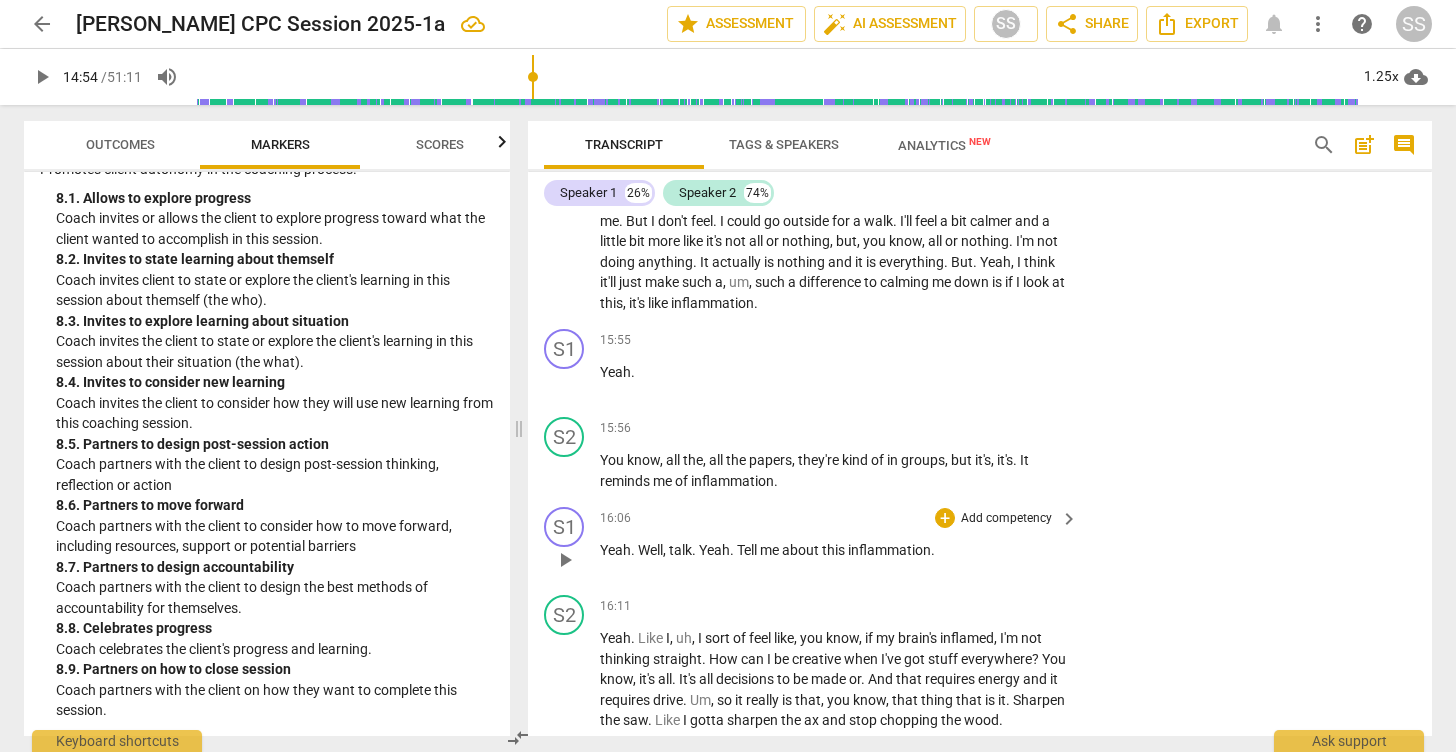 click on "play_arrow" at bounding box center (565, 560) 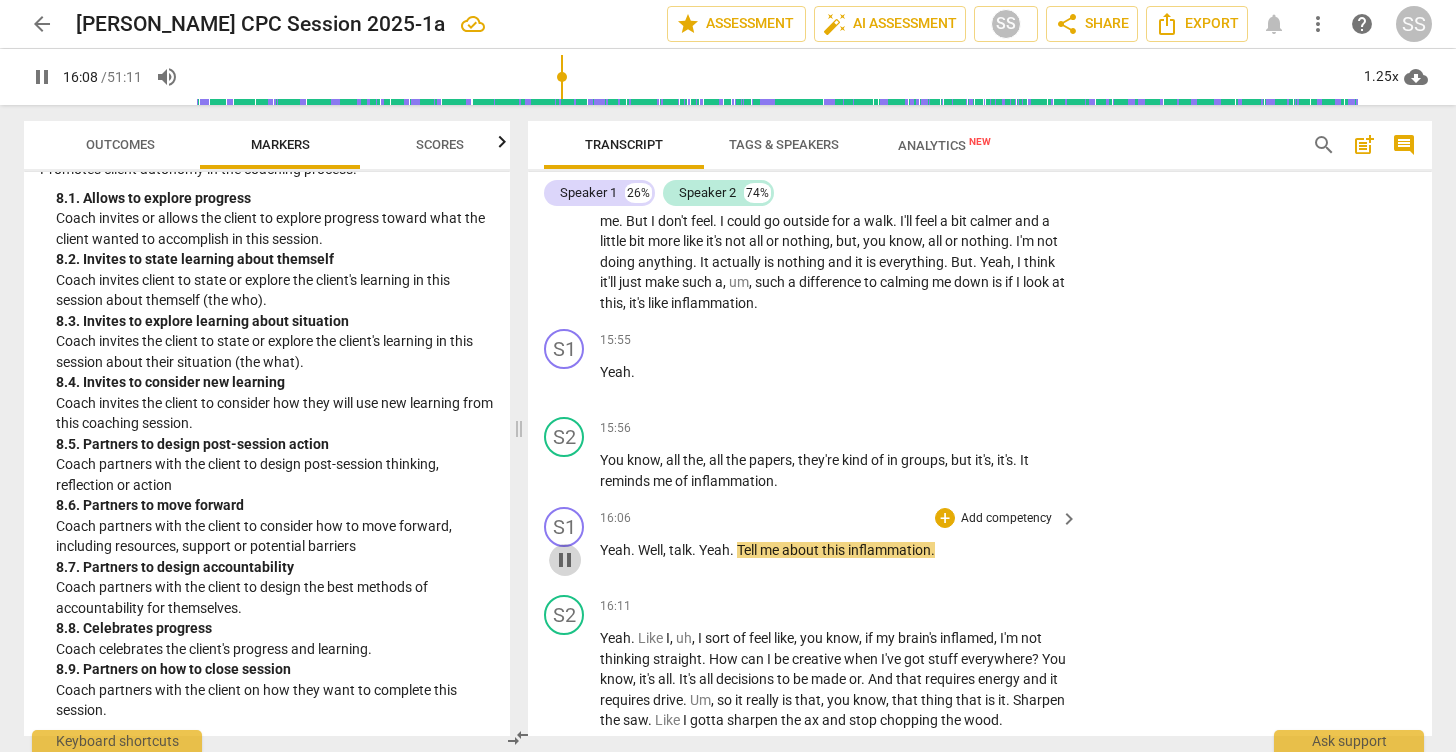 click on "pause" at bounding box center (565, 560) 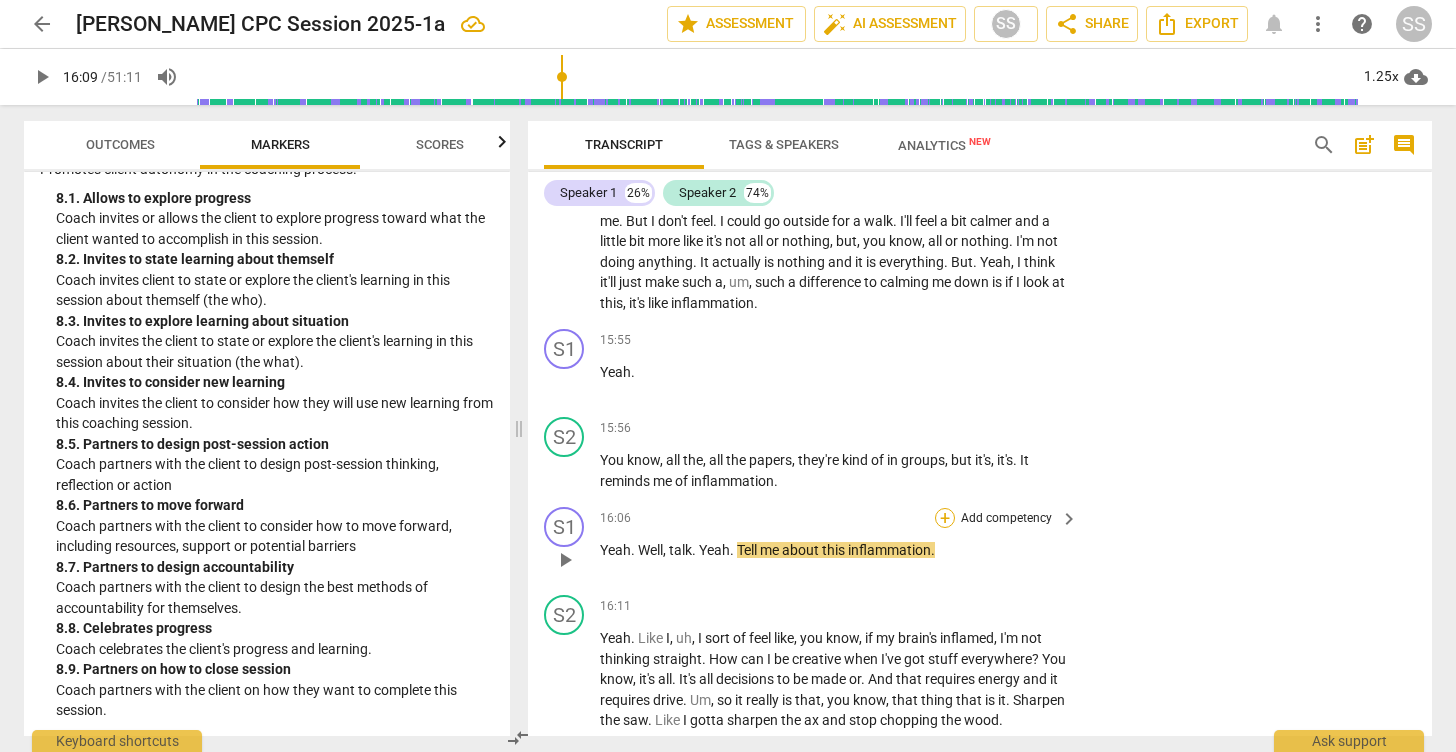 click on "+" at bounding box center (945, 518) 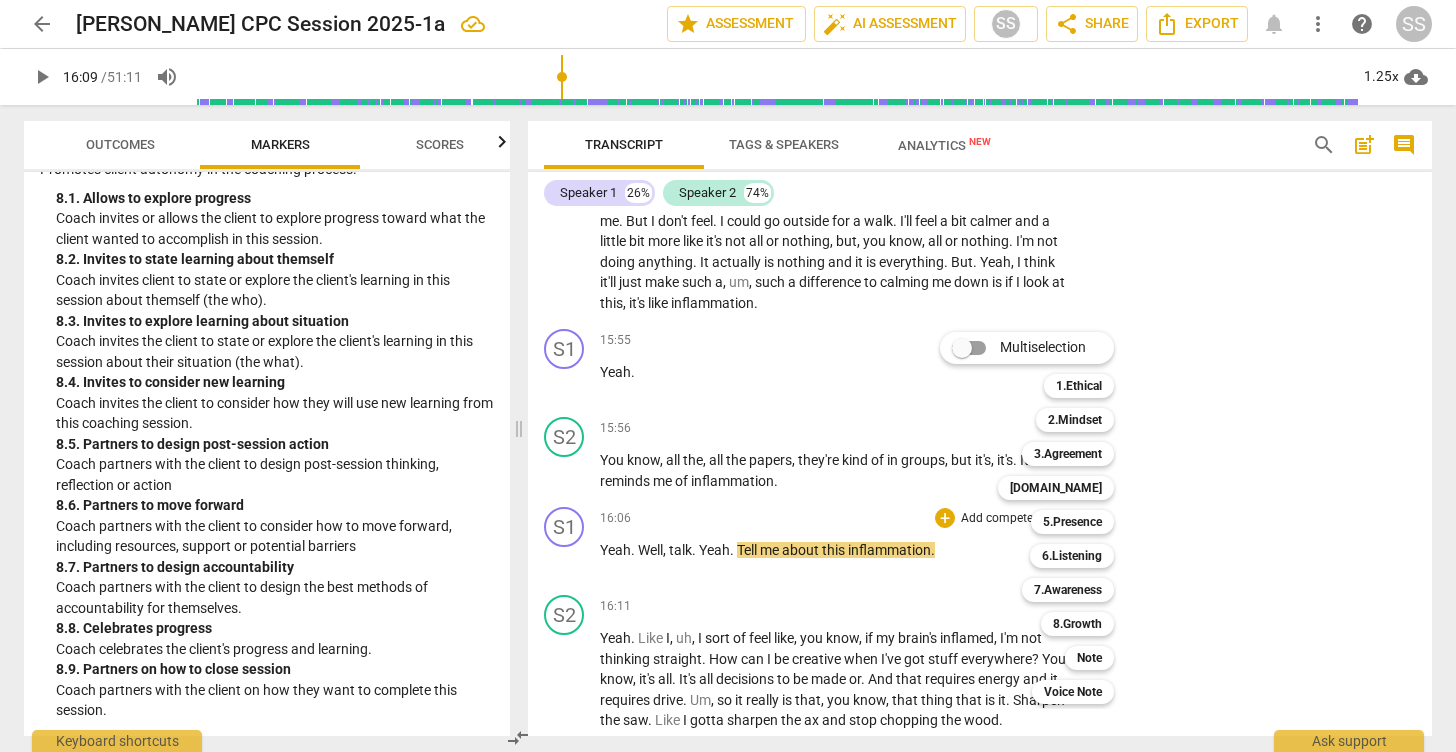 click at bounding box center [728, 376] 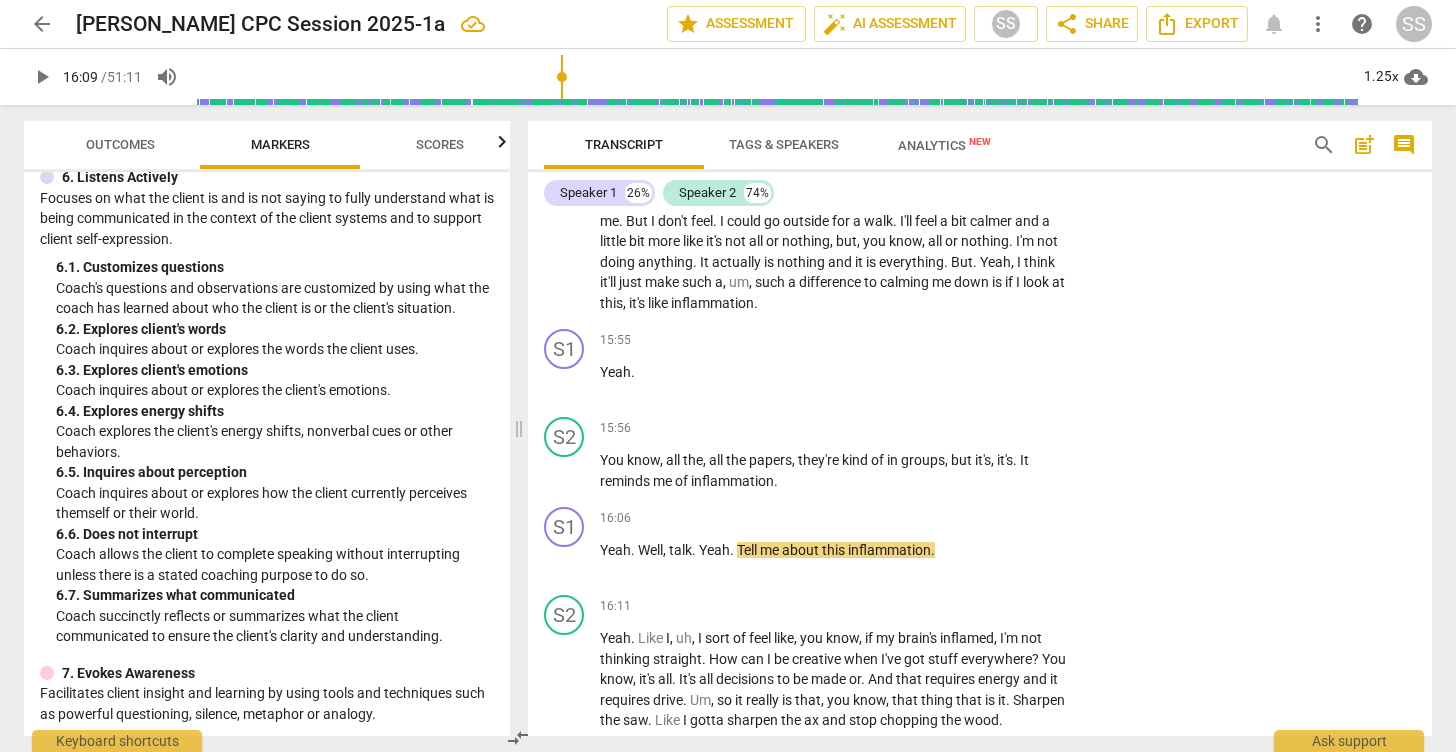 scroll, scrollTop: 1400, scrollLeft: 0, axis: vertical 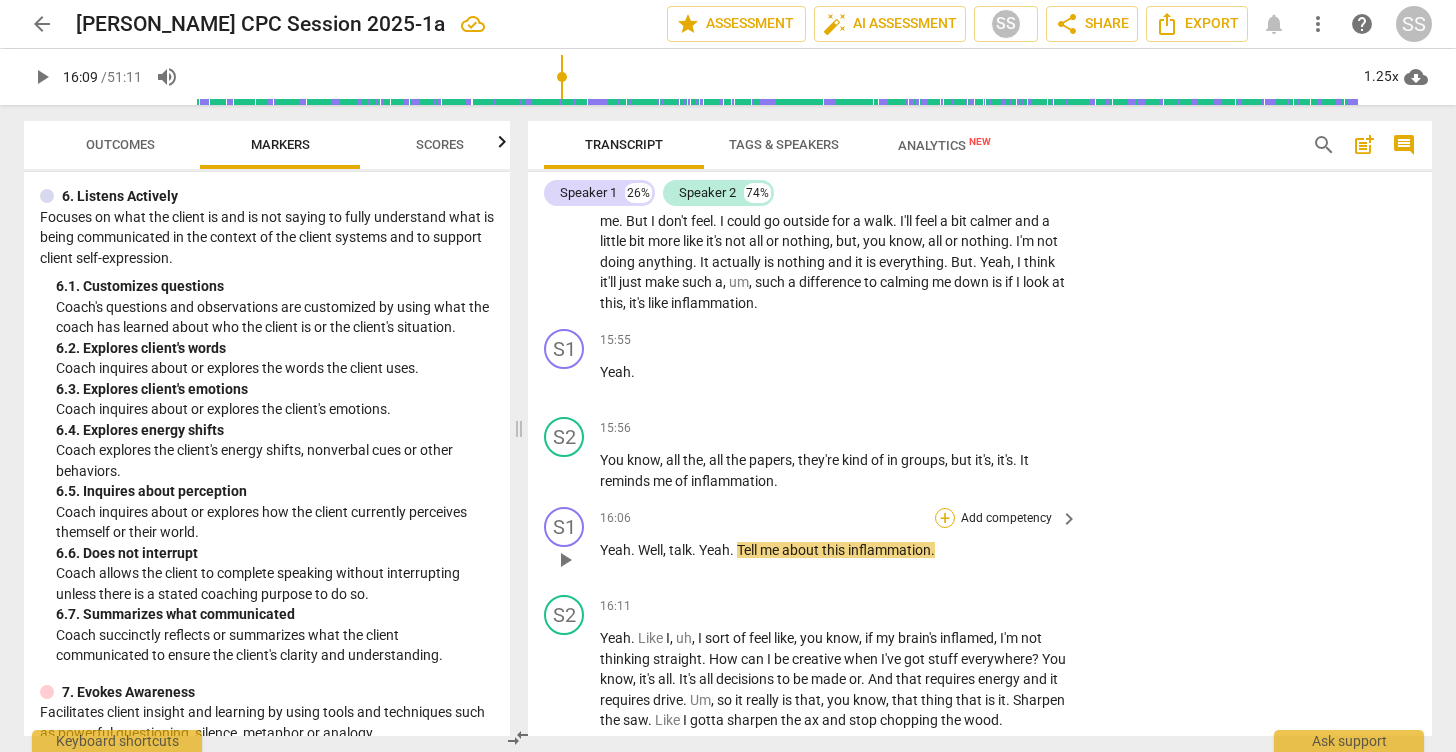 click on "+" at bounding box center [945, 518] 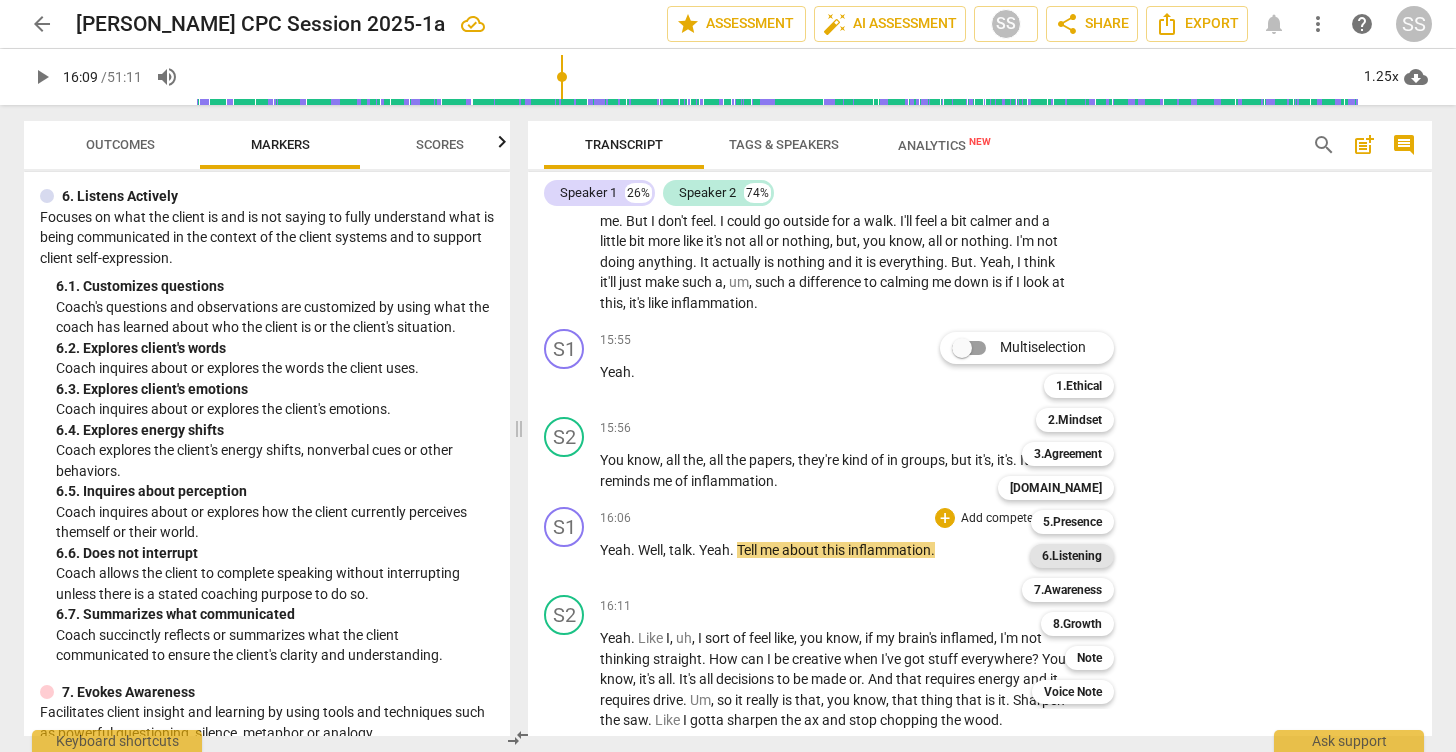 click on "6.Listening" at bounding box center [1072, 556] 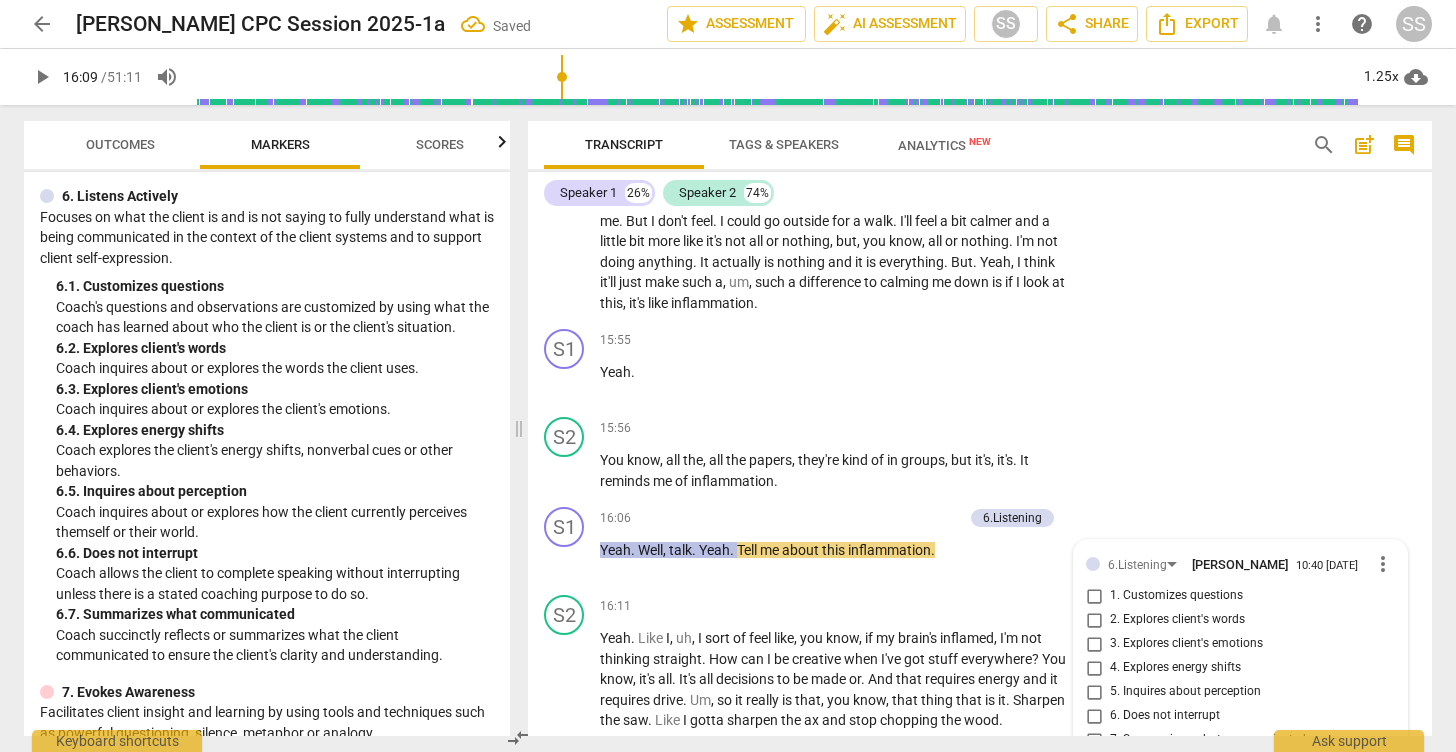 scroll, scrollTop: 7443, scrollLeft: 0, axis: vertical 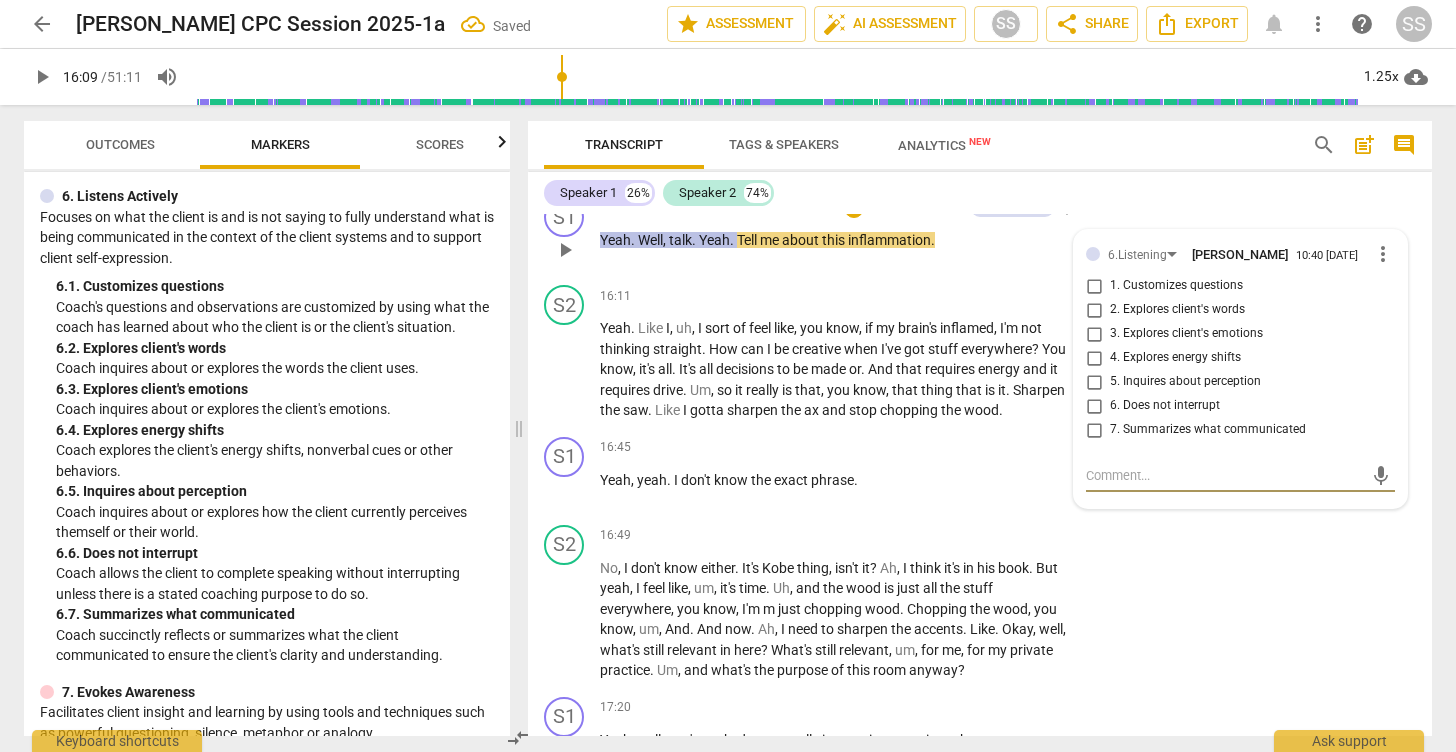 click on "2. Explores client's words" at bounding box center [1094, 310] 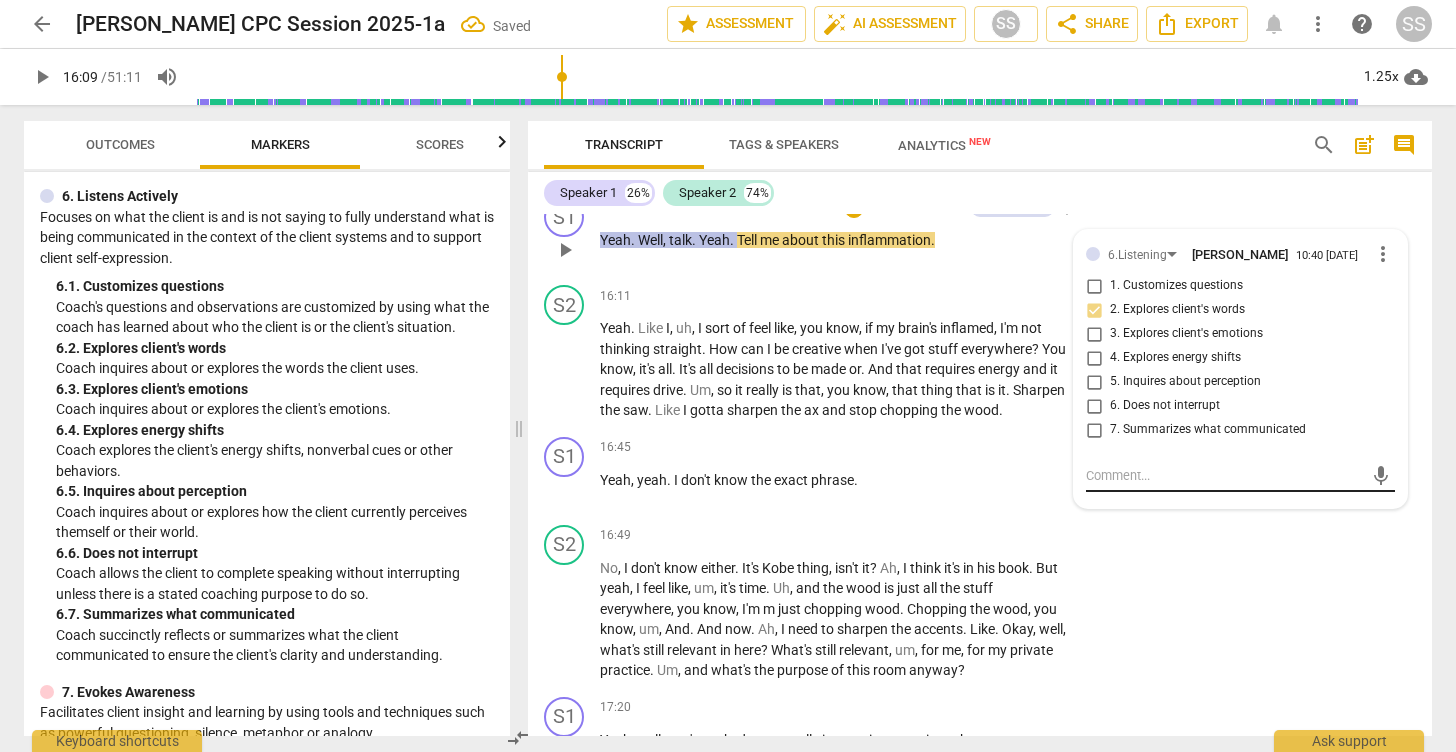 click at bounding box center (1224, 475) 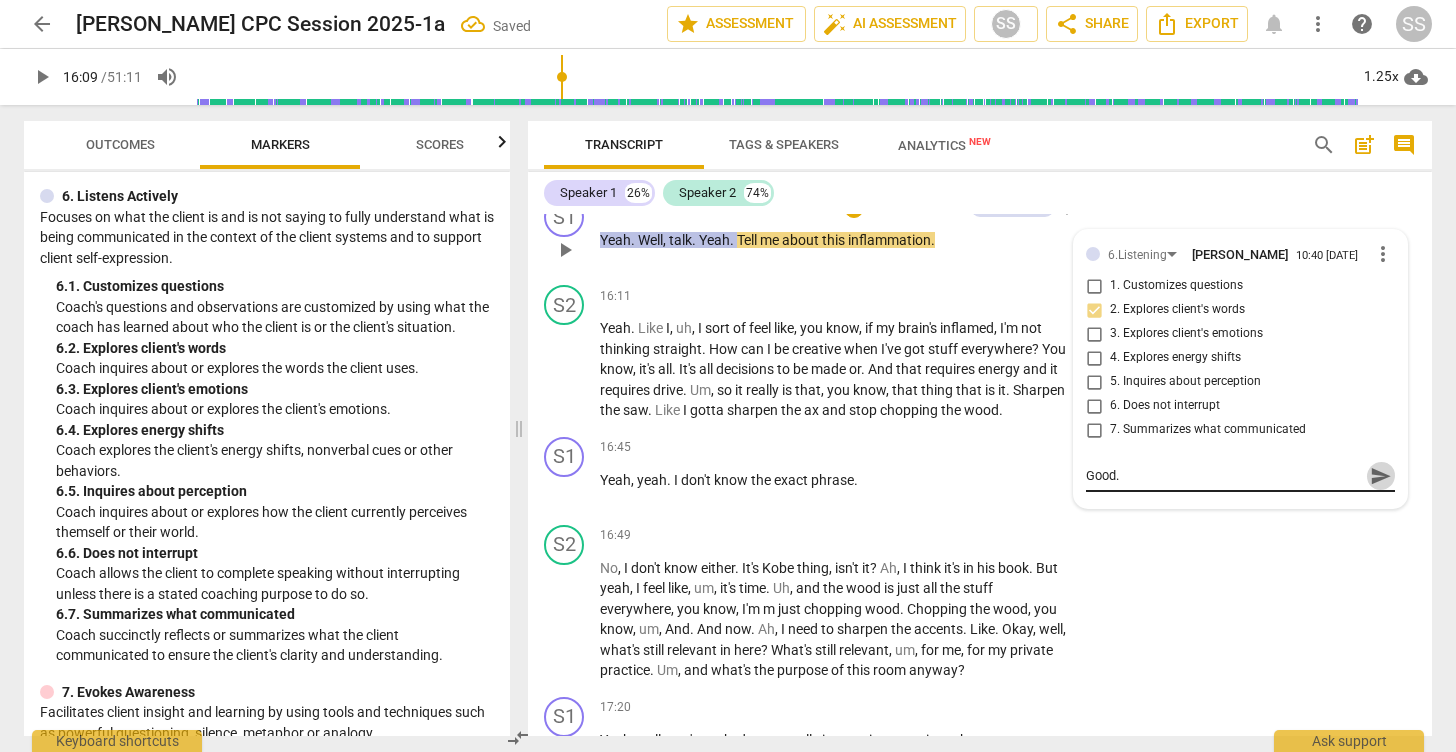 click on "send" at bounding box center (1381, 476) 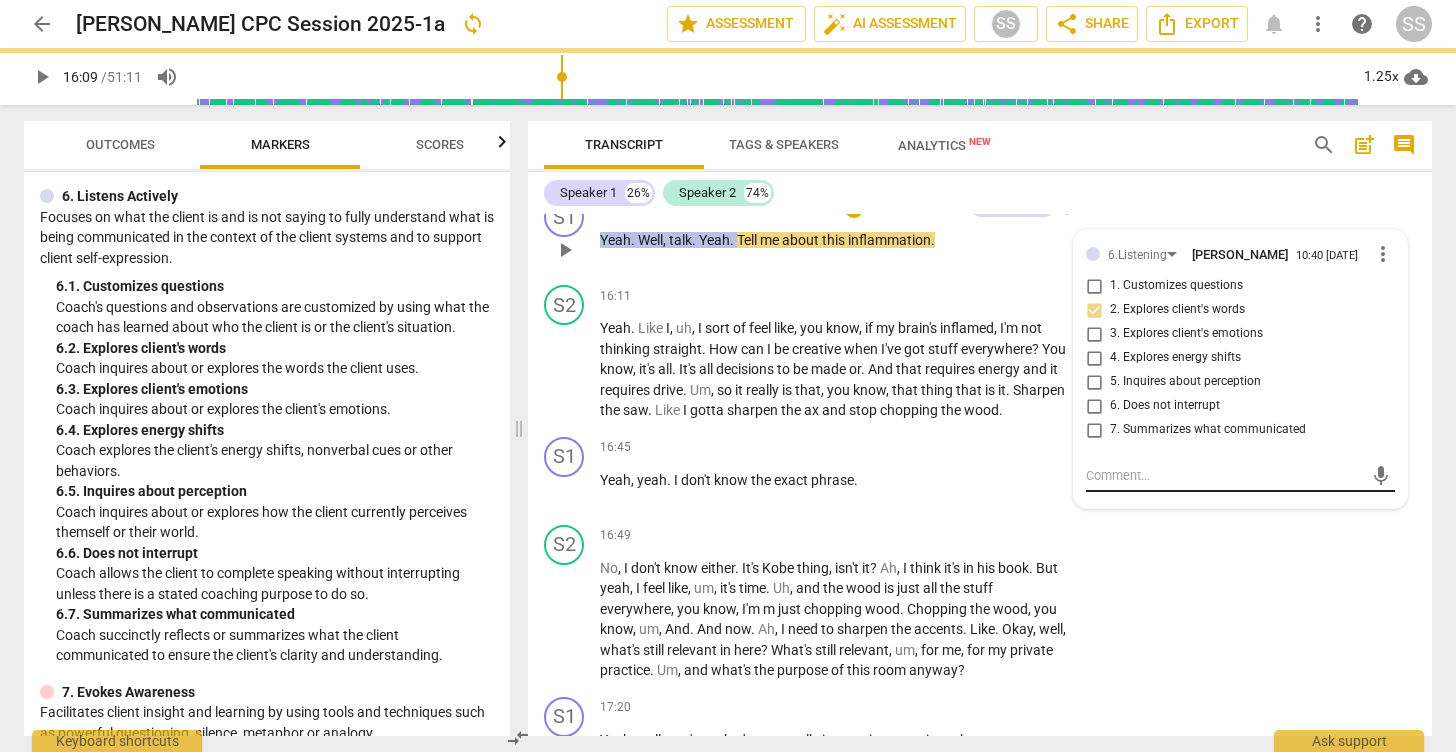 click on "6.Listening [PERSON_NAME] 10:40 [DATE] more_vert 1. Customizes questions 2. Explores client's words 3. Explores client's emotions 4. Explores energy shifts 5. Inquires about perception 6. Does not interrupt 7. Summarizes what communicated" at bounding box center [1240, 347] 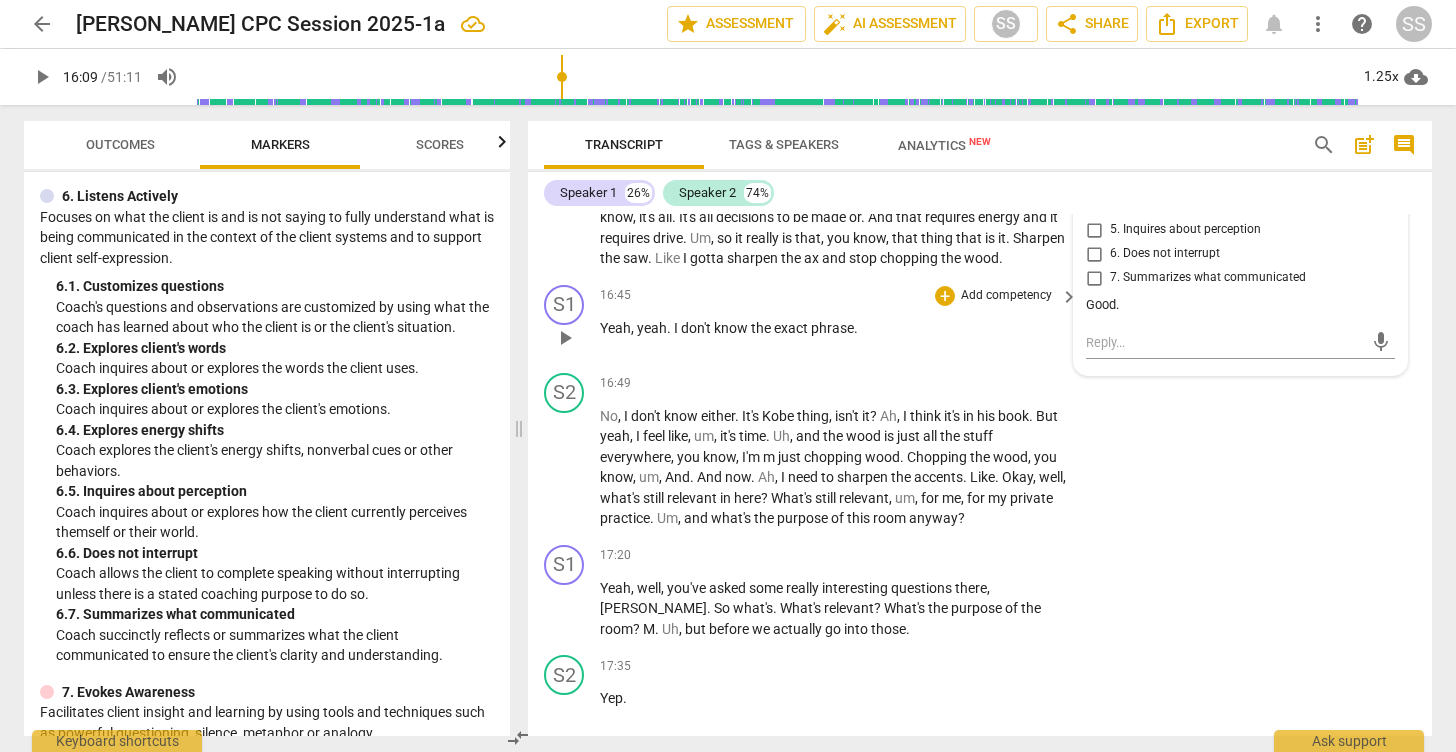 scroll, scrollTop: 7596, scrollLeft: 0, axis: vertical 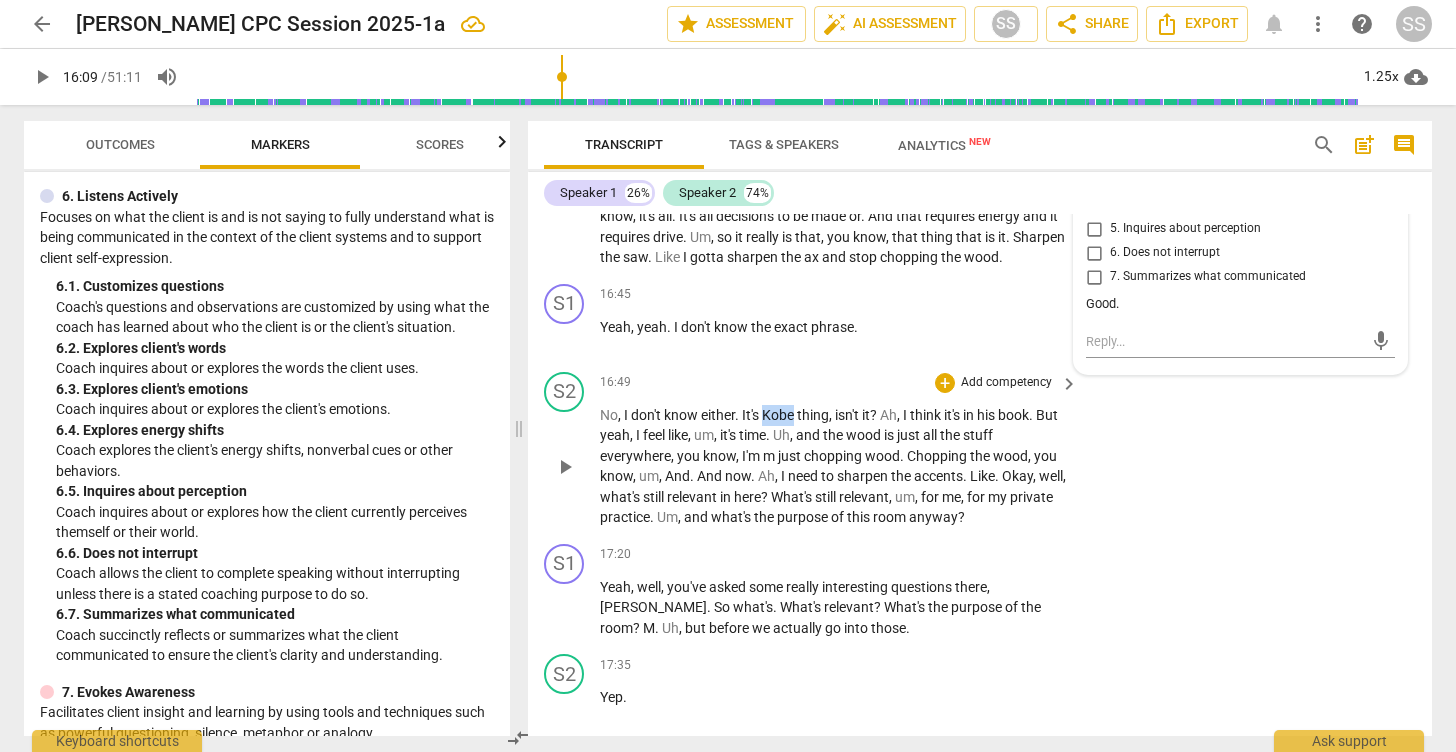 drag, startPoint x: 797, startPoint y: 415, endPoint x: 766, endPoint y: 417, distance: 31.06445 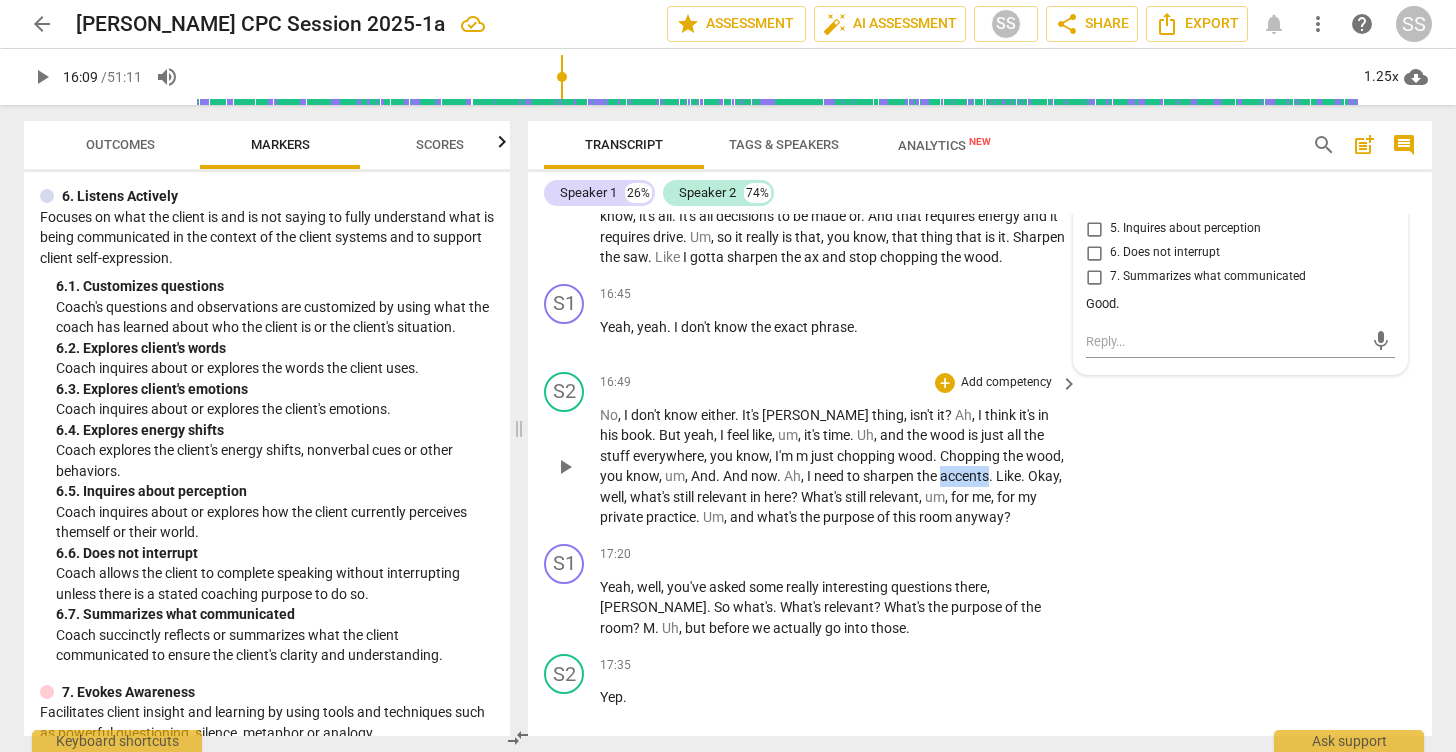 drag, startPoint x: 963, startPoint y: 477, endPoint x: 917, endPoint y: 481, distance: 46.173584 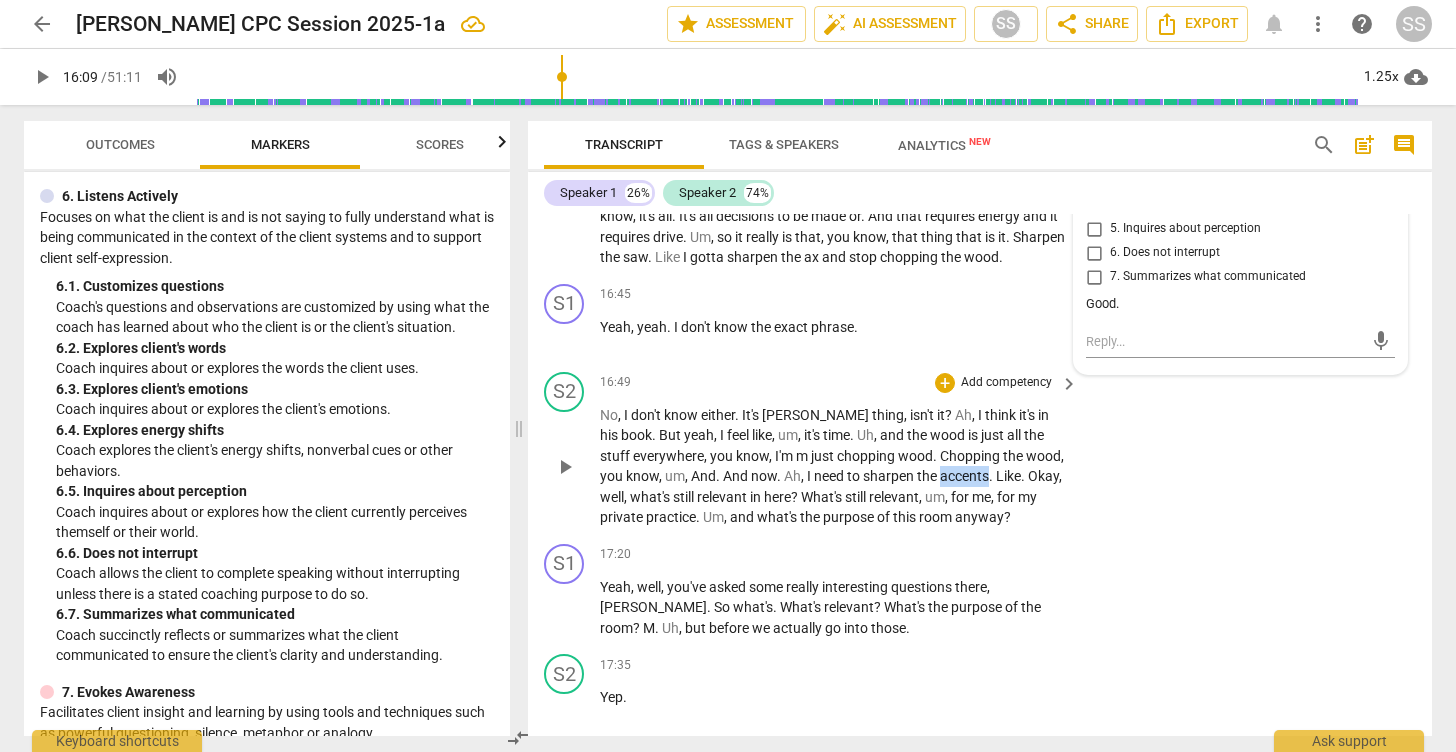 click on "accents" at bounding box center [964, 476] 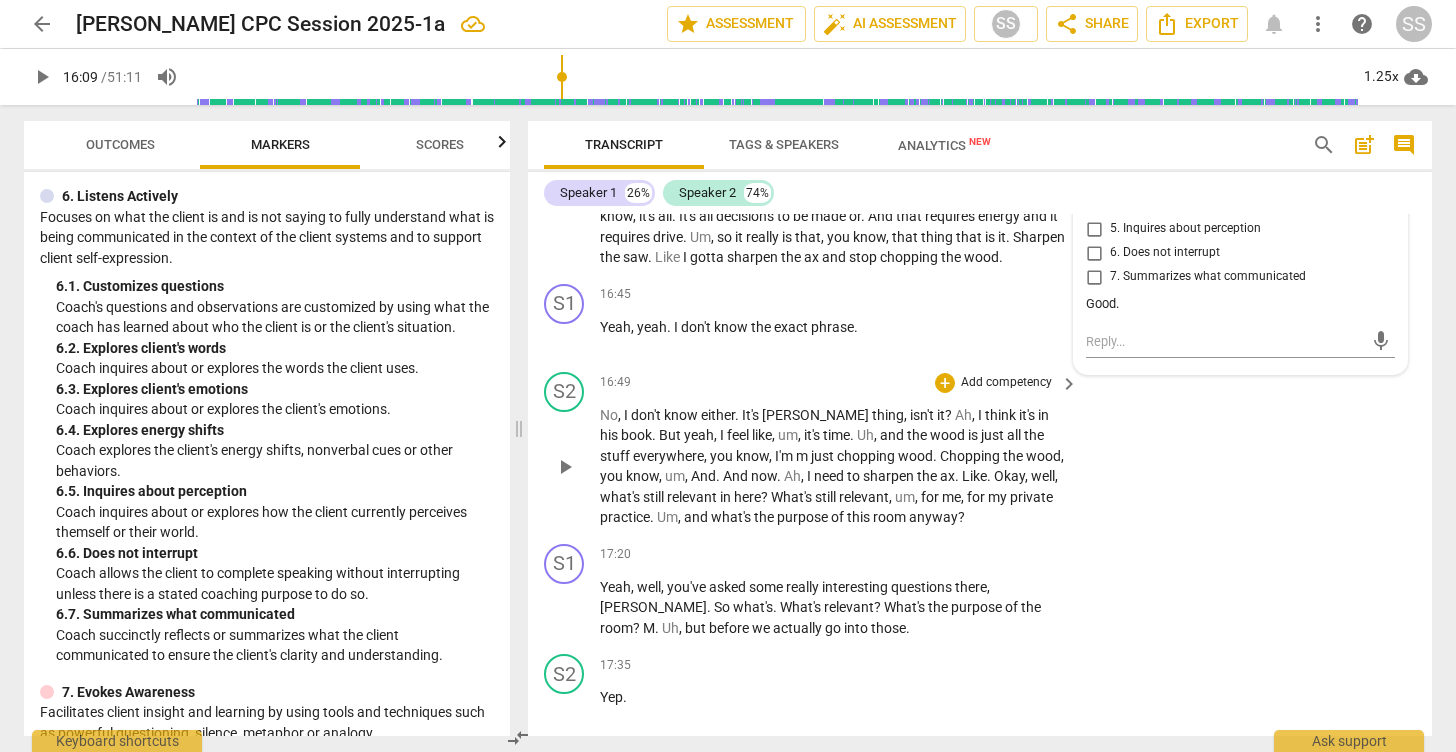click on "S2 play_arrow pause 16:49 + Add competency keyboard_arrow_right No ,   I   don't   know   either .   It's   [PERSON_NAME]   thing ,   isn't   it ?   Ah ,   I   think   it's   in   his   book .   But   yeah ,   I   feel   like ,   um ,   it's   time .   Uh ,   and   the   wood   is   just   all   the   stuff   everywhere ,   you   know ,   I'm   m   just   chopping   wood .   Chopping   the   wood ,   you   know ,   um ,   And .   And   now .   Ah ,   I   need   to   sharpen   the   ax .   Like .   Okay ,   well ,   what's   still   relevant   in   here ?   What's   still   relevant ,   um ,   for   me ,   for   my   private   practice .   Um ,   and   what's   the   purpose   of   this   room   anyway ?" at bounding box center [980, 450] 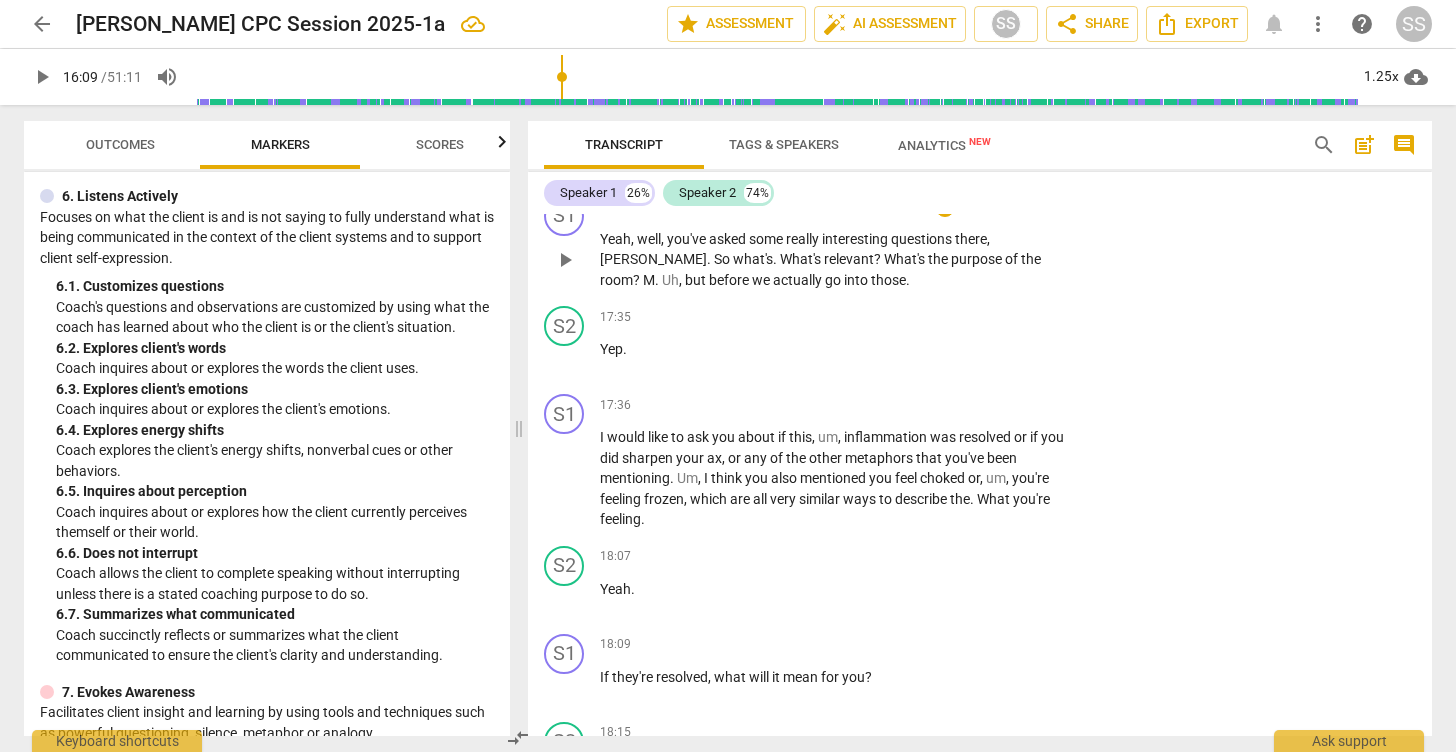 scroll, scrollTop: 7948, scrollLeft: 0, axis: vertical 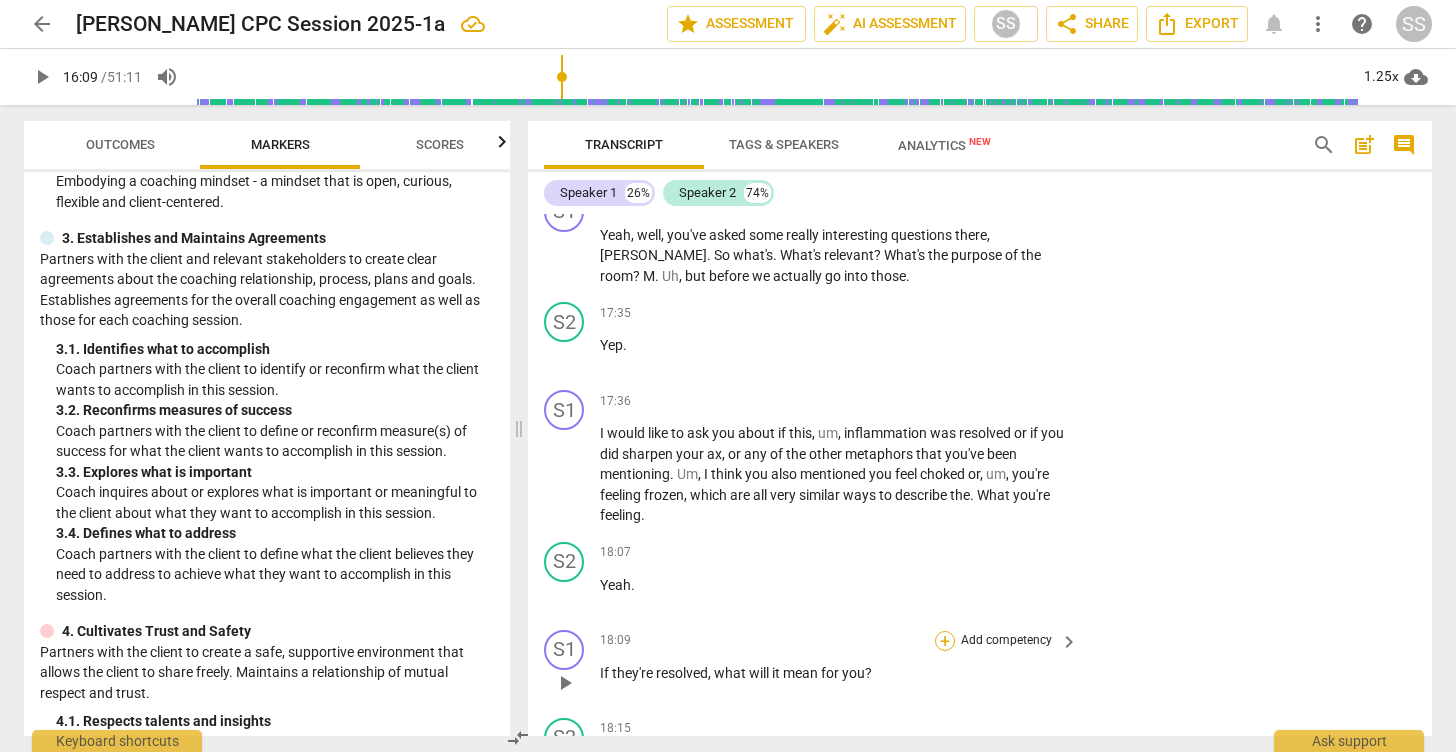 click on "+" at bounding box center [945, 641] 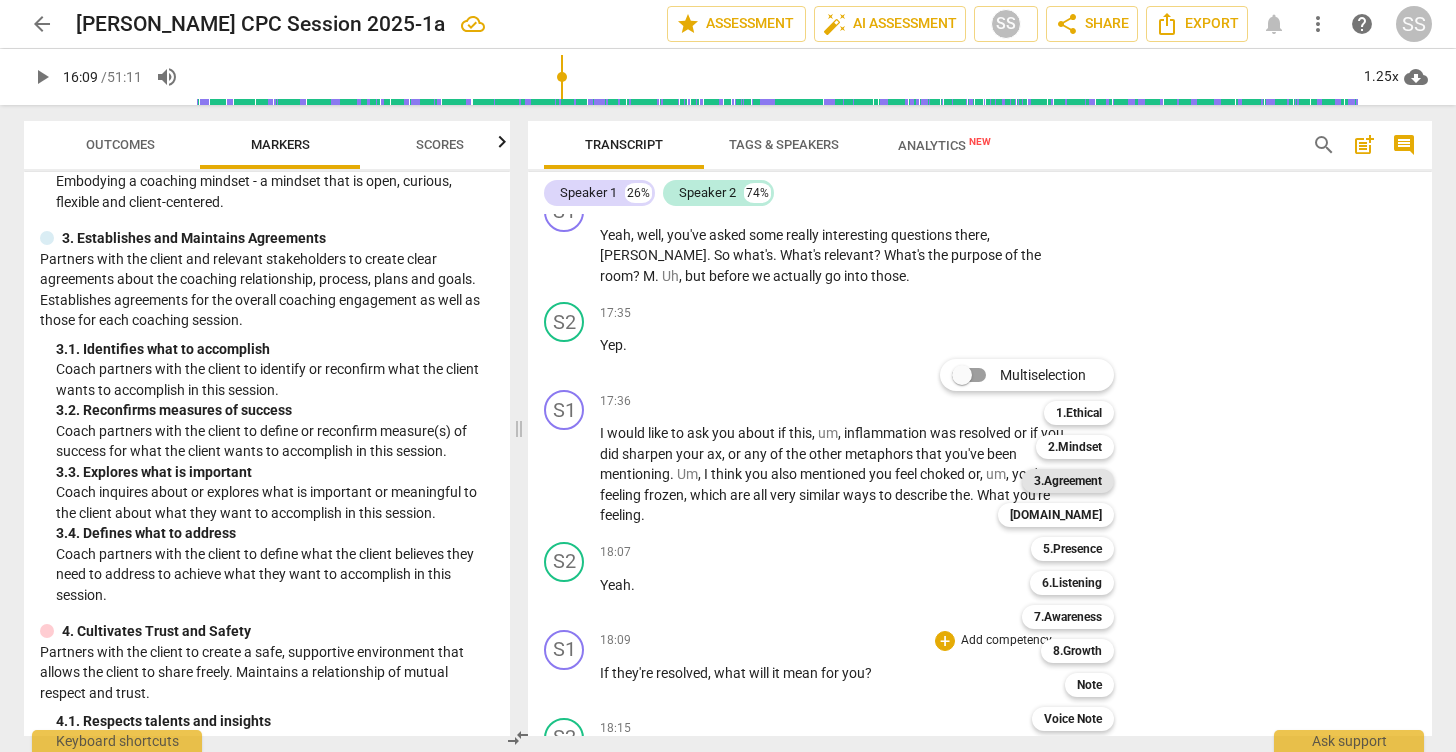 click on "3.Agreement" at bounding box center [1068, 481] 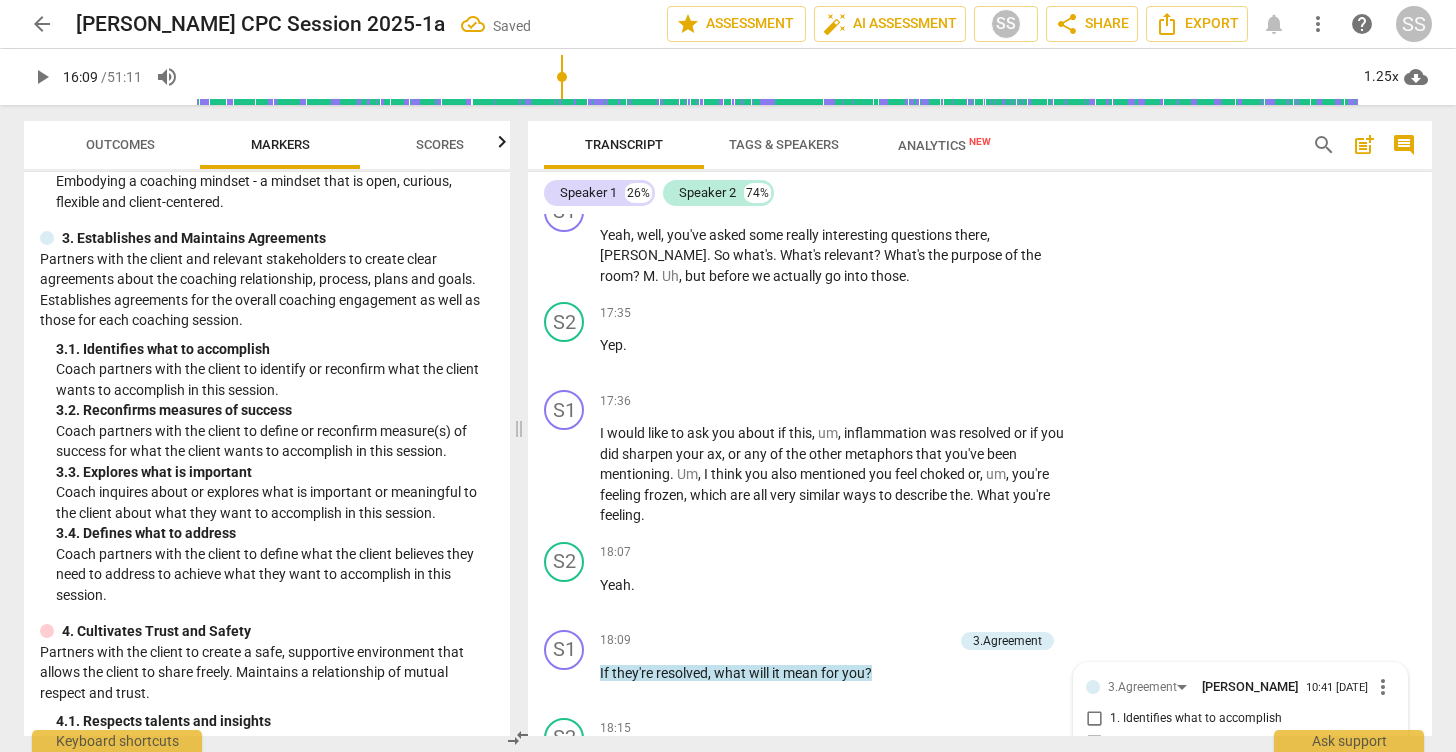scroll, scrollTop: 8309, scrollLeft: 0, axis: vertical 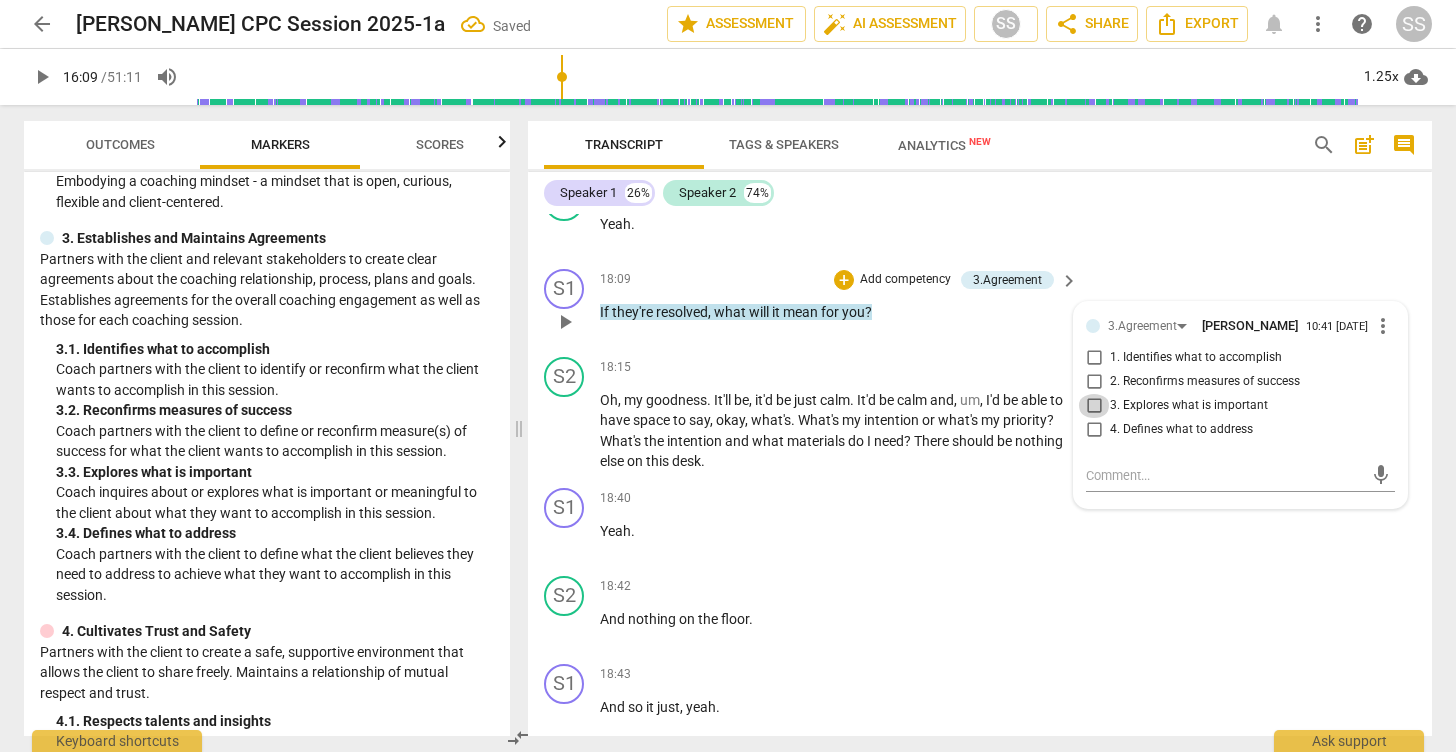 click on "3. Explores what is important" at bounding box center (1094, 406) 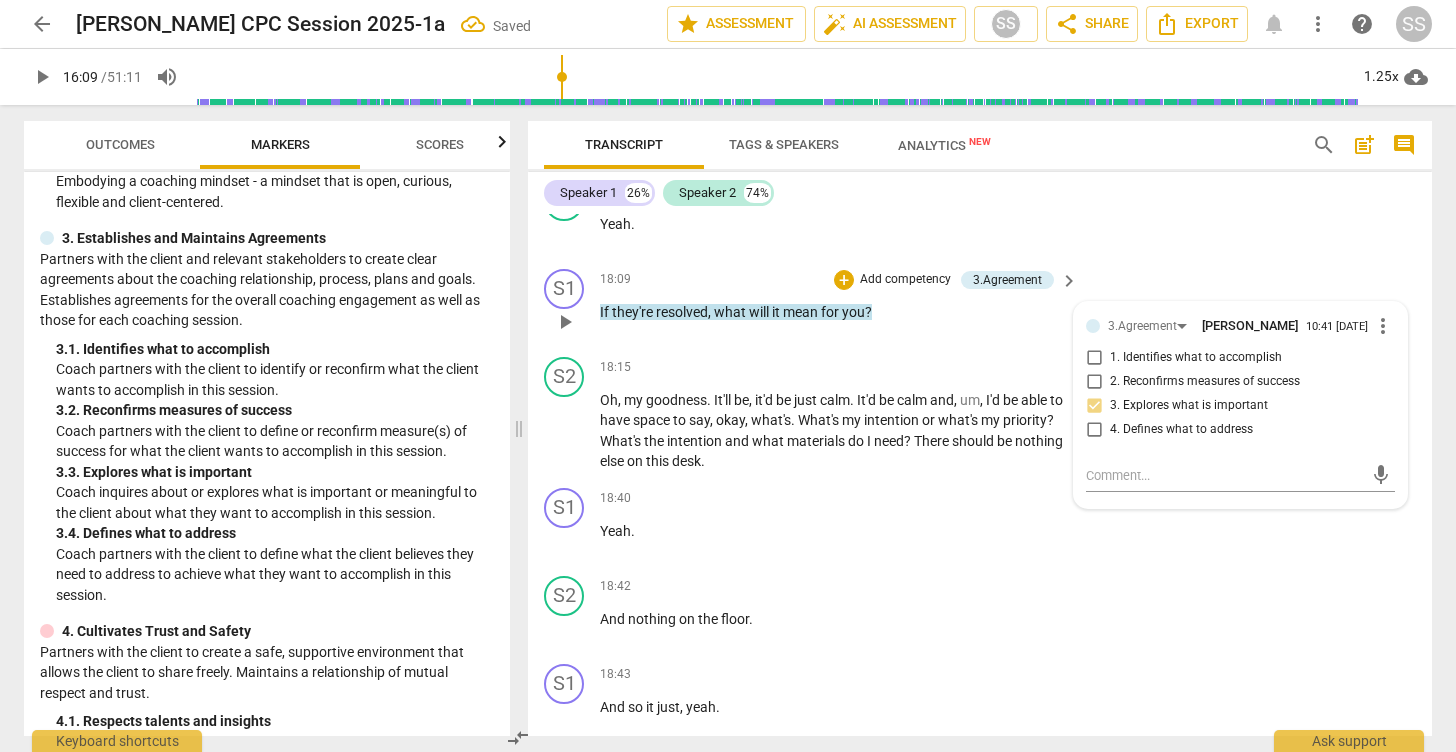 click on "S1 play_arrow pause 18:09 + Add competency 3.Agreement keyboard_arrow_right If   they're   resolved ,   what   will   it   mean   for   you ? 3.Agreement [PERSON_NAME] 10:41 [DATE] more_vert 1. Identifies what to accomplish 2. Reconfirms measures of success 3. Explores what is important 4. Defines what to address mic" at bounding box center (980, 305) 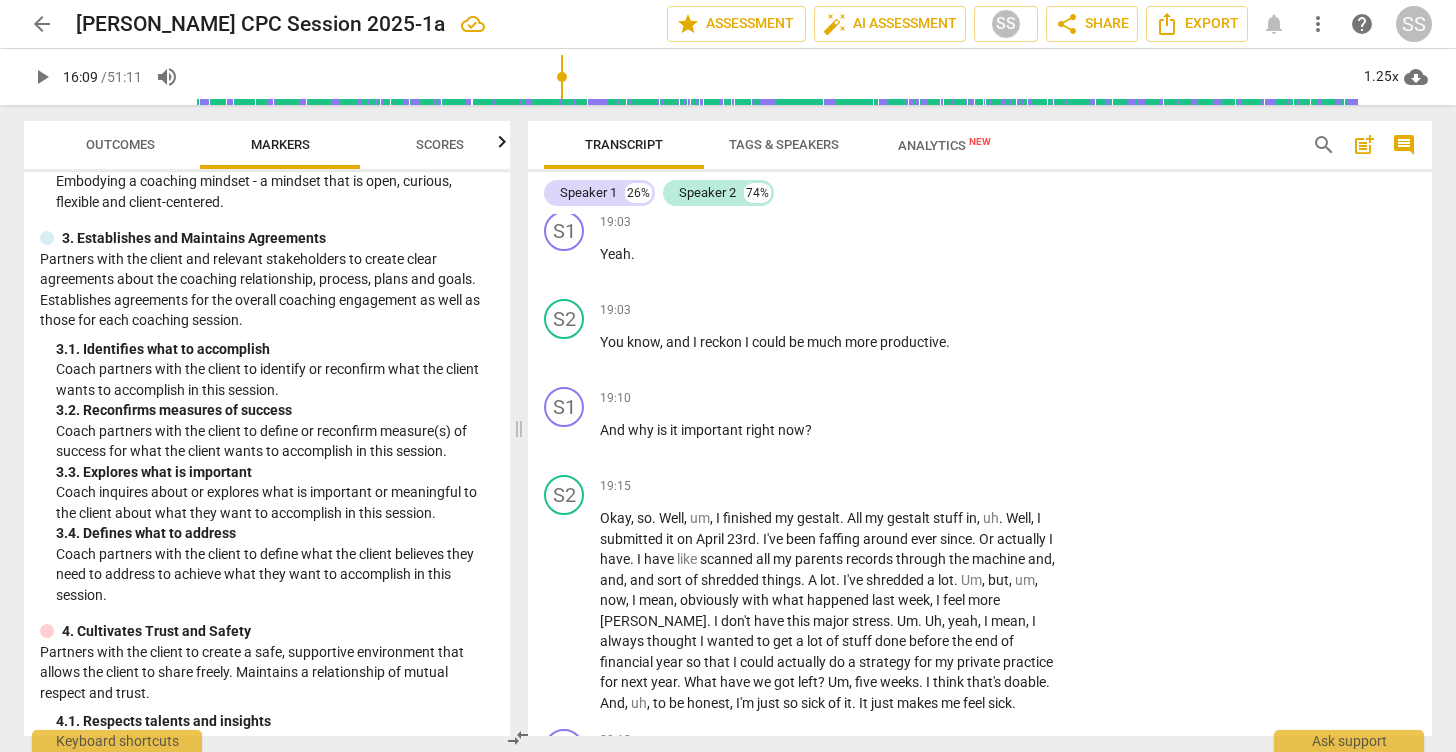 scroll, scrollTop: 8962, scrollLeft: 0, axis: vertical 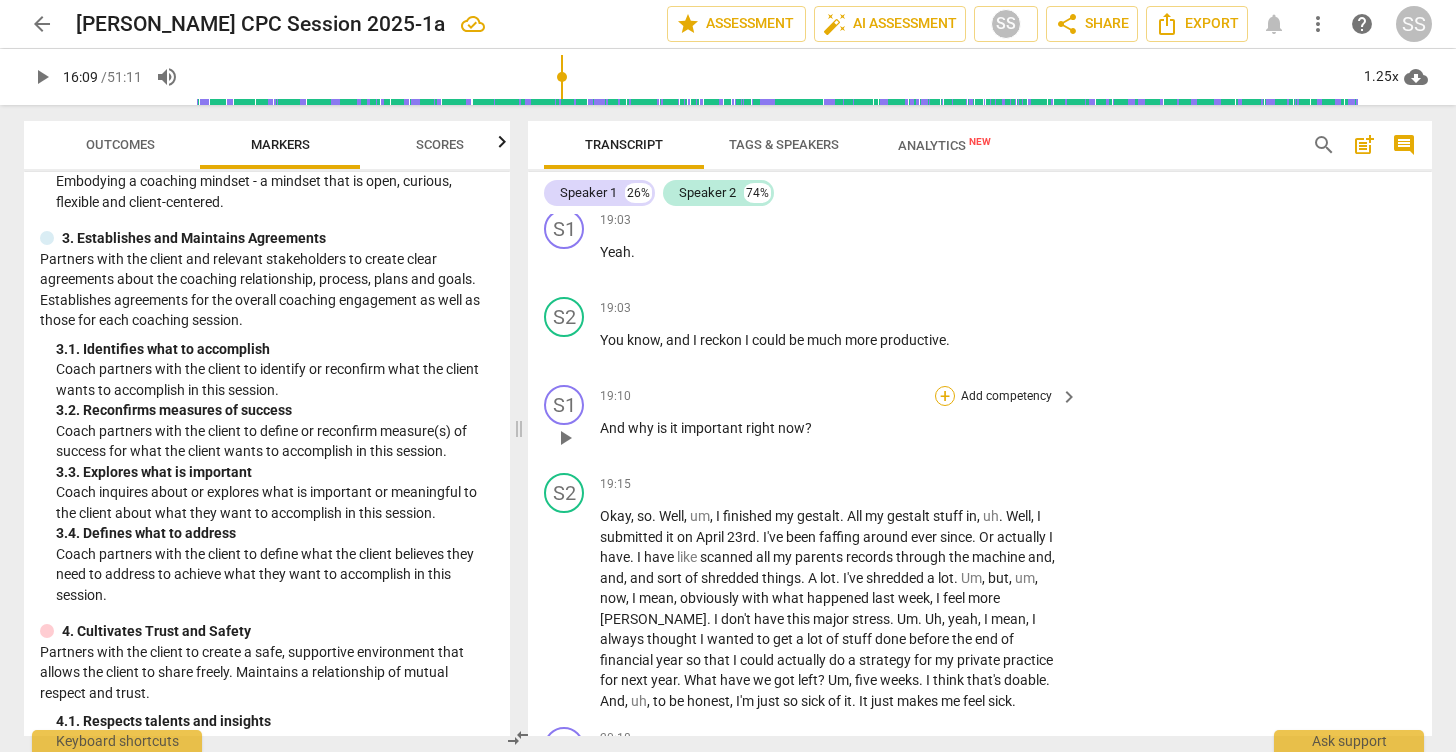click on "+" at bounding box center (945, 396) 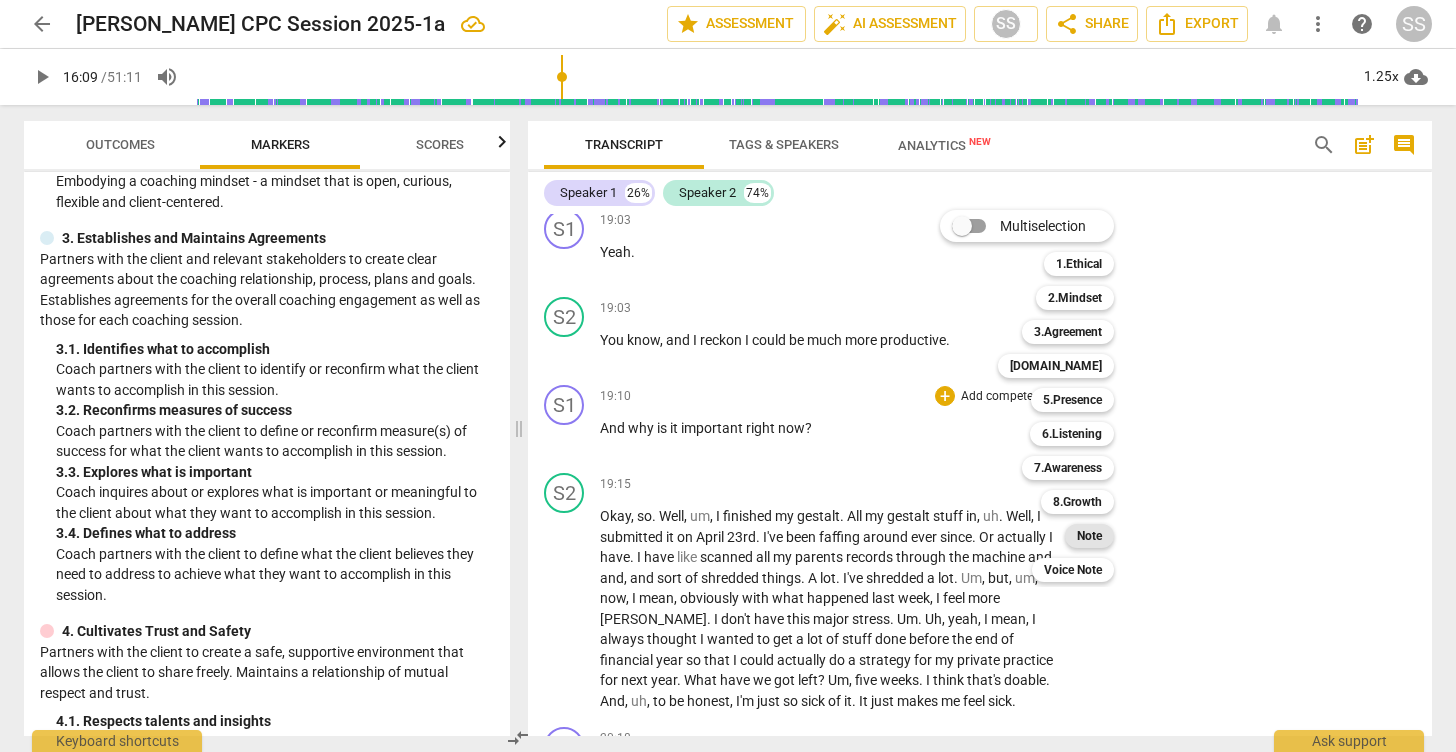 click on "Note" at bounding box center [1089, 536] 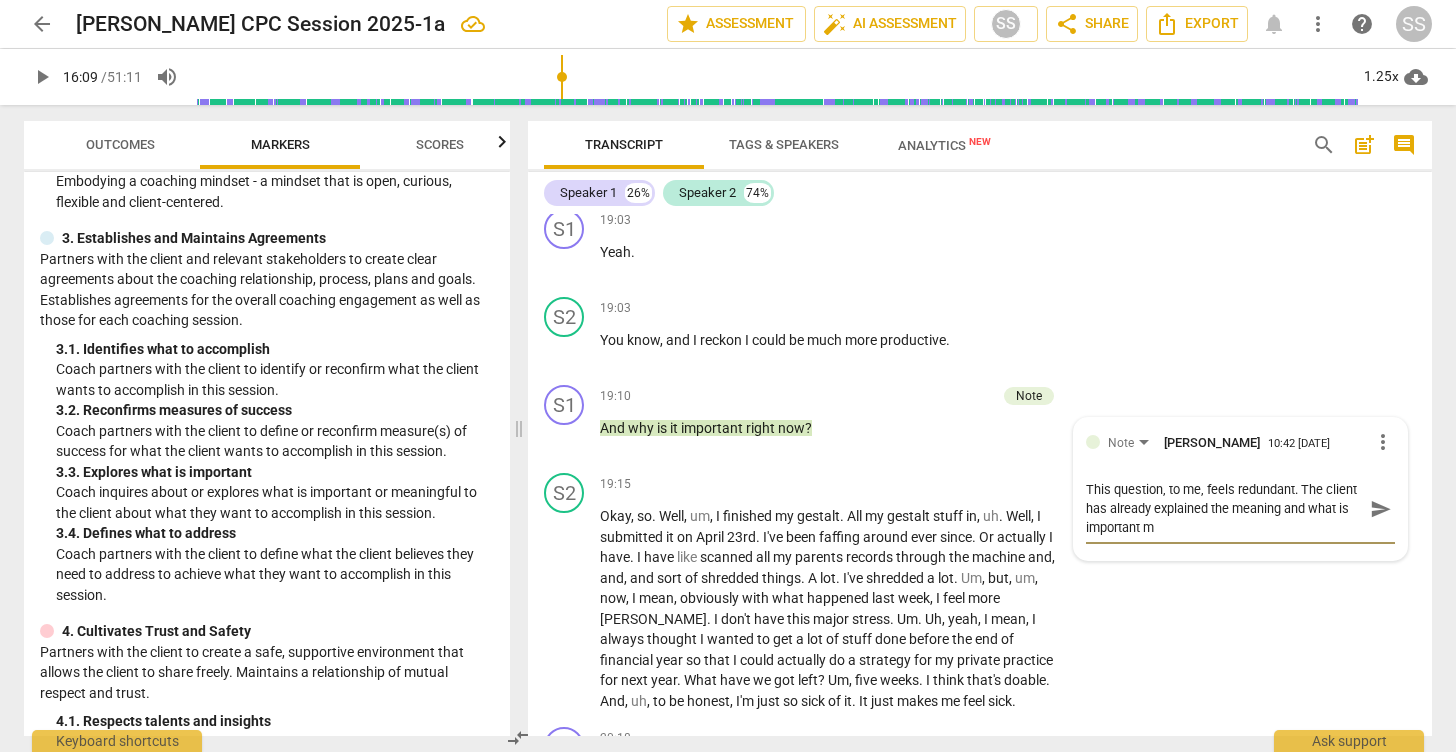 scroll, scrollTop: 0, scrollLeft: 0, axis: both 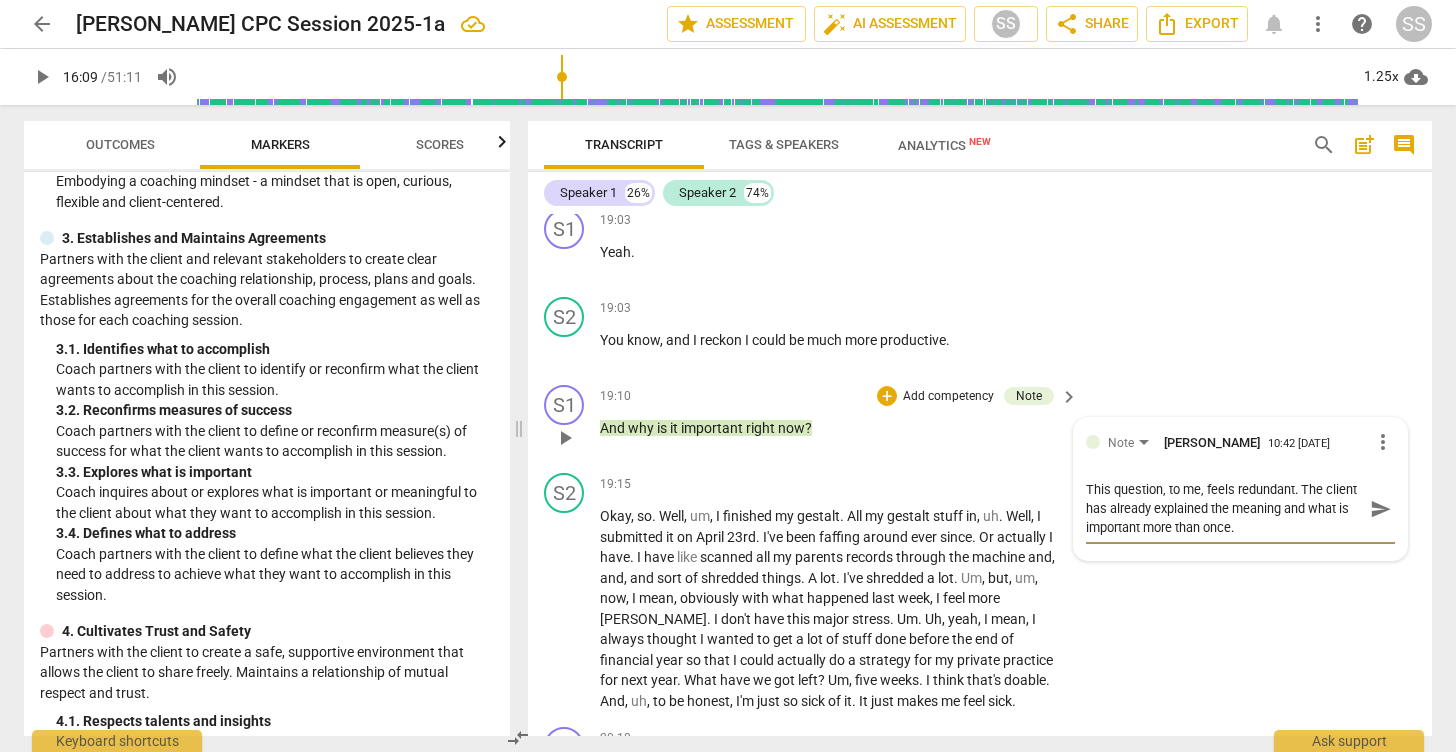 click on "send" at bounding box center [1381, 509] 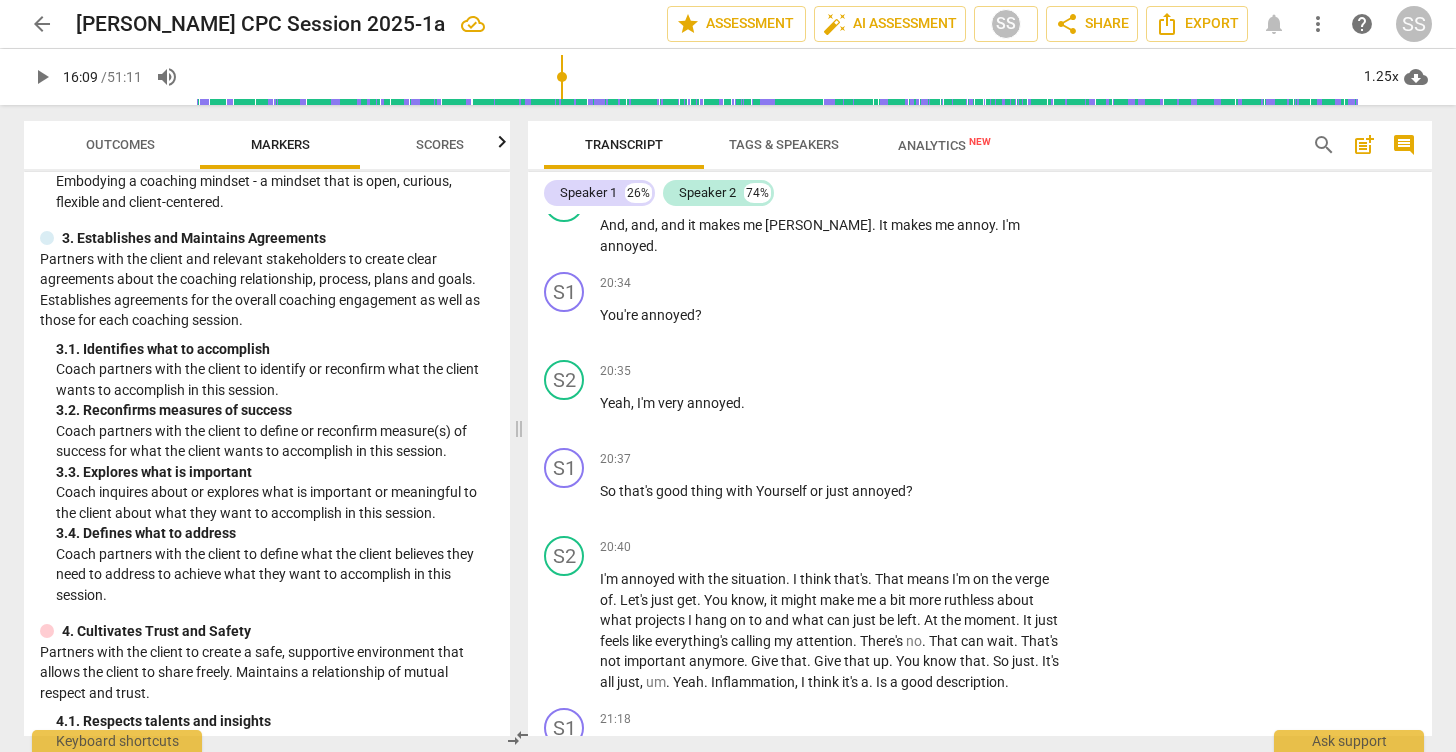 scroll, scrollTop: 9780, scrollLeft: 0, axis: vertical 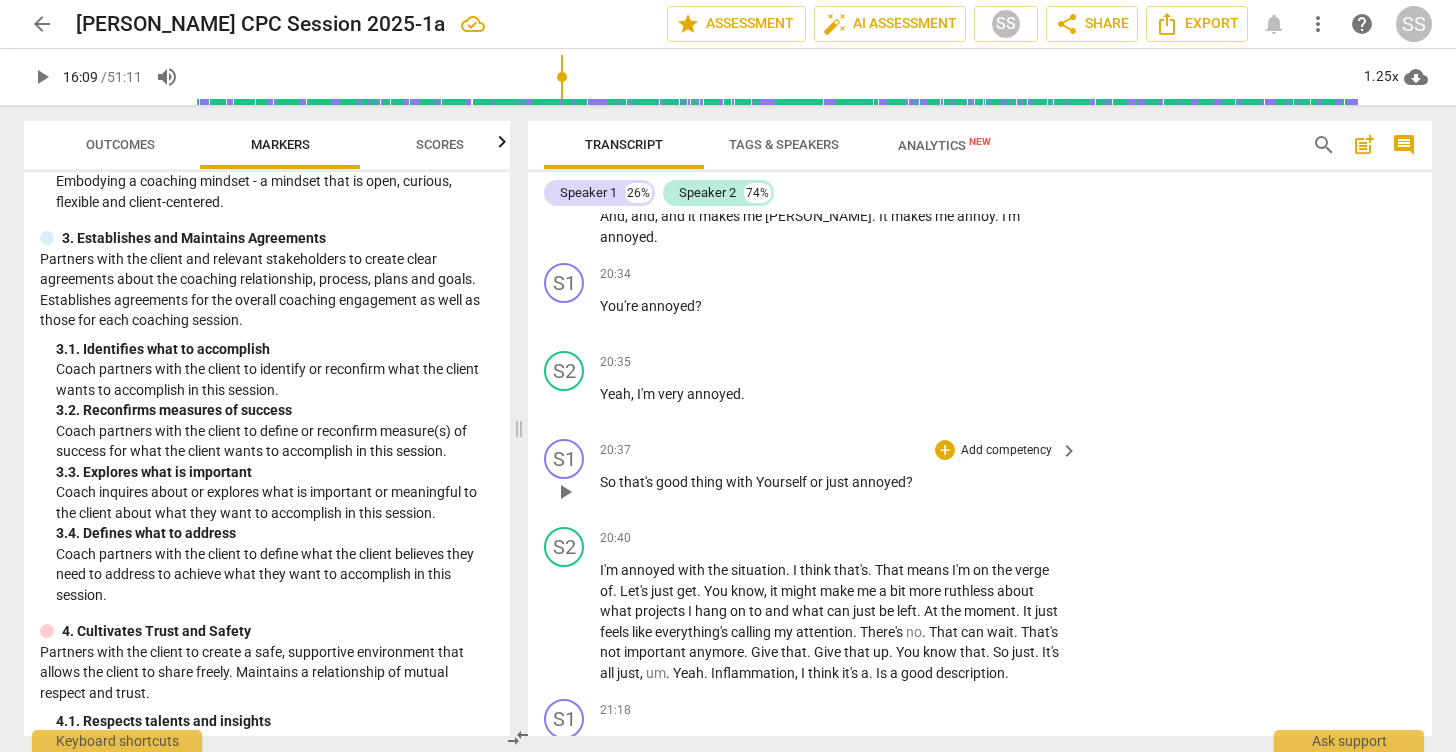 click on "play_arrow" at bounding box center [565, 492] 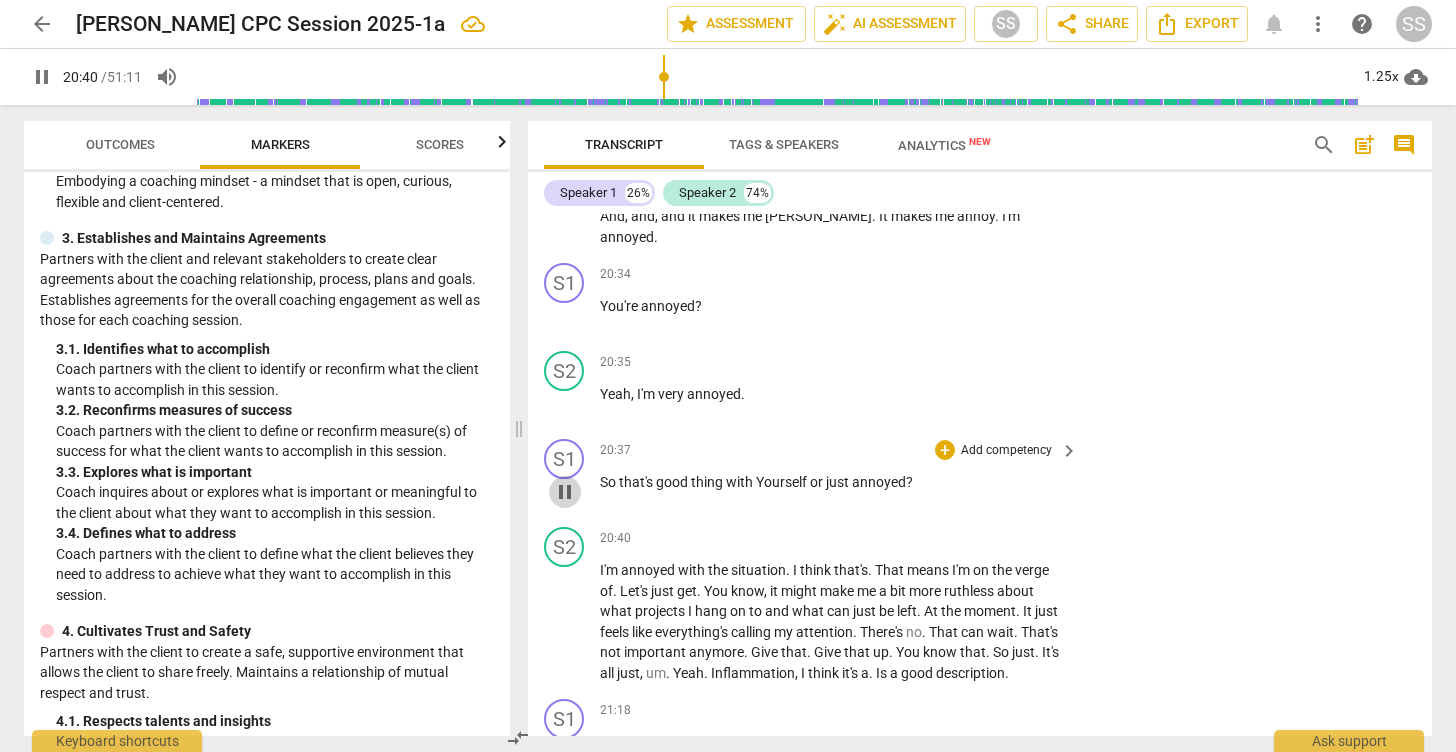 click on "pause" at bounding box center [565, 492] 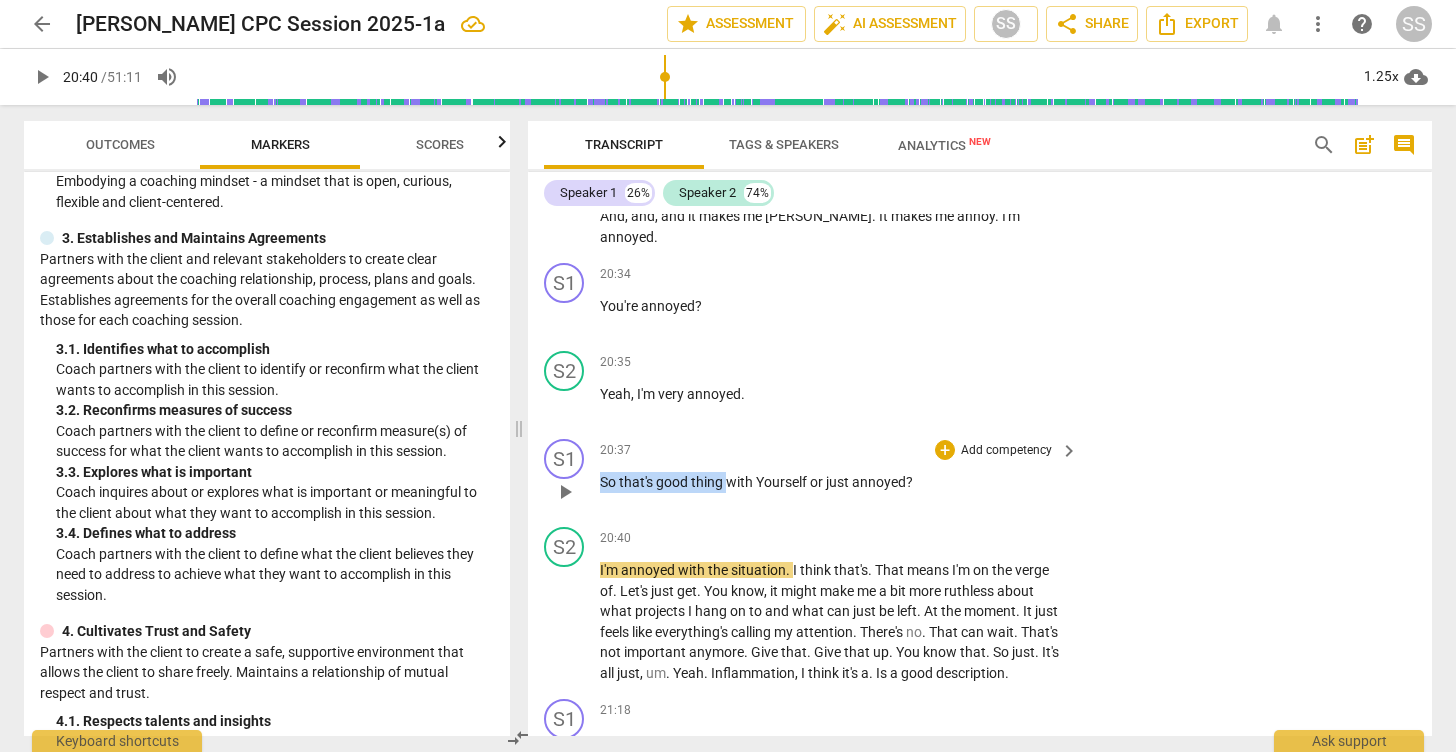 drag, startPoint x: 727, startPoint y: 481, endPoint x: 573, endPoint y: 482, distance: 154.00325 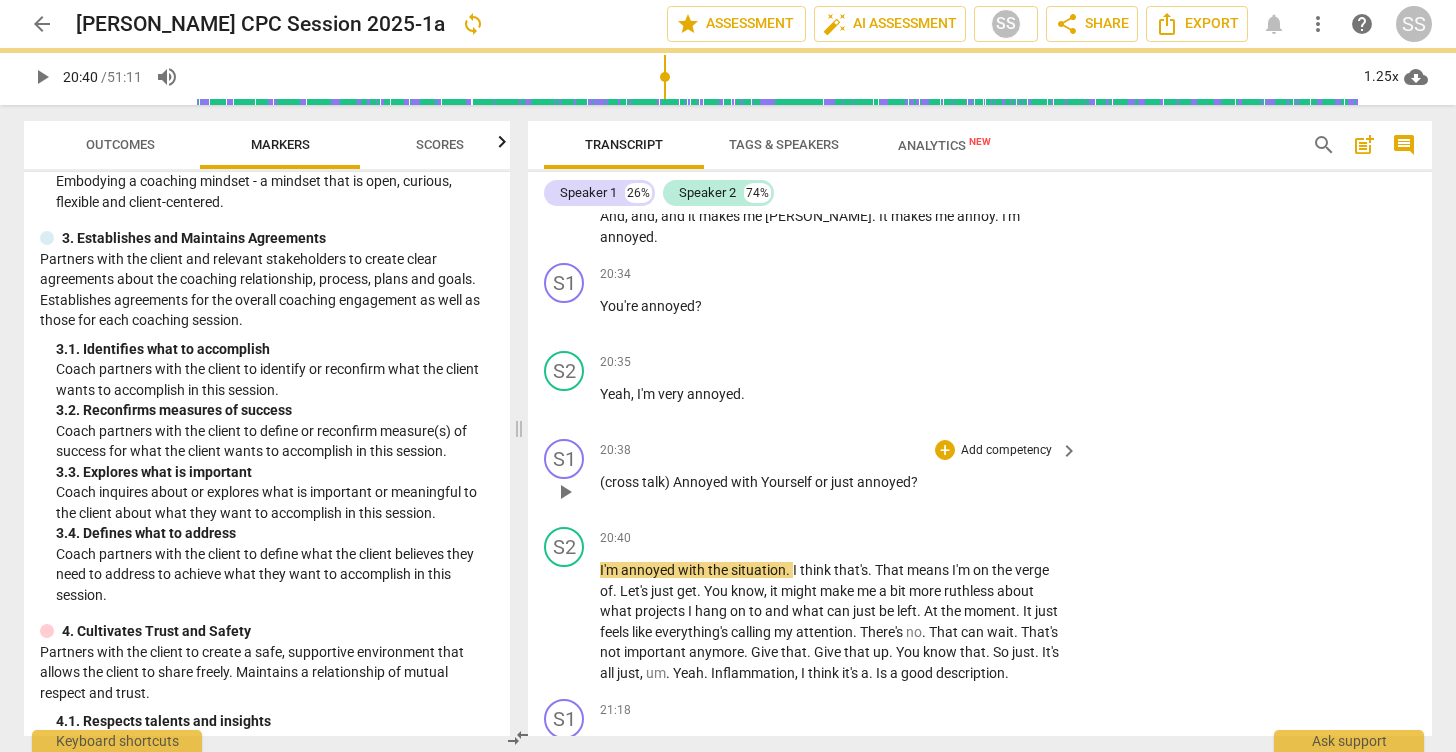 click on "Yourself" at bounding box center (788, 482) 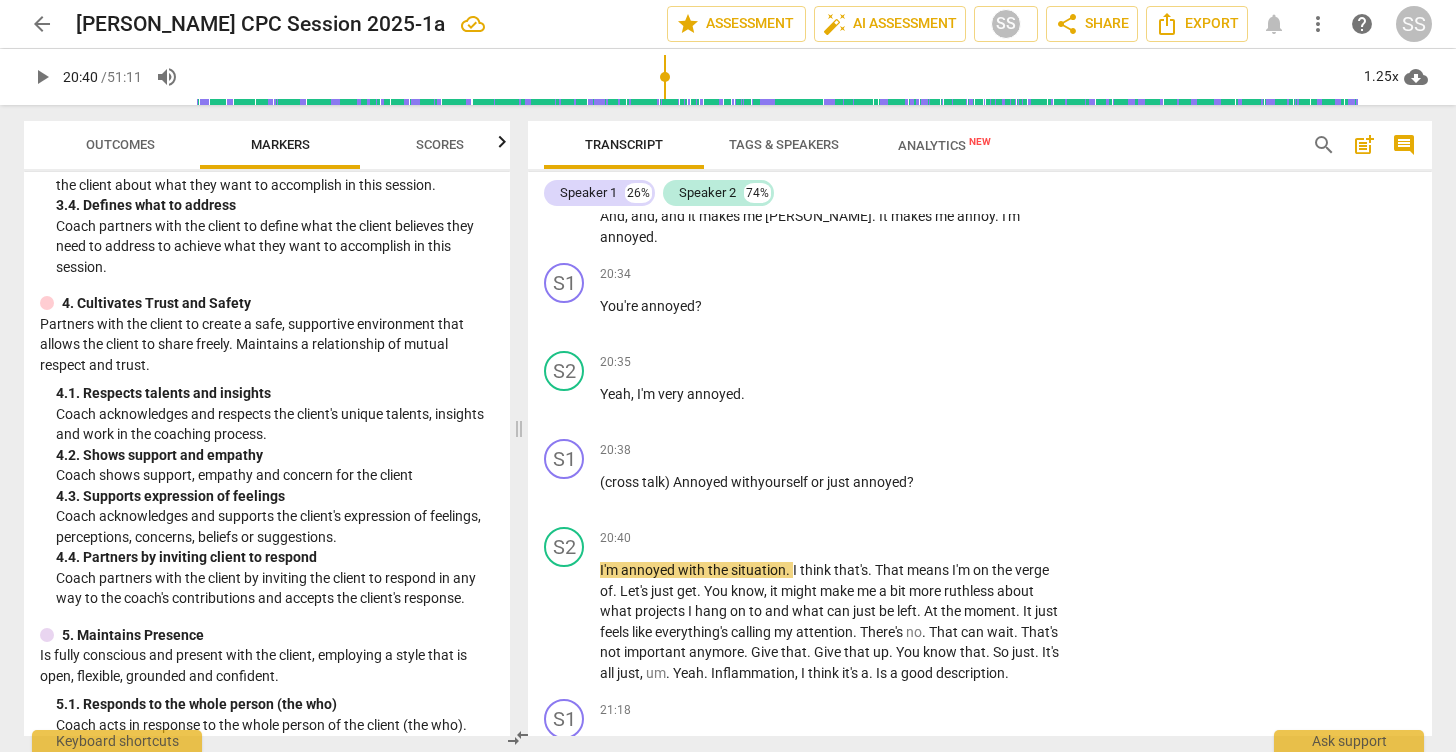 scroll, scrollTop: 706, scrollLeft: 0, axis: vertical 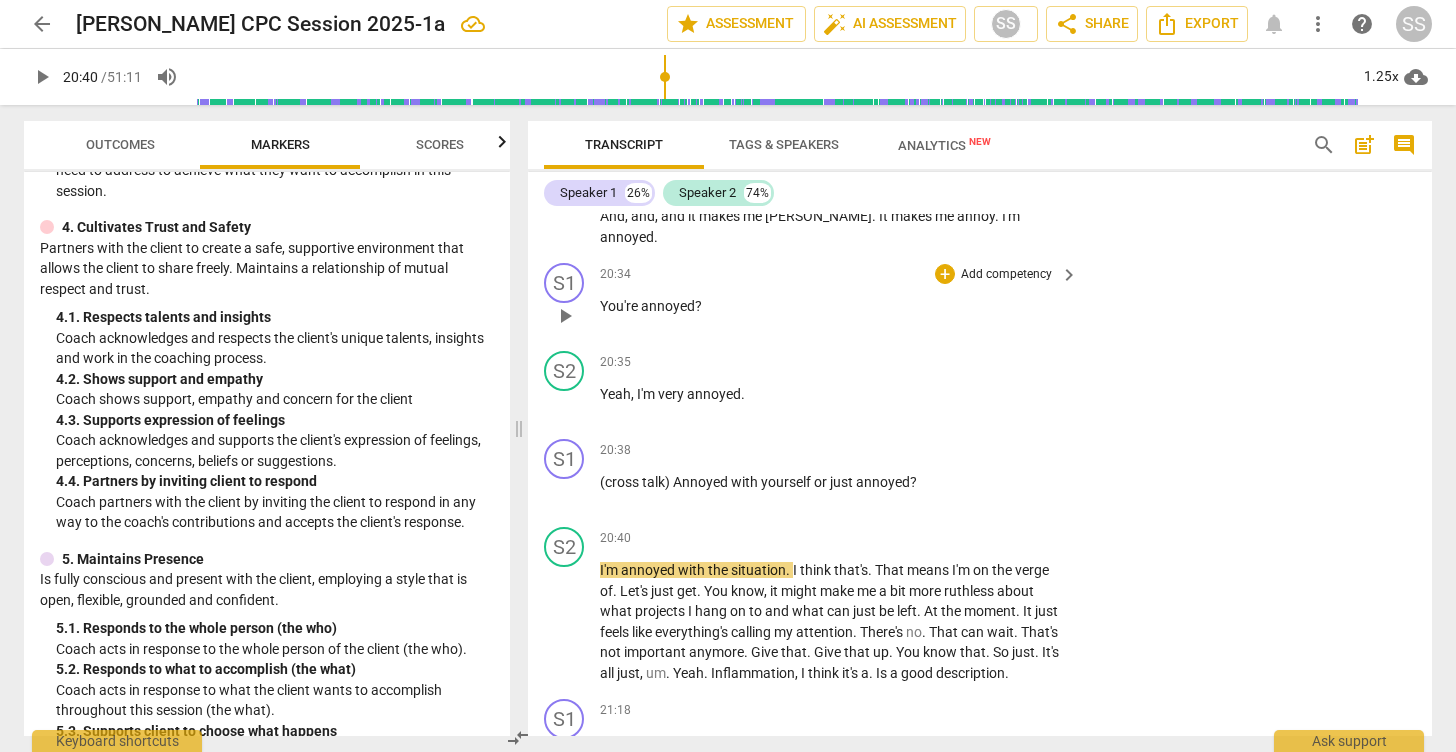 click on "You're   annoyed ?" at bounding box center [834, 306] 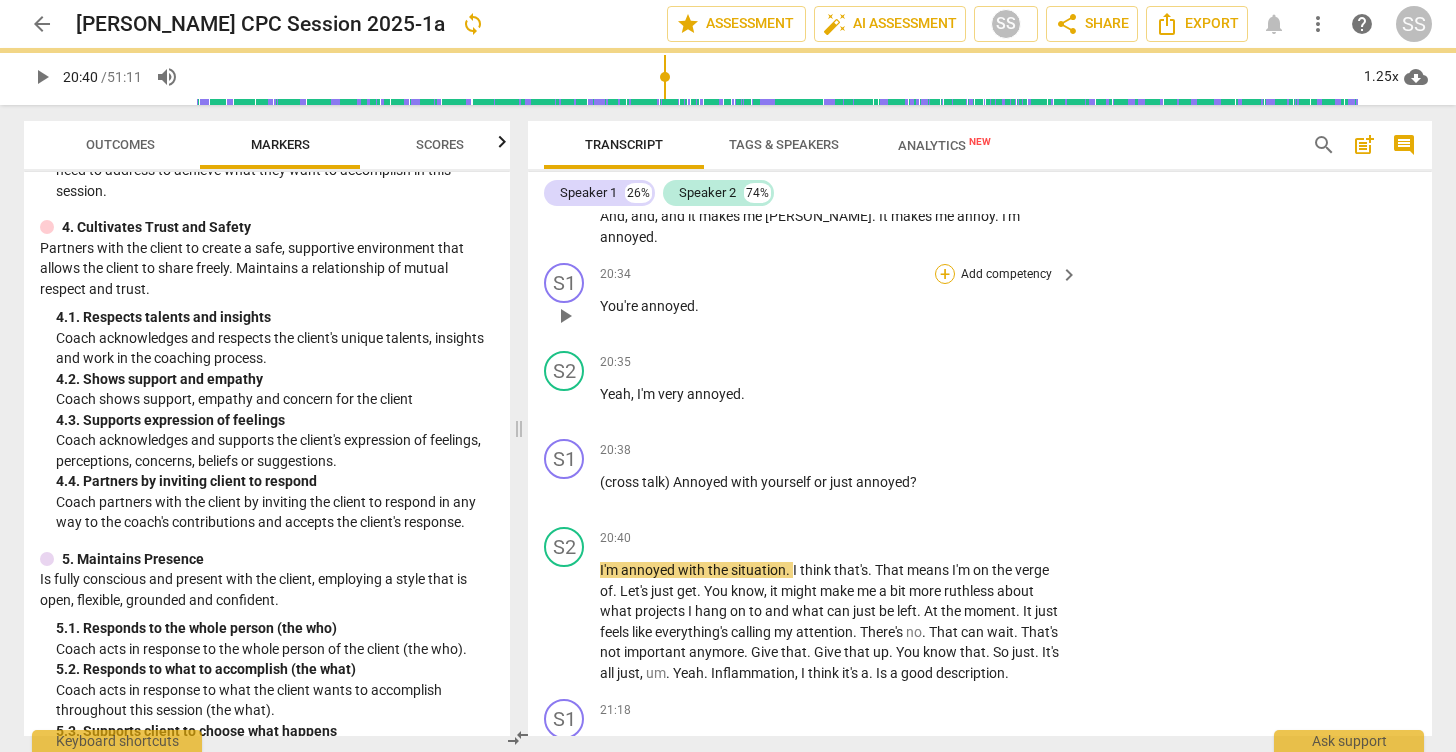 click on "+" at bounding box center [945, 274] 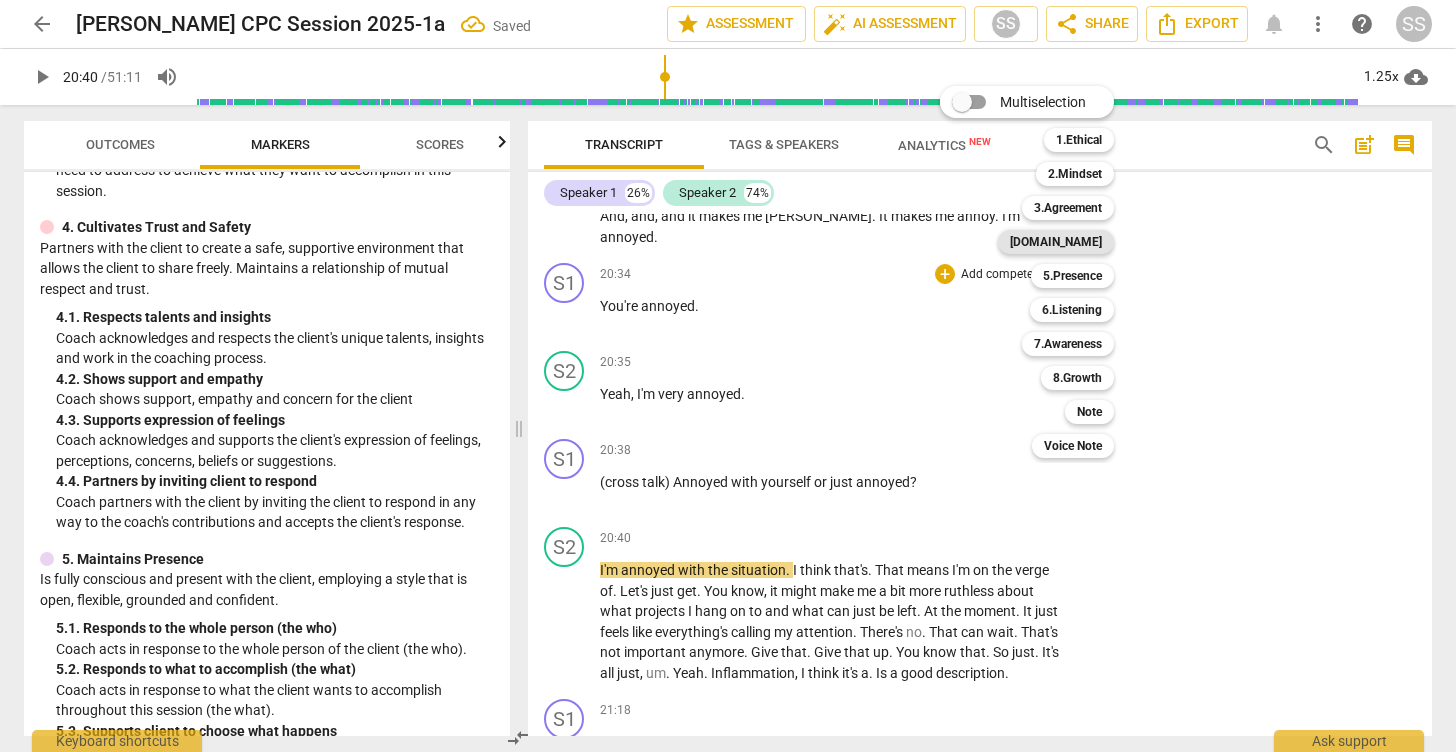 click on "[DOMAIN_NAME]" at bounding box center [1056, 242] 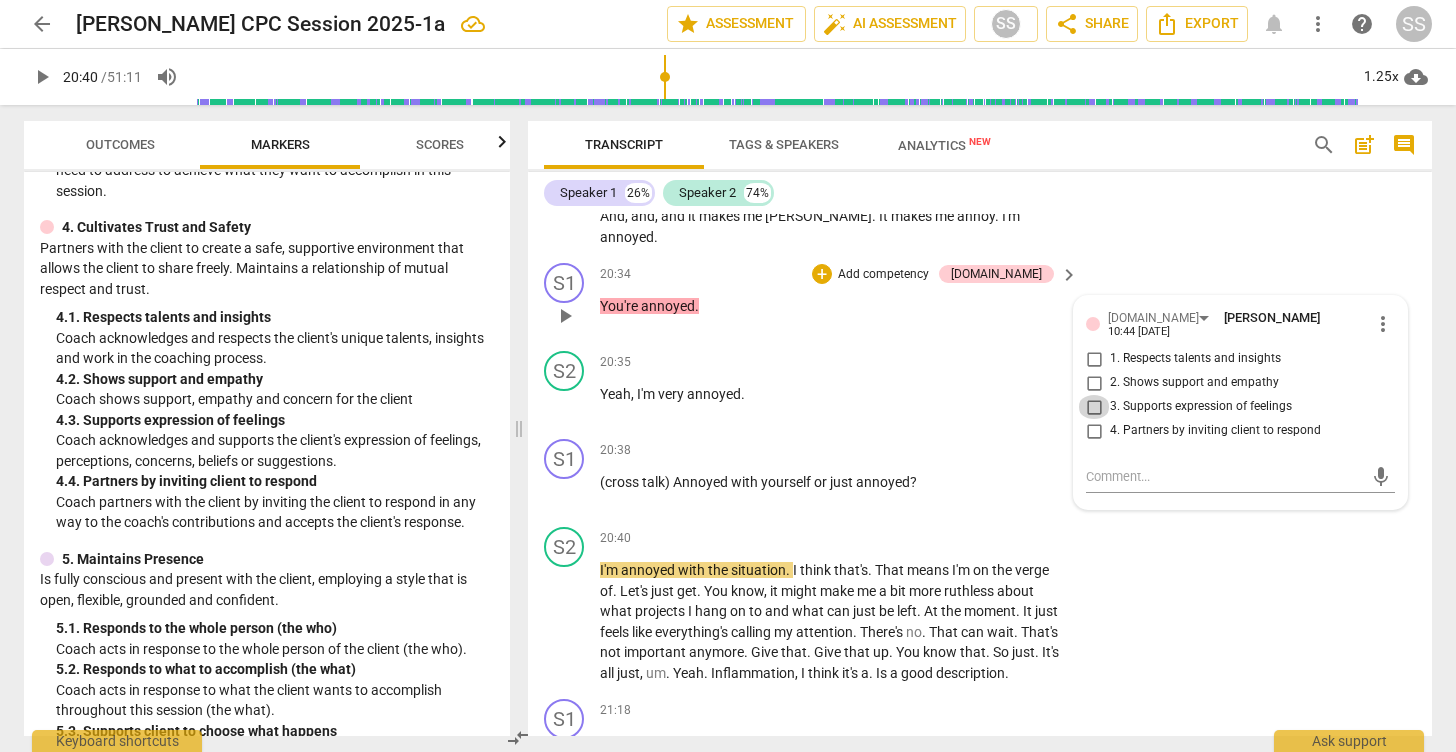 click on "3. Supports expression of feelings" at bounding box center (1094, 407) 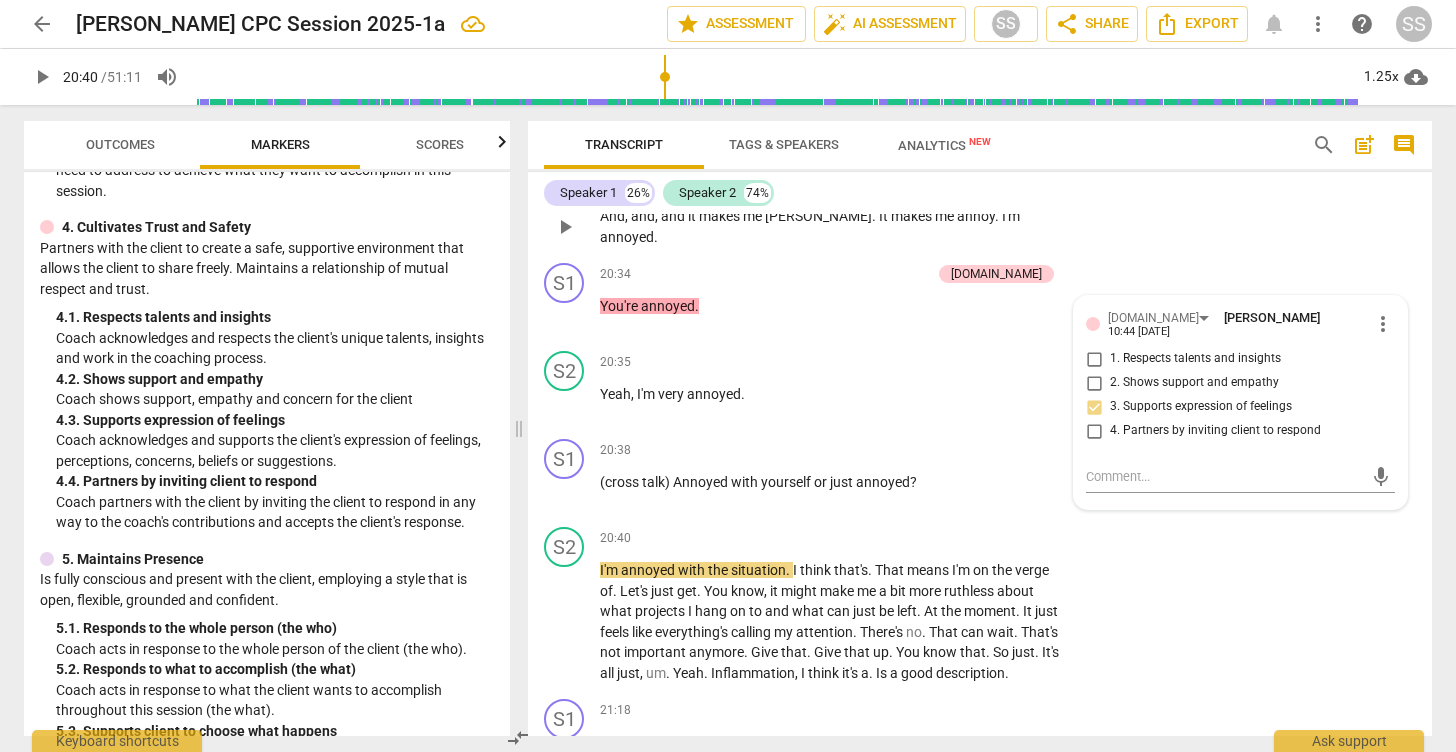 click on "S2 play_arrow pause 20:30 + Add competency keyboard_arrow_right And ,   and ,   and   it   makes   me   [PERSON_NAME] .   It   makes   me   annoy .   I'm   annoyed ." at bounding box center [980, 210] 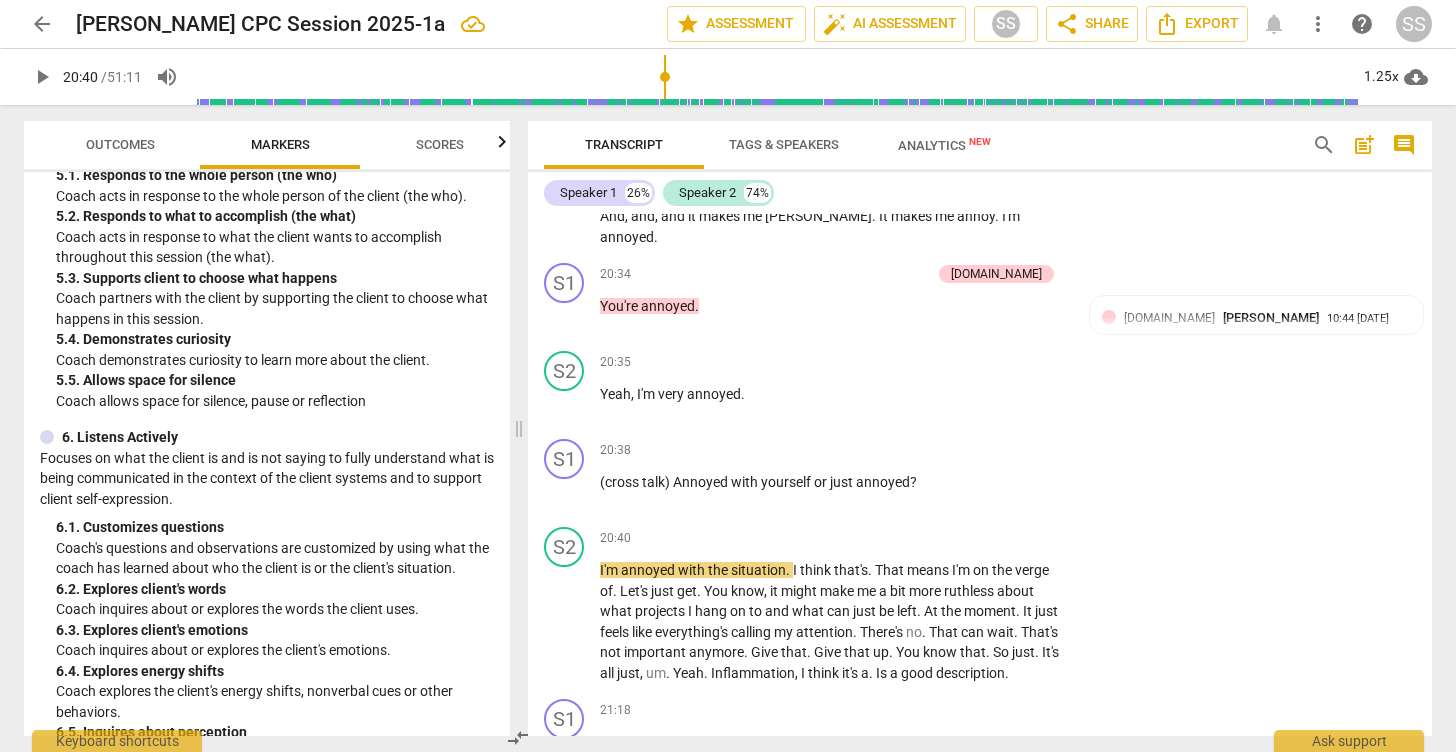 scroll, scrollTop: 1163, scrollLeft: 0, axis: vertical 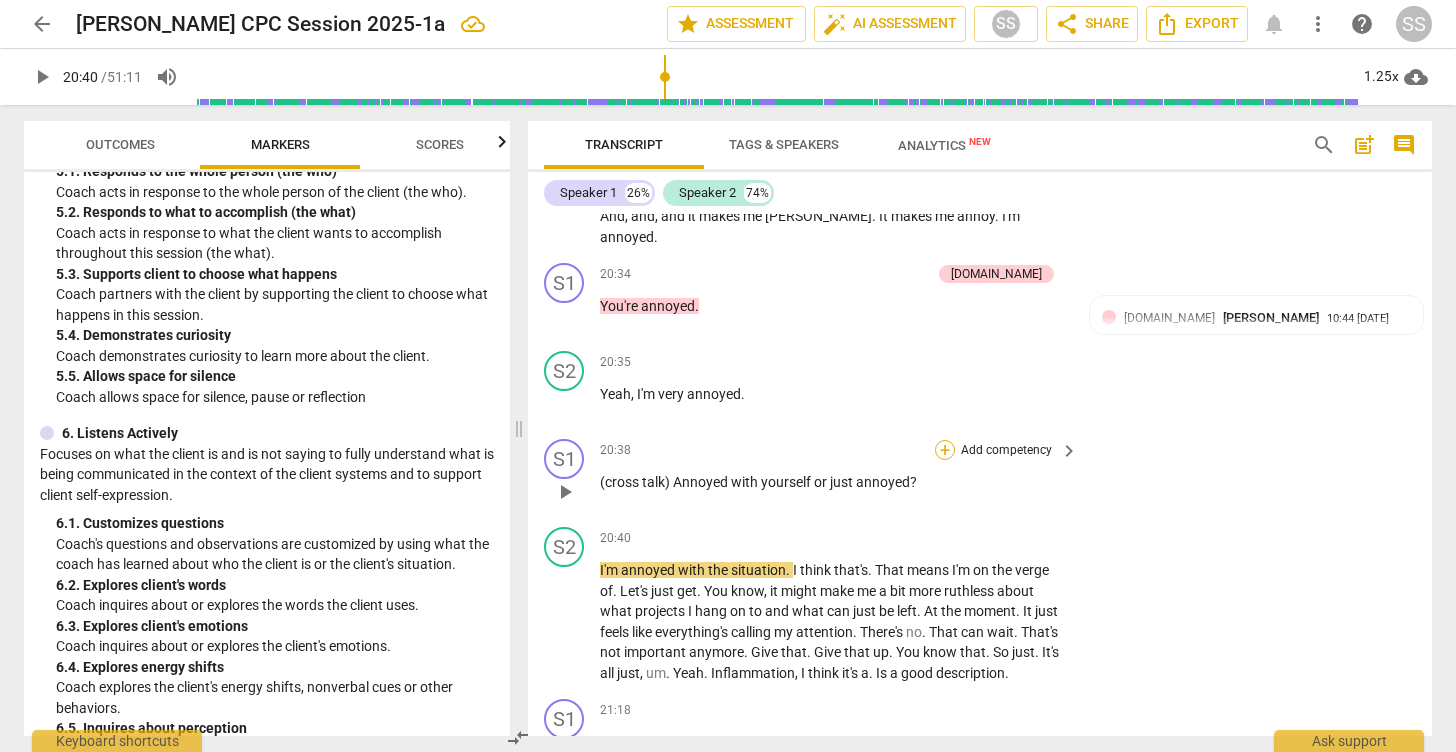 click on "+" at bounding box center [945, 450] 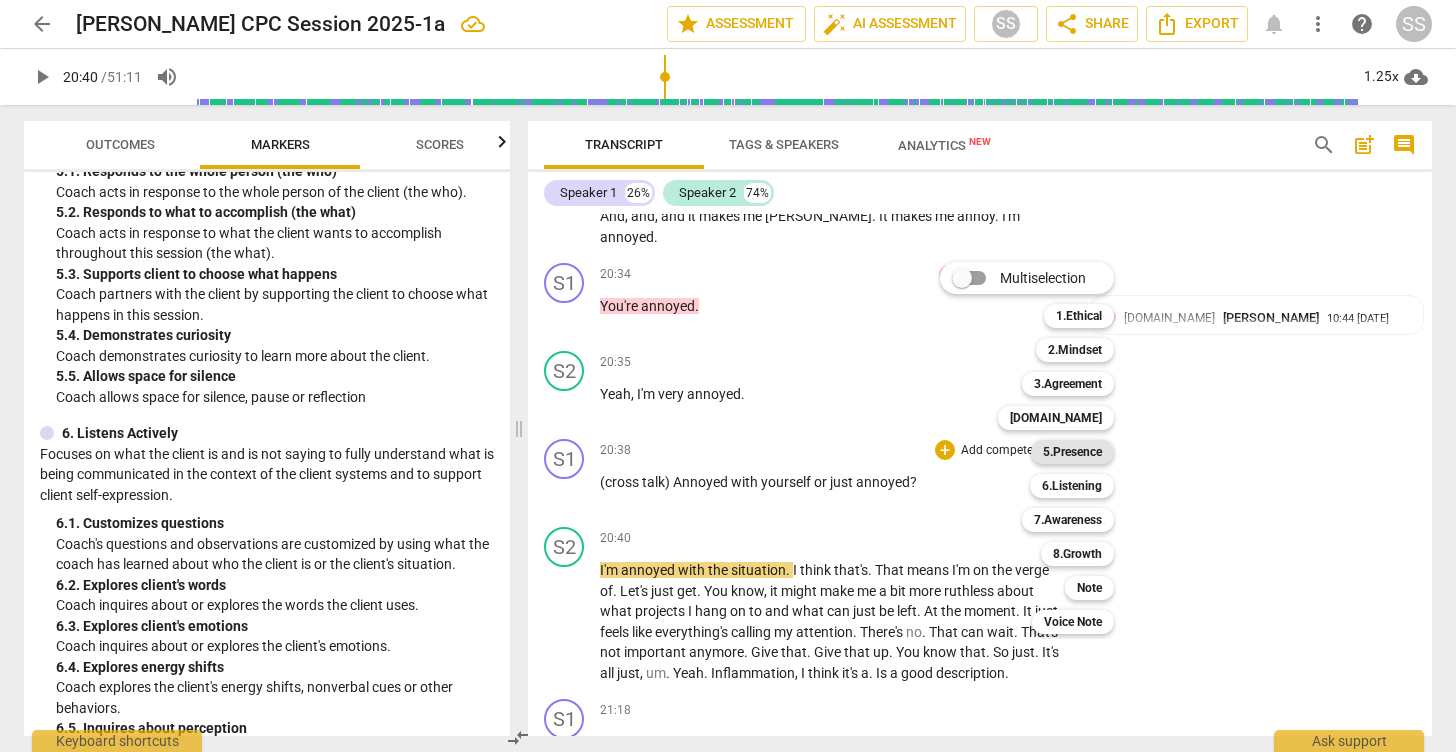 click on "5.Presence" at bounding box center (1072, 452) 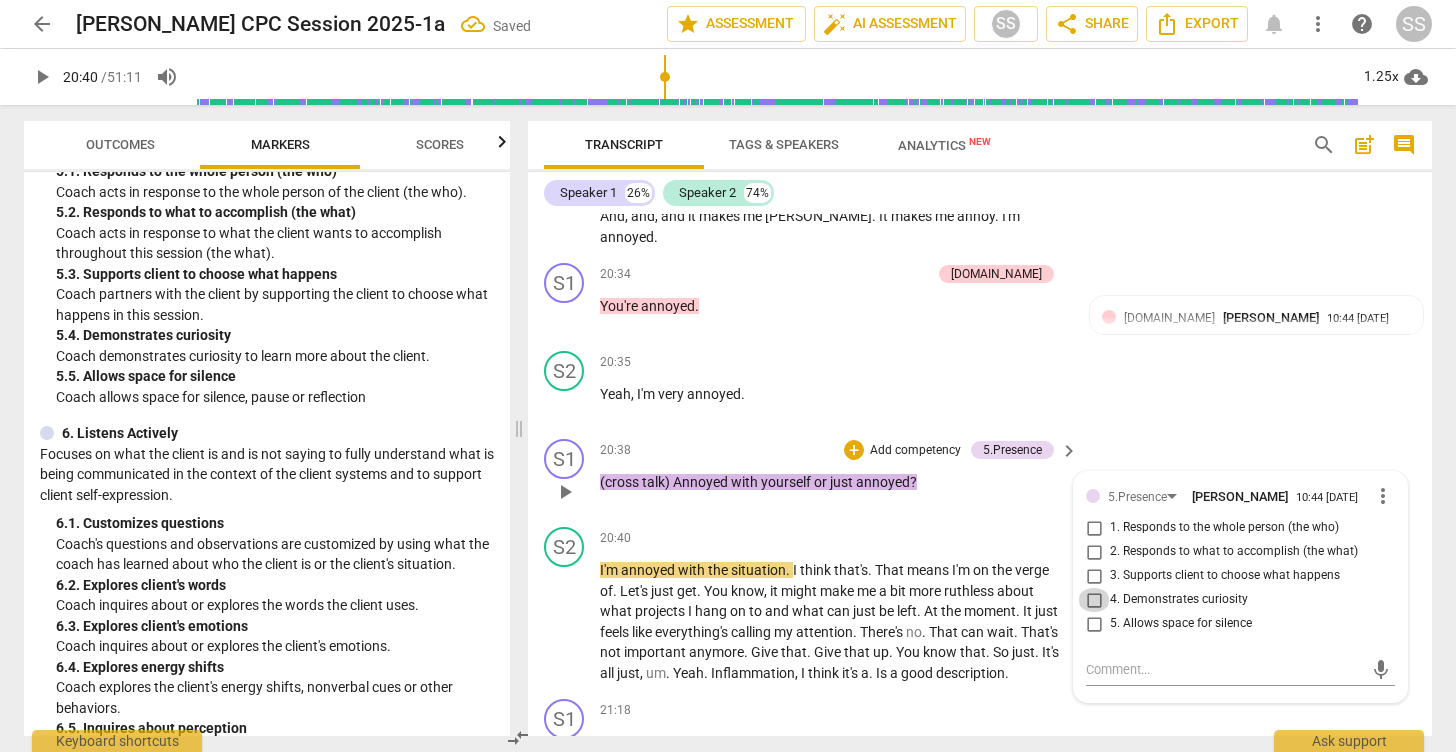 click on "4. Demonstrates curiosity" at bounding box center (1094, 600) 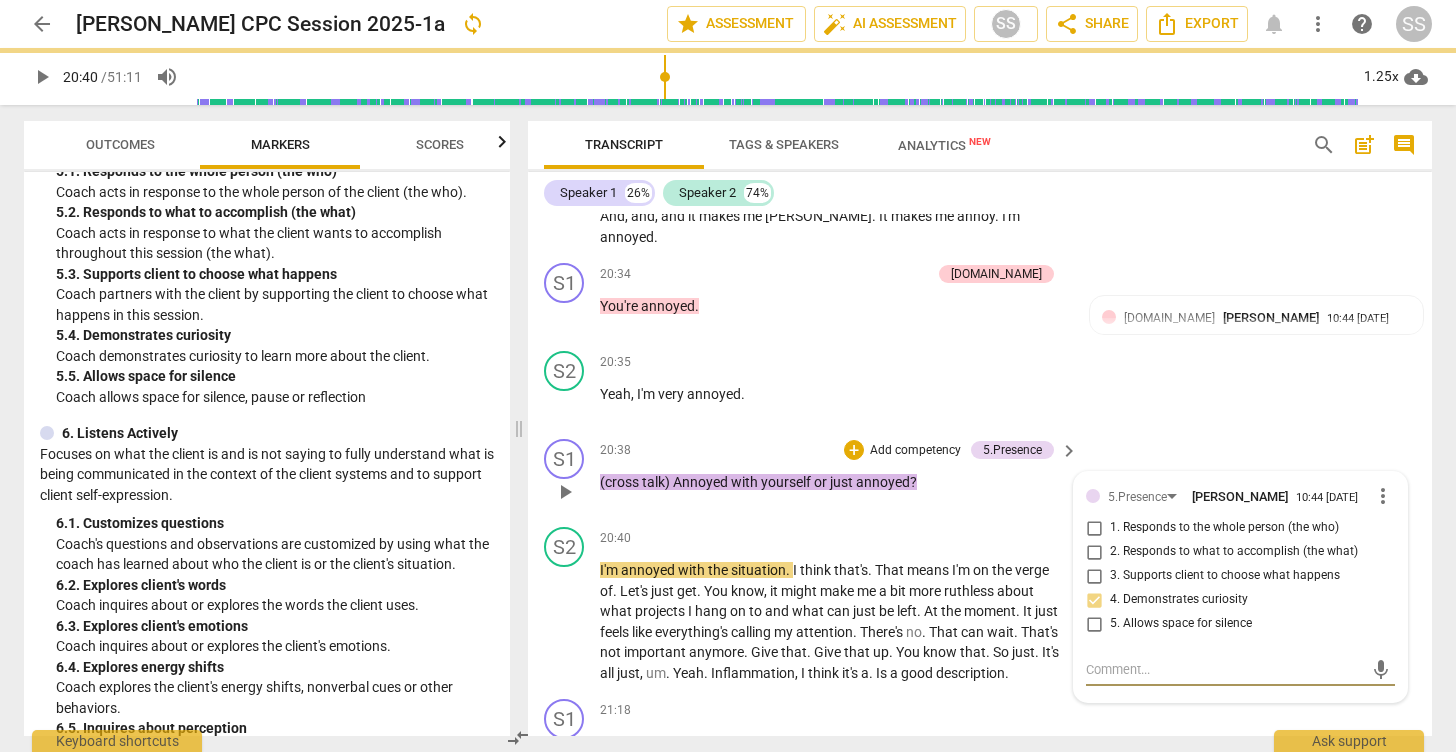 click at bounding box center (1224, 669) 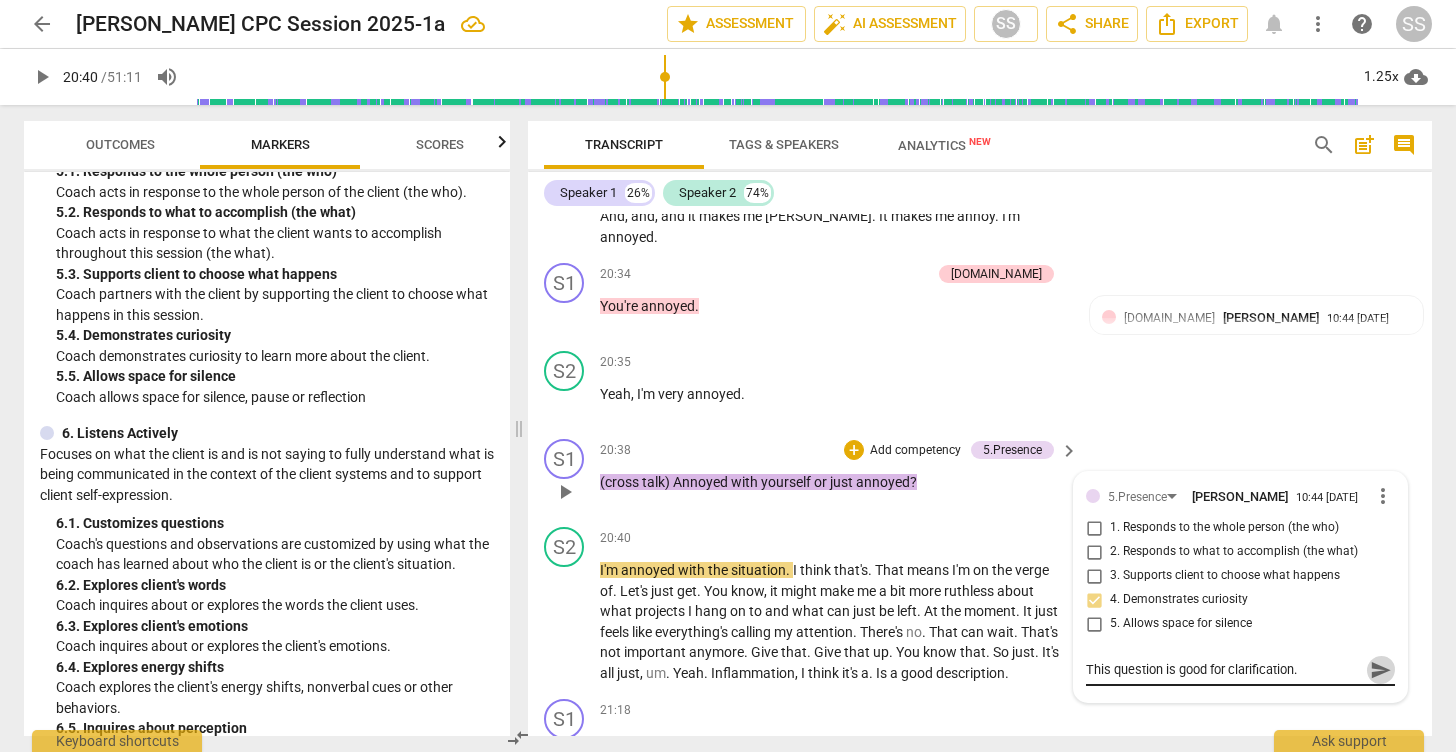 click on "send" at bounding box center [1381, 670] 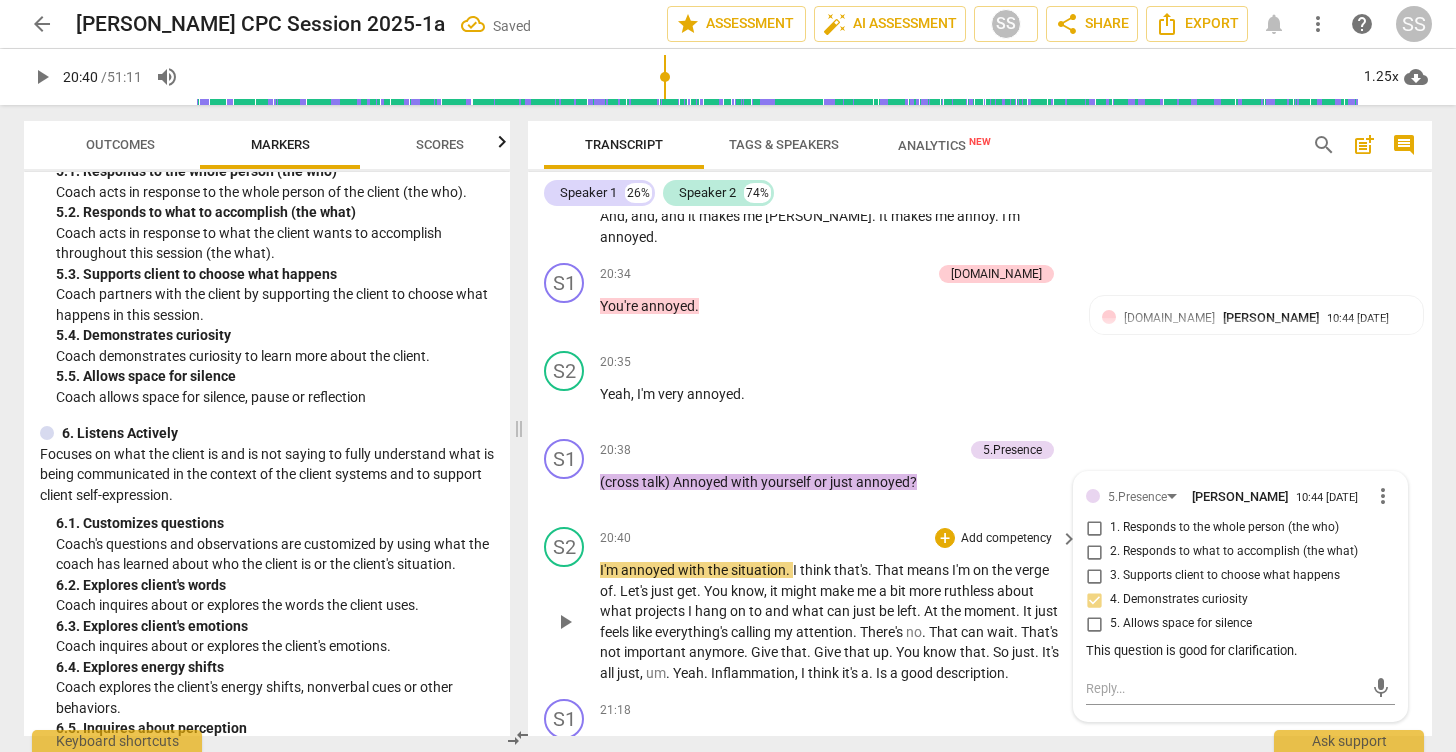 click on "attention" at bounding box center (824, 632) 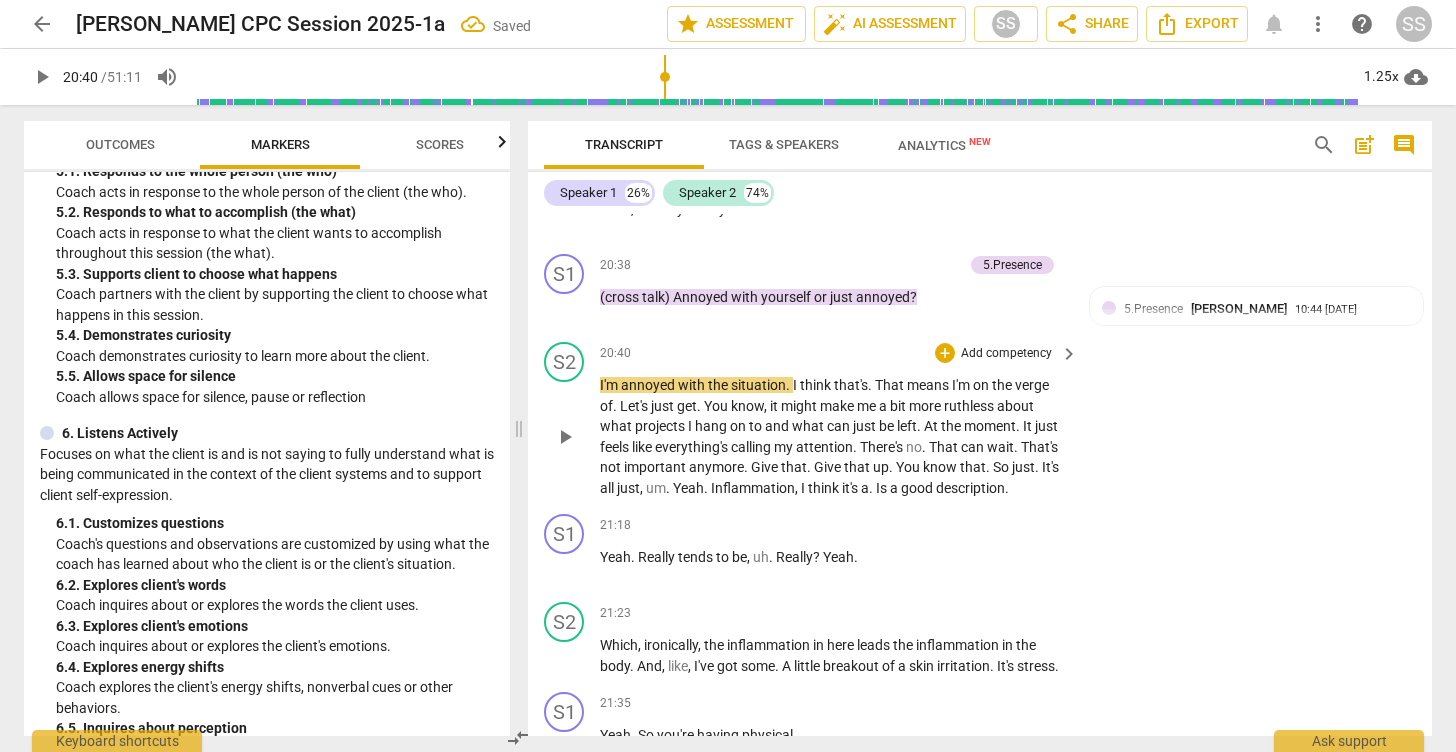 scroll, scrollTop: 9968, scrollLeft: 0, axis: vertical 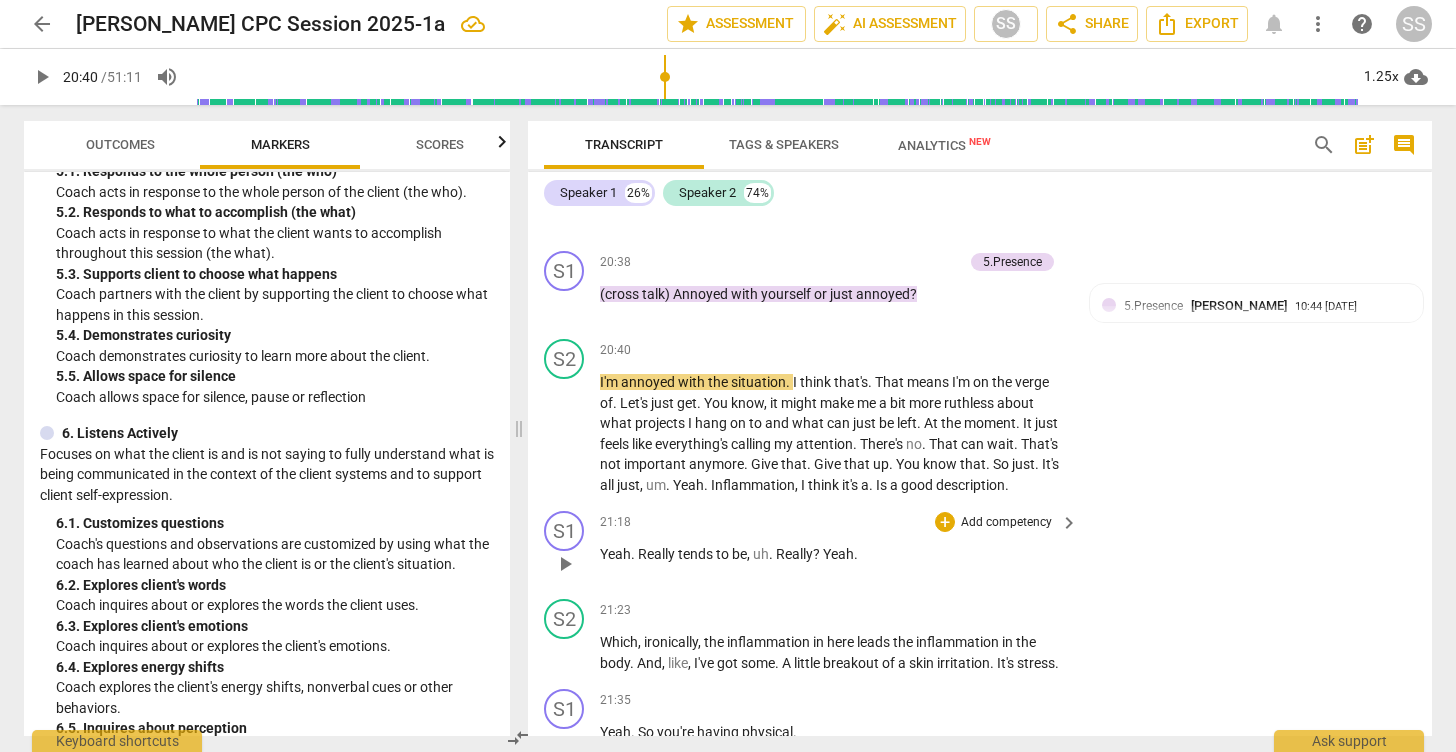click on "play_arrow" at bounding box center (565, 564) 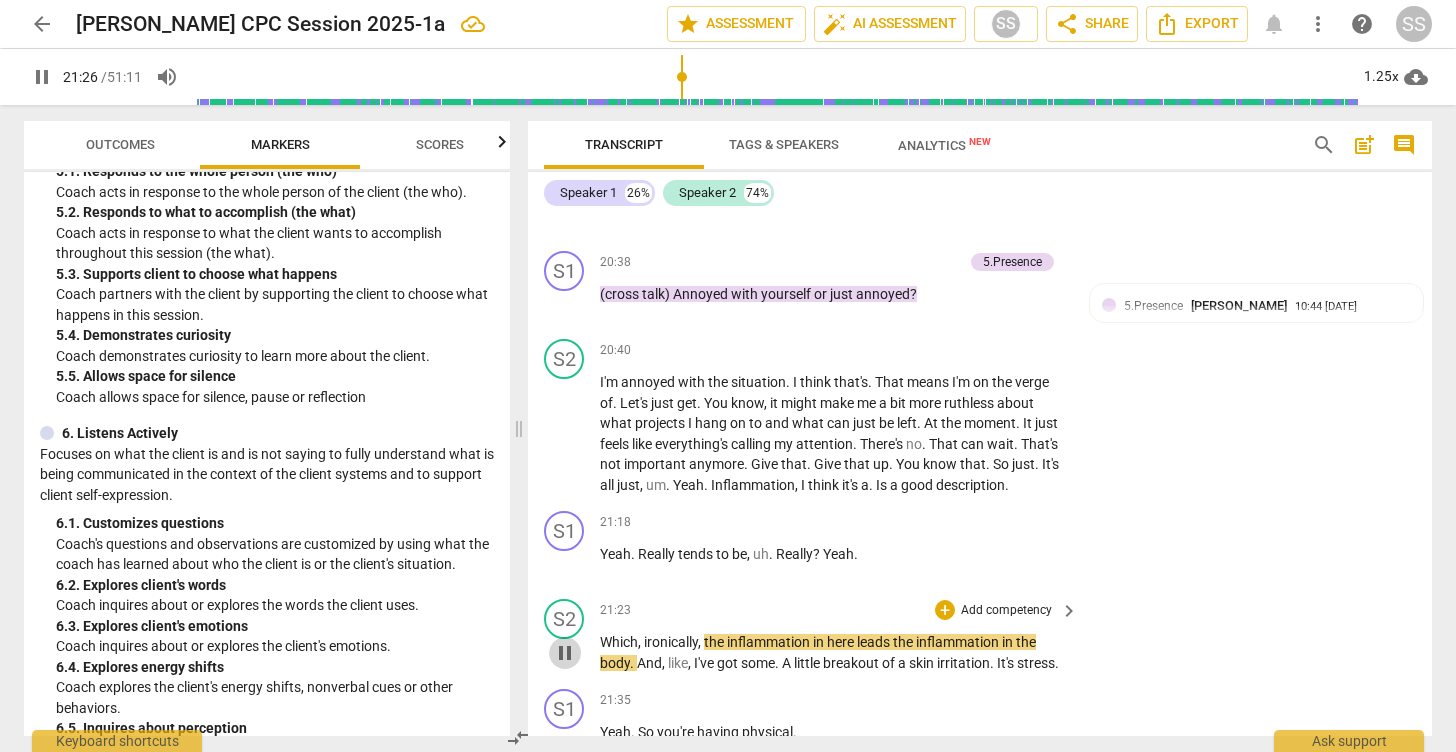 click on "pause" at bounding box center (565, 653) 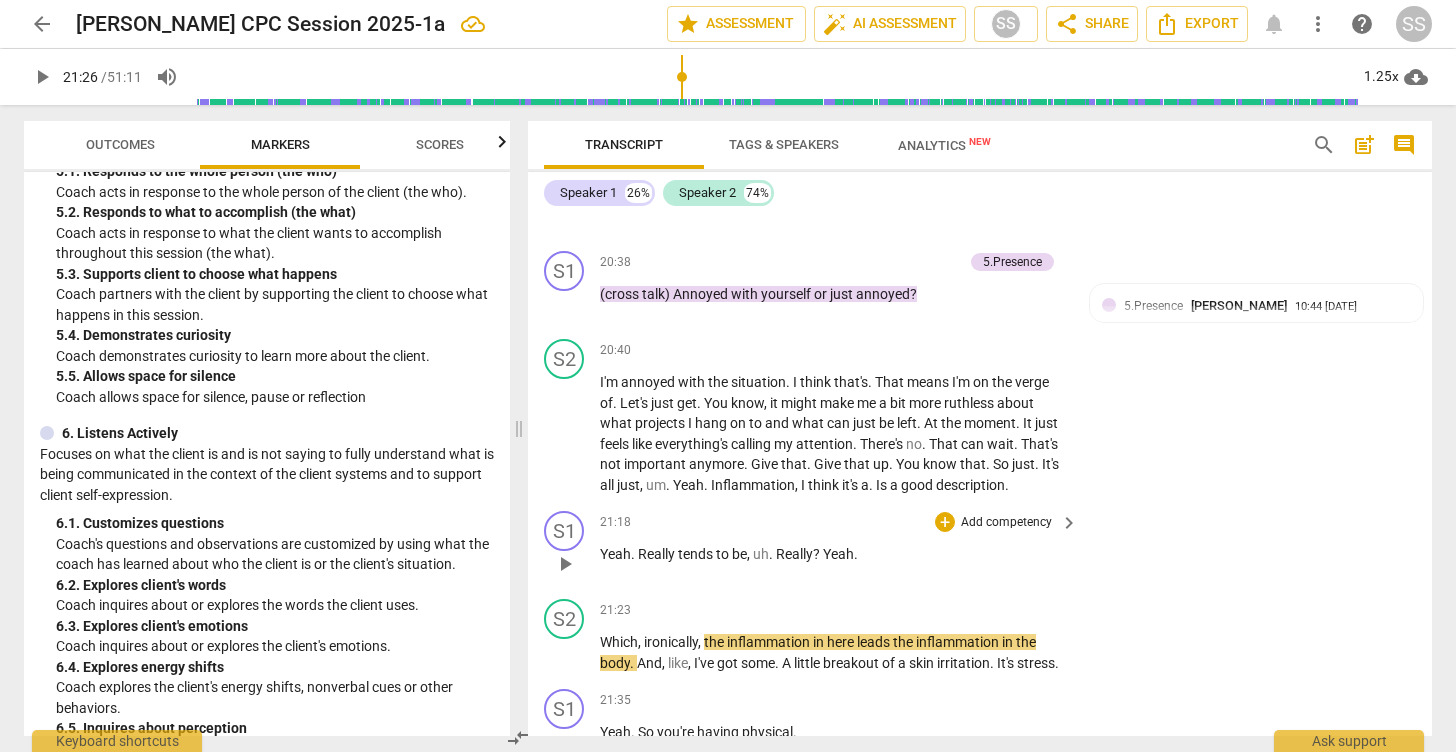 click on "Yeah .   Really   tends   to   be ,   uh .   Really ?   Yeah ." at bounding box center [834, 554] 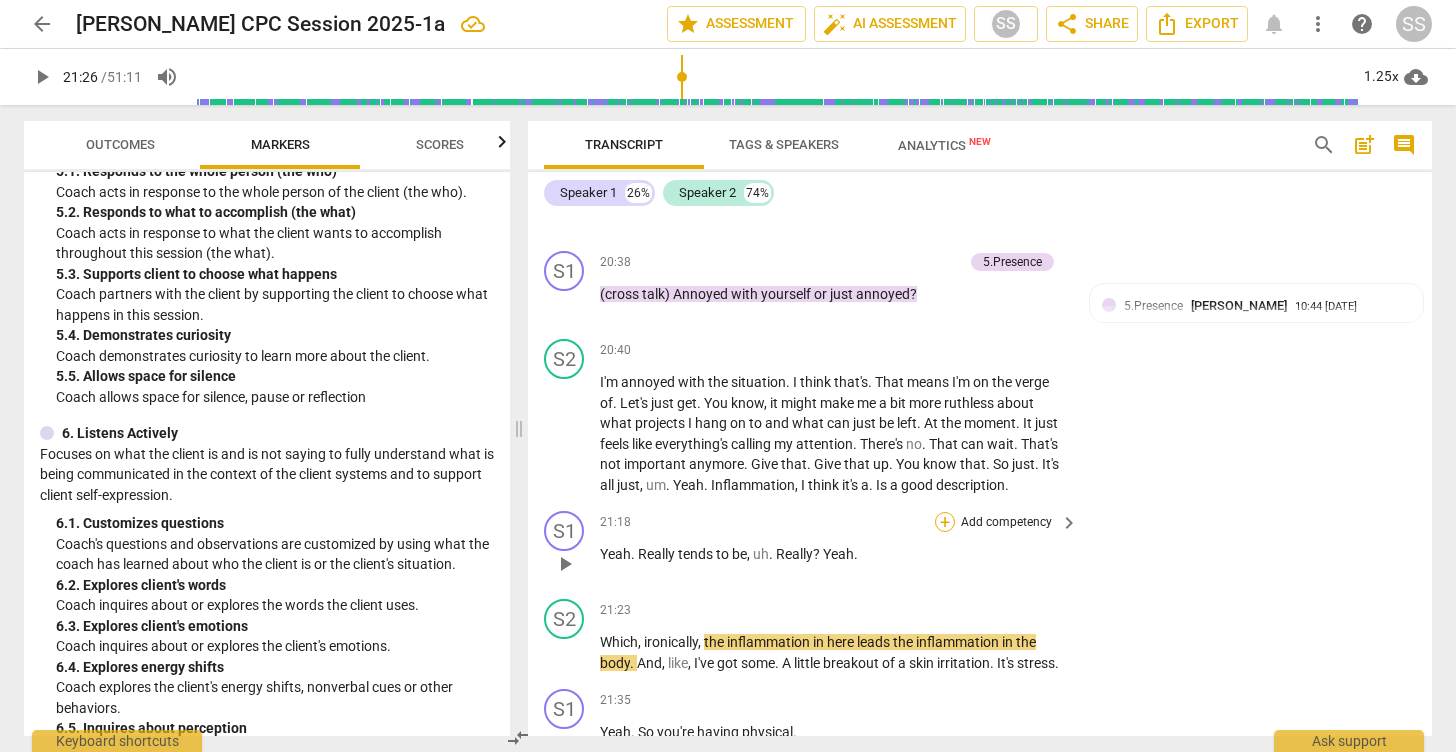 click on "+" at bounding box center [945, 522] 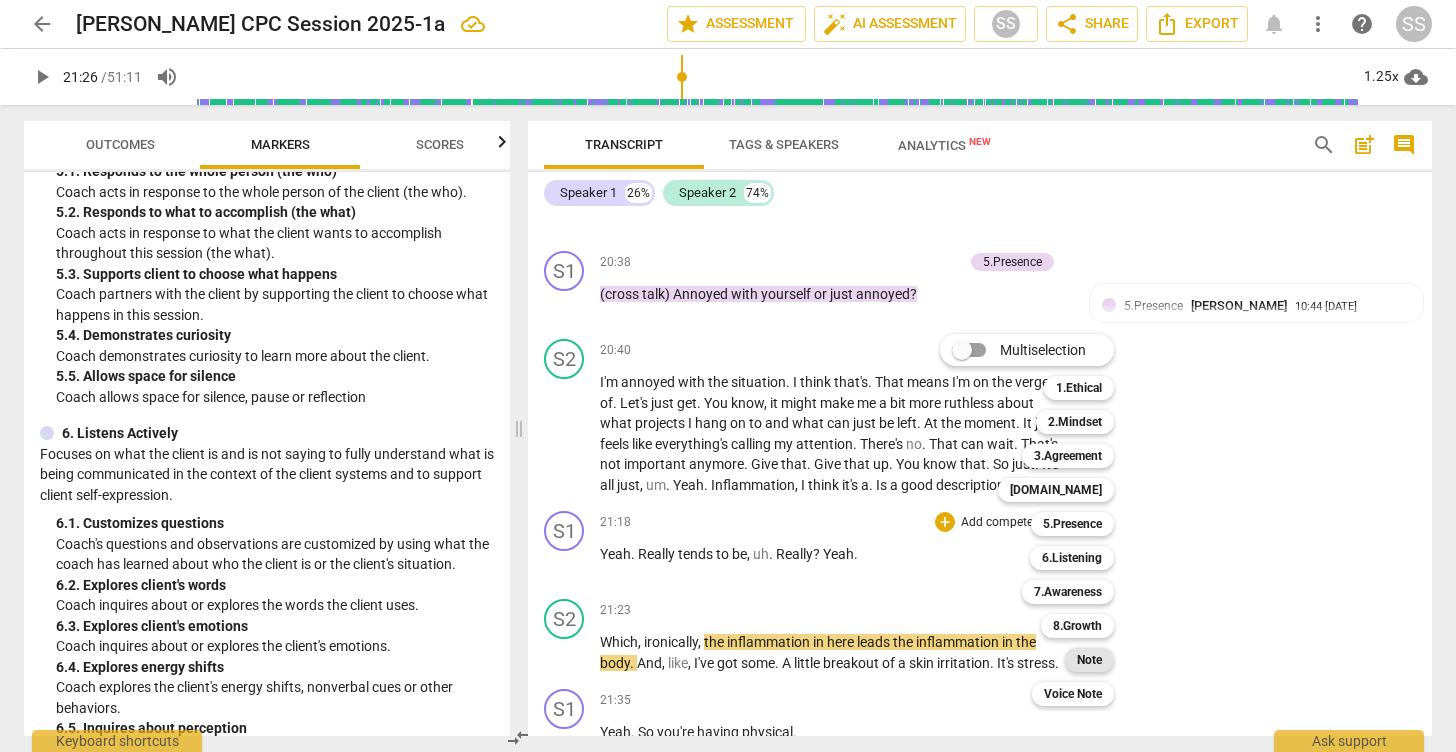 click on "Note" at bounding box center [1089, 660] 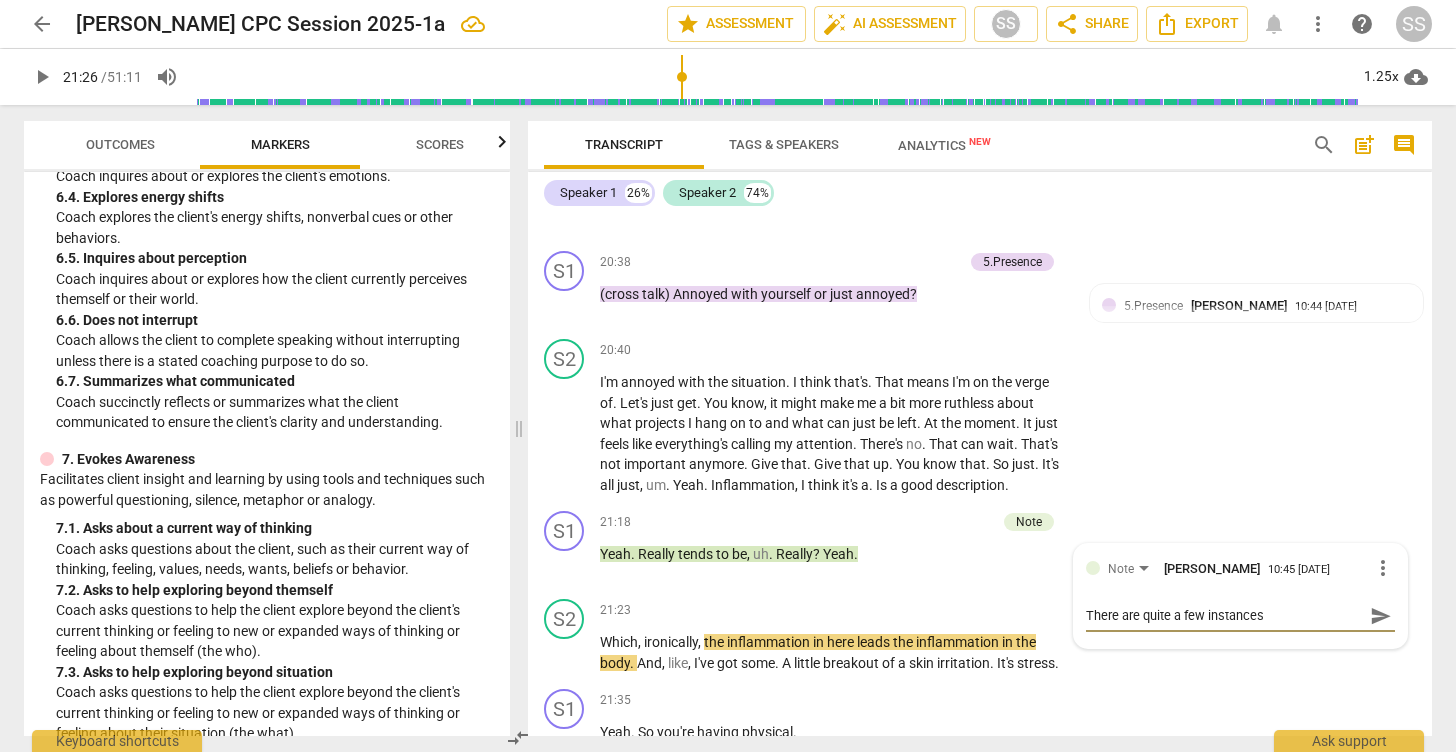 scroll, scrollTop: 1640, scrollLeft: 0, axis: vertical 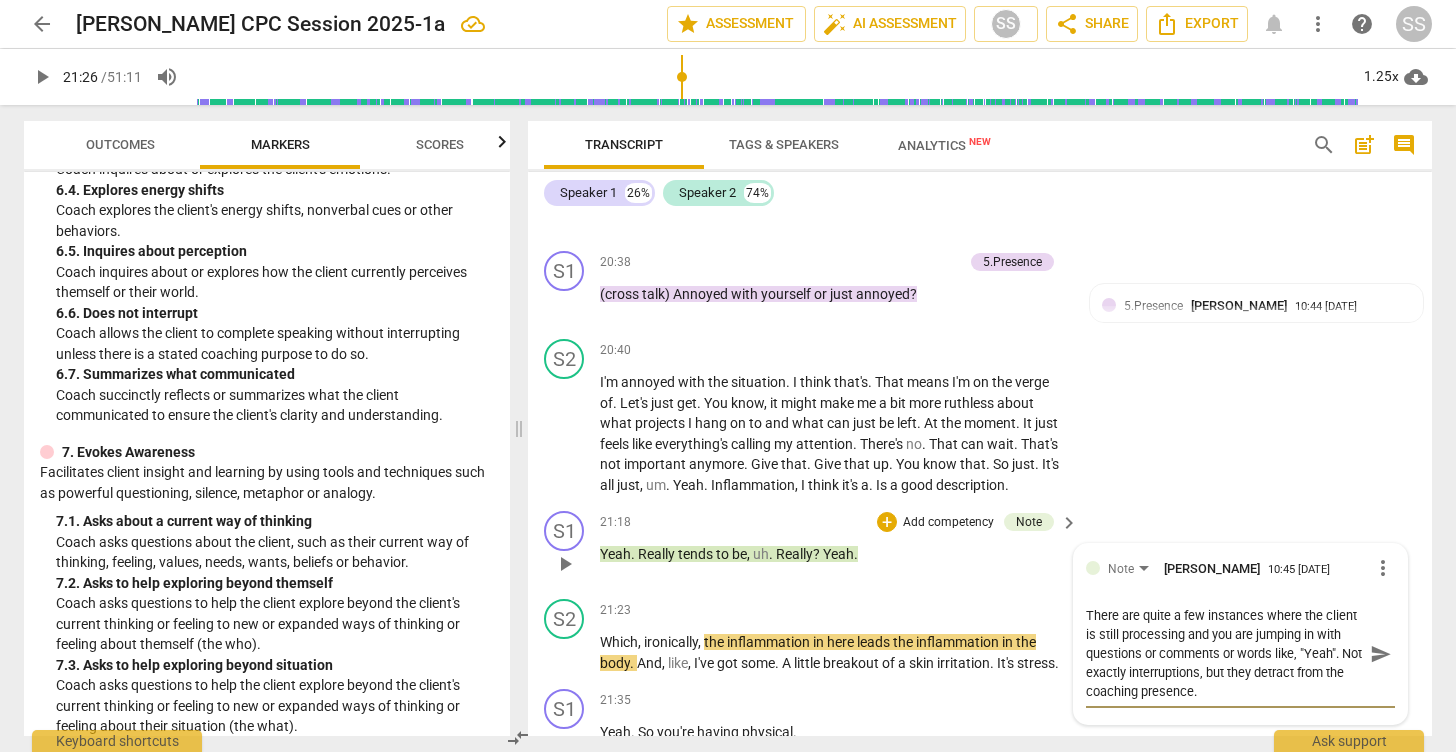 click on "There are quite a few instances where the client is still processing and you are jumping in with questions or comments or words like, "Yeah". Not exactly interruptions, but they detract from the coaching presence." at bounding box center (1224, 653) 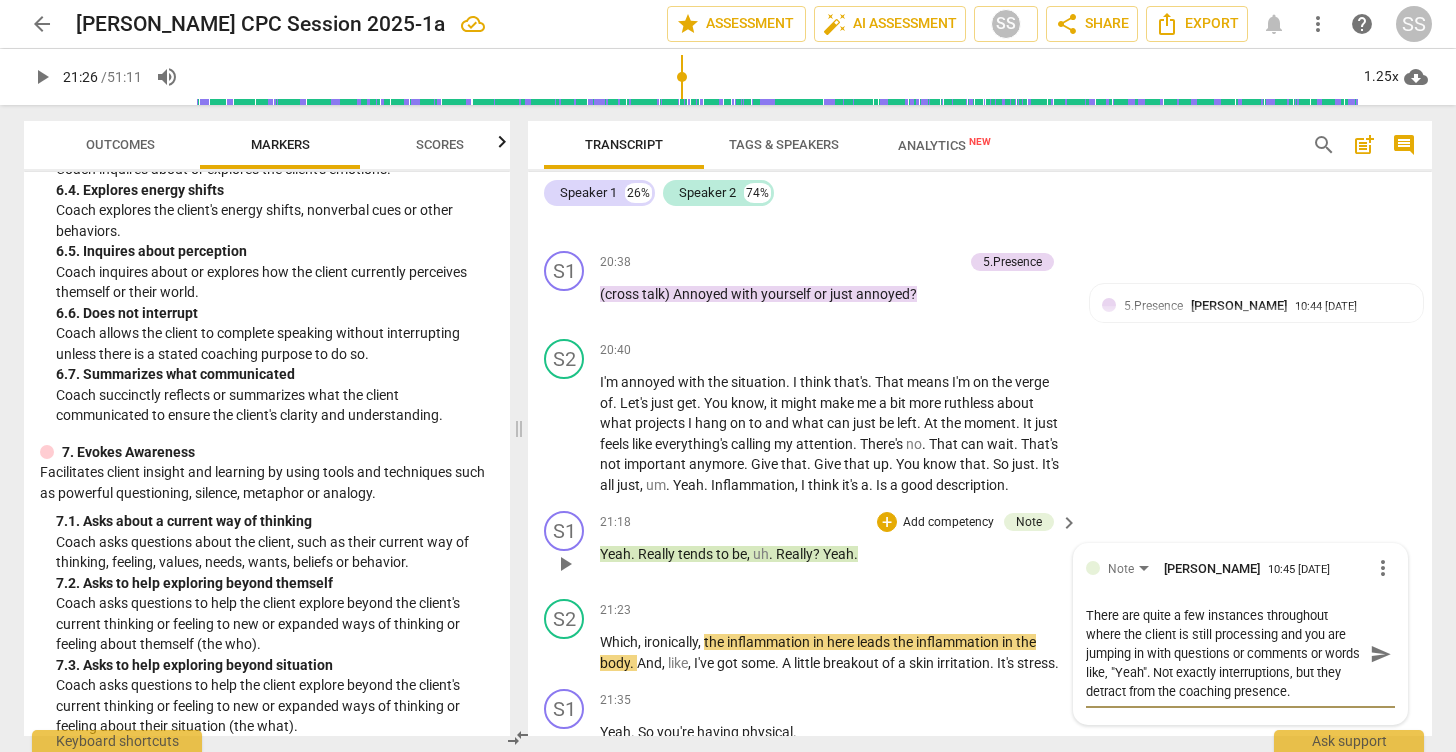 click on "There are quite a few instances throughout where the client is still processing and you are jumping in with questions or comments or words like, "Yeah". Not exactly interruptions, but they detract from the coaching presence." at bounding box center [1224, 653] 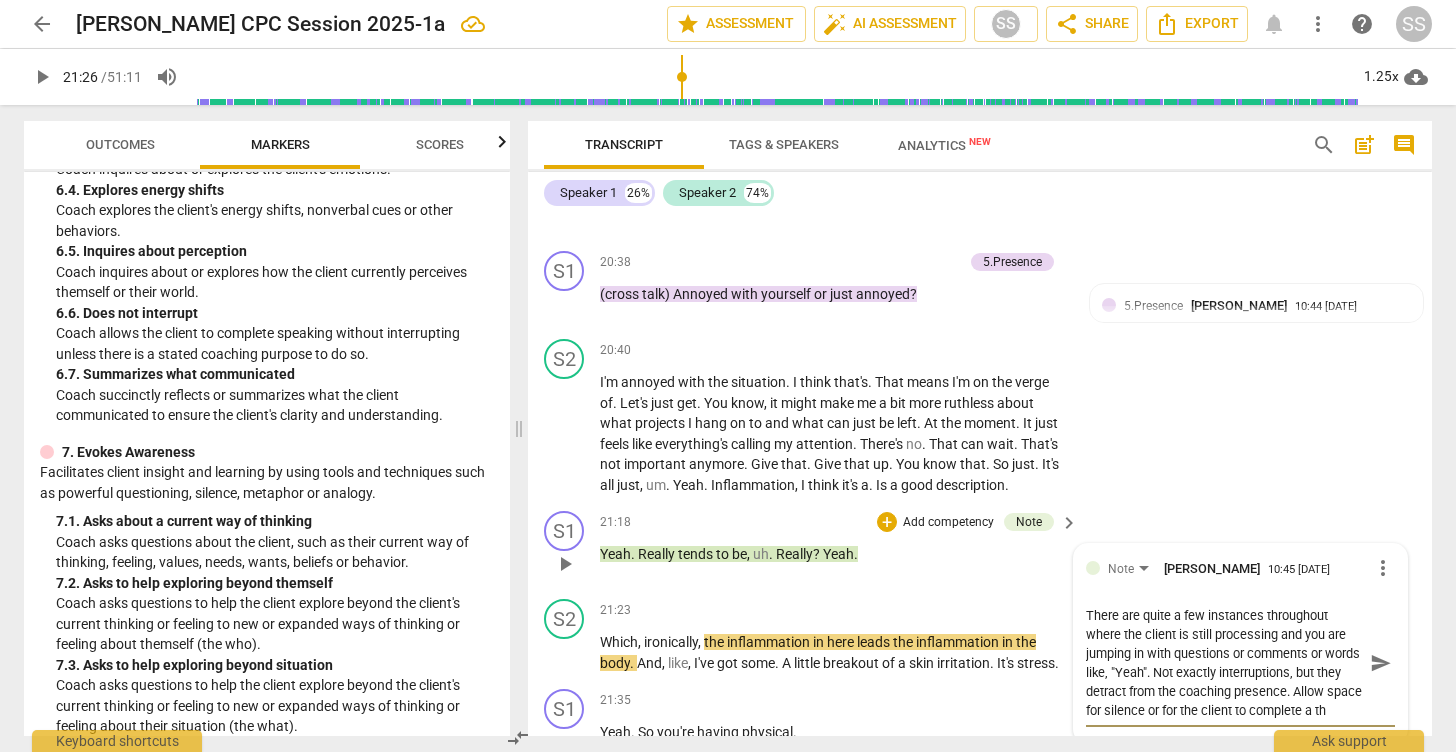 scroll, scrollTop: 17, scrollLeft: 0, axis: vertical 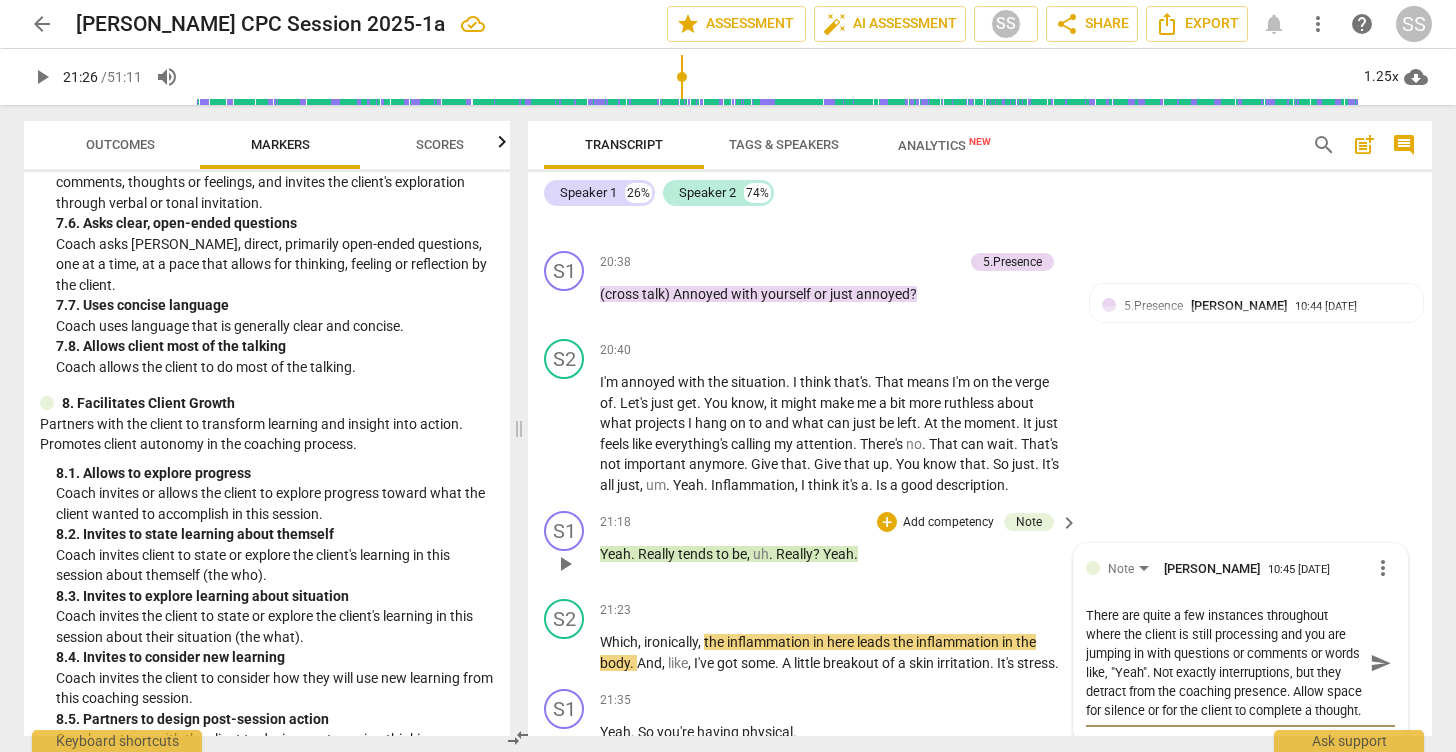 click on "send" at bounding box center (1381, 663) 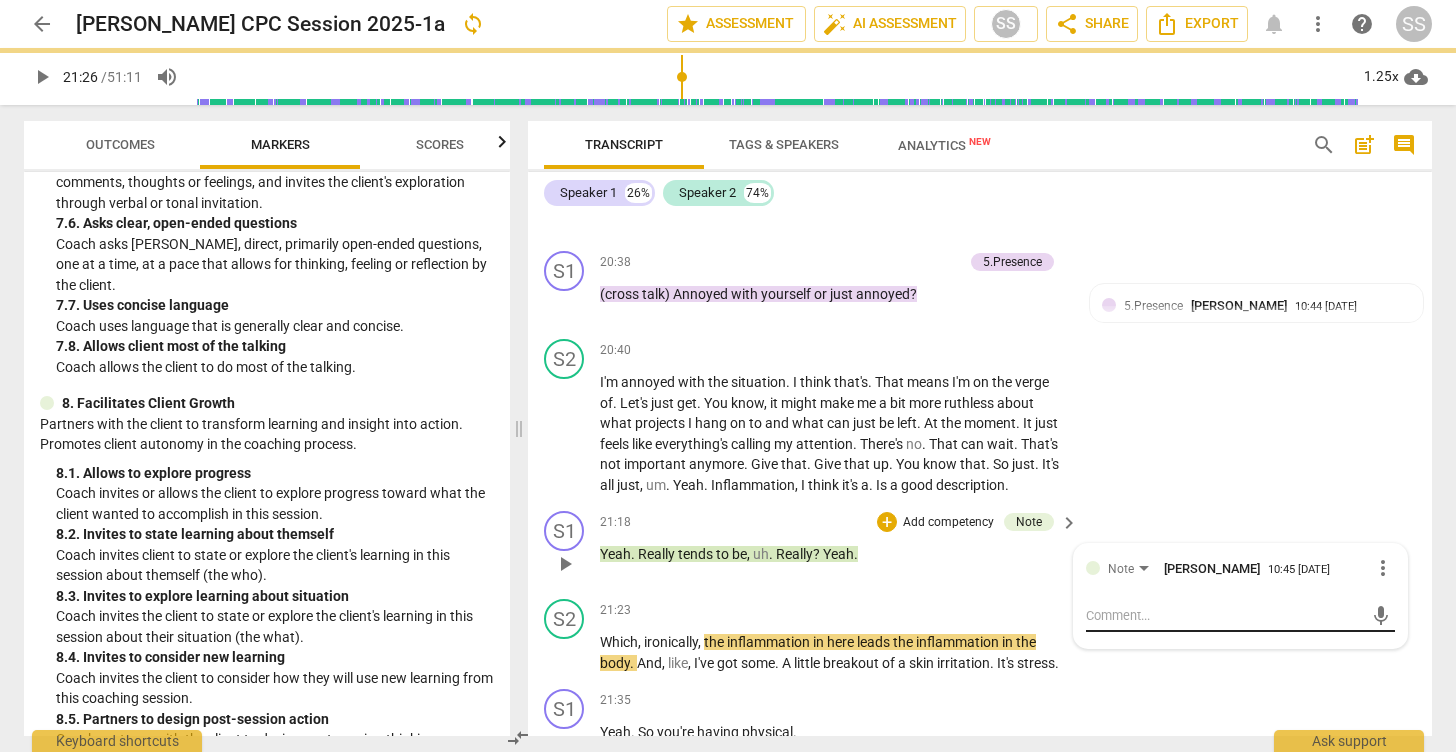 scroll, scrollTop: 0, scrollLeft: 0, axis: both 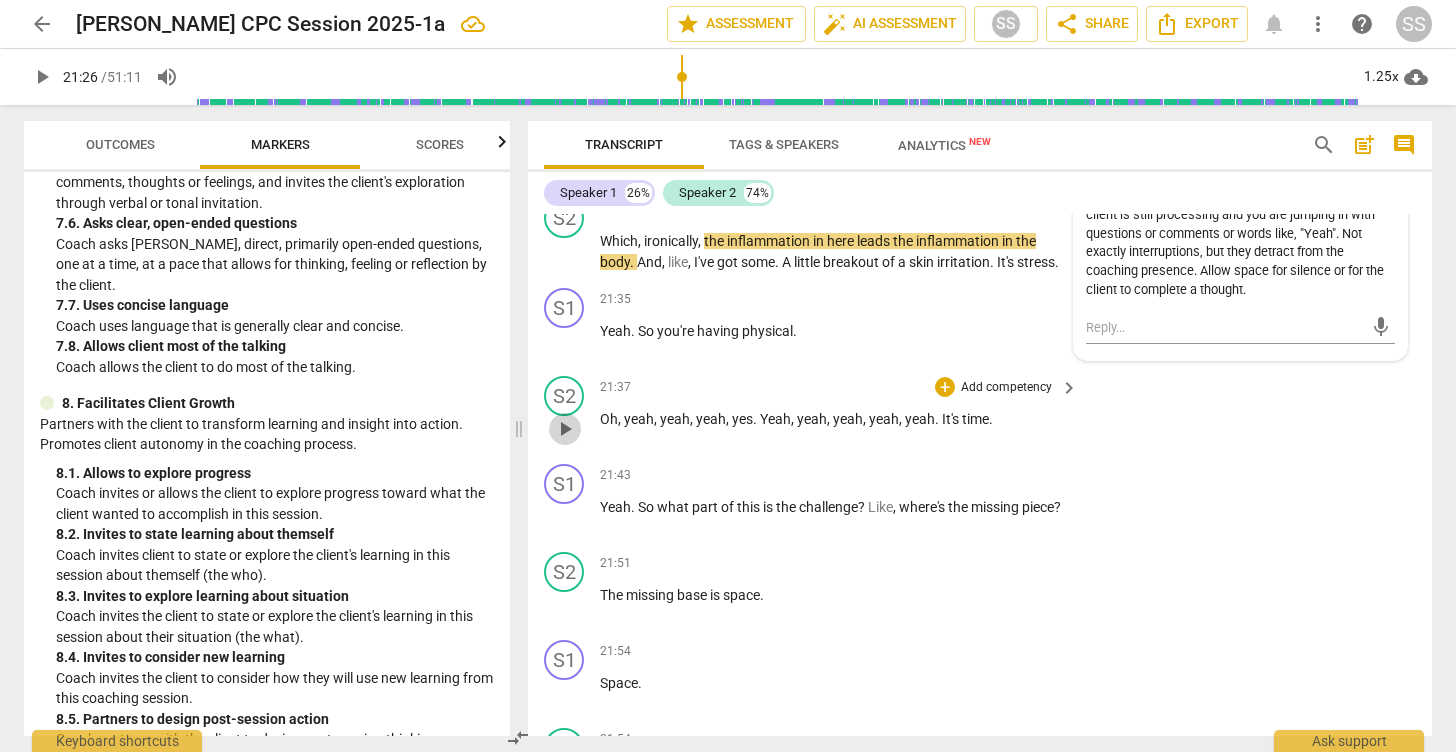click on "play_arrow" at bounding box center [565, 429] 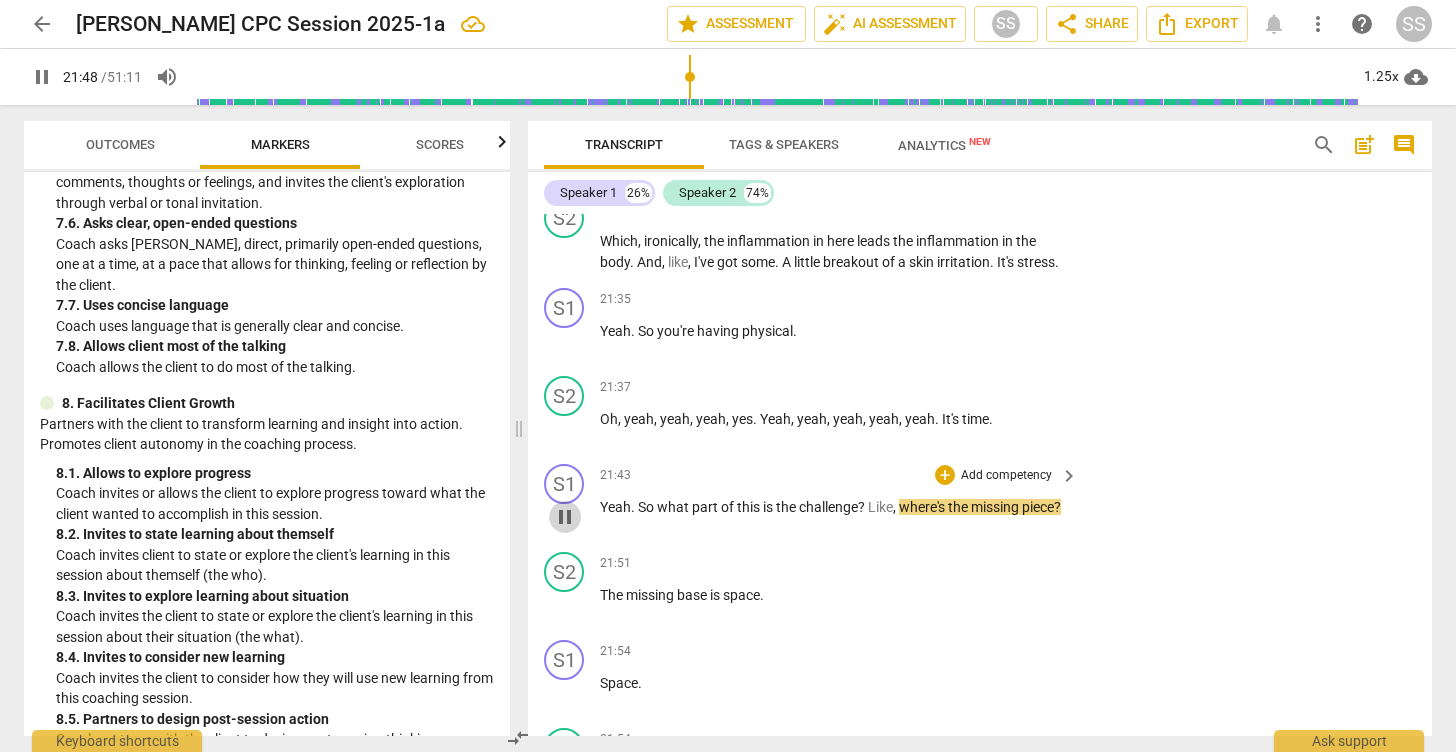 click on "pause" at bounding box center [565, 517] 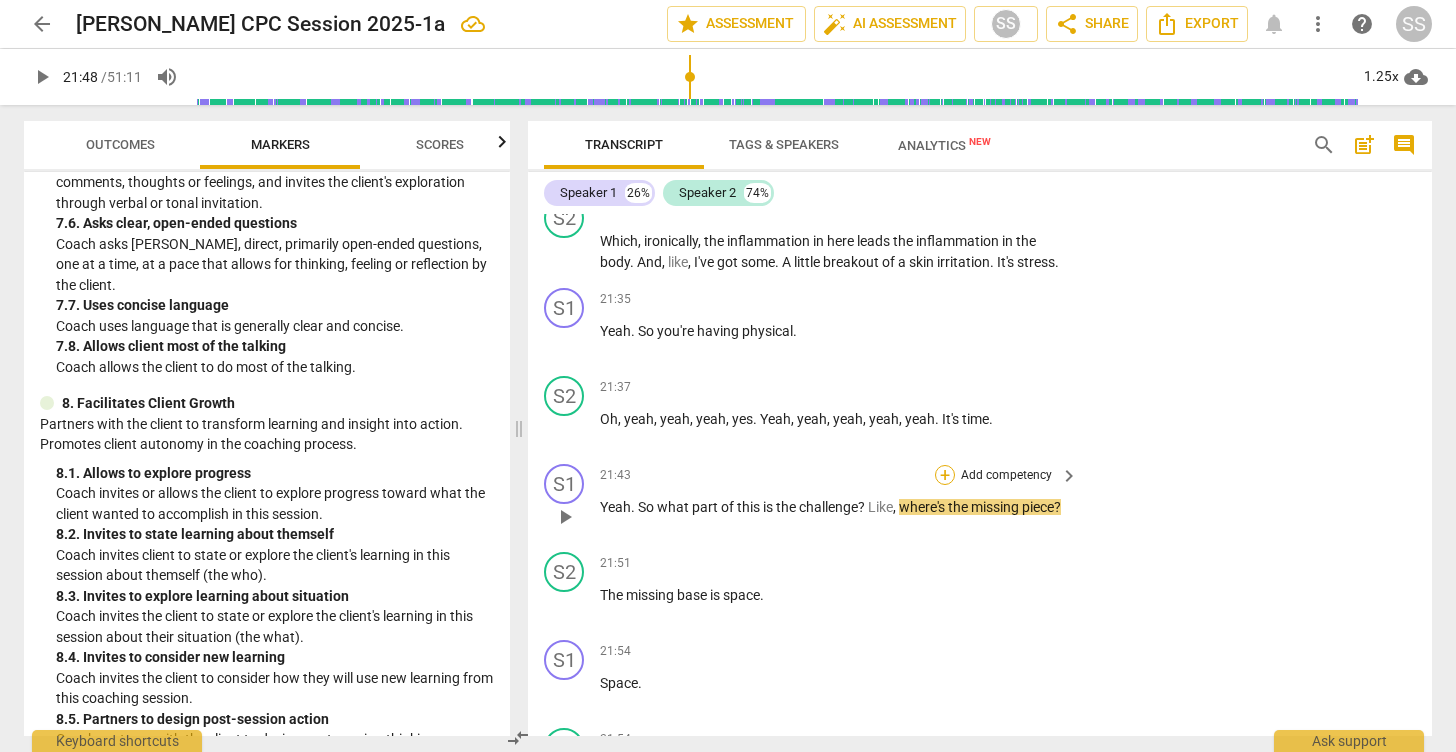 click on "+" at bounding box center [945, 475] 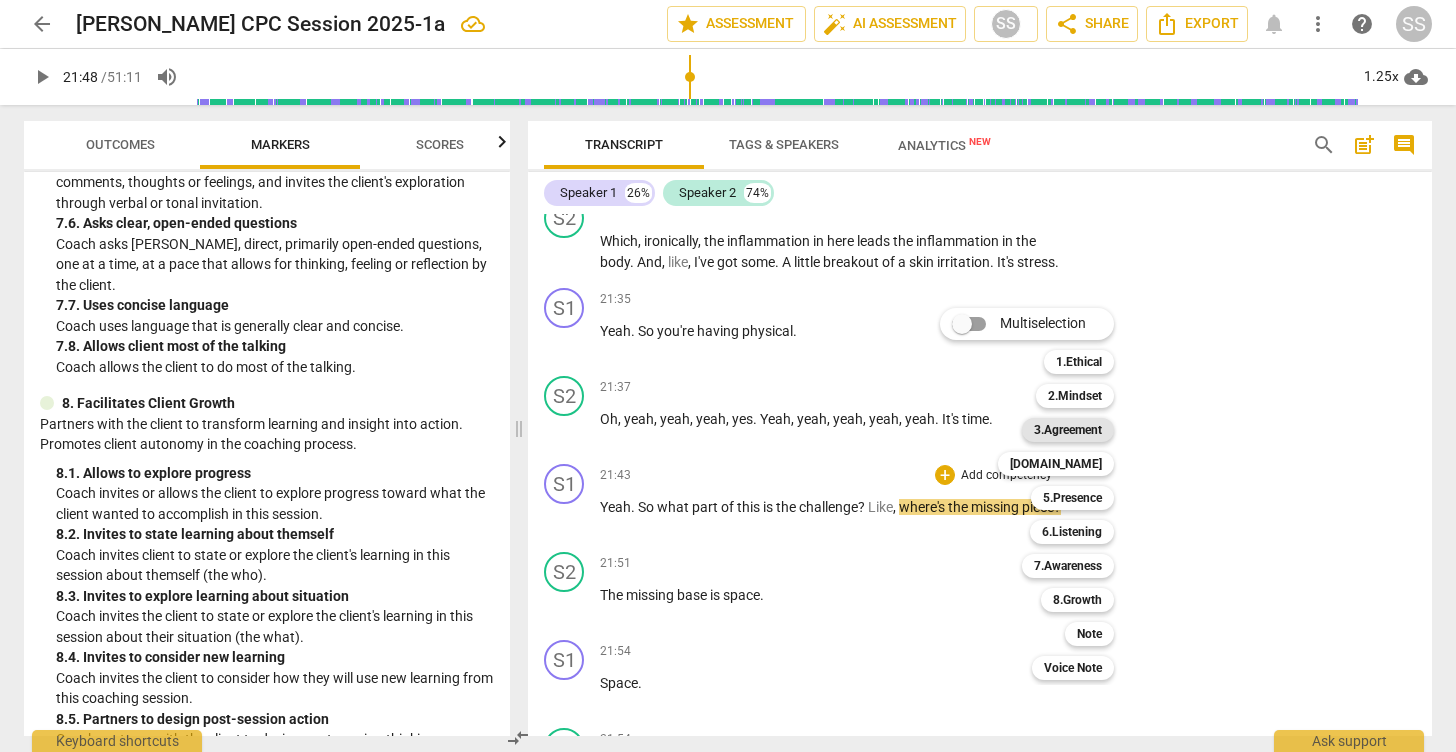 click on "3.Agreement" at bounding box center [1068, 430] 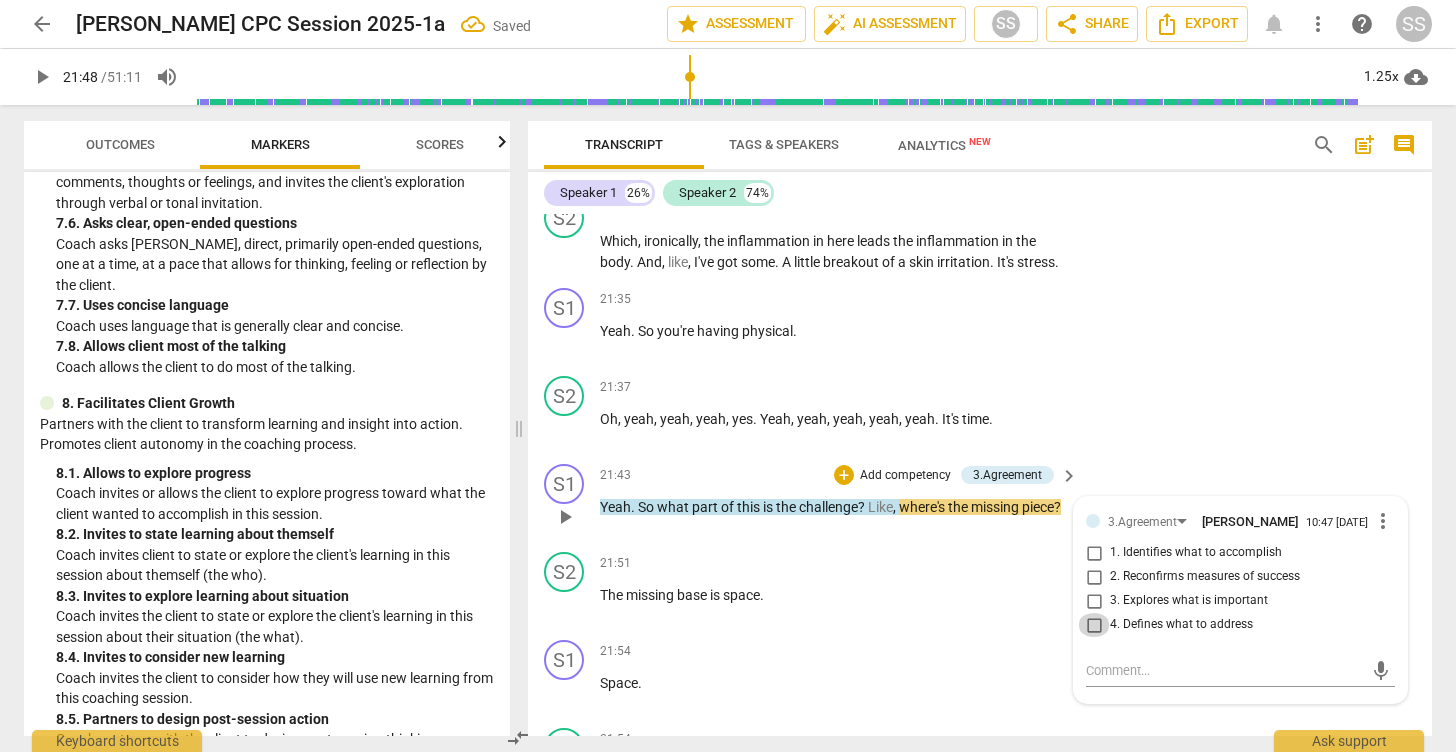 click on "4. Defines what to address" at bounding box center [1094, 625] 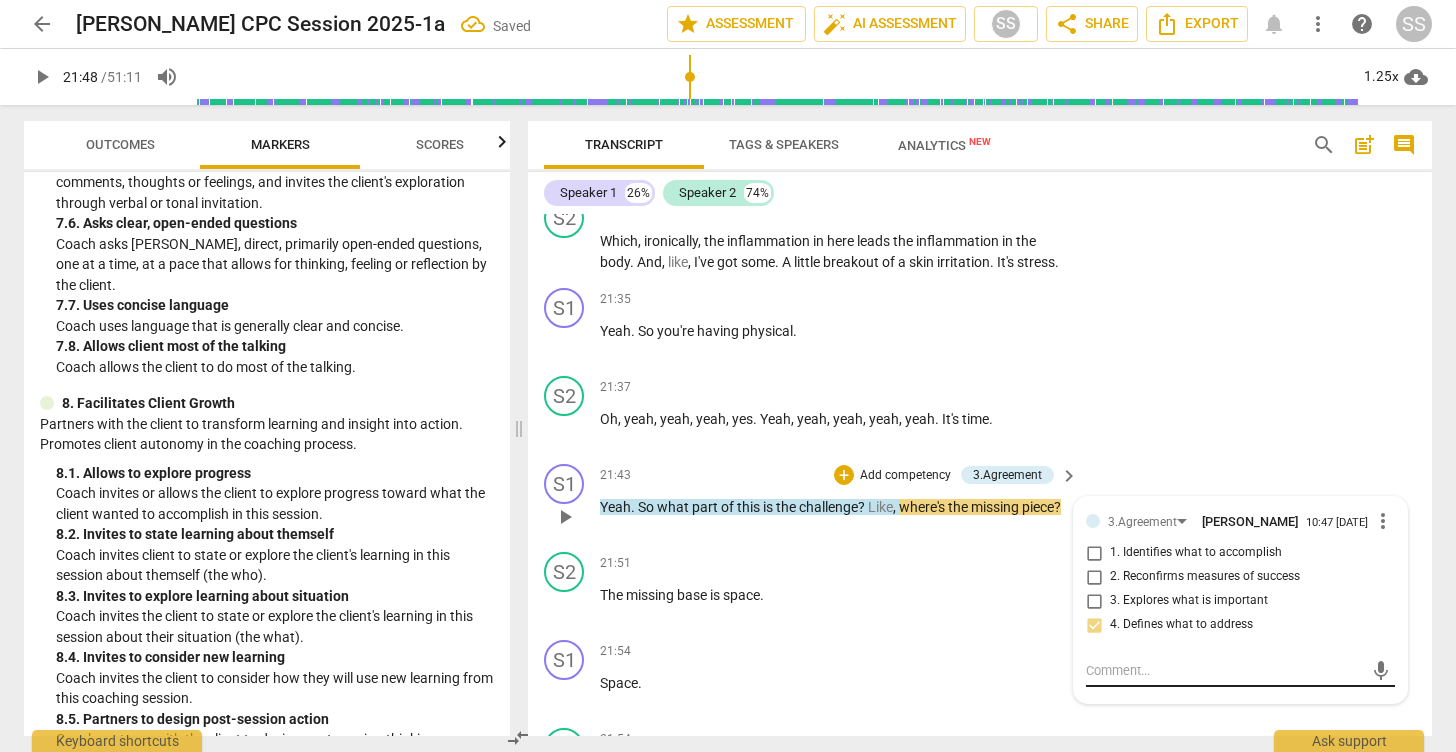 click at bounding box center [1224, 670] 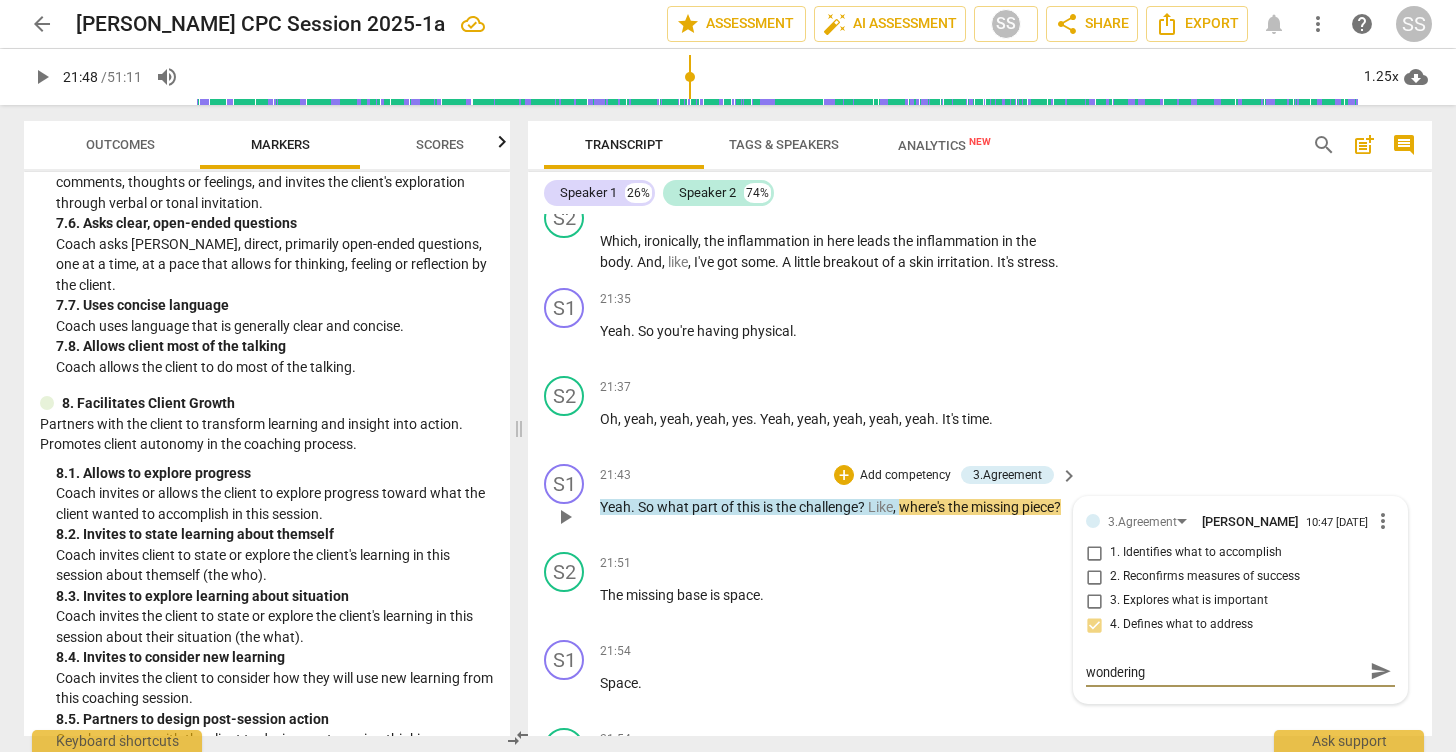 scroll, scrollTop: 0, scrollLeft: 0, axis: both 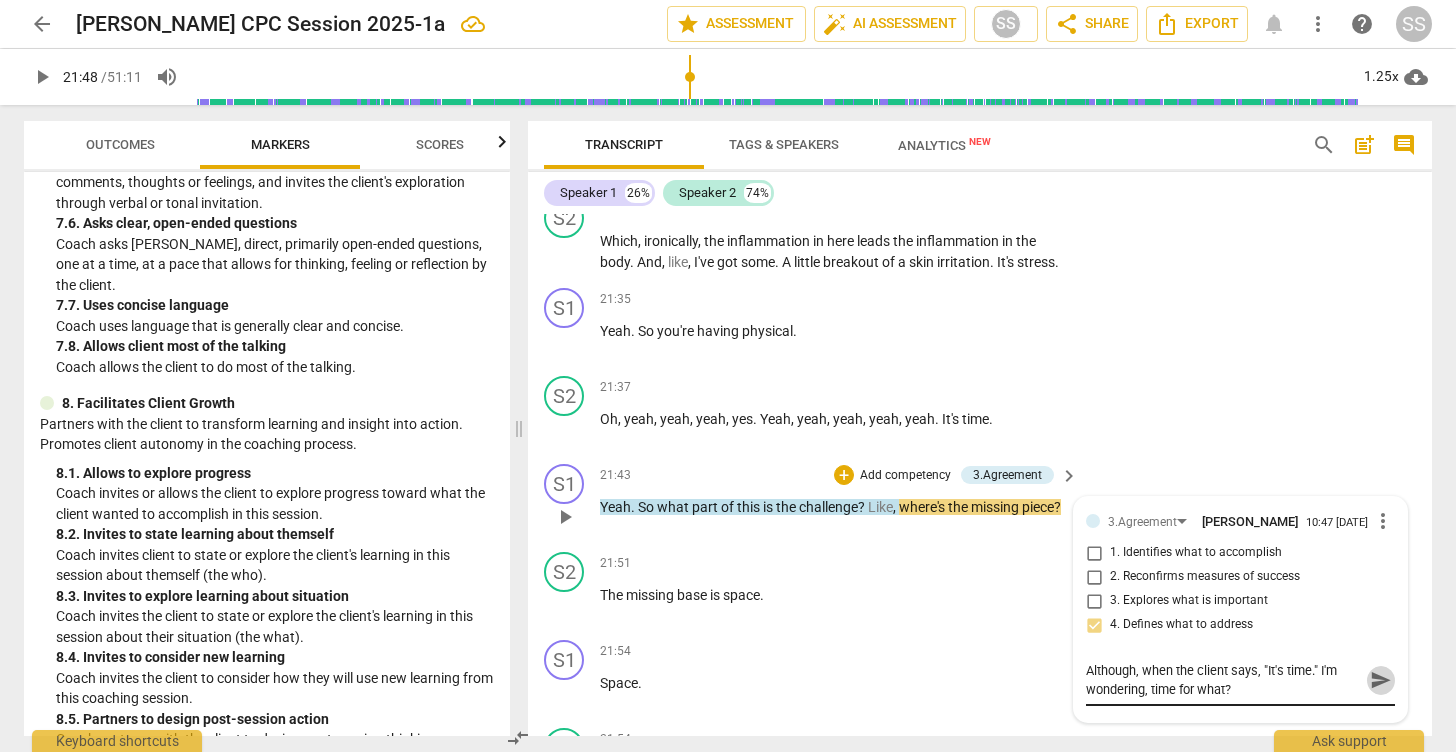 click on "send" at bounding box center (1381, 680) 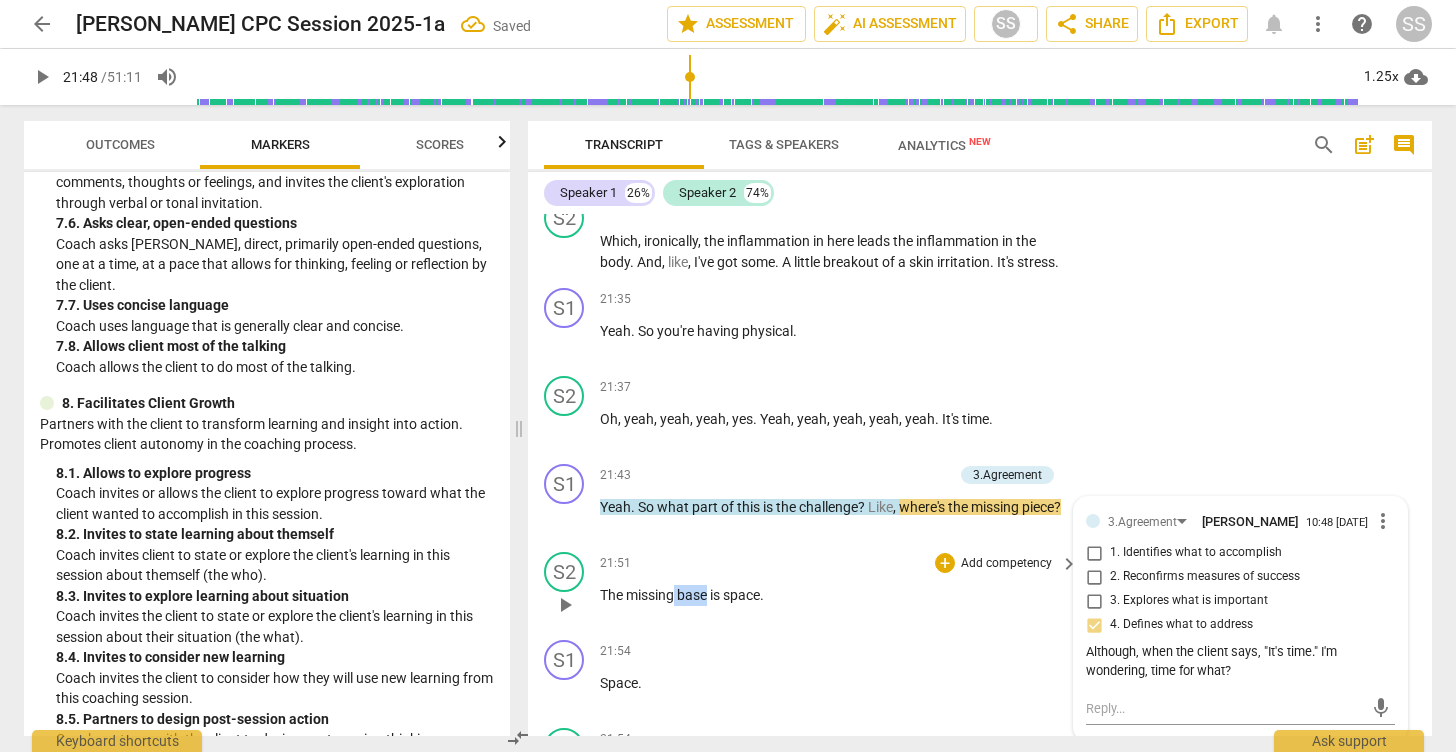 drag, startPoint x: 709, startPoint y: 621, endPoint x: 677, endPoint y: 621, distance: 32 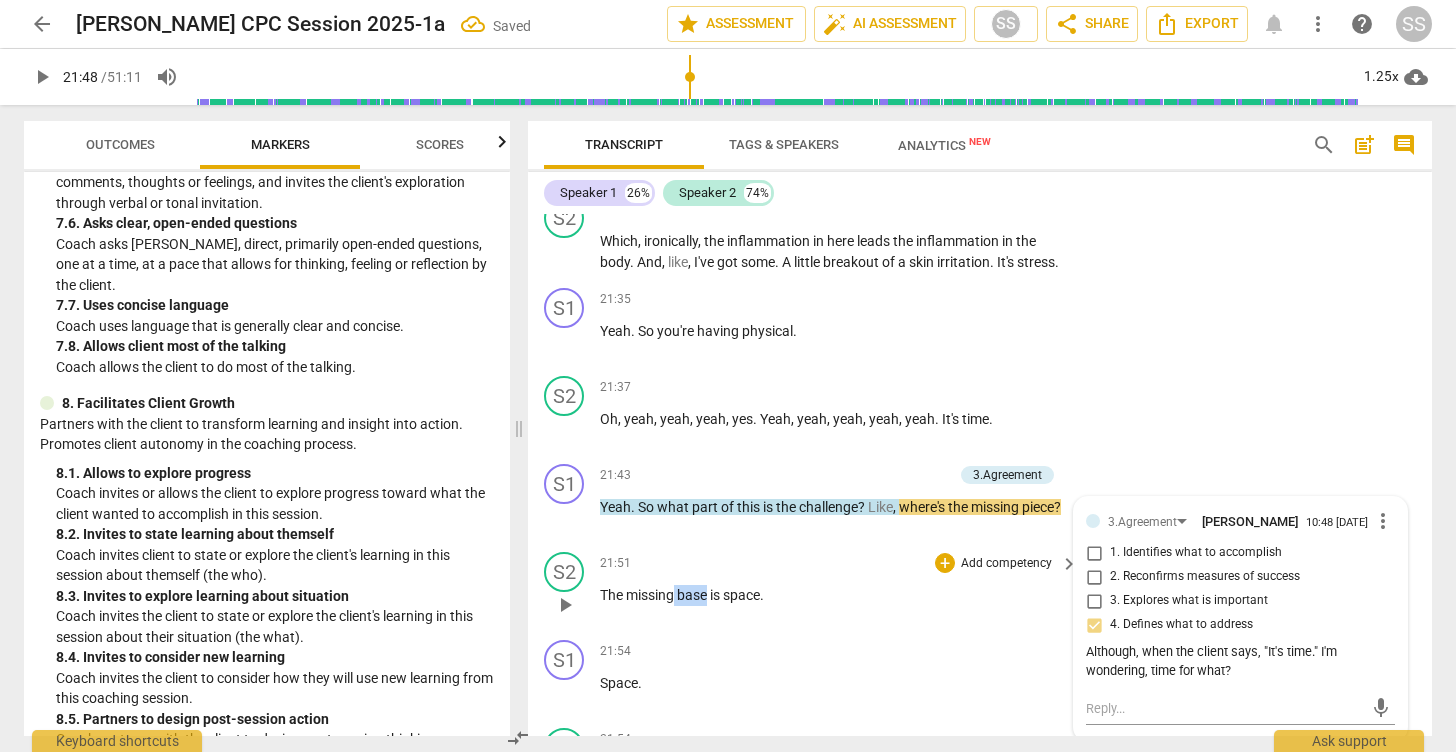 click on "The   missing   base   is   space ." at bounding box center [834, 595] 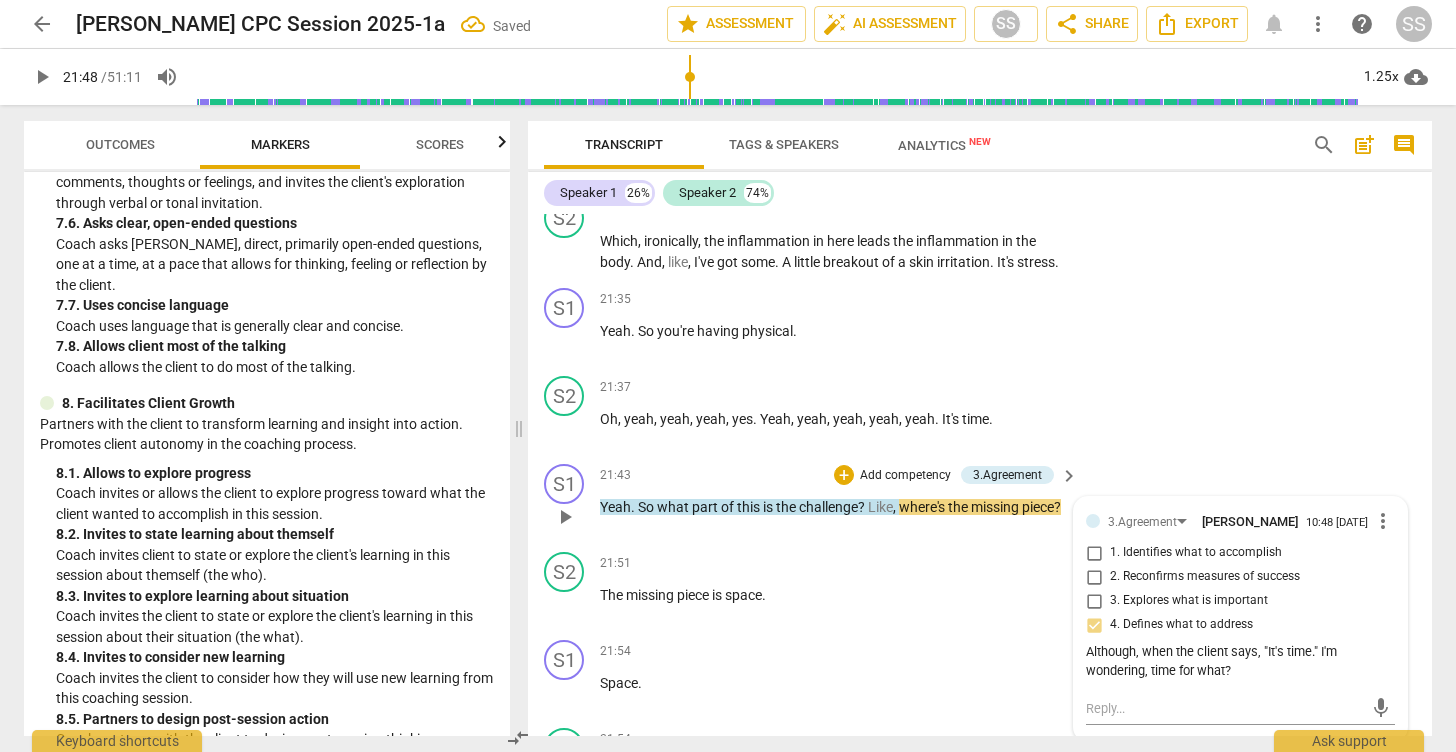click on "play_arrow" at bounding box center (565, 517) 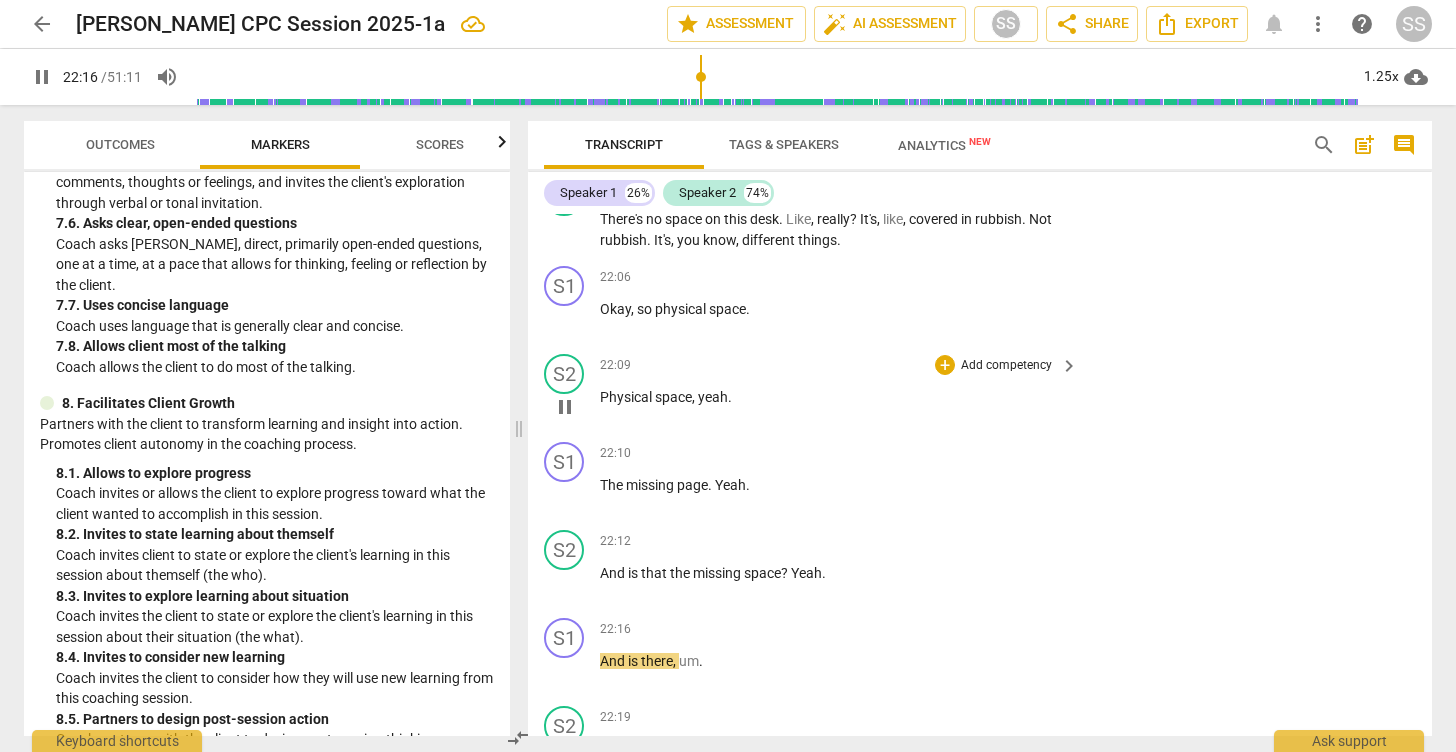 scroll, scrollTop: 10924, scrollLeft: 0, axis: vertical 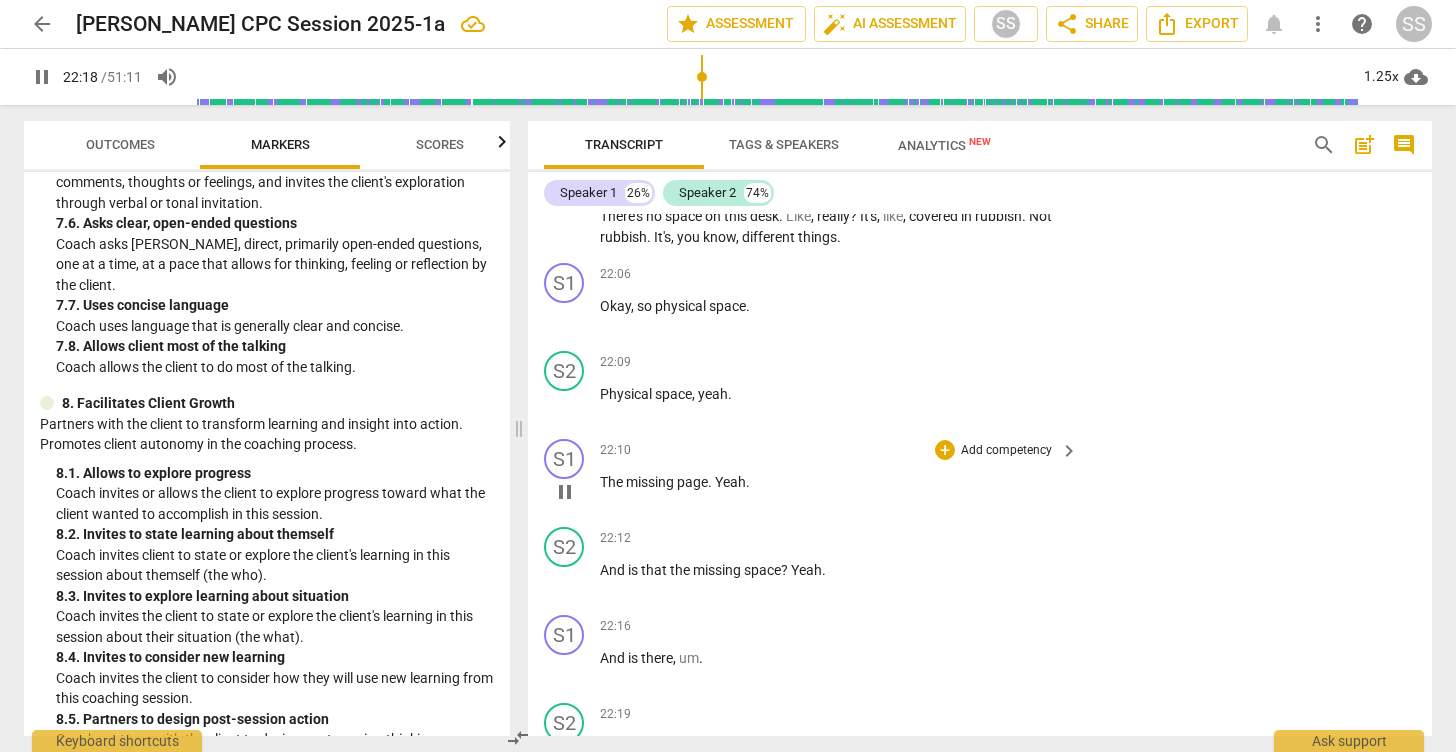 click on "pause" at bounding box center [565, 492] 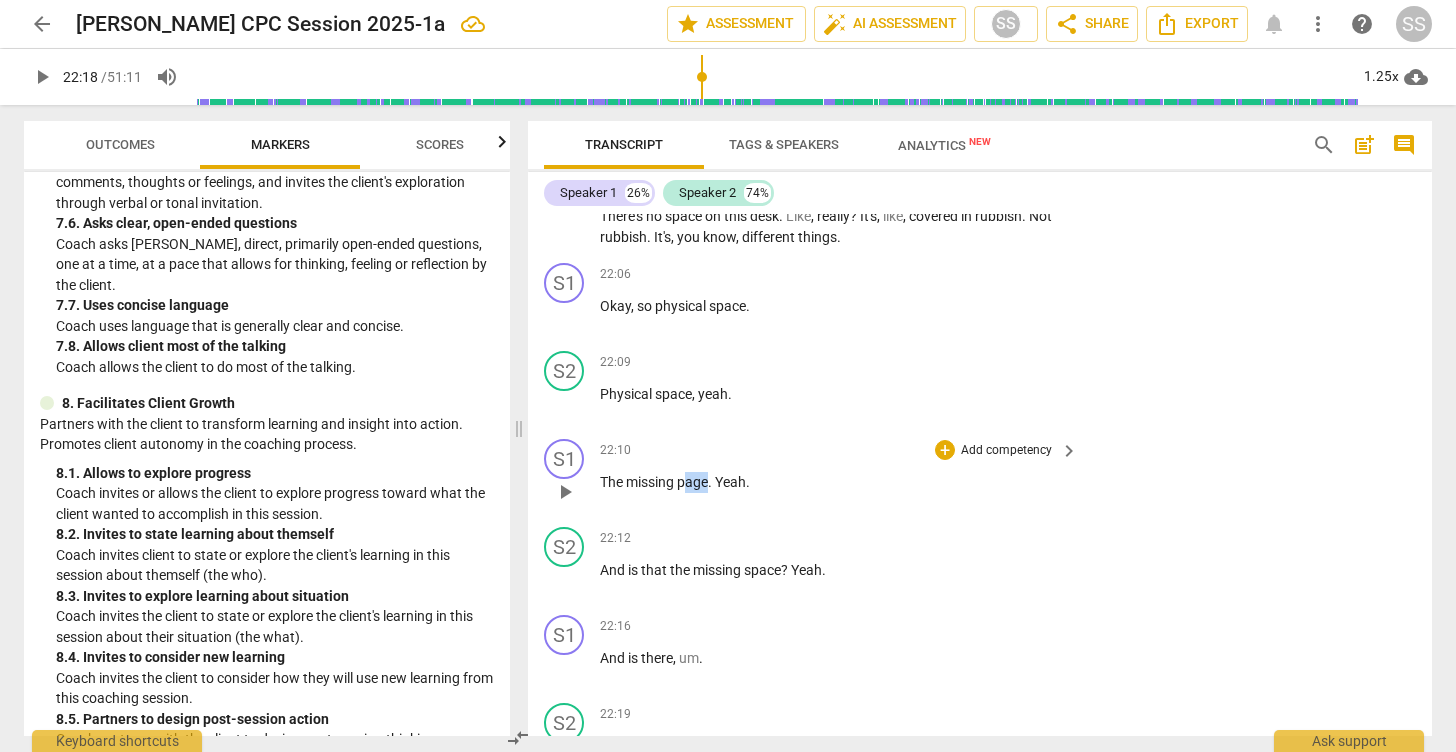 drag, startPoint x: 710, startPoint y: 506, endPoint x: 687, endPoint y: 508, distance: 23.086792 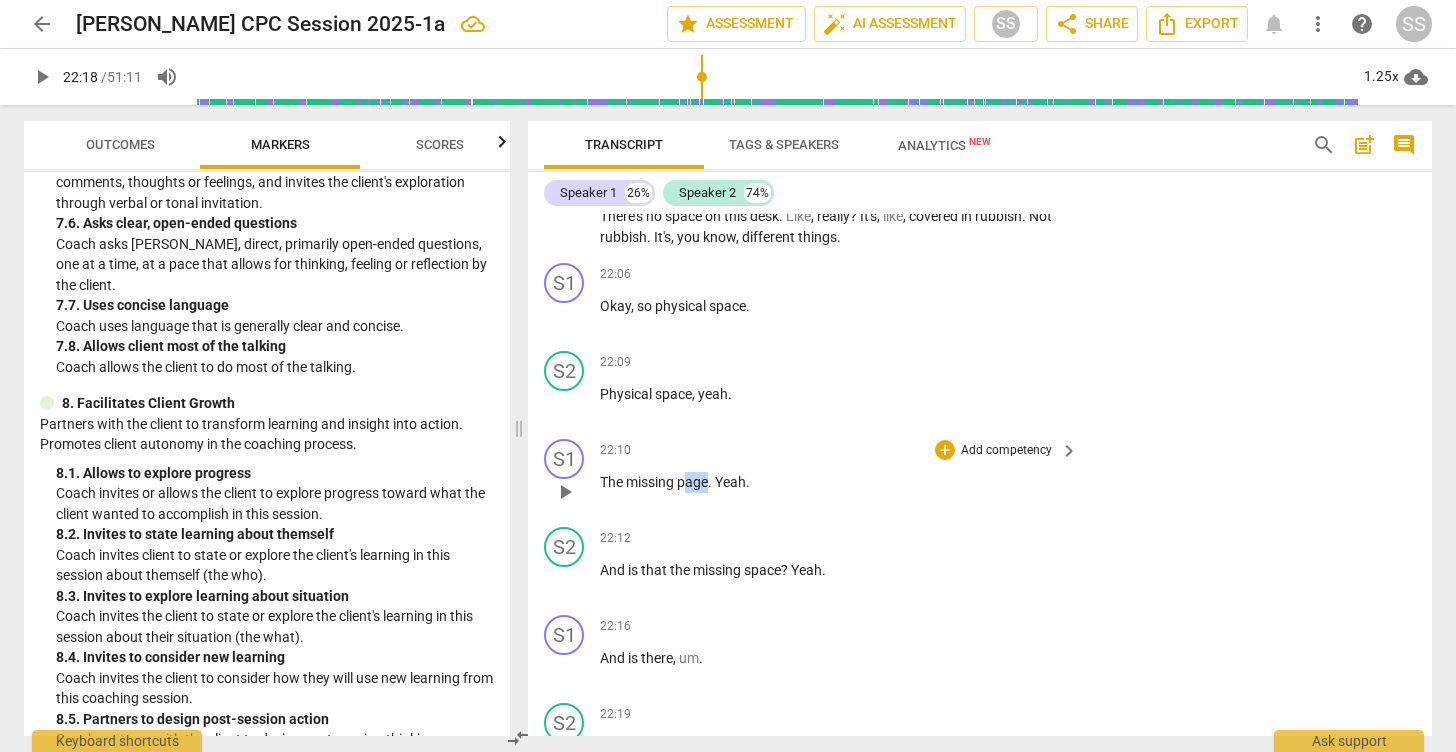 click on "The   missing   page .   Yeah ." at bounding box center (834, 482) 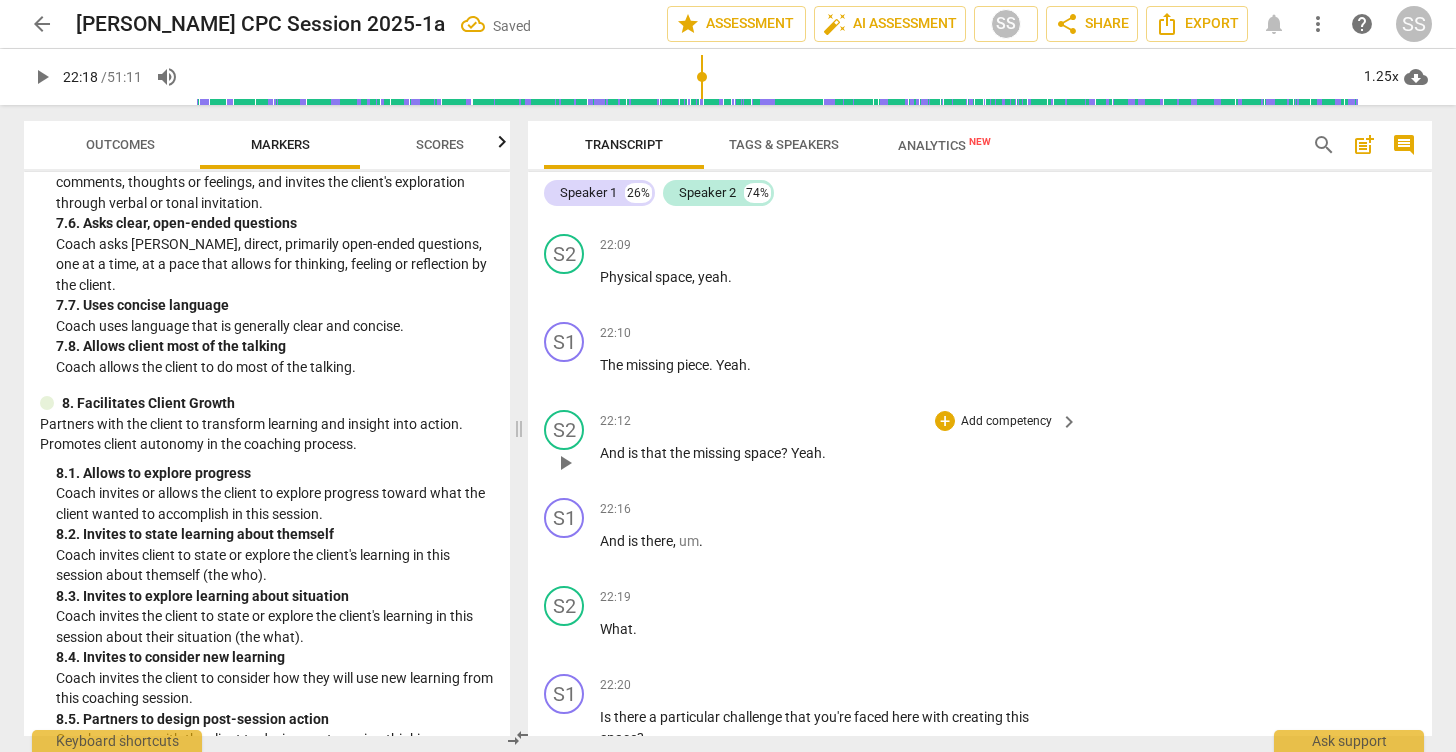 scroll, scrollTop: 11048, scrollLeft: 0, axis: vertical 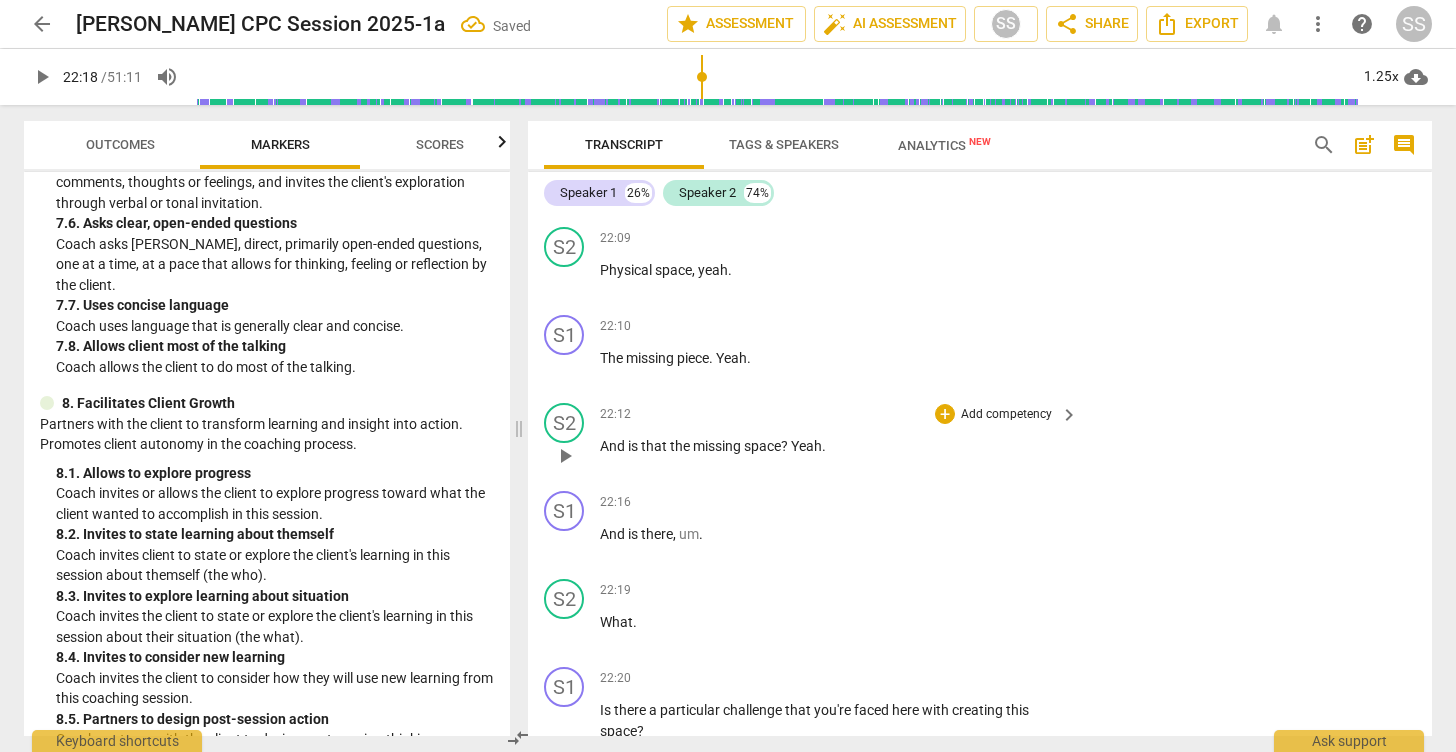 click on "play_arrow" at bounding box center [565, 456] 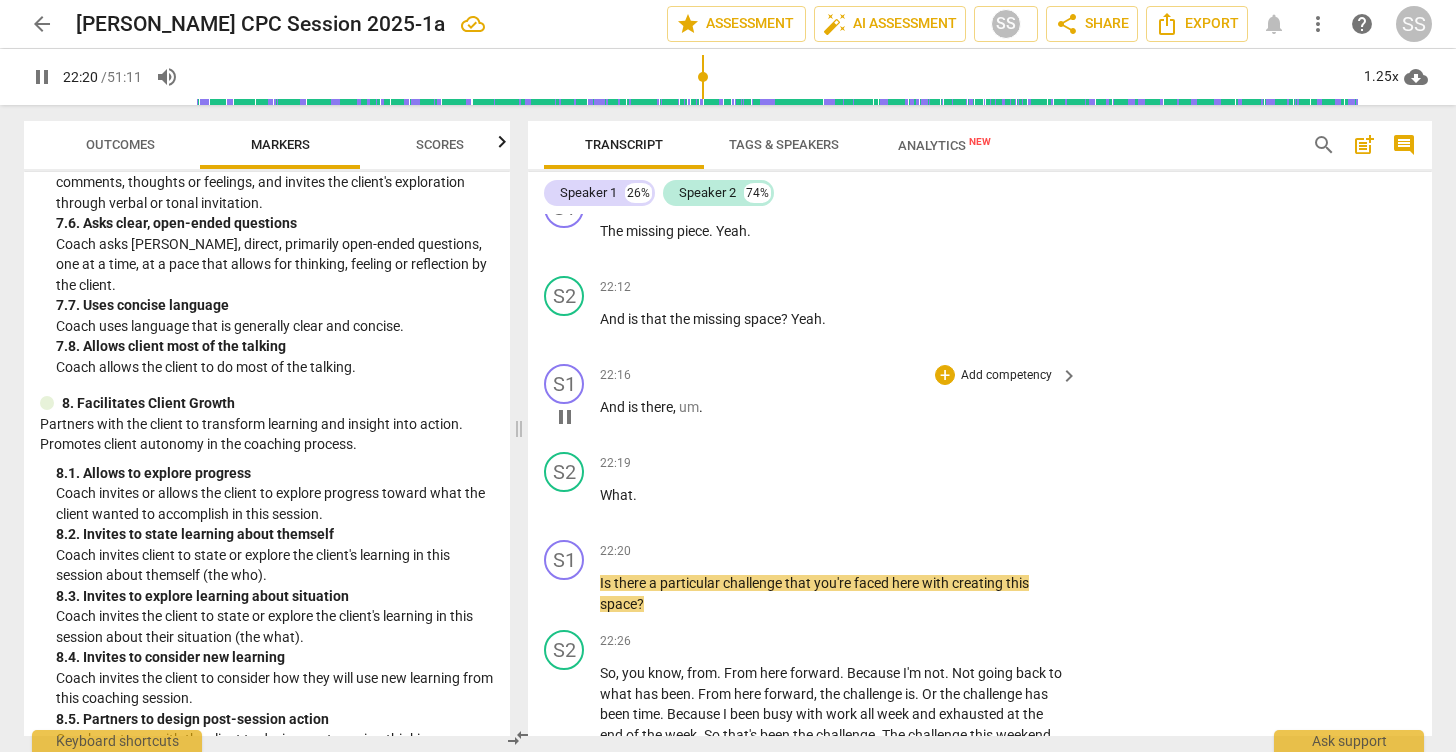 scroll, scrollTop: 11187, scrollLeft: 0, axis: vertical 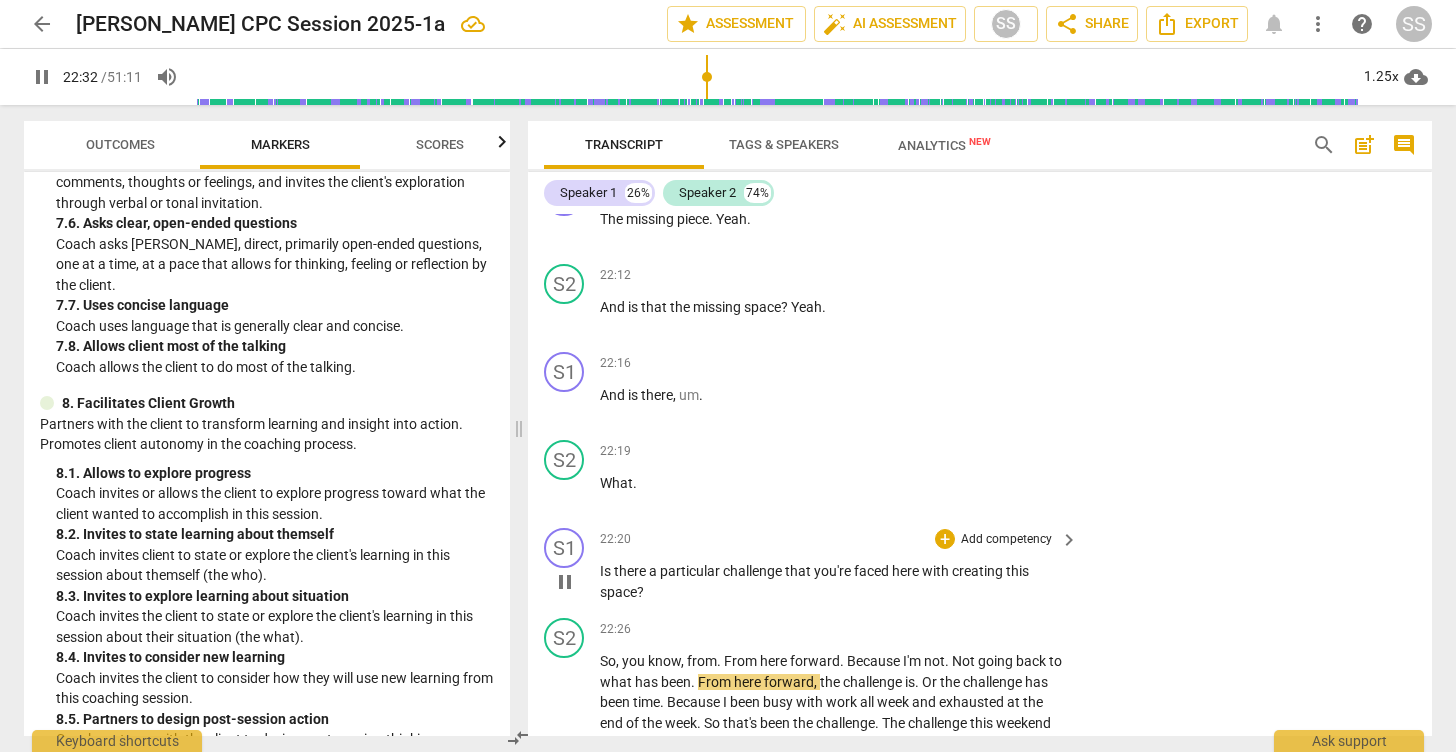 click on "pause" at bounding box center [565, 582] 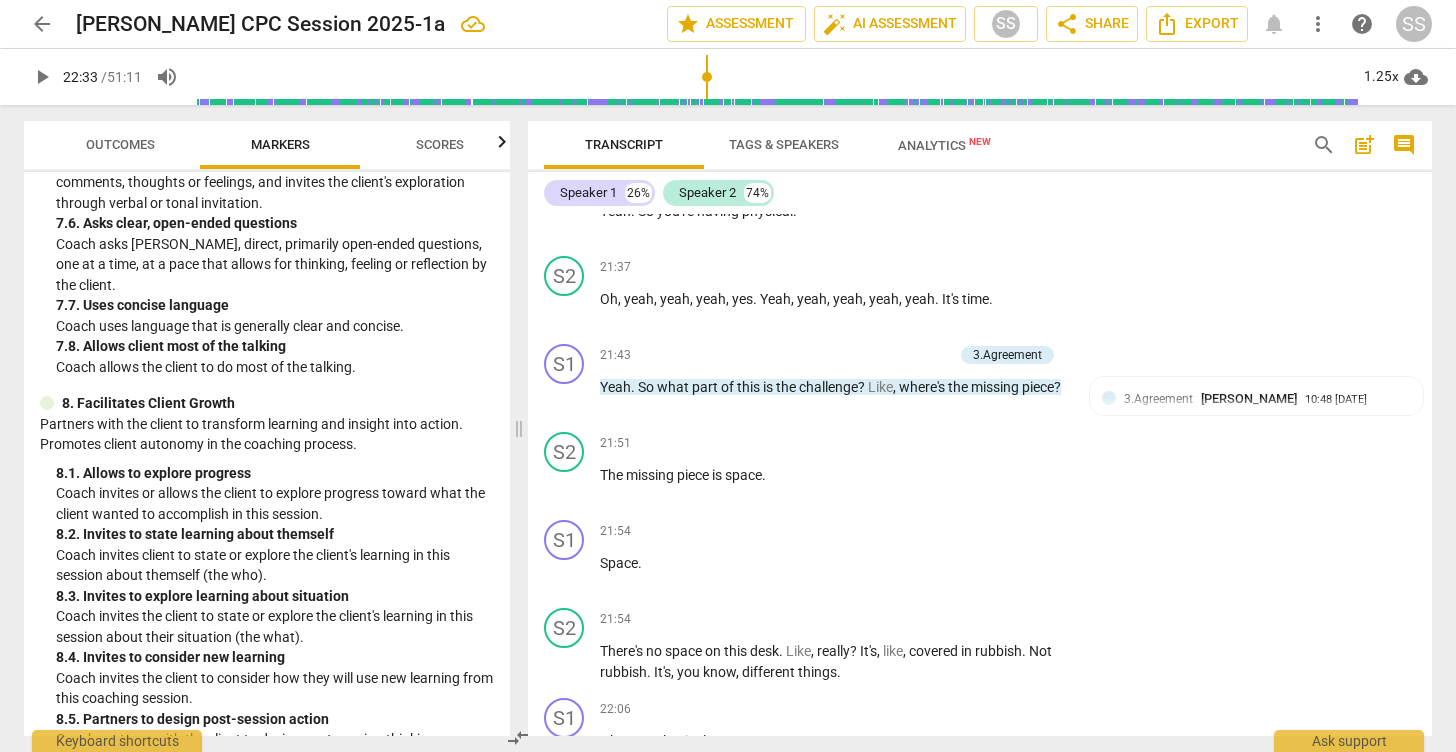 scroll, scrollTop: 10439, scrollLeft: 0, axis: vertical 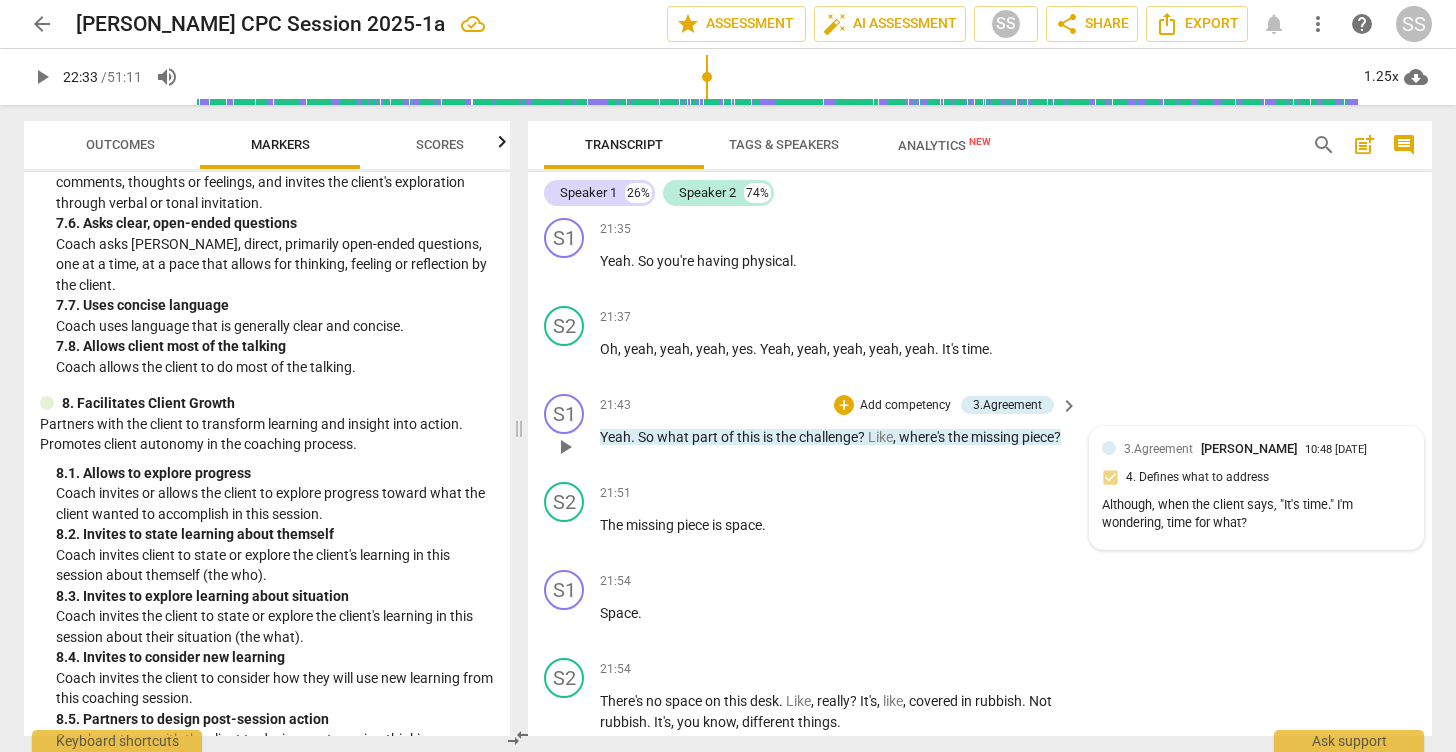click on "[PERSON_NAME]" at bounding box center [1249, 448] 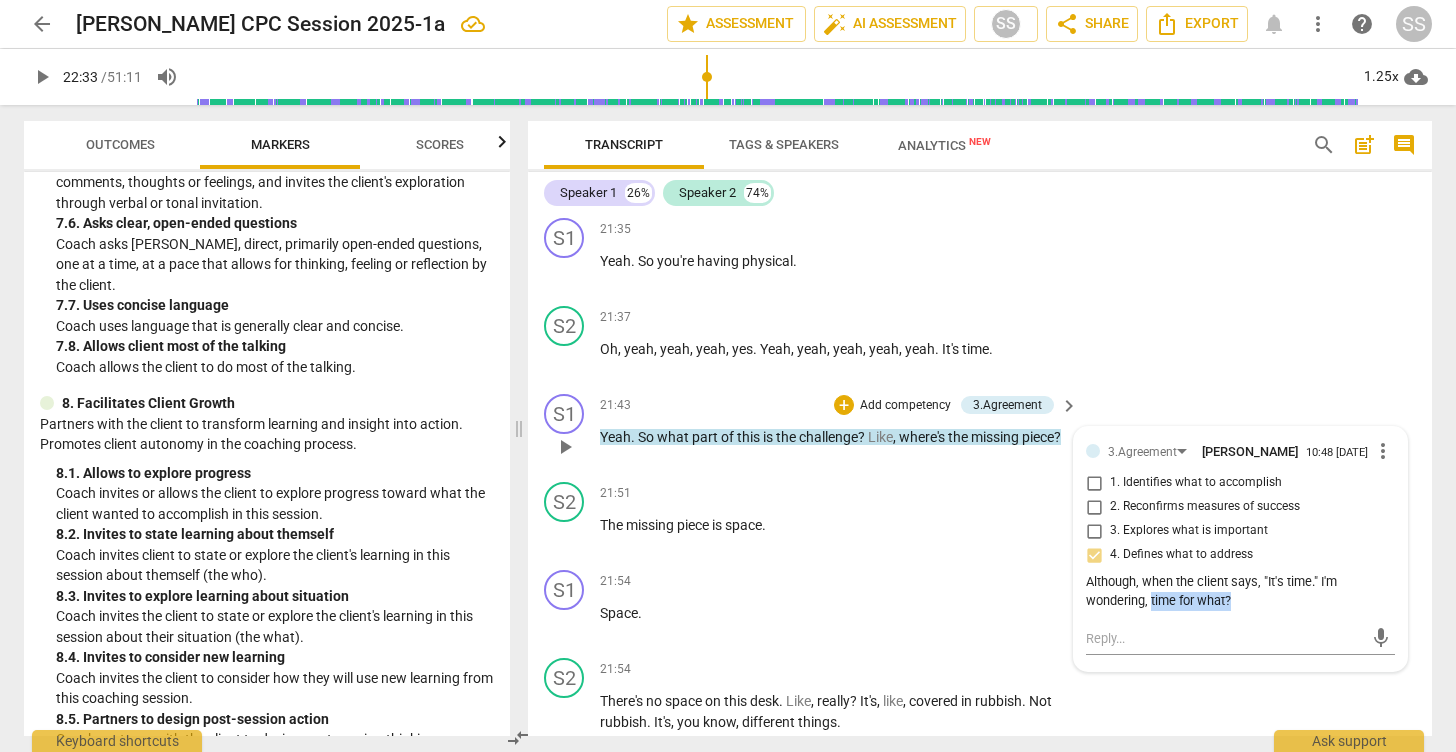 drag, startPoint x: 1230, startPoint y: 615, endPoint x: 1149, endPoint y: 628, distance: 82.036575 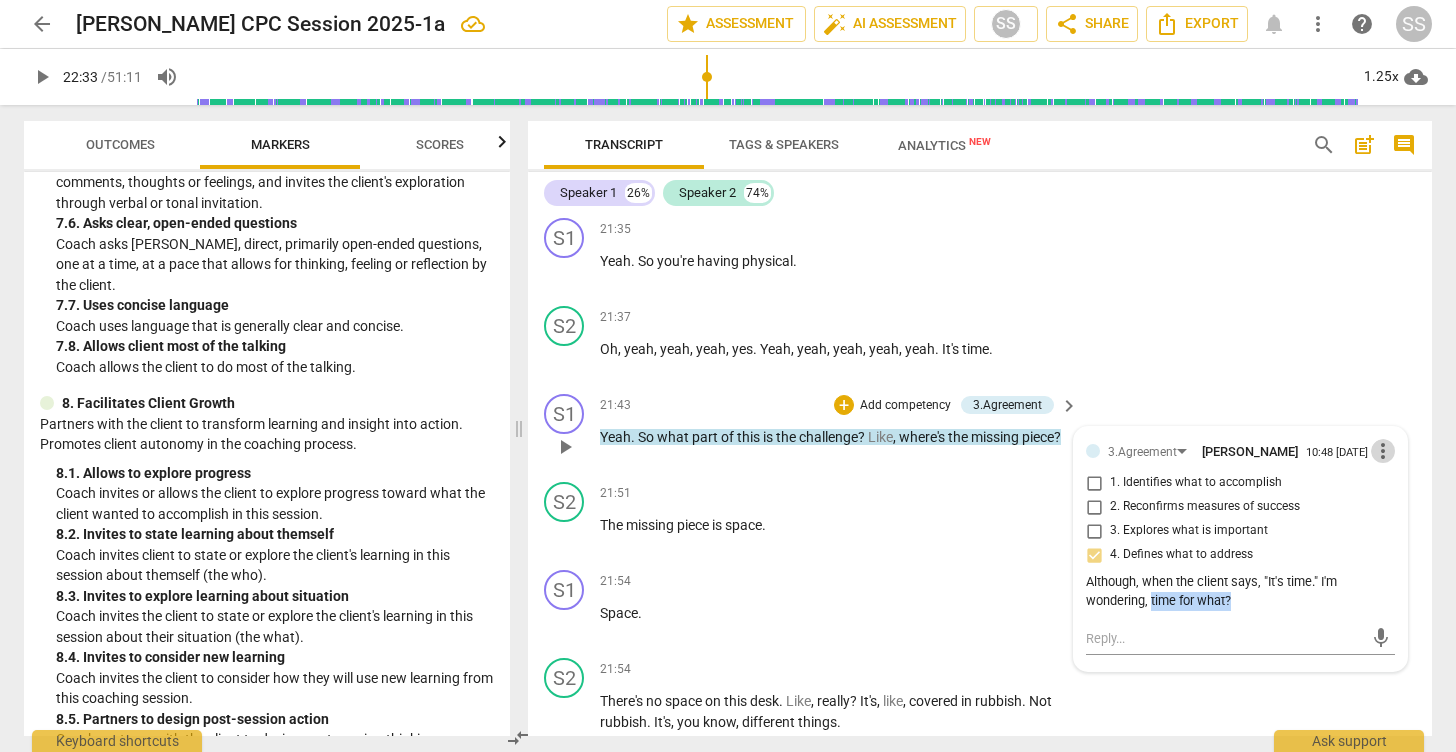 click on "more_vert" at bounding box center [1383, 451] 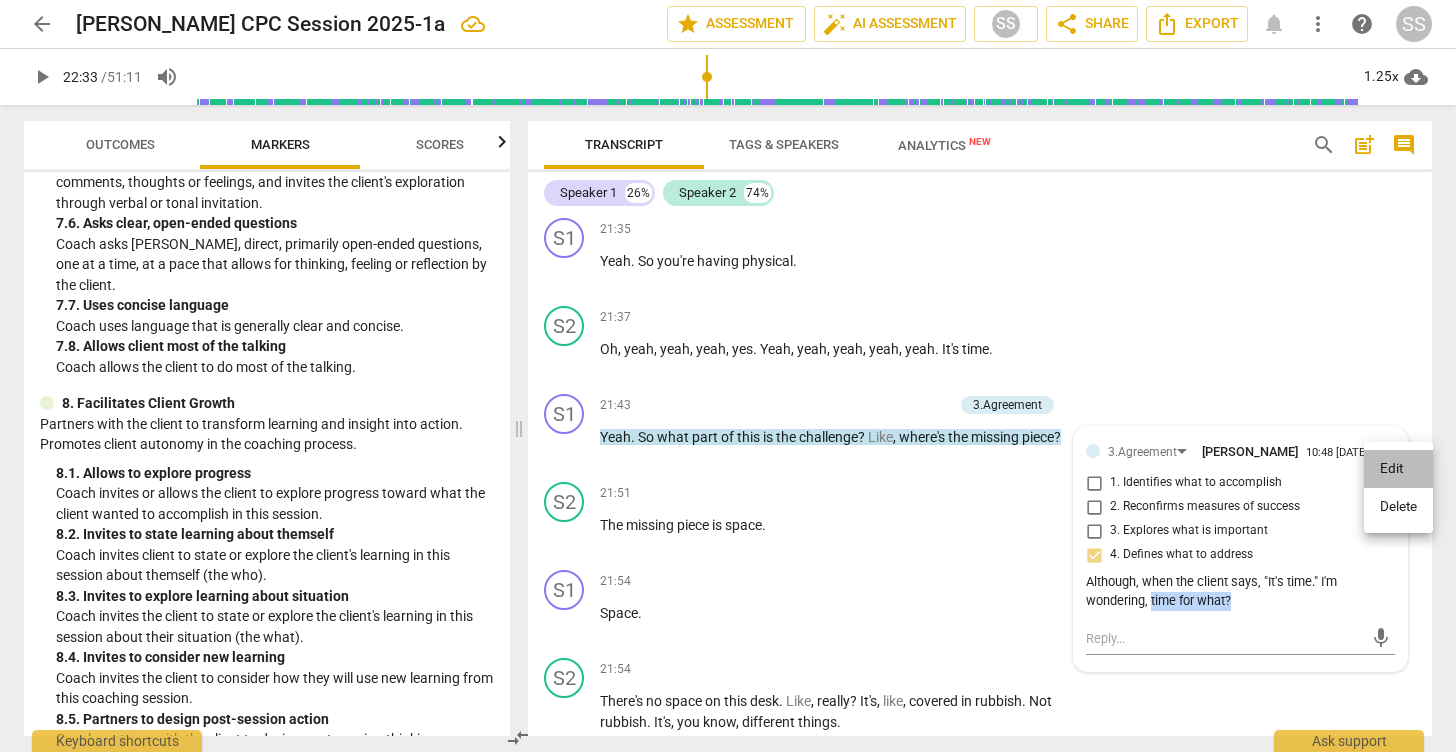 click on "Edit" at bounding box center (1398, 469) 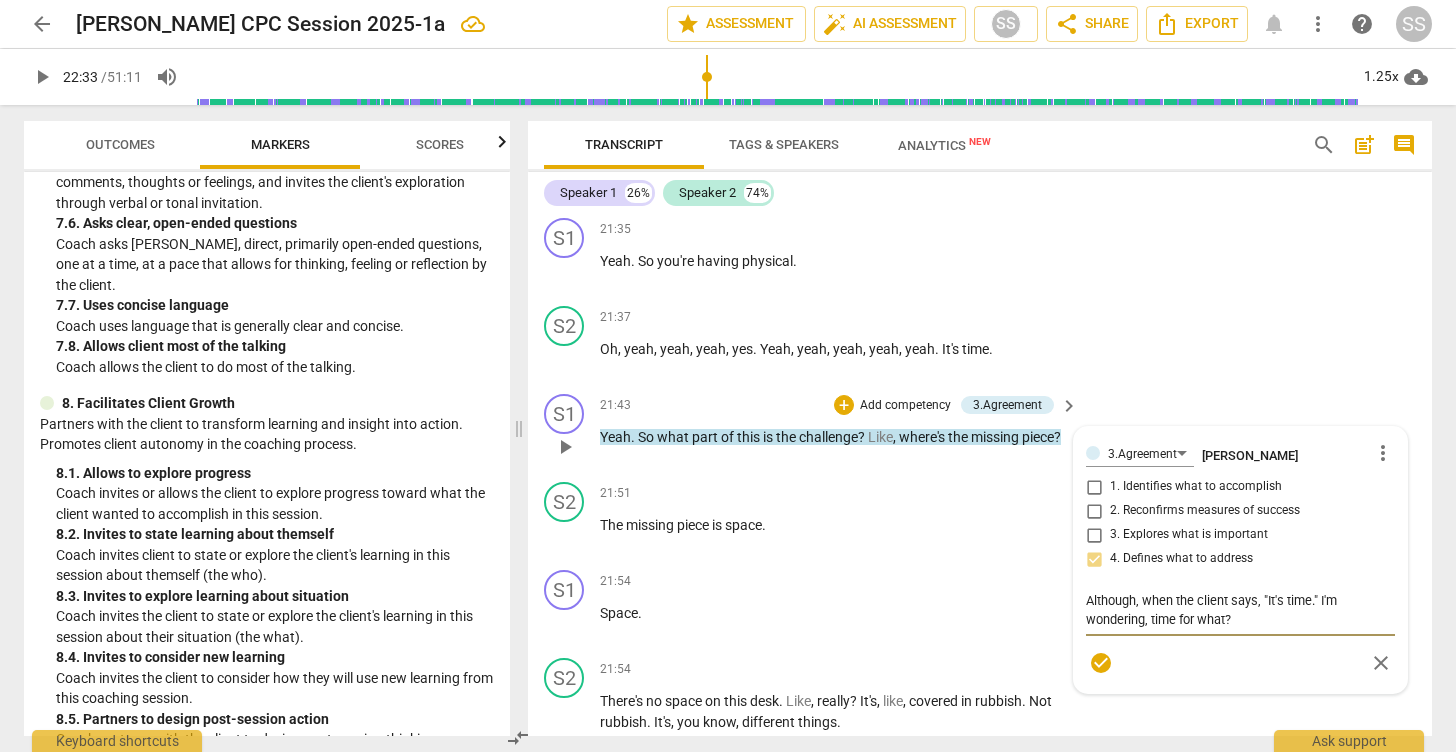scroll, scrollTop: 10452, scrollLeft: 0, axis: vertical 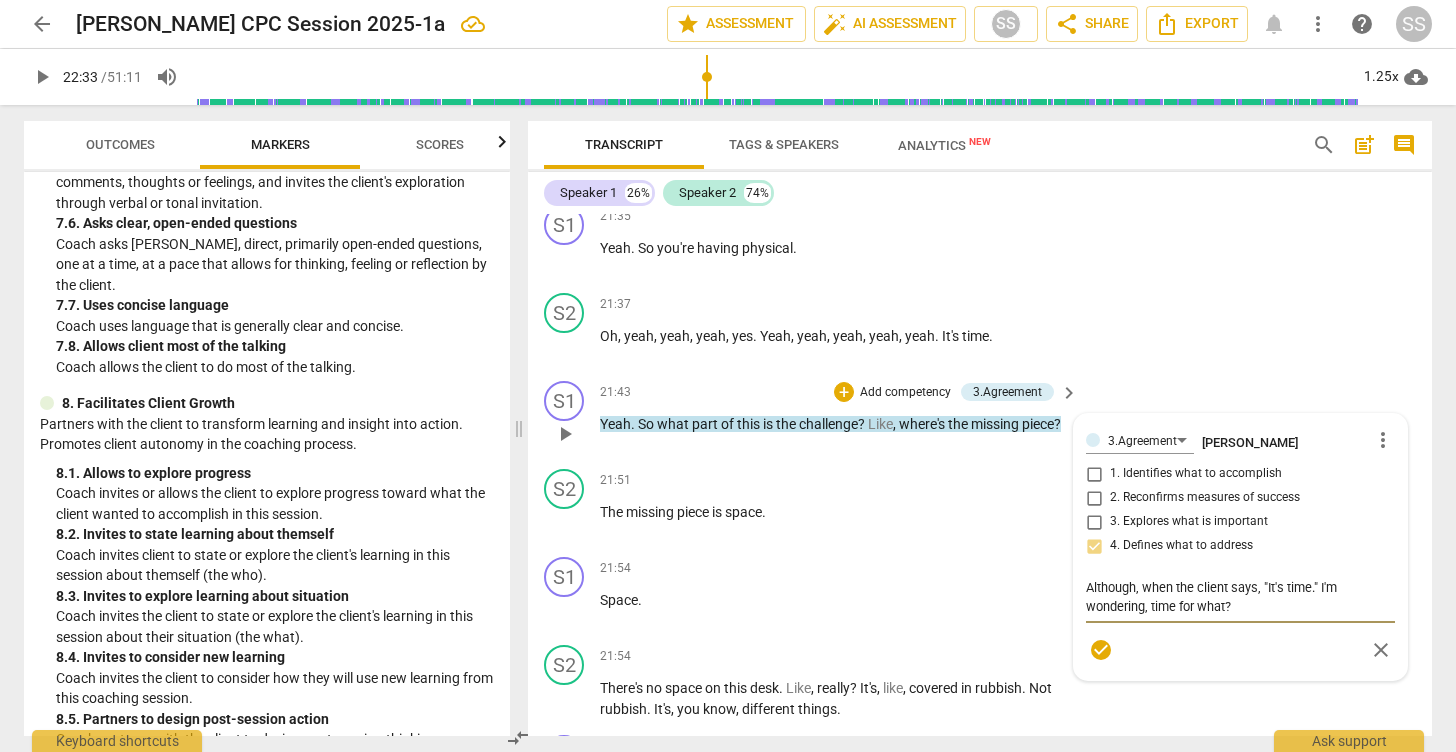 drag, startPoint x: 1235, startPoint y: 624, endPoint x: 1149, endPoint y: 631, distance: 86.28442 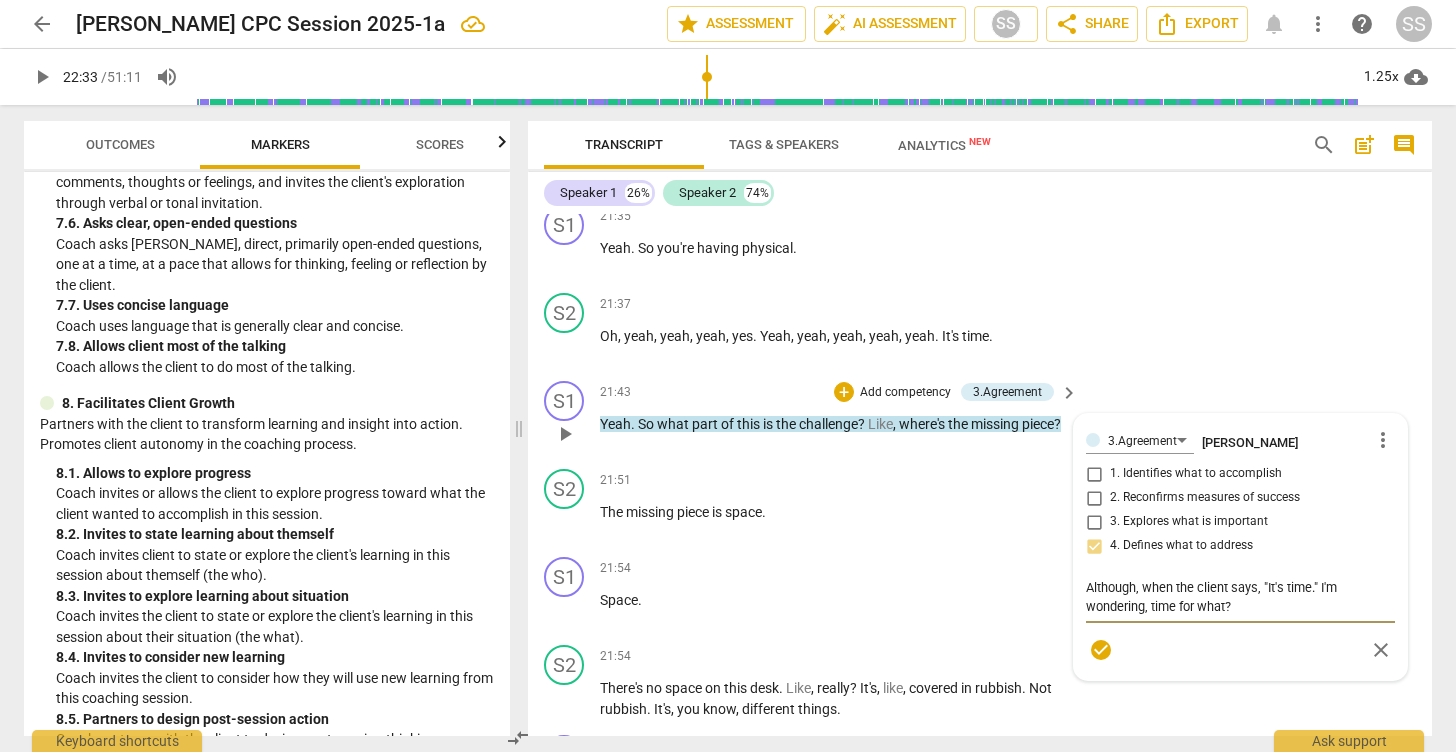 click on "Although, when the client says, "It's time." I'm wondering, time for what?" at bounding box center (1240, 597) 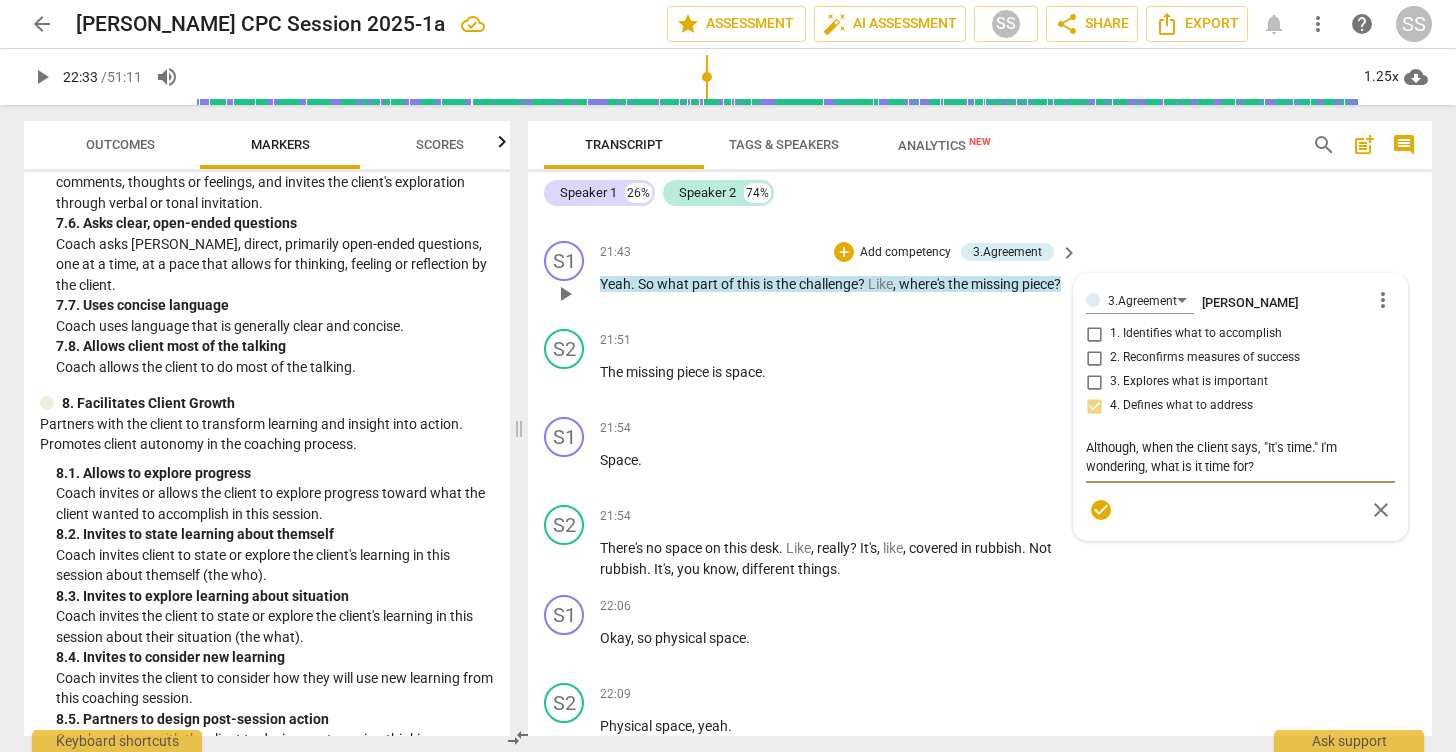 scroll, scrollTop: 10605, scrollLeft: 0, axis: vertical 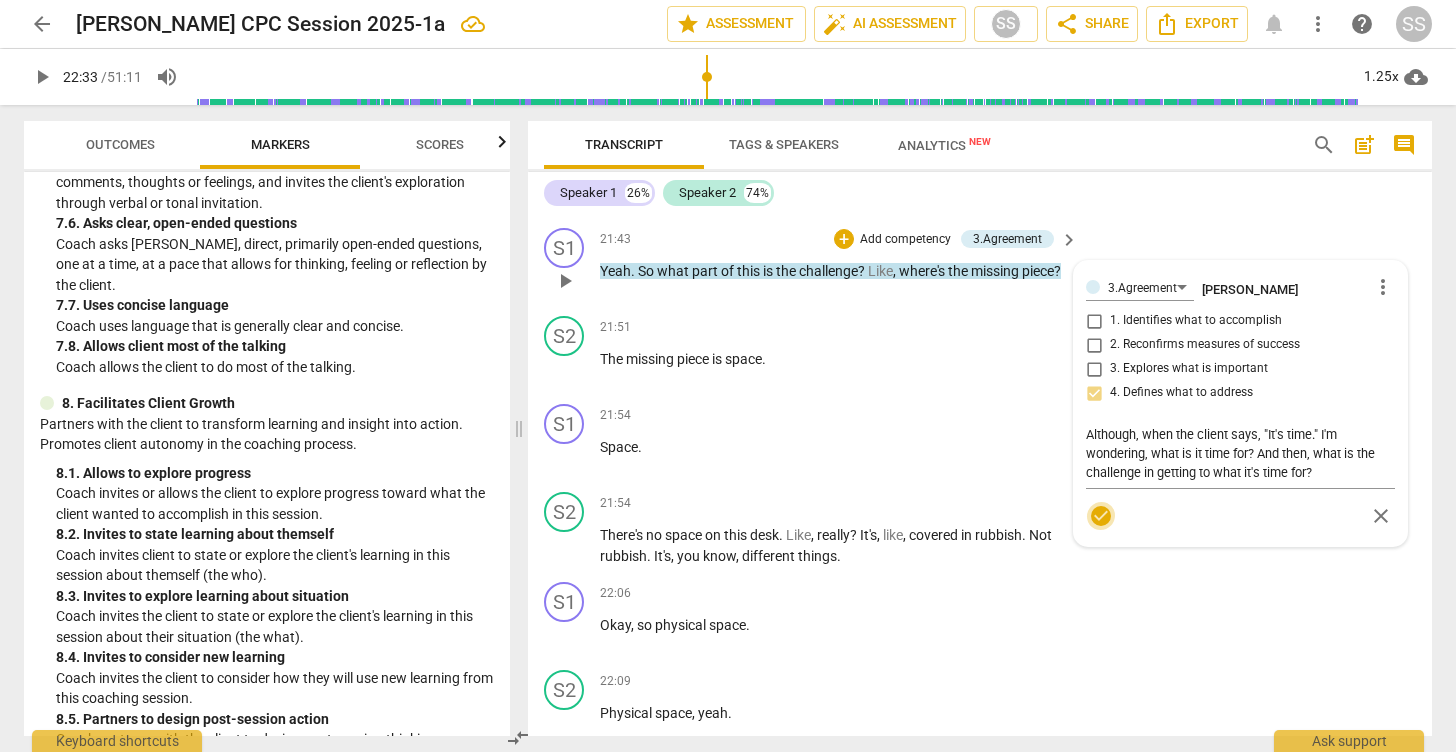 click on "check_circle" at bounding box center [1101, 516] 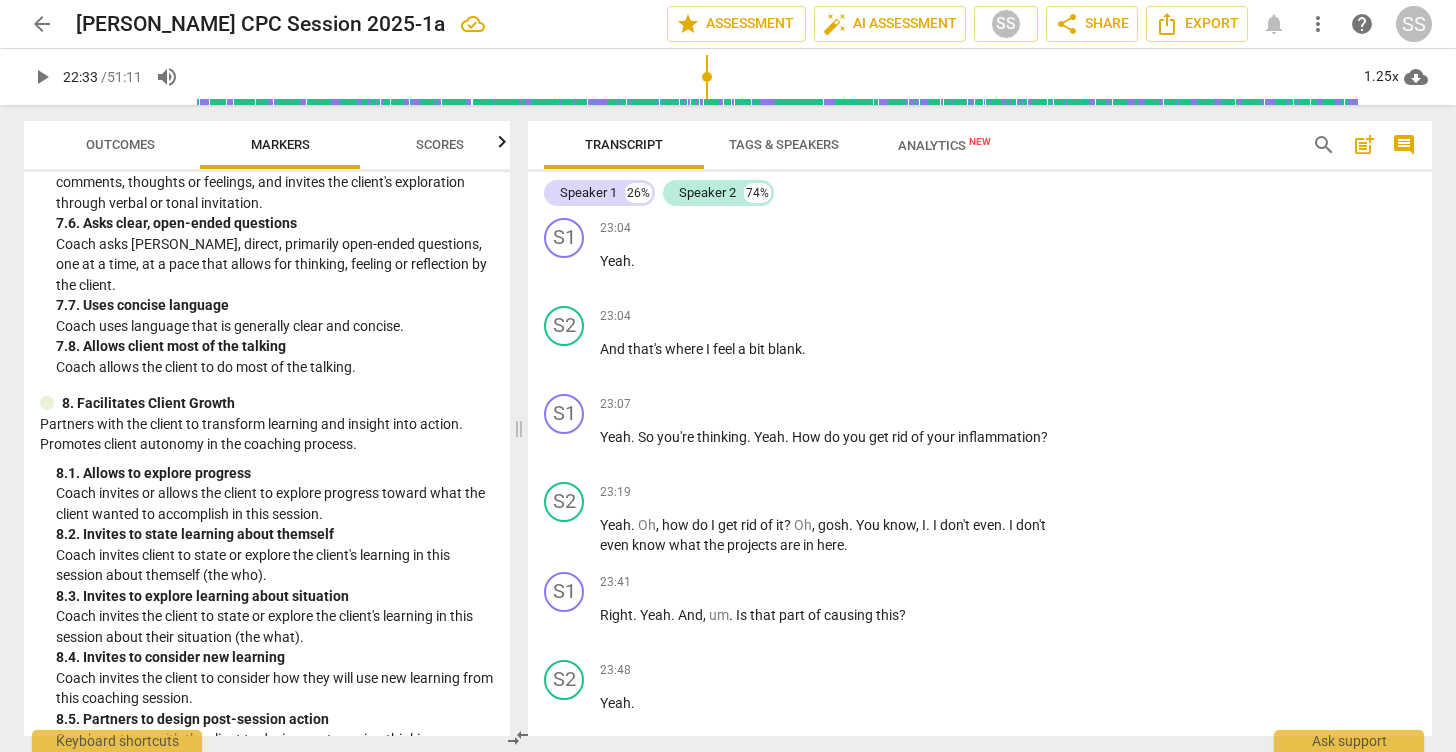 scroll, scrollTop: 11784, scrollLeft: 0, axis: vertical 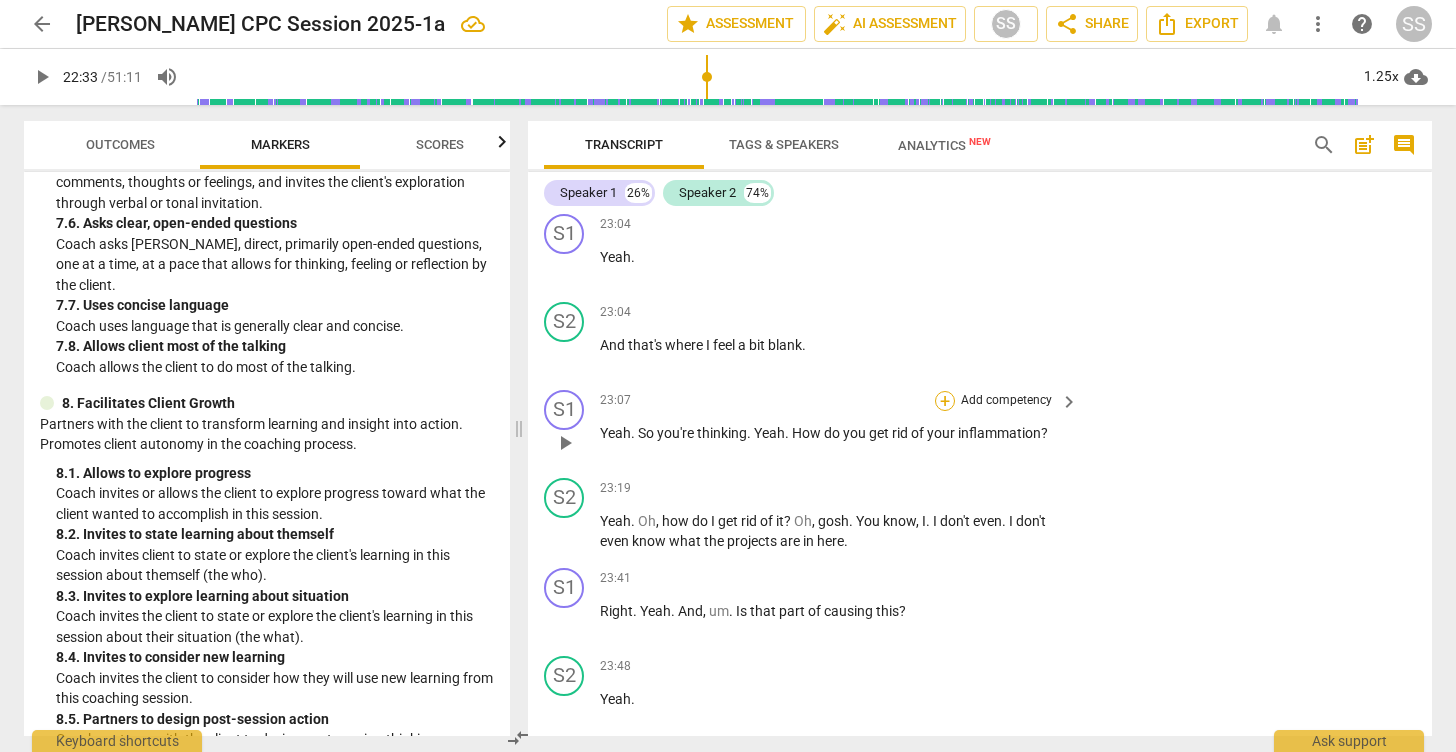click on "+" at bounding box center (945, 401) 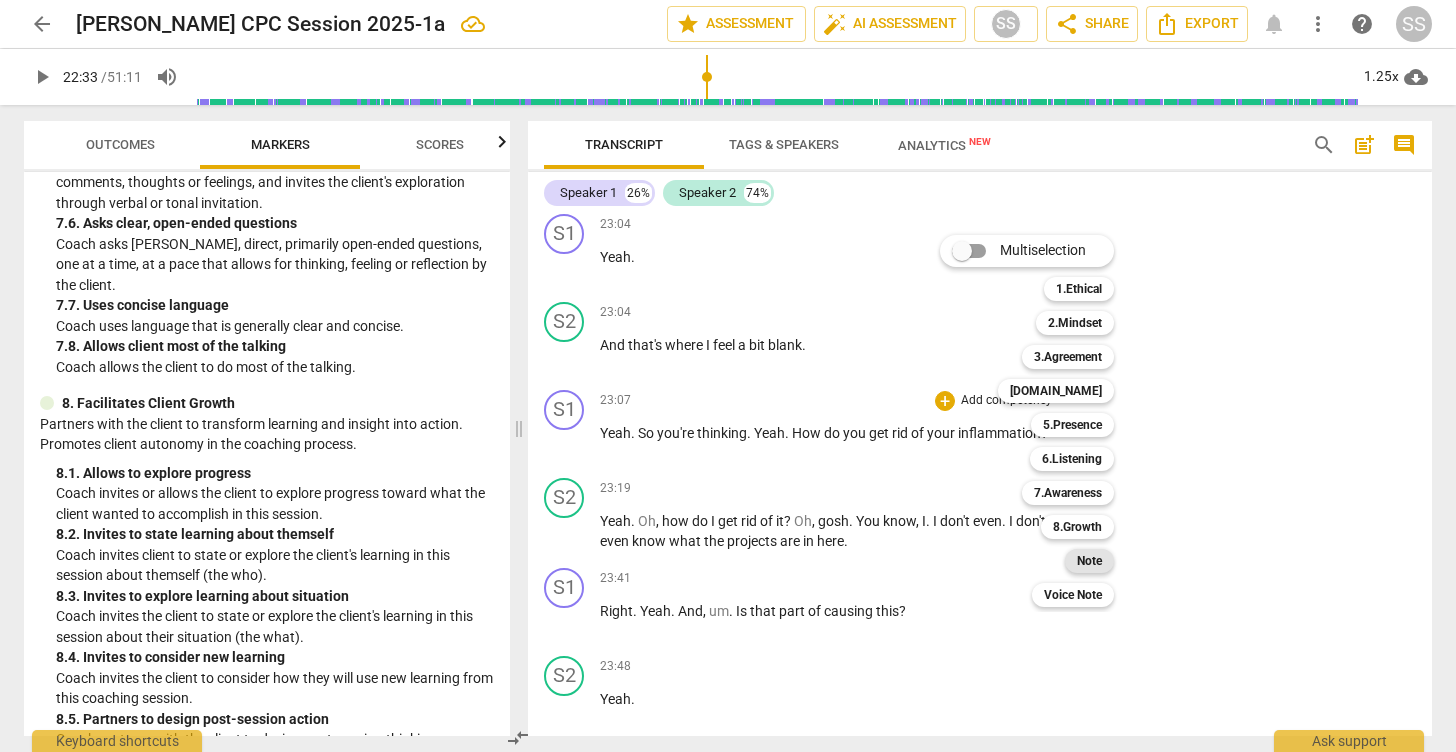 click on "Note" at bounding box center (1089, 561) 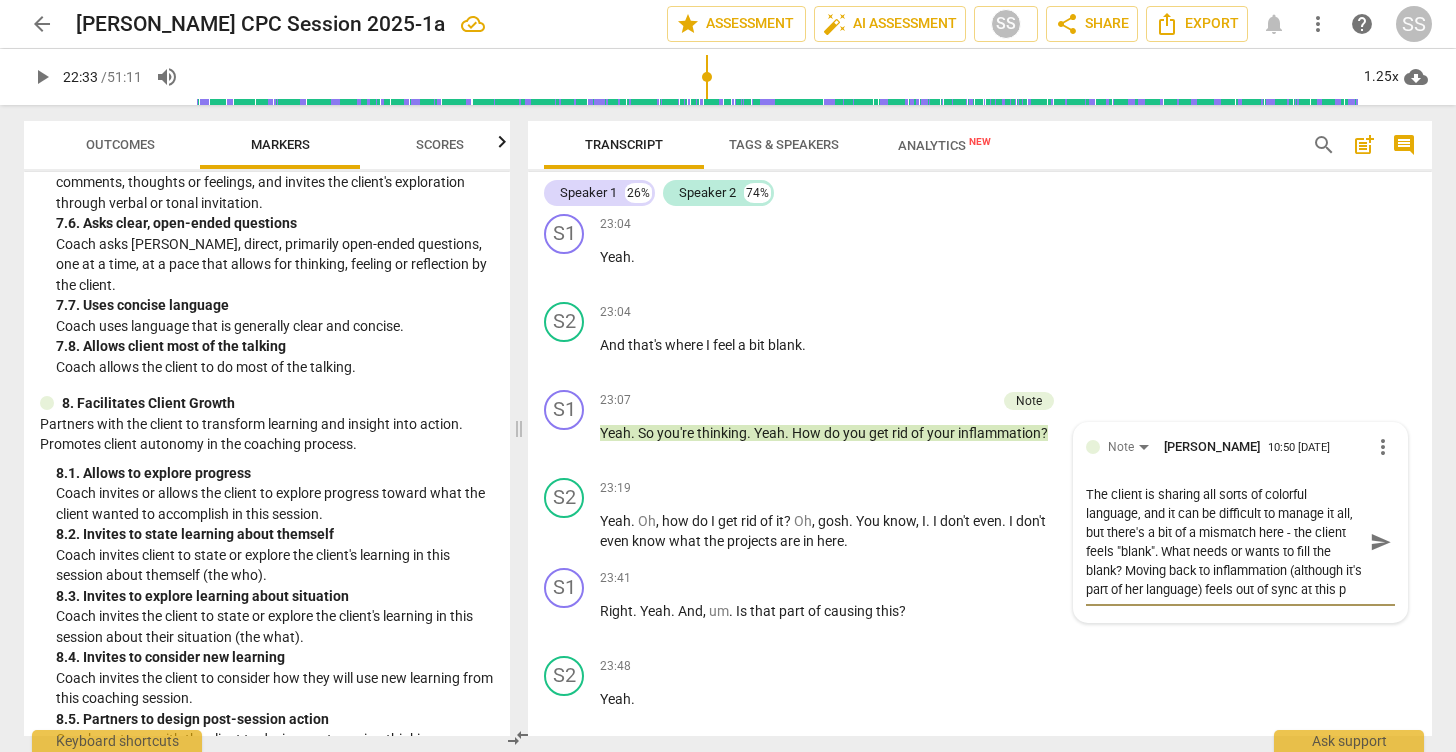 scroll, scrollTop: 17, scrollLeft: 0, axis: vertical 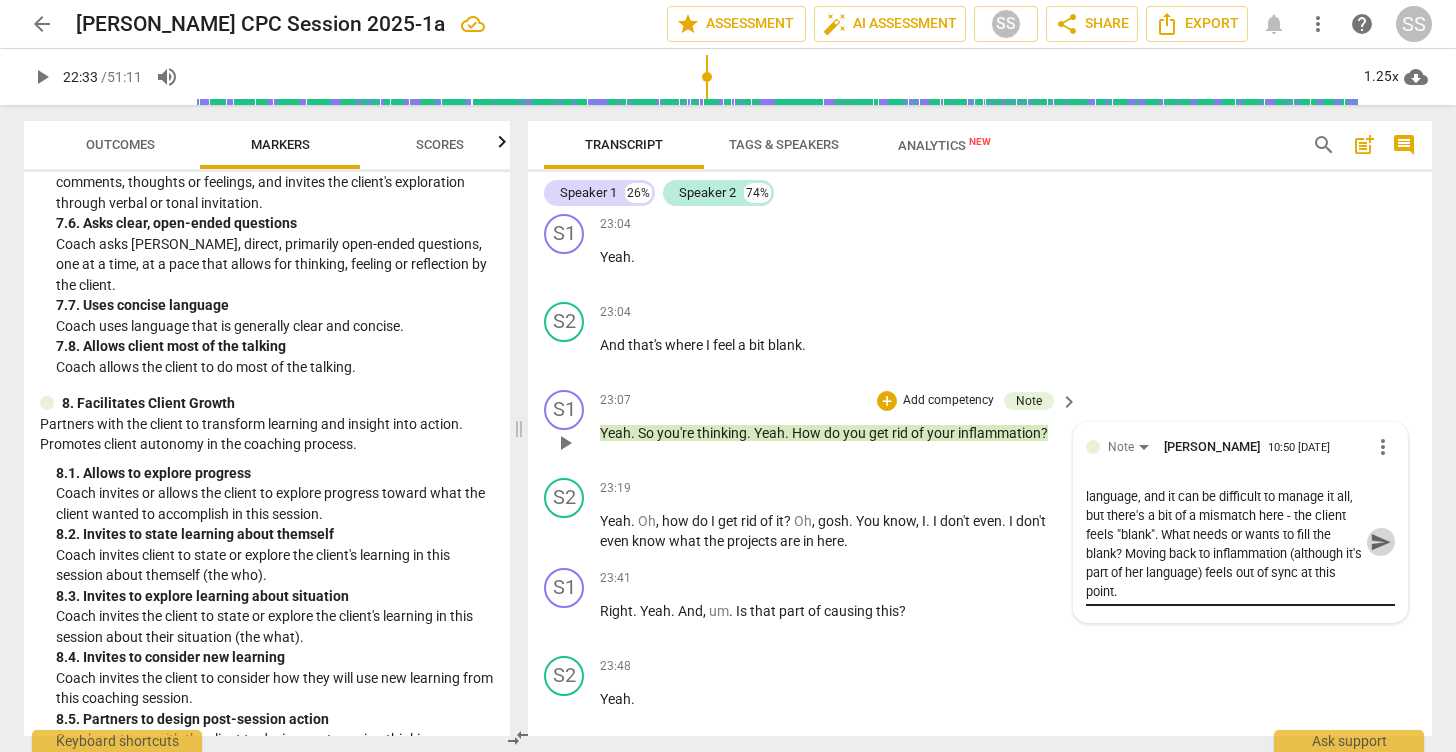 click on "send" at bounding box center (1381, 542) 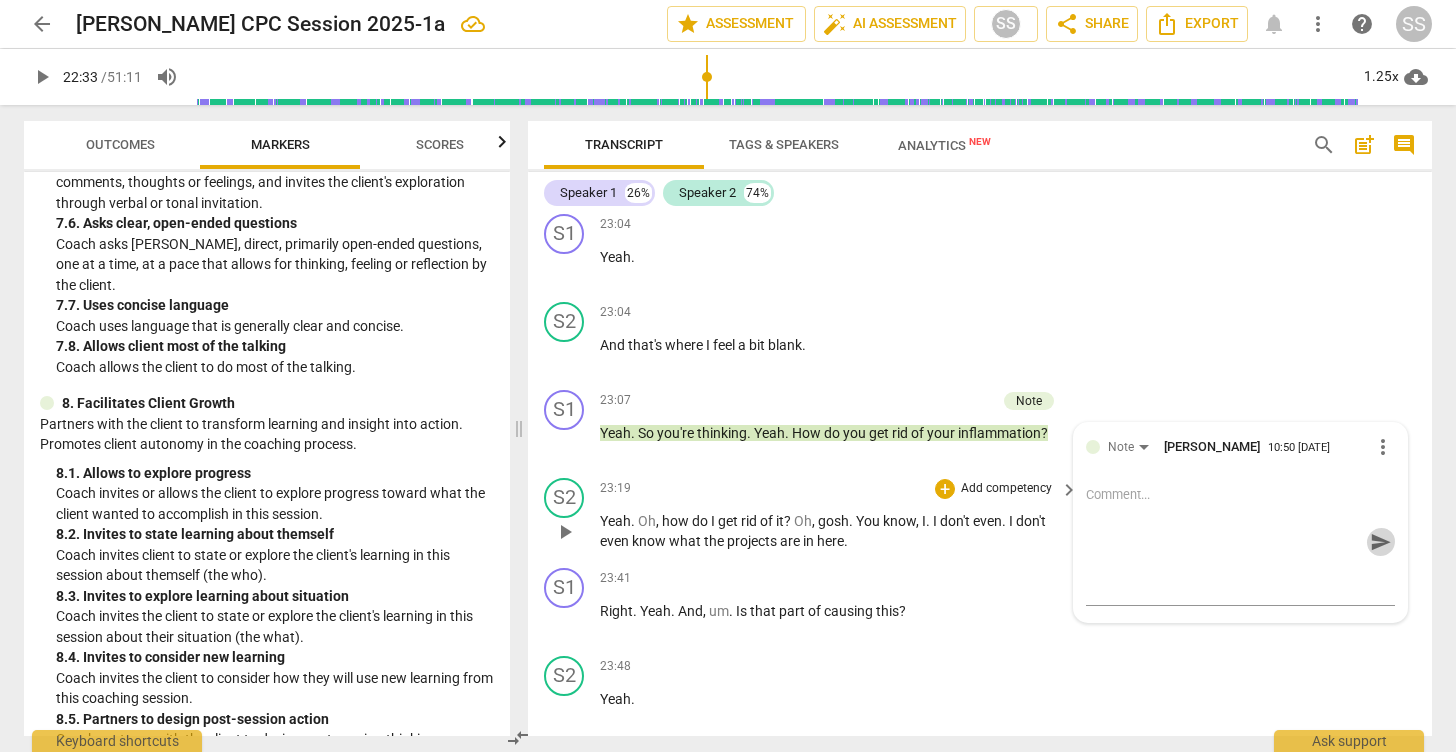 scroll, scrollTop: 0, scrollLeft: 0, axis: both 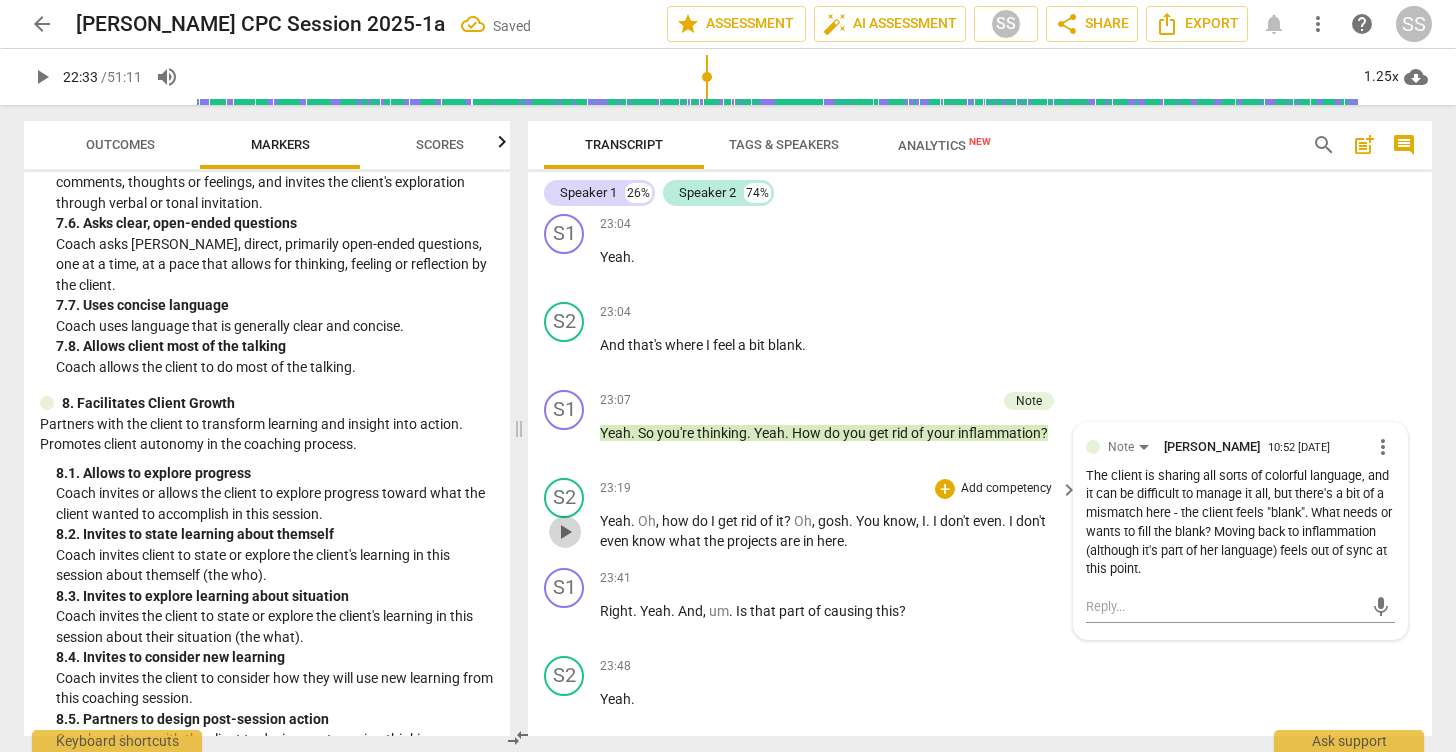 click on "play_arrow" at bounding box center [565, 532] 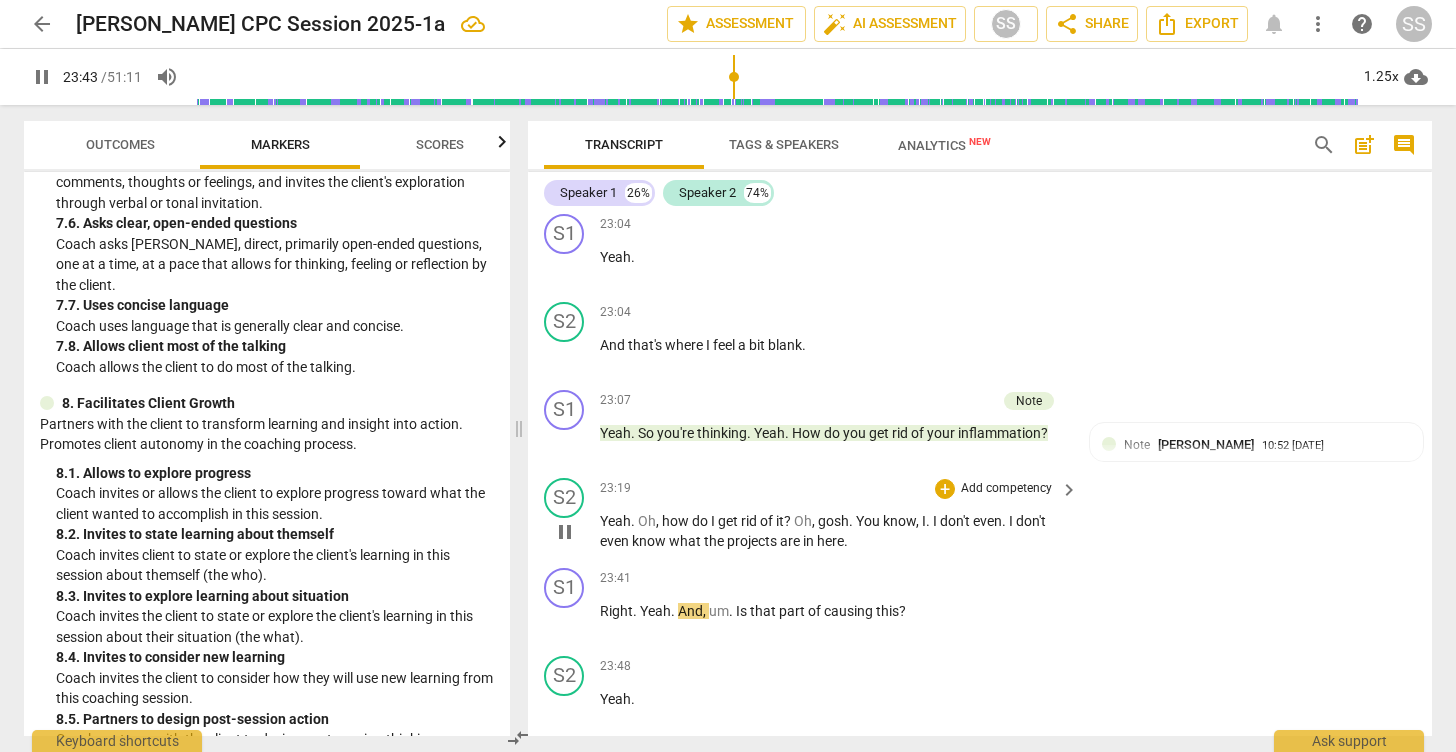 click on "pause" at bounding box center [565, 532] 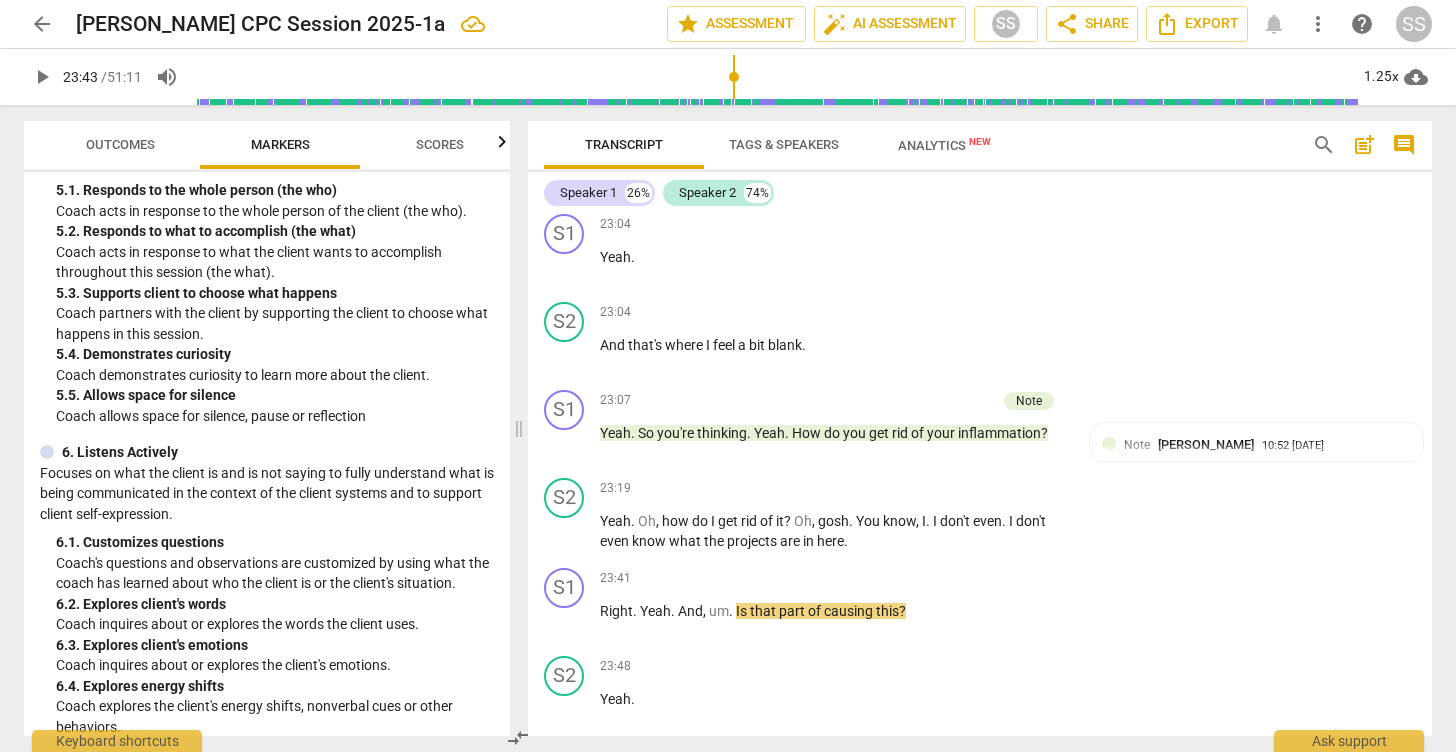 scroll, scrollTop: 1140, scrollLeft: 0, axis: vertical 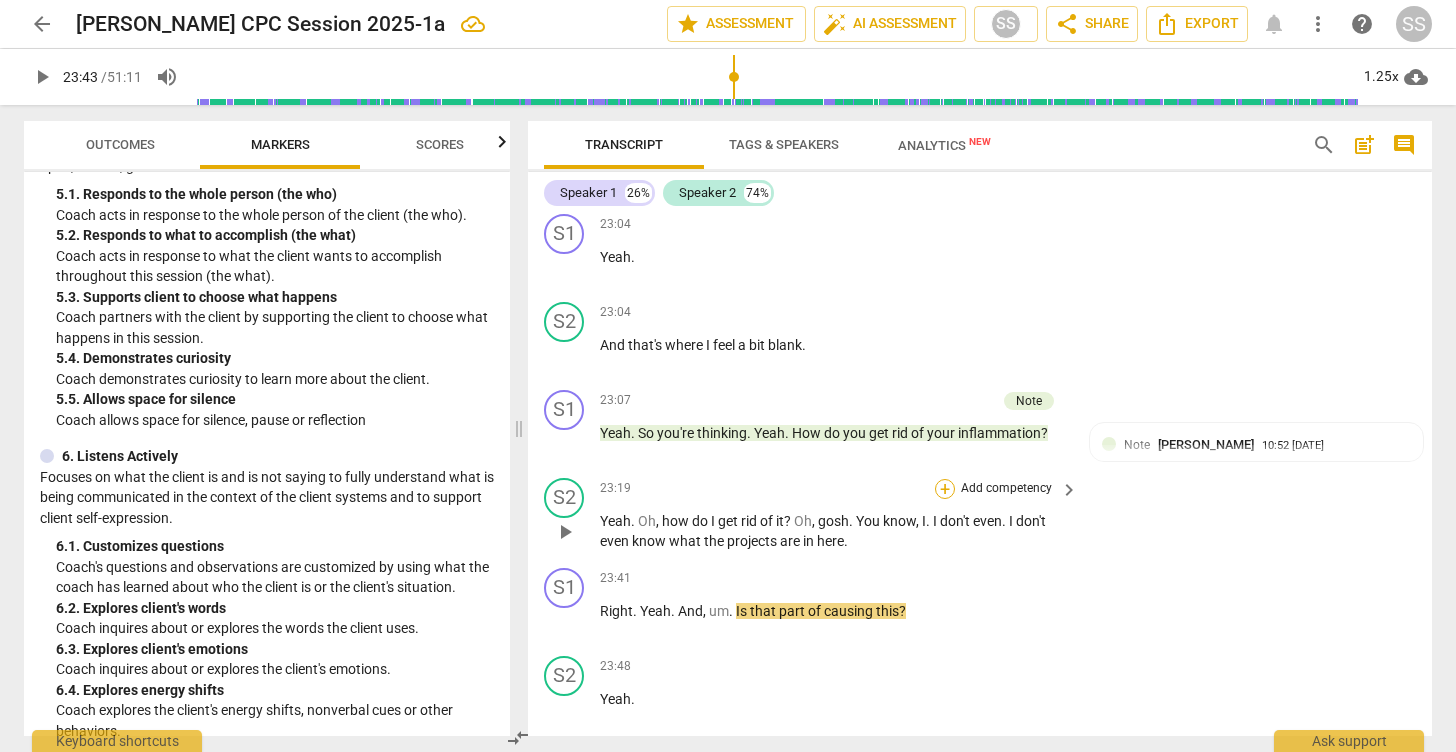 click on "+" at bounding box center (945, 489) 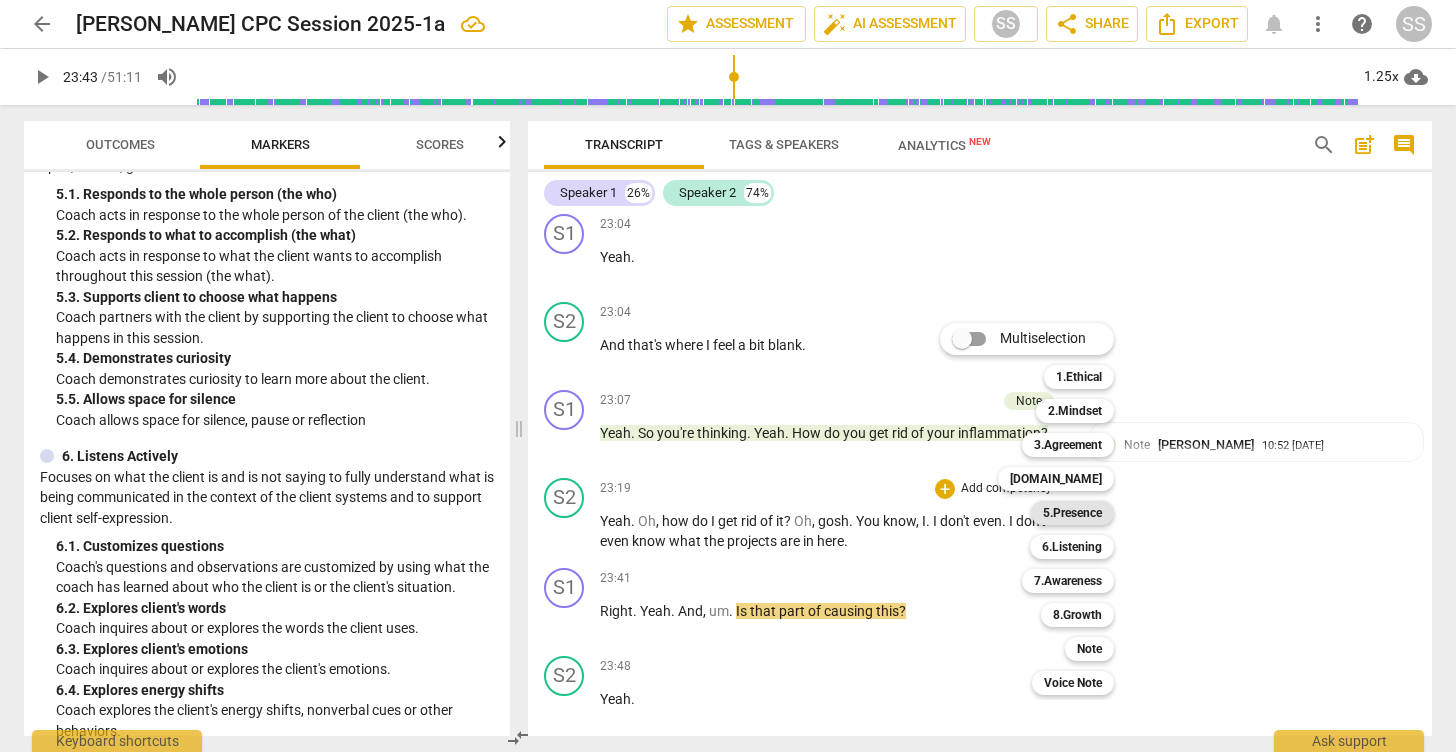 click on "5.Presence" at bounding box center (1072, 513) 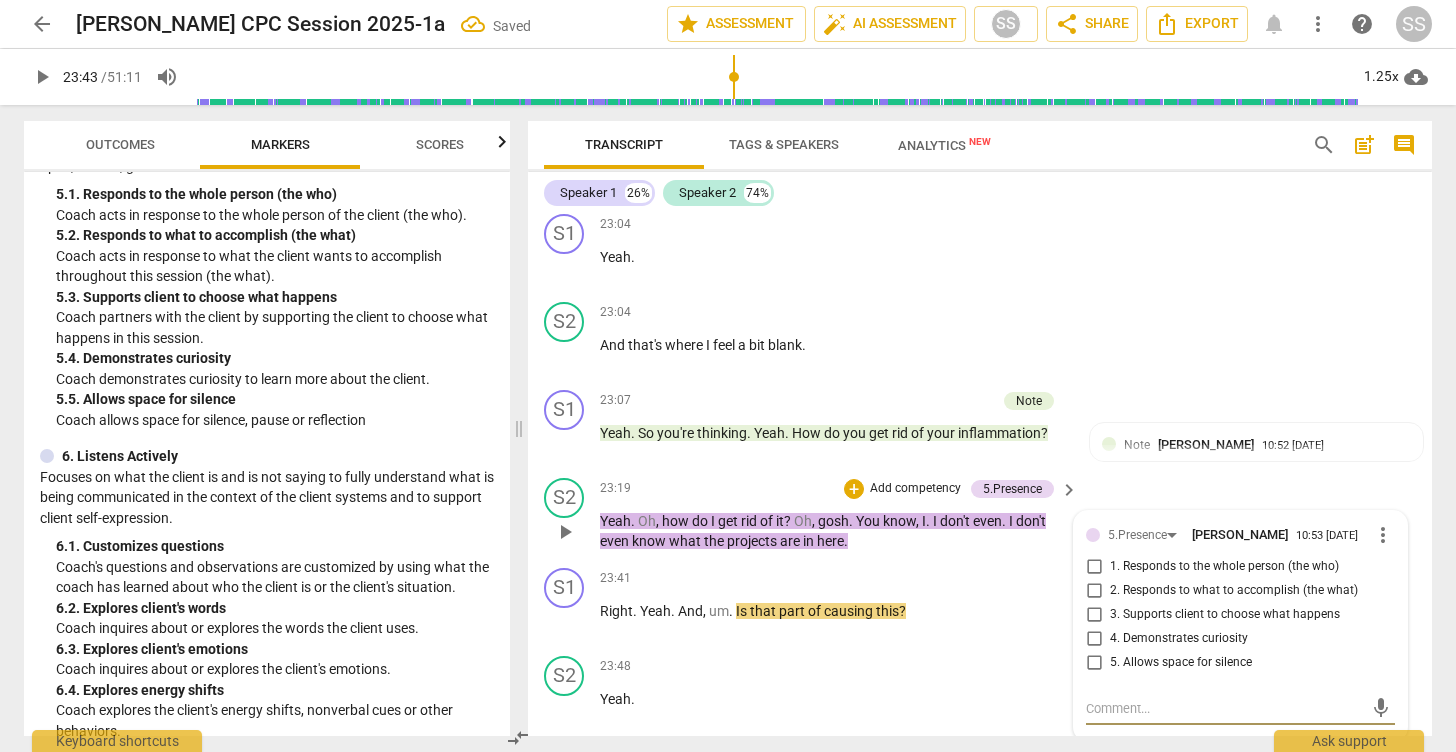 click on "5. Allows space for silence" at bounding box center [1094, 663] 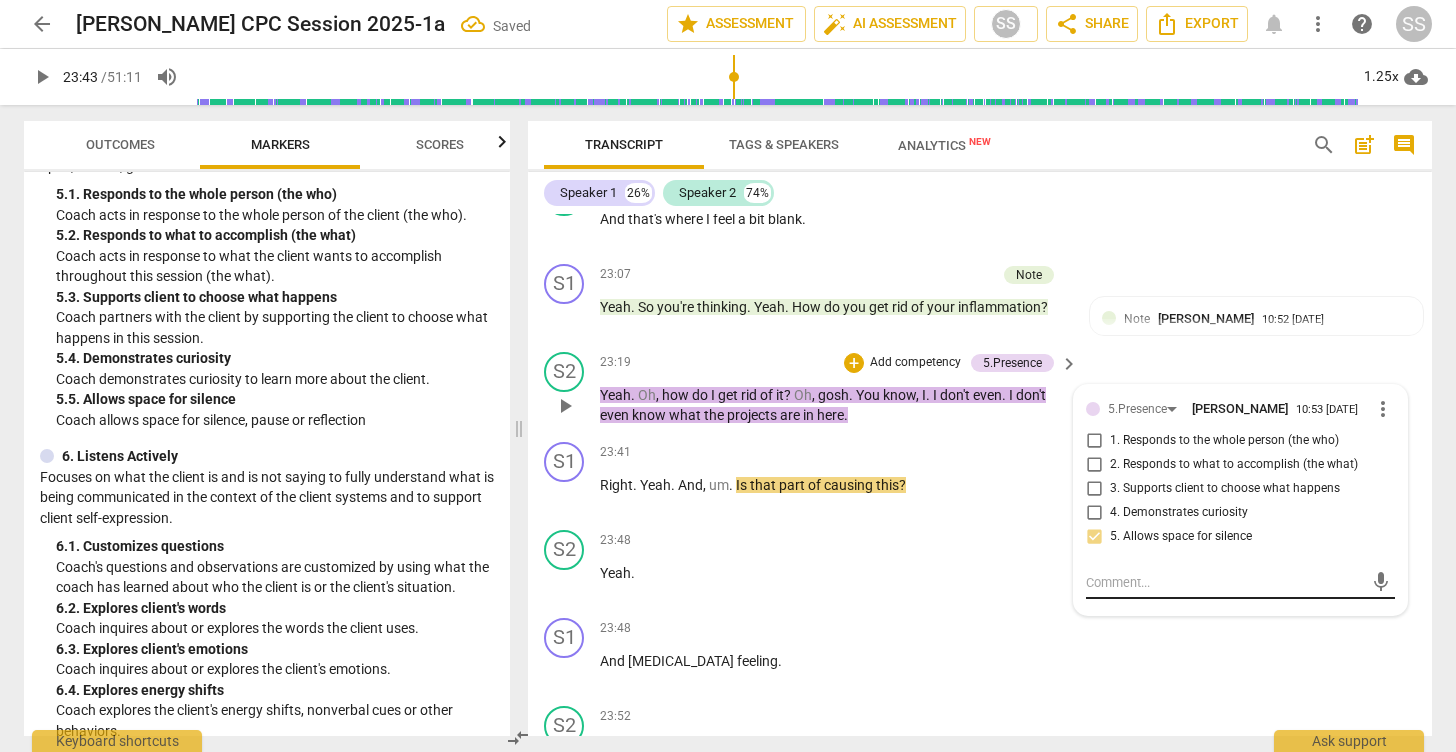 scroll, scrollTop: 11948, scrollLeft: 0, axis: vertical 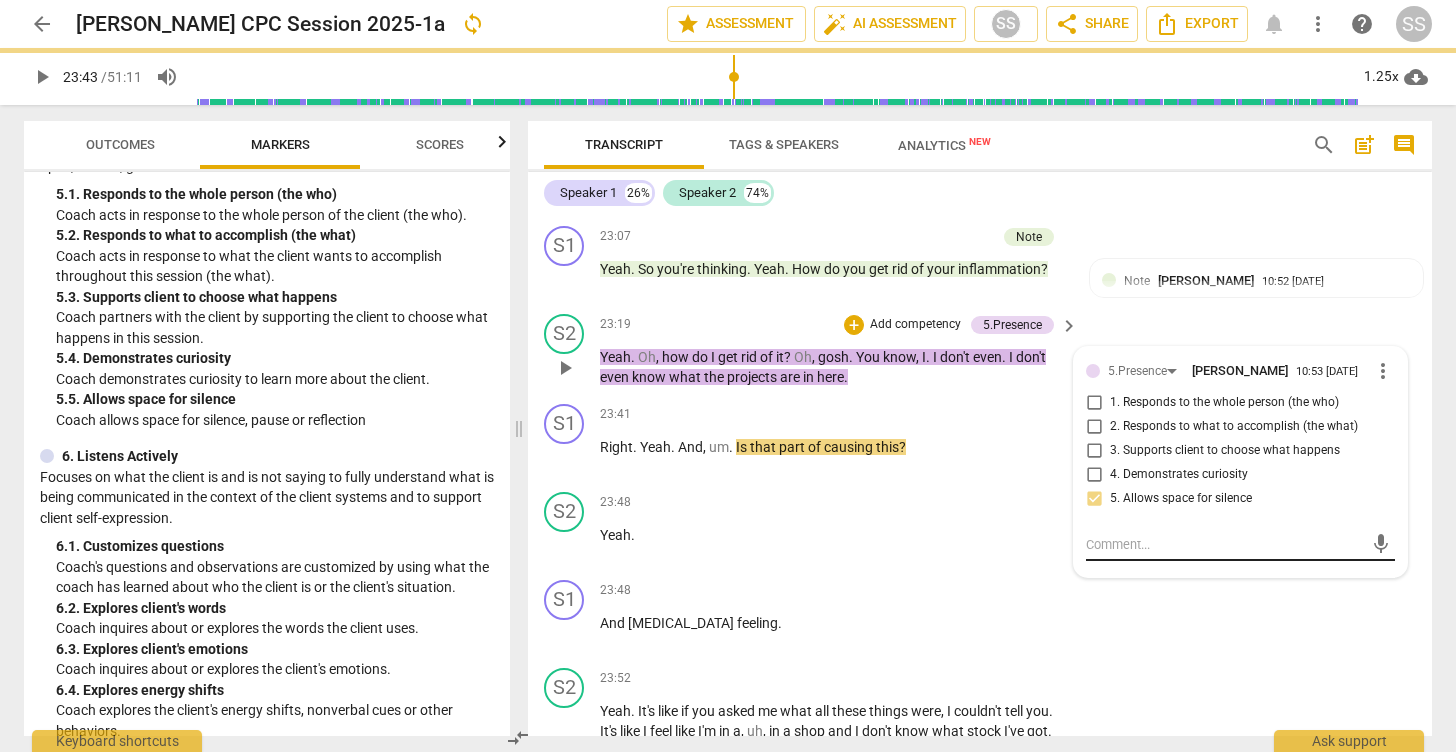 click on "mic" at bounding box center [1240, 545] 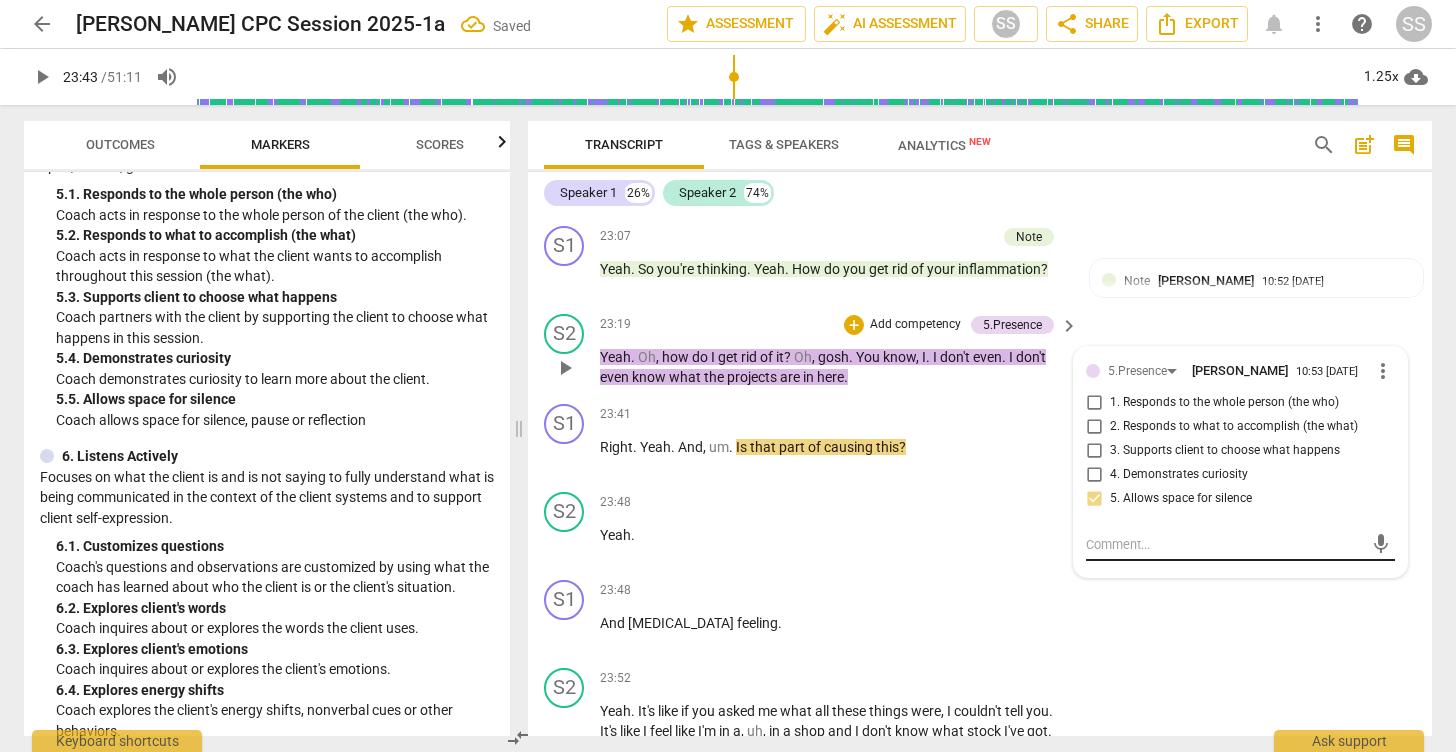 click at bounding box center [1224, 544] 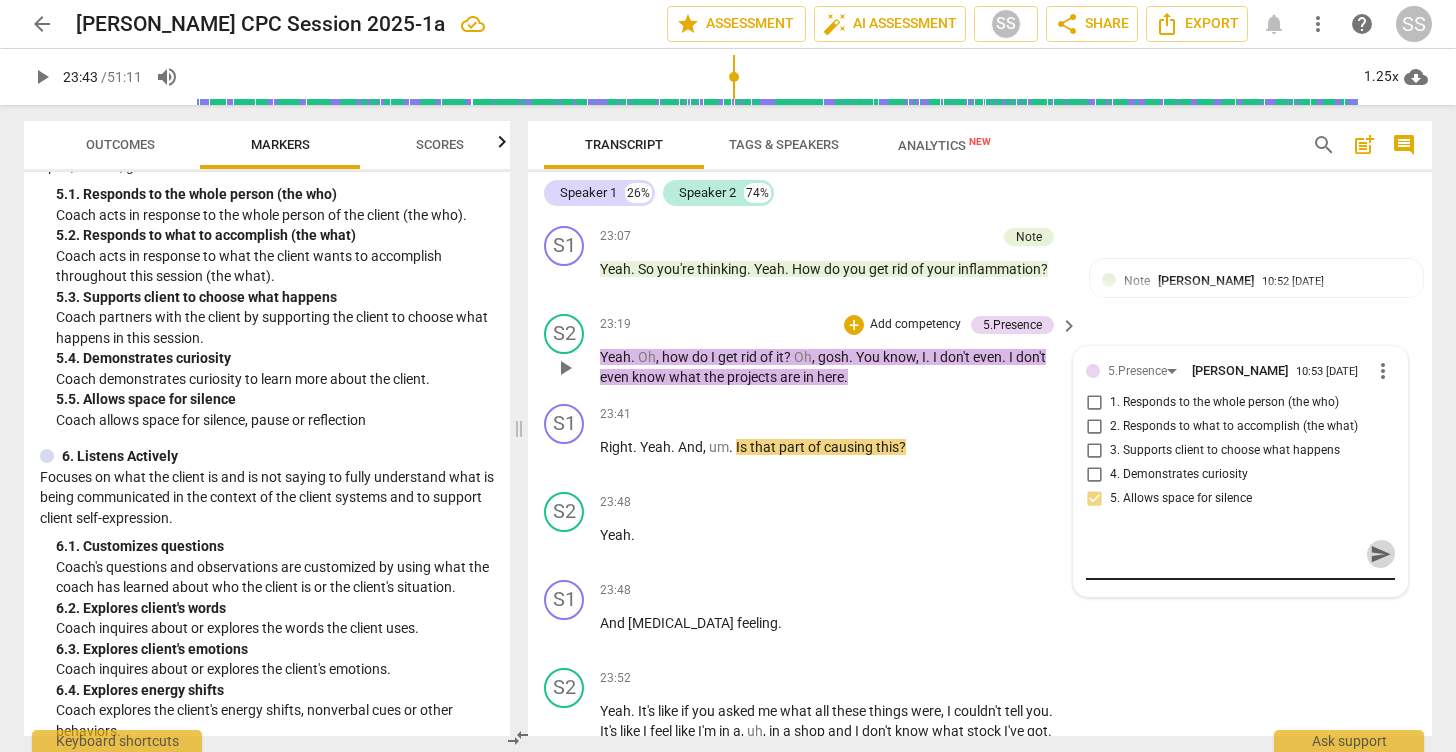 click on "send" at bounding box center (1381, 554) 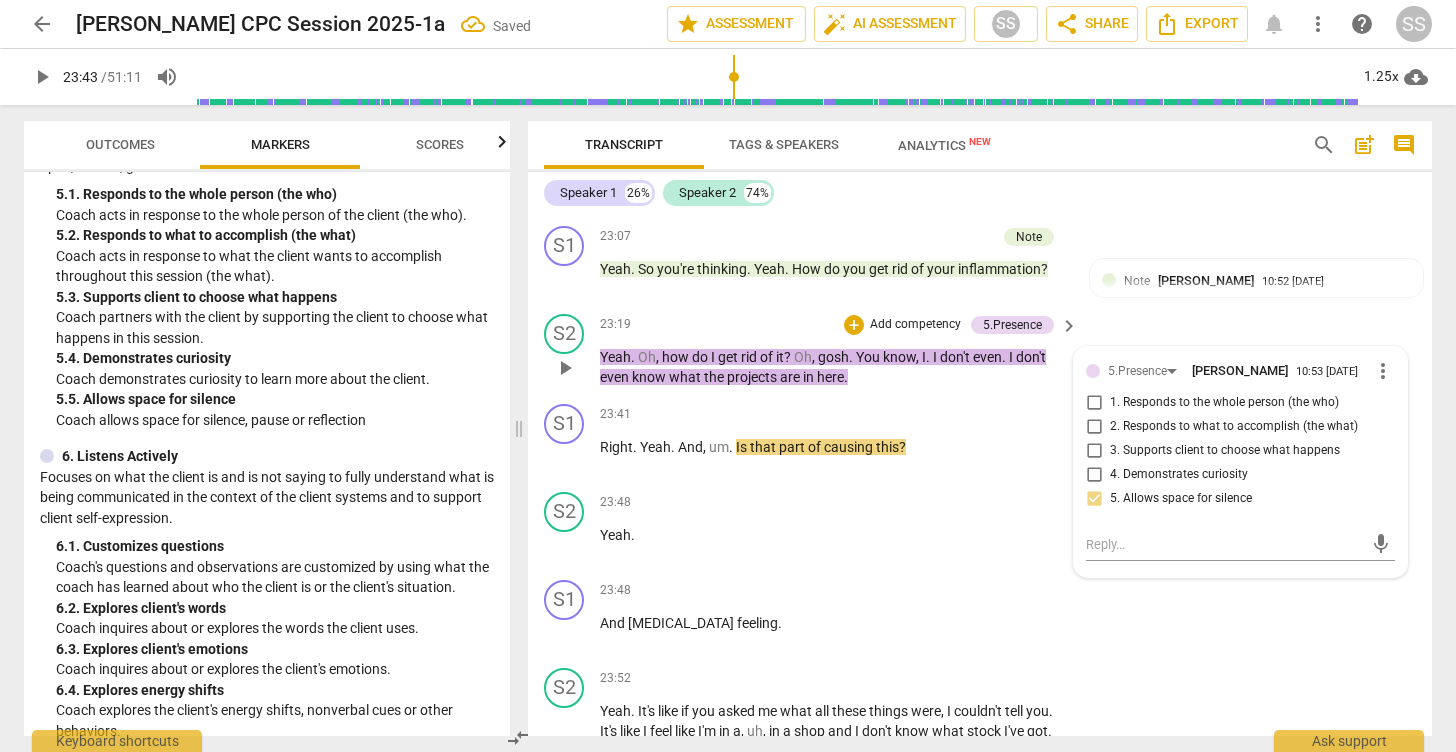 click on "Yeah .   Oh ,   how   do   I   get   rid   of   it ?   Oh ,   gosh .   You   know ,   I .   I   don't   even .   I   don't   even   know   what   the   projects   are   in   here ." at bounding box center (834, 367) 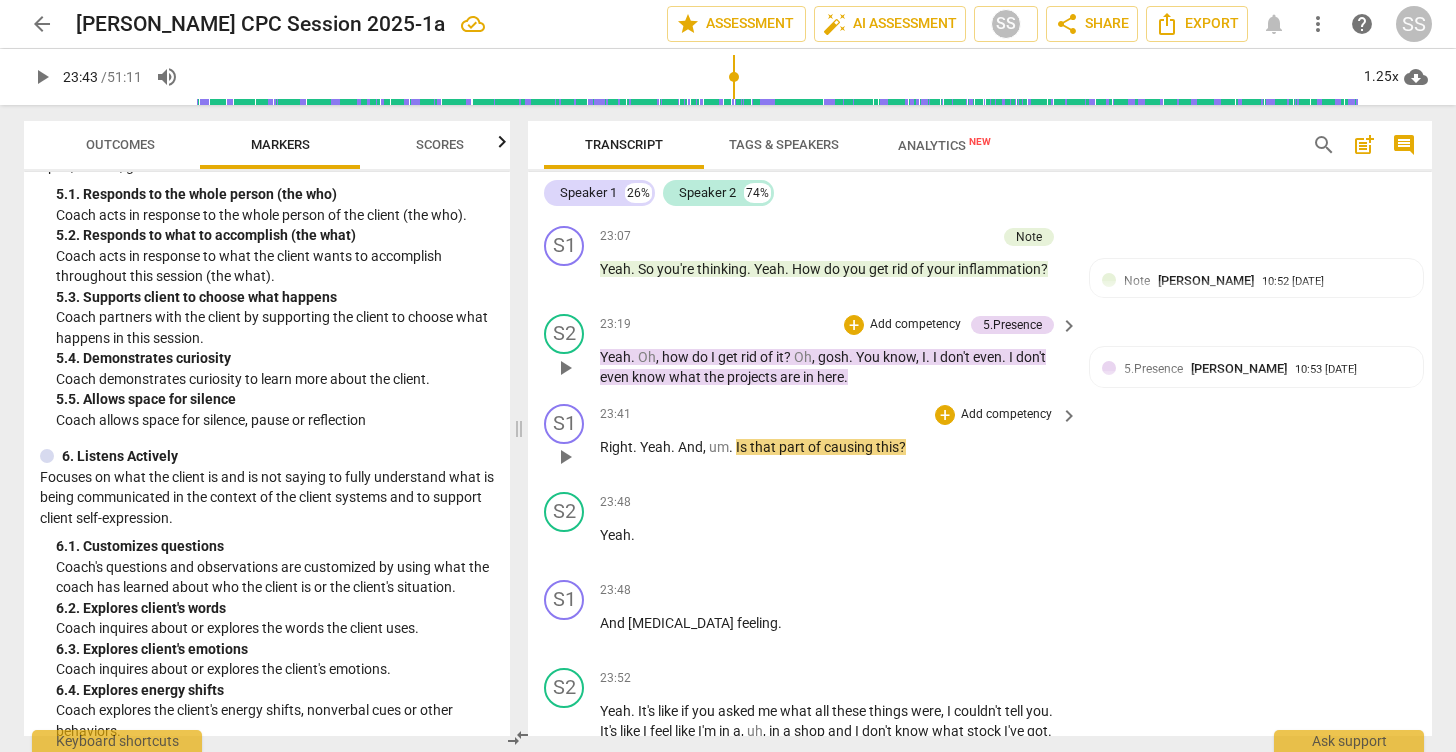 click on "play_arrow" at bounding box center (565, 457) 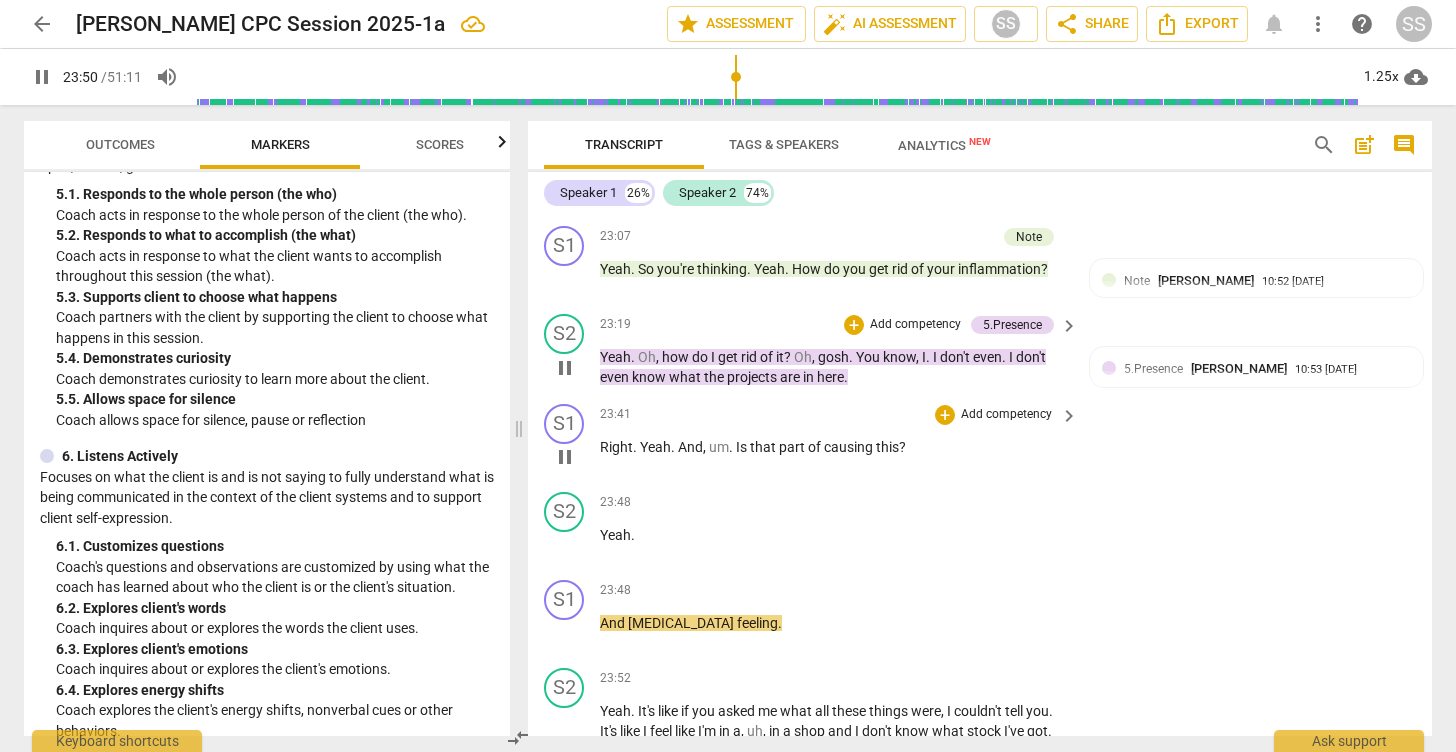 click on "pause" at bounding box center (565, 457) 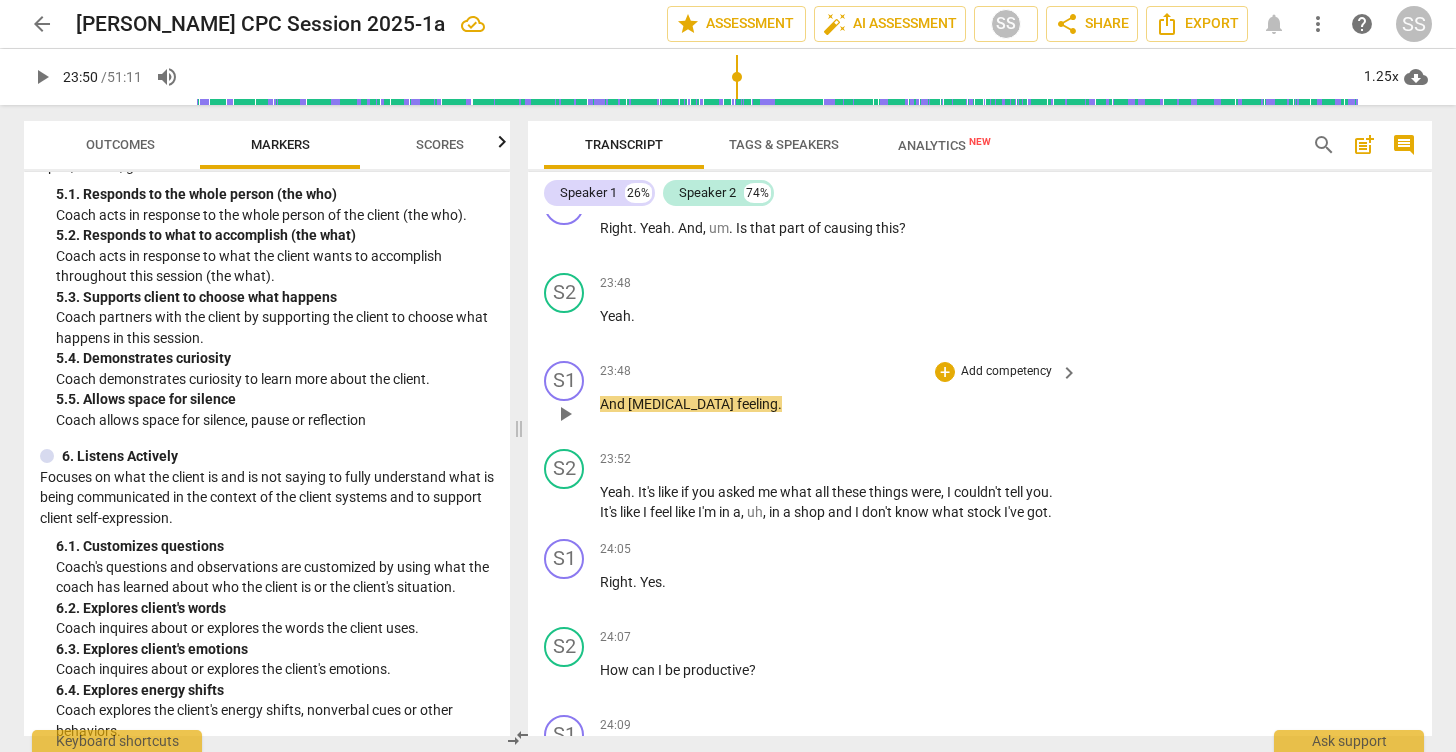 scroll, scrollTop: 12177, scrollLeft: 0, axis: vertical 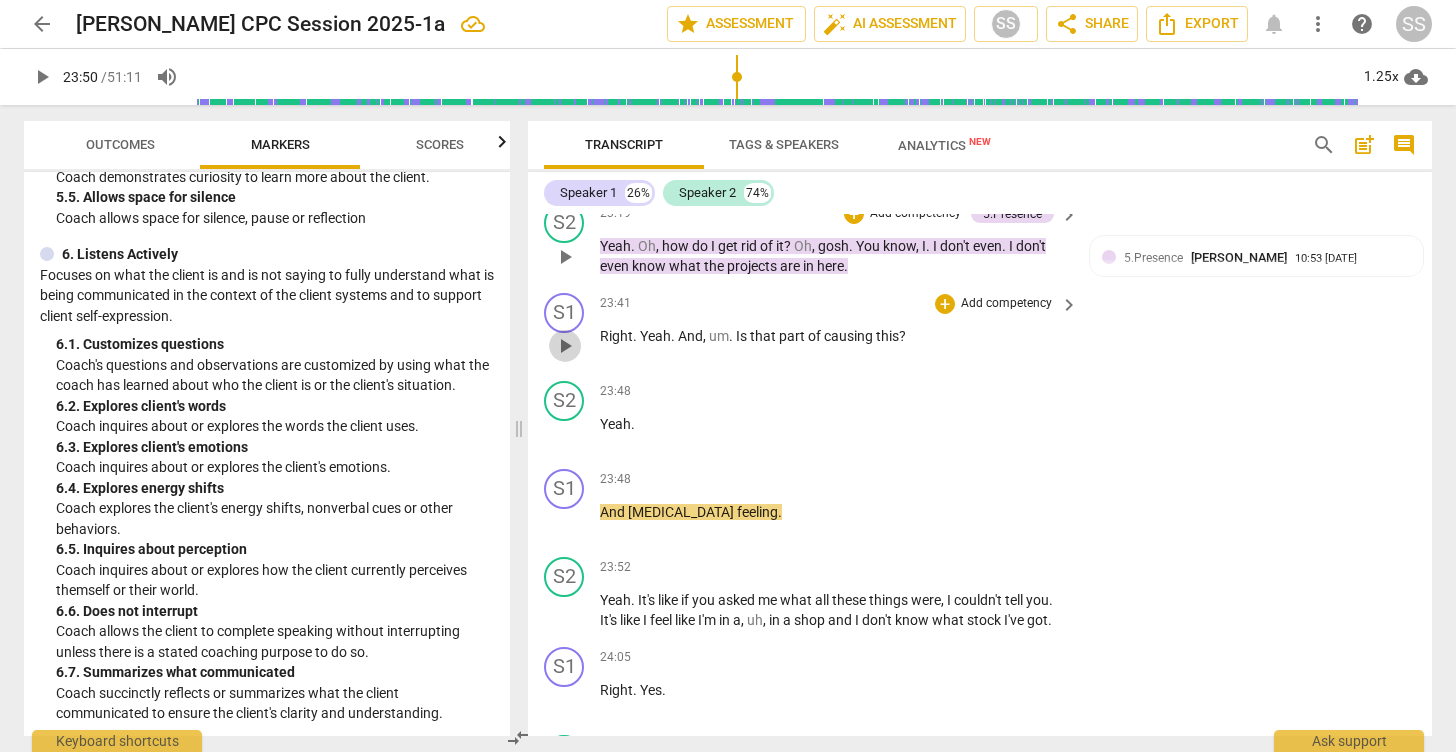 click on "play_arrow" at bounding box center [565, 346] 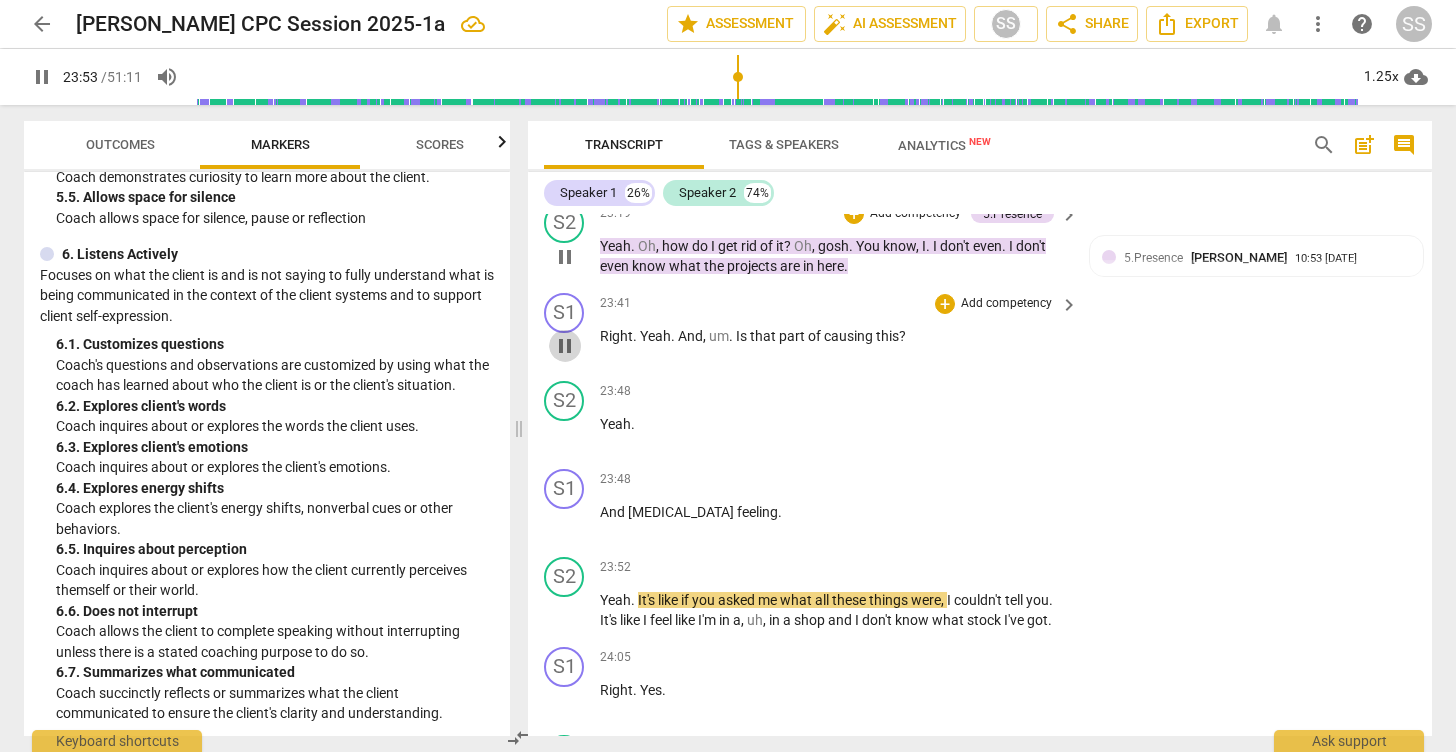 click on "pause" at bounding box center [565, 346] 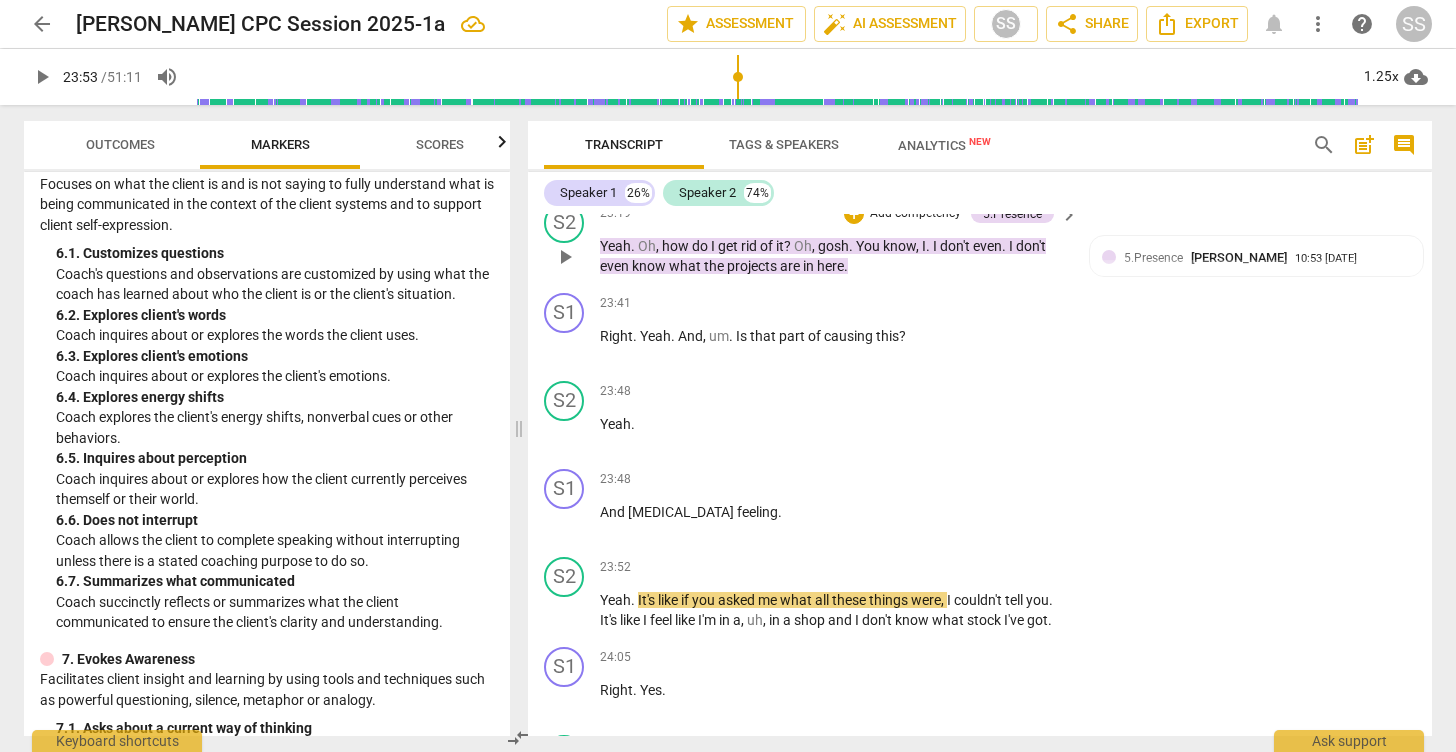 scroll, scrollTop: 1439, scrollLeft: 0, axis: vertical 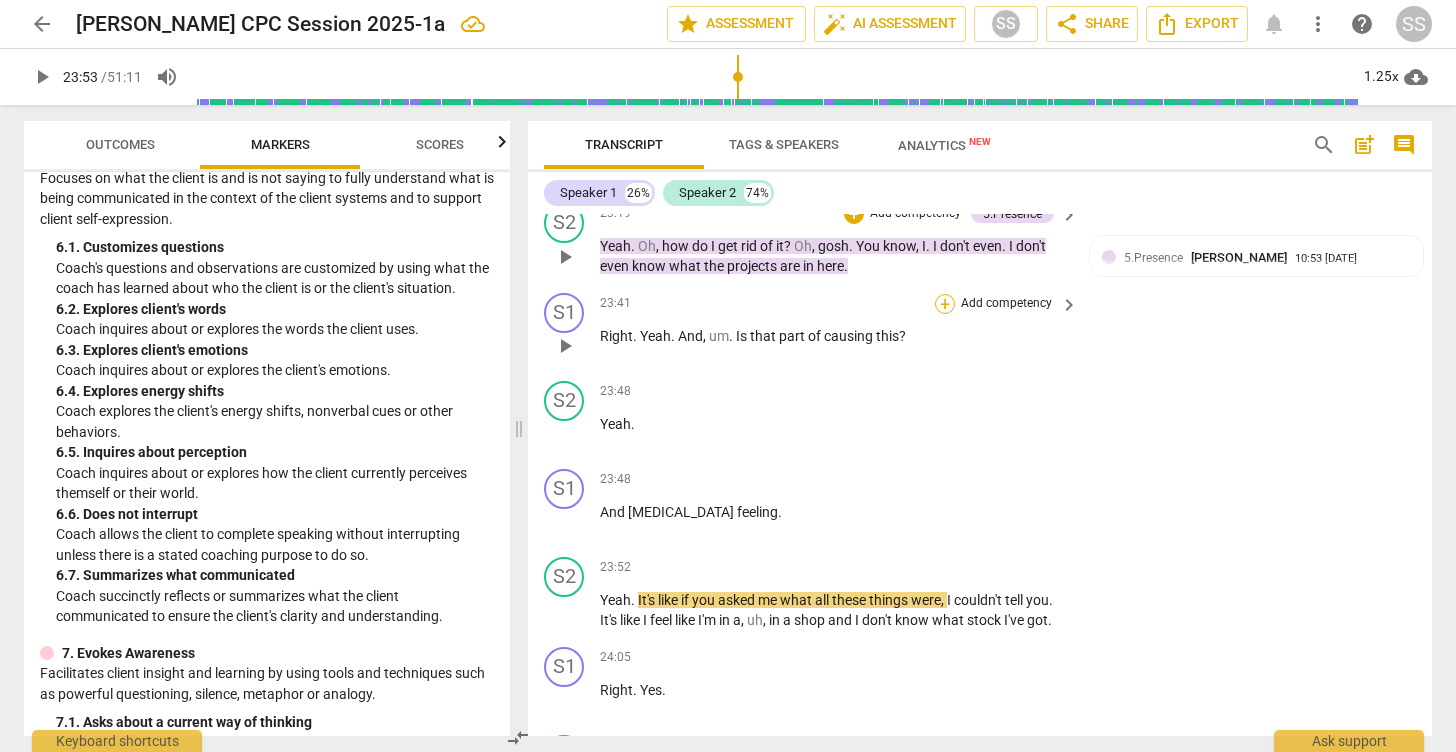 click on "+" at bounding box center [945, 304] 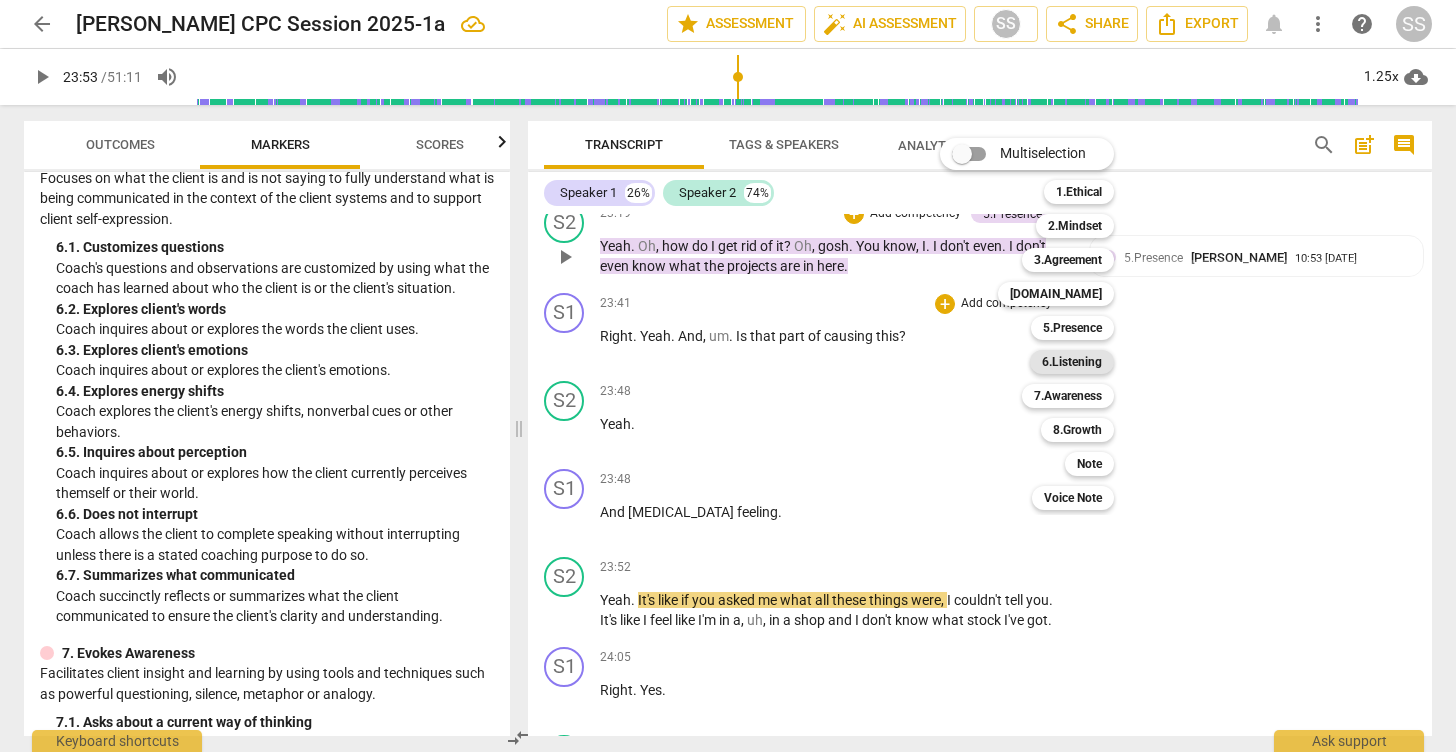 click on "6.Listening" at bounding box center [1072, 362] 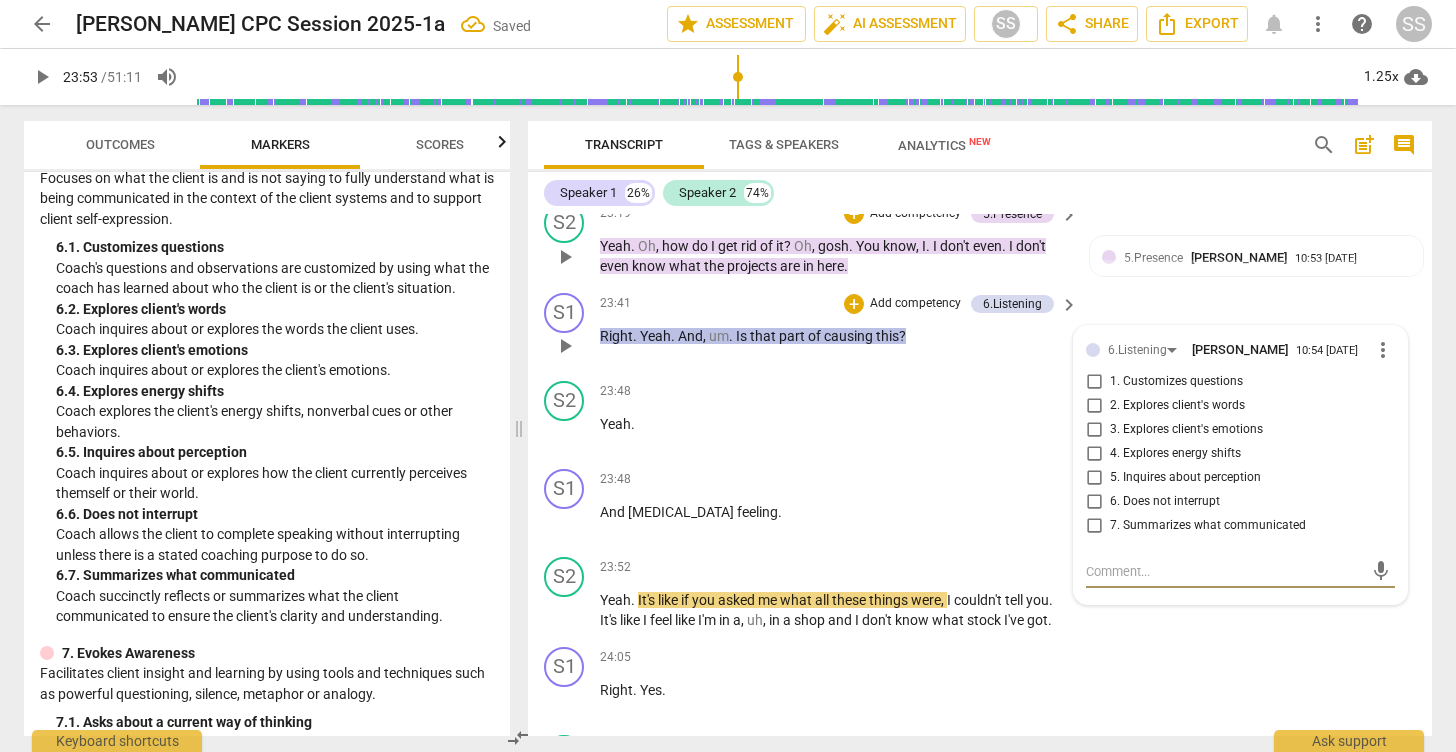 click on "5. Inquires about perception" at bounding box center [1094, 478] 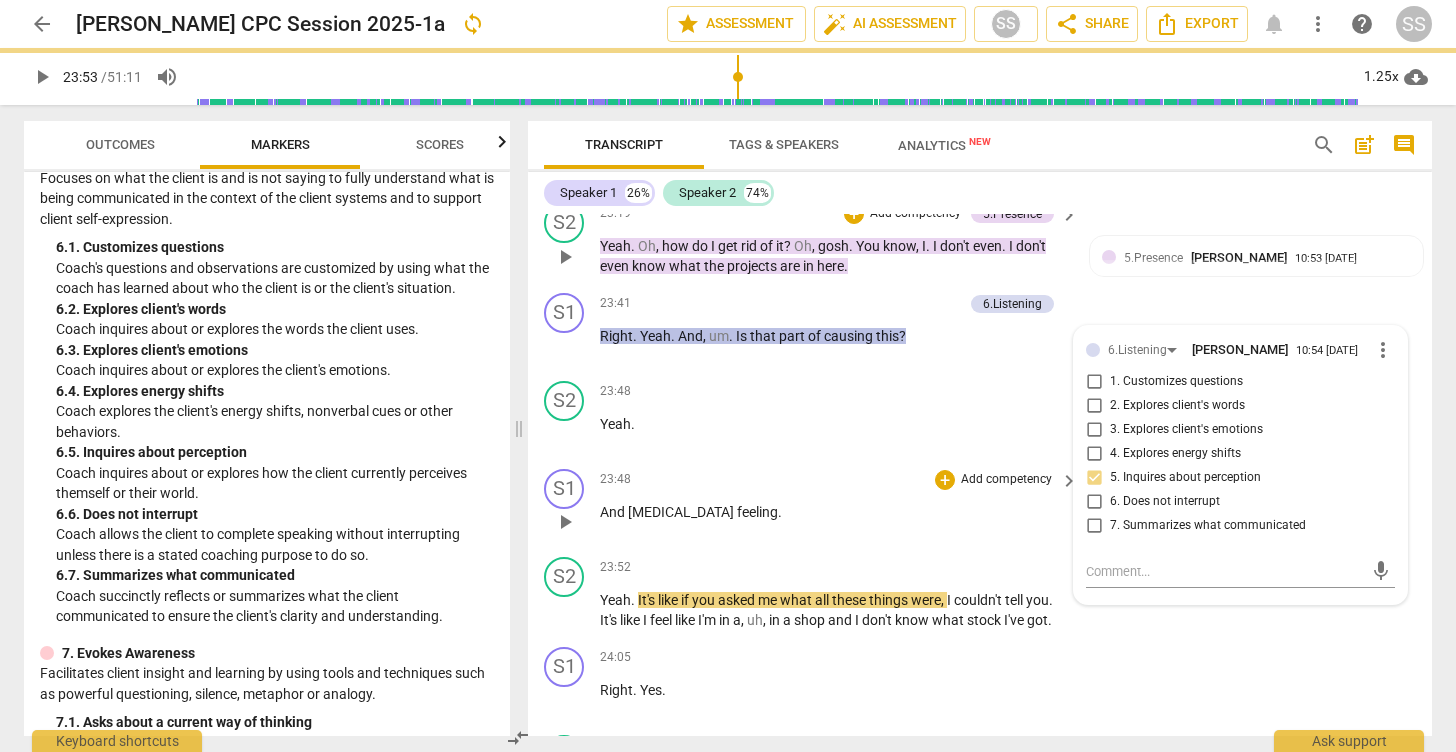 click on "23:48 + Add competency keyboard_arrow_right And   [MEDICAL_DATA]   feeling ." at bounding box center (840, 505) 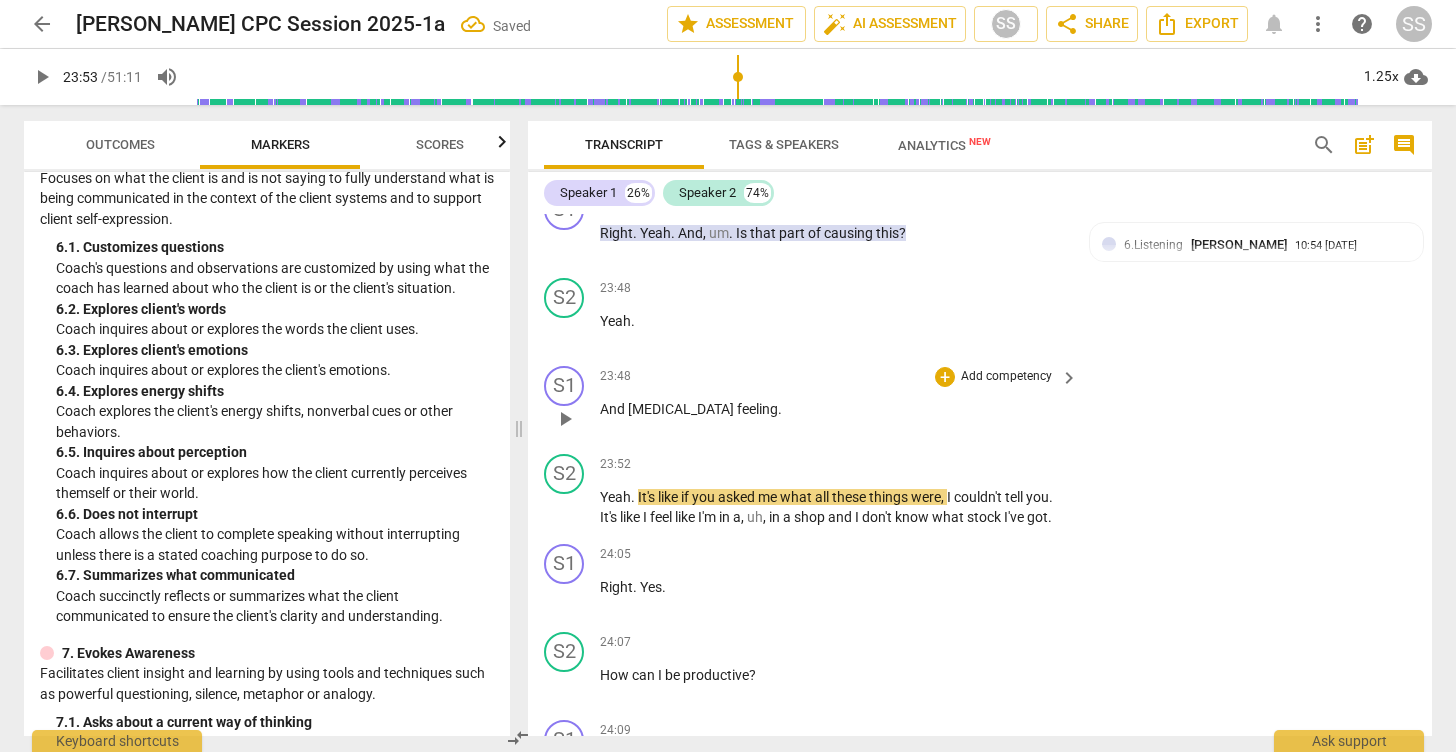 scroll, scrollTop: 12195, scrollLeft: 0, axis: vertical 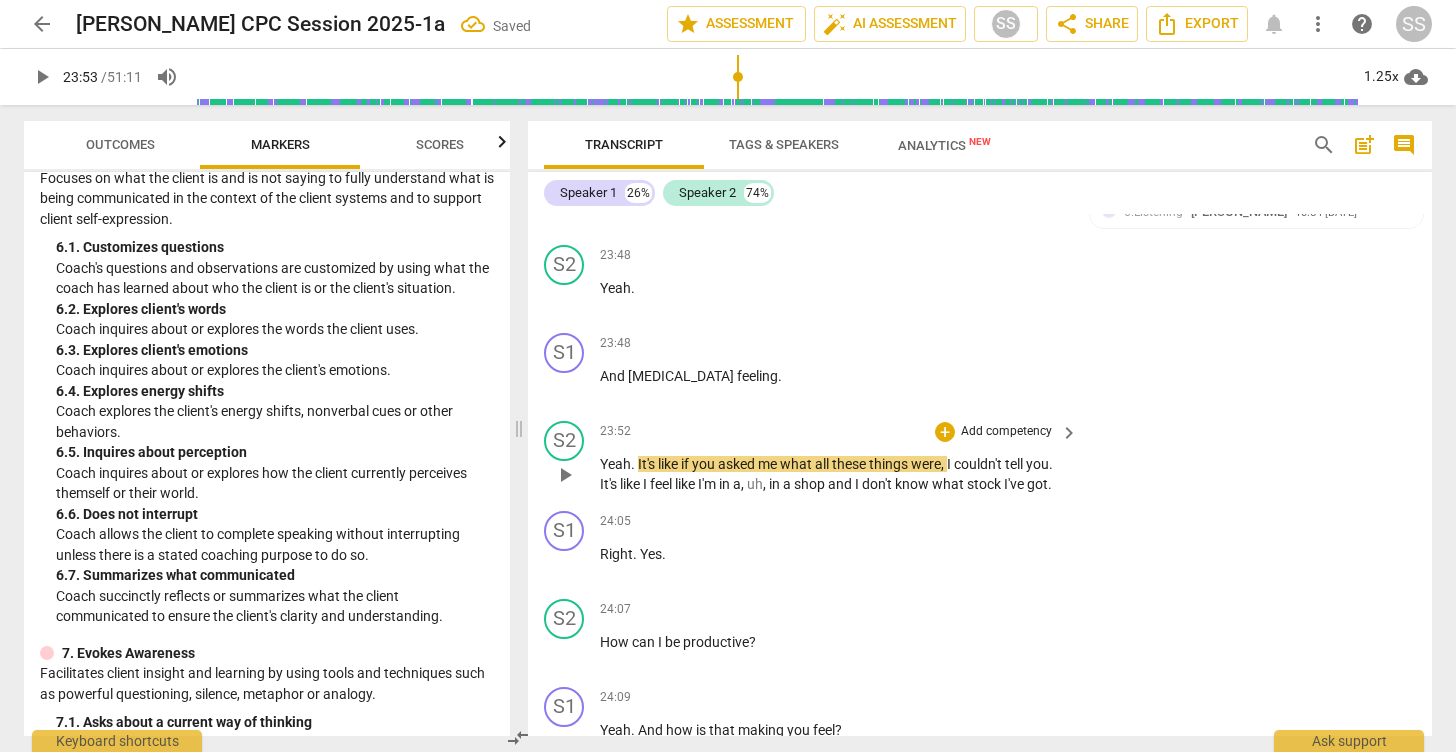 click on "play_arrow" at bounding box center [565, 475] 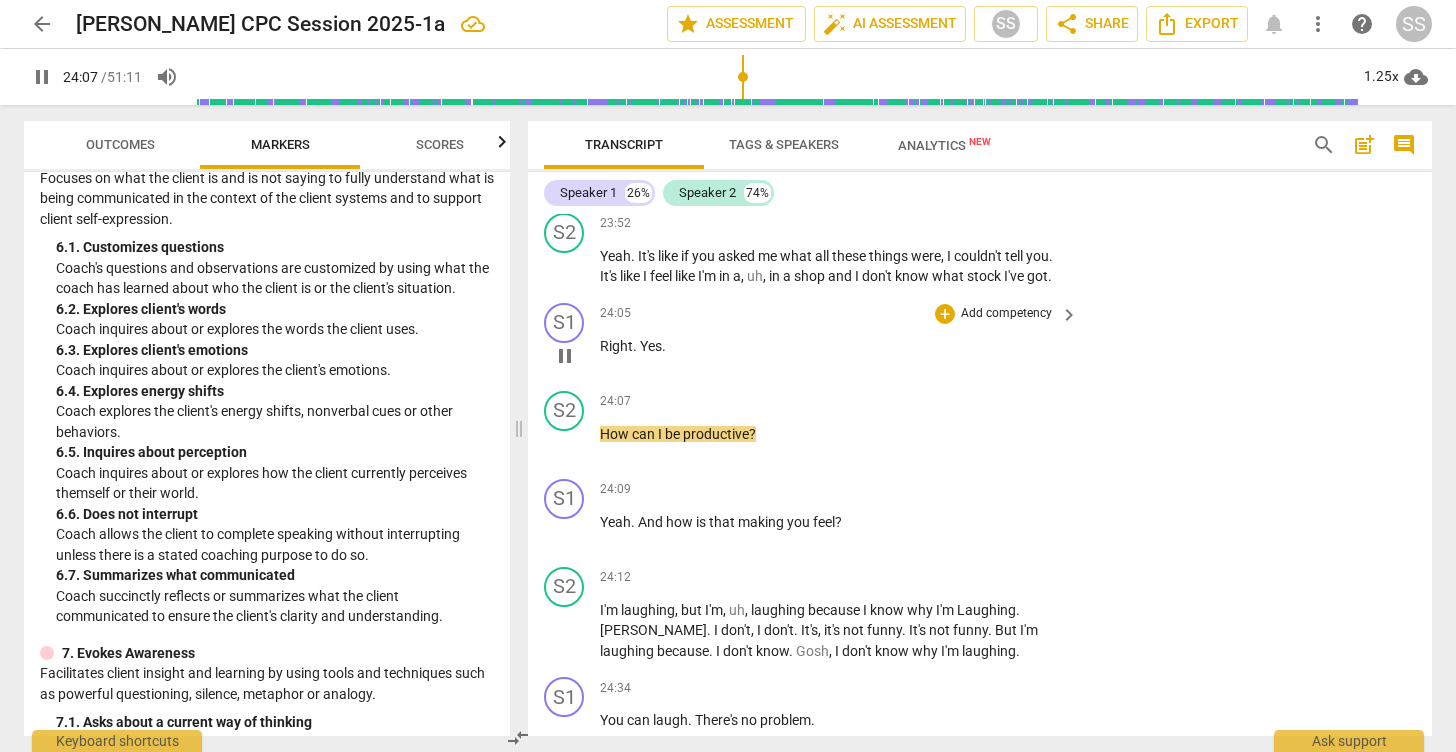 scroll, scrollTop: 12412, scrollLeft: 0, axis: vertical 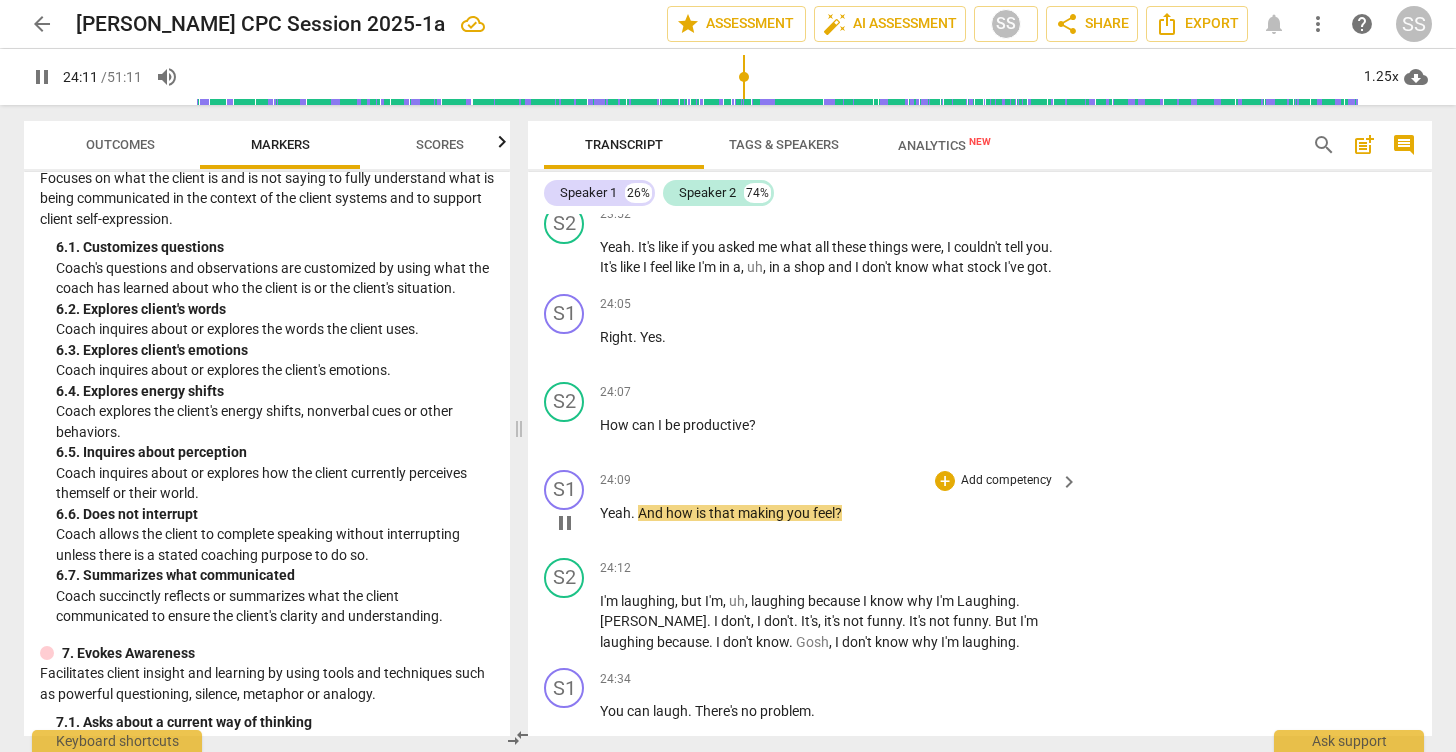 click on "pause" at bounding box center [565, 523] 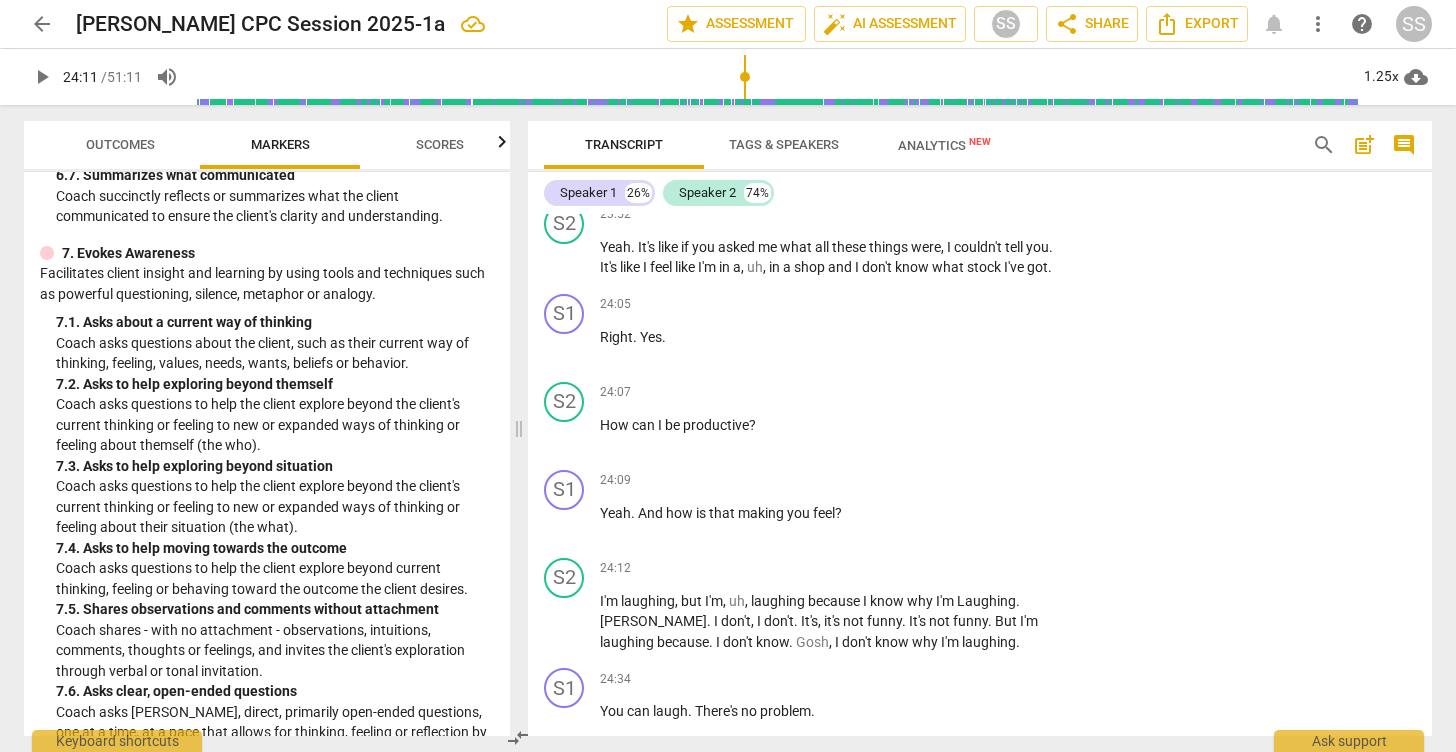scroll, scrollTop: 1841, scrollLeft: 0, axis: vertical 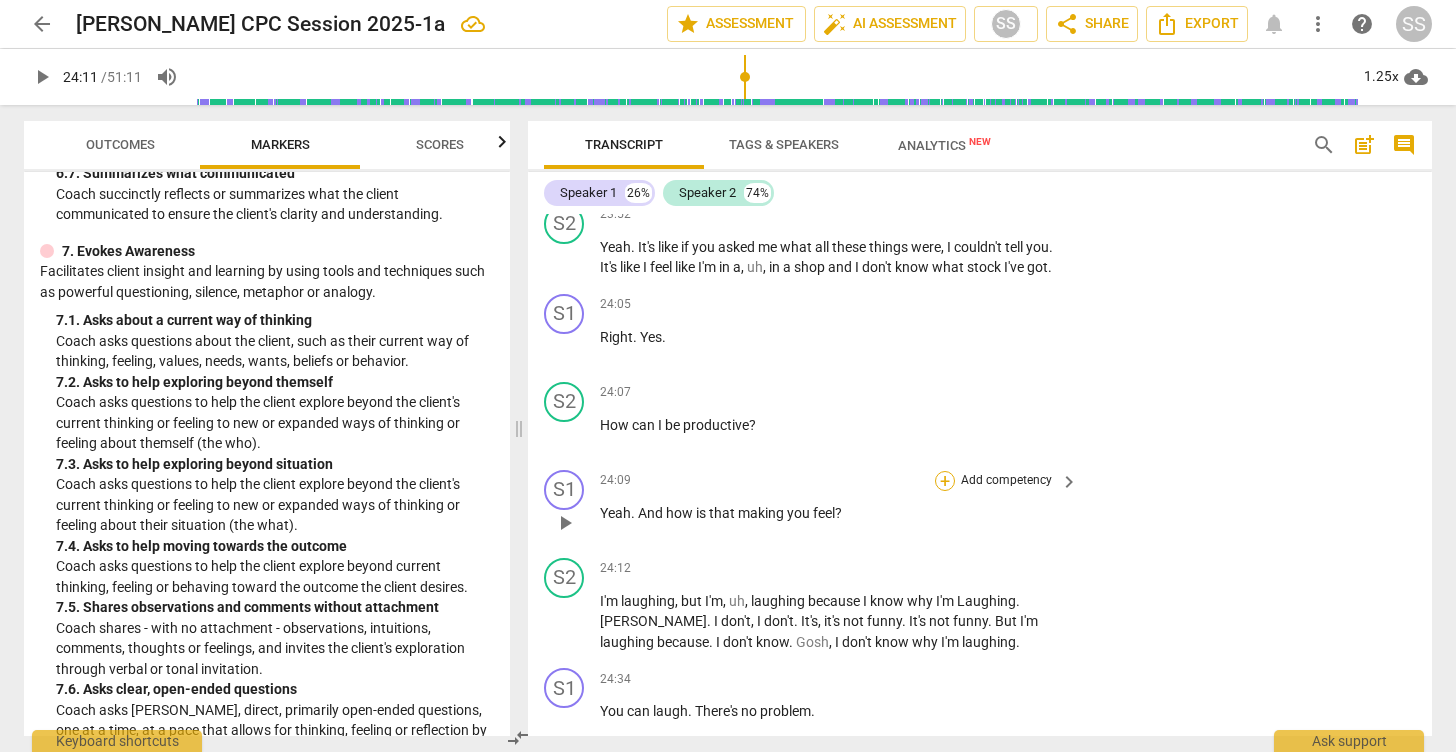 click on "+" at bounding box center [945, 481] 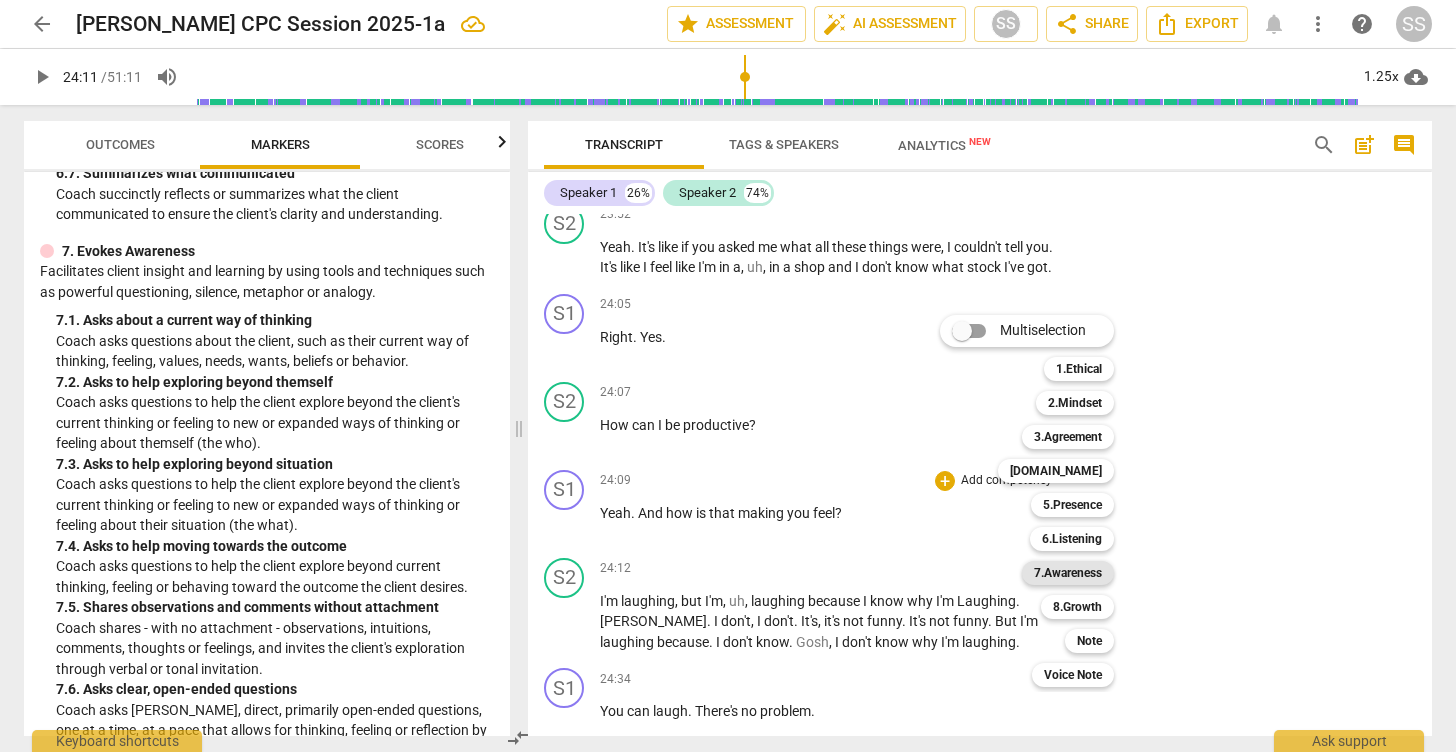 click on "7.Awareness" at bounding box center [1068, 573] 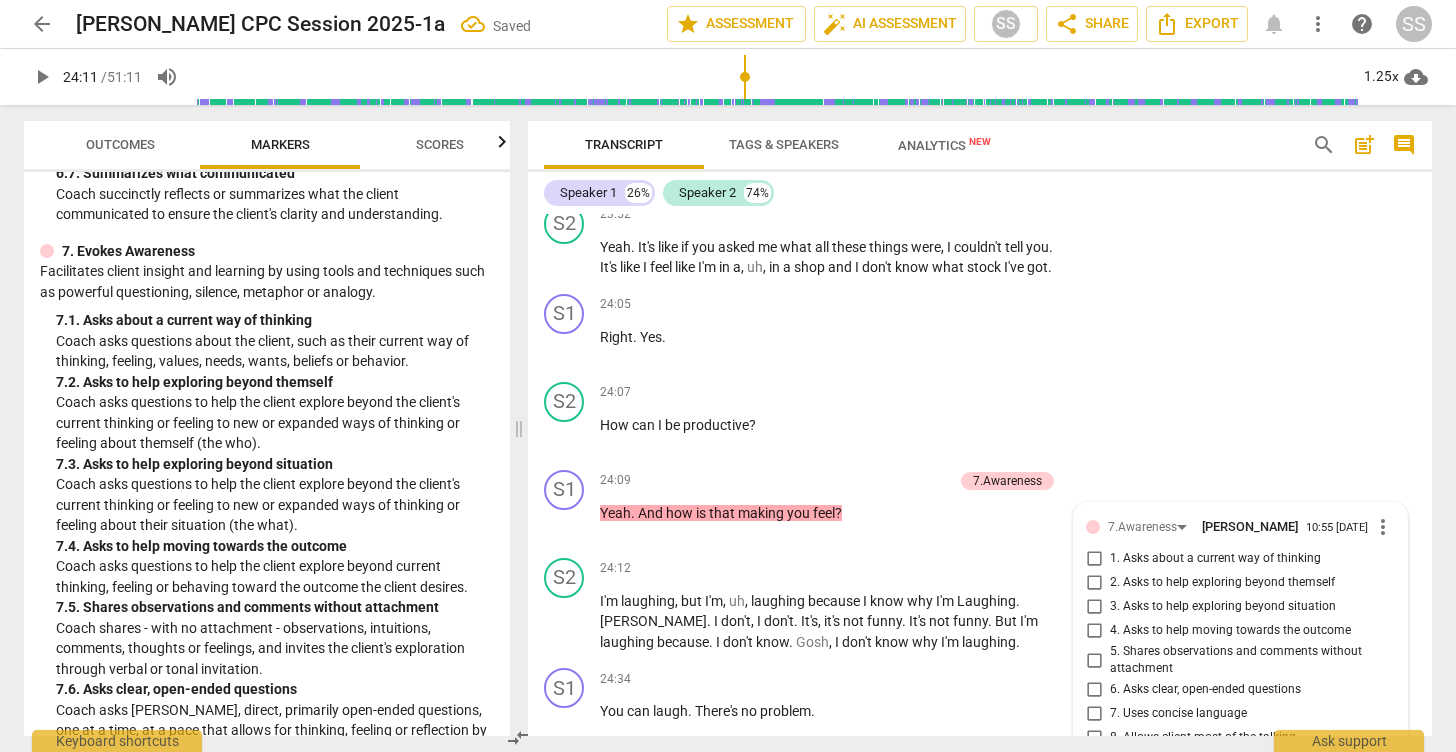 scroll, scrollTop: 12741, scrollLeft: 0, axis: vertical 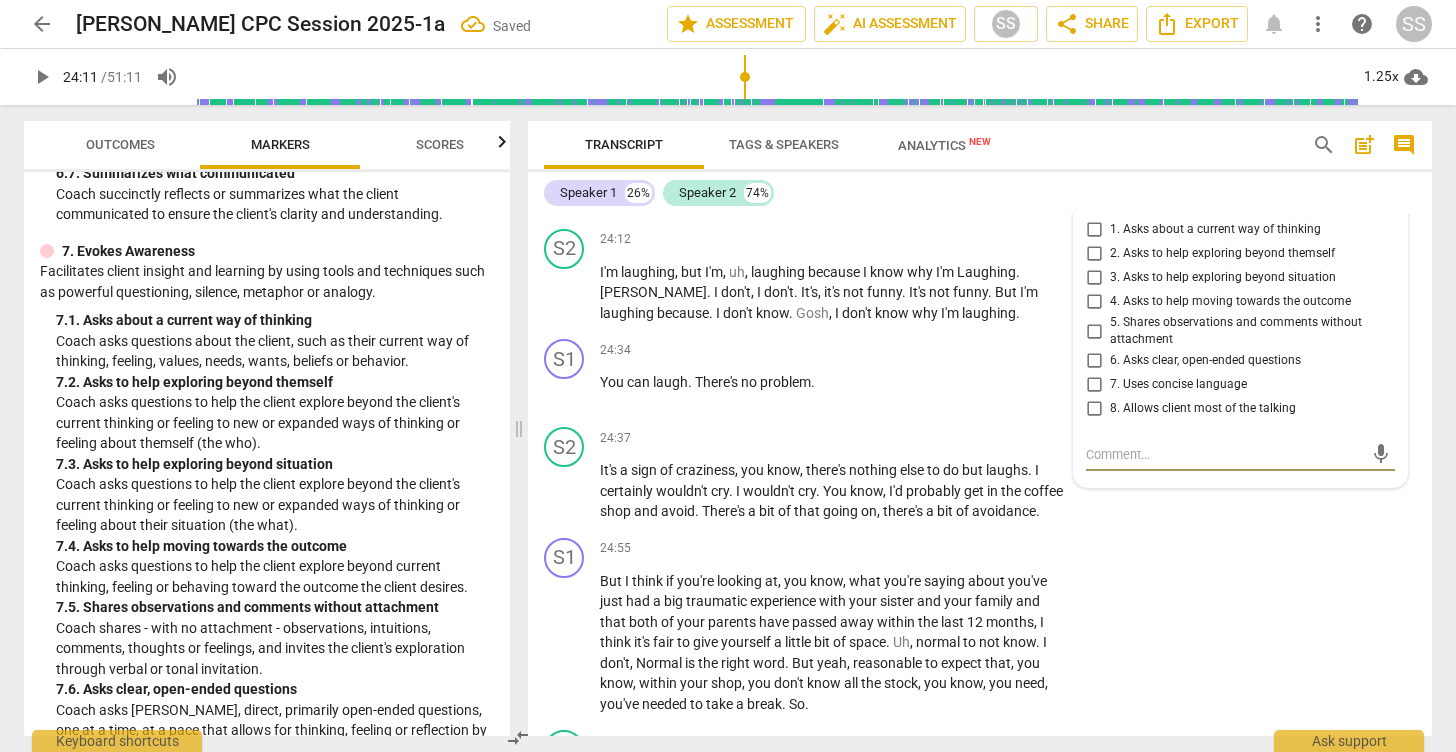click on "1. Asks about a current way of thinking" at bounding box center [1094, 230] 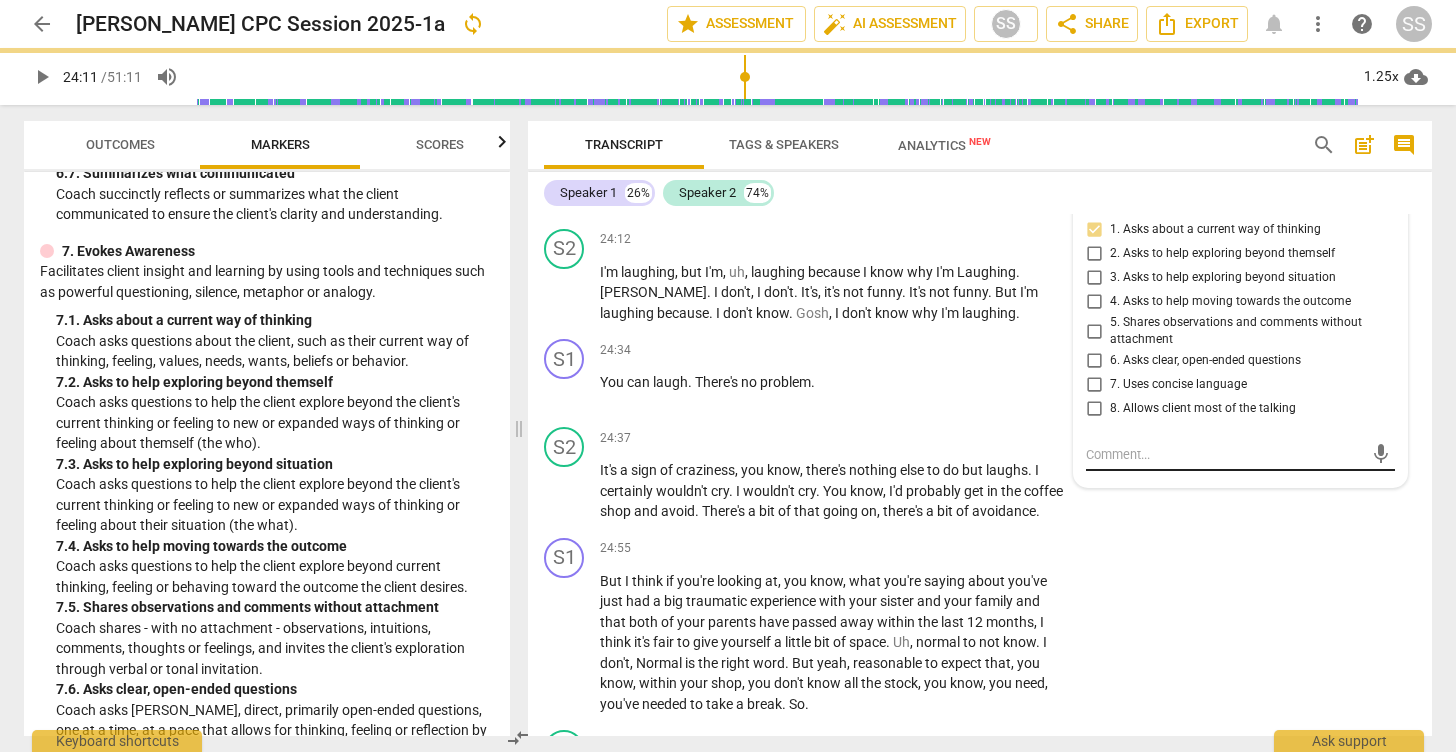 click at bounding box center [1224, 454] 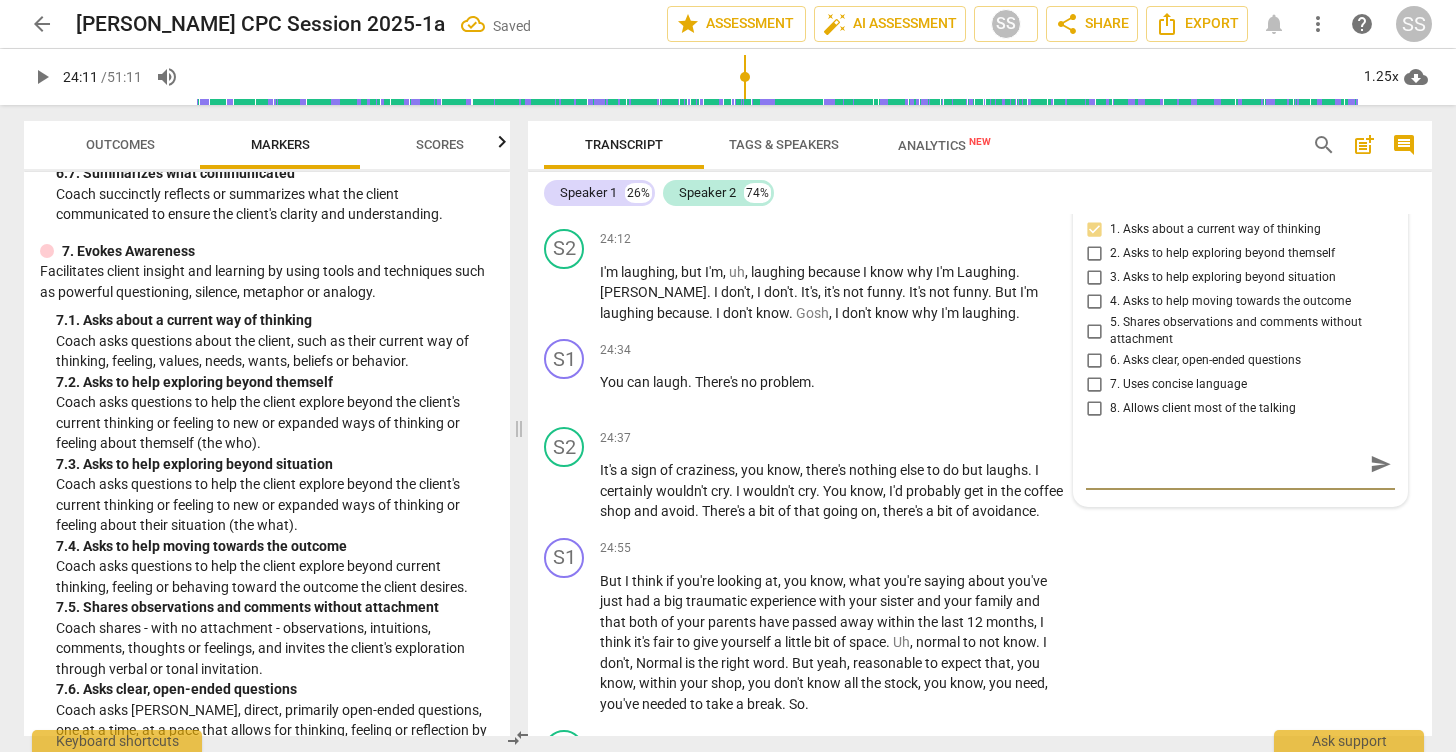 click on "send" at bounding box center (1381, 464) 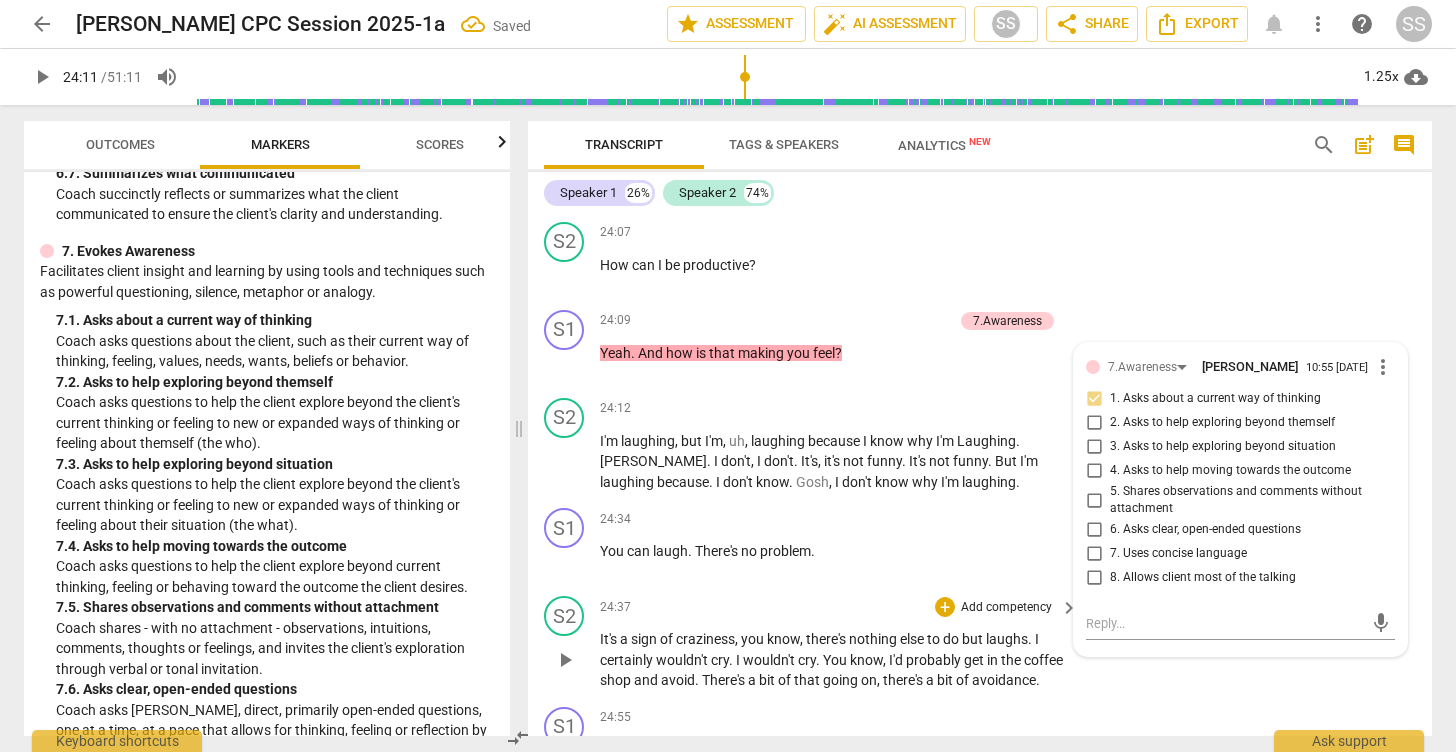 scroll, scrollTop: 12519, scrollLeft: 0, axis: vertical 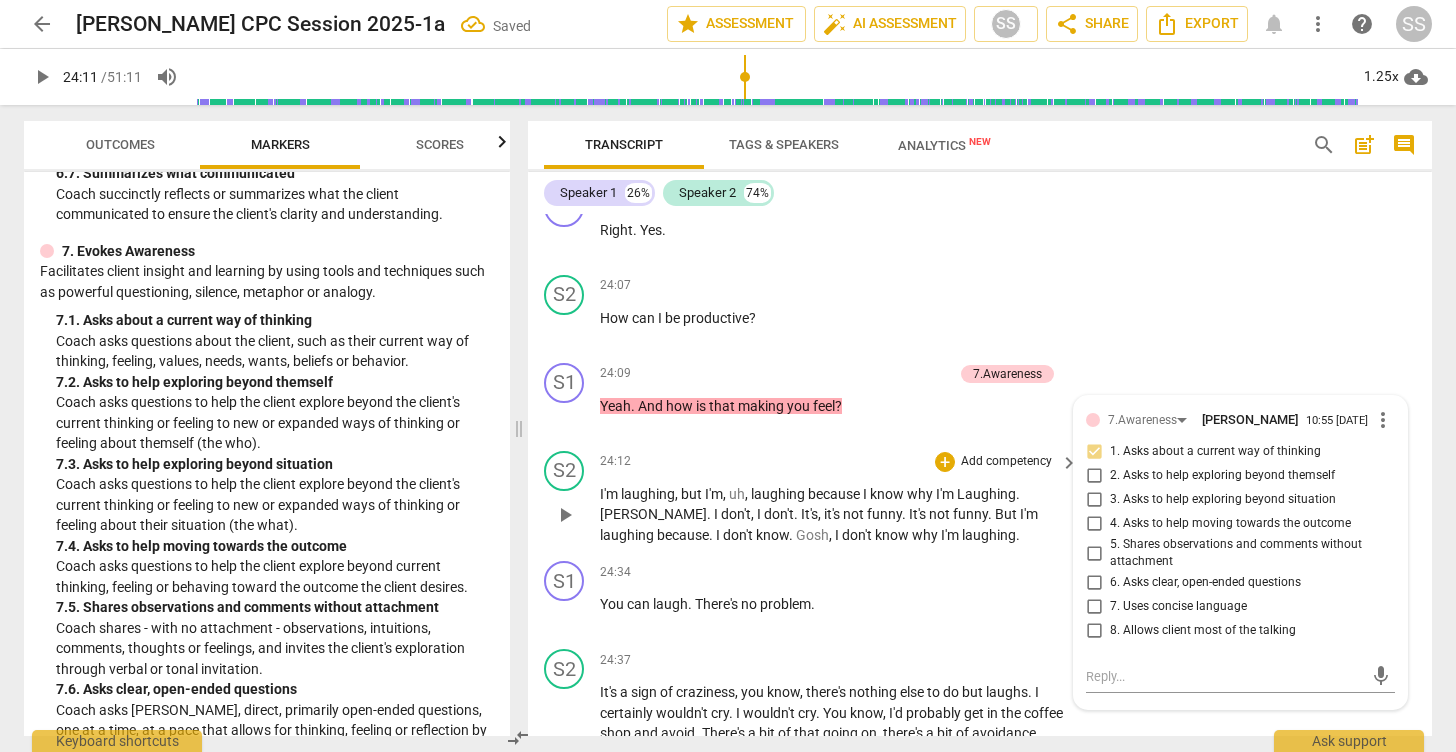 click on "play_arrow" at bounding box center [565, 515] 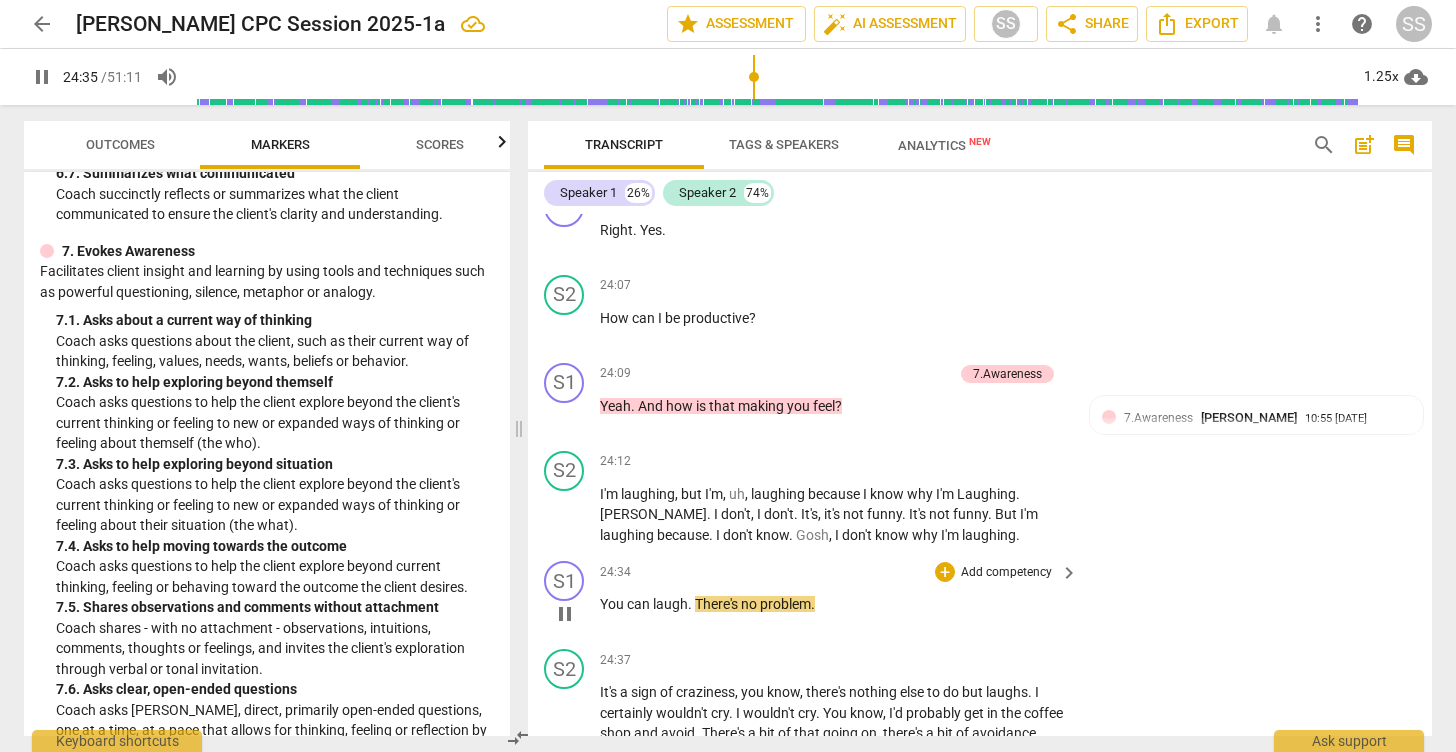 click on "pause" at bounding box center [565, 614] 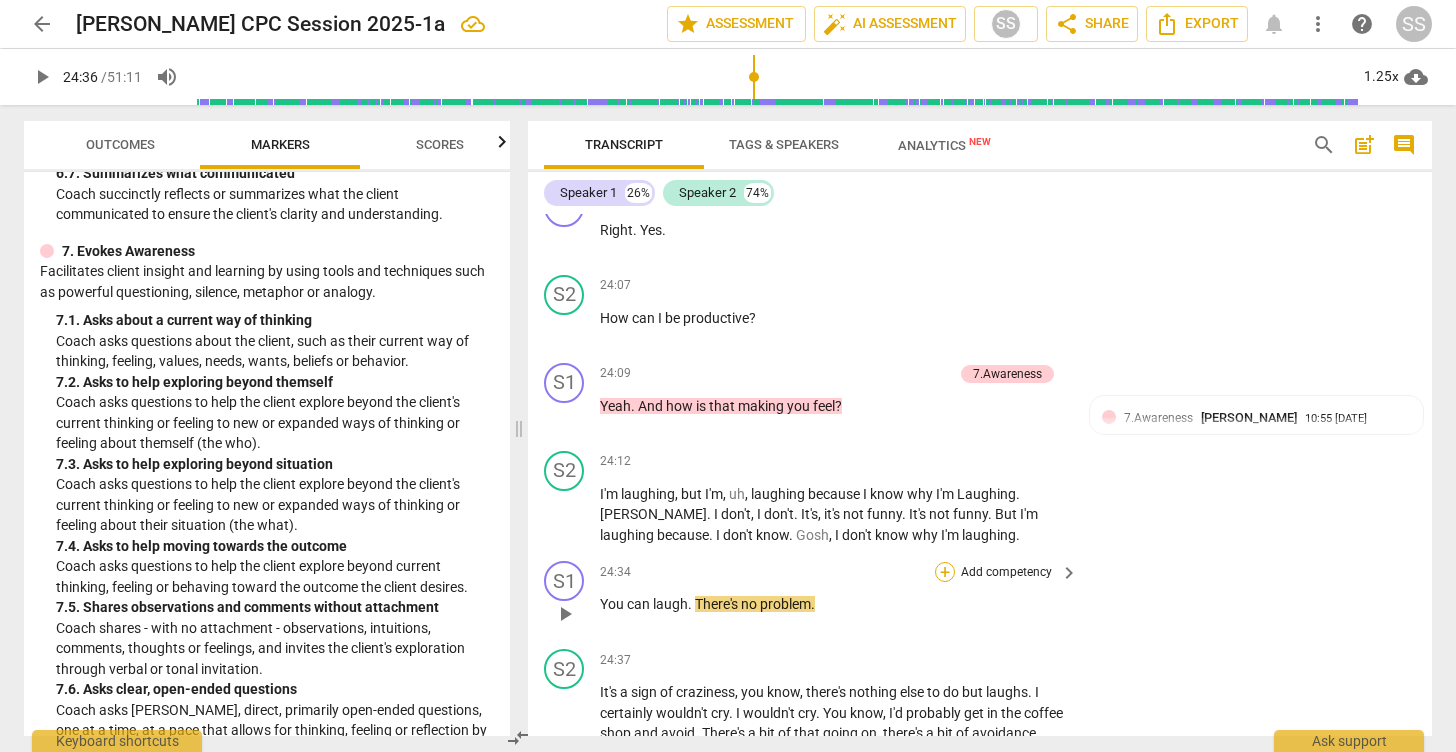 click on "+" at bounding box center (945, 572) 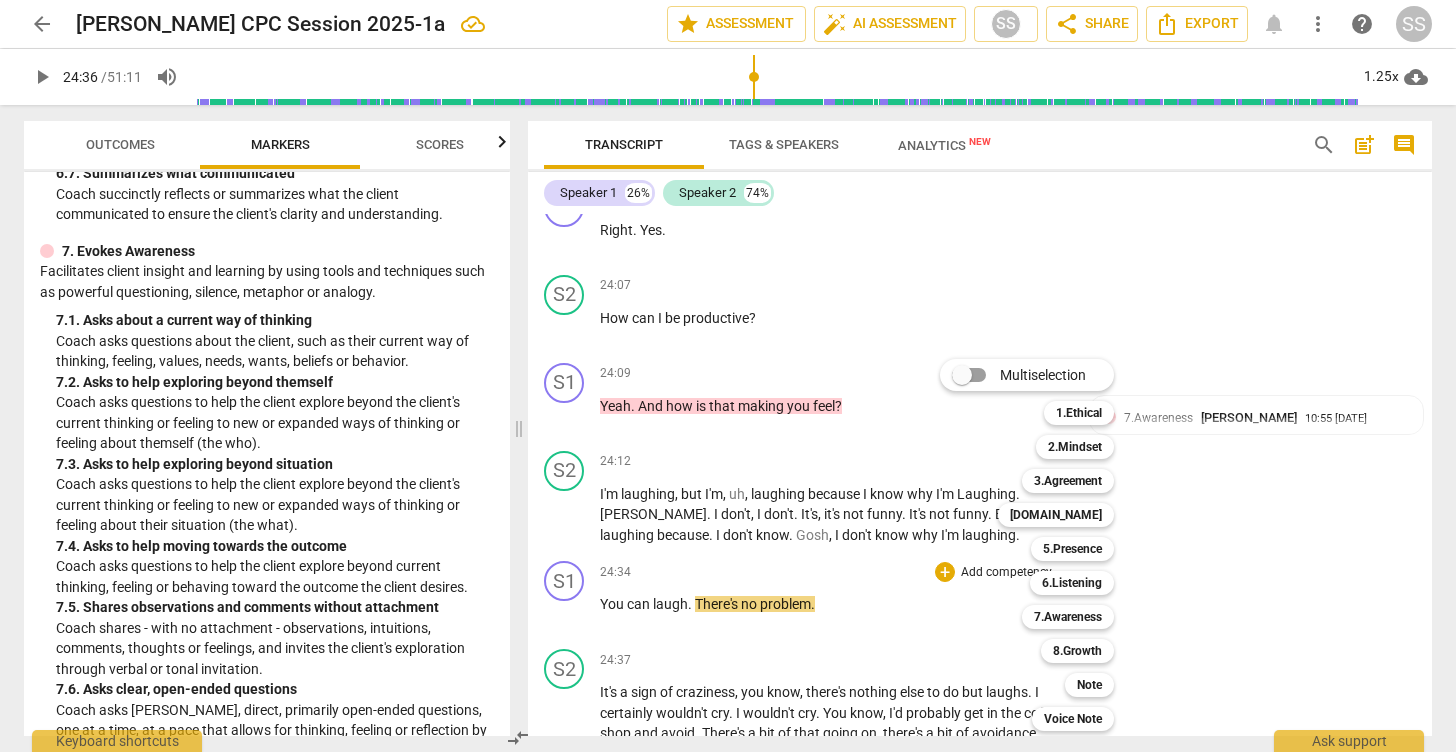 click at bounding box center [728, 376] 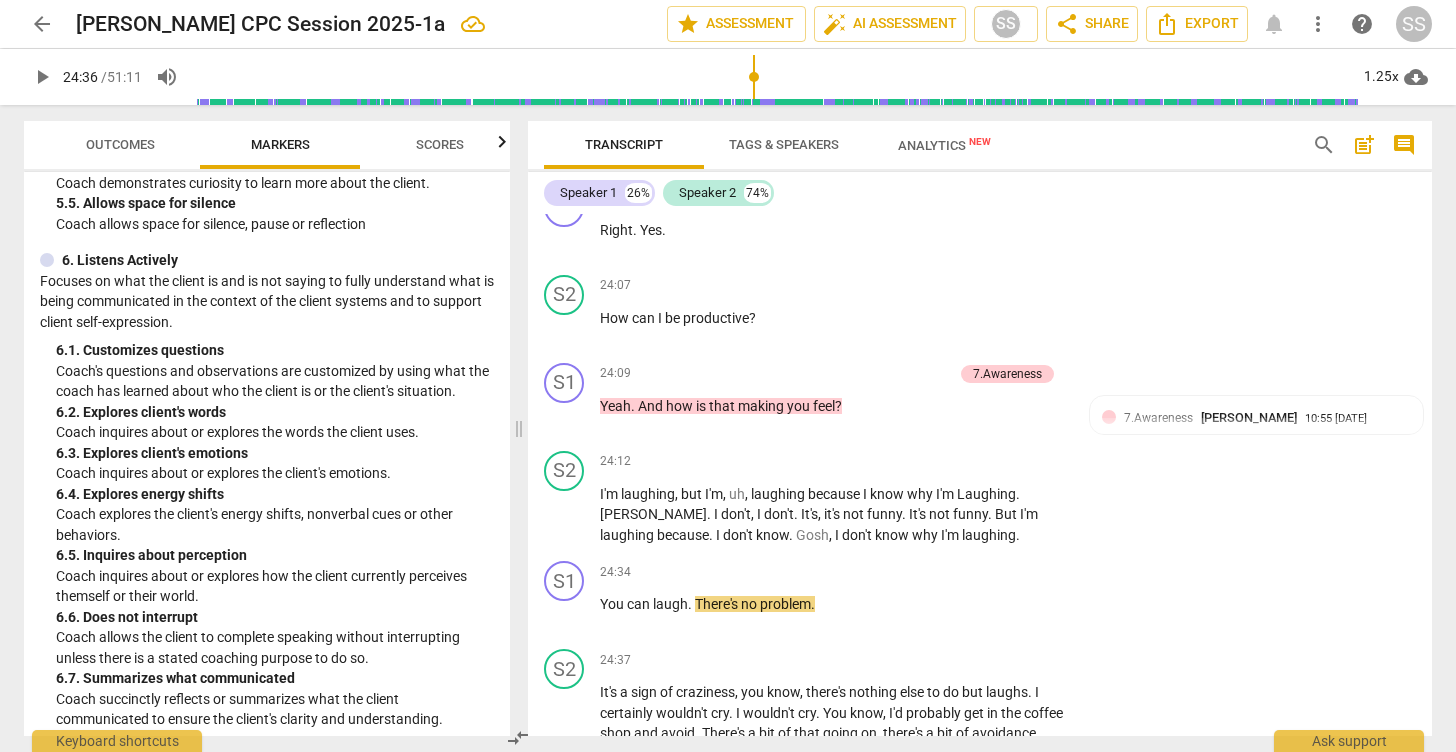 scroll, scrollTop: 1339, scrollLeft: 0, axis: vertical 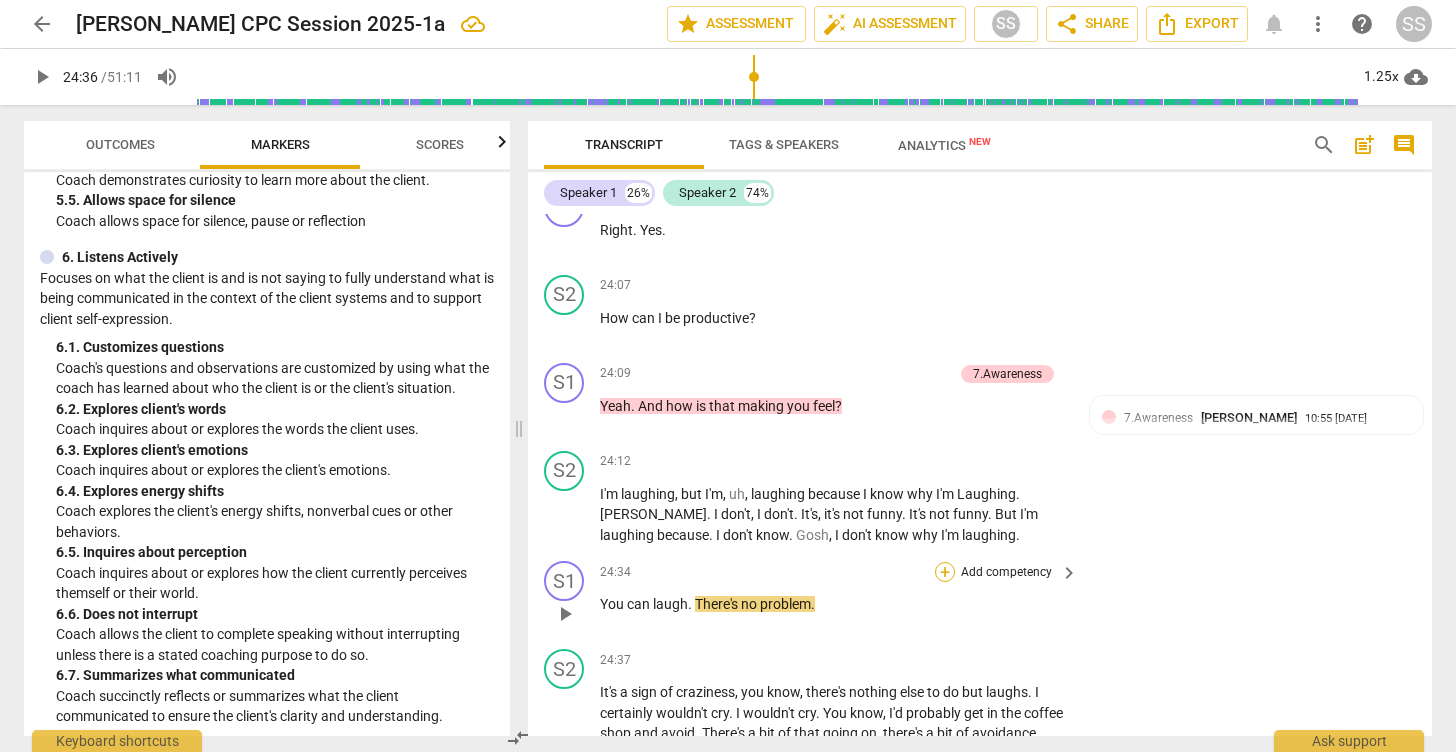 click on "+" at bounding box center (945, 572) 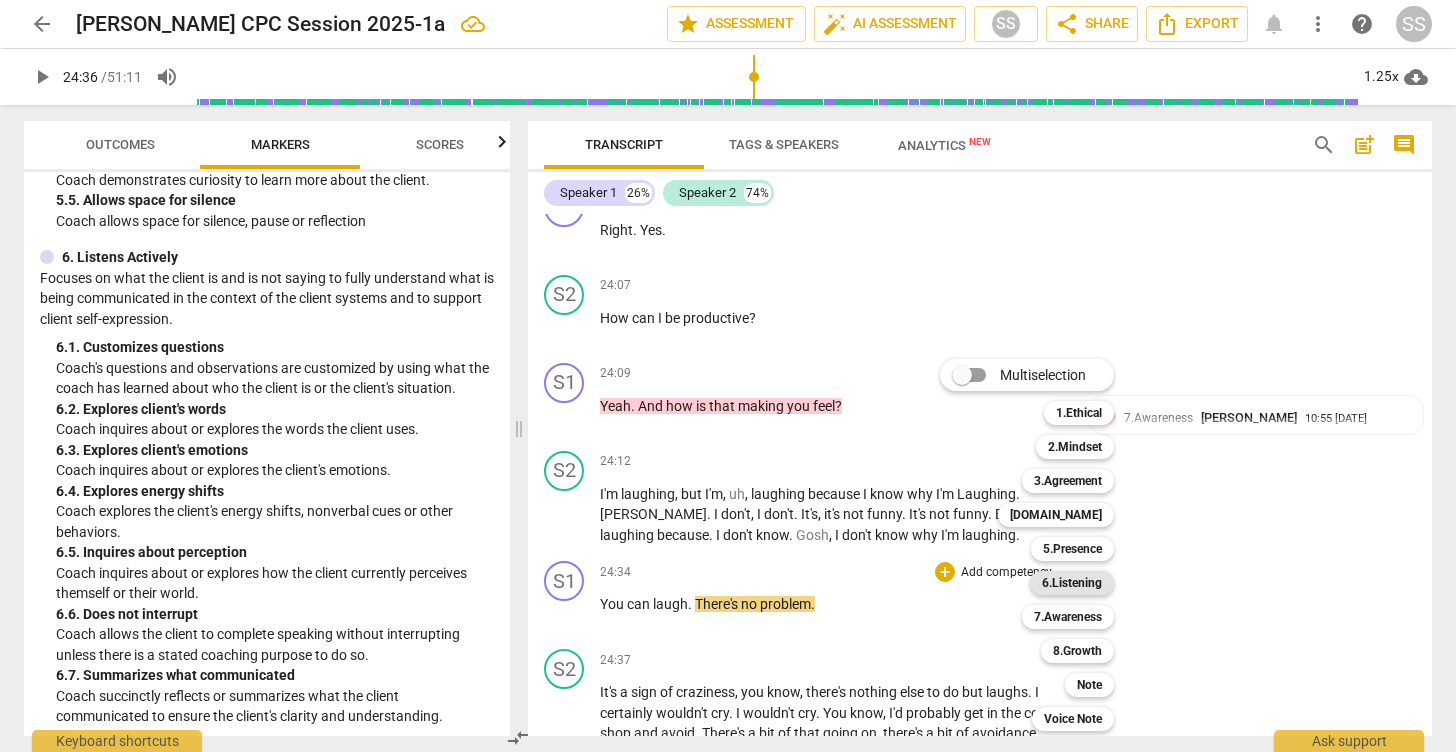 click on "6.Listening" at bounding box center (1072, 583) 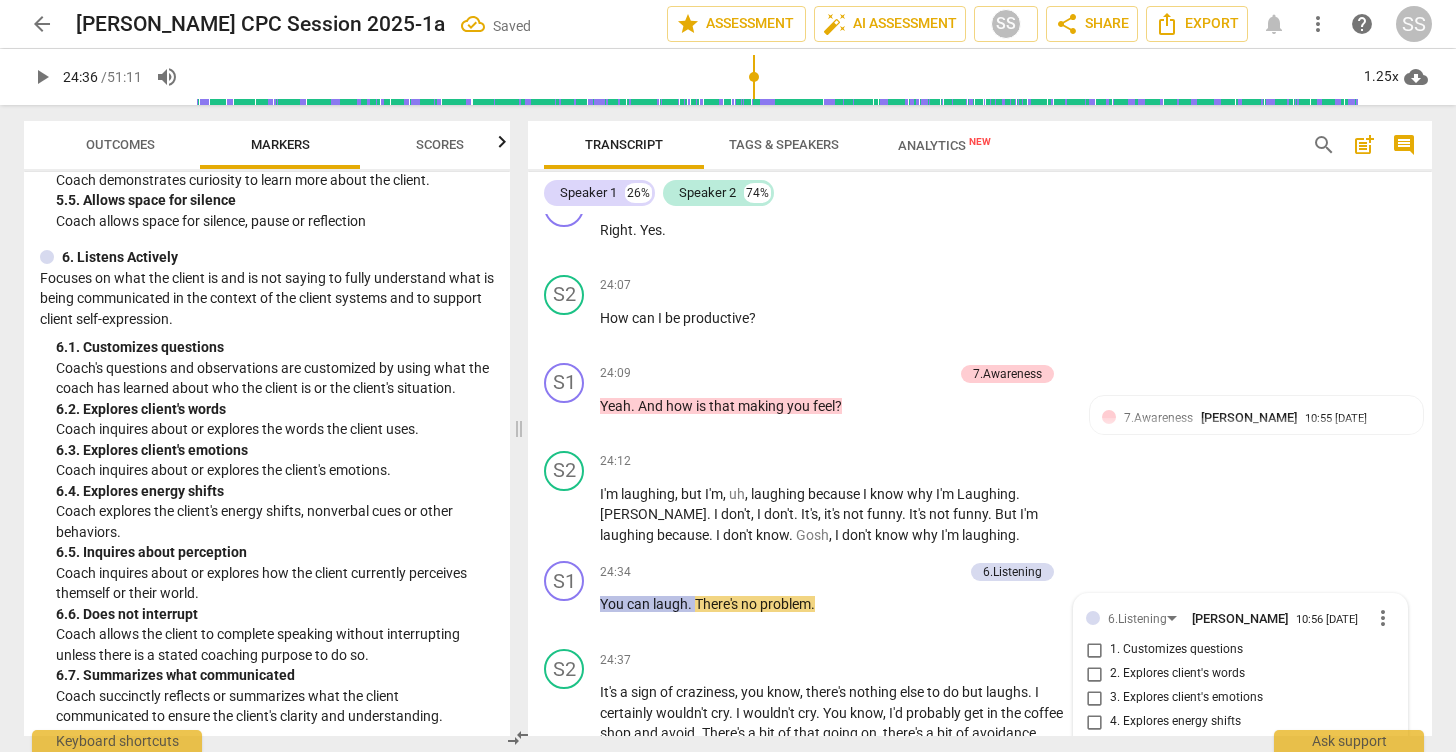 scroll, scrollTop: 12904, scrollLeft: 0, axis: vertical 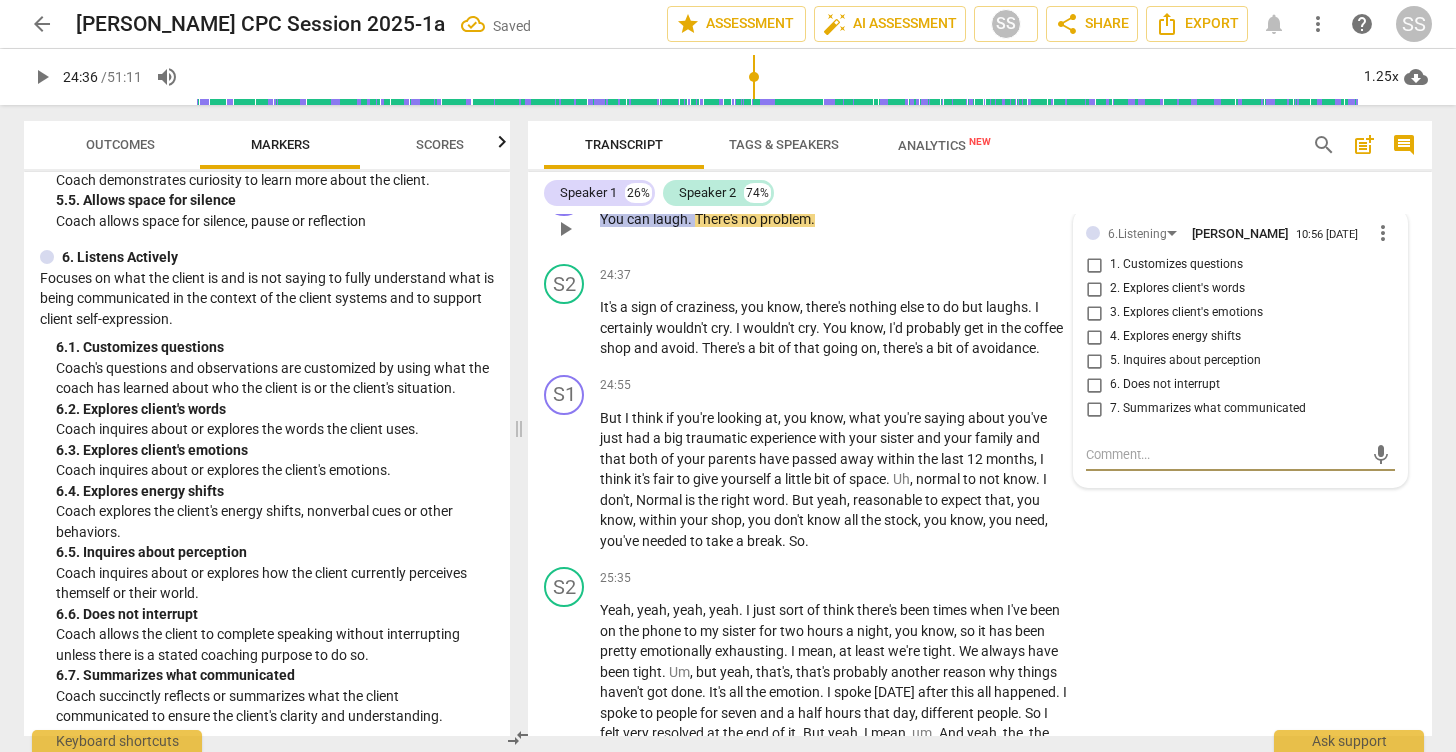 click on "4. Explores energy shifts" at bounding box center [1094, 337] 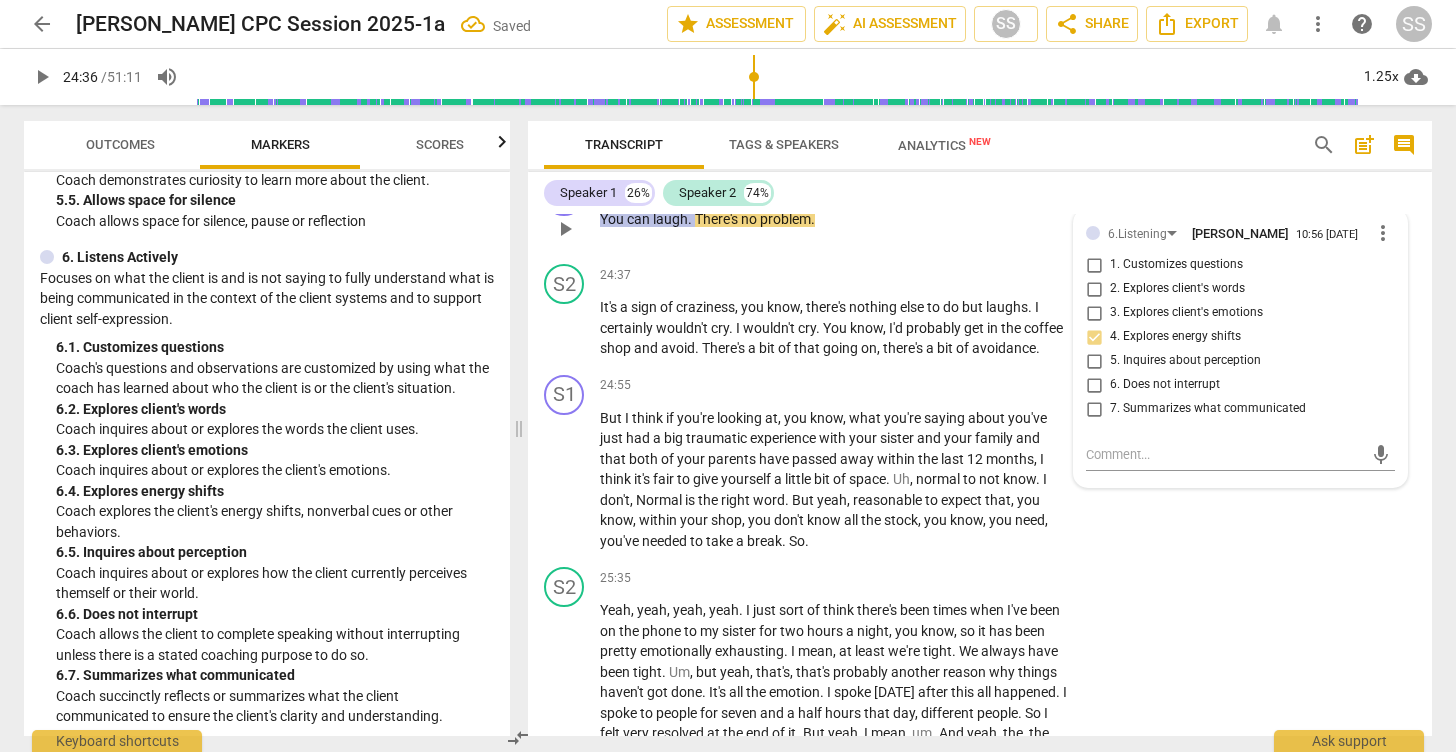 click on "4. Explores energy shifts" at bounding box center (1094, 337) 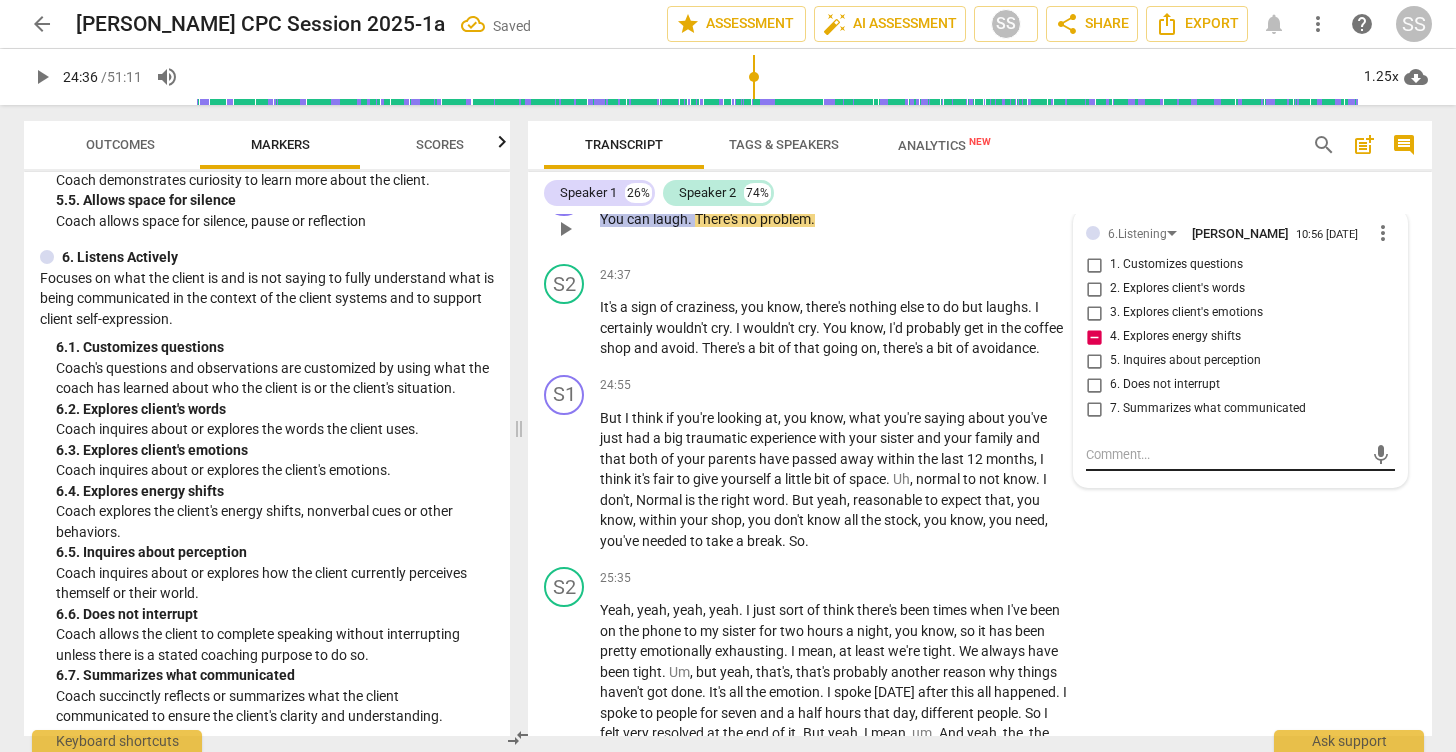 click at bounding box center [1224, 454] 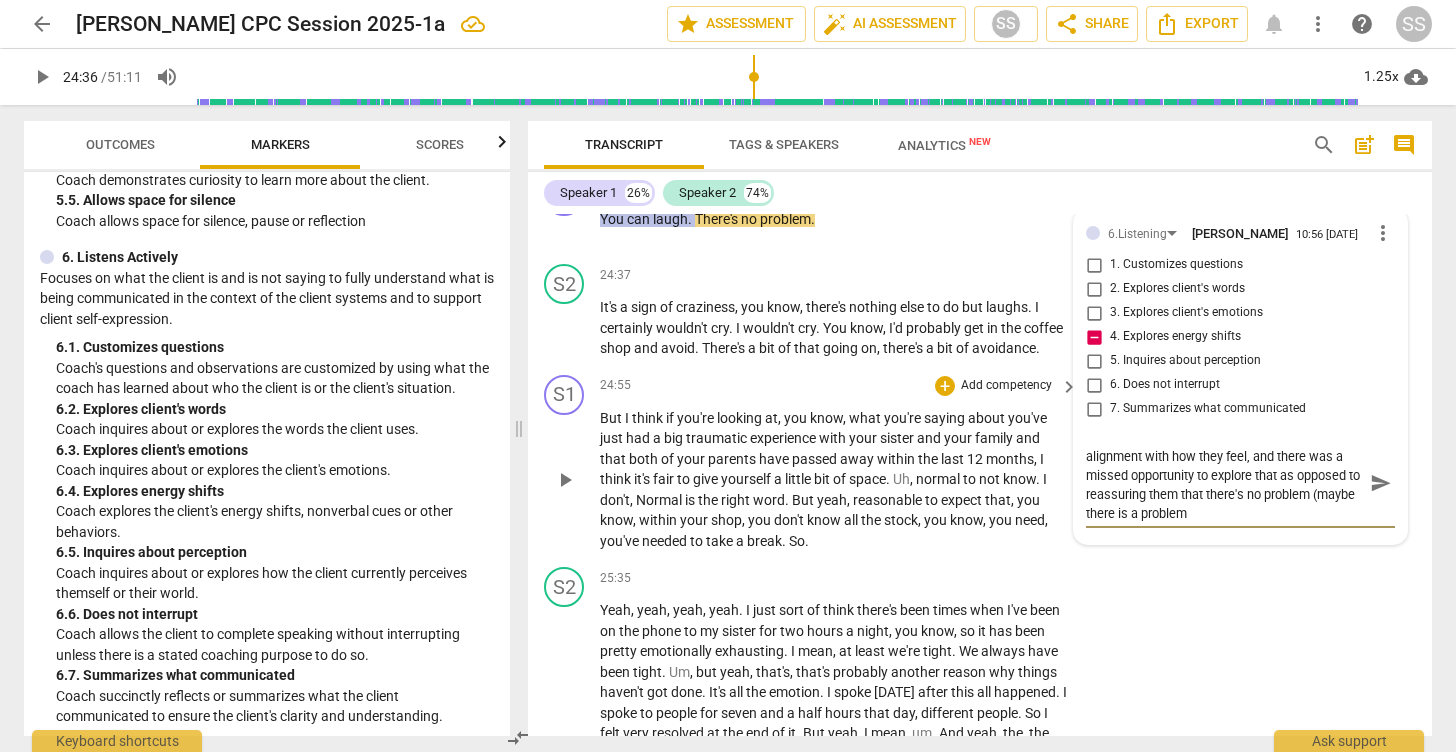 scroll, scrollTop: 0, scrollLeft: 0, axis: both 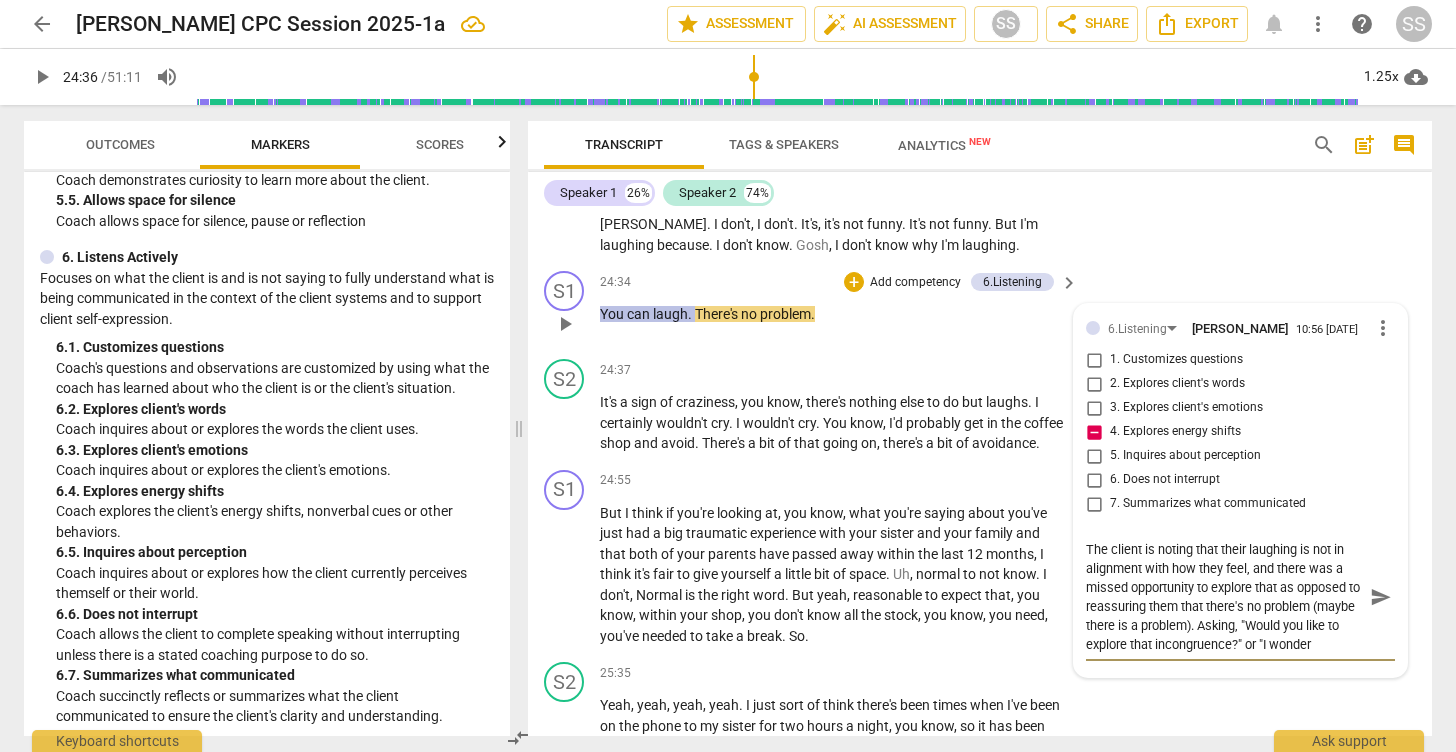 click on "The client is noting that their laughing is not in alignment with how they feel, and there was a missed opportunity to explore that as opposed to reassuring them that there's no problem (maybe there is a problem). Asking, "Would you like to explore that incongruence?" or "I wonder" at bounding box center [1224, 597] 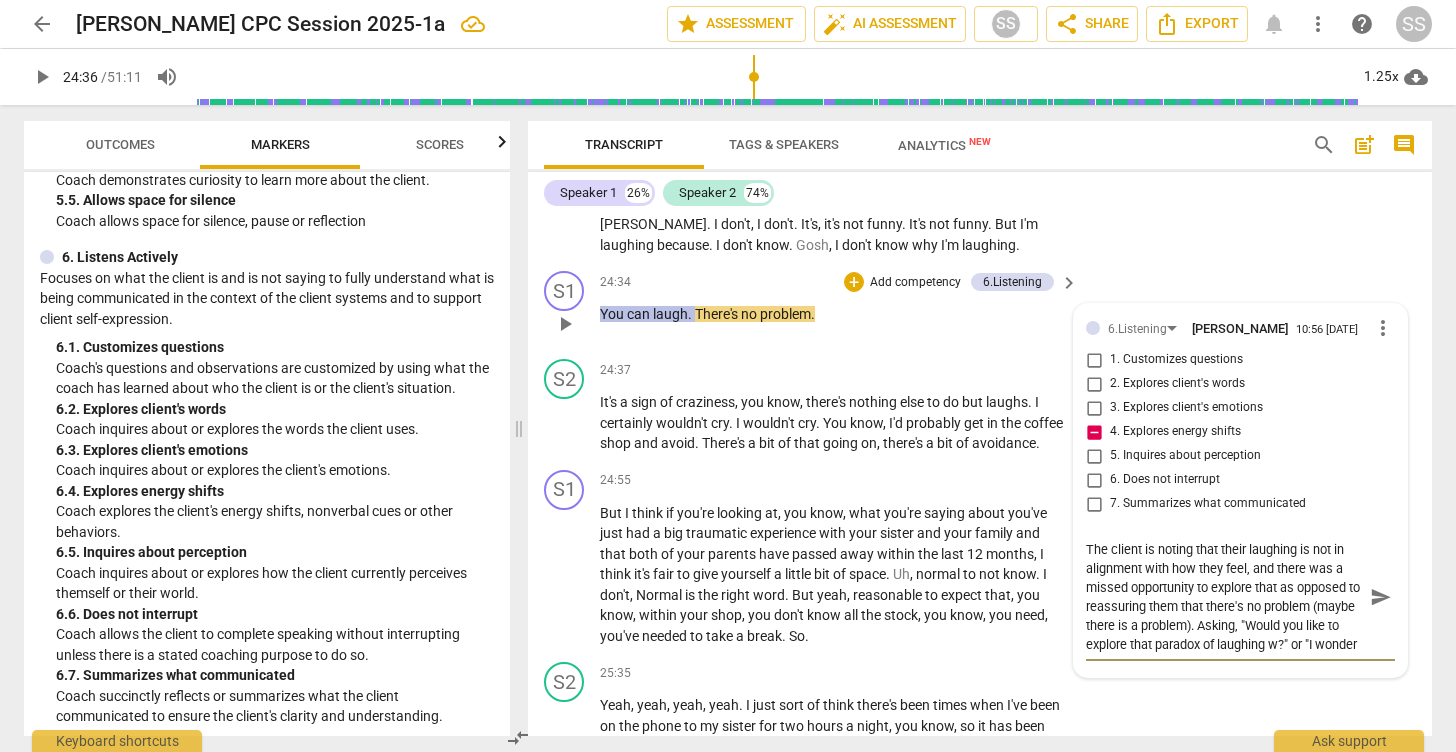 scroll, scrollTop: 17, scrollLeft: 0, axis: vertical 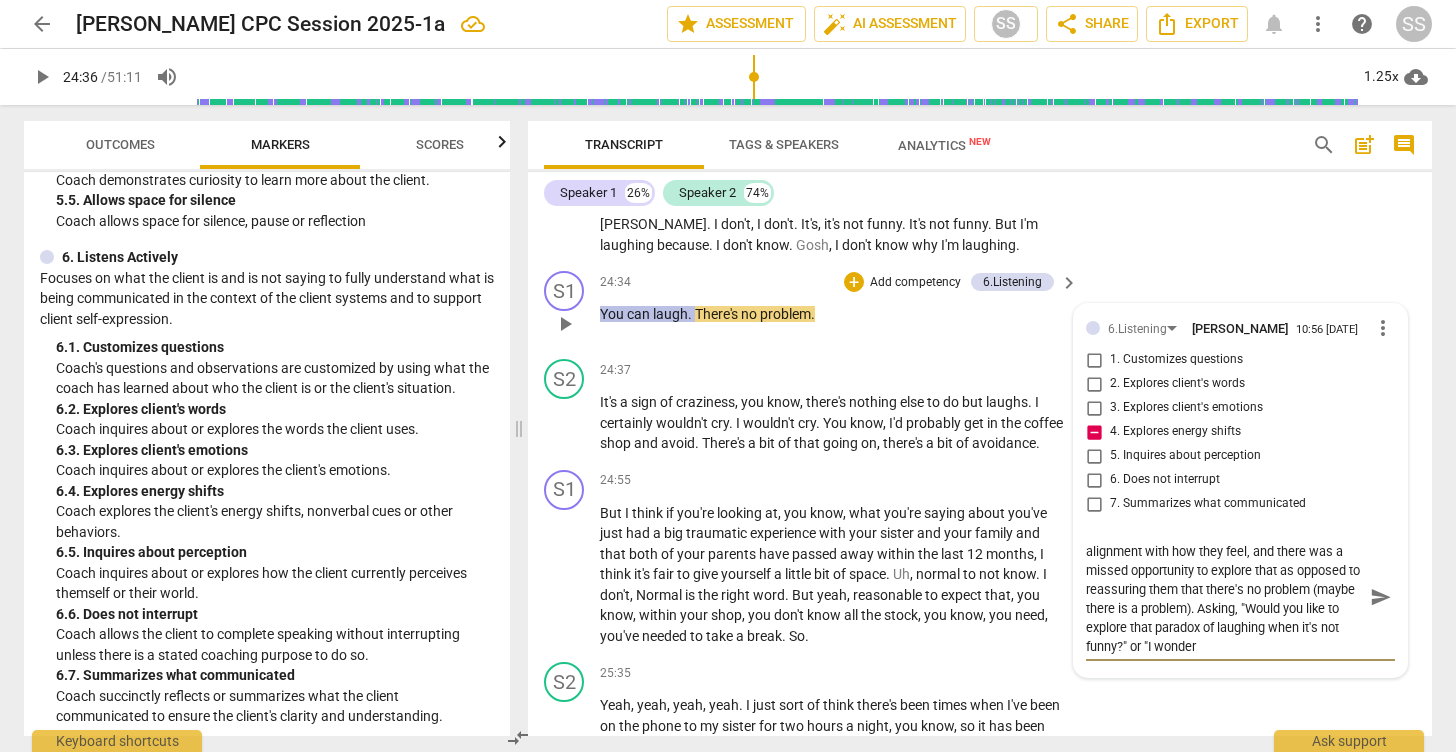 click on "The client is noting that their laughing is not in alignment with how they feel, and there was a missed opportunity to explore that as opposed to reassuring them that there's no problem (maybe there is a problem). Asking, "Would you like to explore that paradox of laughing when it's not funny?" or "I wonder" at bounding box center [1224, 597] 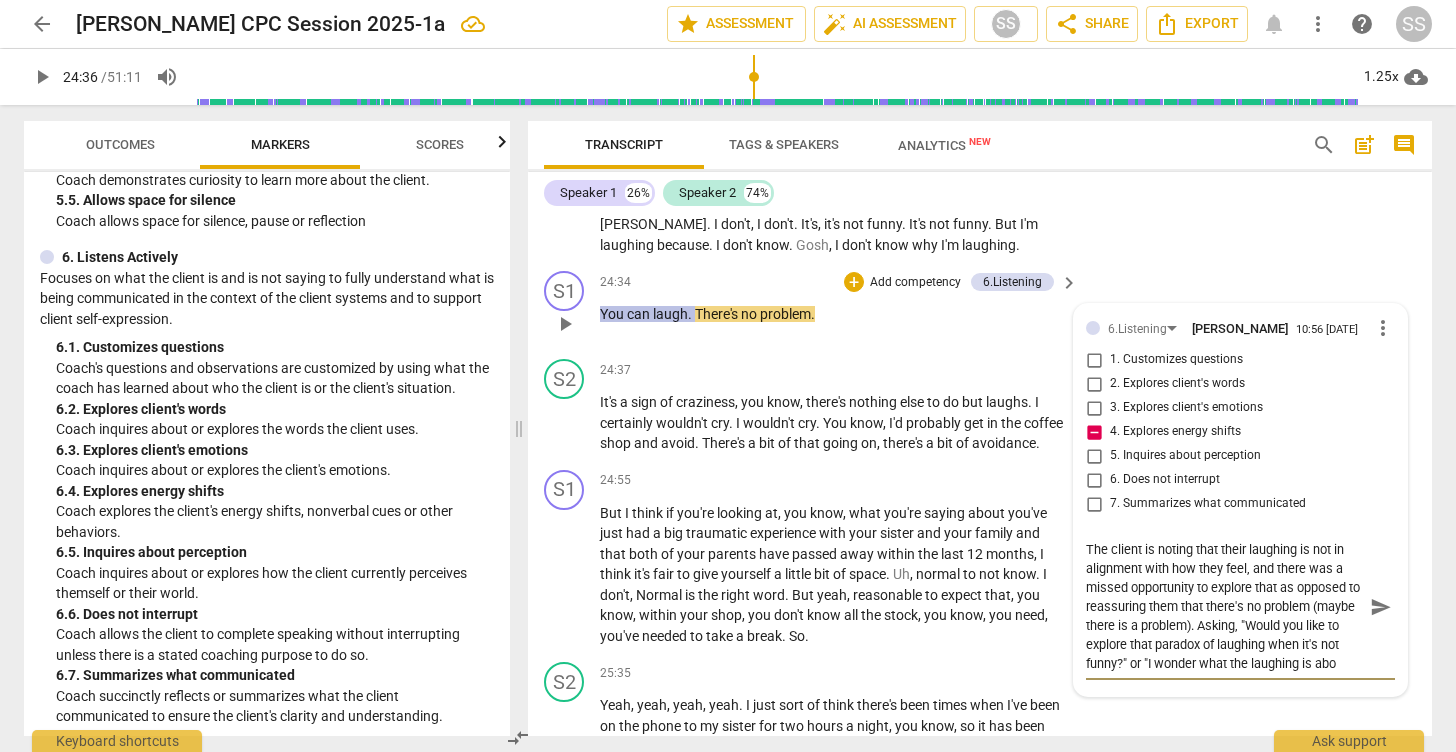 scroll, scrollTop: 17, scrollLeft: 0, axis: vertical 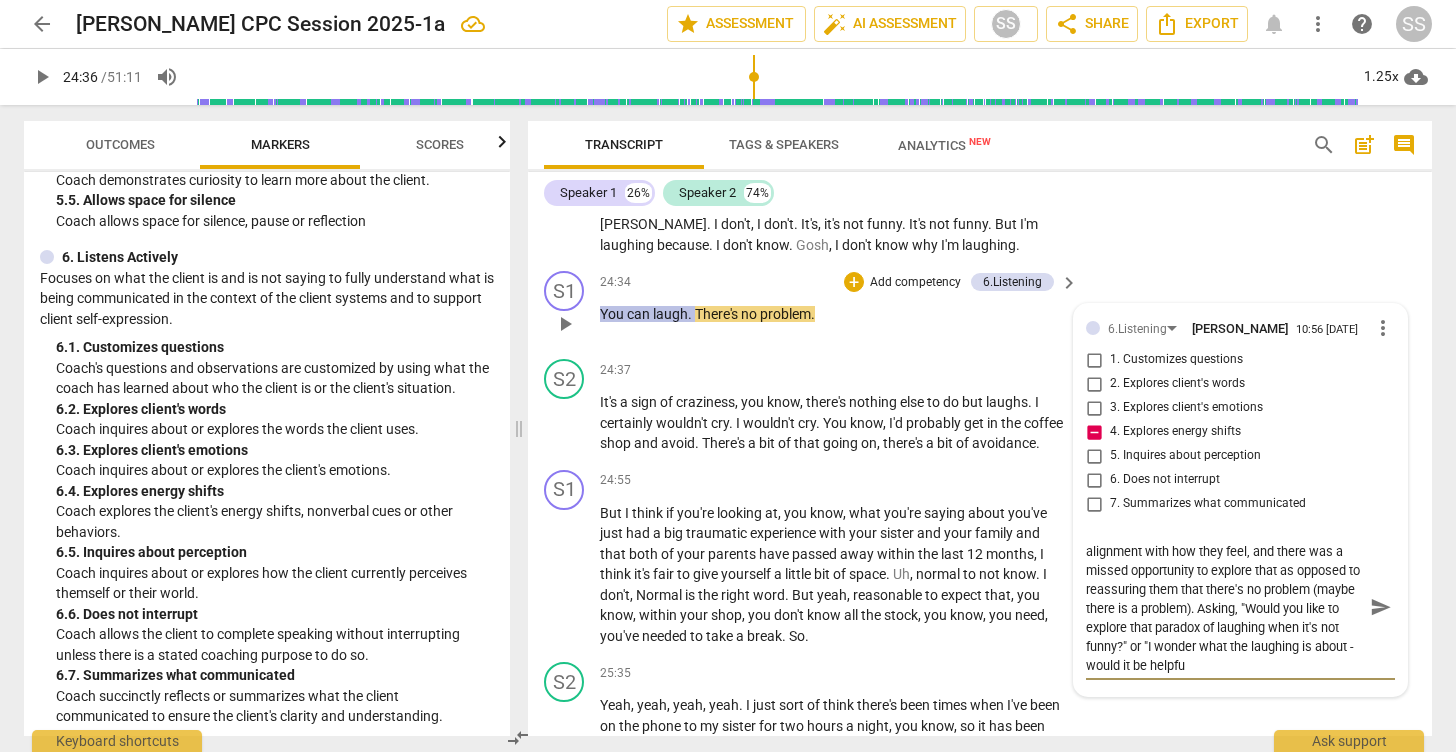 click on "The client is noting that their laughing is not in alignment with how they feel, and there was a missed opportunity to explore that as opposed to reassuring them that there's no problem (maybe there is a problem). Asking, "Would you like to explore that paradox of laughing when it's not funny?" or "I wonder what the laughing is about - would it be helpfu" at bounding box center (1224, 606) 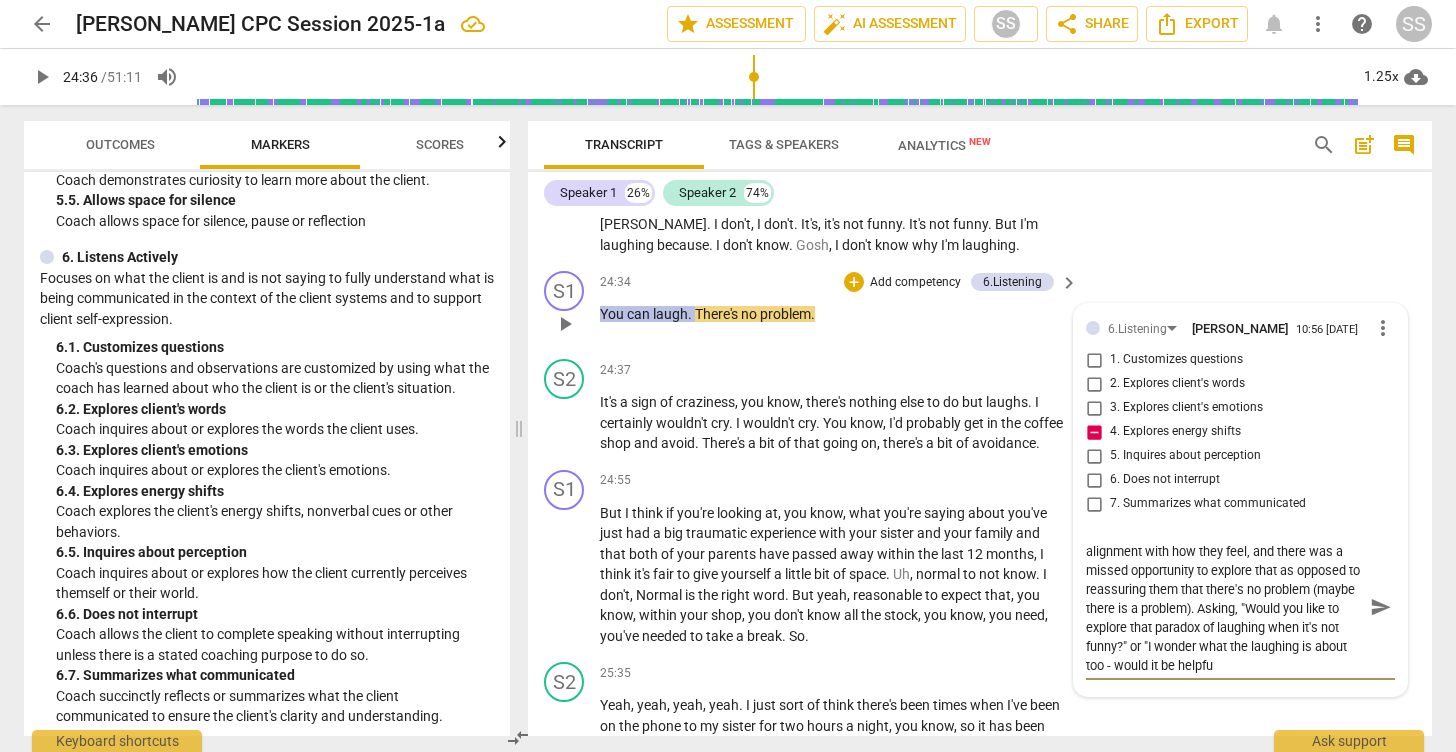 click on "The client is noting that their laughing is not in alignment with how they feel, and there was a missed opportunity to explore that as opposed to reassuring them that there's no problem (maybe there is a problem). Asking, "Would you like to explore that paradox of laughing when it's not funny?" or "I wonder what the laughing is about too - would it be helpfu" at bounding box center [1224, 606] 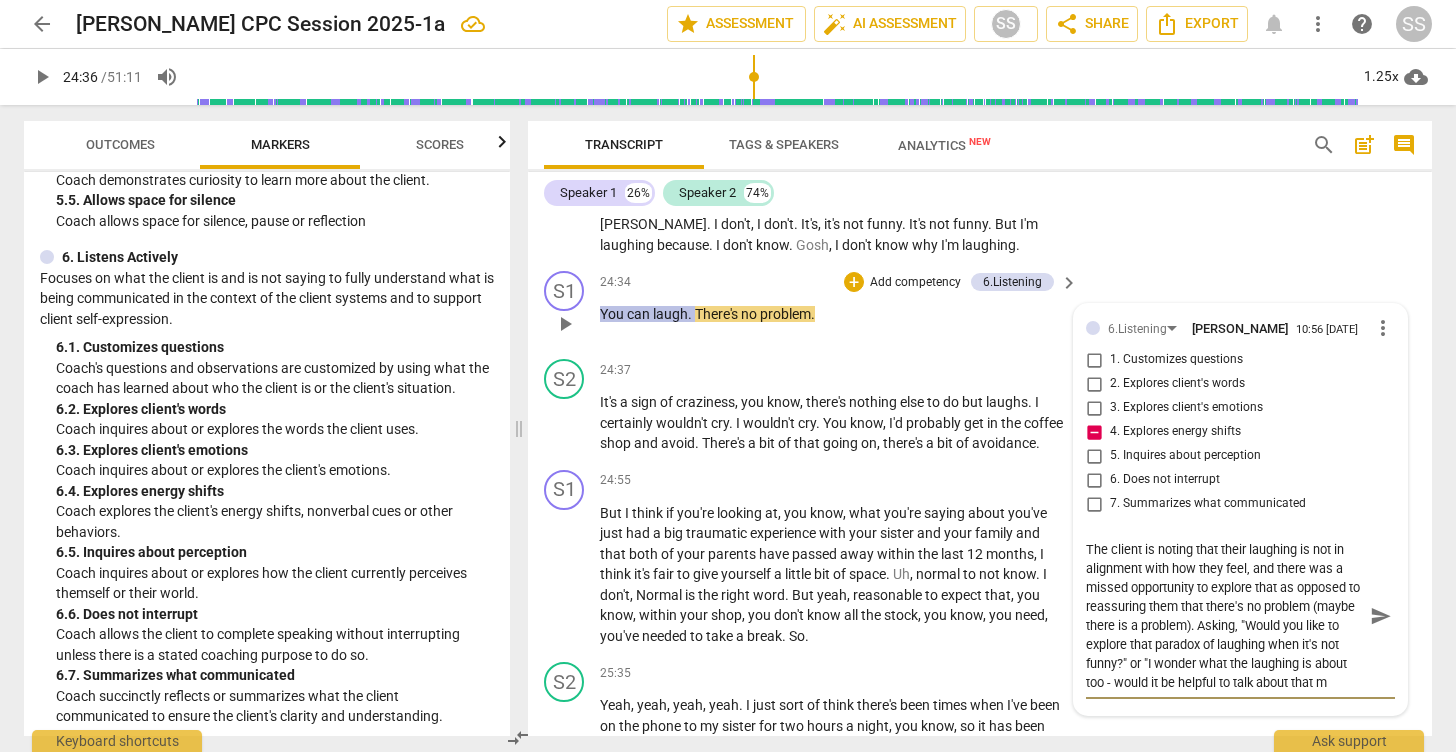 scroll, scrollTop: 17, scrollLeft: 0, axis: vertical 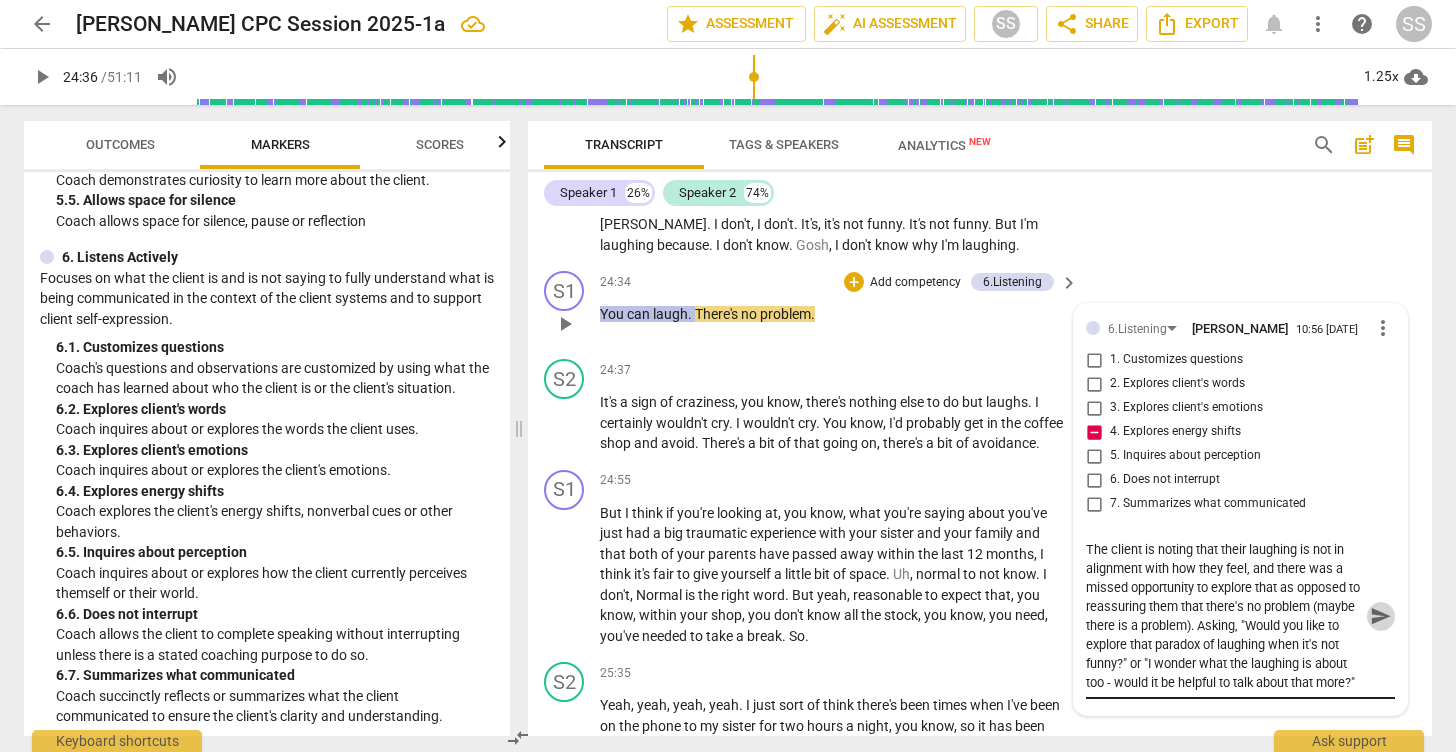 click on "send" at bounding box center (1381, 616) 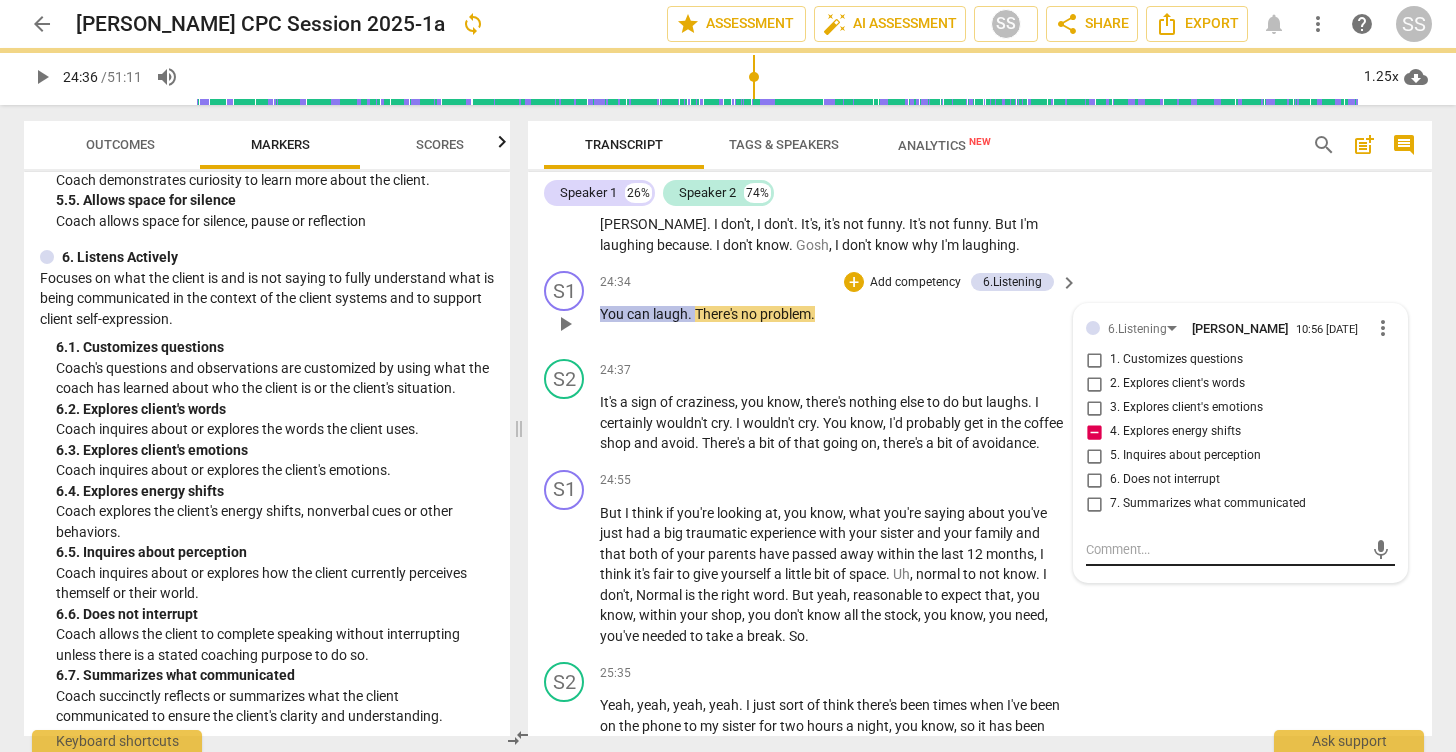 scroll, scrollTop: 0, scrollLeft: 0, axis: both 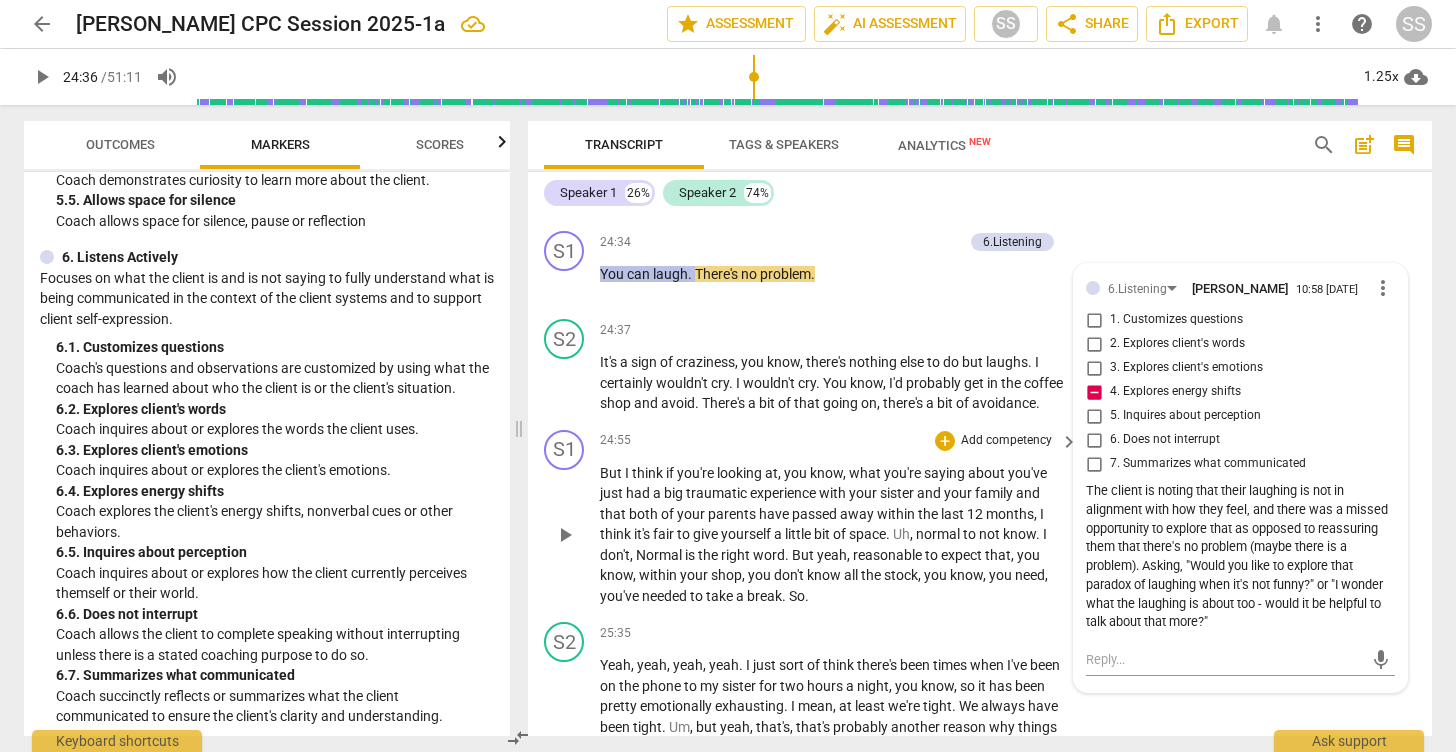 click on "play_arrow" at bounding box center [565, 535] 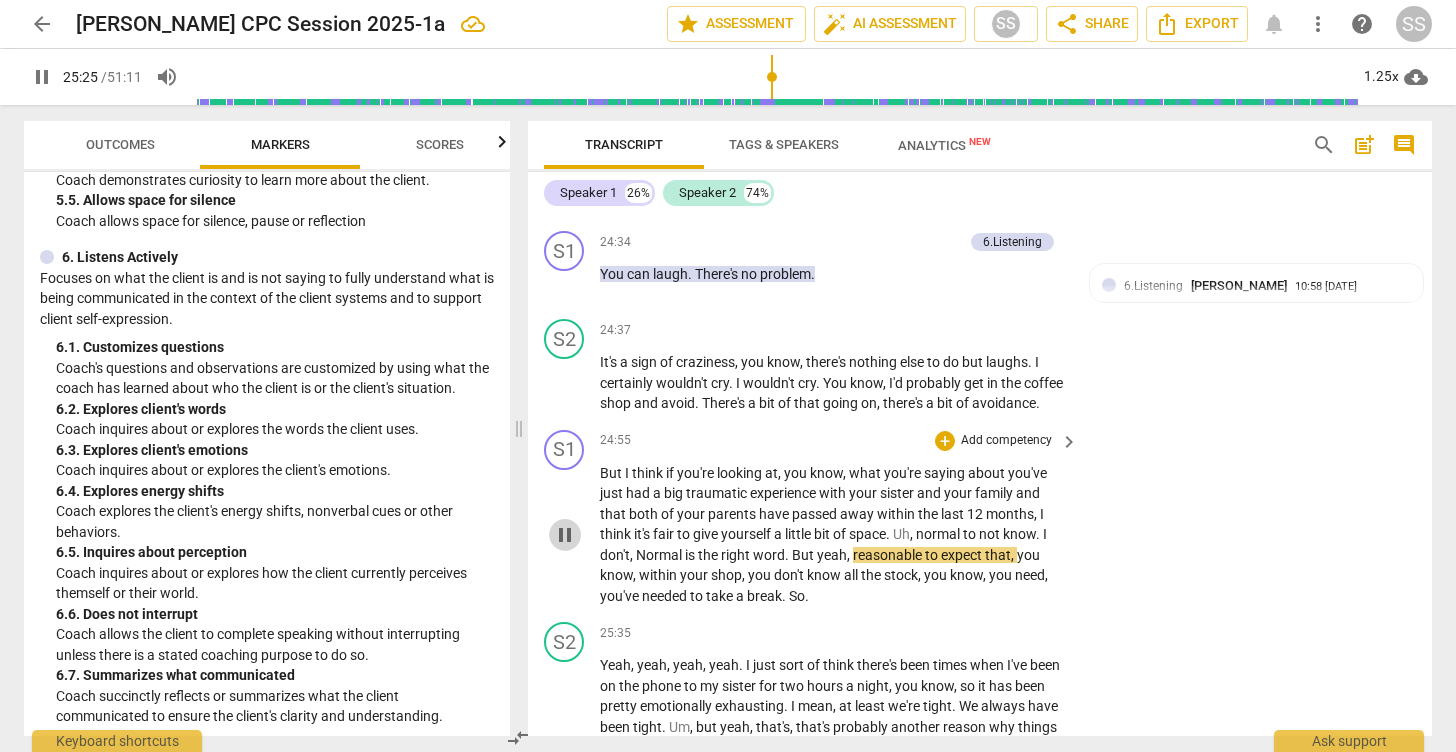 click on "pause" at bounding box center (565, 535) 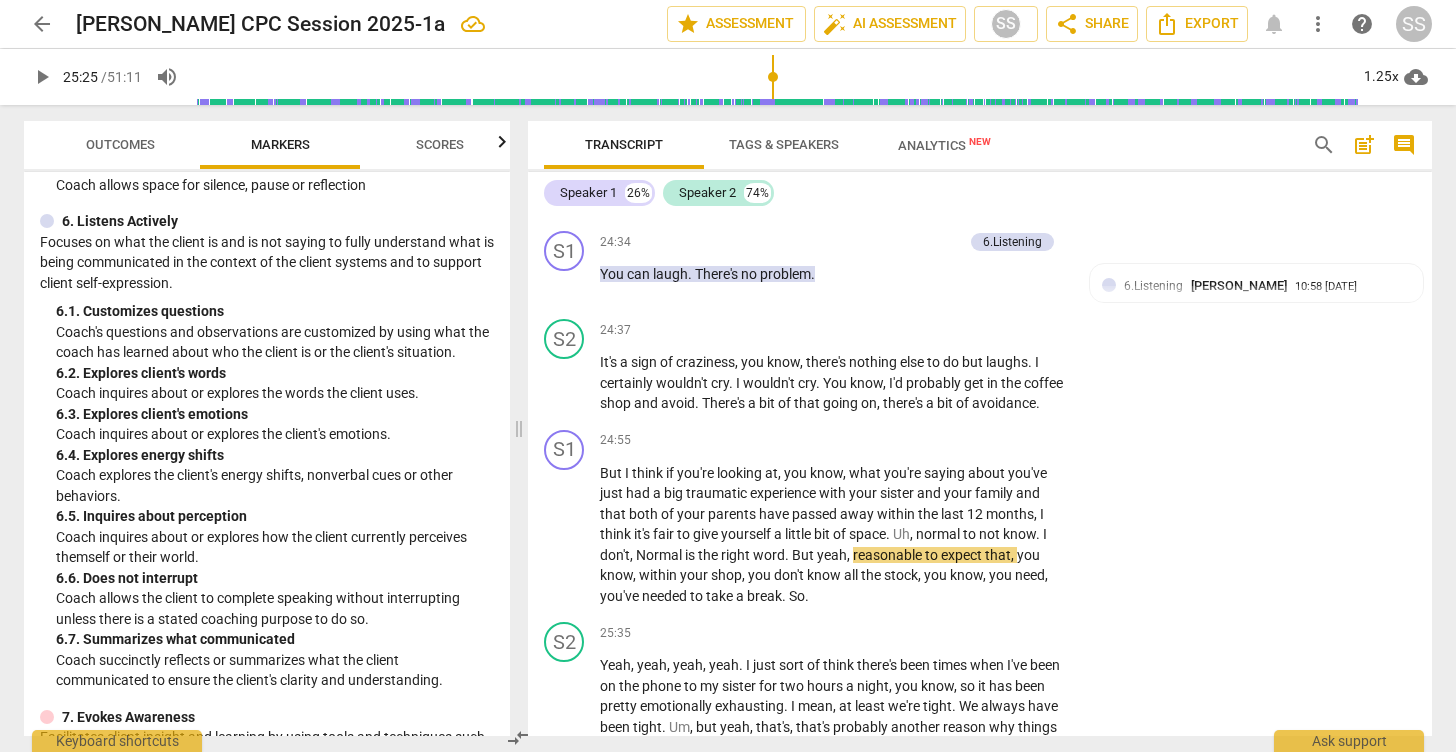scroll, scrollTop: 1380, scrollLeft: 0, axis: vertical 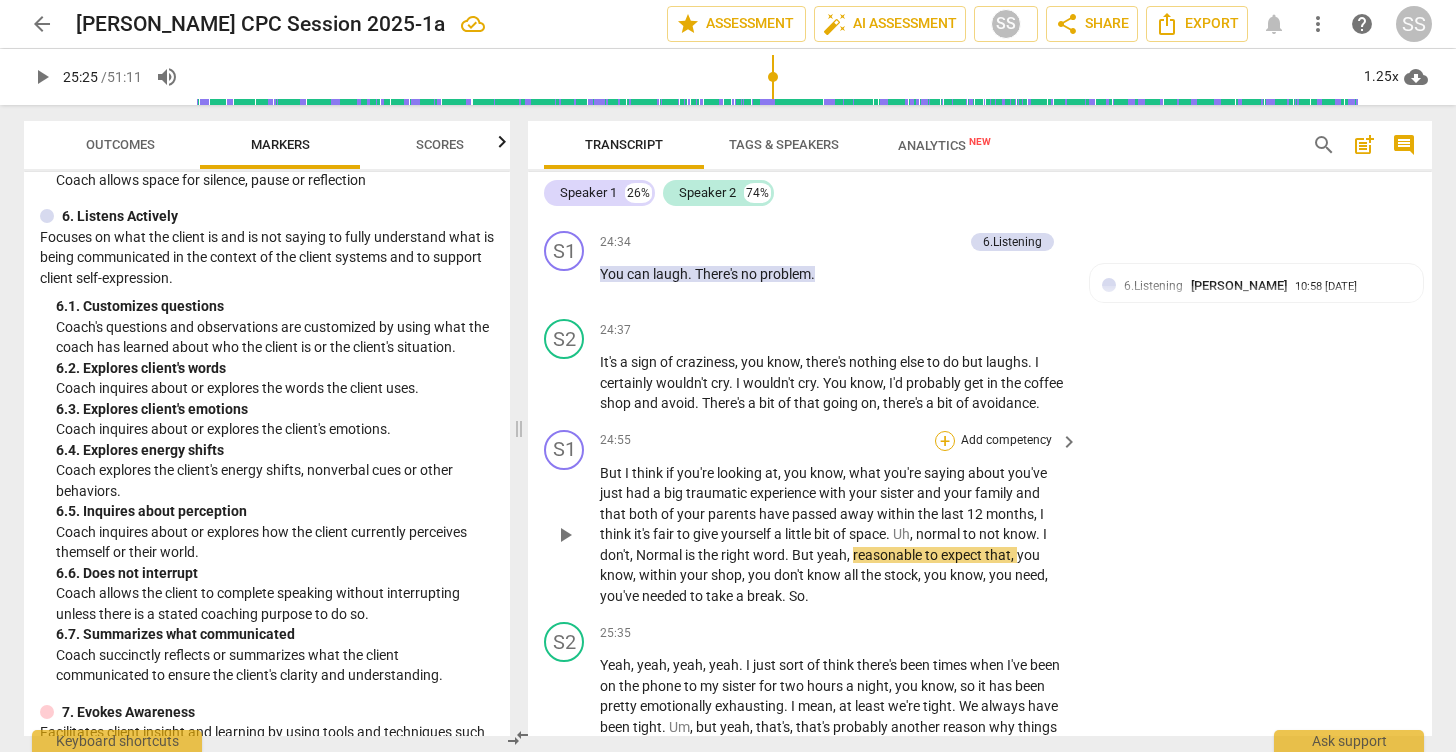 click on "+" at bounding box center [945, 441] 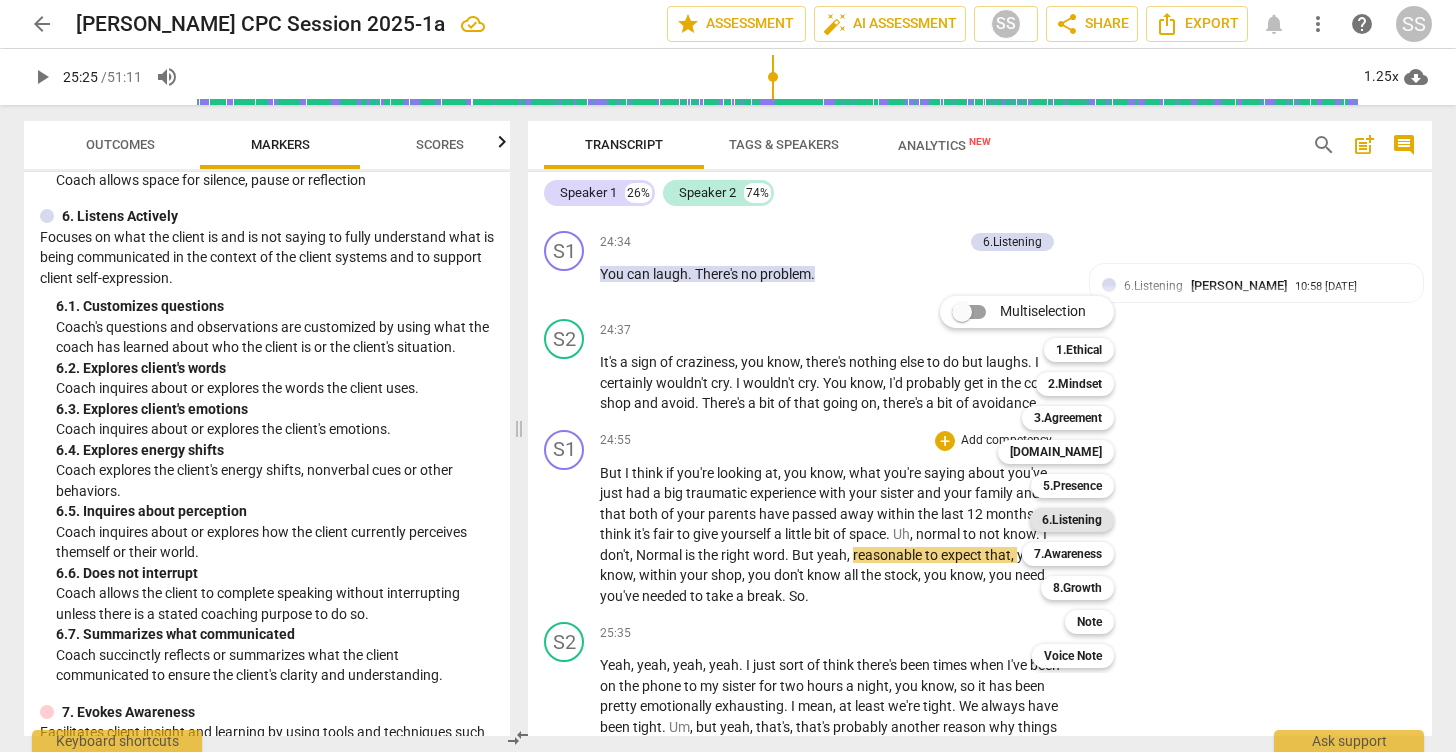 click on "6.Listening" at bounding box center [1072, 520] 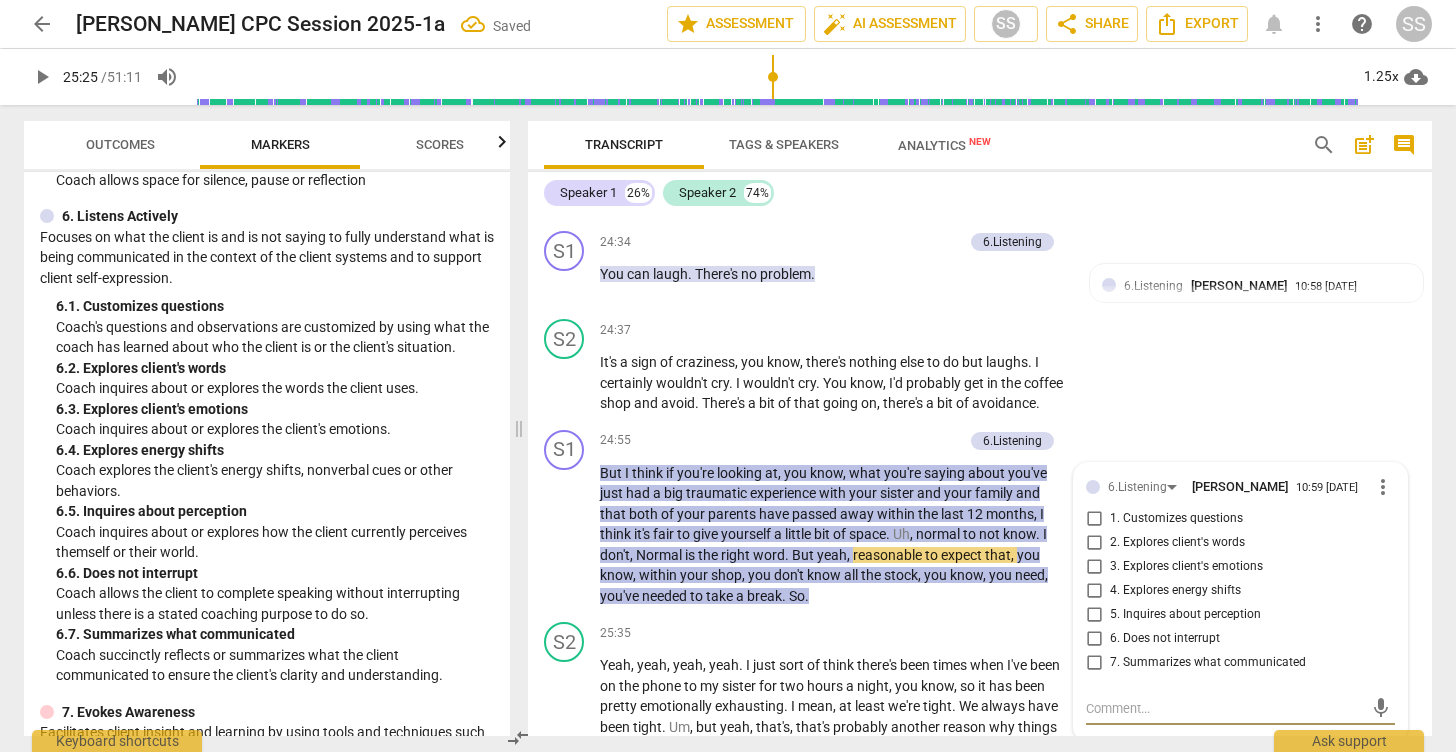 scroll, scrollTop: 13123, scrollLeft: 0, axis: vertical 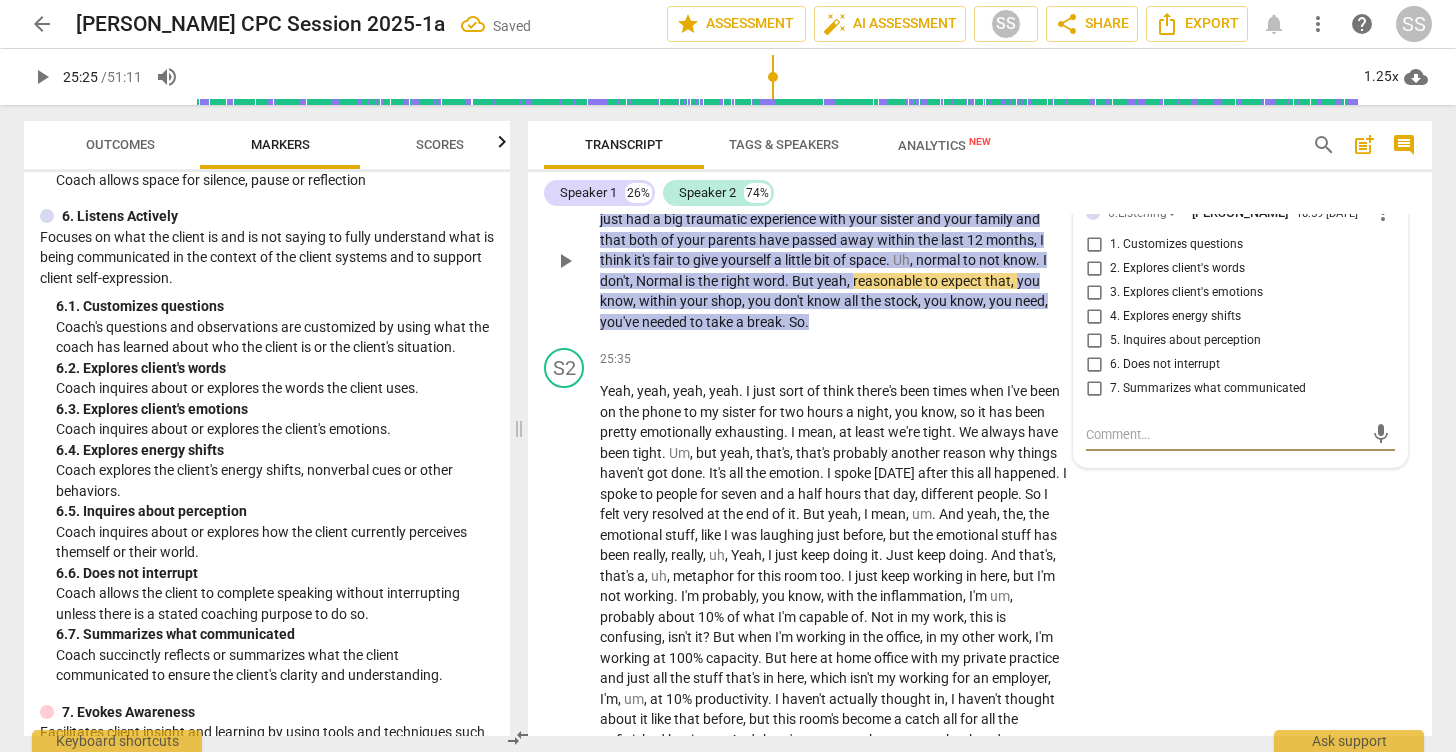 click on "1. Customizes questions" at bounding box center [1094, 245] 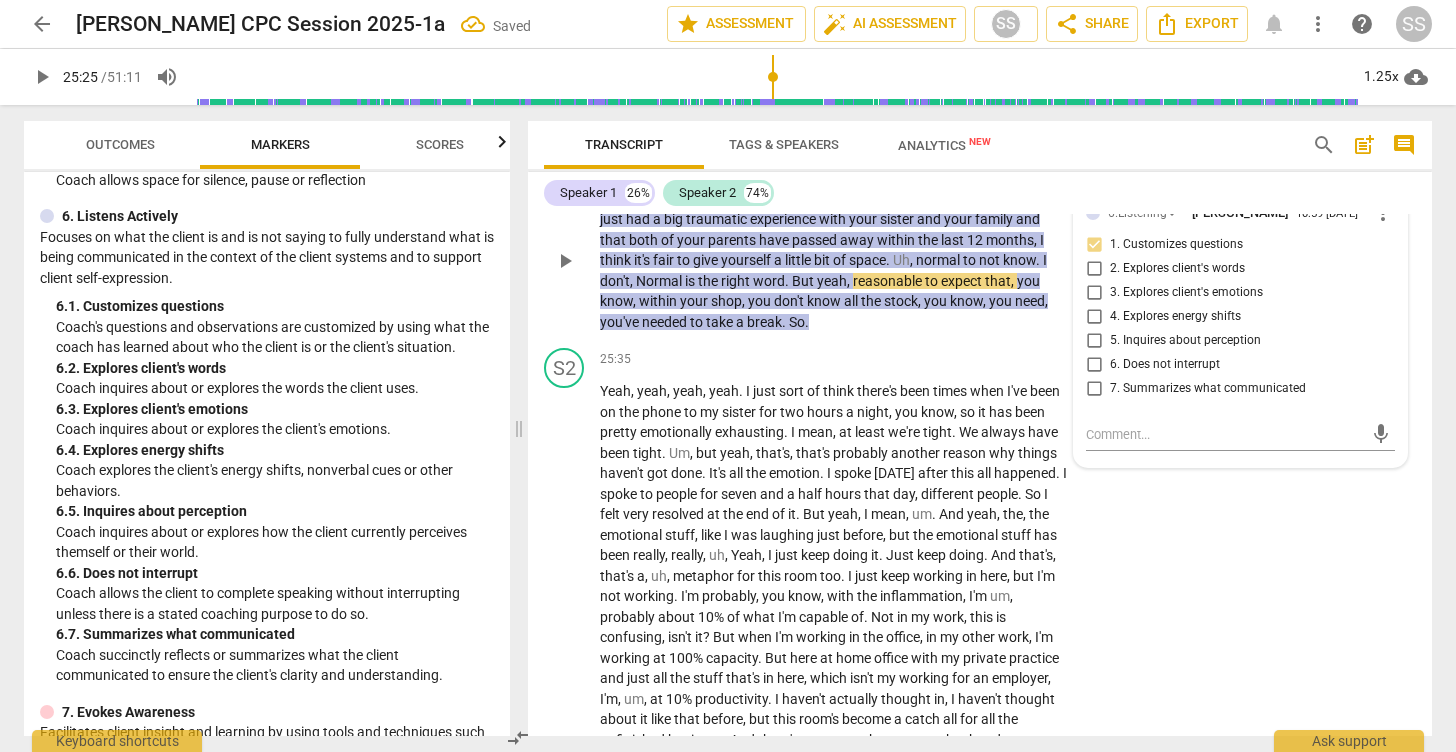 click on "1. Customizes questions" at bounding box center [1094, 245] 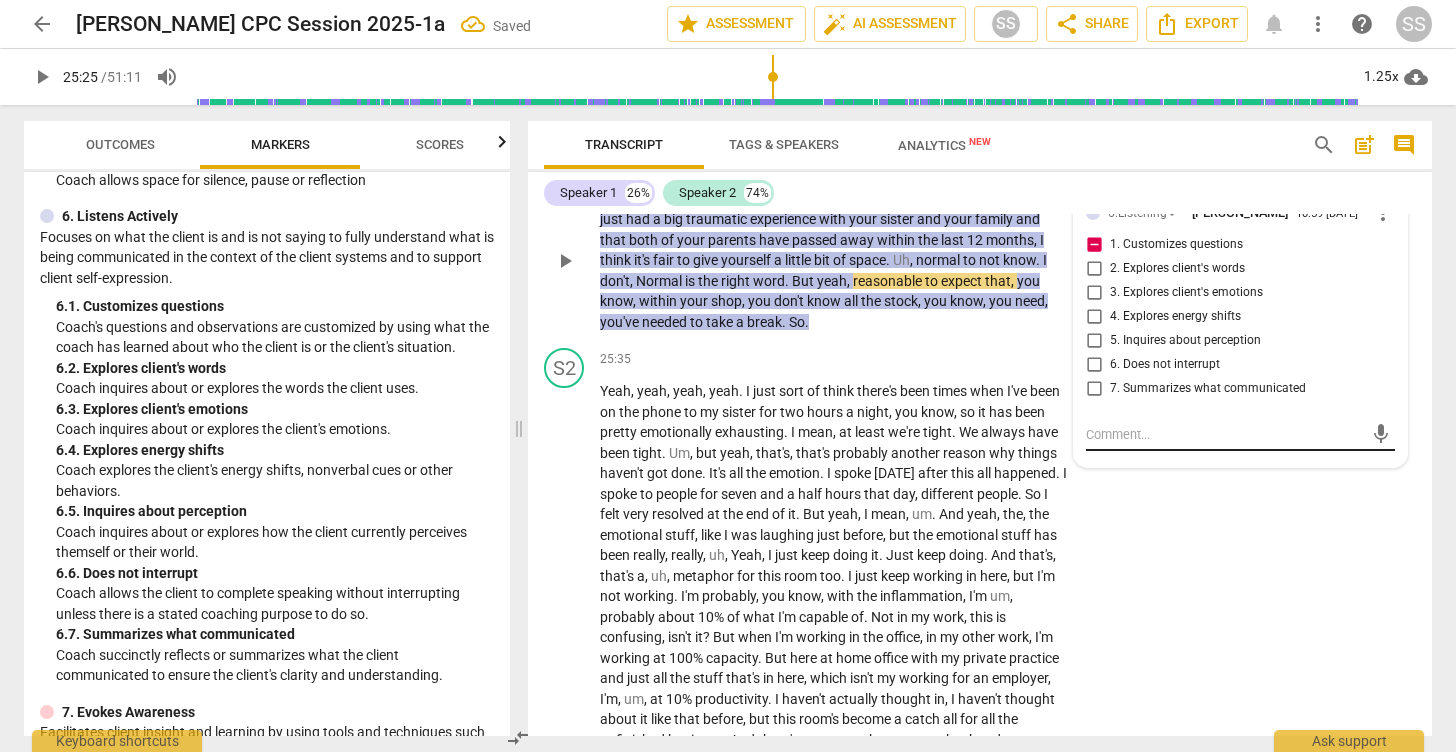 click at bounding box center (1224, 434) 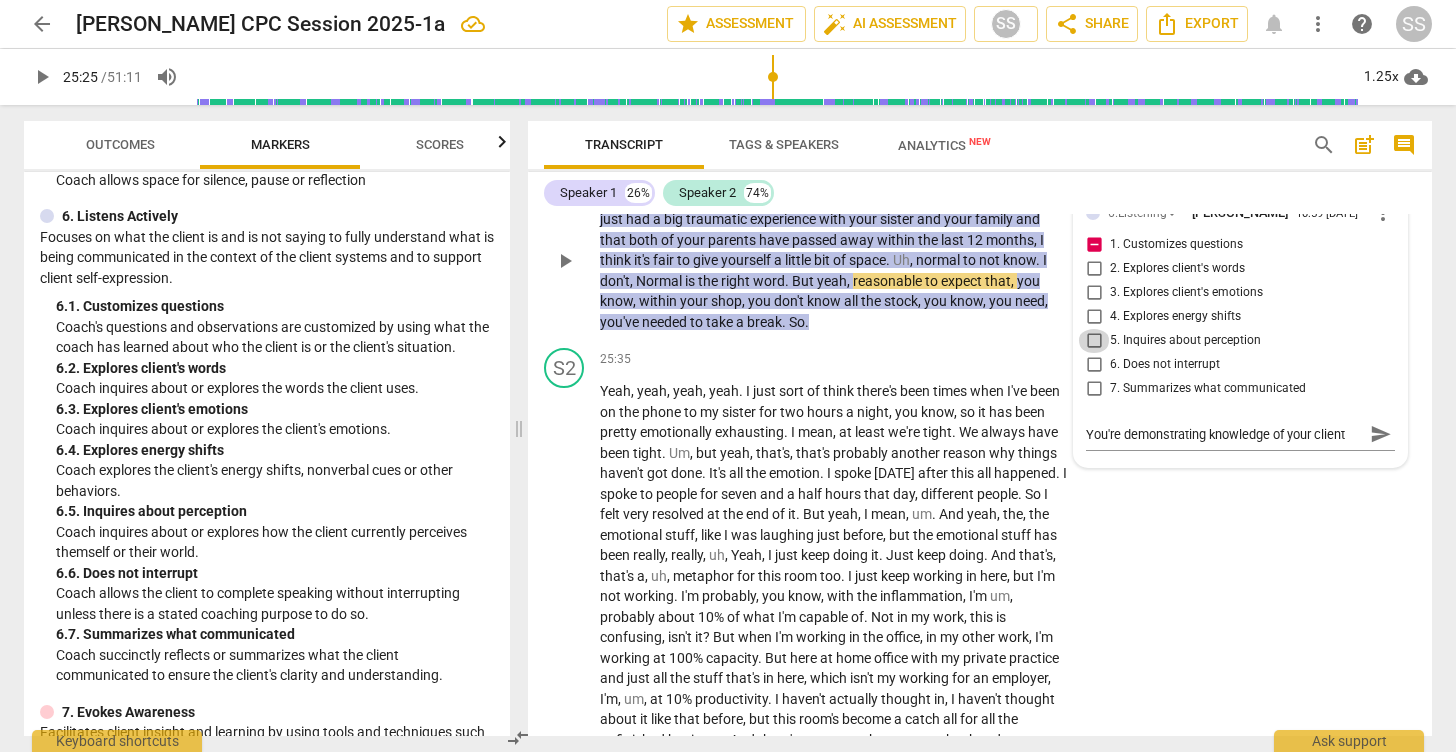 click on "5. Inquires about perception" at bounding box center (1094, 341) 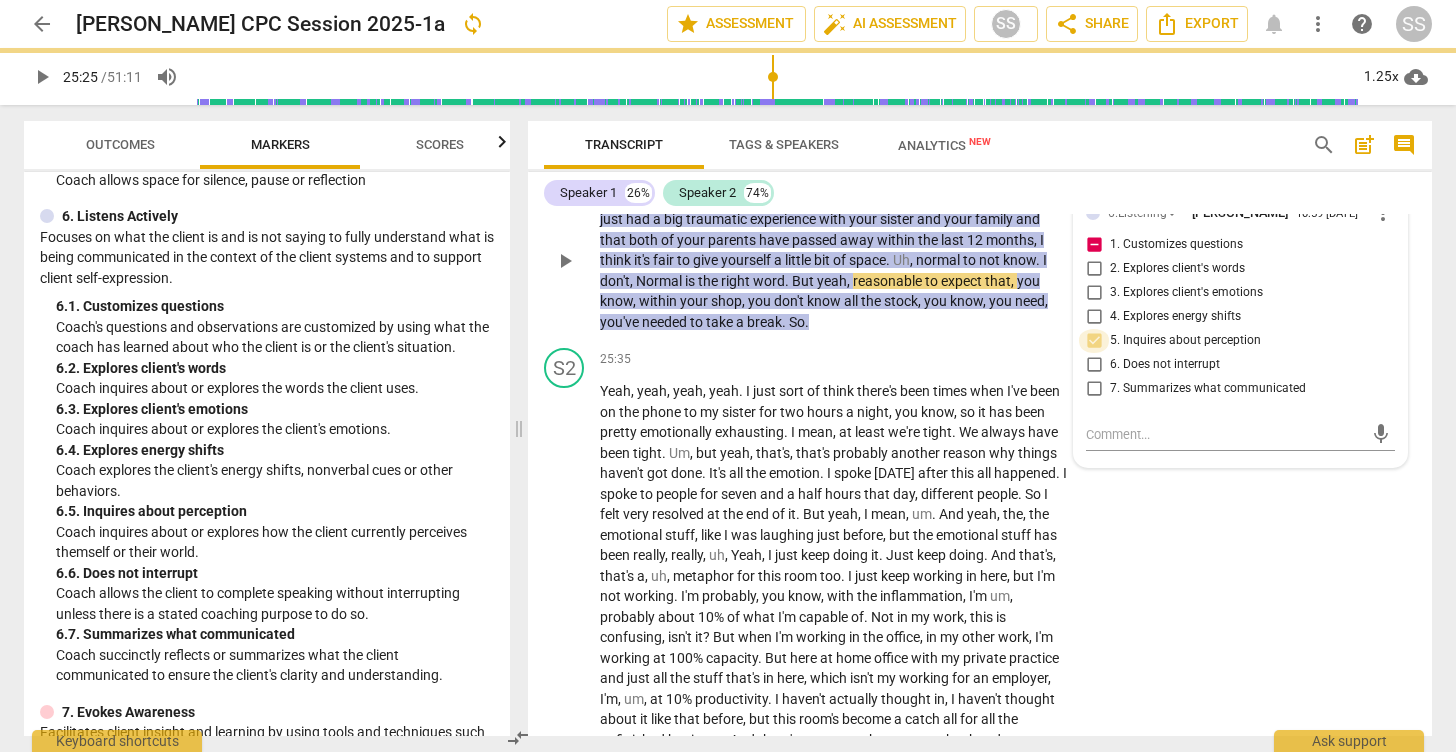click on "5. Inquires about perception" at bounding box center (1094, 341) 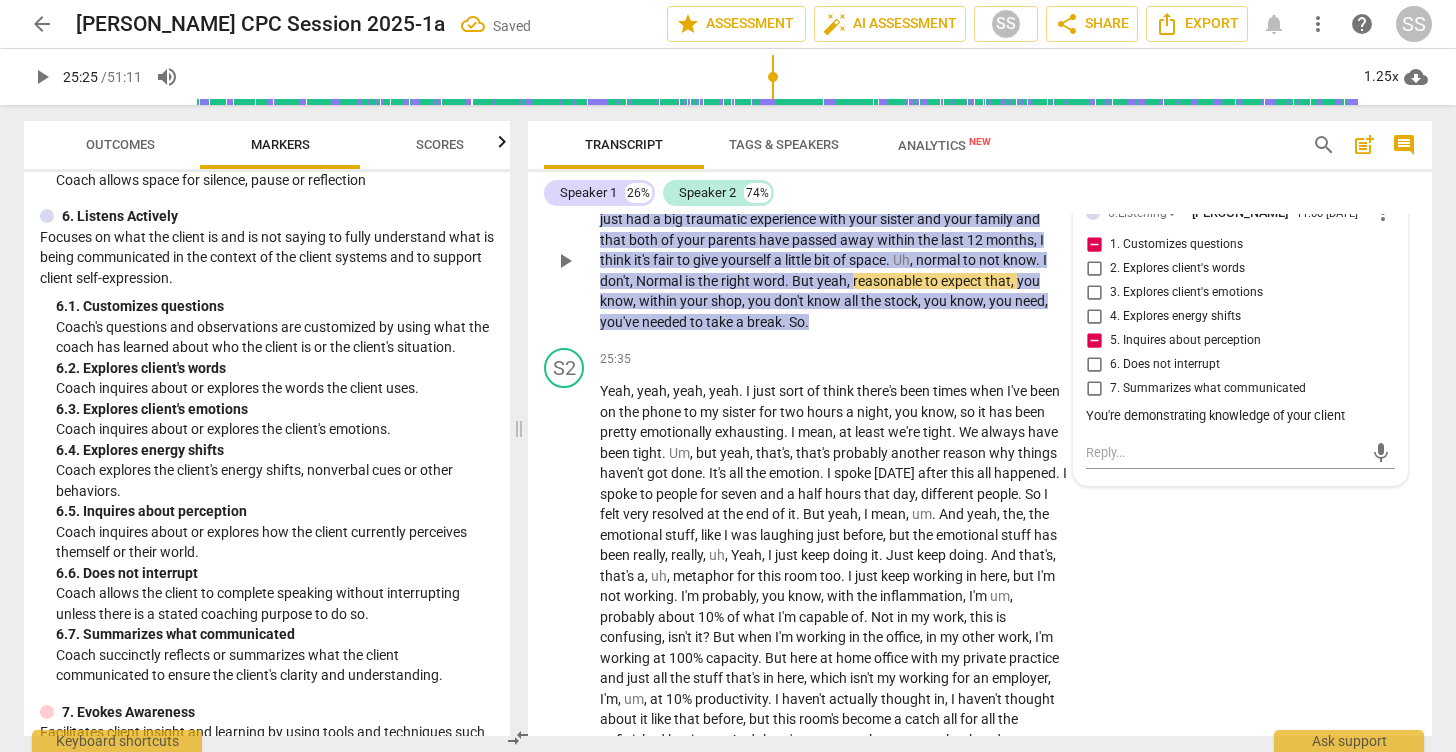 click on "mic" at bounding box center [1240, 451] 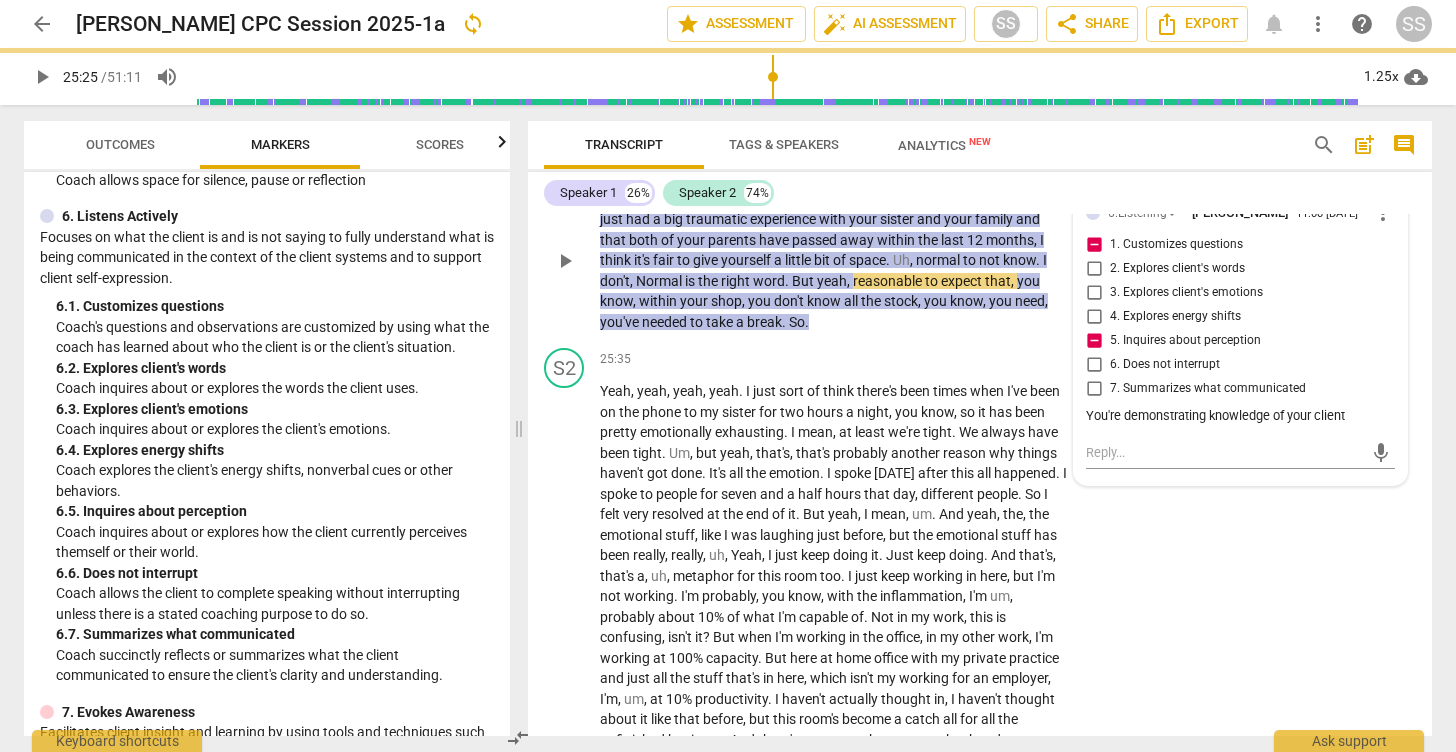 click on "You're demonstrating knowledge of your client" at bounding box center [1240, 416] 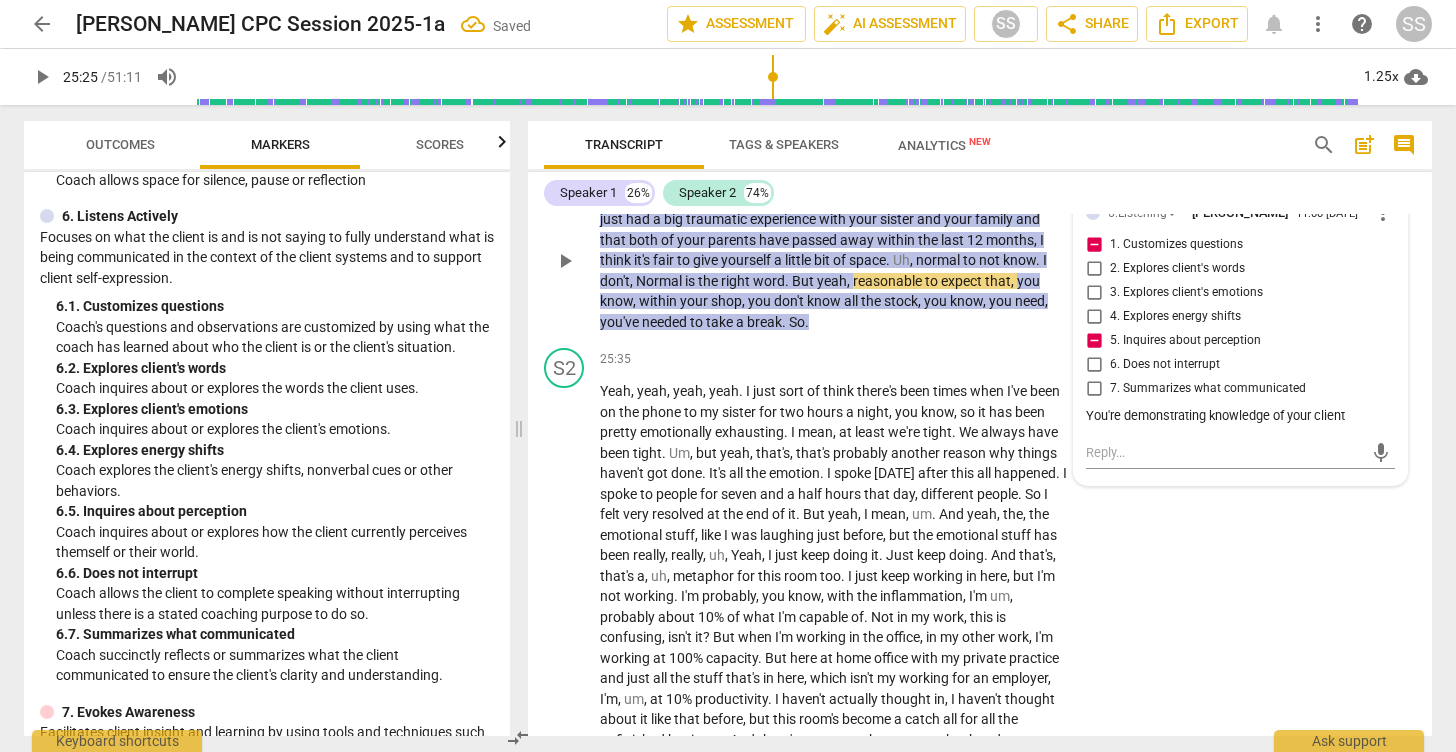 click on "You're demonstrating knowledge of your client" at bounding box center (1240, 416) 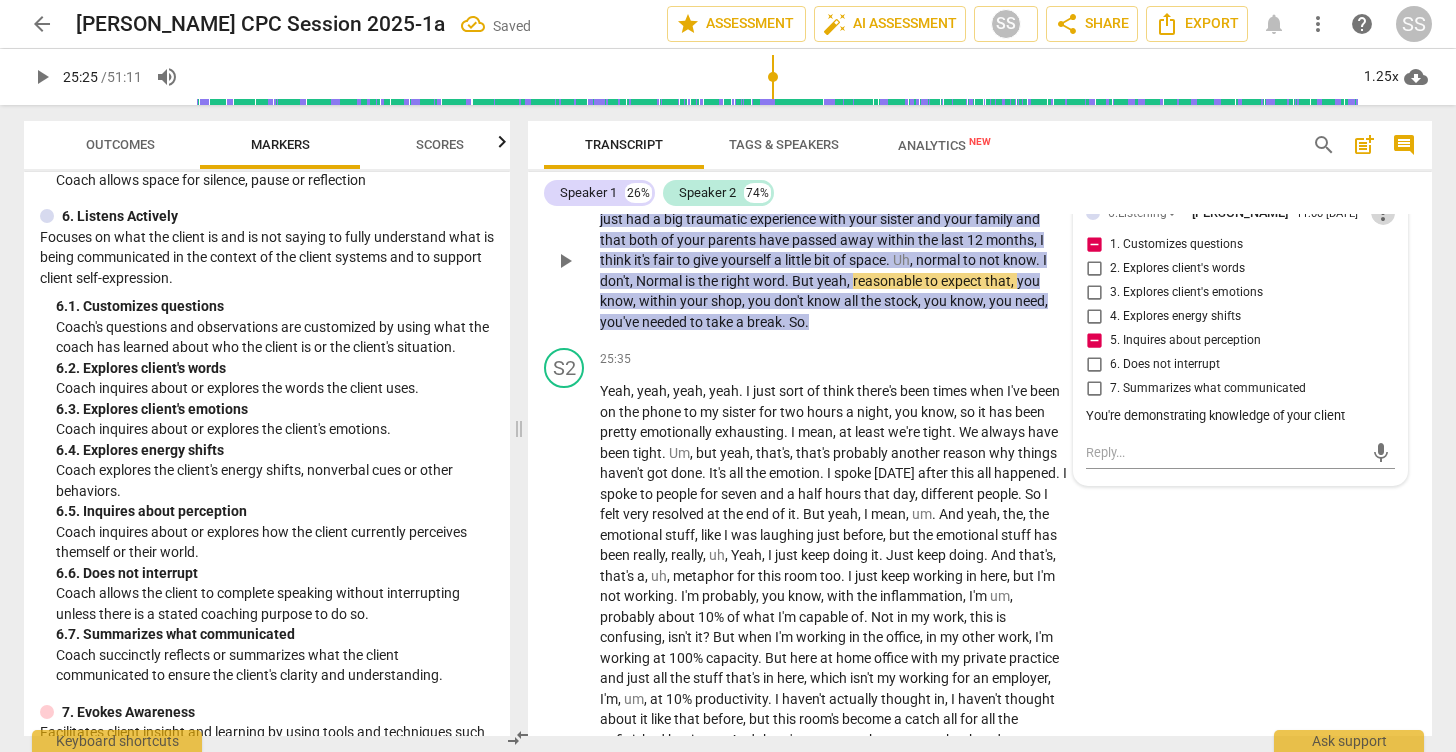 click on "more_vert" at bounding box center (1383, 213) 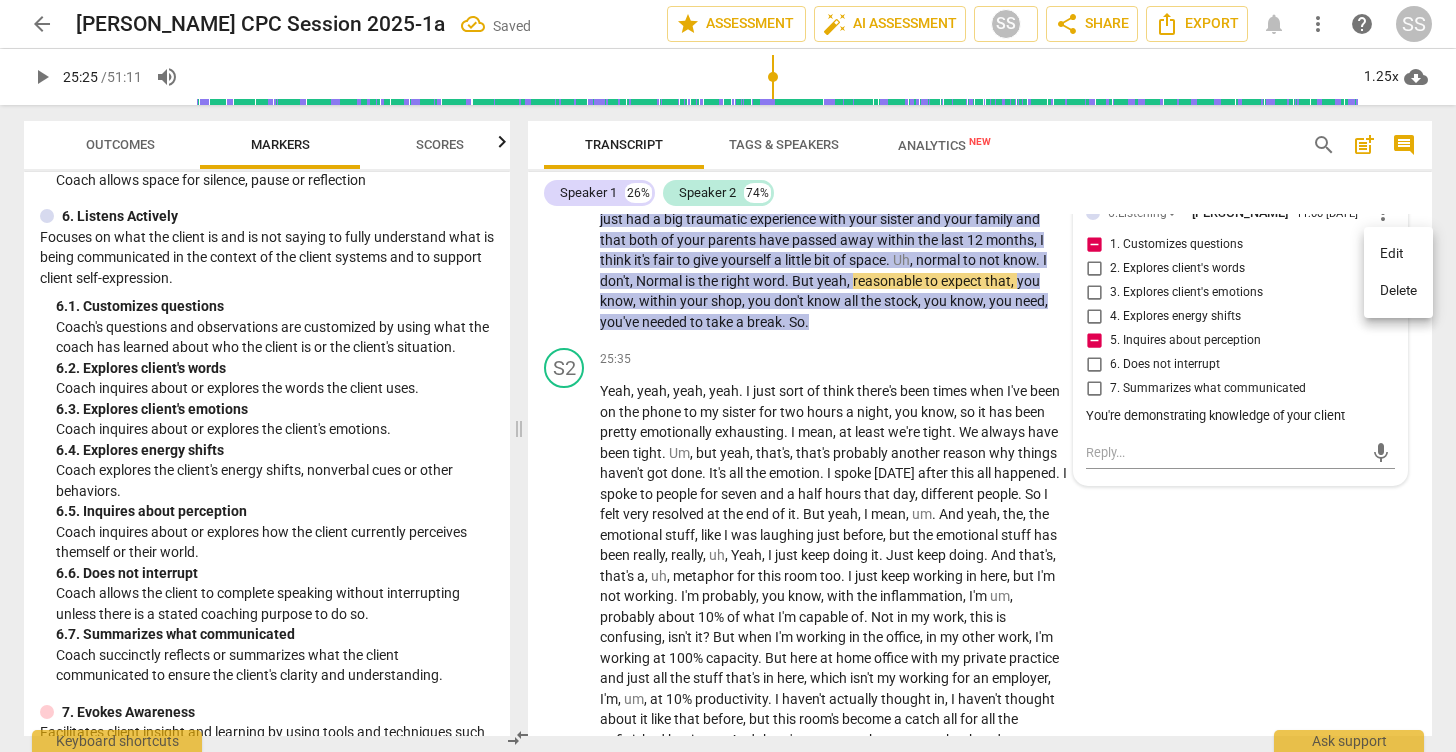 click on "Edit" at bounding box center [1398, 254] 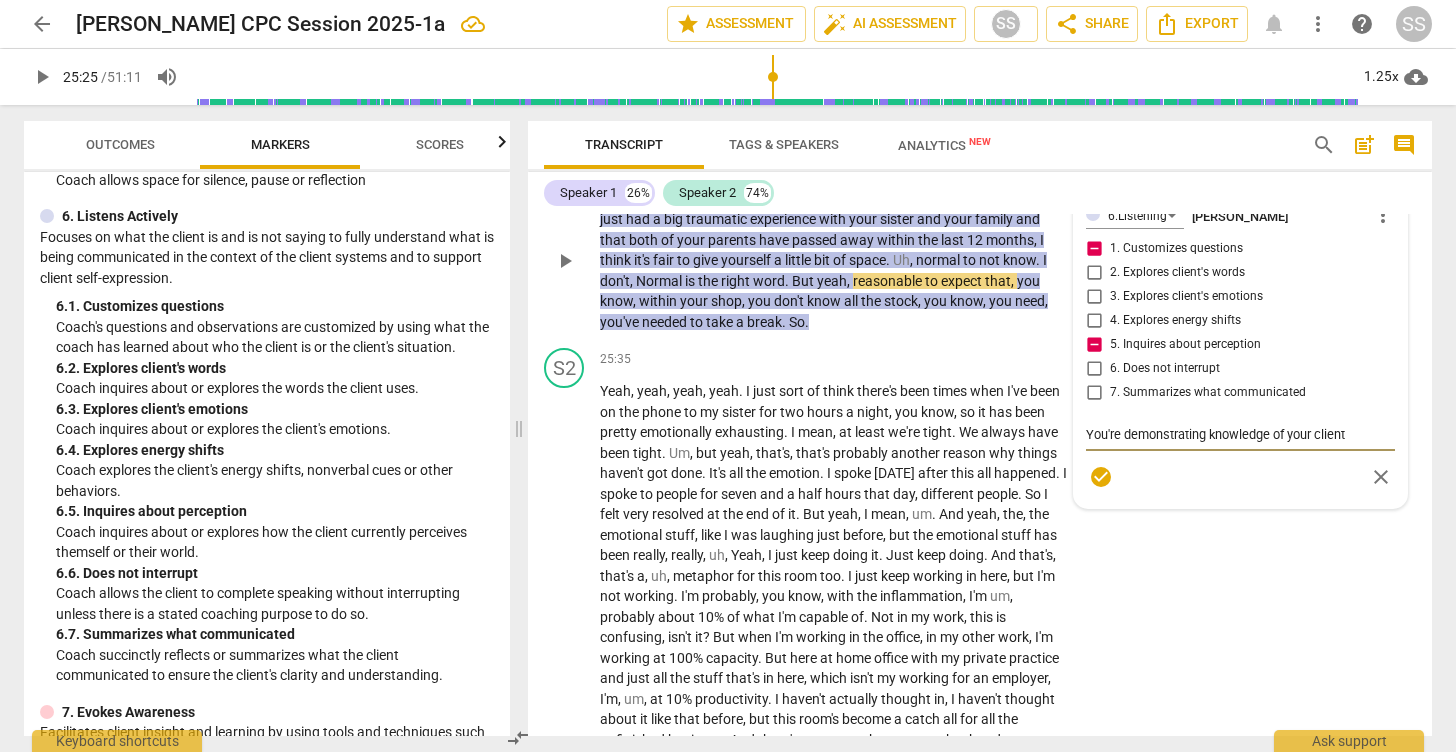 click on "You're demonstrating knowledge of your client" at bounding box center (1240, 434) 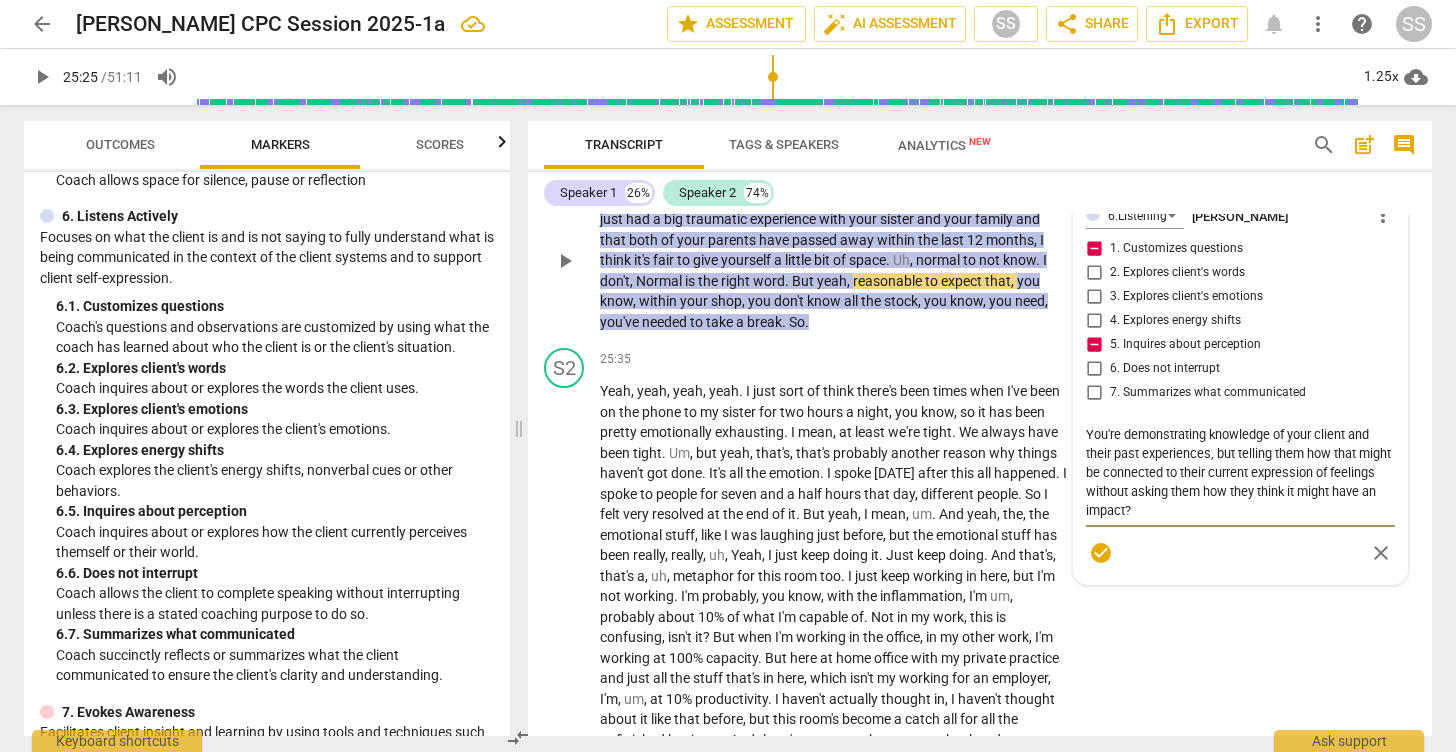drag, startPoint x: 1108, startPoint y: 554, endPoint x: 1078, endPoint y: 554, distance: 30 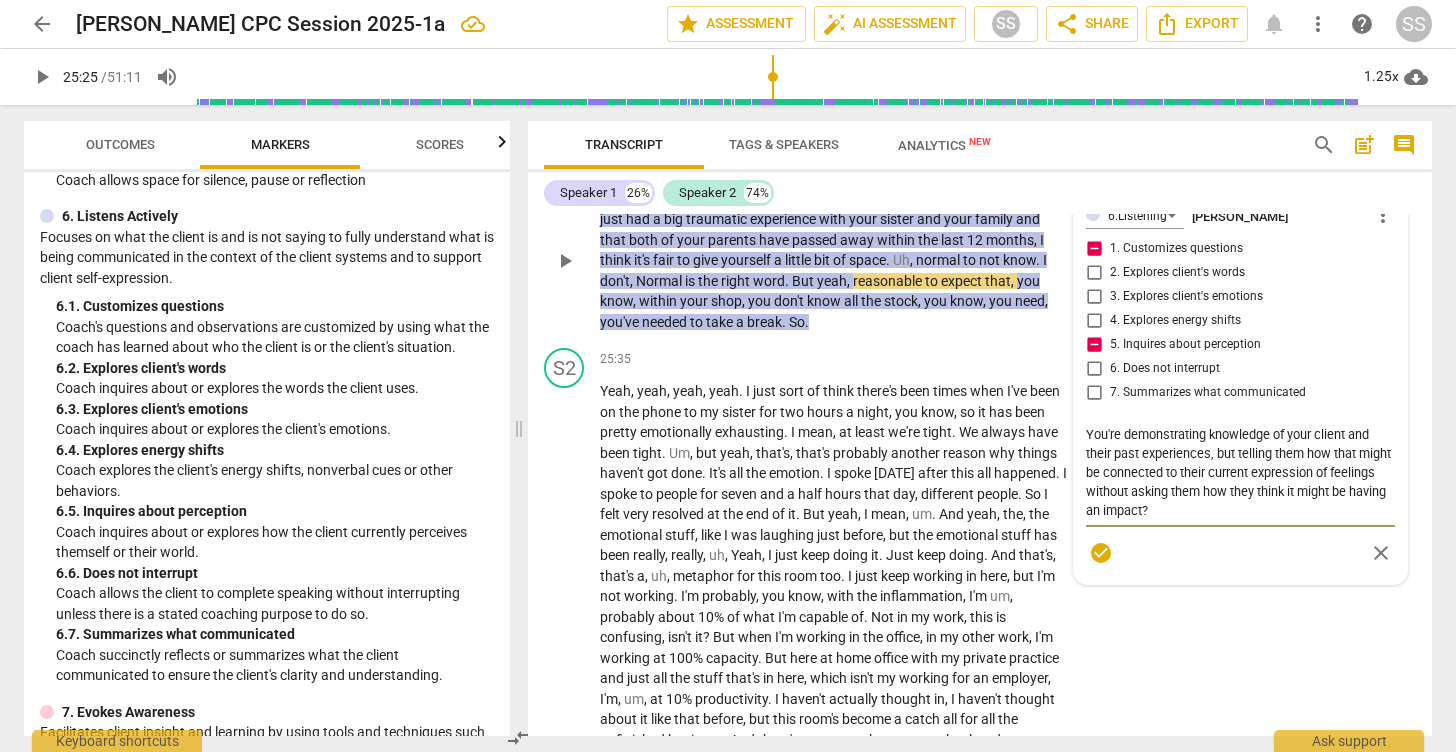 click on "You're demonstrating knowledge of your client and their past experiences, but telling them how that might be connected to their current expression of feelings without asking them how they think it might be having an impact?" at bounding box center (1240, 472) 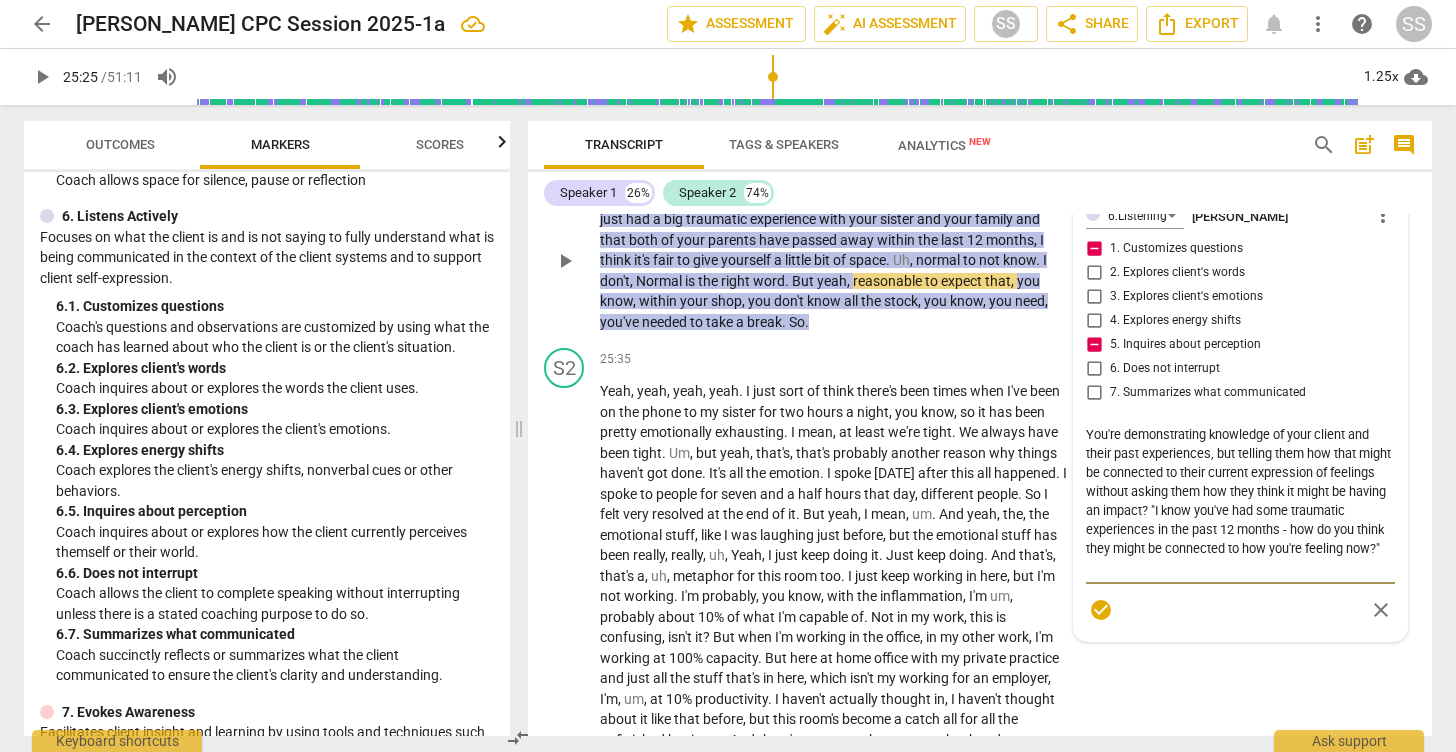 click on "You're demonstrating knowledge of your client and their past experiences, but telling them how that might be connected to their current expression of feelings without asking them how they think it might be having an impact? "I know you've had some traumatic experiences in the past 12 months - how do you think they might be connected to how you're feeling now?"" at bounding box center (1240, 501) 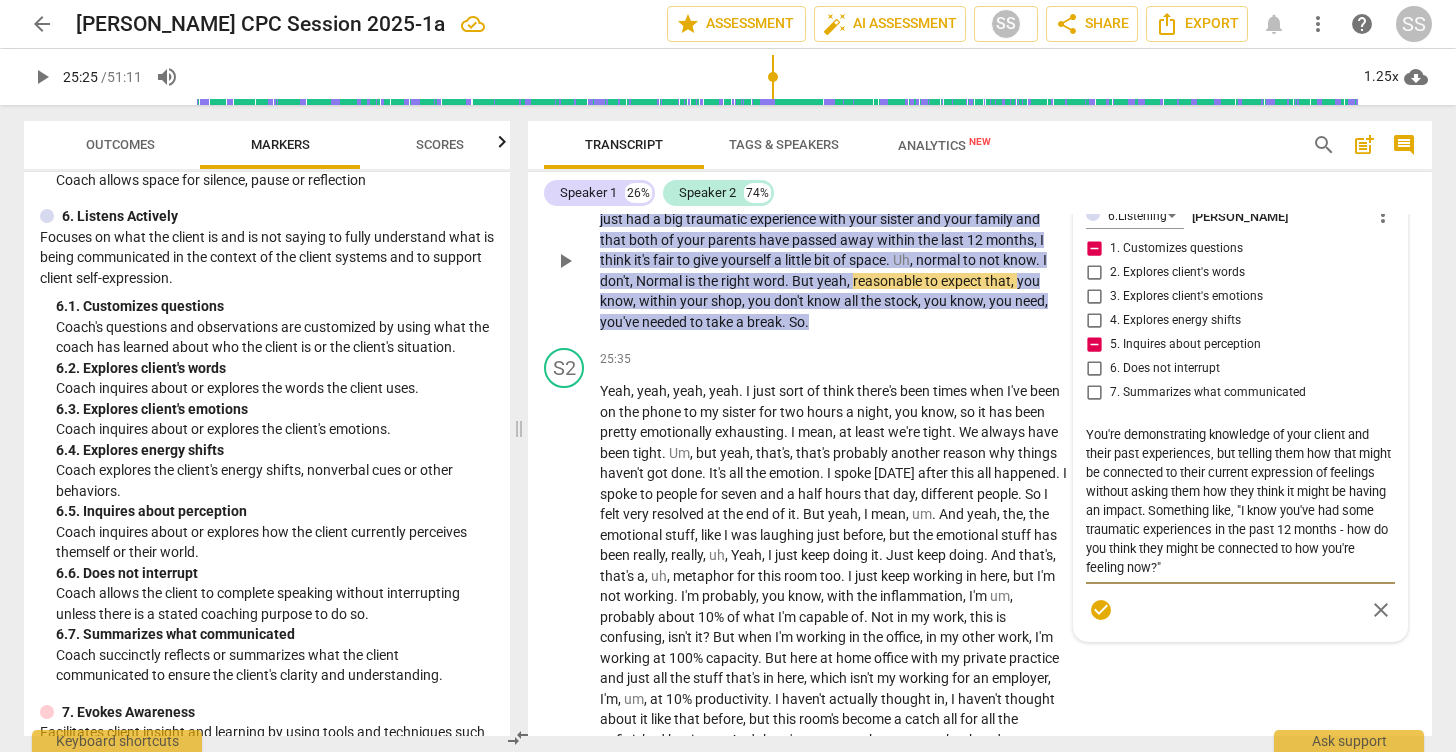 drag, startPoint x: 1224, startPoint y: 606, endPoint x: 1124, endPoint y: 615, distance: 100.40418 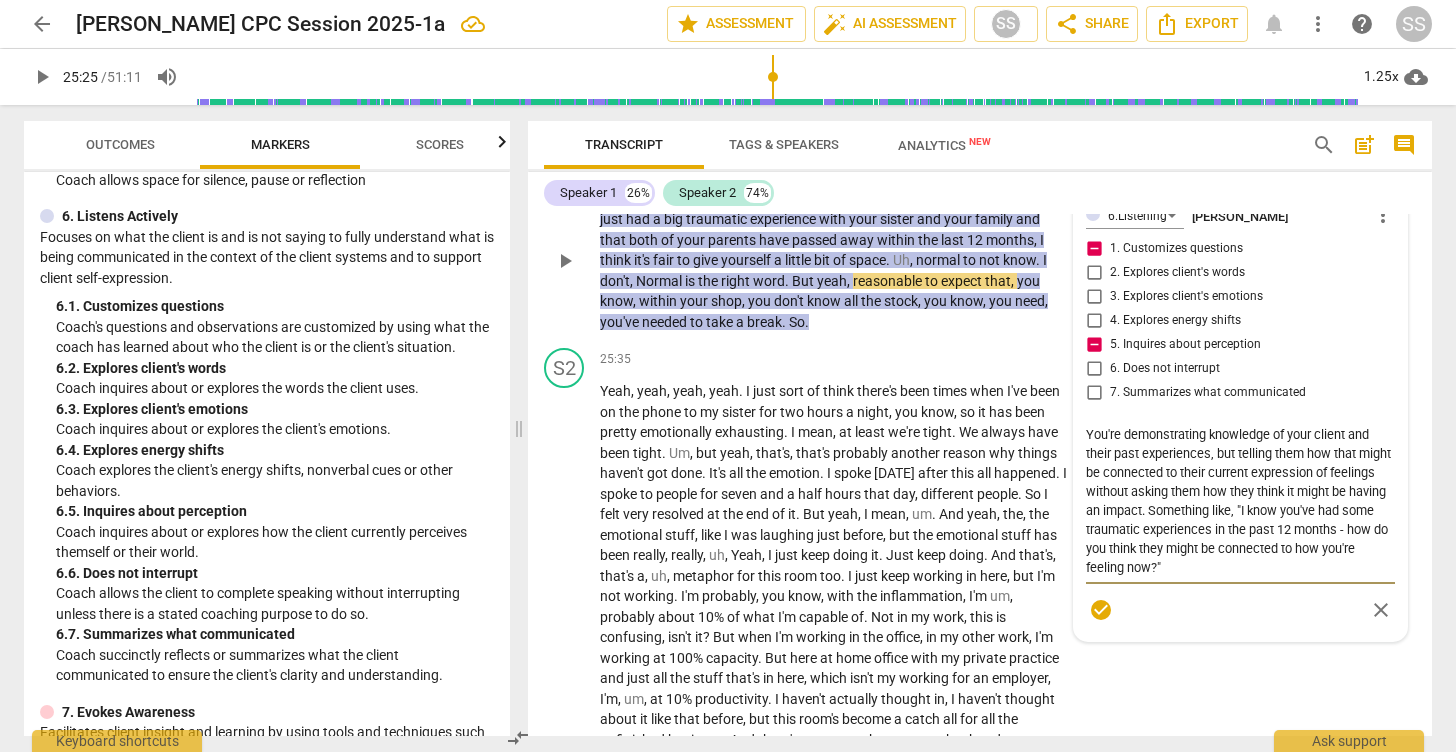 click on "You're demonstrating knowledge of your client and their past experiences, but telling them how that might be connected to their current expression of feelings without asking them how they think it might be having an impact. Something like, "I know you've had some traumatic experiences in the past 12 months - how do you think they might be connected to how you're feeling now?"" at bounding box center (1240, 501) 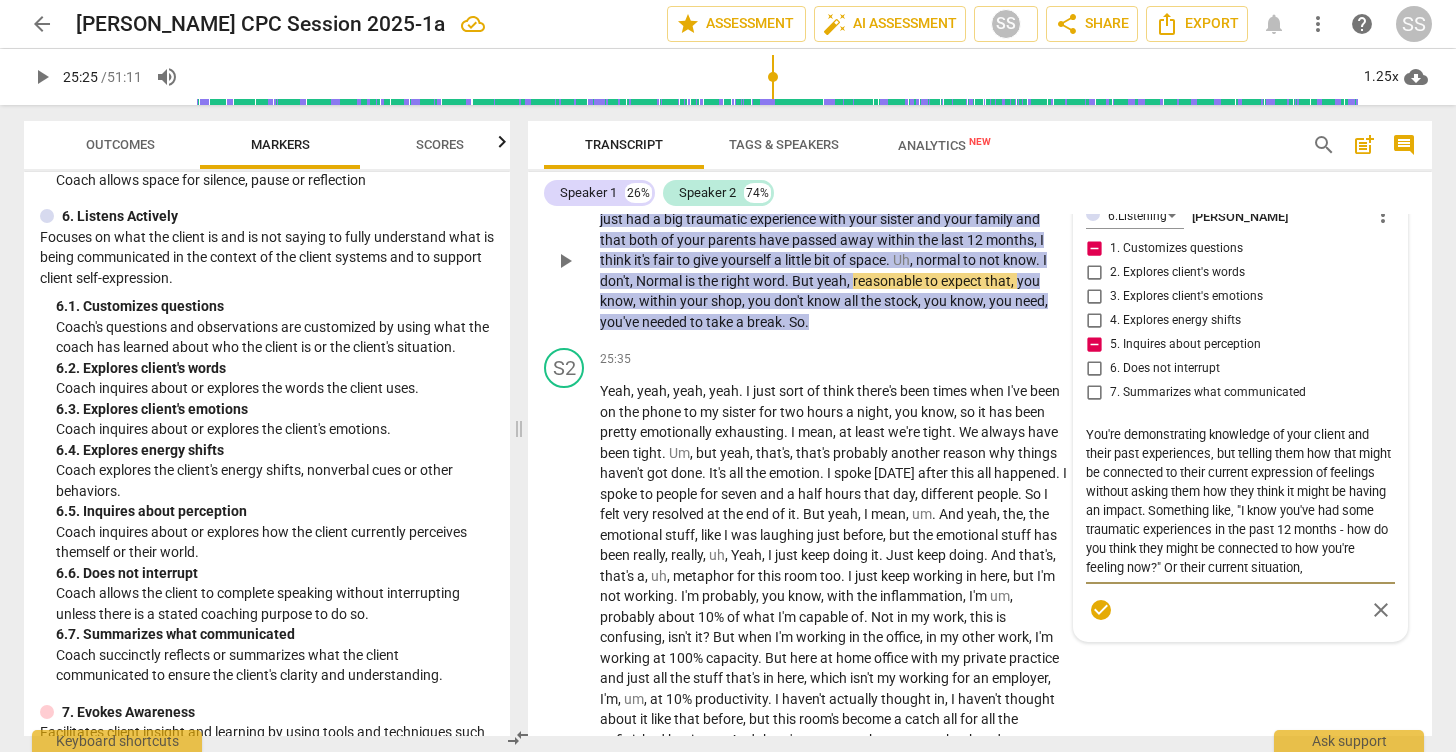scroll, scrollTop: 0, scrollLeft: 0, axis: both 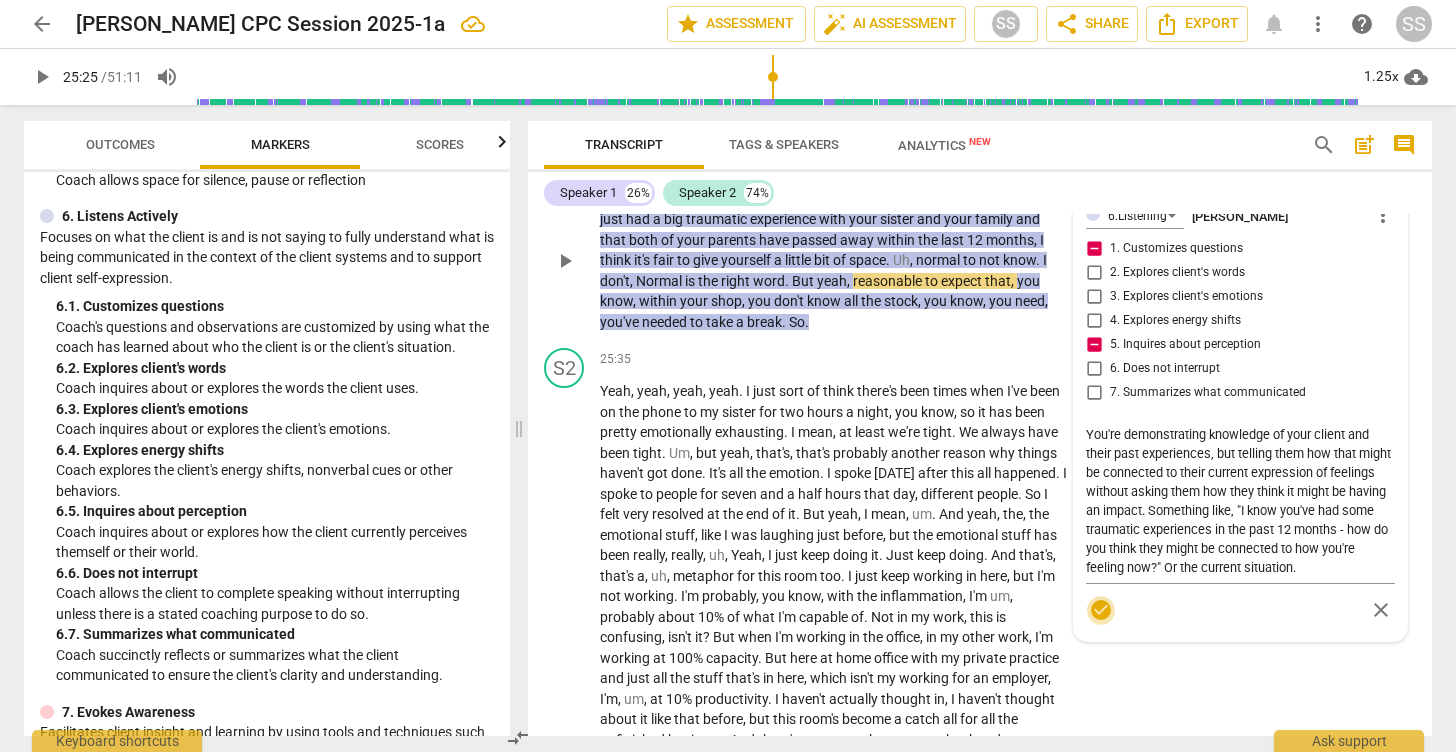 click on "check_circle" at bounding box center (1101, 610) 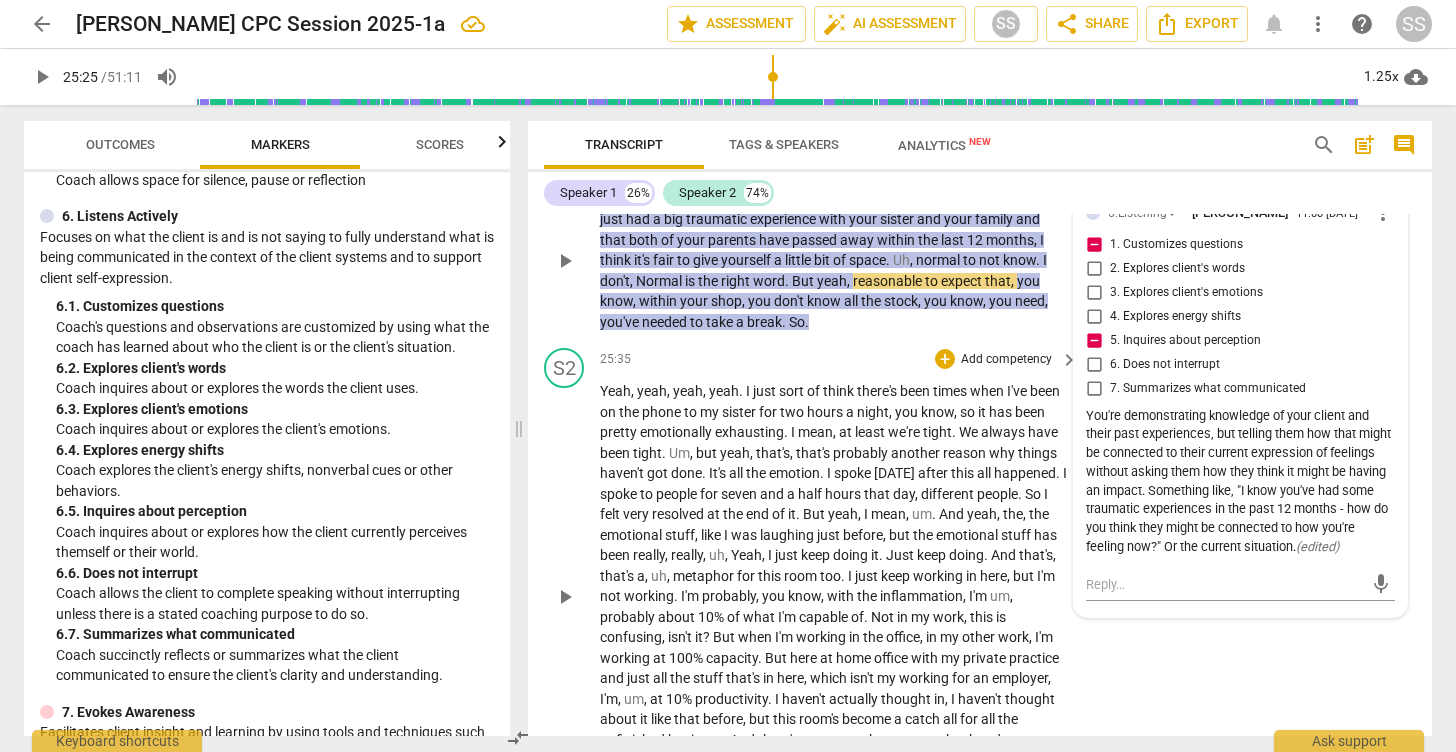 click on "a" at bounding box center [792, 494] 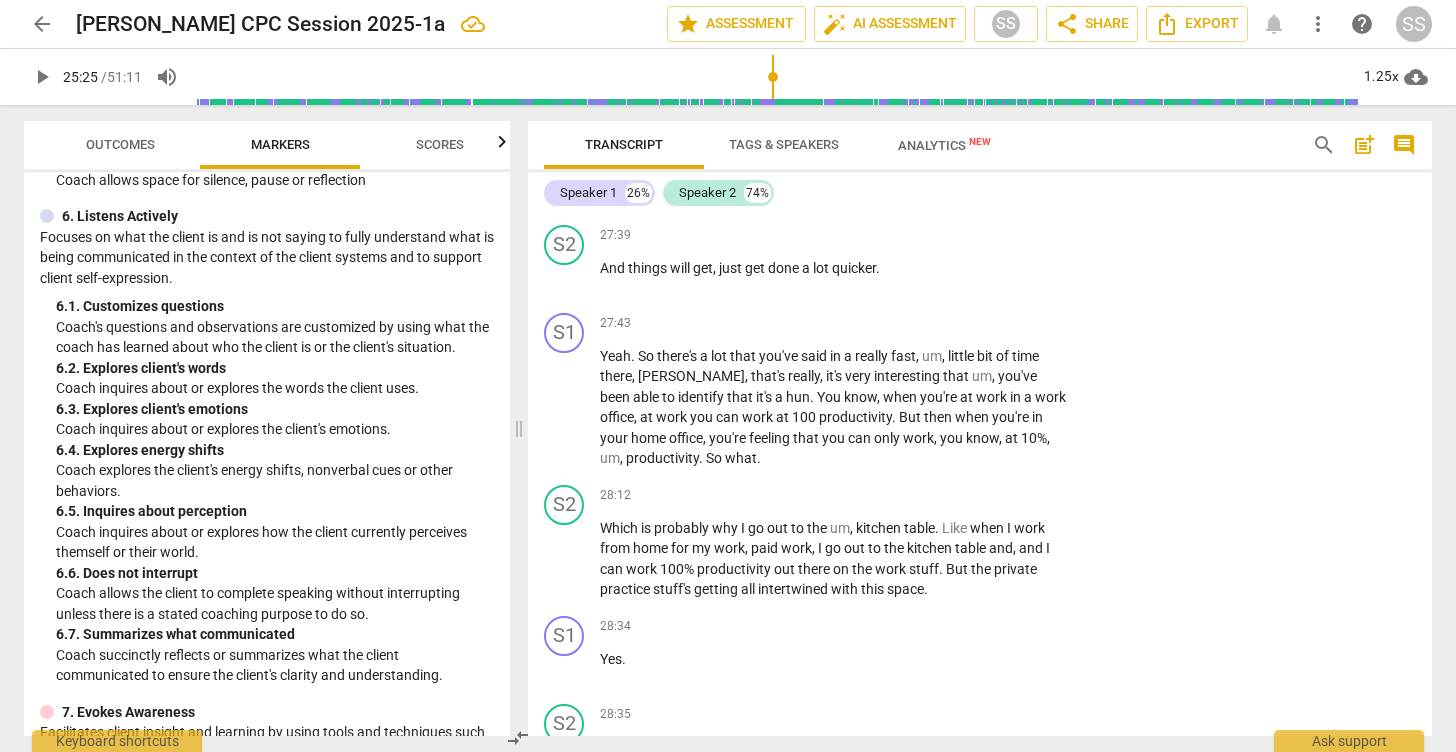 scroll, scrollTop: 13820, scrollLeft: 0, axis: vertical 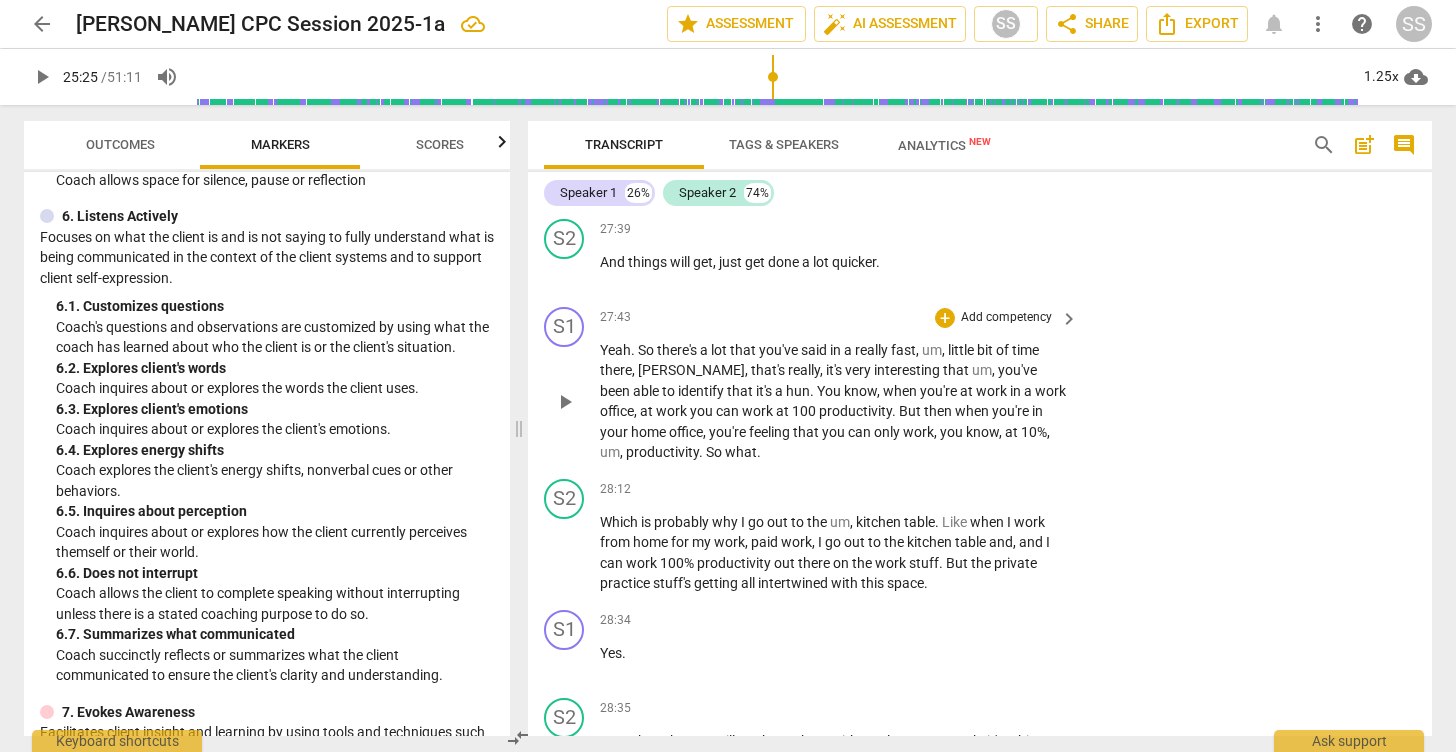 click on "play_arrow" at bounding box center (565, 402) 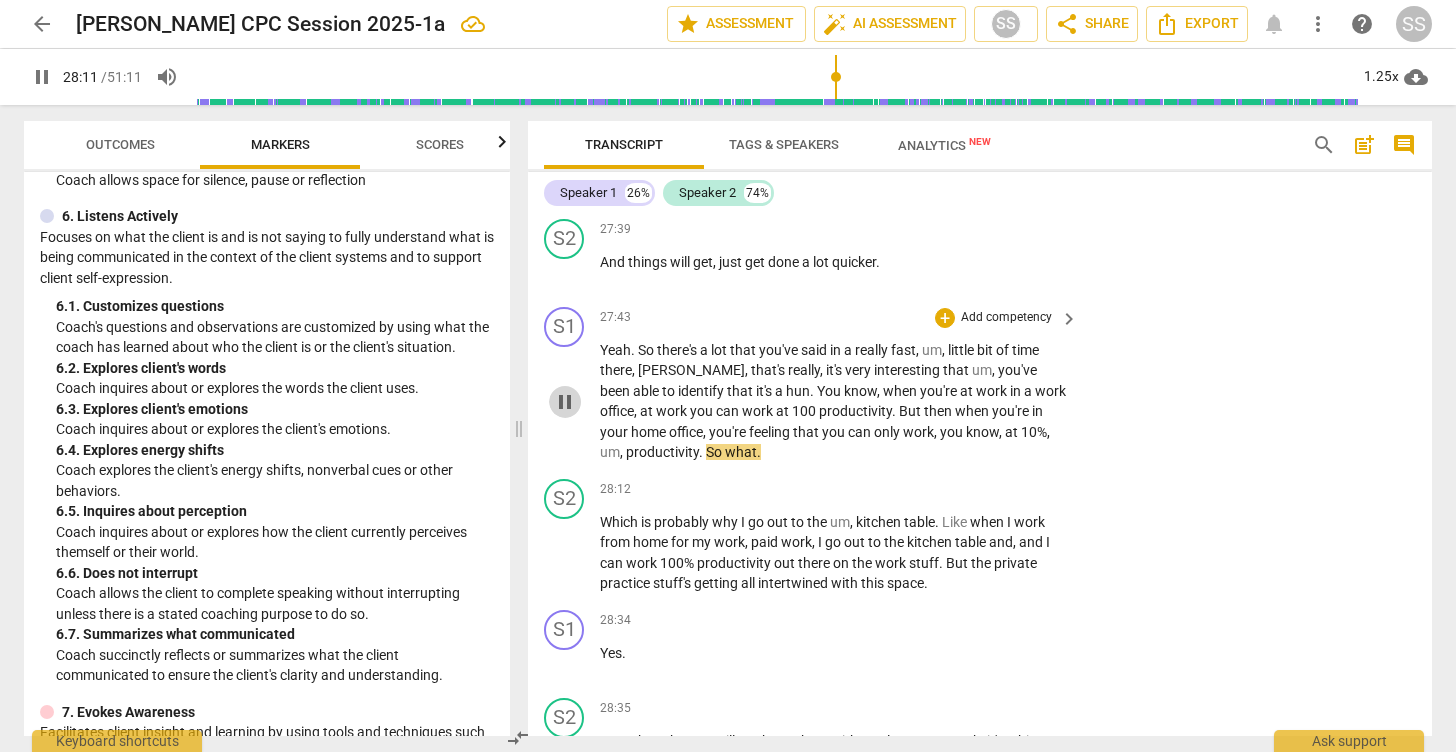 click on "pause" at bounding box center (565, 402) 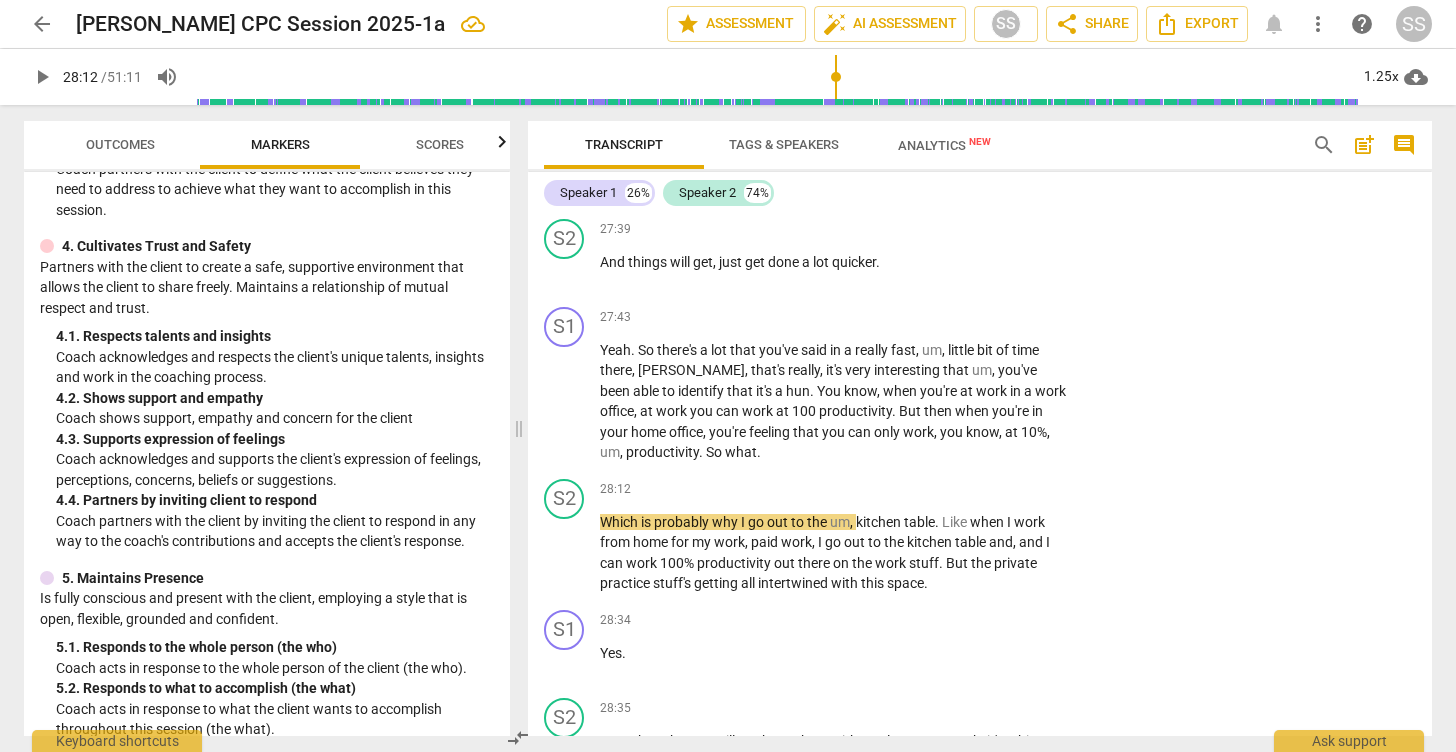 scroll, scrollTop: 666, scrollLeft: 0, axis: vertical 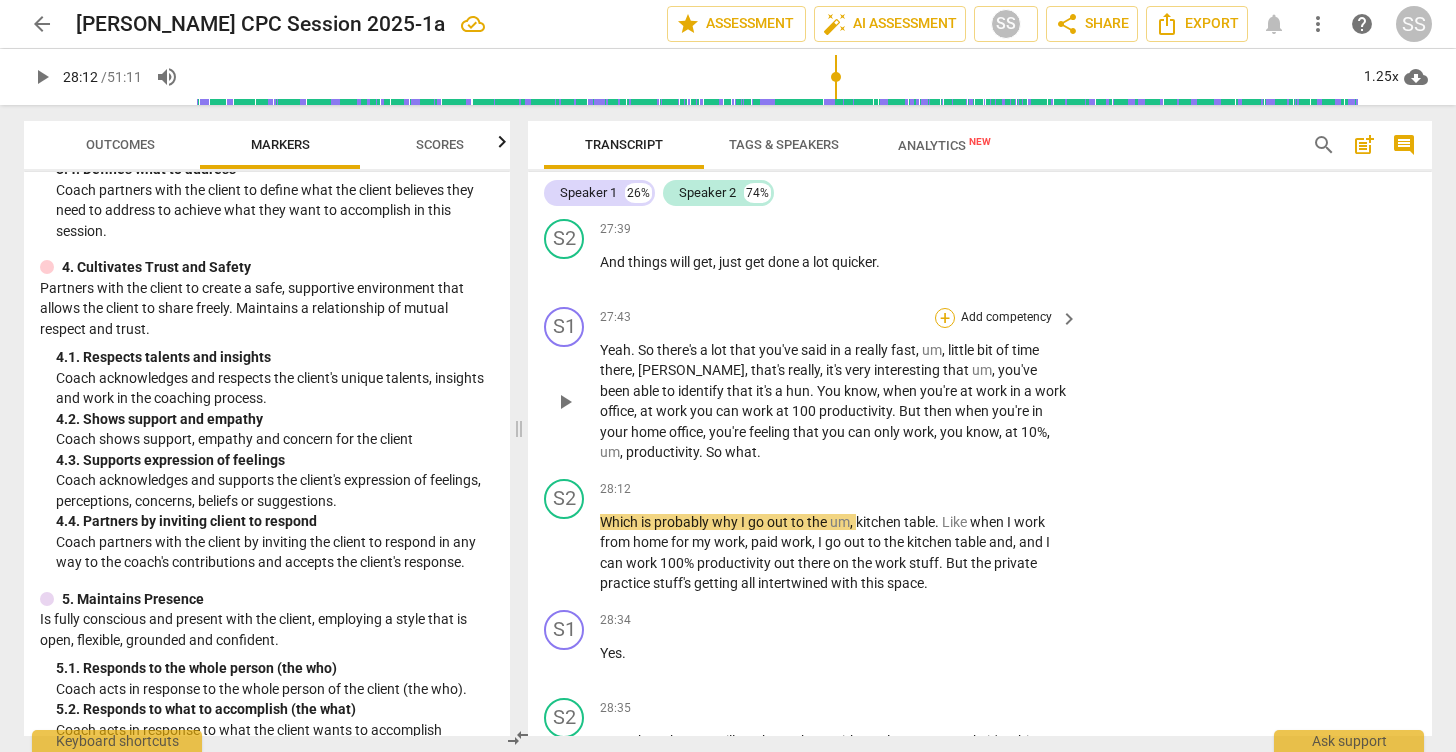 click on "+" at bounding box center (945, 318) 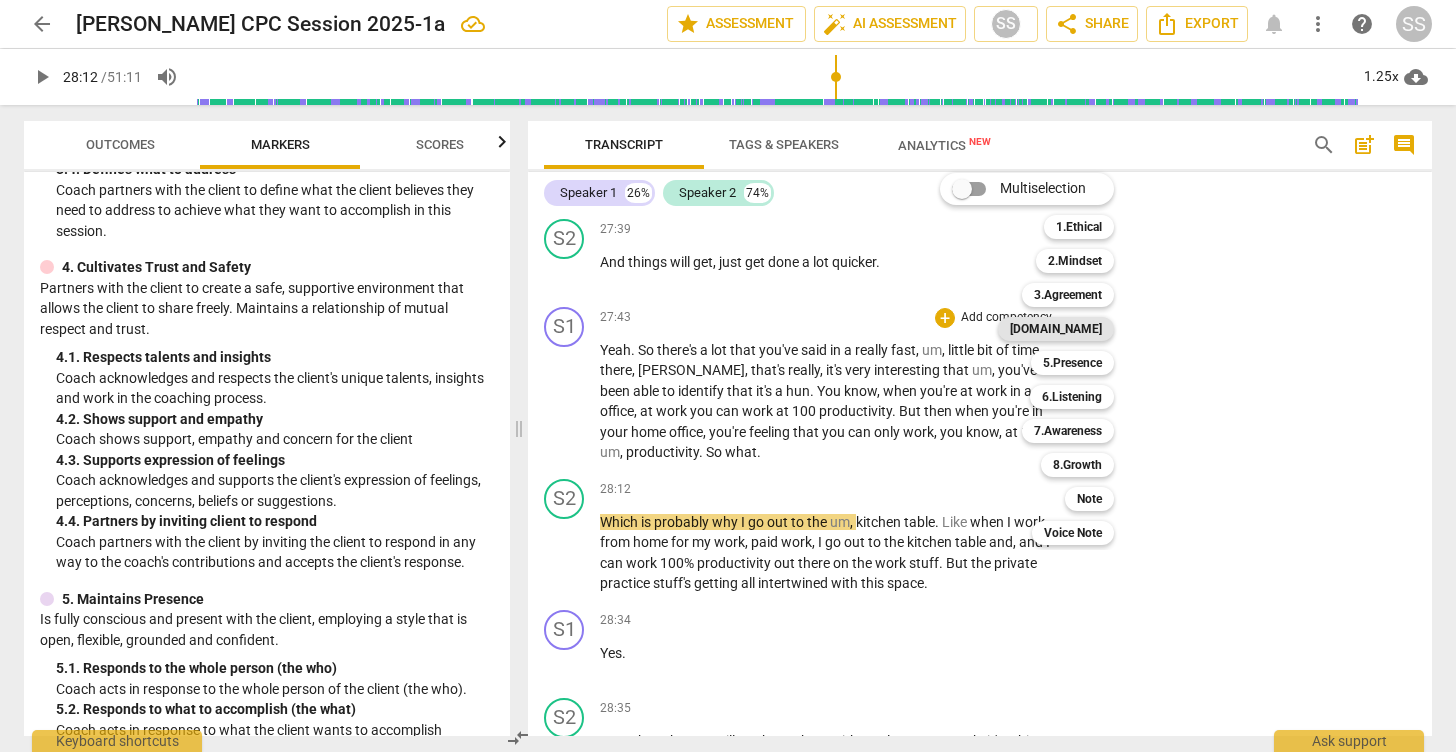 click on "[DOMAIN_NAME]" at bounding box center (1056, 329) 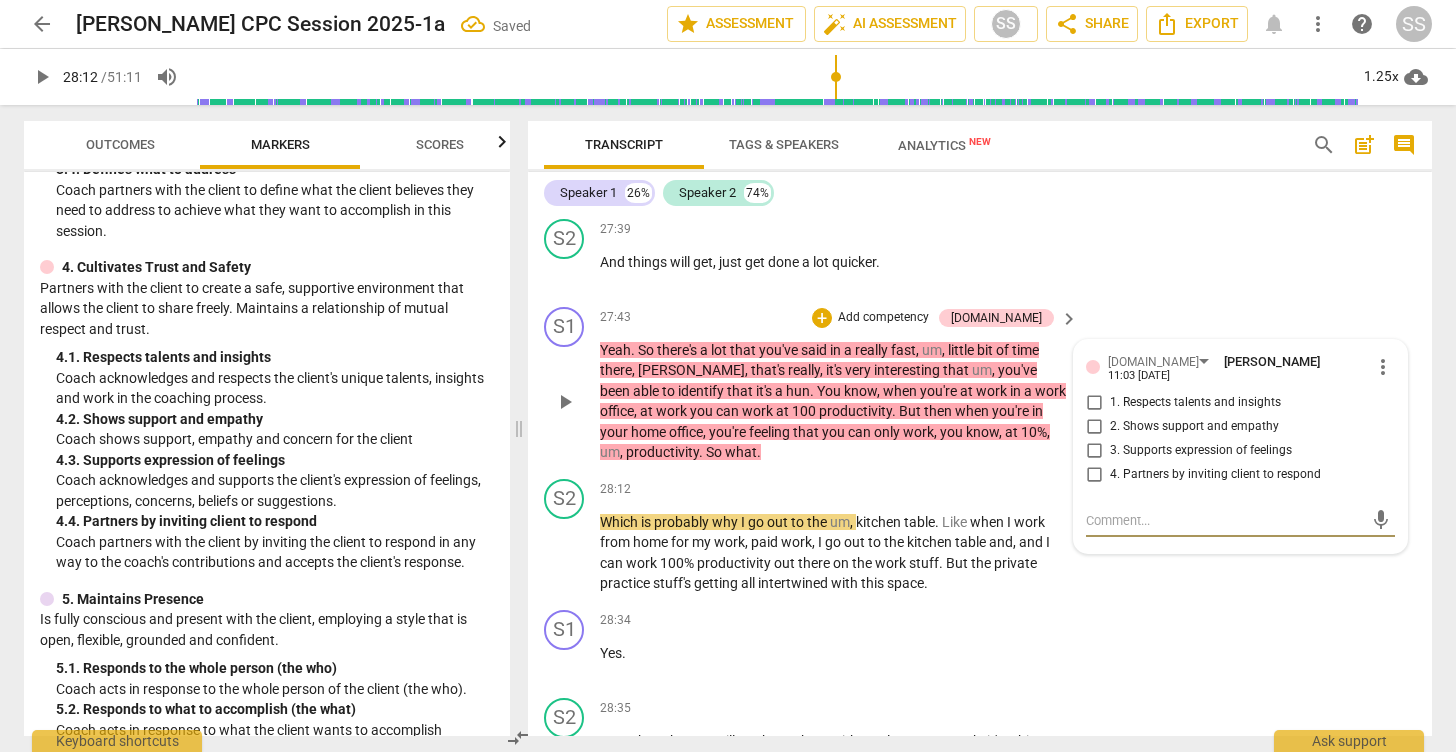 click on "1. Respects talents and insights" at bounding box center [1094, 403] 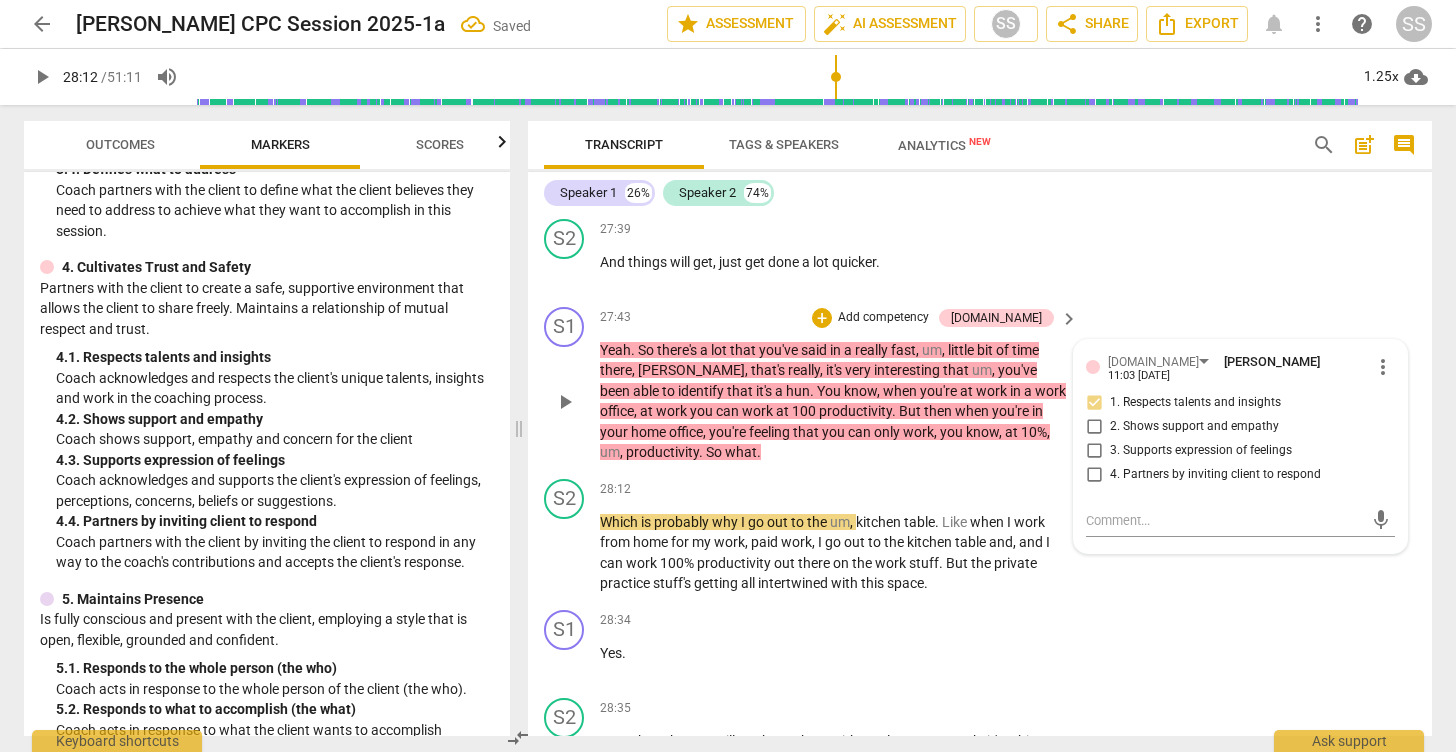click on "S1 play_arrow pause 27:43 + Add competency [DOMAIN_NAME] keyboard_arrow_right Yeah .   So   there's   a   lot   that   you've   said   in   a   really   fast ,   um ,   little   bit   of   time   there ,   [PERSON_NAME] ,   that's   really ,   it's   very   interesting   that   um ,   you've   been   able   to   identify   that   it's   a   hun .   You   know ,   when   you're   at   work   in   a   work   office ,   at   work   you   can   work   at   100   productivity .   But   then   when   you're   in   your   home   office ,   you're   feeling   that   you   can   only   work ,   you   know ,   at   10% ,   um ,   productivity .   So   what . [DOMAIN_NAME] [PERSON_NAME] 11:03 [DATE] more_vert 1. Respects talents and insights 2. Shows support and empathy 3. Supports expression of feelings 4. Partners by inviting client to respond mic" at bounding box center (980, 385) 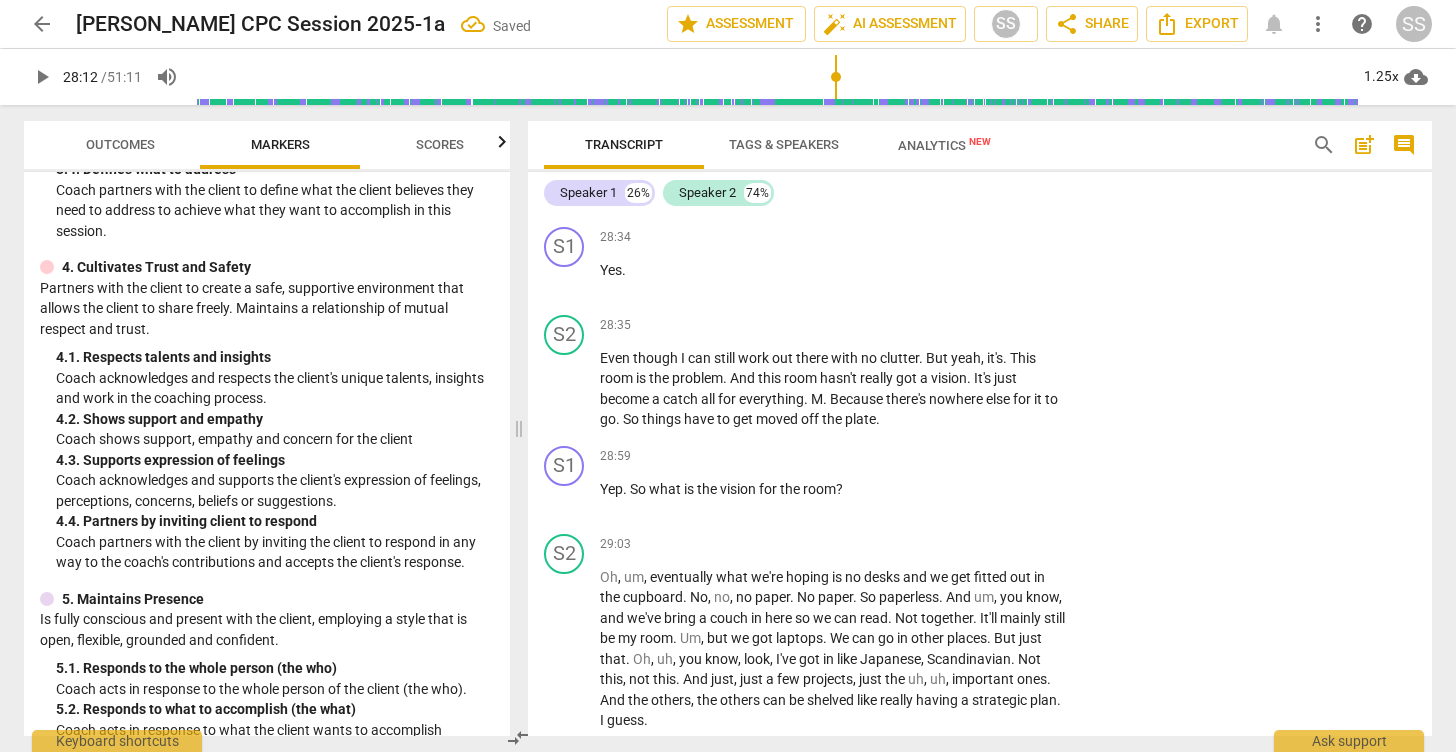 scroll, scrollTop: 14227, scrollLeft: 0, axis: vertical 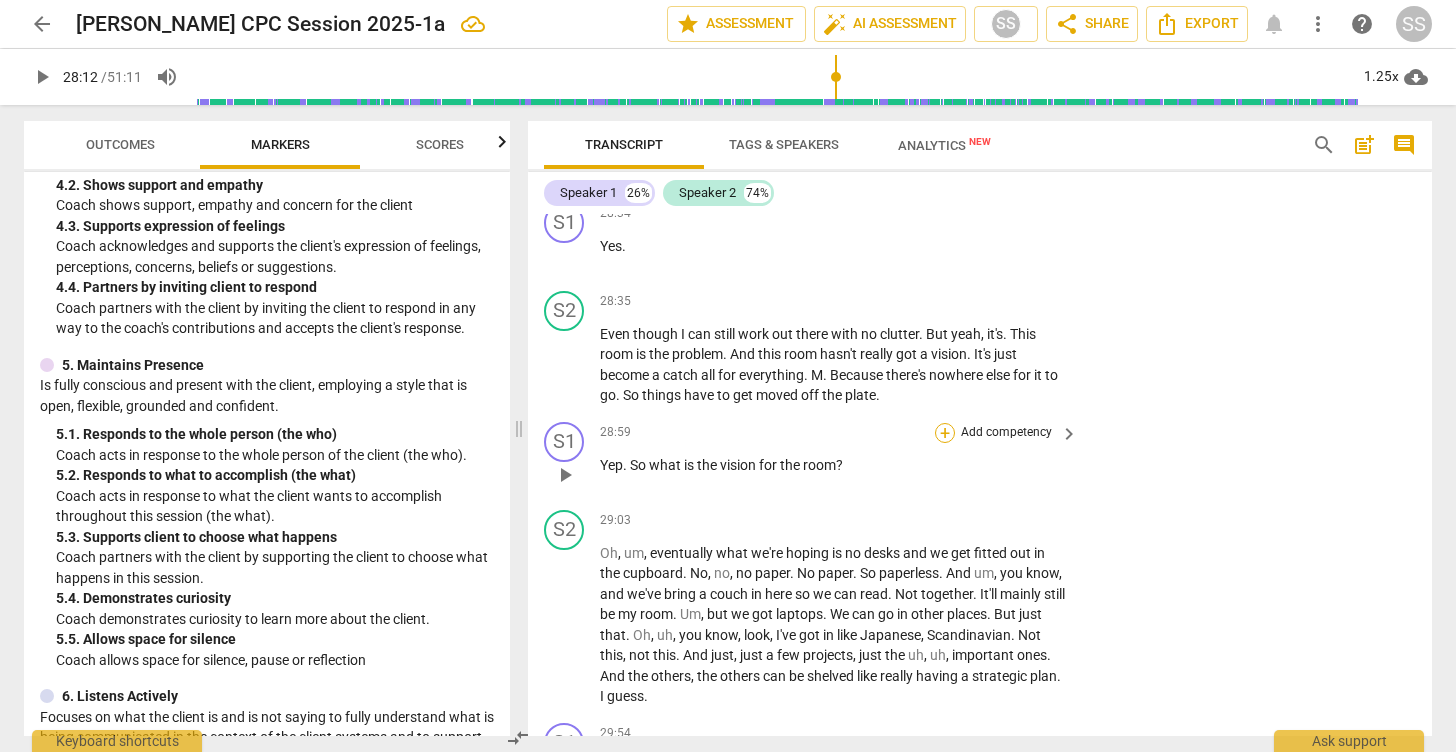 click on "+" at bounding box center [945, 433] 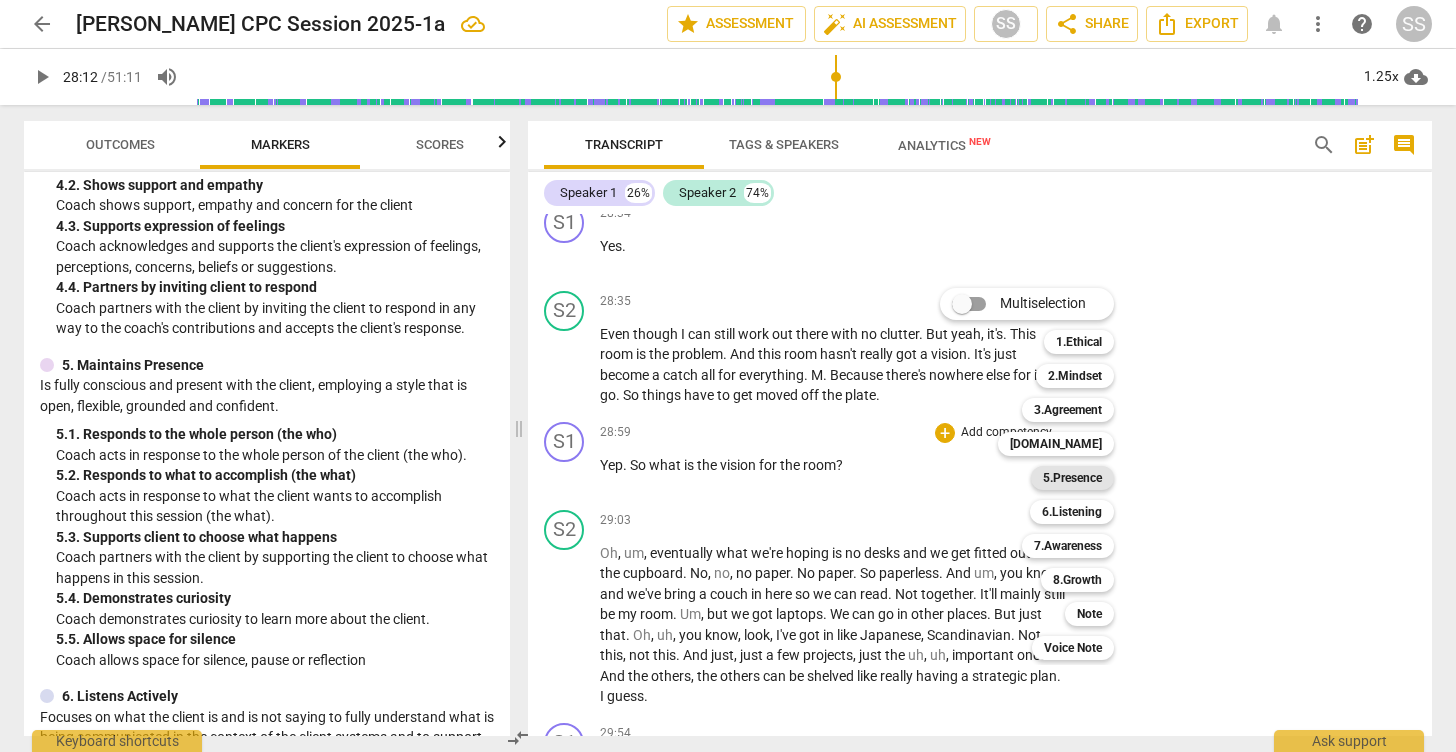 click on "5.Presence" at bounding box center (1072, 478) 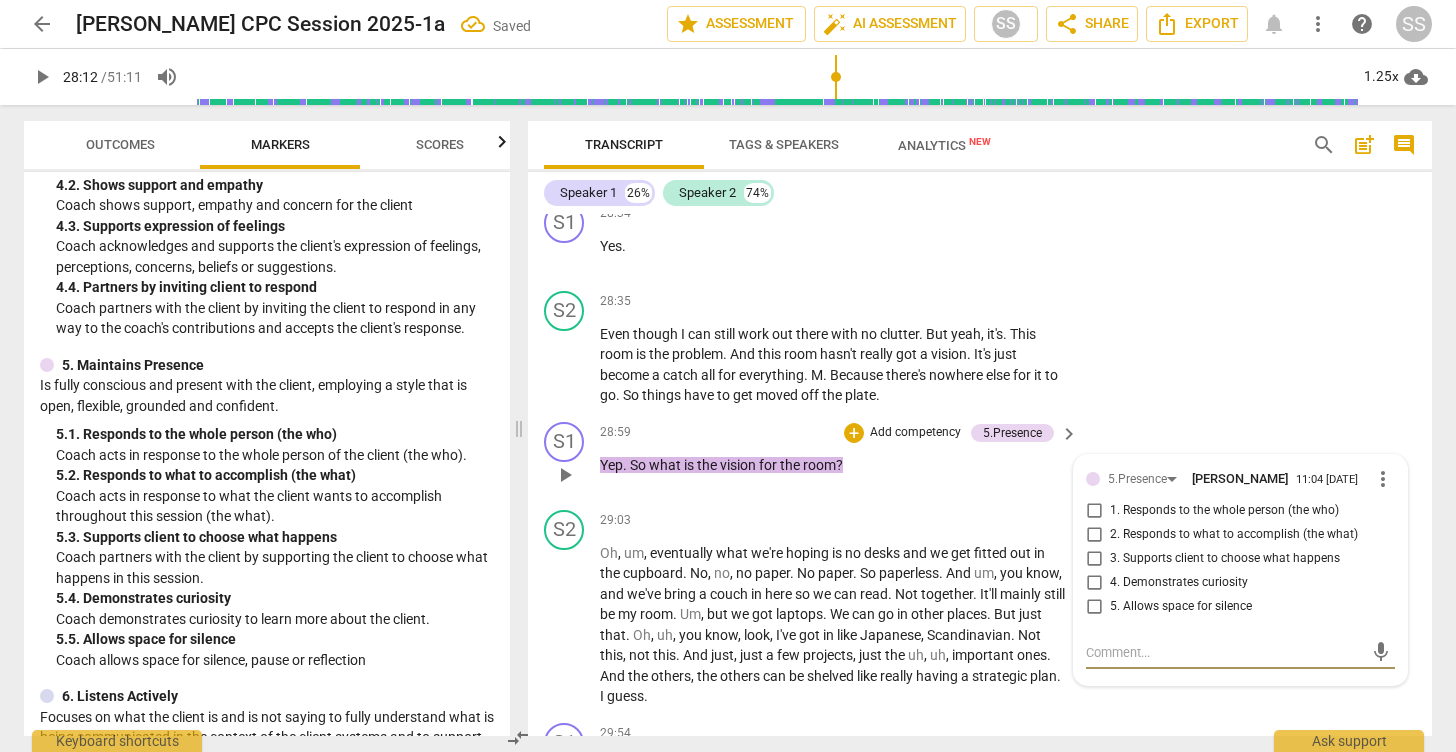 click on "2. Responds to what to accomplish (the what)" at bounding box center [1094, 535] 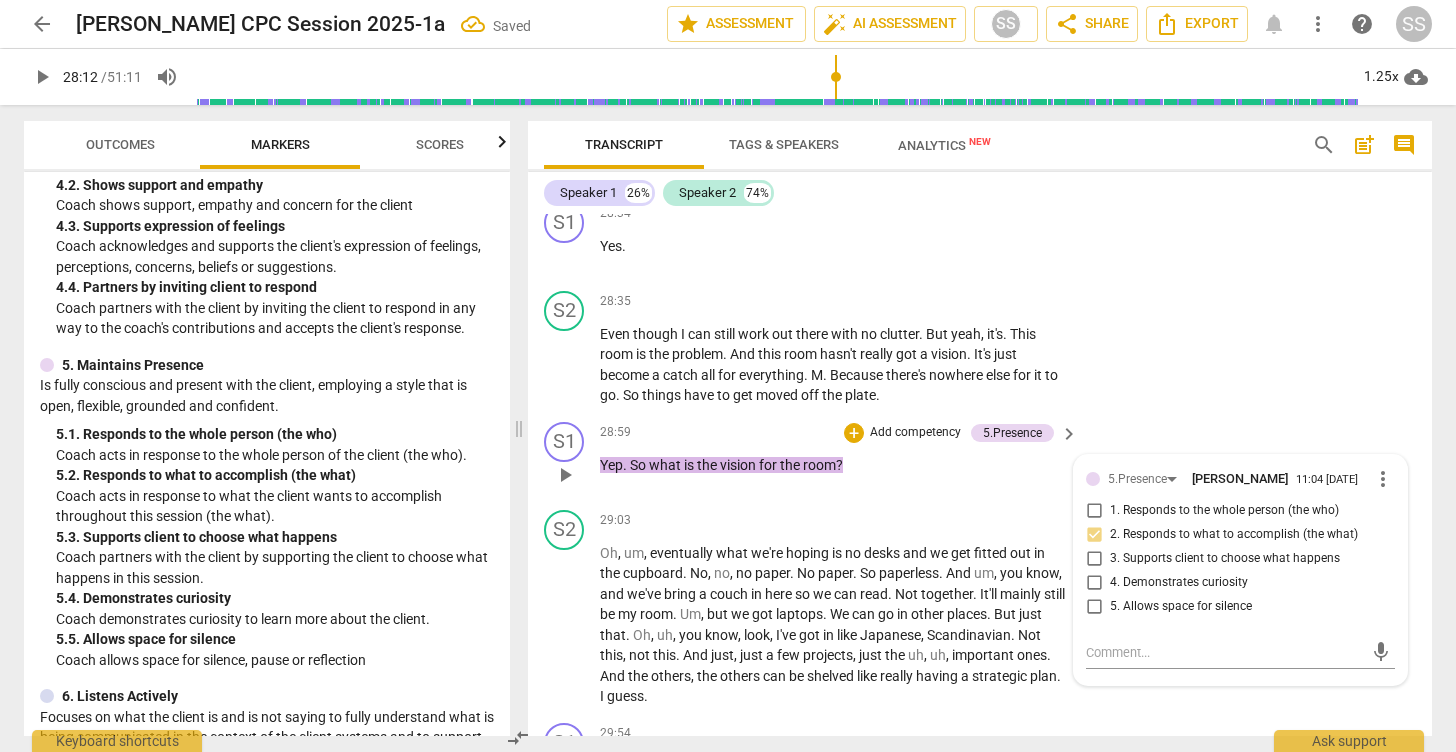 click on "S1 play_arrow pause 28:59 + Add competency 5.Presence keyboard_arrow_right Yep .   So   what   is   the   vision   for   the   room ? 5.Presence [PERSON_NAME] 11:04 [DATE] more_vert 1. Responds to the whole person (the who) 2. Responds to what to accomplish (the what) 3. Supports client to choose what happens 4. Demonstrates curiosity 5. Allows space for silence mic" at bounding box center (980, 458) 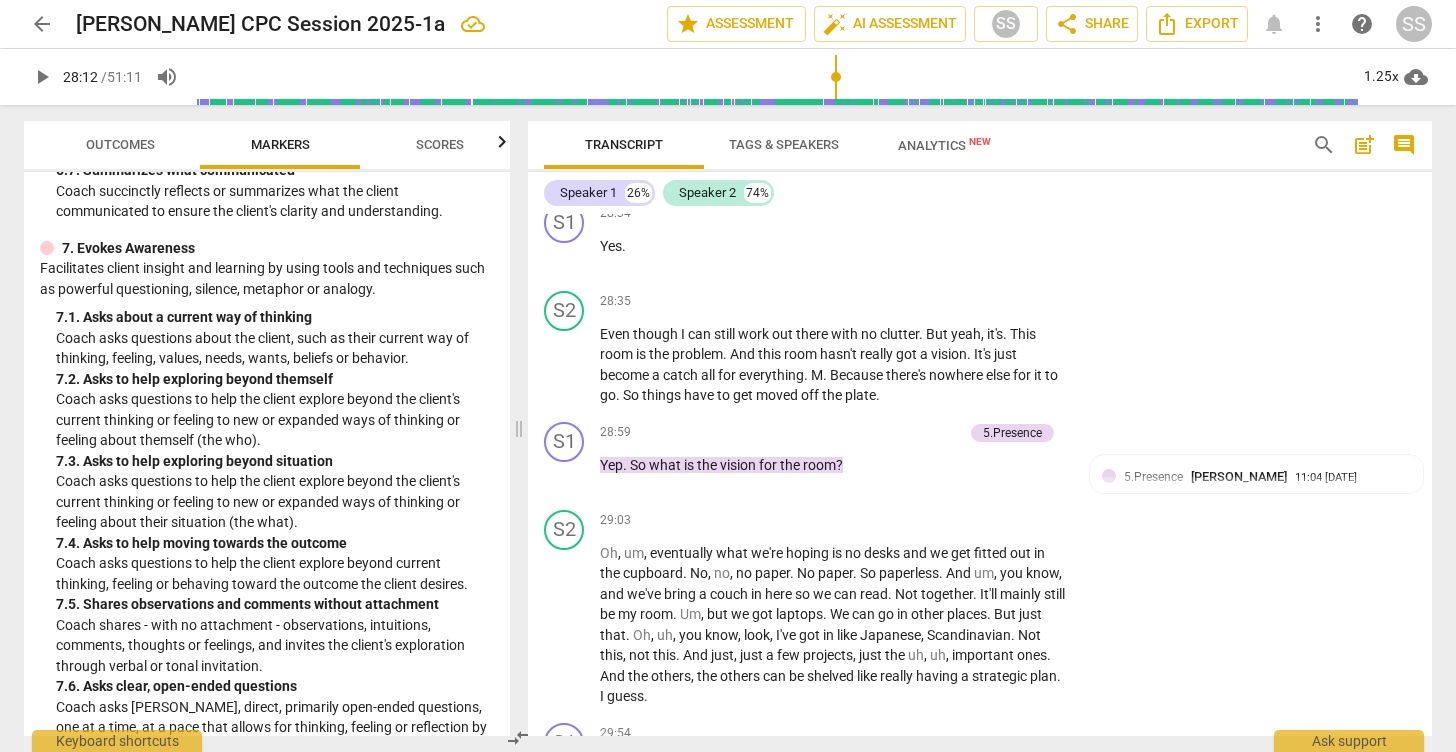 scroll, scrollTop: 1879, scrollLeft: 0, axis: vertical 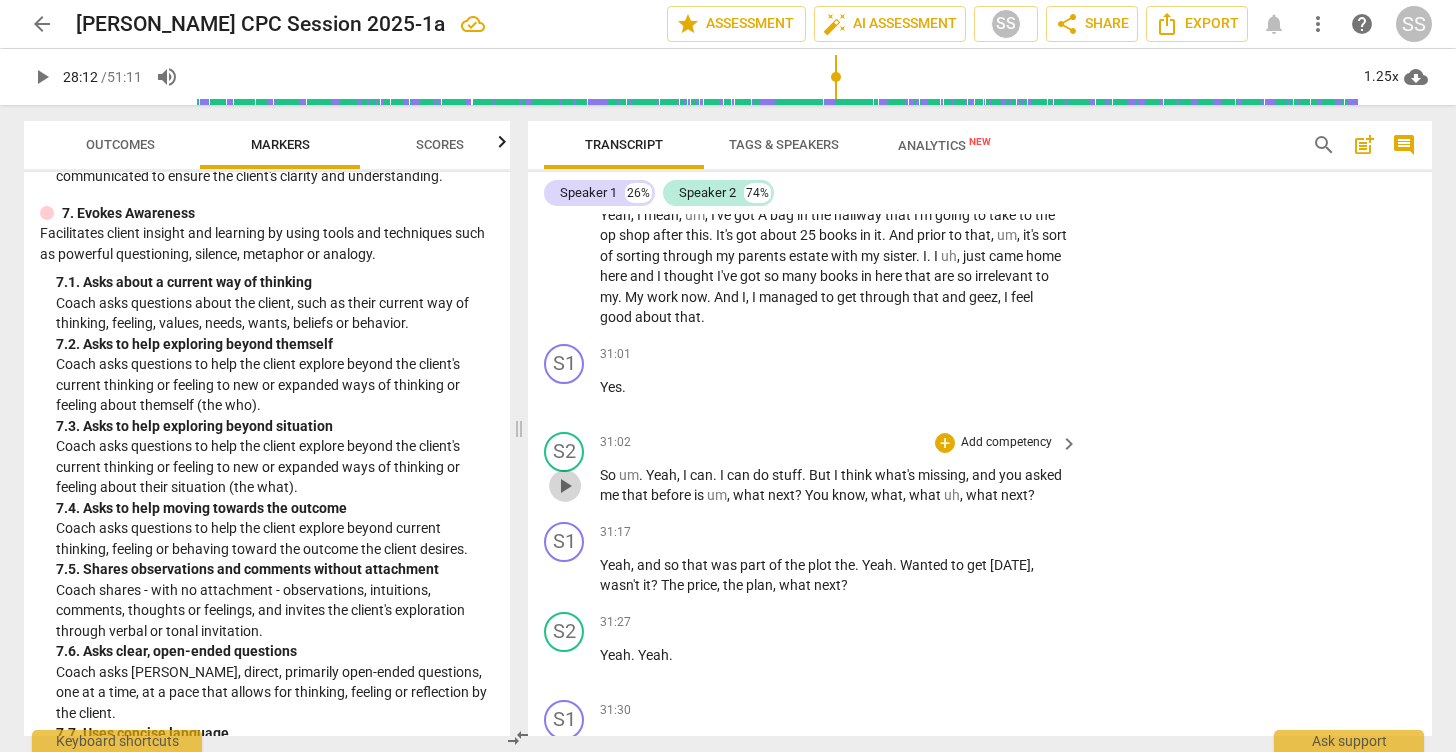click on "play_arrow" at bounding box center [565, 486] 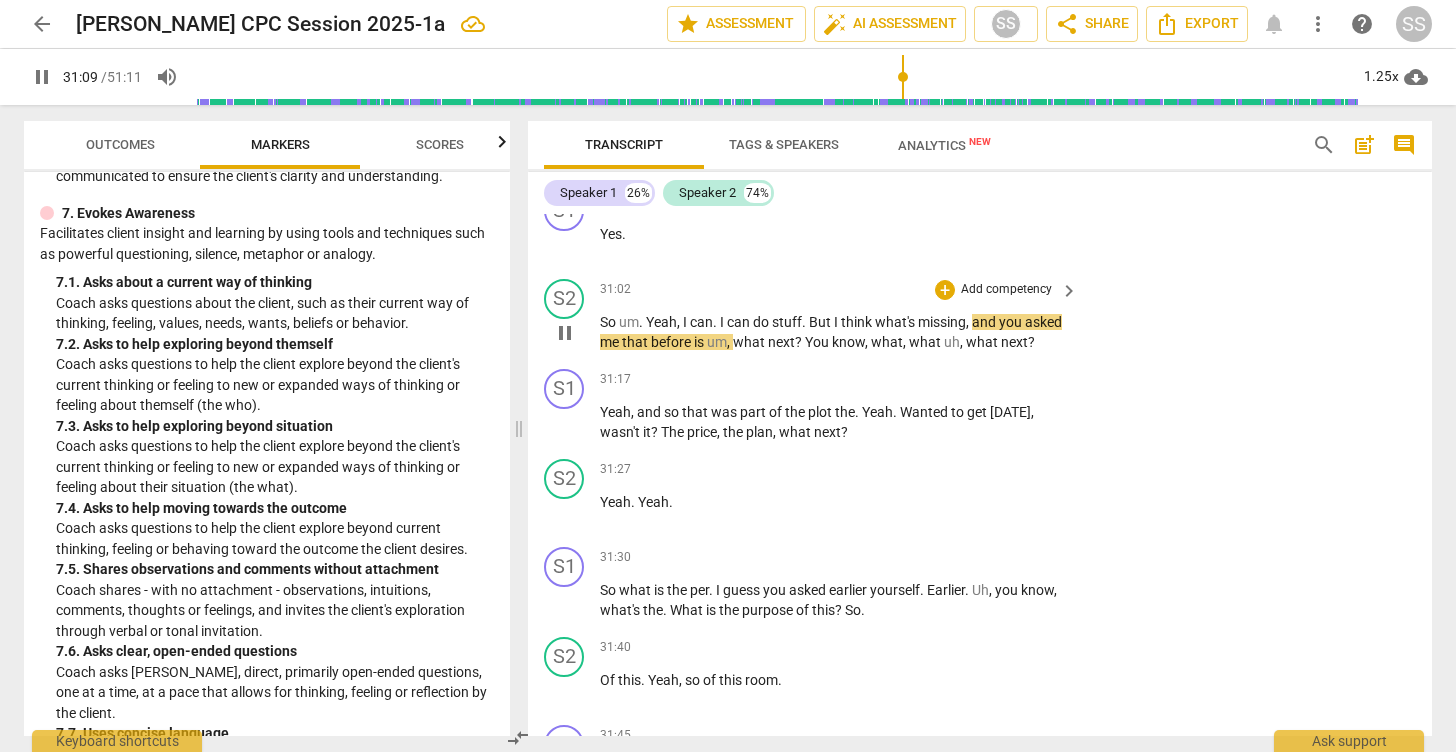 scroll, scrollTop: 15744, scrollLeft: 0, axis: vertical 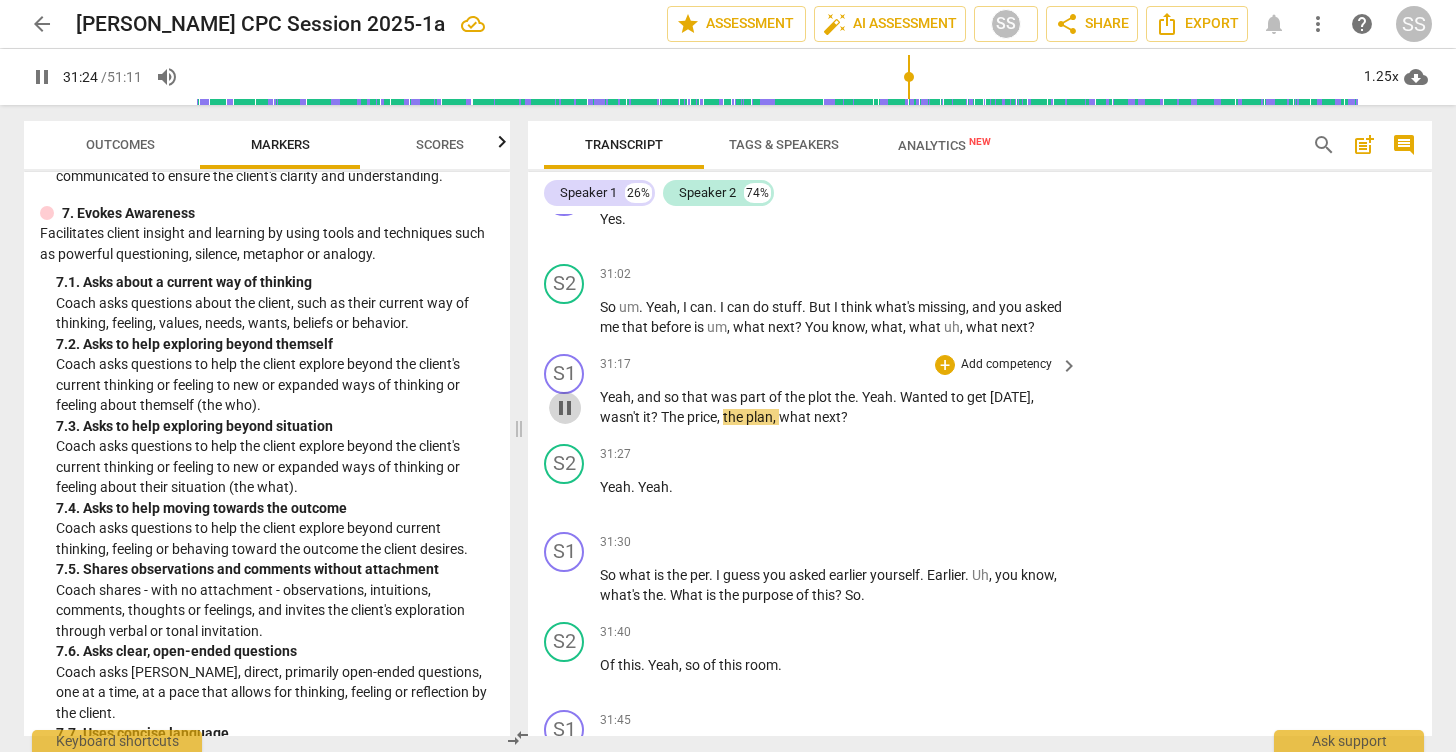 click on "pause" at bounding box center (565, 408) 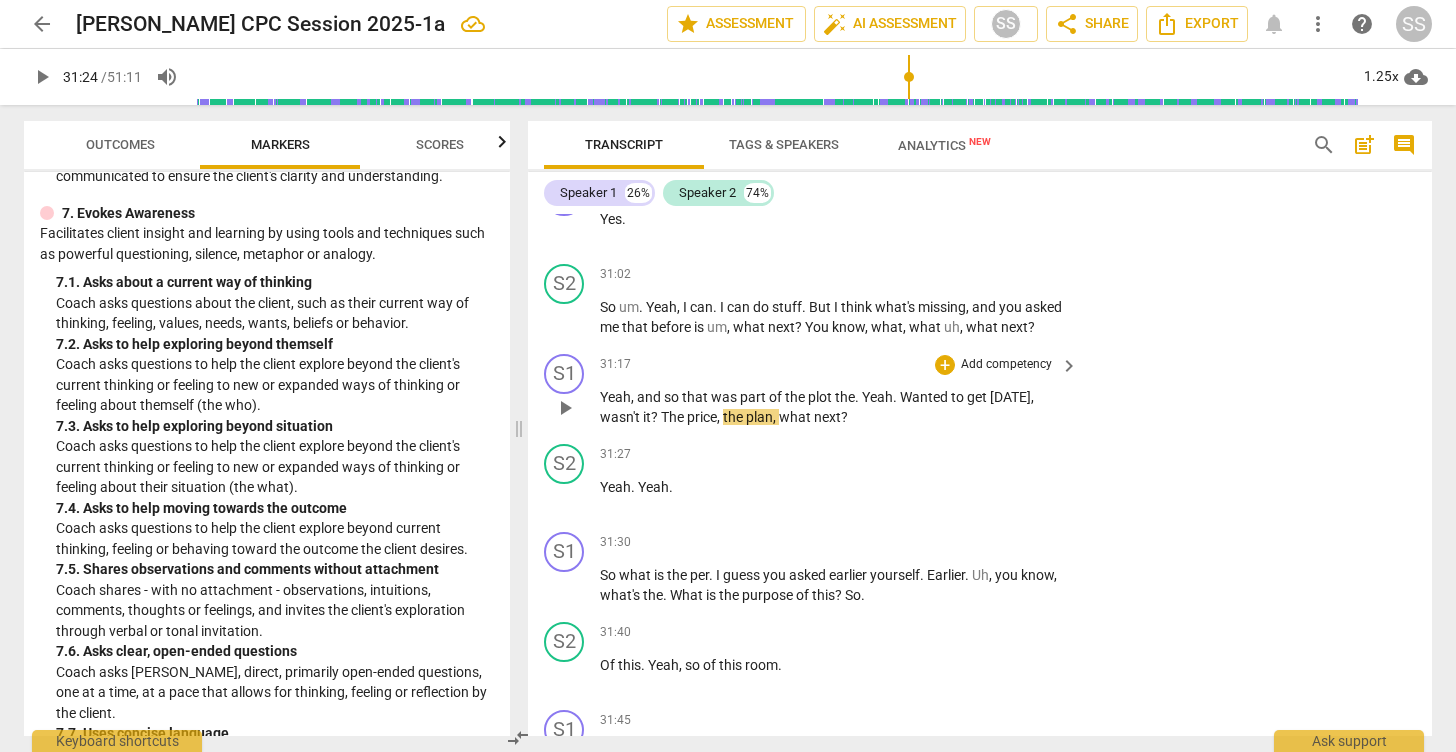 click on "Yeah ,   and   so   that   was   part   of   the   plot   the .   Yeah .   Wanted   to   get   [DATE] ,   wasn't   it ?   The   price ,   the   plan ,   what   next ?" at bounding box center (834, 407) 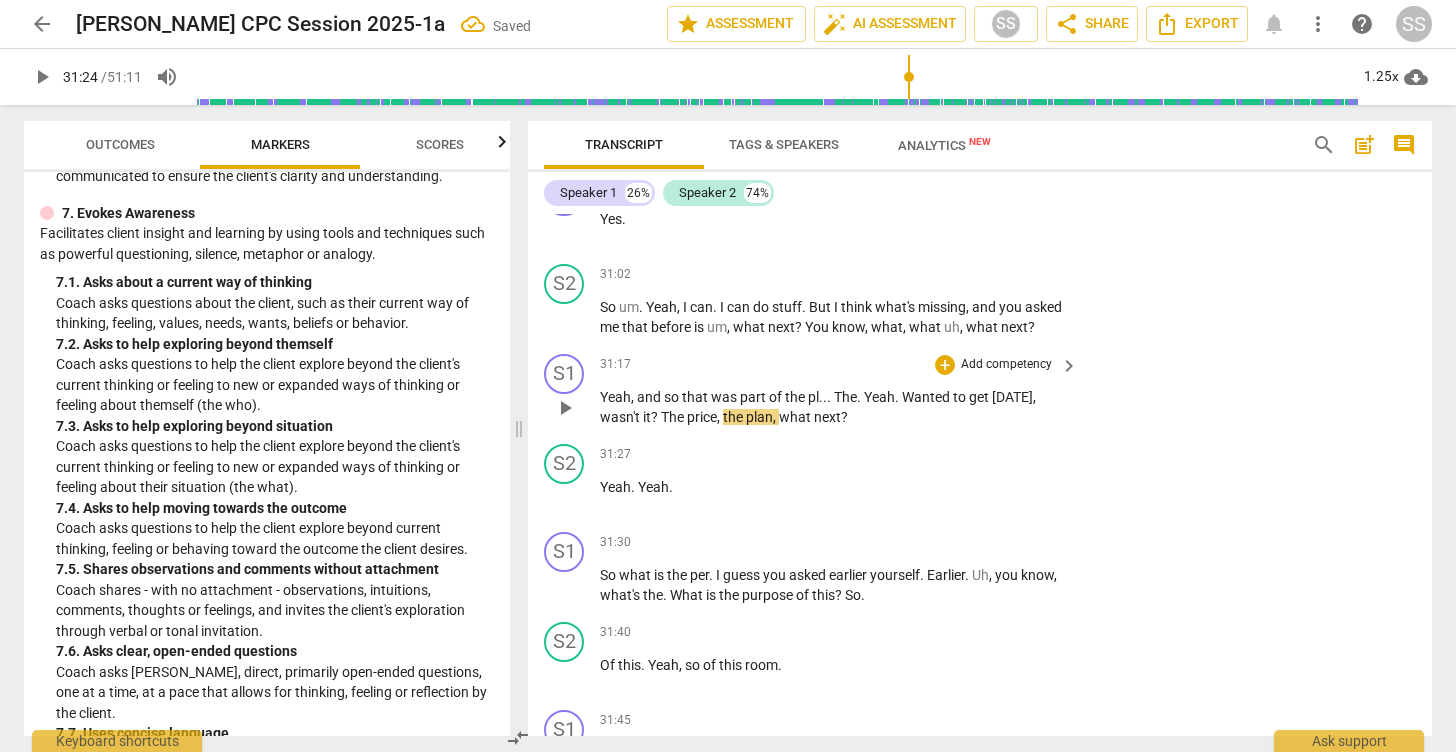 click on "The" at bounding box center (845, 397) 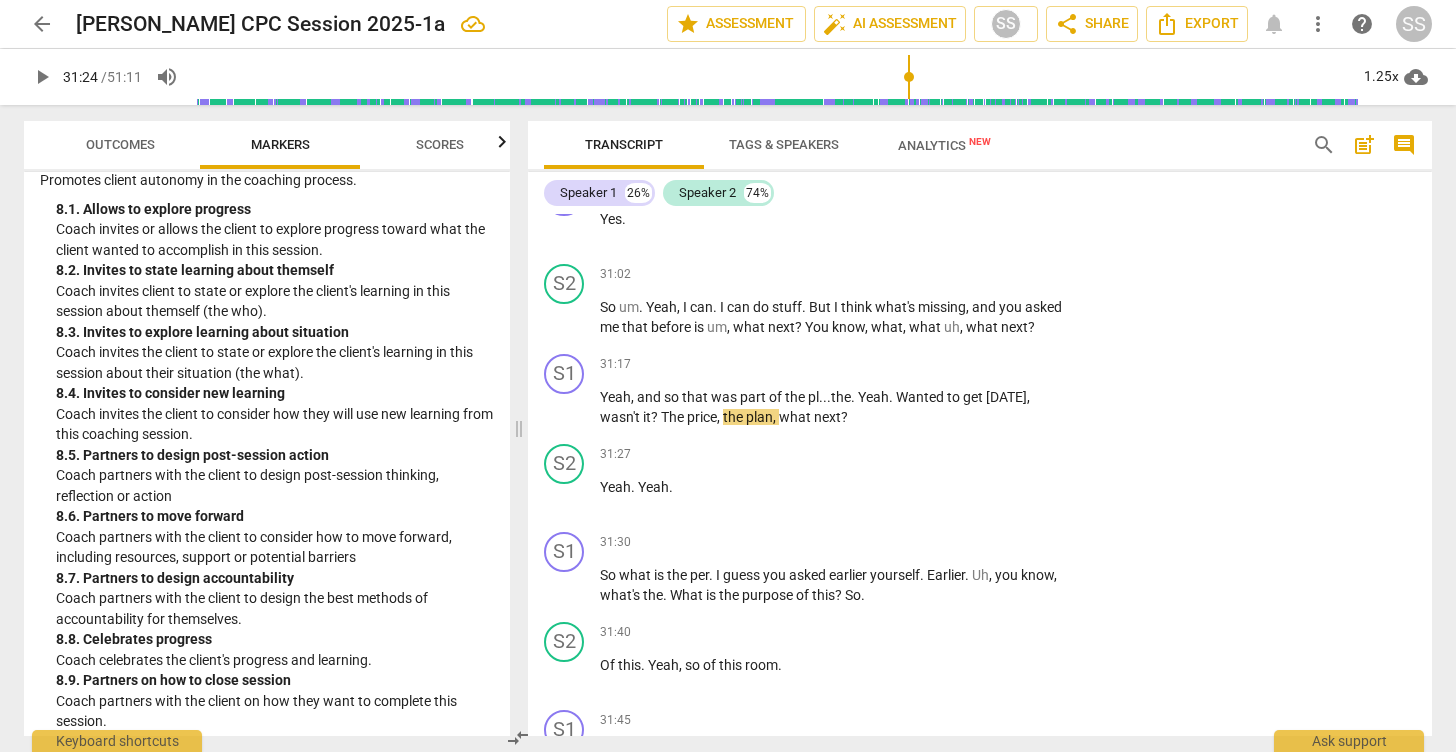 scroll, scrollTop: 2578, scrollLeft: 0, axis: vertical 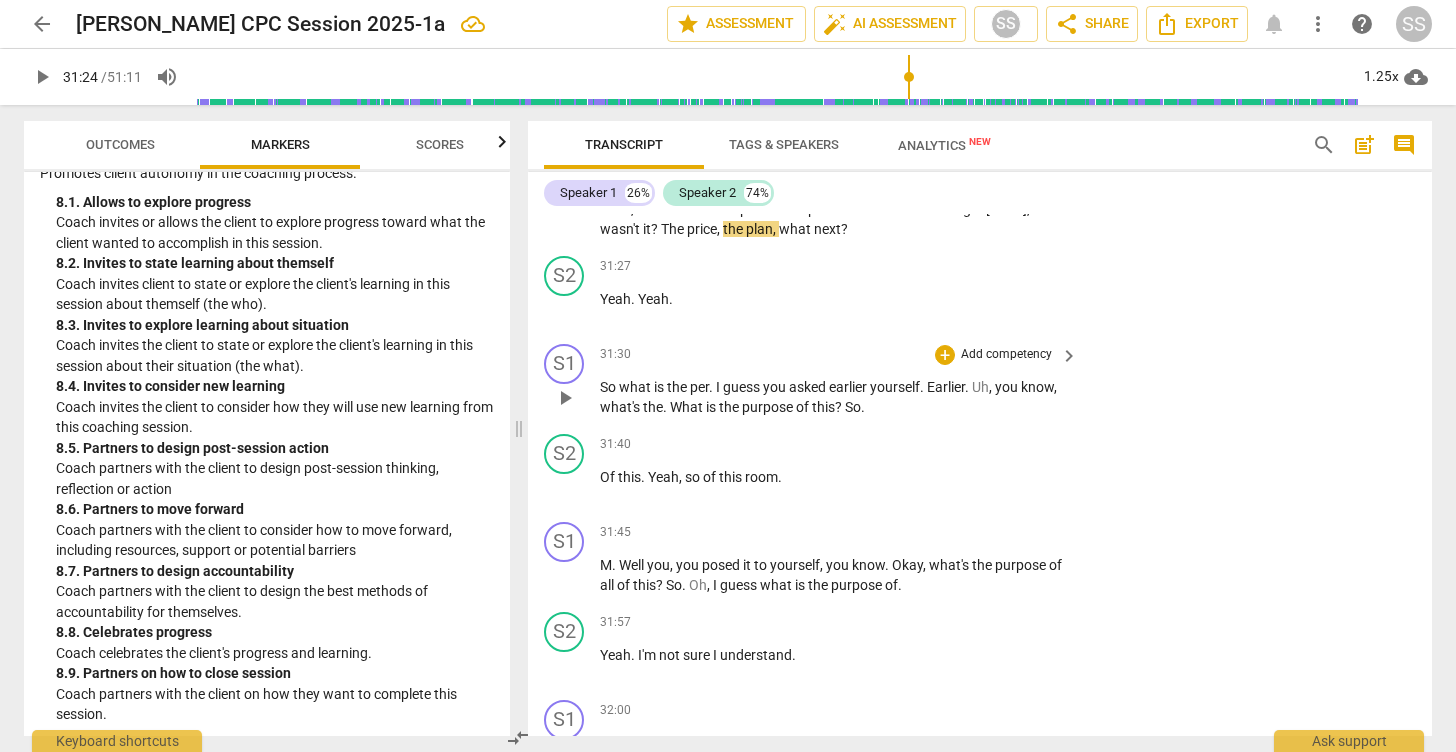 click on "play_arrow" at bounding box center [565, 398] 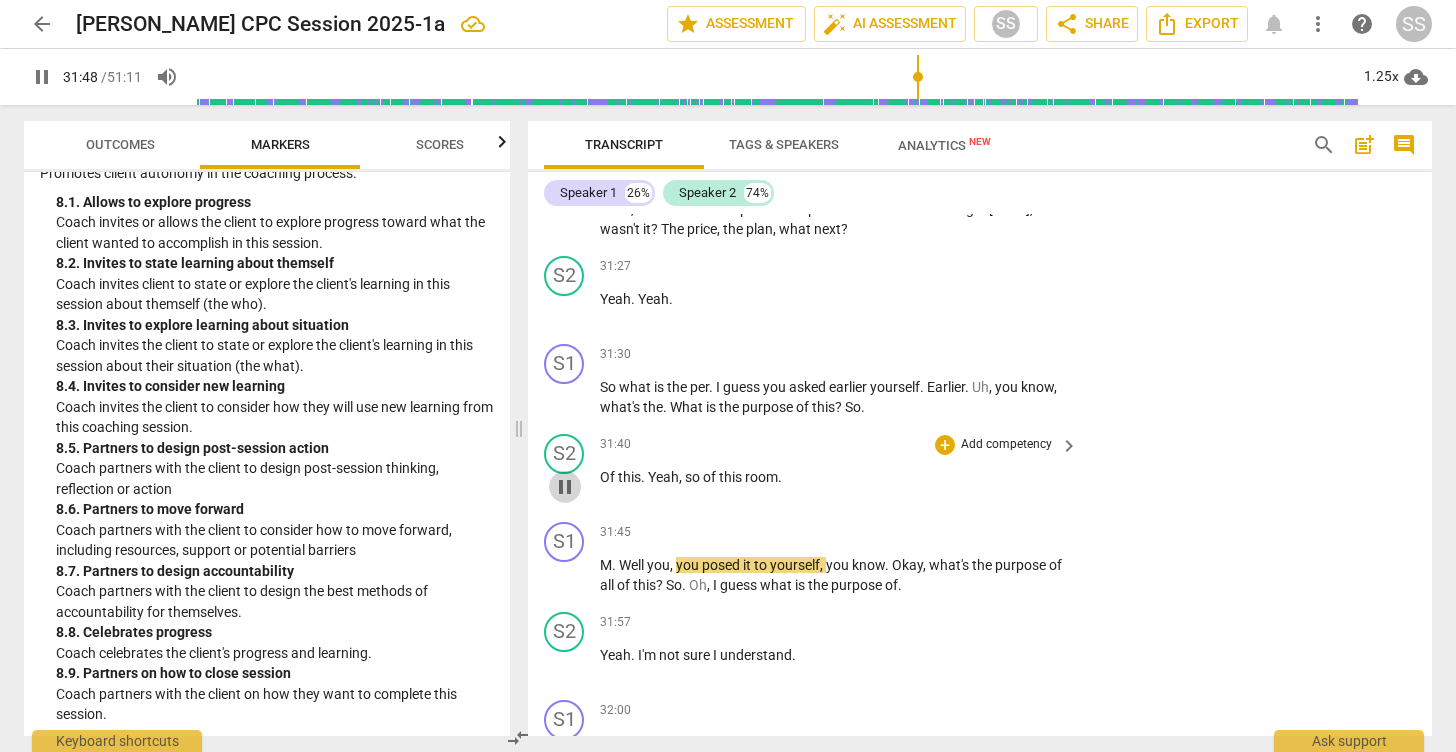 click on "pause" at bounding box center [565, 487] 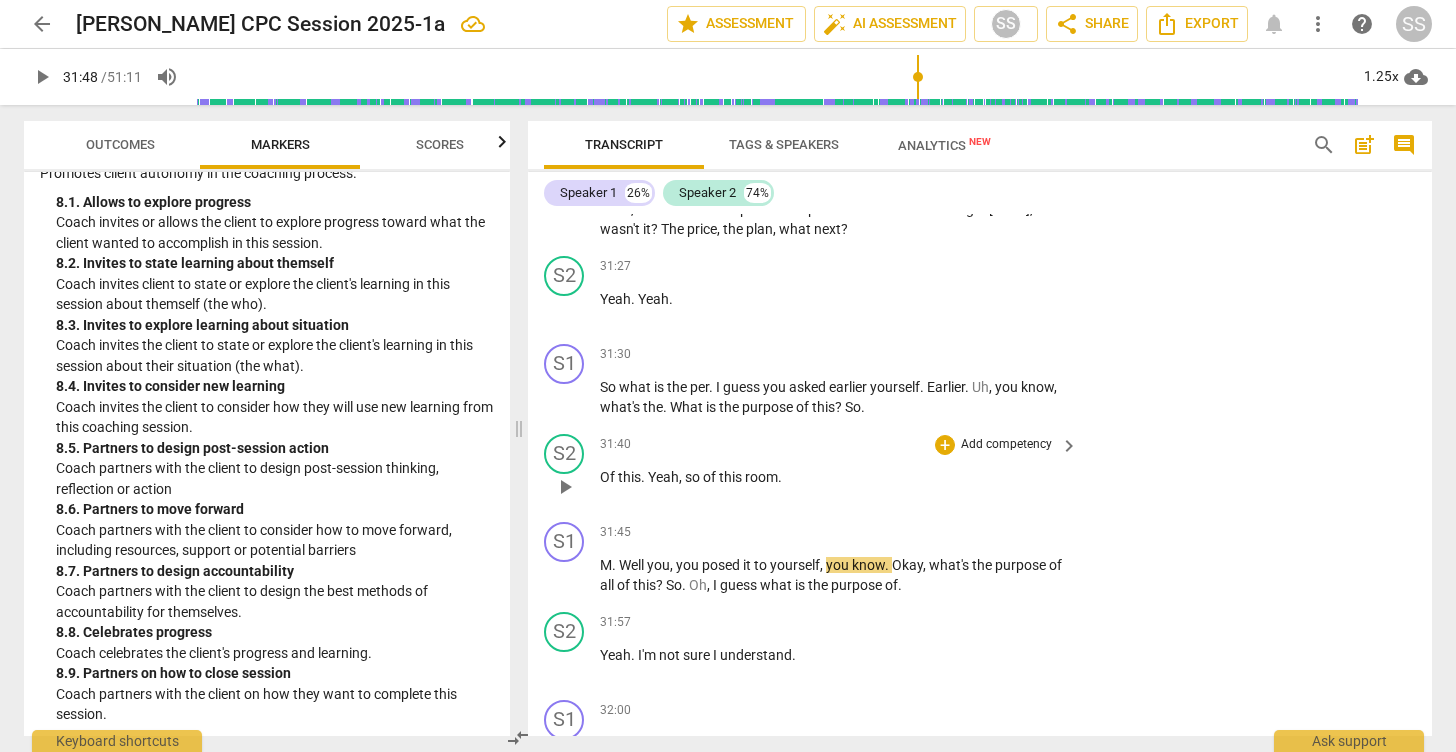click on "Of   this .   Yeah ,   so   of   this   room ." at bounding box center [834, 477] 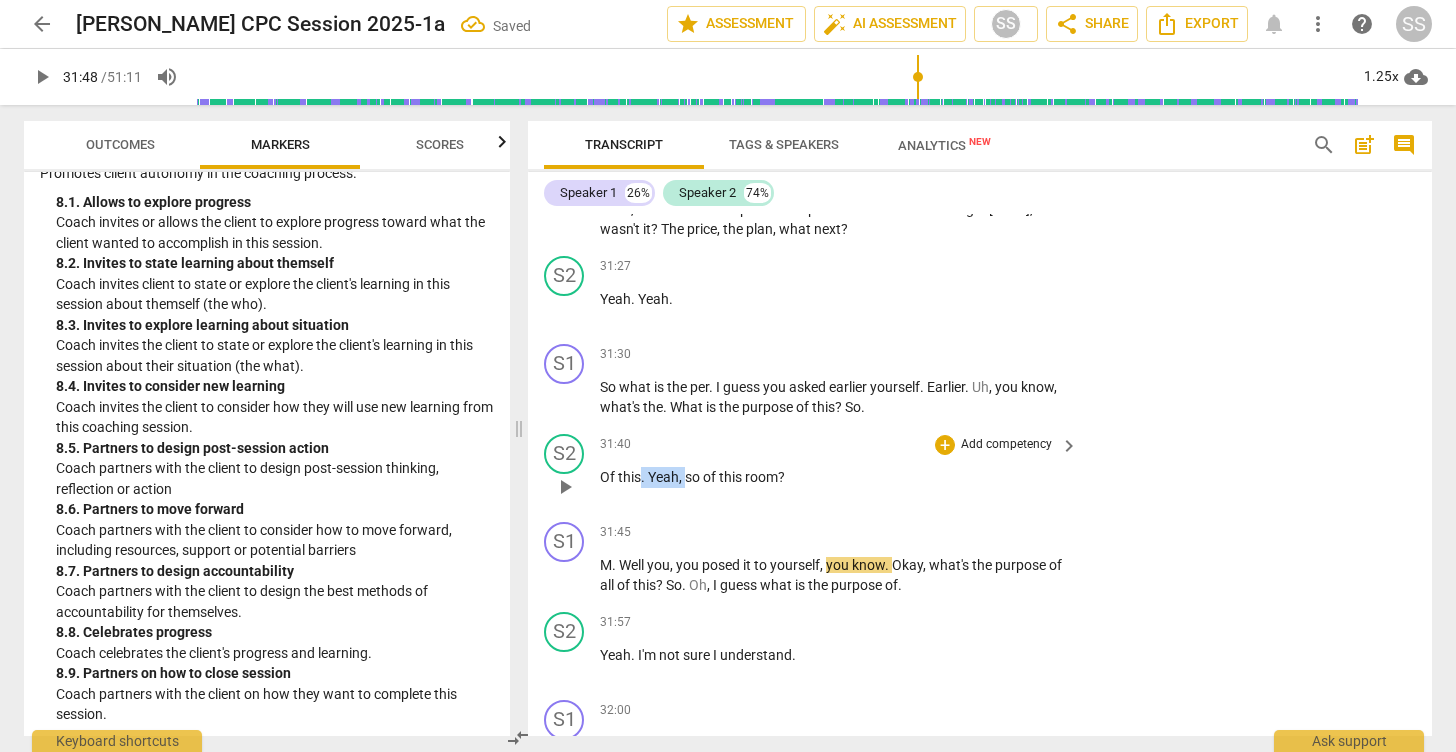 drag, startPoint x: 685, startPoint y: 562, endPoint x: 642, endPoint y: 565, distance: 43.104523 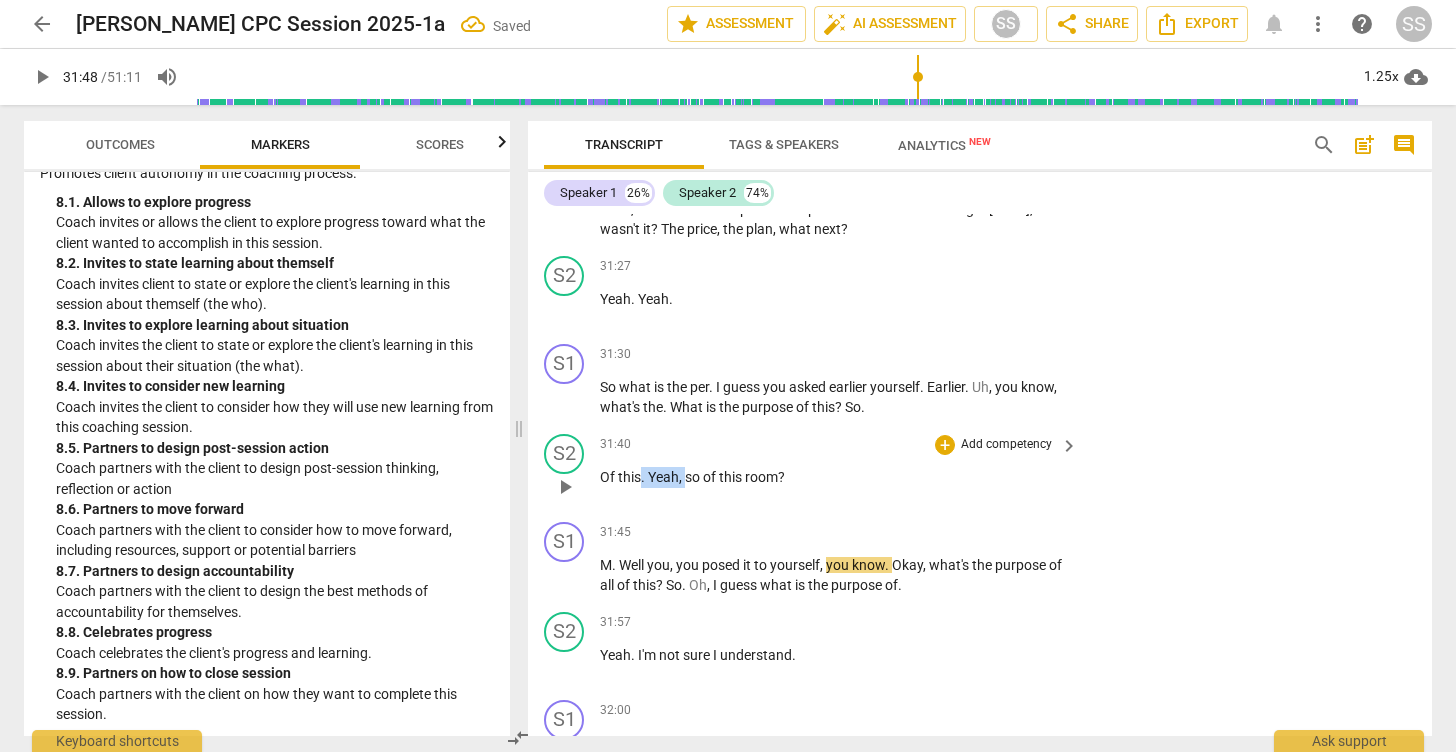 click on "Of   this .   Yeah ,   so   of   this   room?" at bounding box center (834, 477) 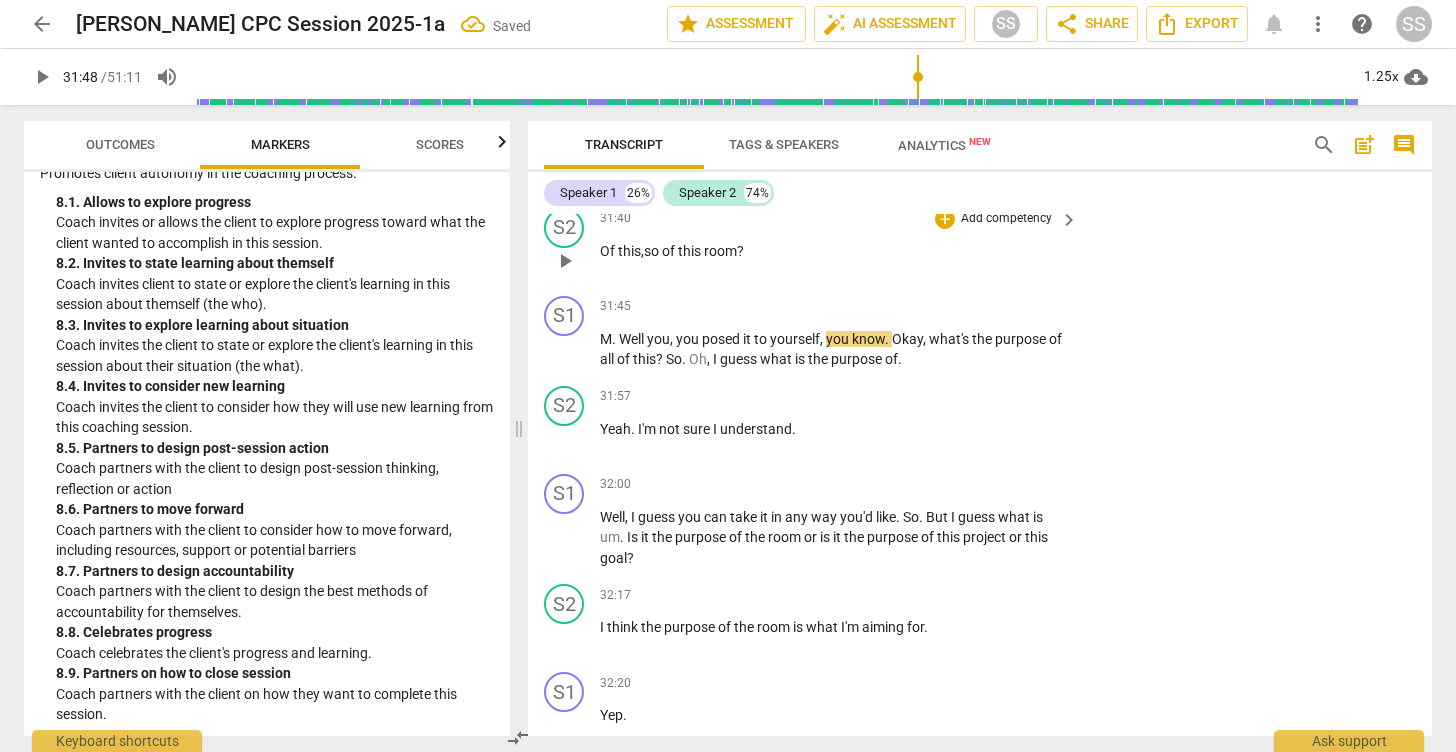 scroll, scrollTop: 16163, scrollLeft: 0, axis: vertical 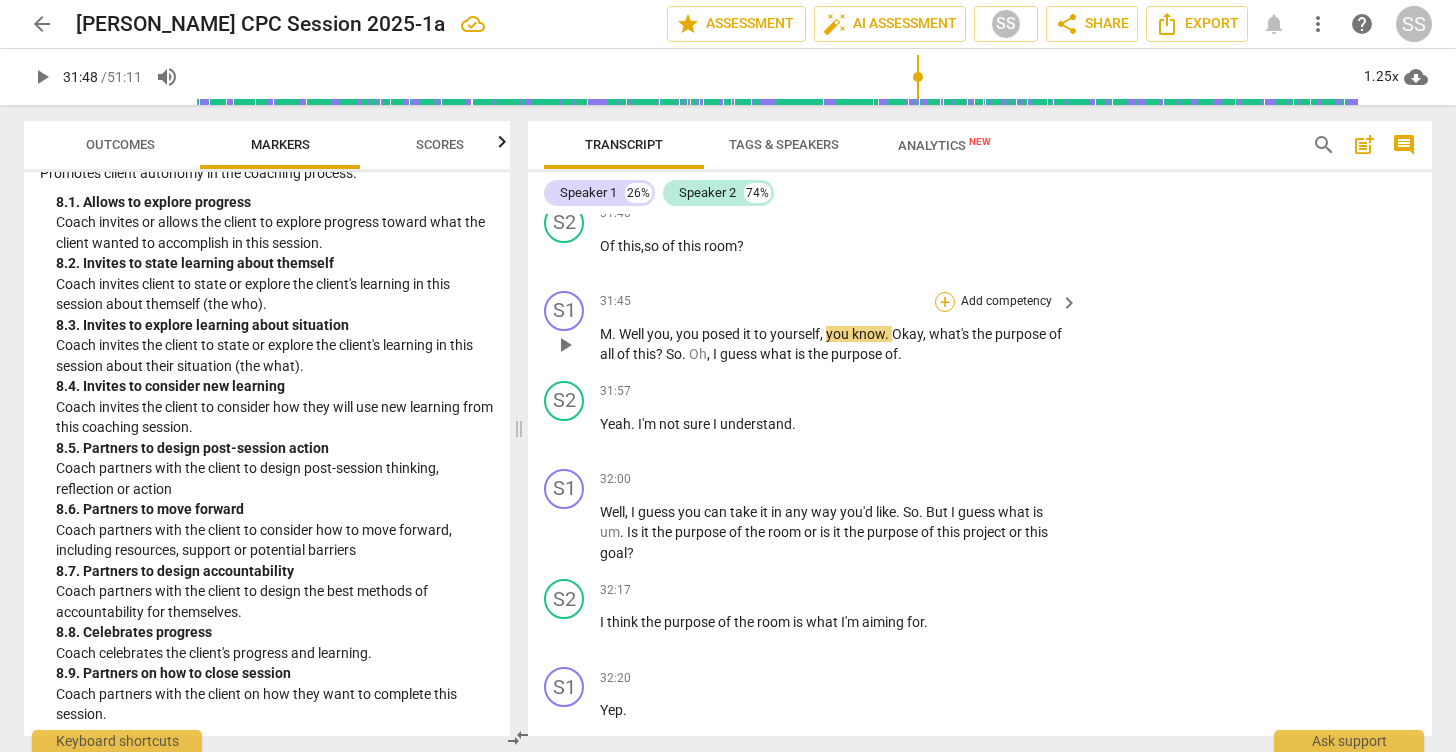 click on "+" at bounding box center [945, 302] 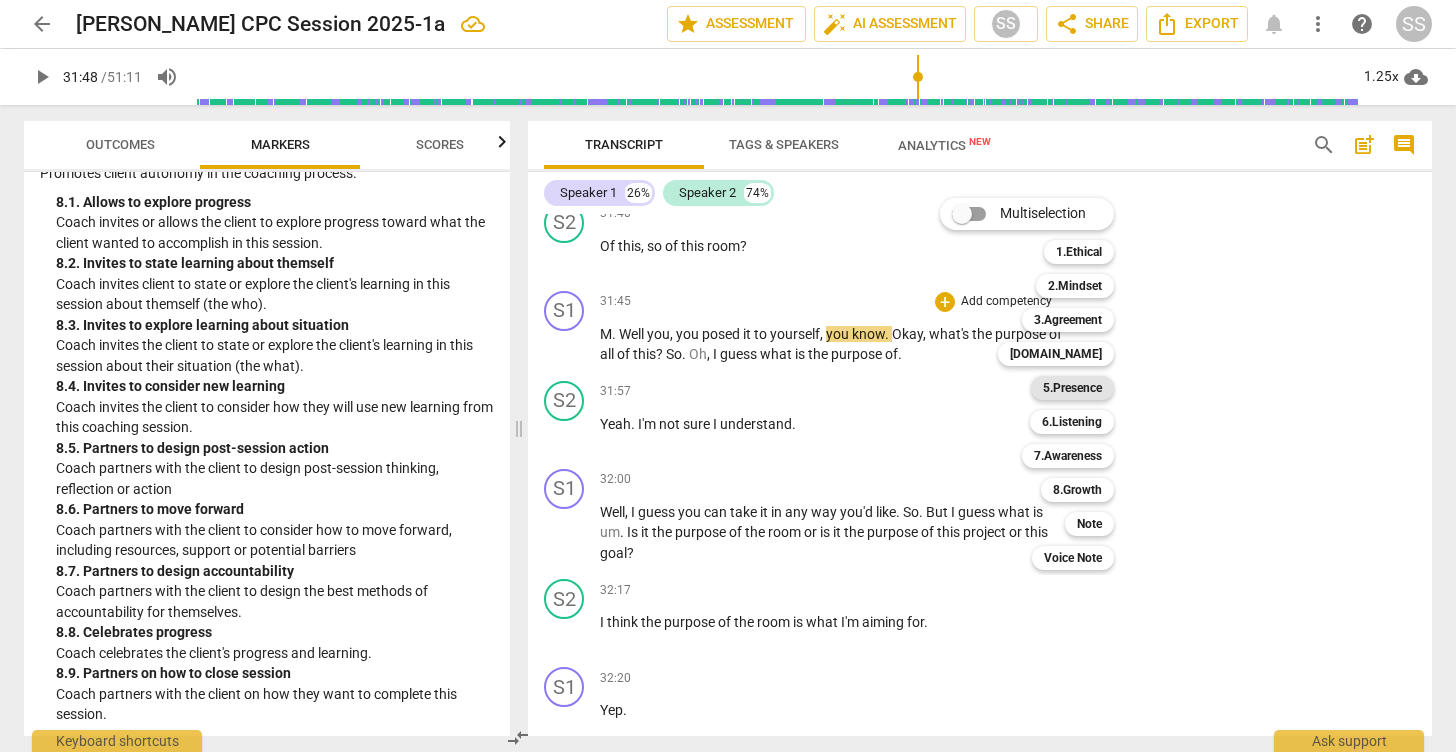 click on "5.Presence" at bounding box center (1072, 388) 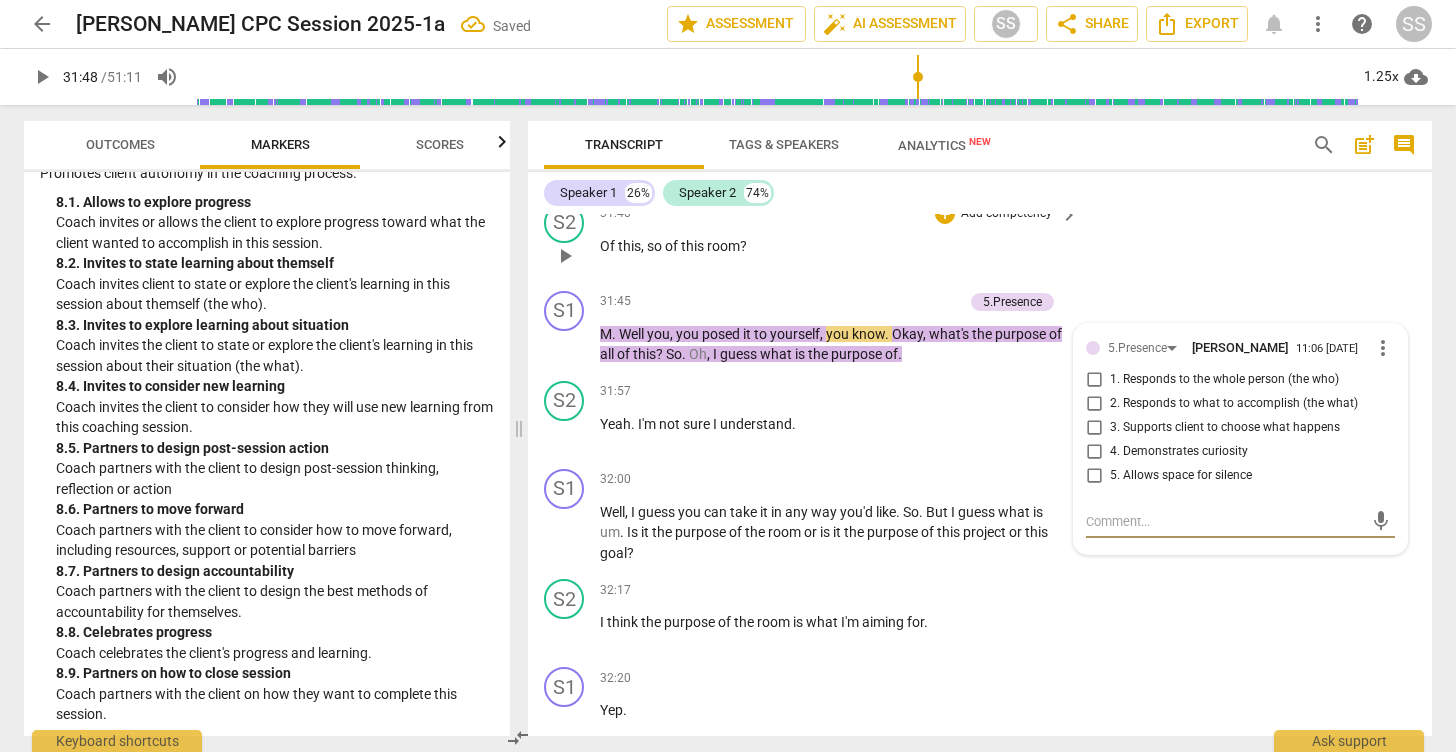 click on "S2 play_arrow pause 31:40 + Add competency keyboard_arrow_right Of   this ,   so   of   this   room ?" at bounding box center (980, 239) 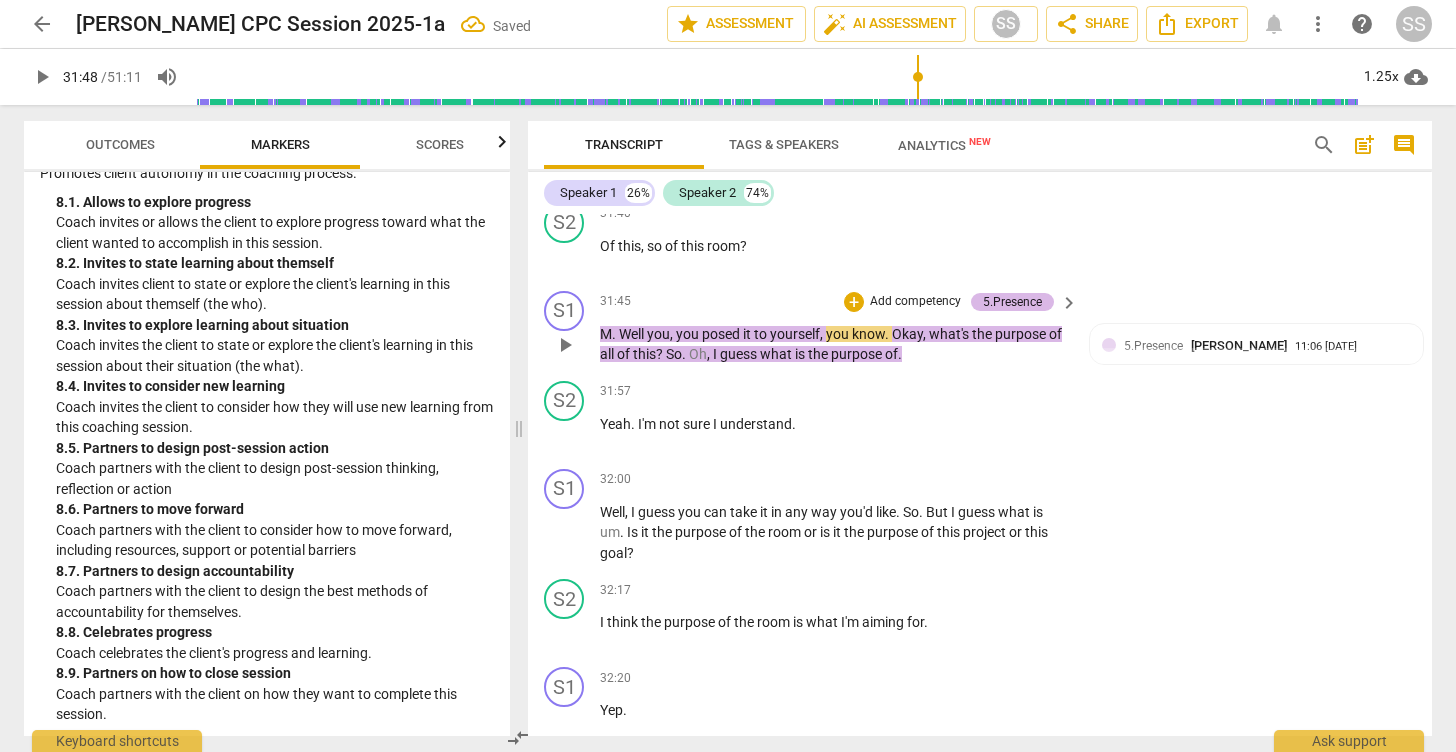 click on "5.Presence" at bounding box center [1012, 302] 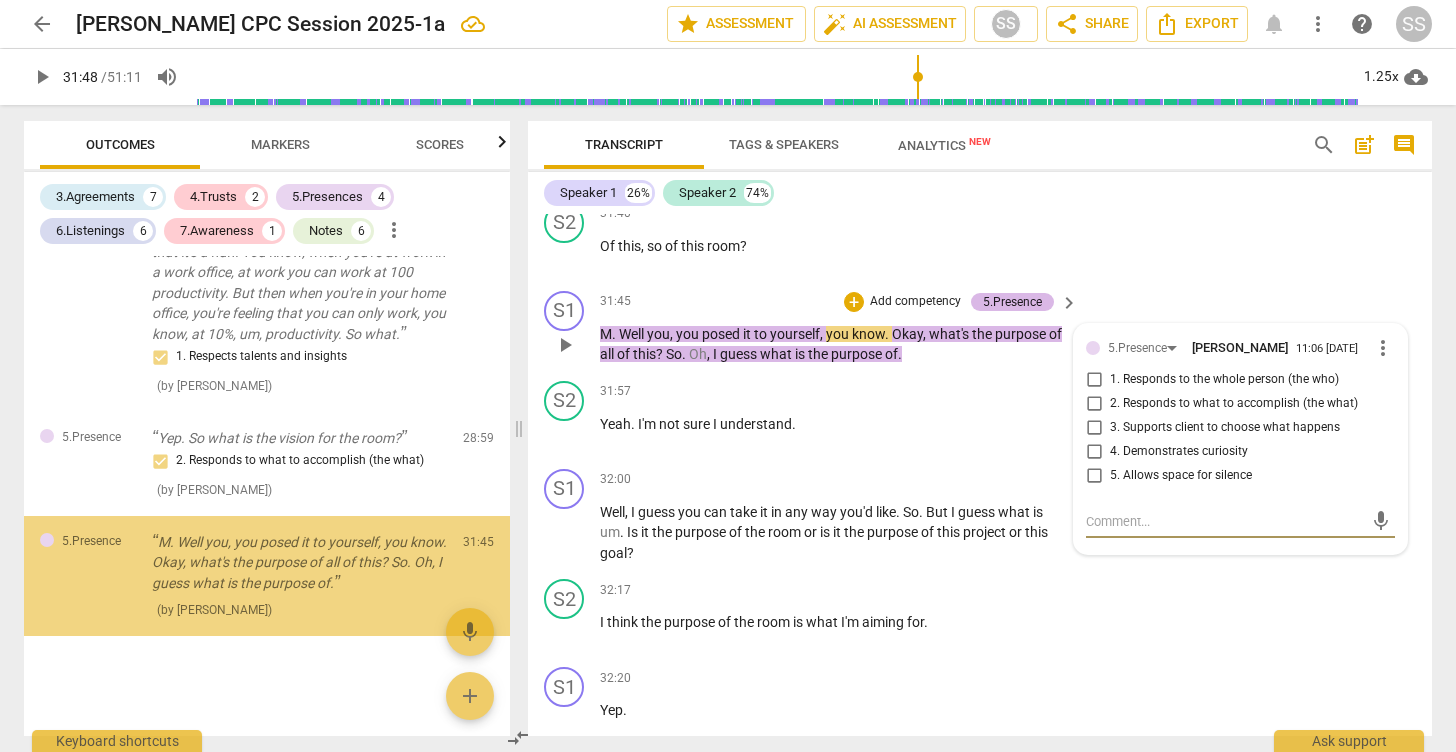 scroll, scrollTop: 4295, scrollLeft: 0, axis: vertical 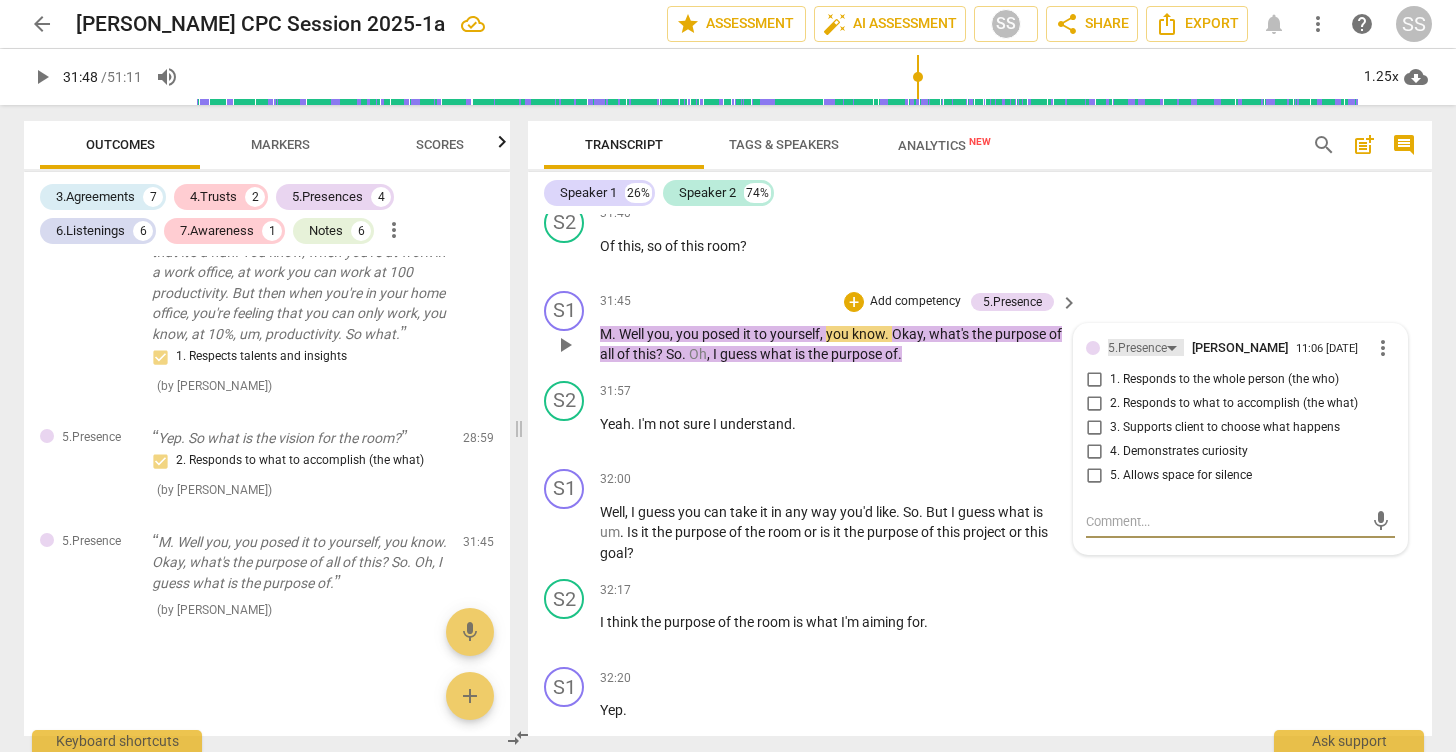 click on "5.Presence" at bounding box center (1146, 347) 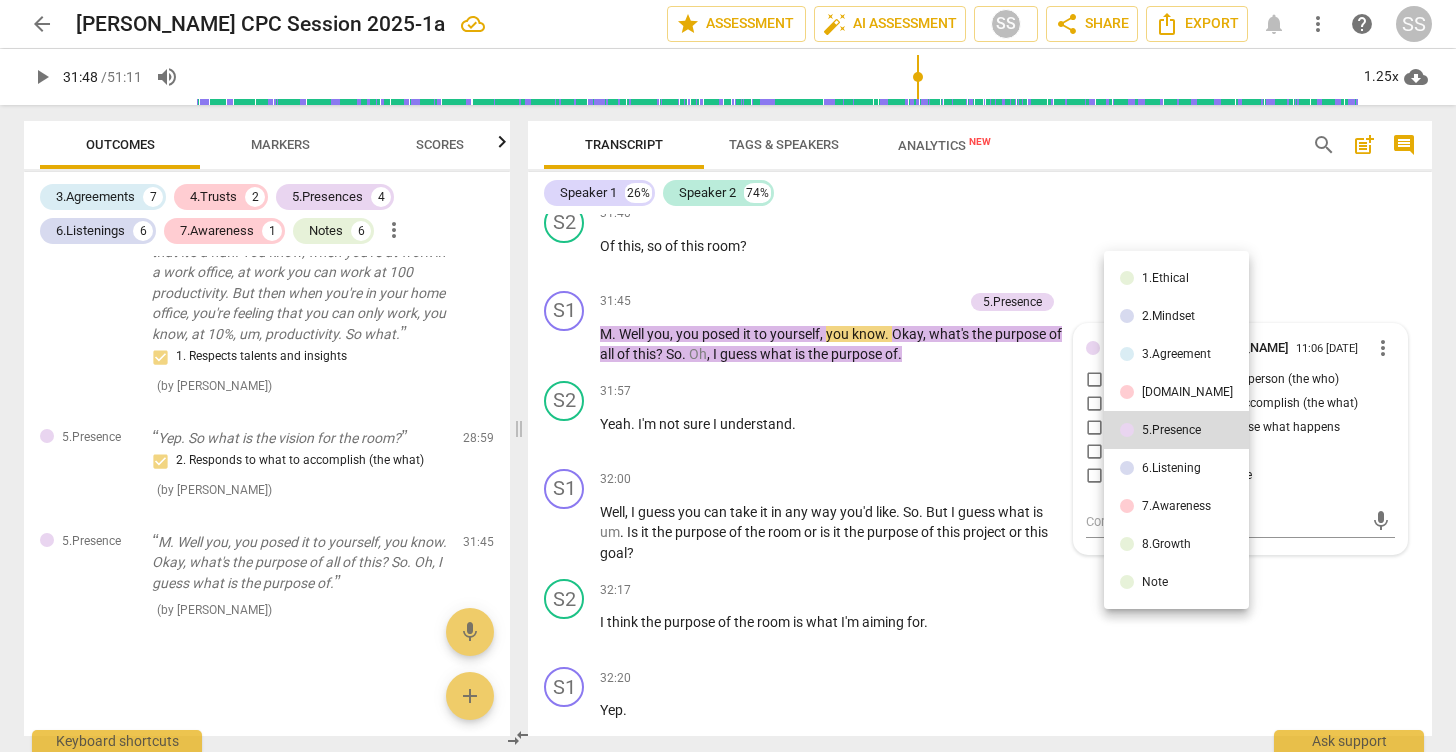 click on "6.Listening" at bounding box center (1171, 468) 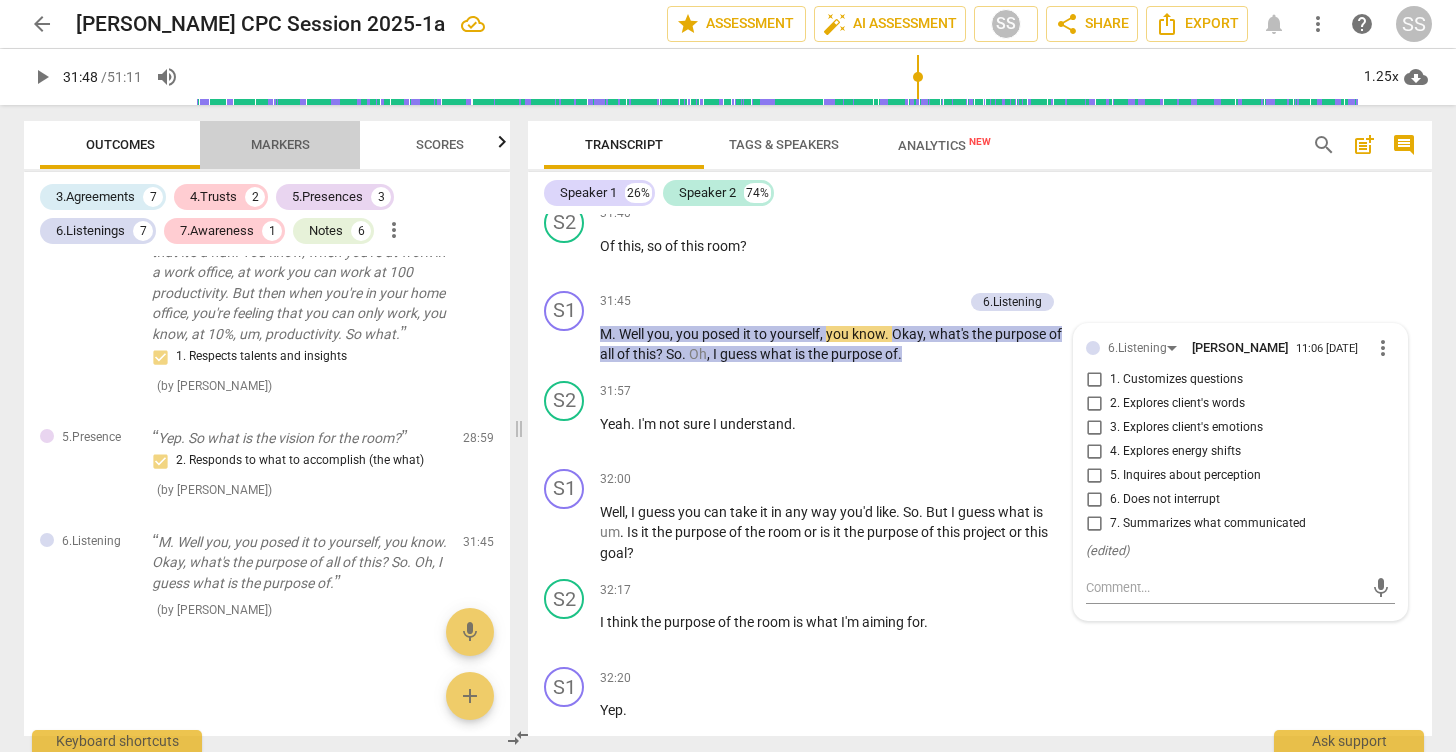 click on "Markers" at bounding box center [280, 144] 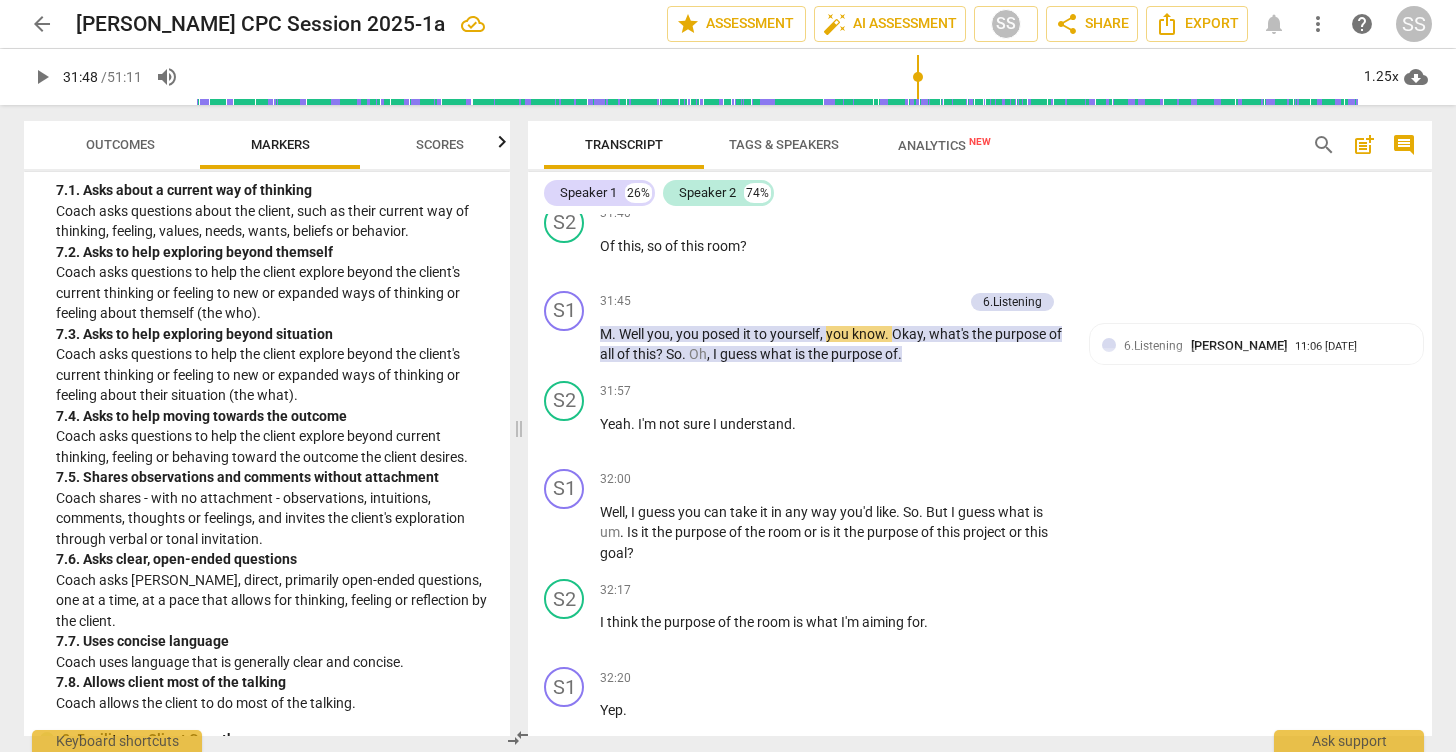 scroll, scrollTop: 1985, scrollLeft: 0, axis: vertical 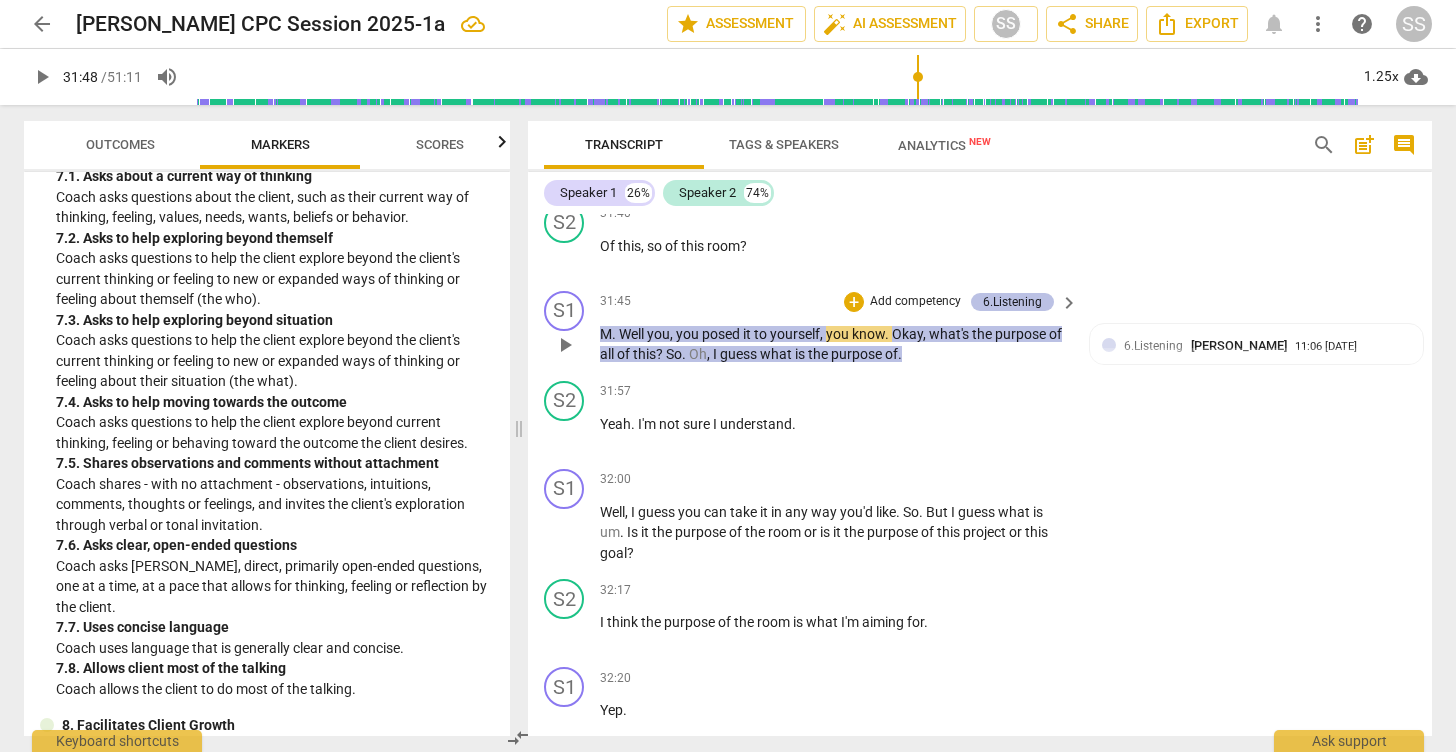 click on "6.Listening" at bounding box center (1012, 302) 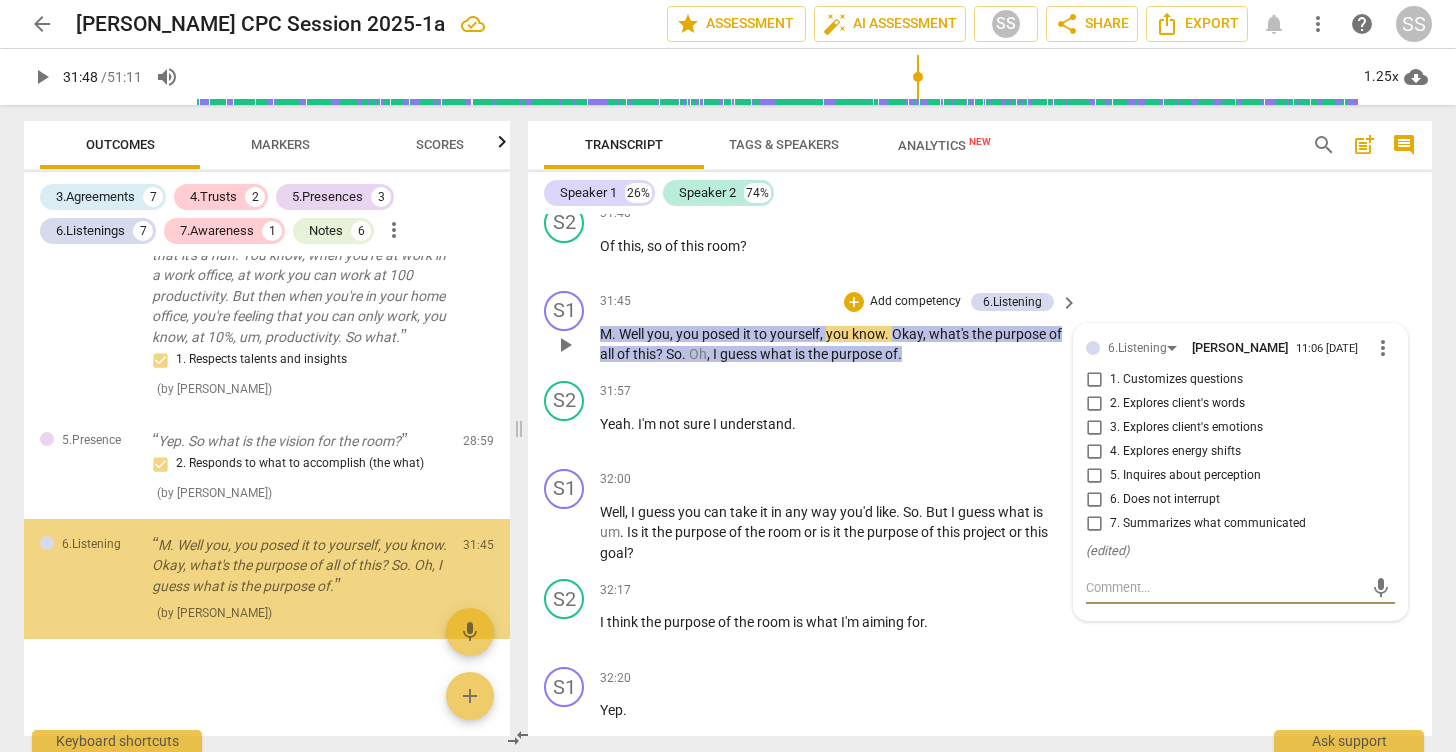scroll, scrollTop: 4295, scrollLeft: 0, axis: vertical 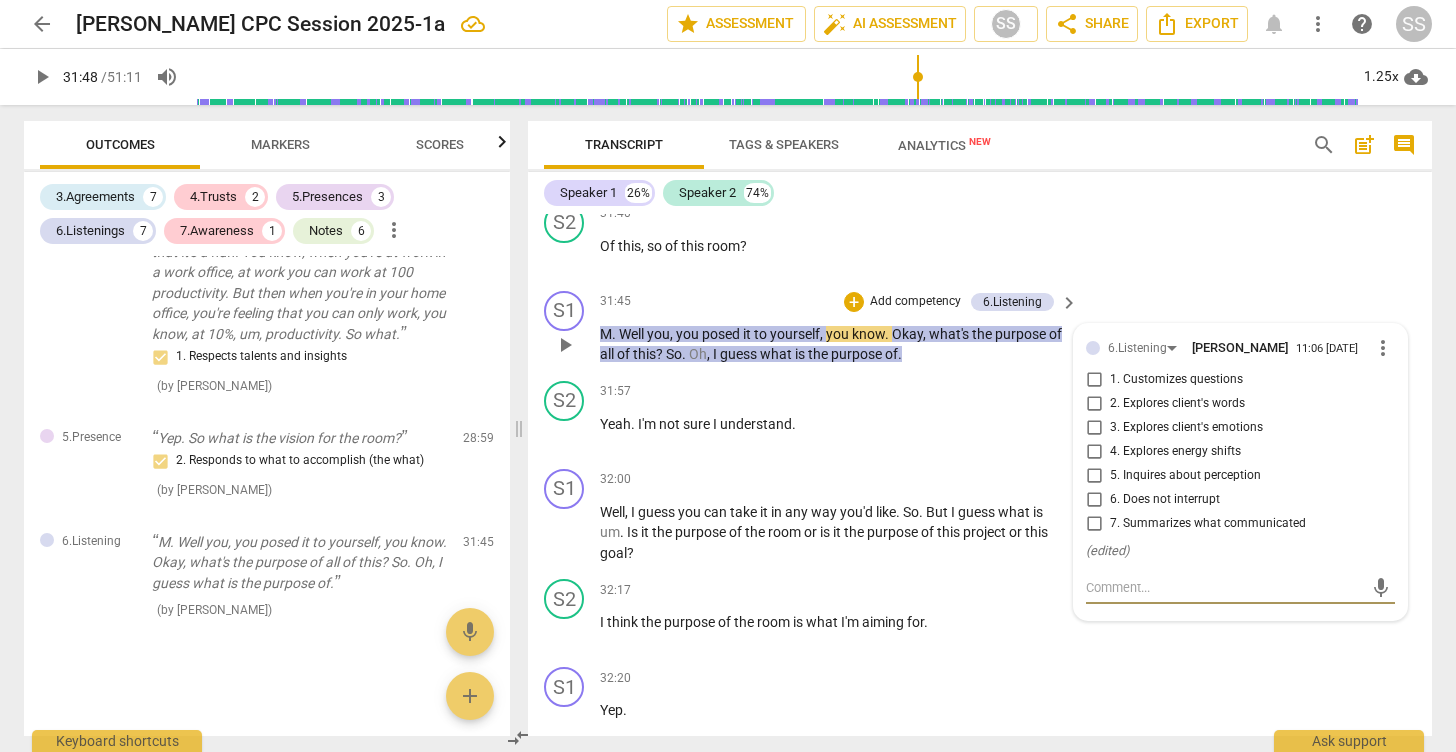 click on "7. Summarizes what communicated" at bounding box center (1094, 524) 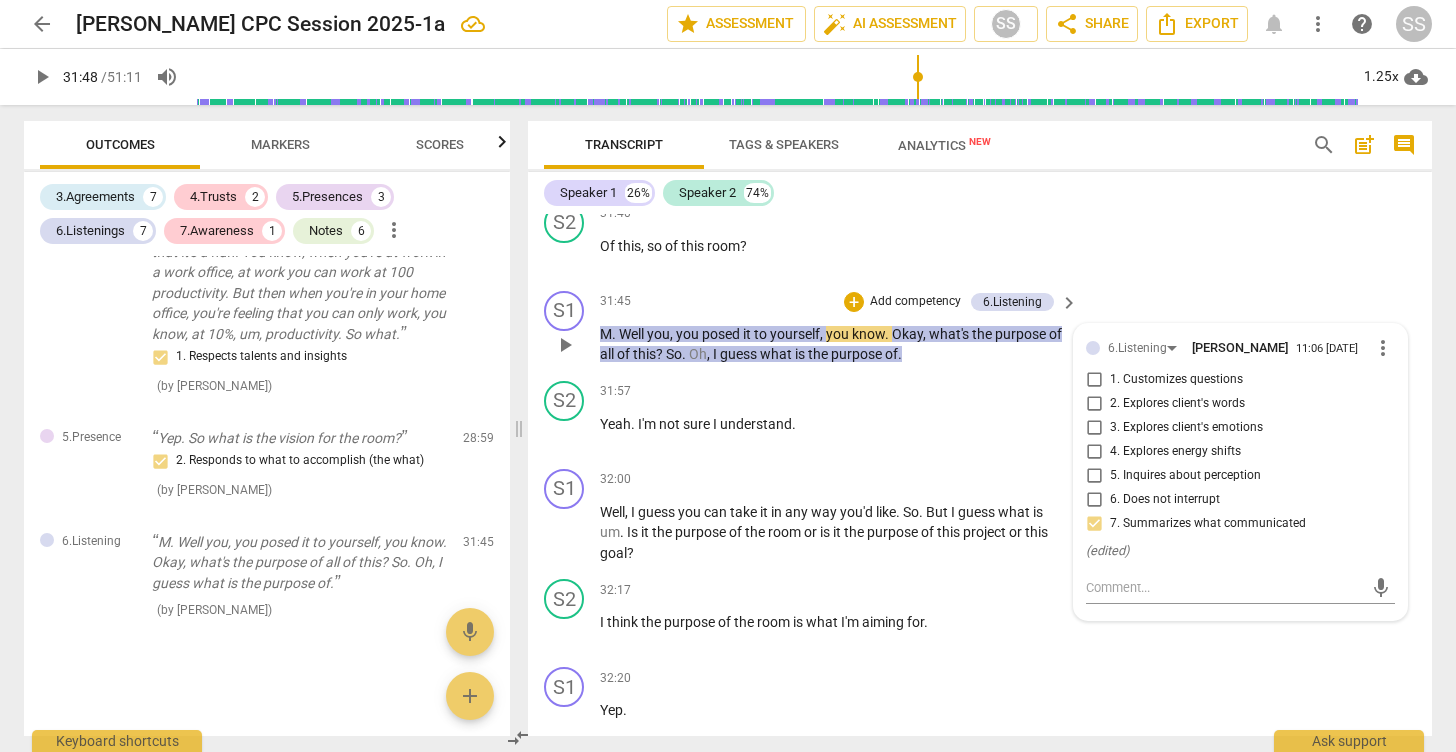 click on "7. Summarizes what communicated" at bounding box center [1094, 524] 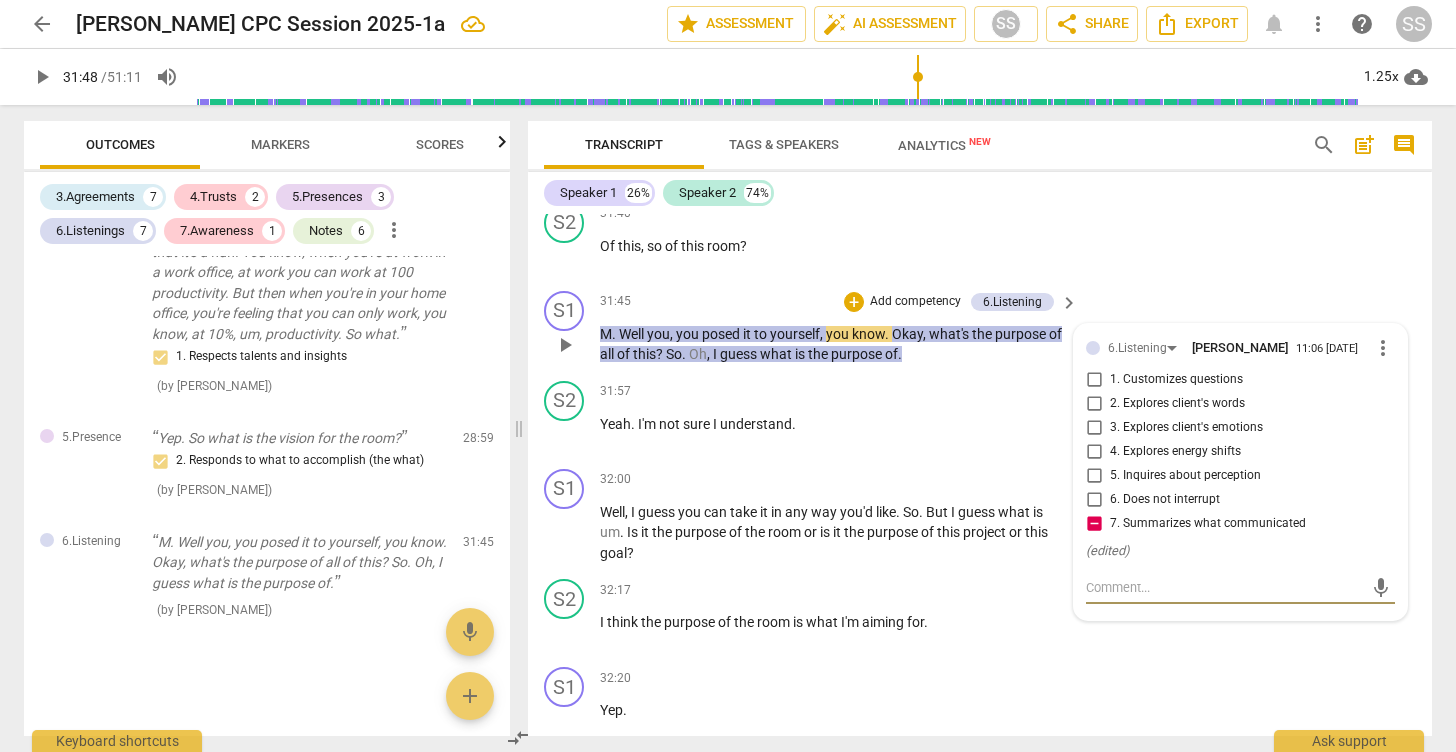 click at bounding box center (1224, 587) 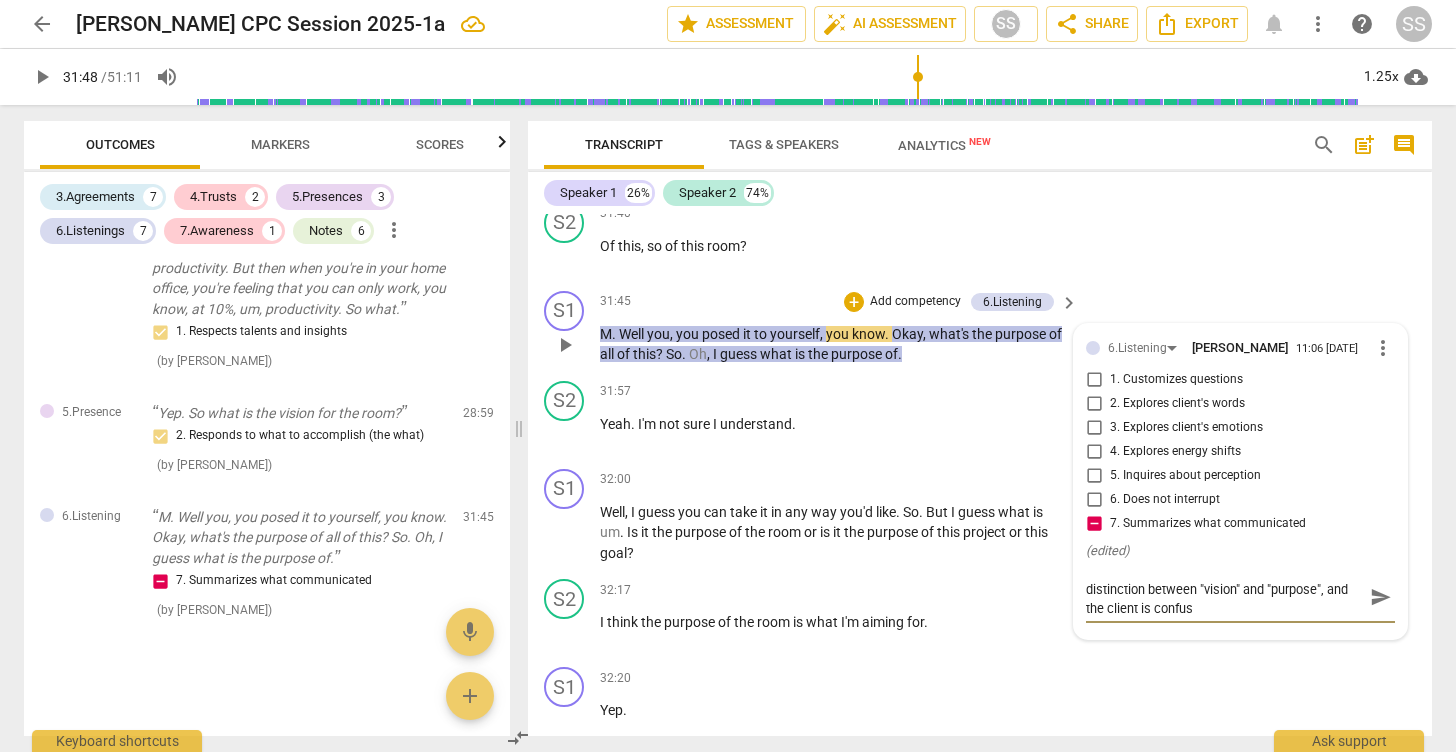 scroll, scrollTop: 0, scrollLeft: 0, axis: both 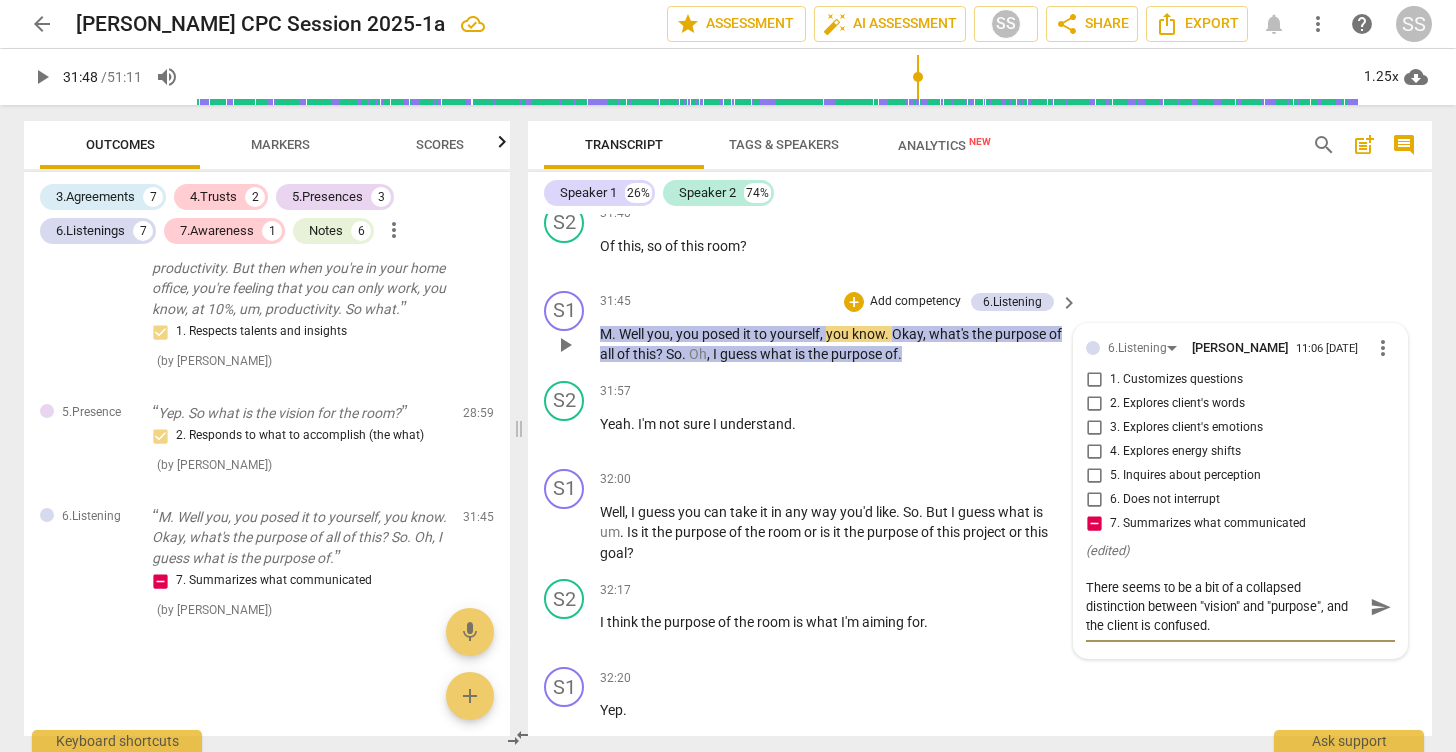 click on "7. Summarizes what communicated" at bounding box center [1094, 524] 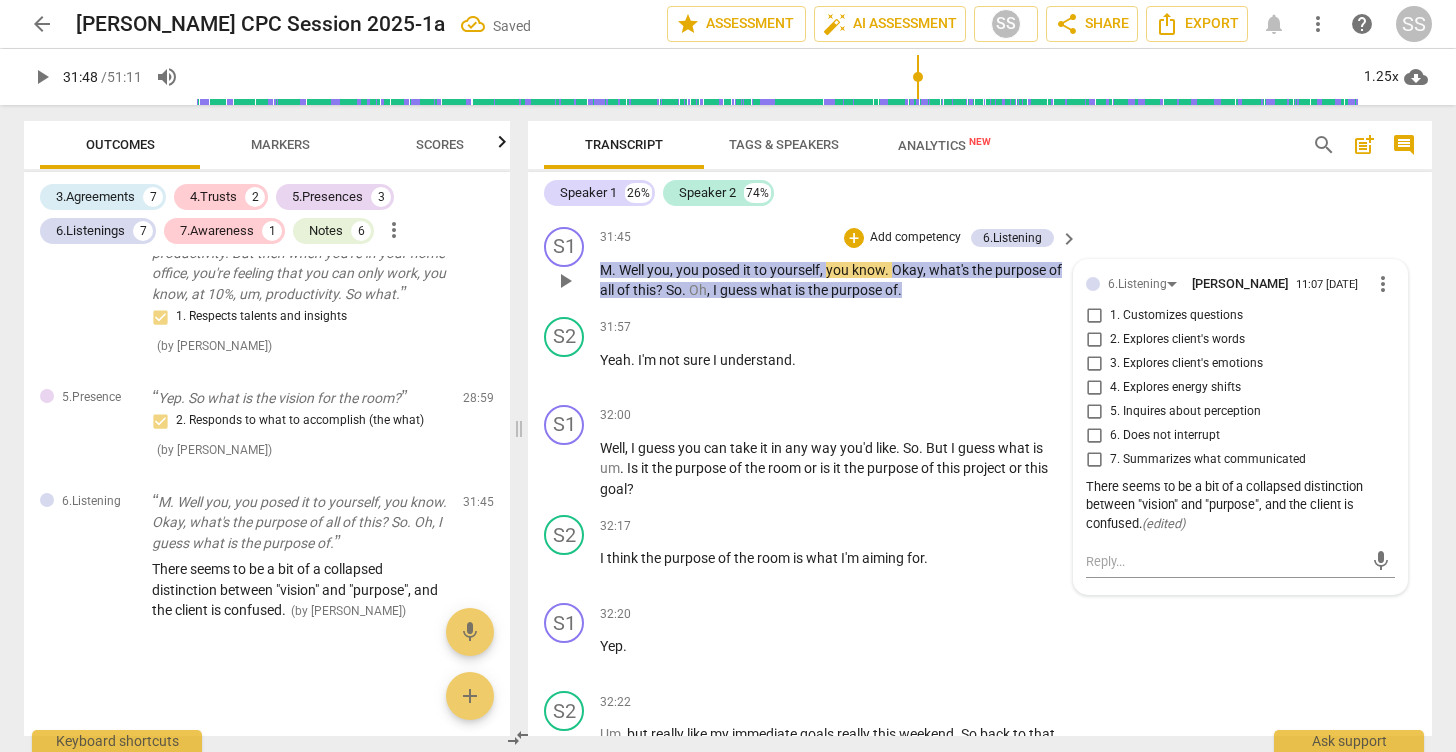 scroll, scrollTop: 16191, scrollLeft: 0, axis: vertical 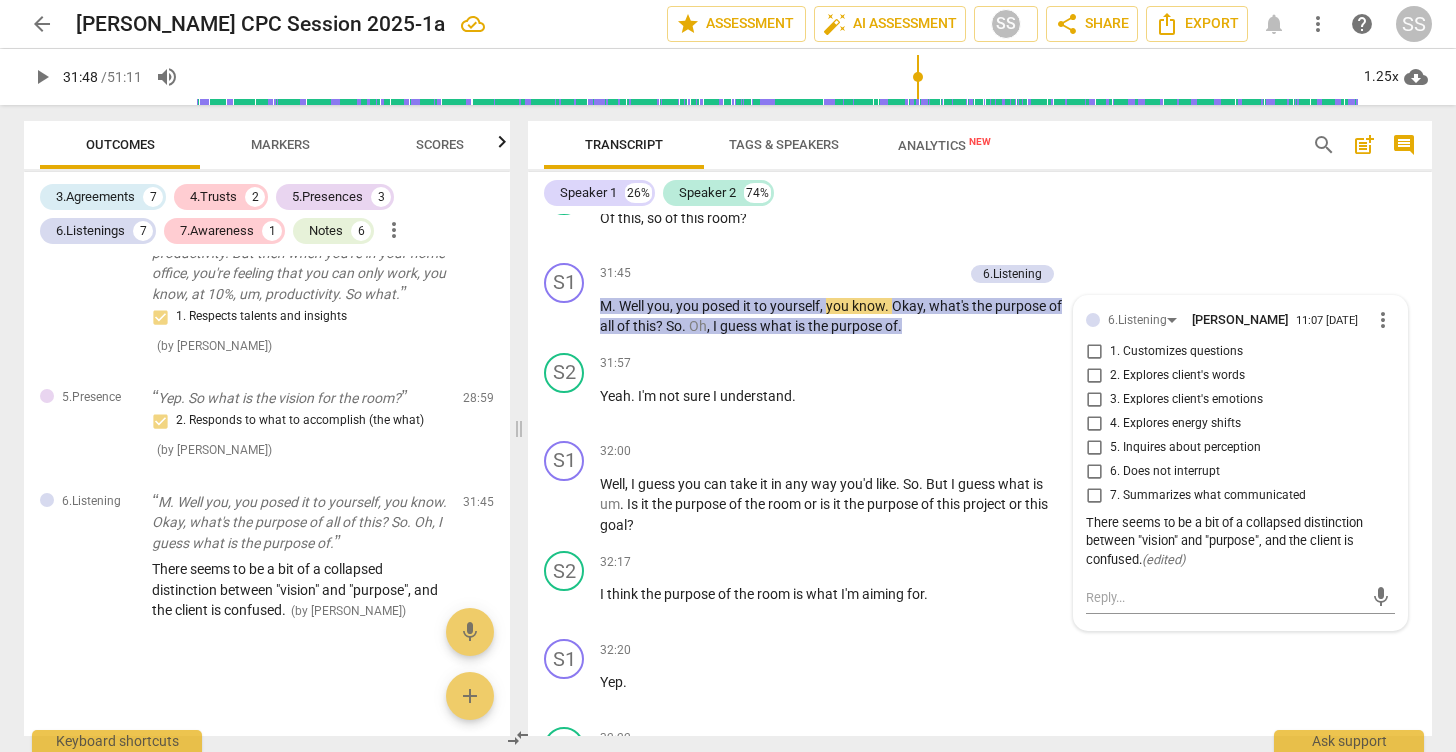 click on "Markers" at bounding box center (280, 145) 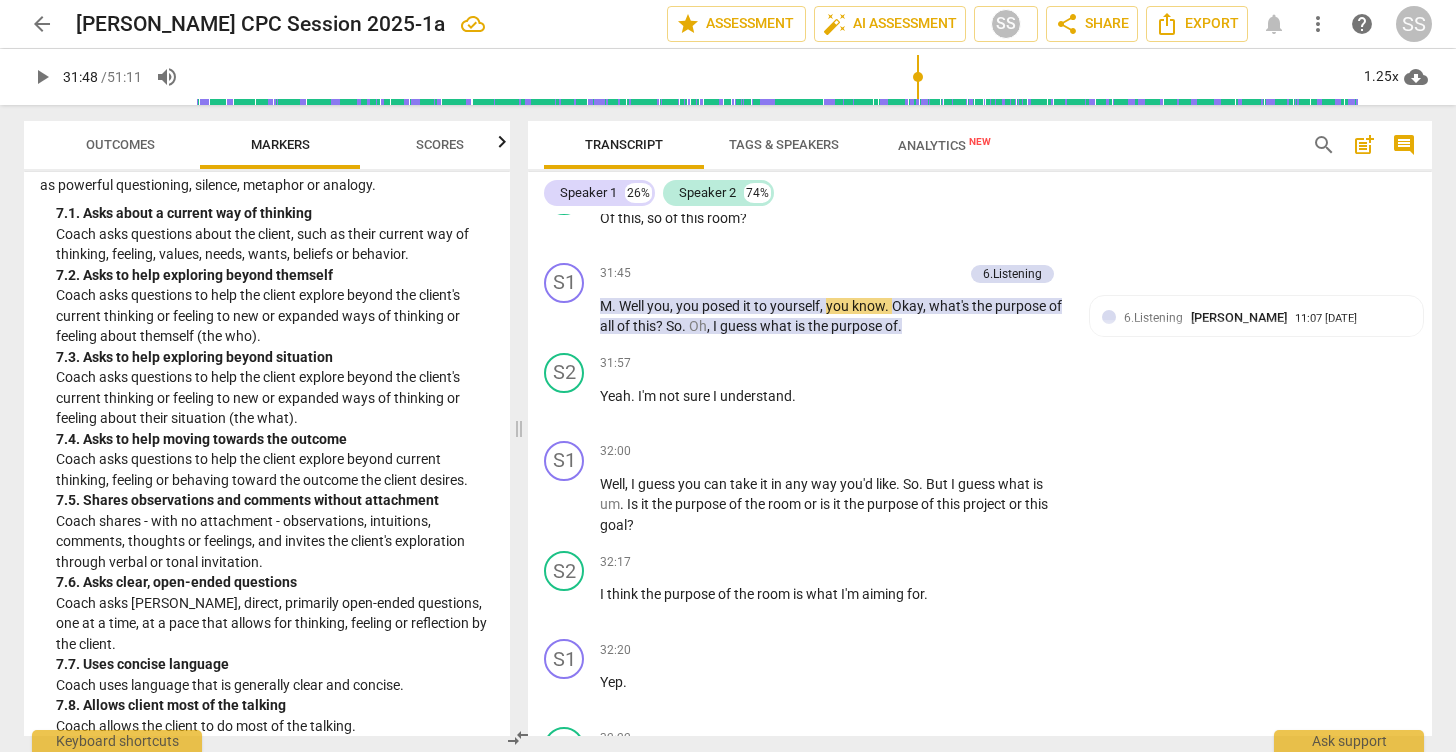 scroll, scrollTop: 1952, scrollLeft: 0, axis: vertical 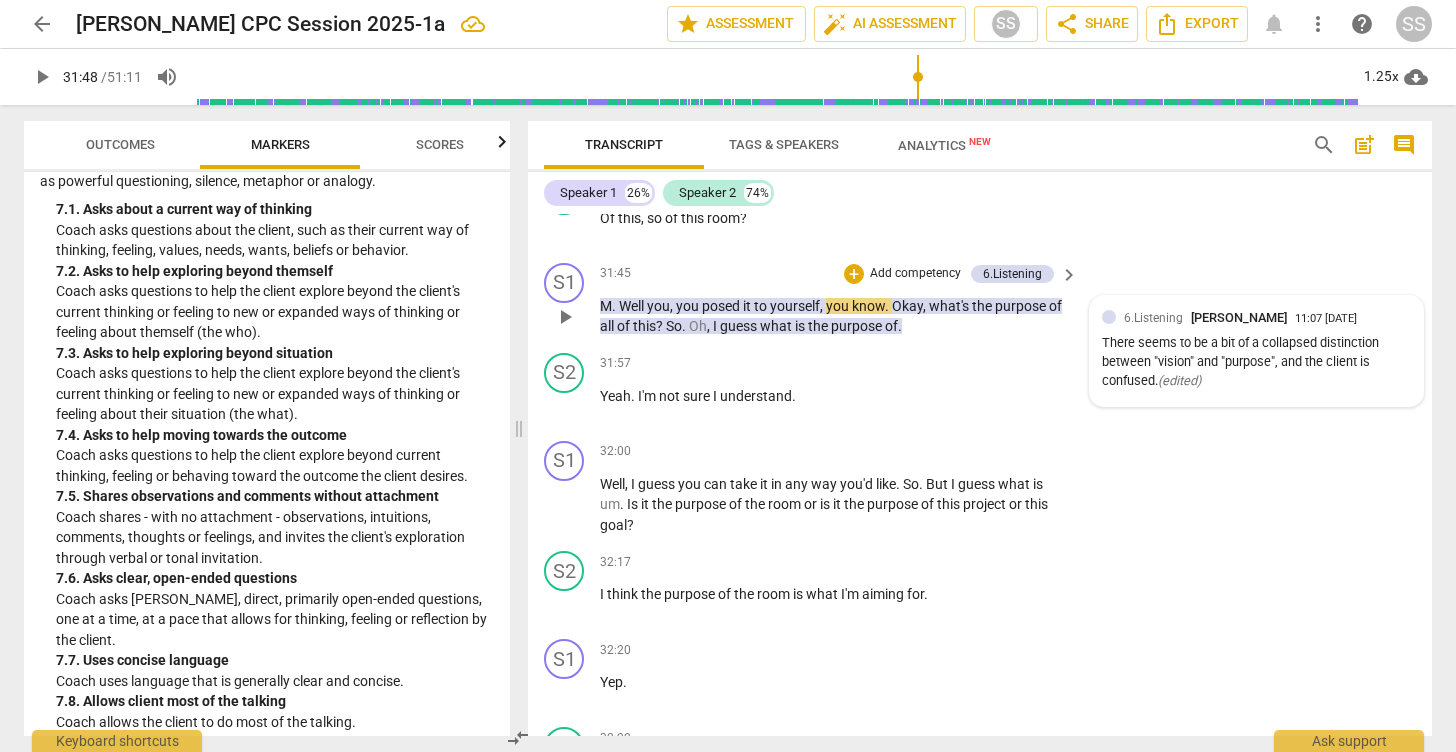 click on "6.Listening" at bounding box center [1153, 318] 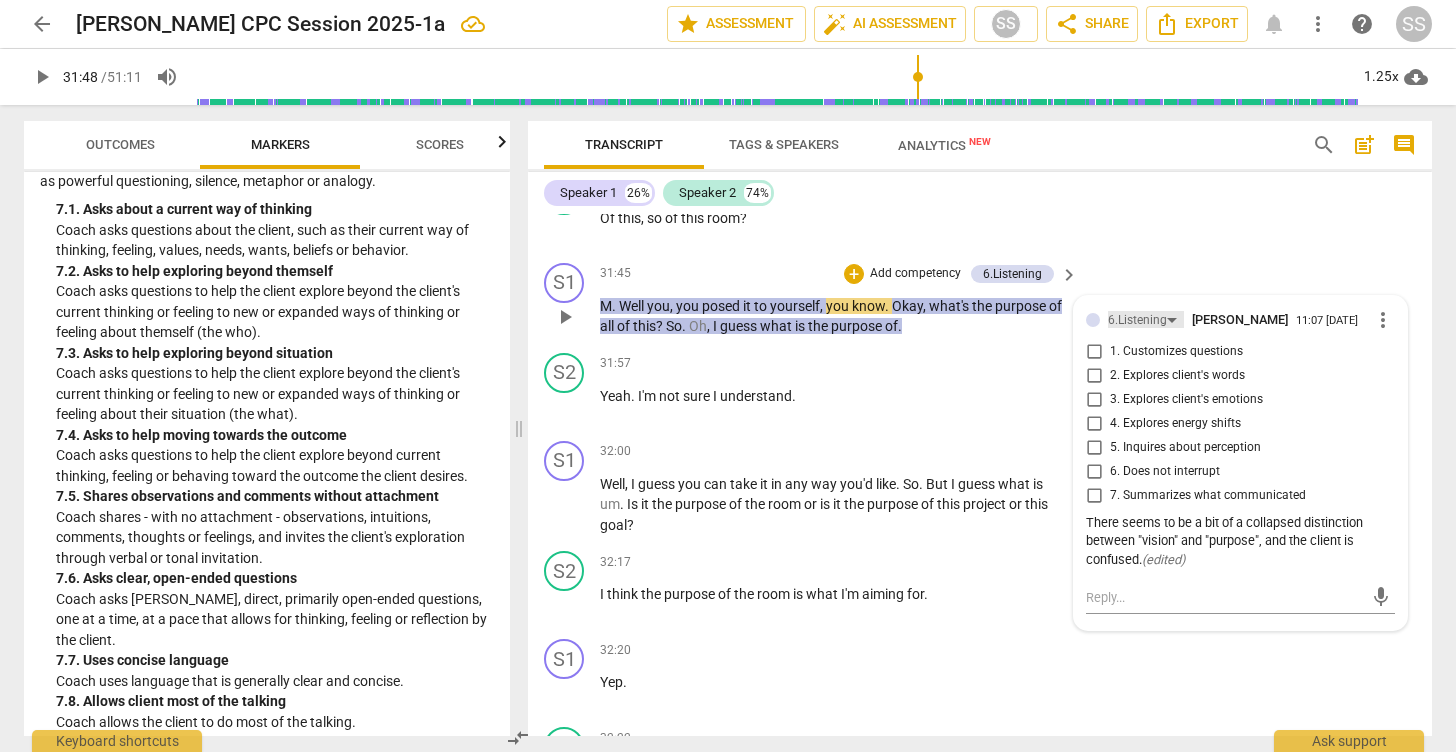 click on "6.Listening" at bounding box center (1146, 319) 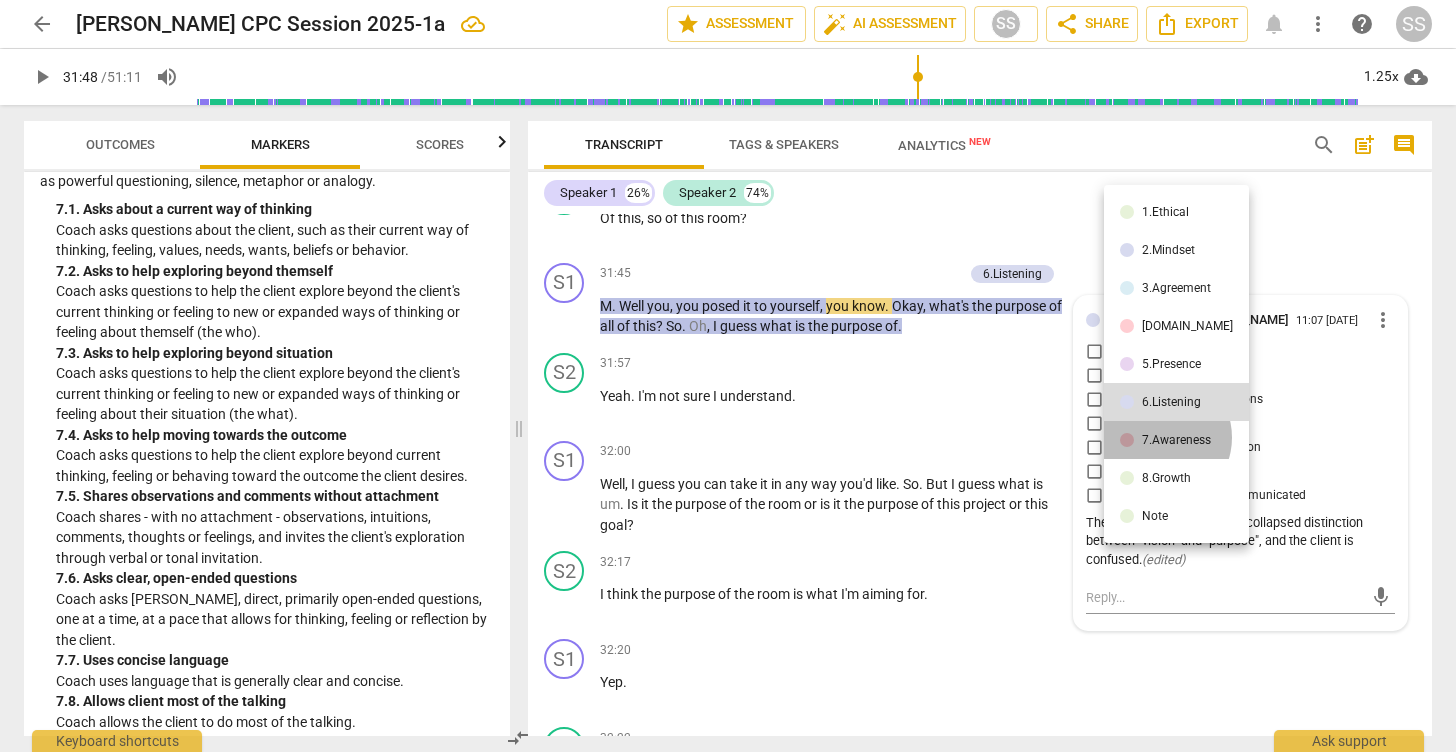 click on "7.Awareness" at bounding box center [1176, 440] 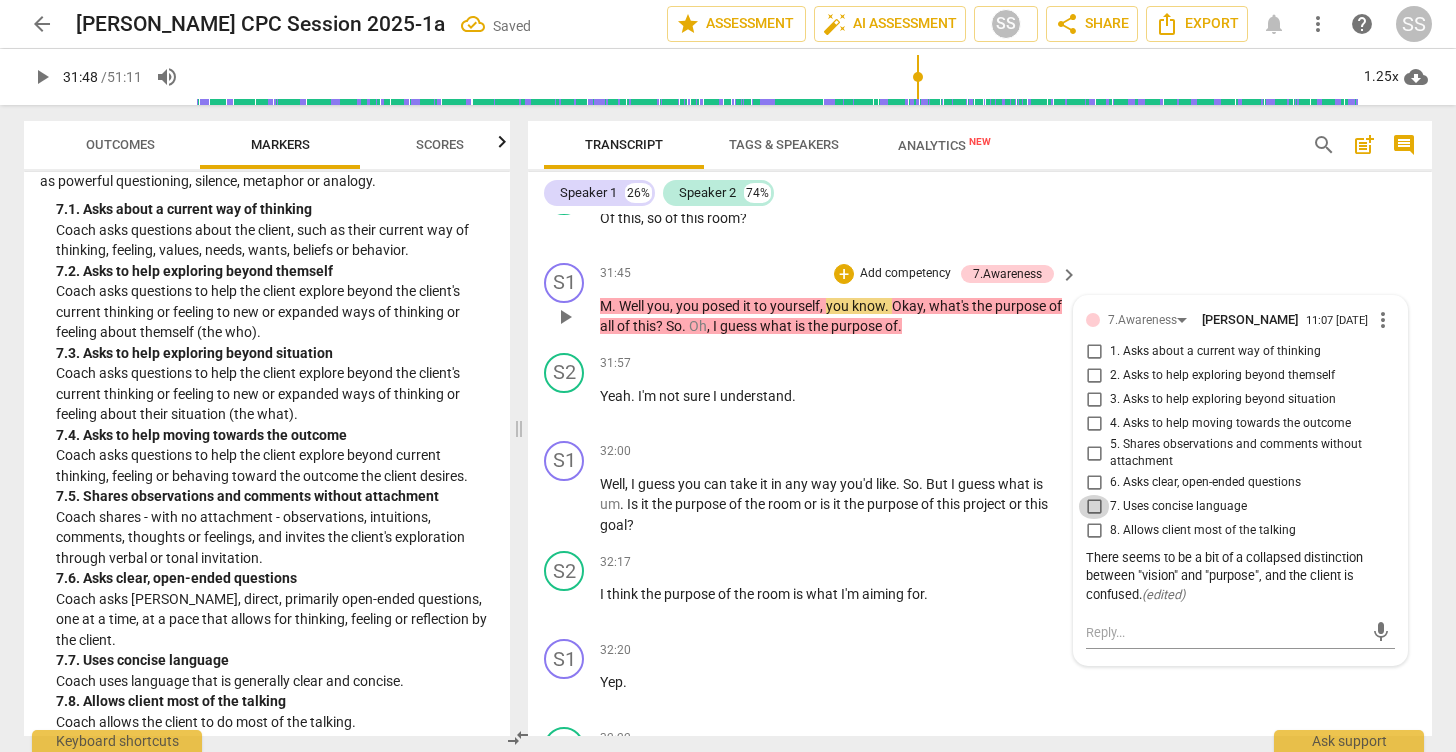 click on "7. Uses concise language" at bounding box center [1094, 507] 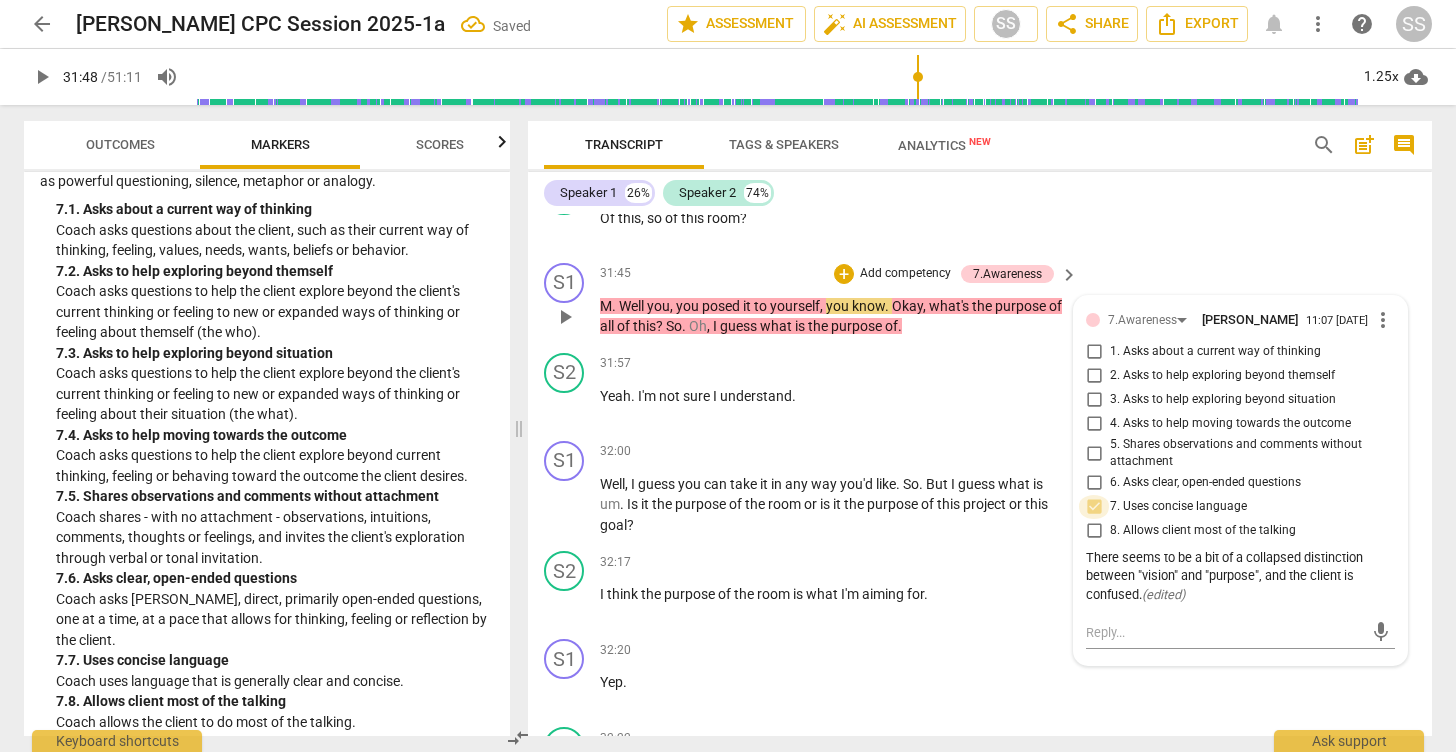 click on "7. Uses concise language" at bounding box center [1094, 507] 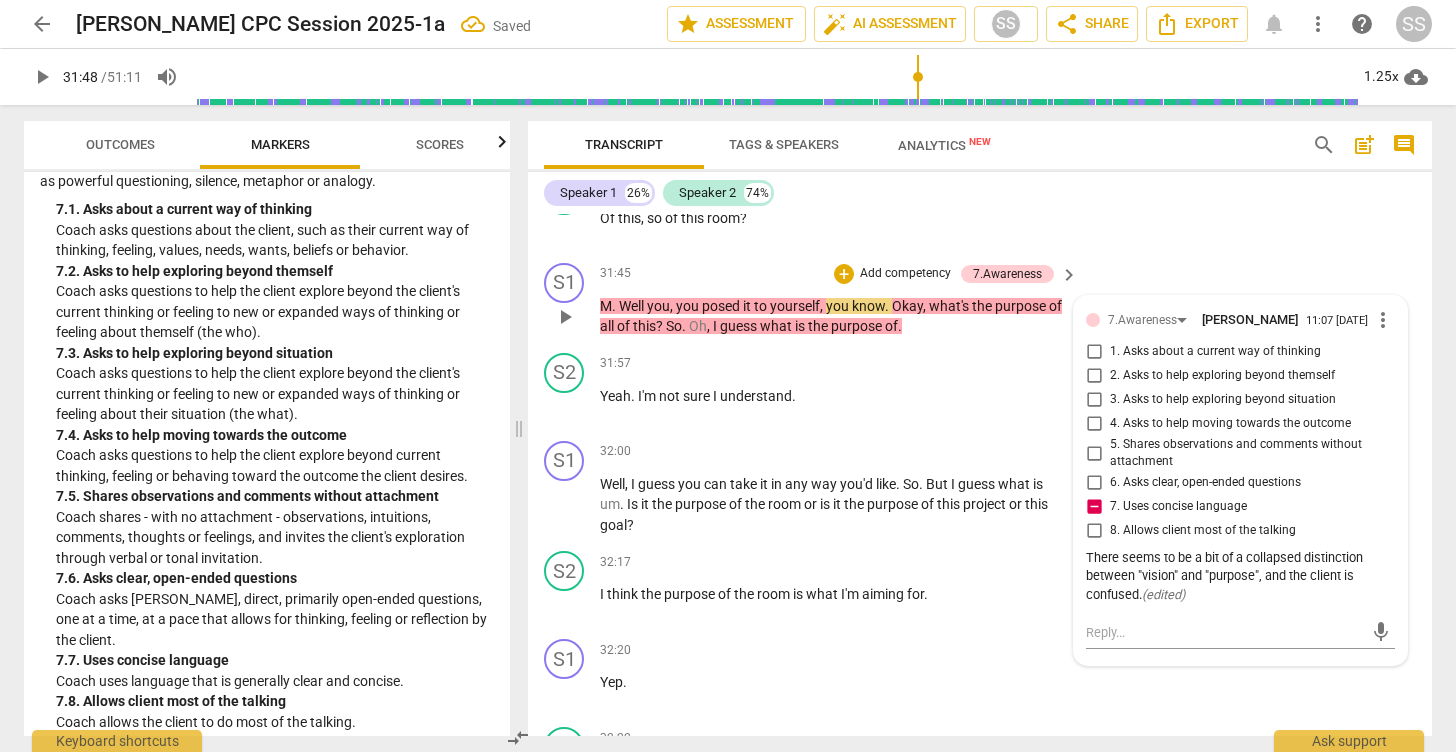click on "more_vert" at bounding box center (1383, 320) 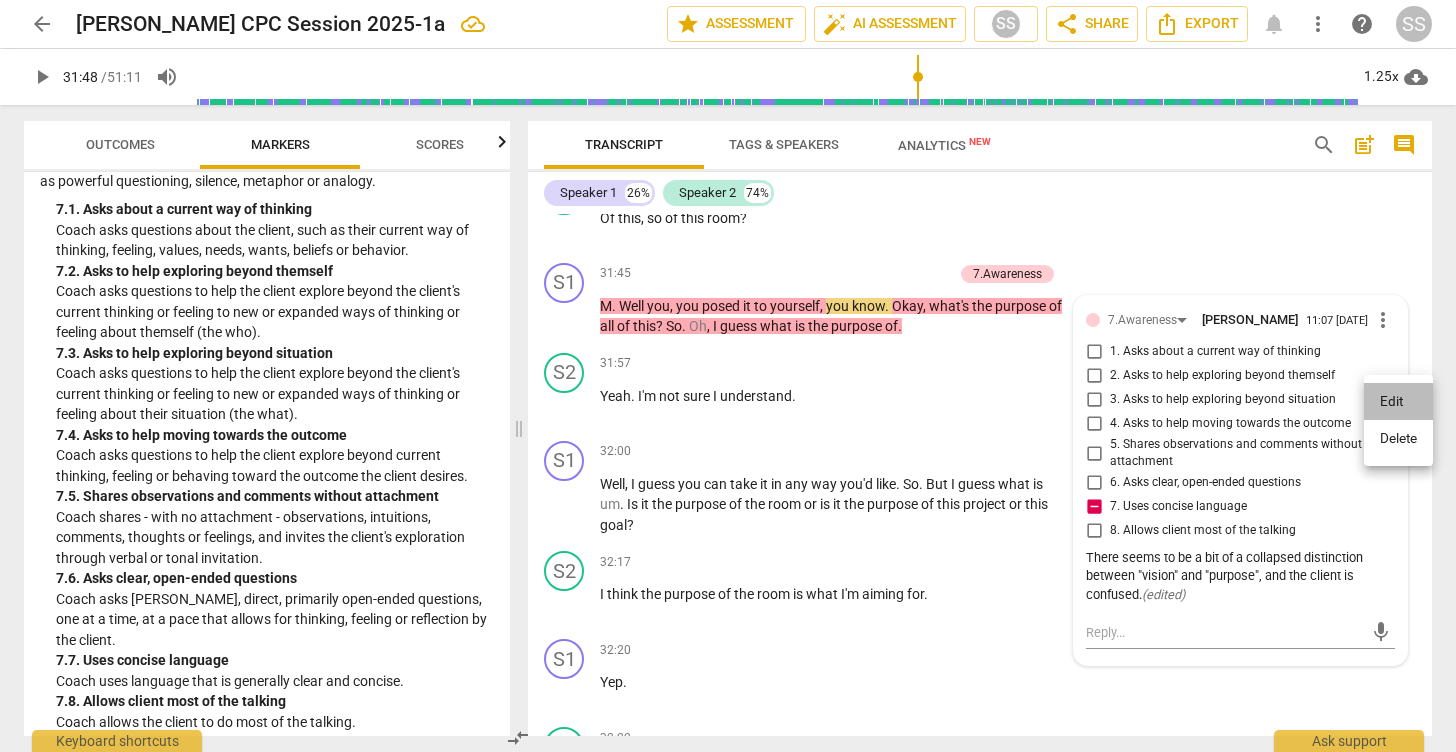 click on "Edit" at bounding box center [1398, 402] 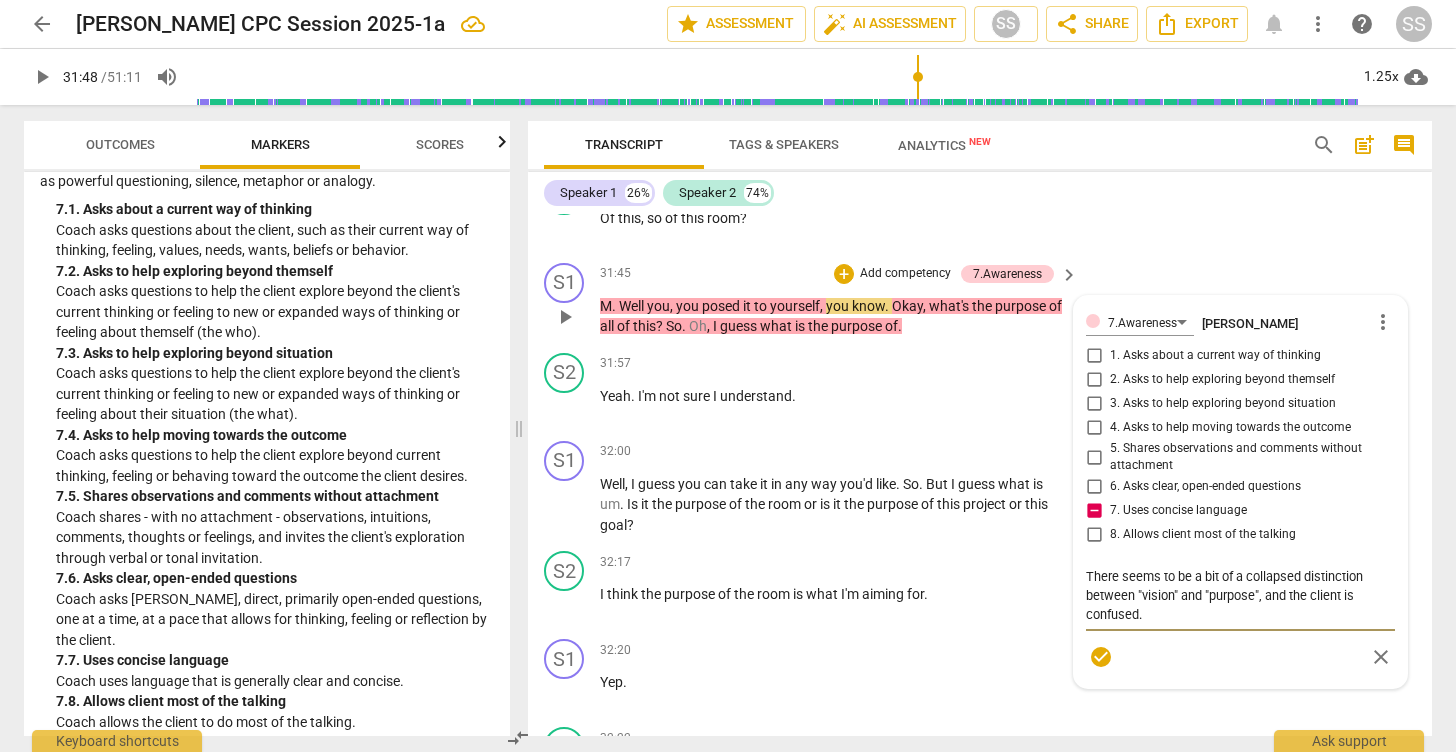 click on "There seems to be a bit of a collapsed distinction between "vision" and "purpose", and the client is confused." at bounding box center [1240, 595] 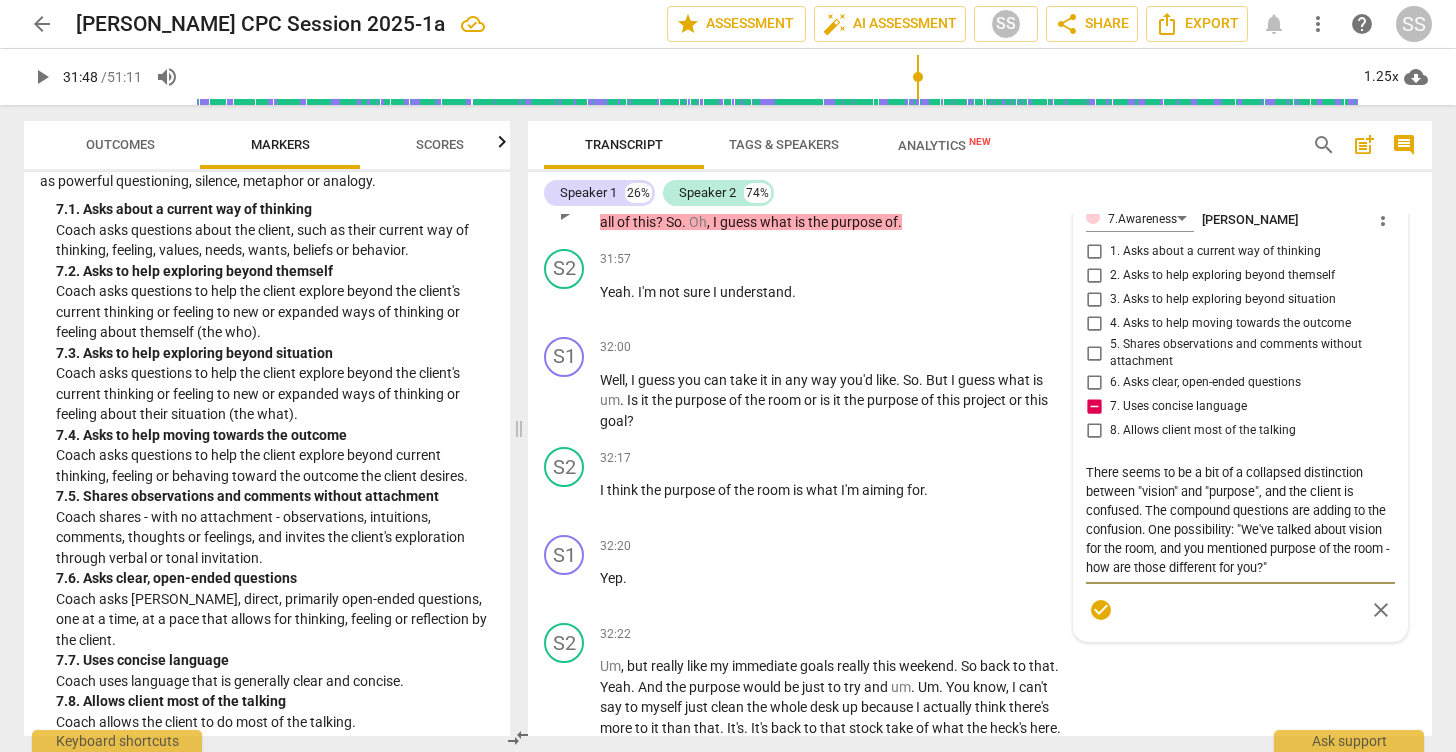 scroll, scrollTop: 16322, scrollLeft: 0, axis: vertical 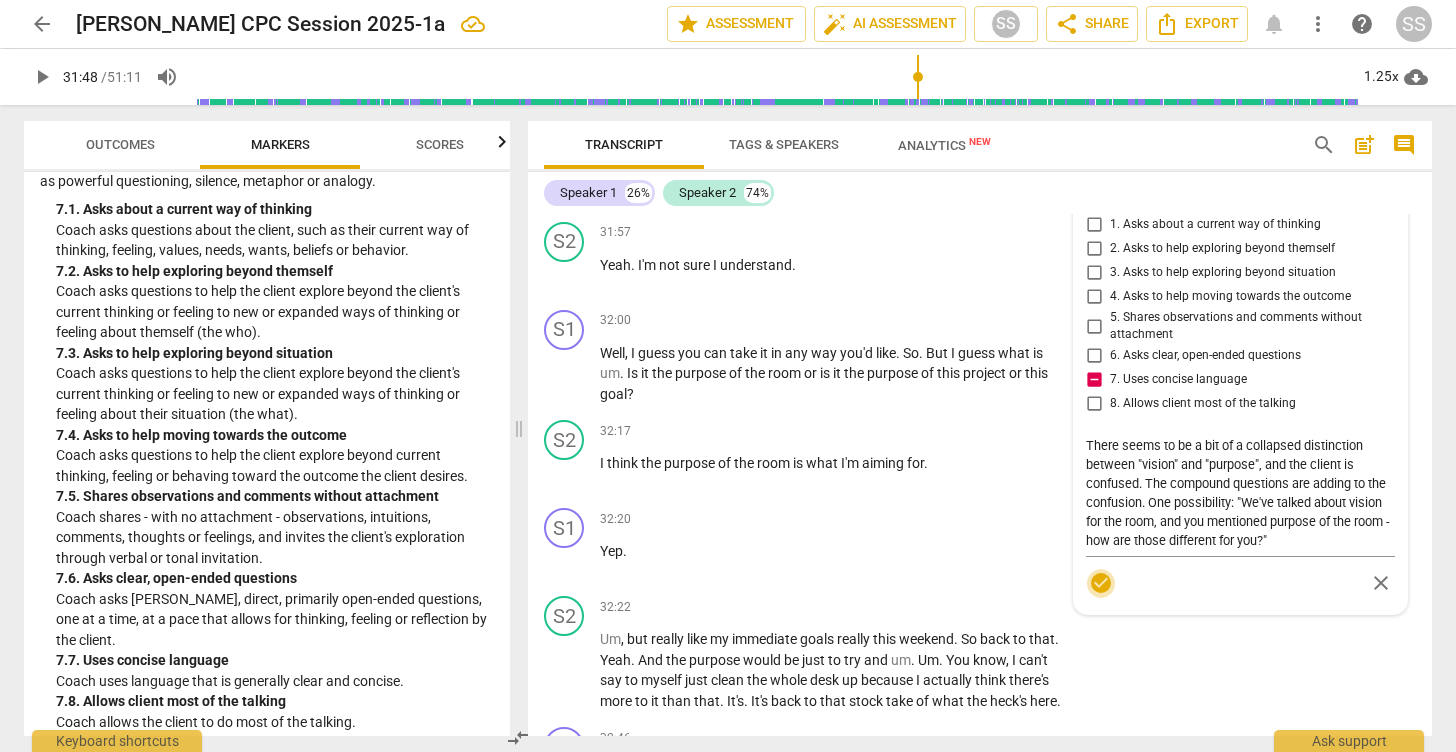 click on "check_circle" at bounding box center (1101, 583) 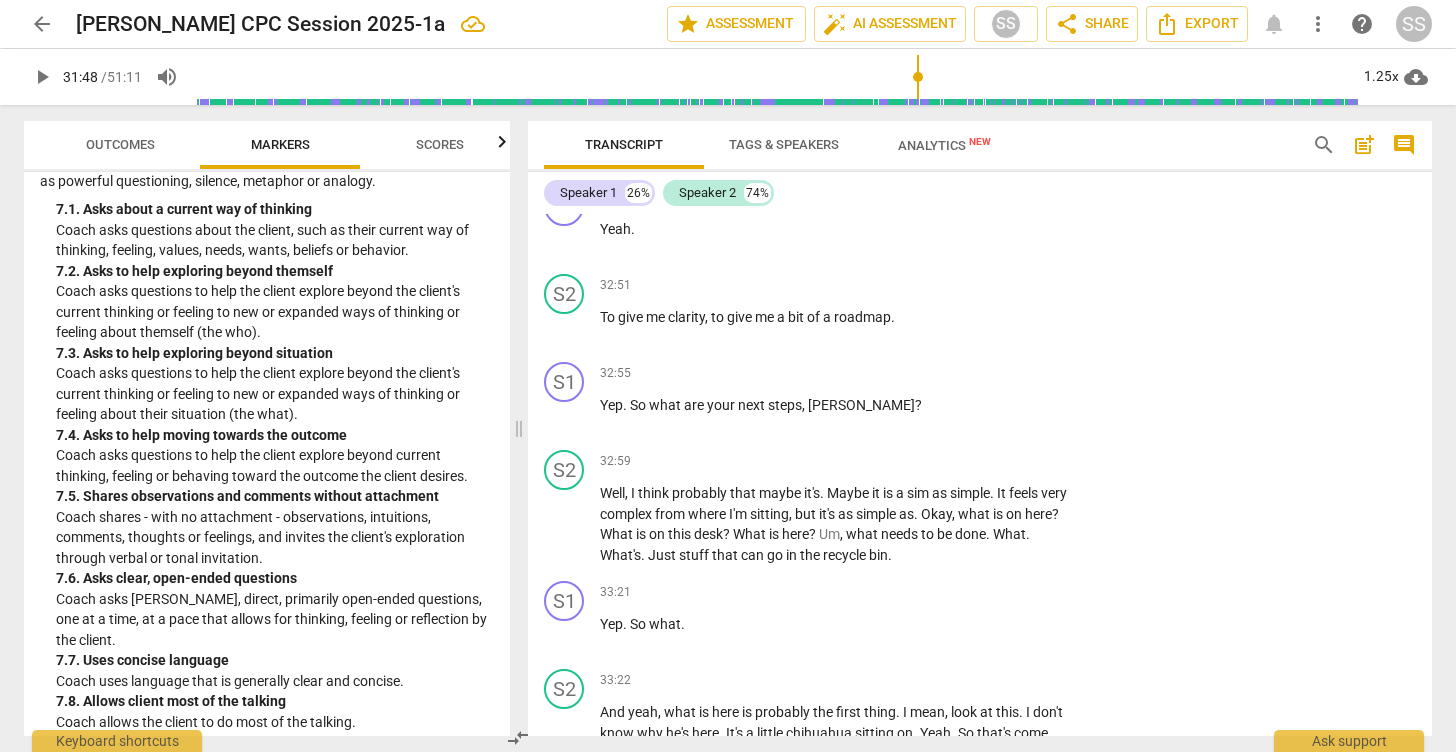 scroll, scrollTop: 17043, scrollLeft: 0, axis: vertical 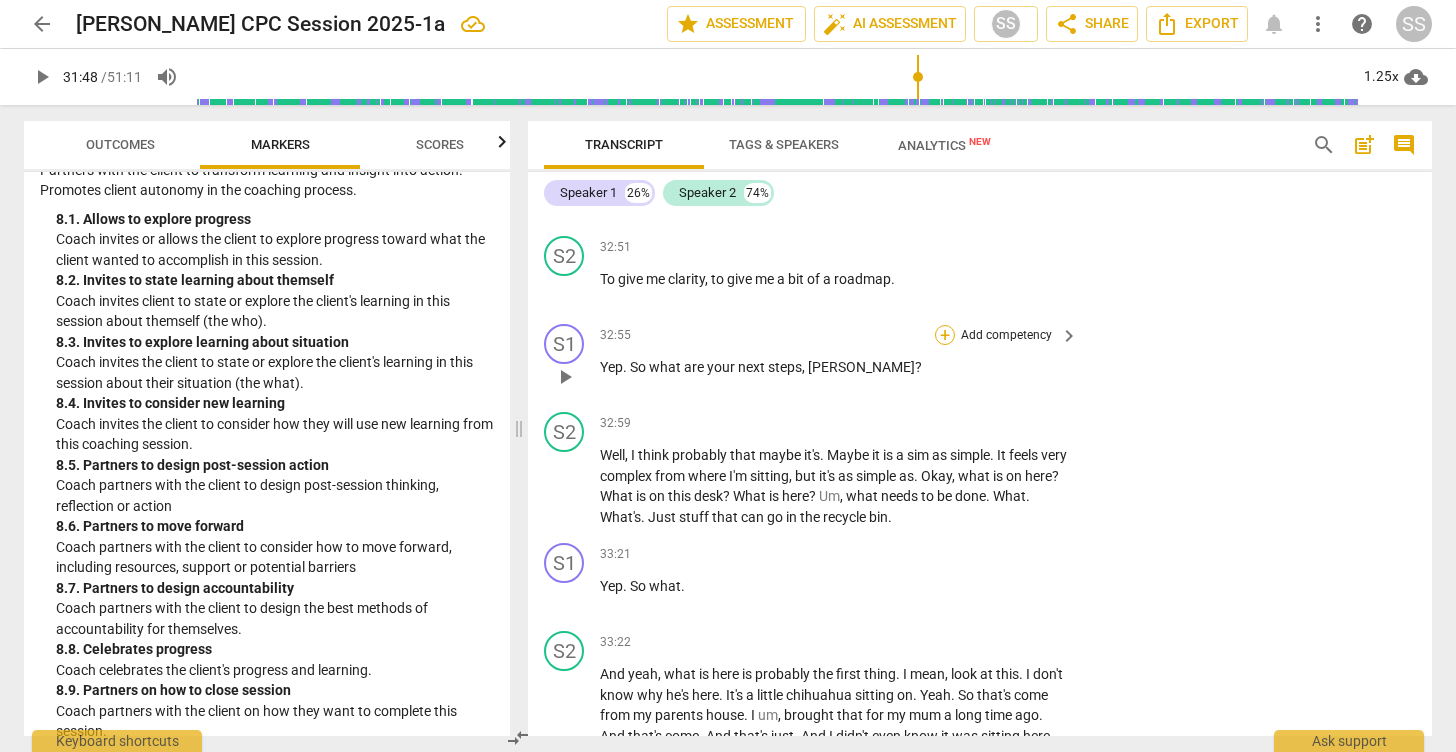 click on "+" at bounding box center [945, 335] 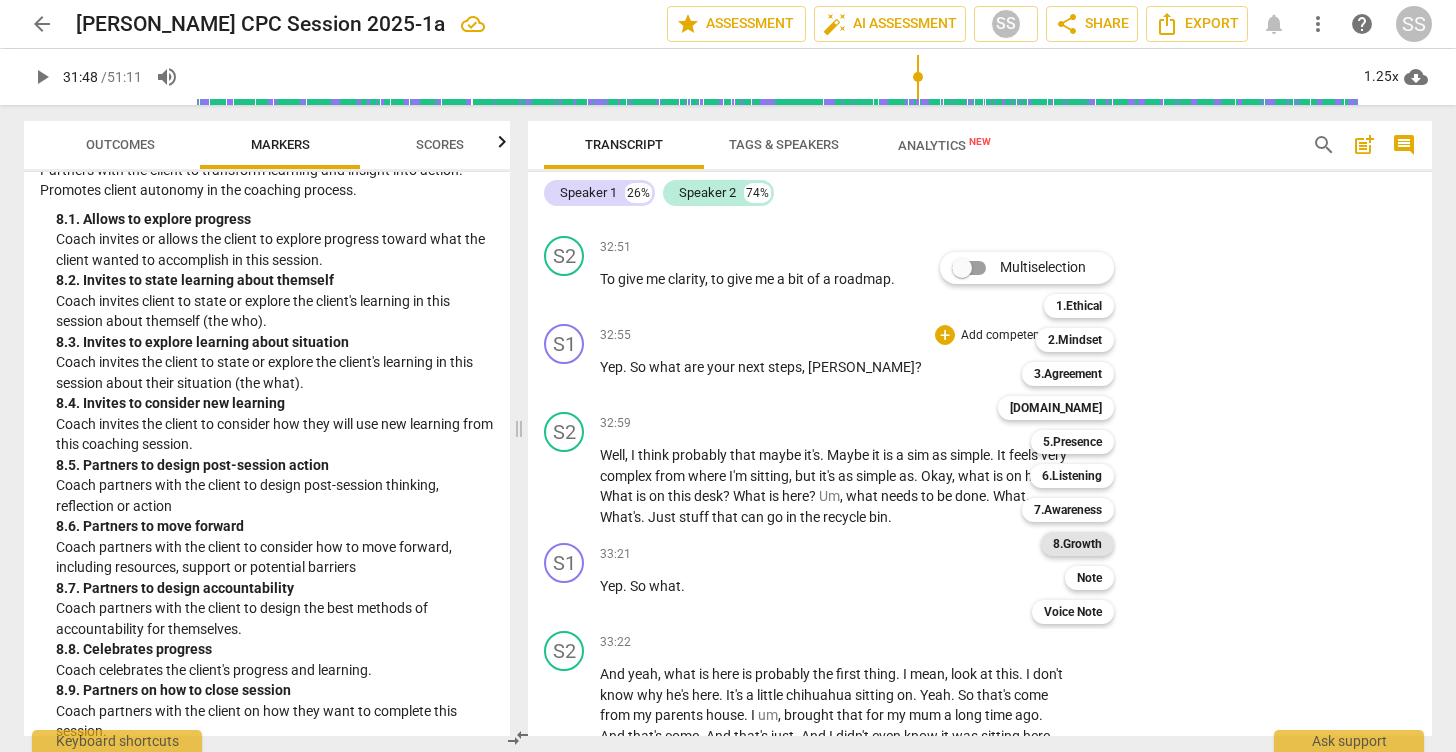 click on "8.Growth" at bounding box center [1077, 544] 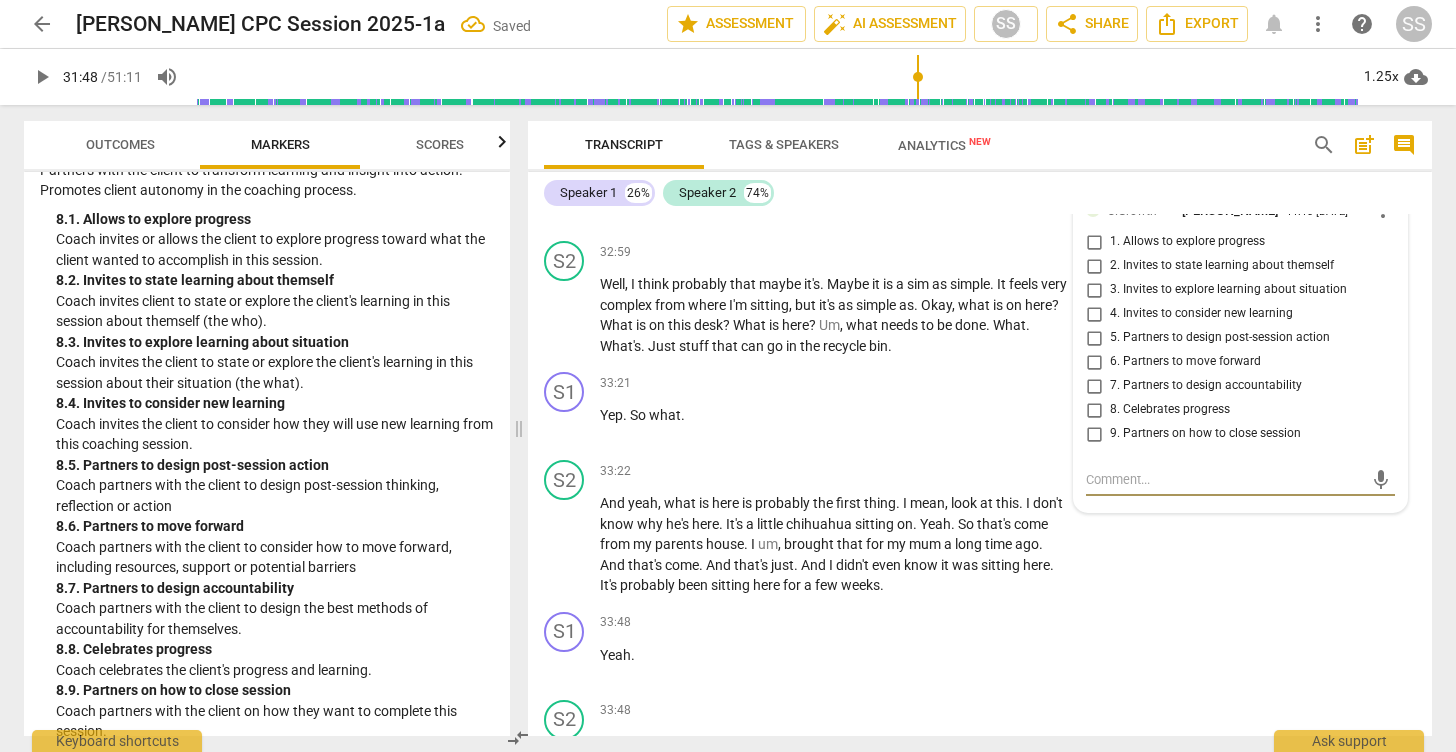 scroll, scrollTop: 17210, scrollLeft: 0, axis: vertical 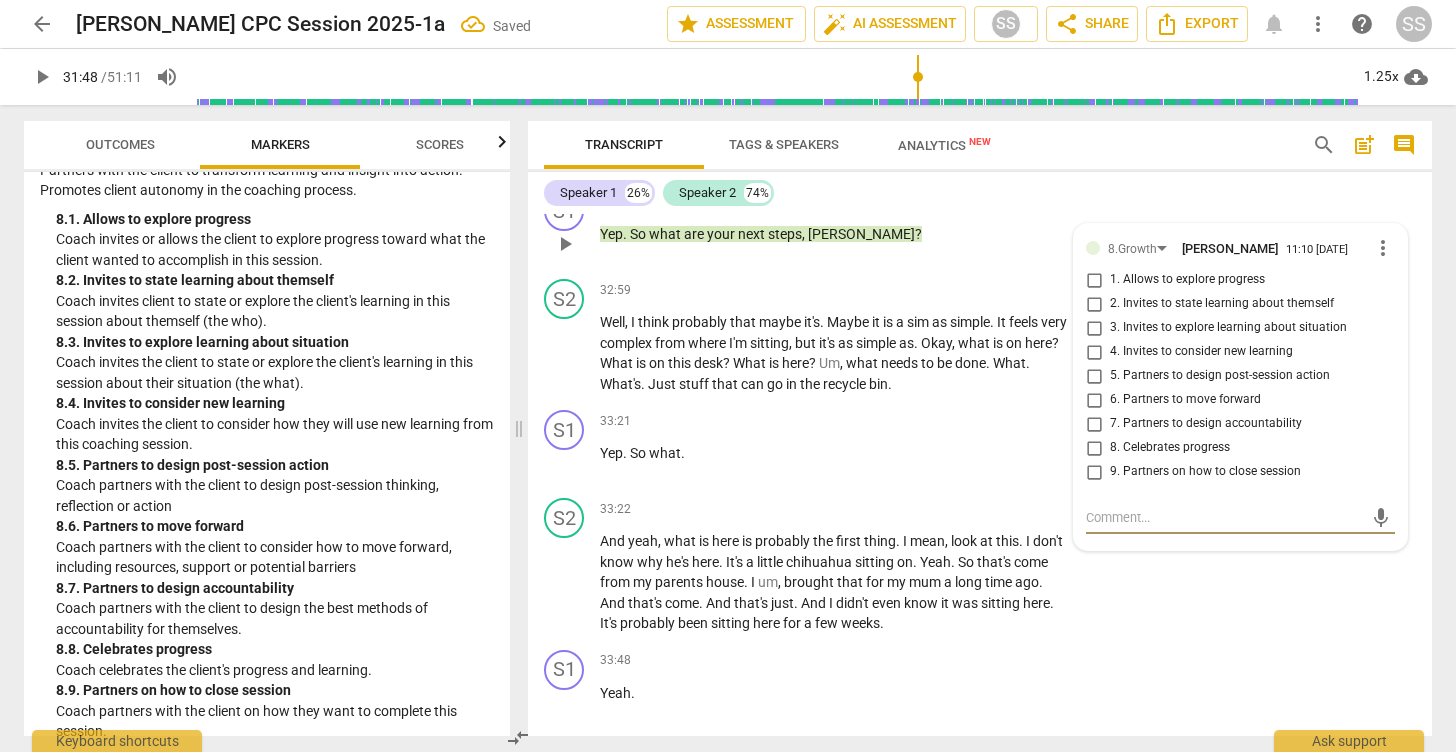 click on "5. Partners to design post-session action" at bounding box center [1094, 376] 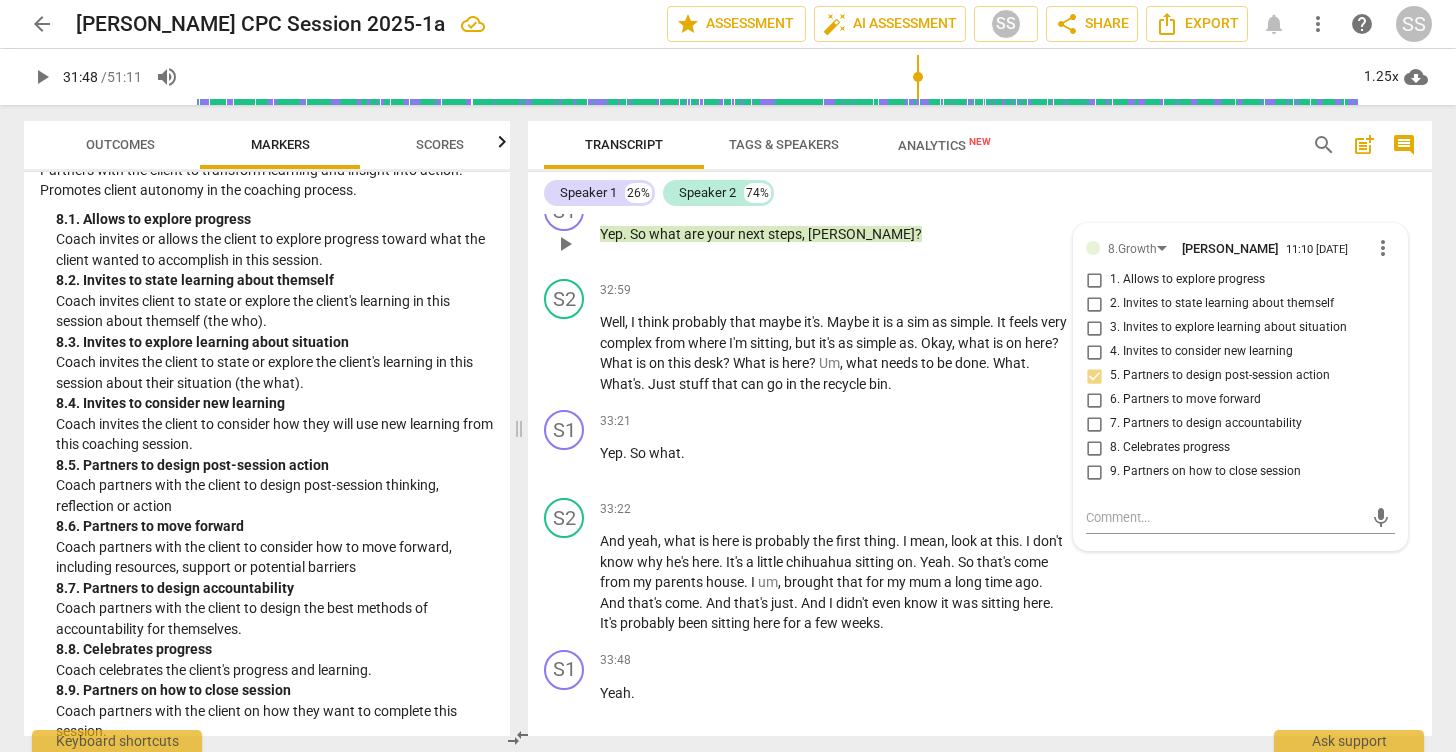 click on "S1 play_arrow pause 32:55 + Add competency 8.Growth keyboard_arrow_right Yep .   So   what   are   your   next   steps ,   [PERSON_NAME] ? 8.Growth [PERSON_NAME] 11:10 [DATE] more_vert 1. Allows to explore progress 2. Invites to state learning about themself 3. Invites to explore learning about situation 4. Invites to consider new learning 5. Partners to design post-session action 6. Partners to move forward 7. Partners to design accountability 8. Celebrates progress 9. Partners on how to close session mic" at bounding box center (980, 227) 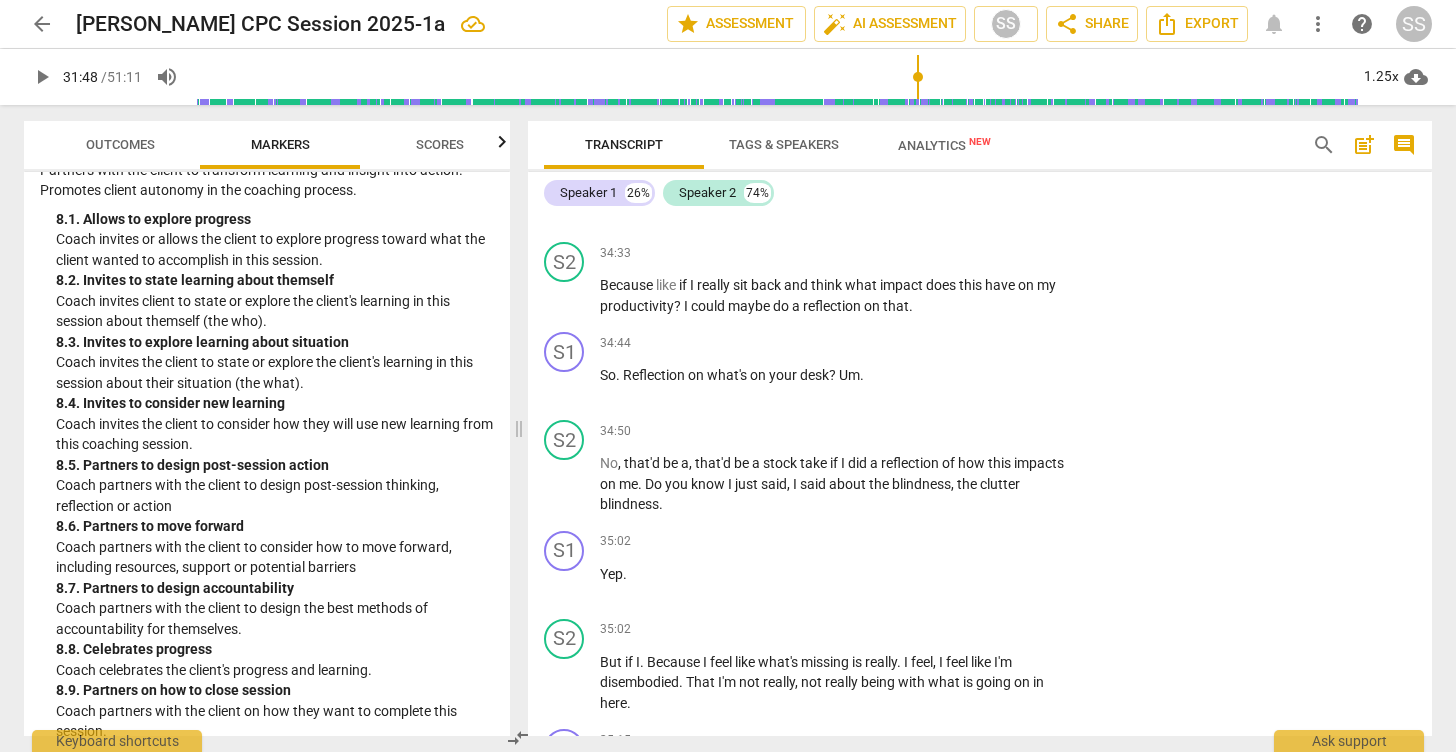 scroll, scrollTop: 18444, scrollLeft: 0, axis: vertical 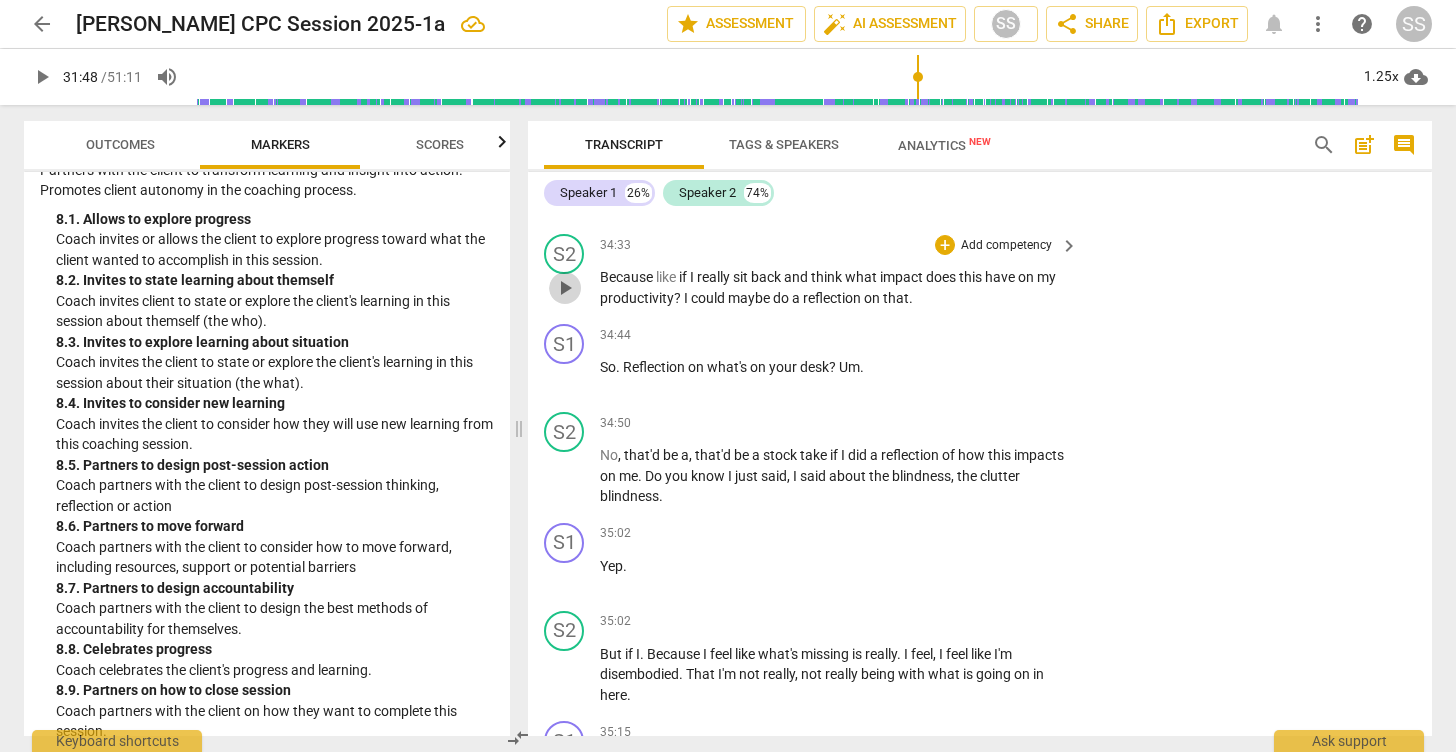 click on "play_arrow" at bounding box center [565, 288] 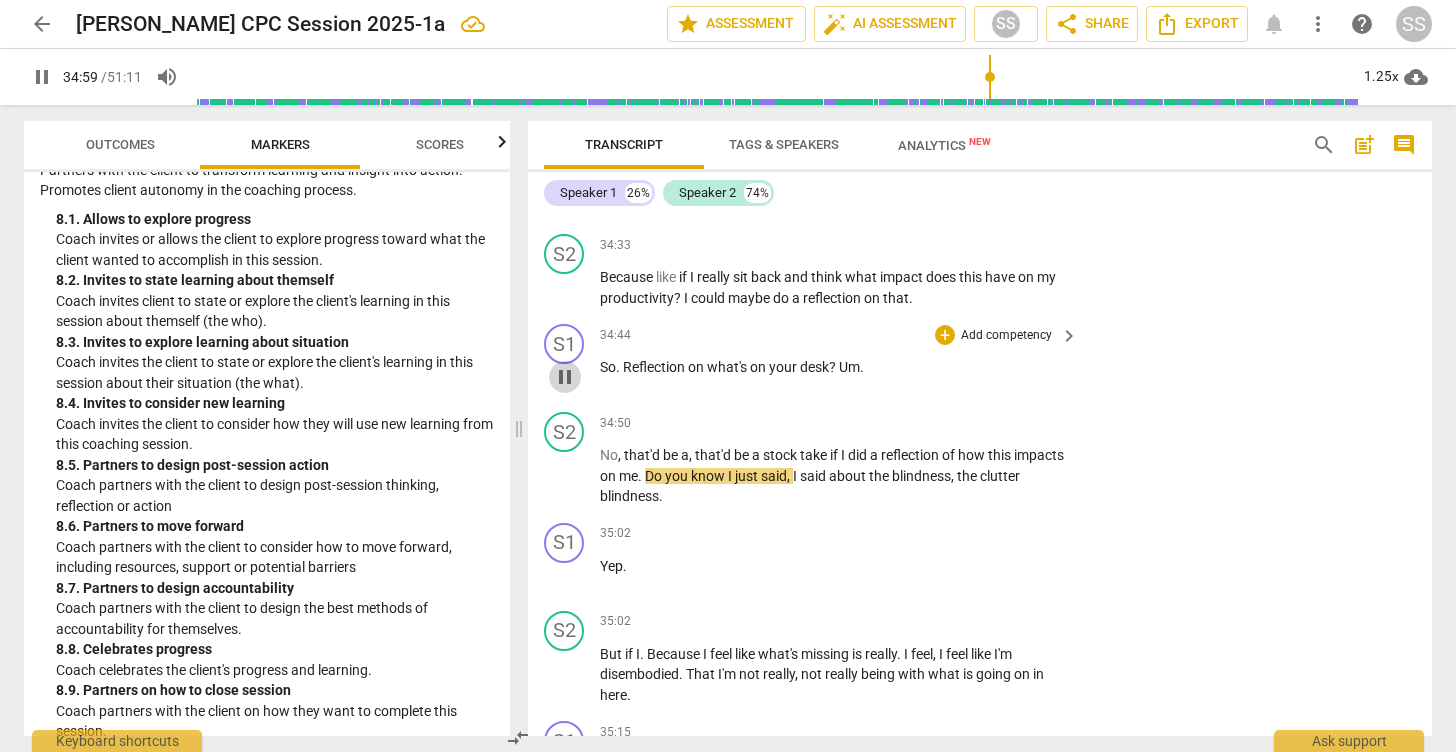 click on "pause" at bounding box center [565, 377] 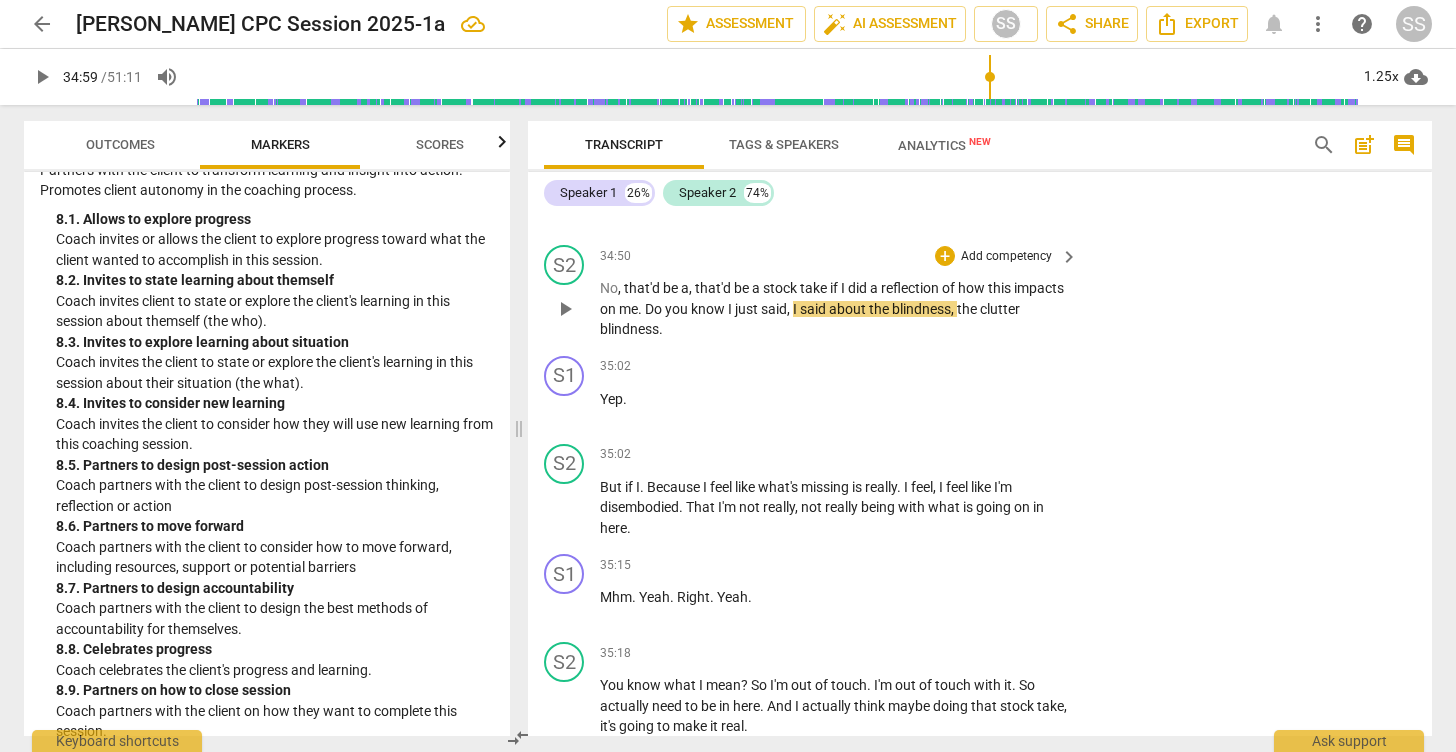 scroll, scrollTop: 18621, scrollLeft: 0, axis: vertical 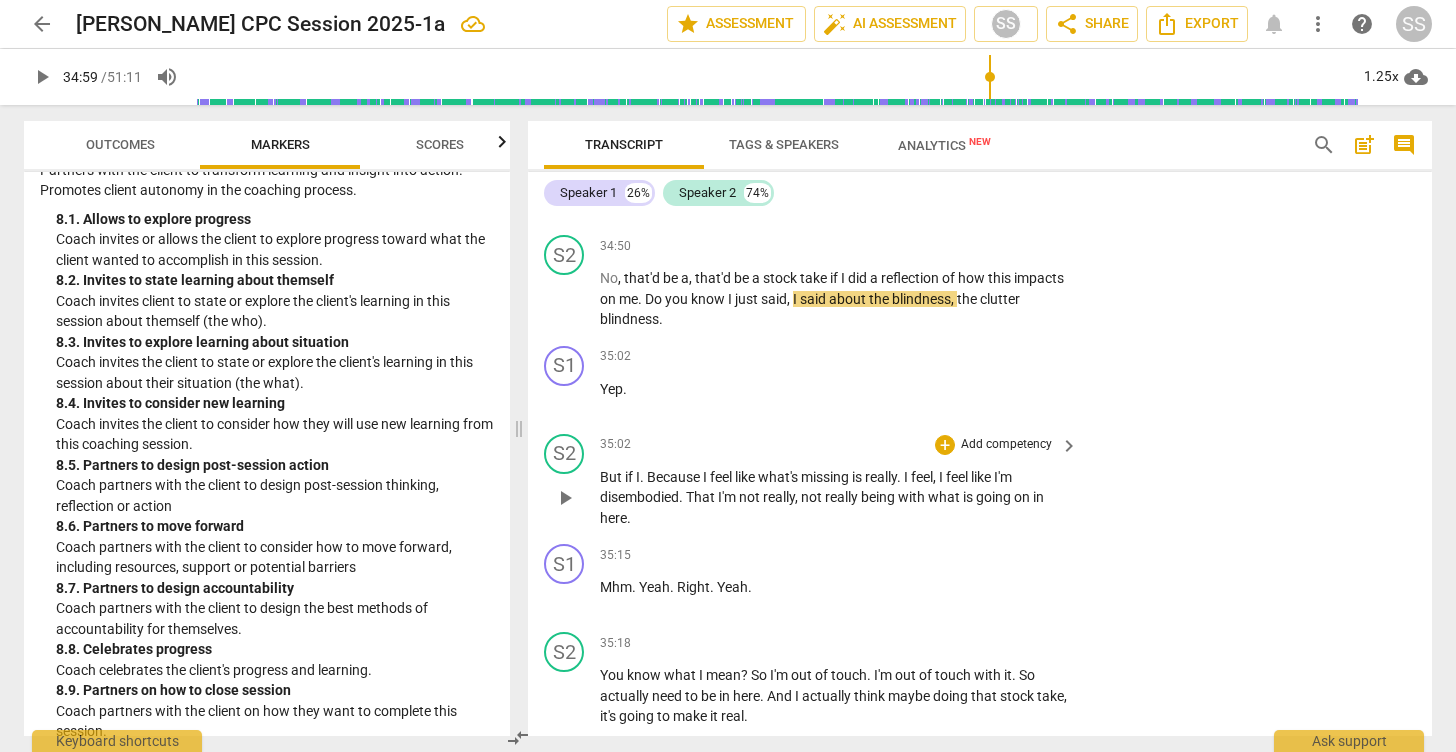 click on "play_arrow" at bounding box center (565, 498) 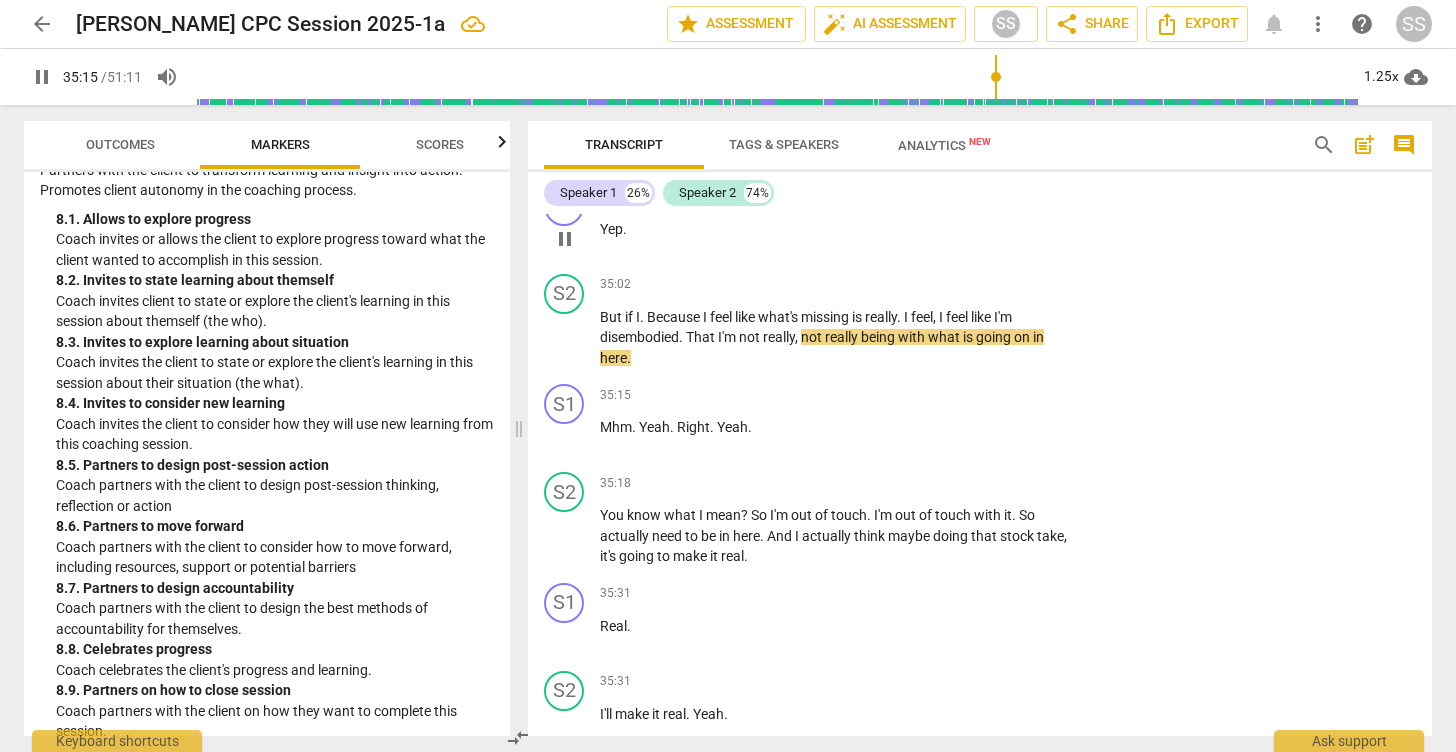 scroll, scrollTop: 18820, scrollLeft: 0, axis: vertical 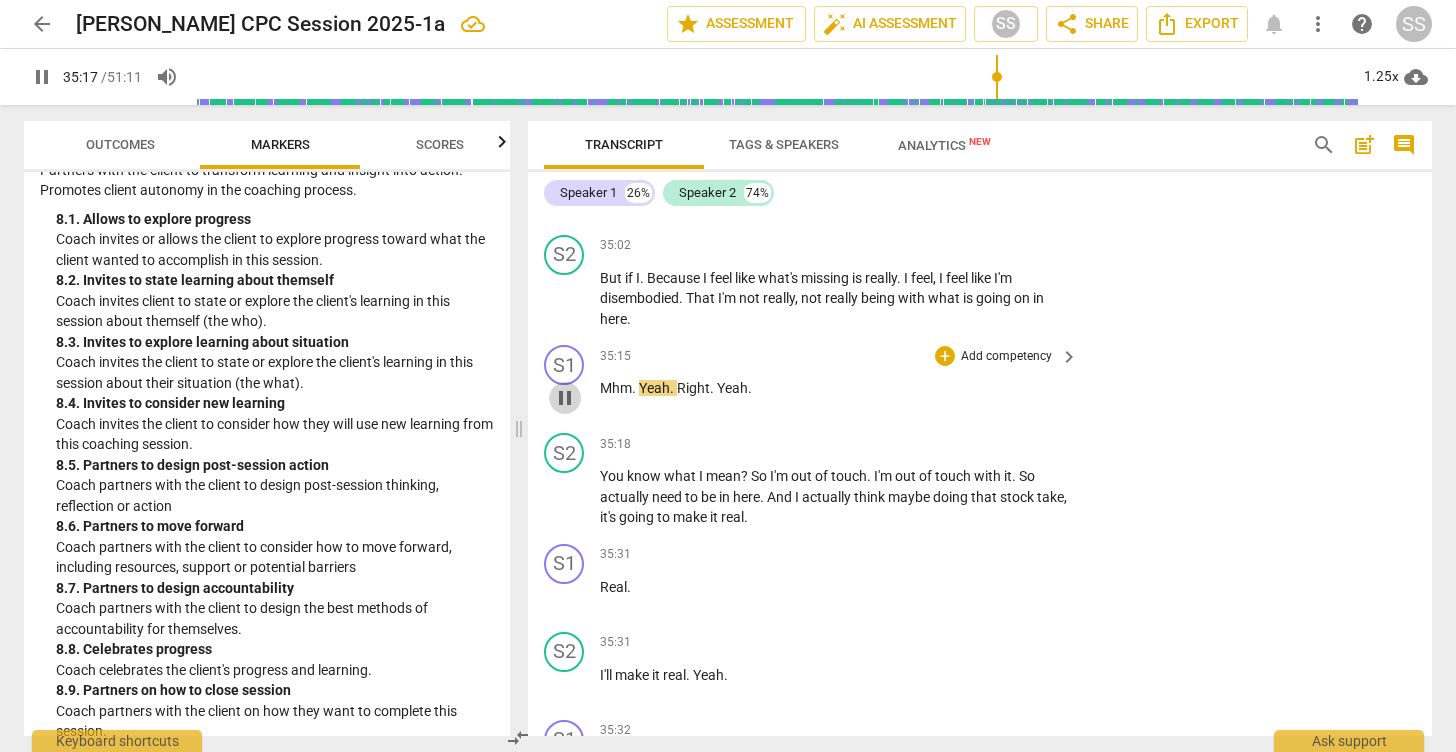 click on "pause" at bounding box center (565, 398) 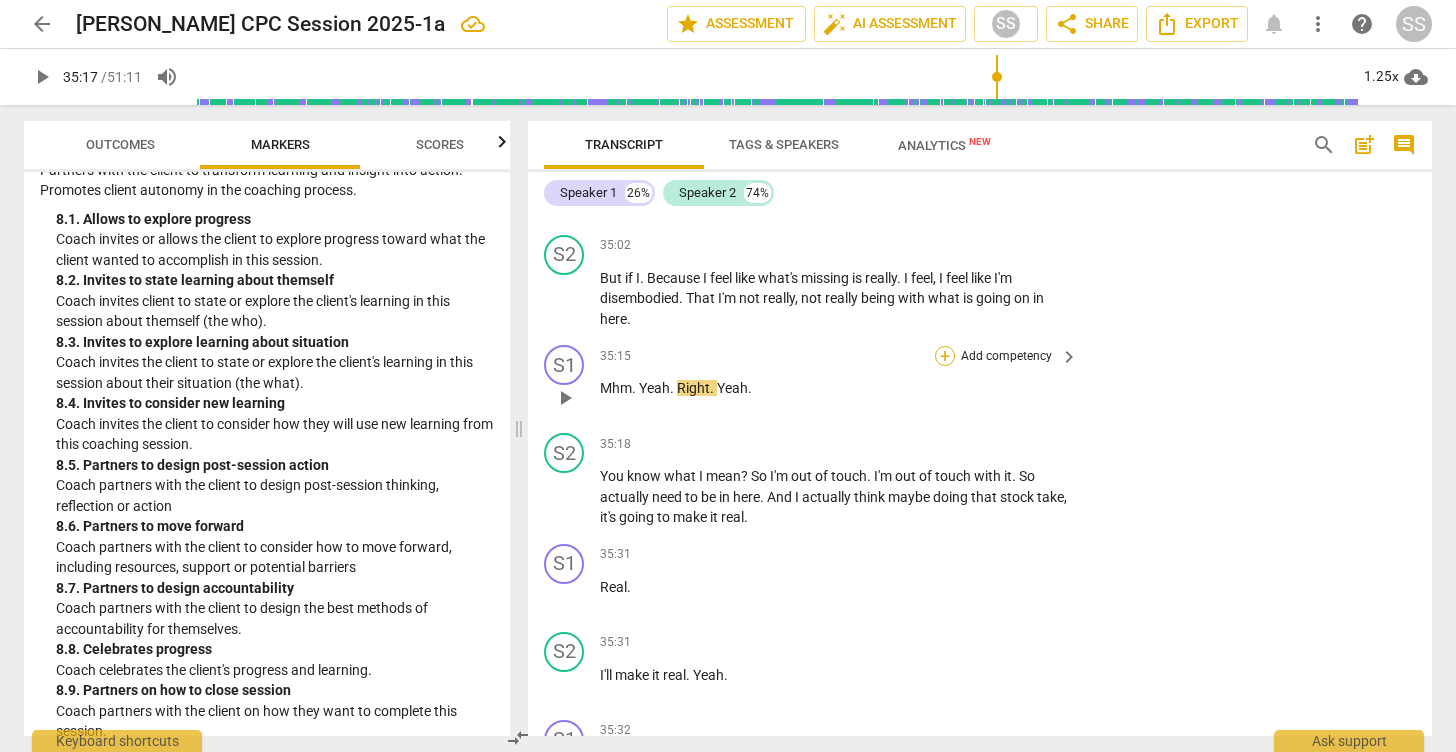 click on "+" at bounding box center [945, 356] 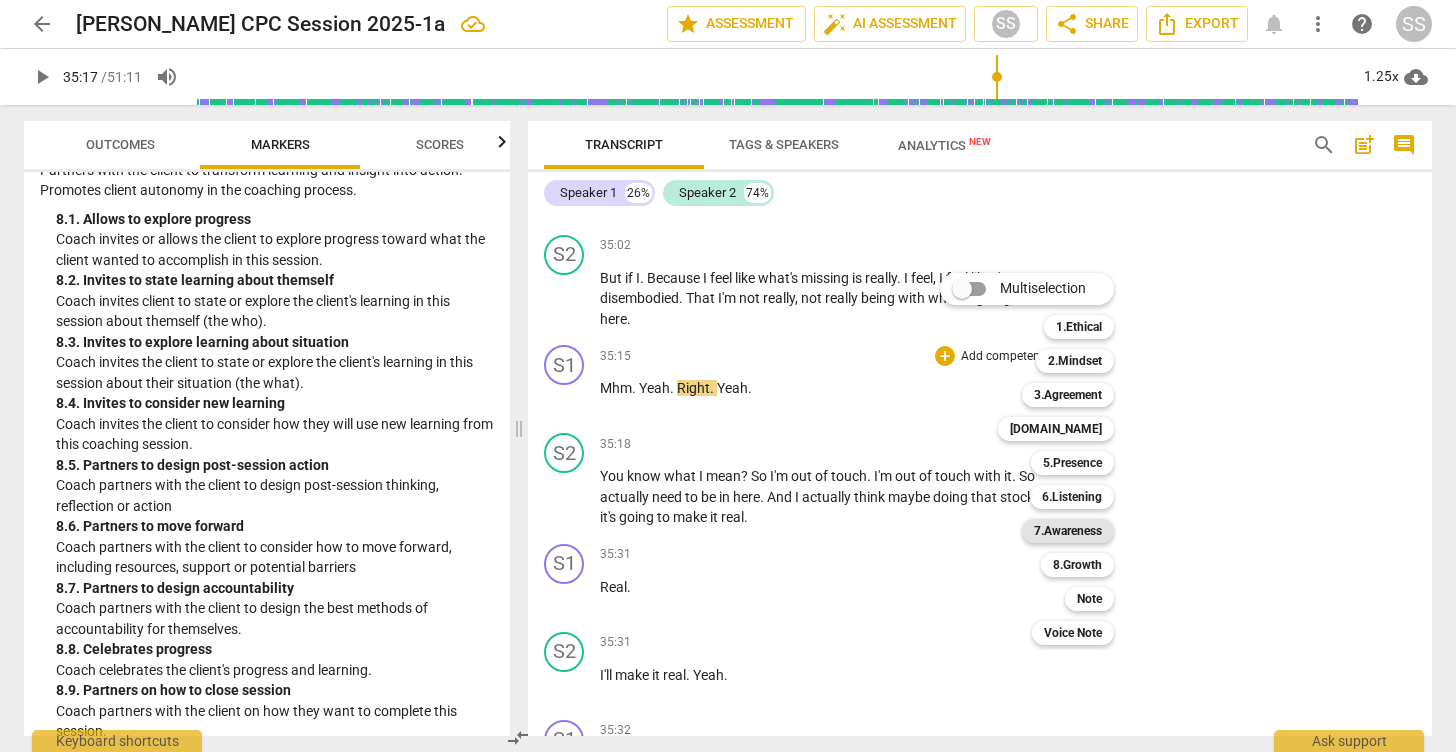 click on "7.Awareness" at bounding box center [1068, 531] 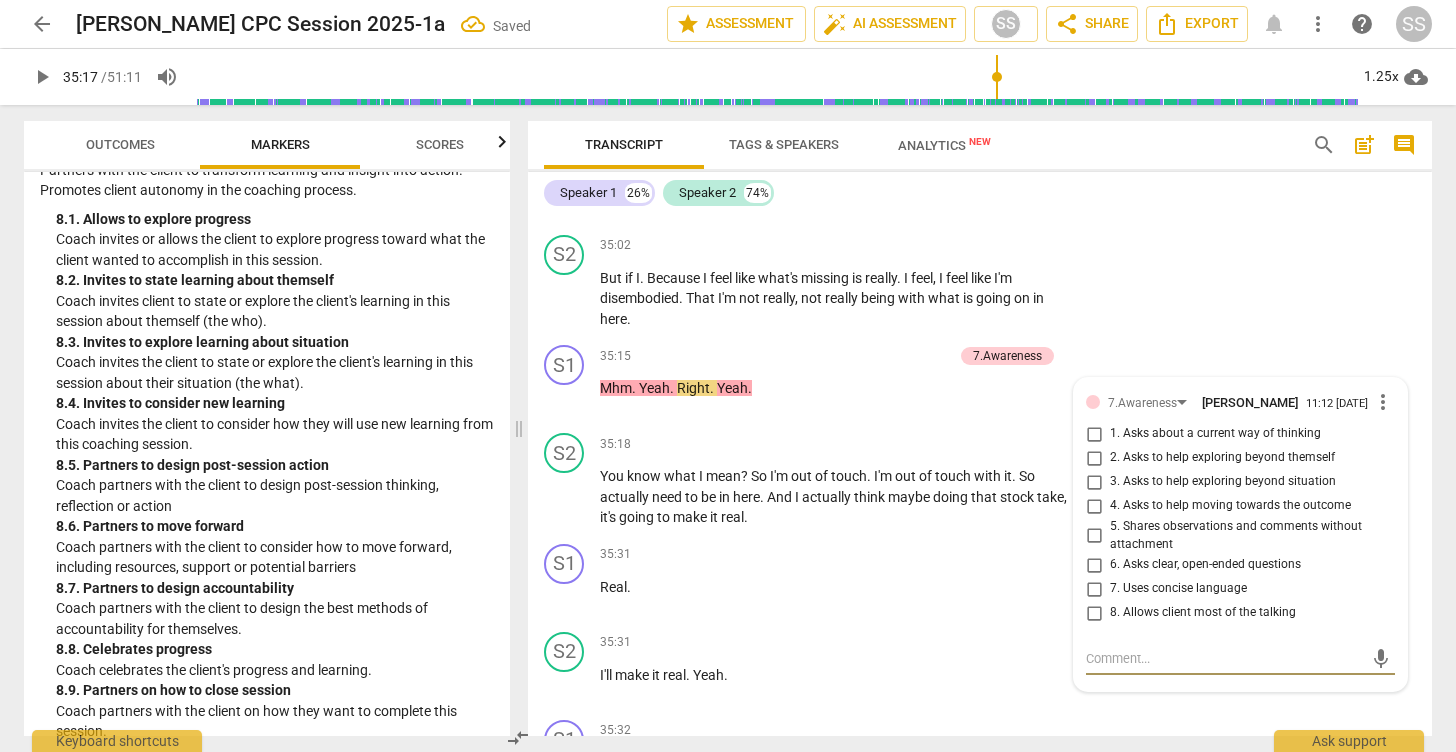 scroll, scrollTop: 19106, scrollLeft: 0, axis: vertical 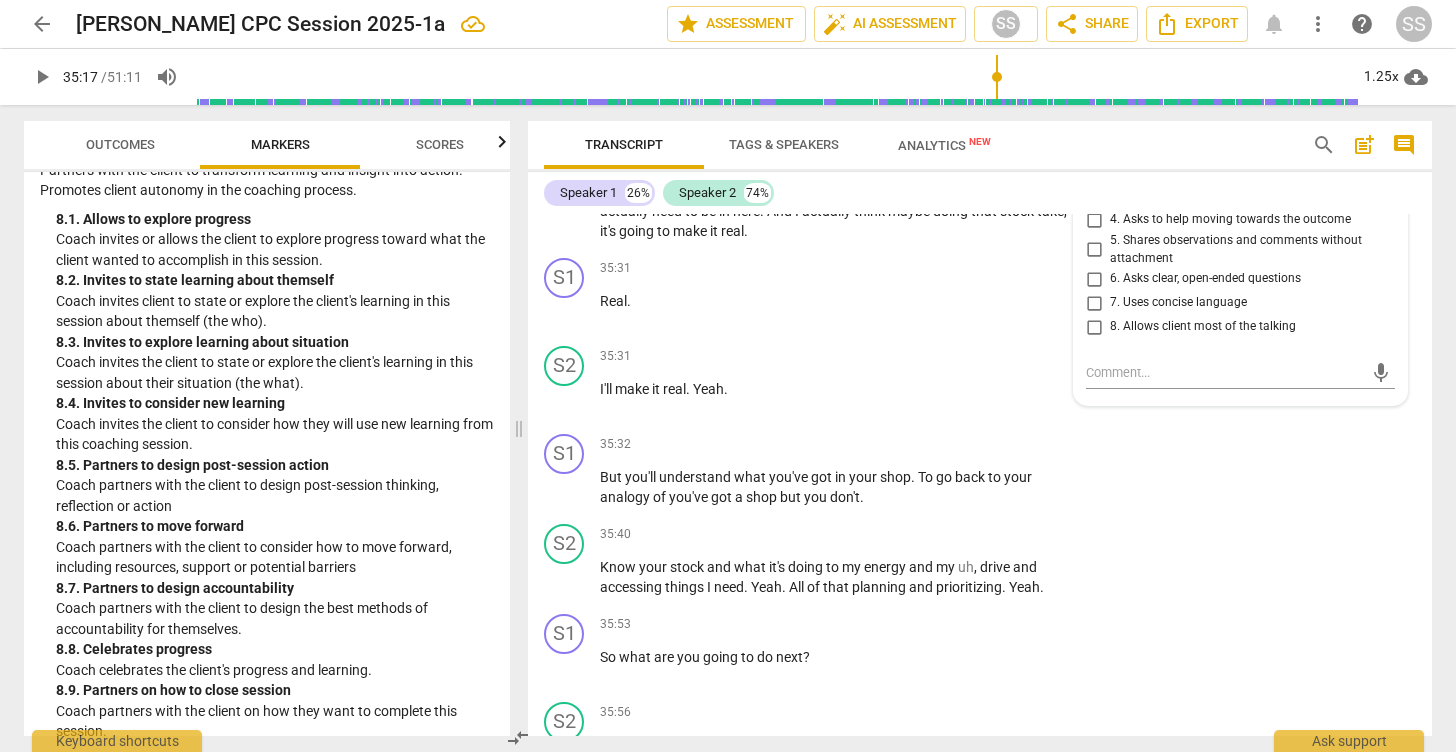 click on "7.Awareness" at bounding box center (1151, 116) 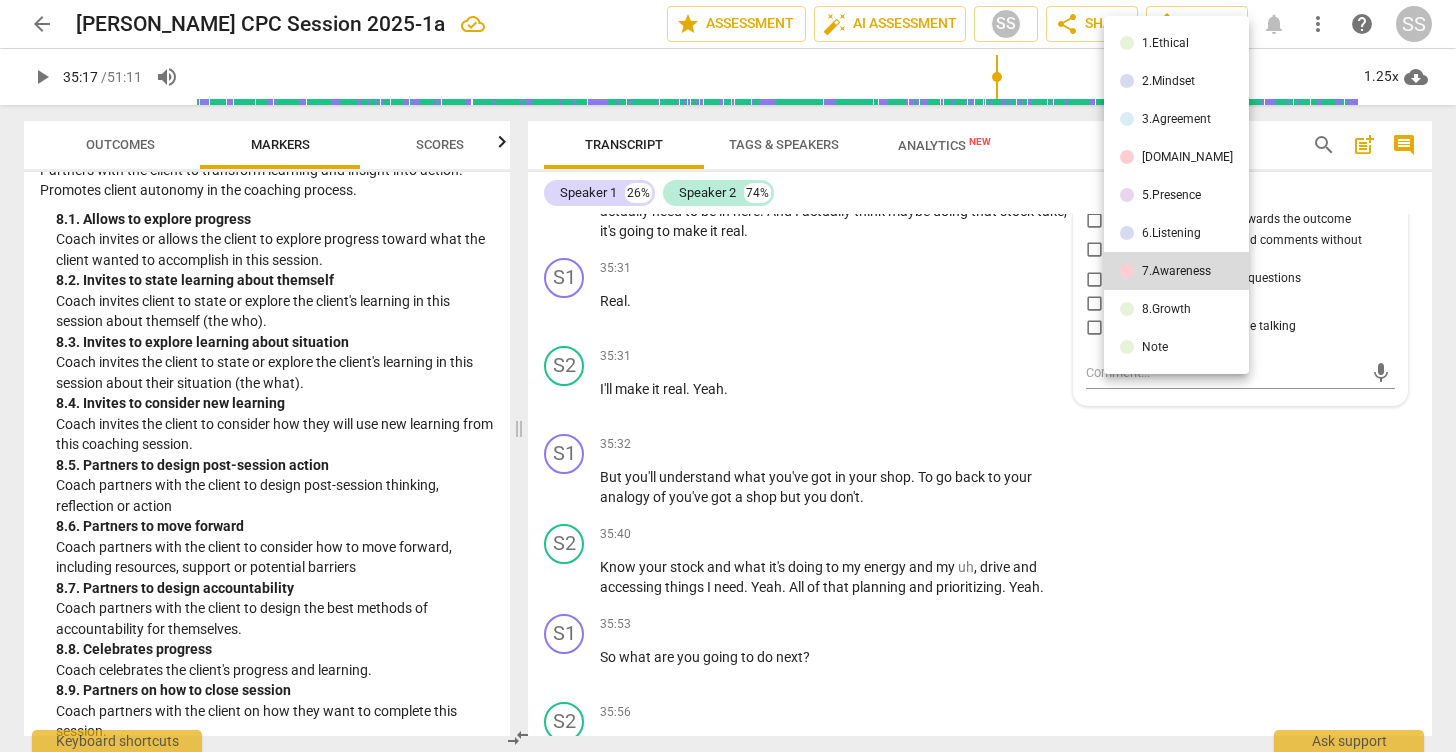 click on "6.Listening" at bounding box center [1171, 233] 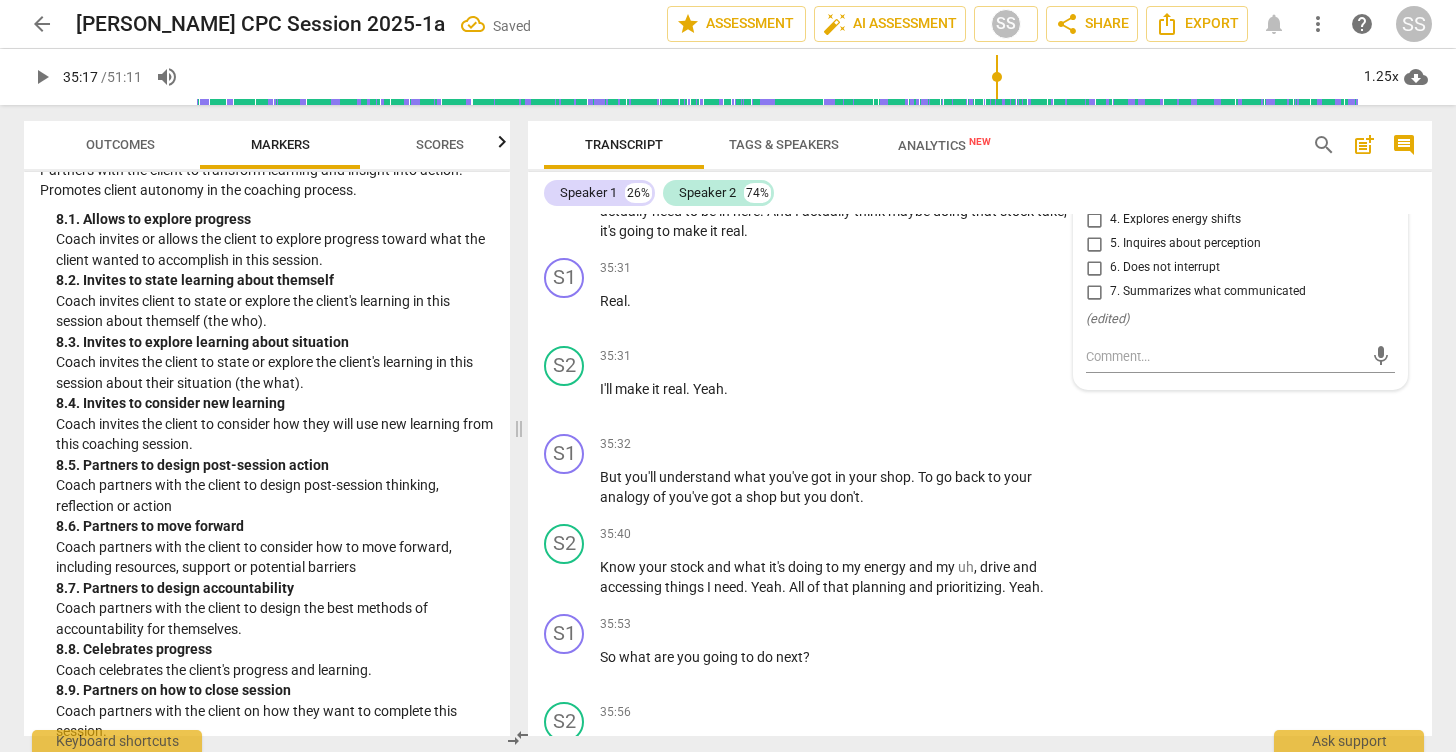 scroll, scrollTop: 19102, scrollLeft: 0, axis: vertical 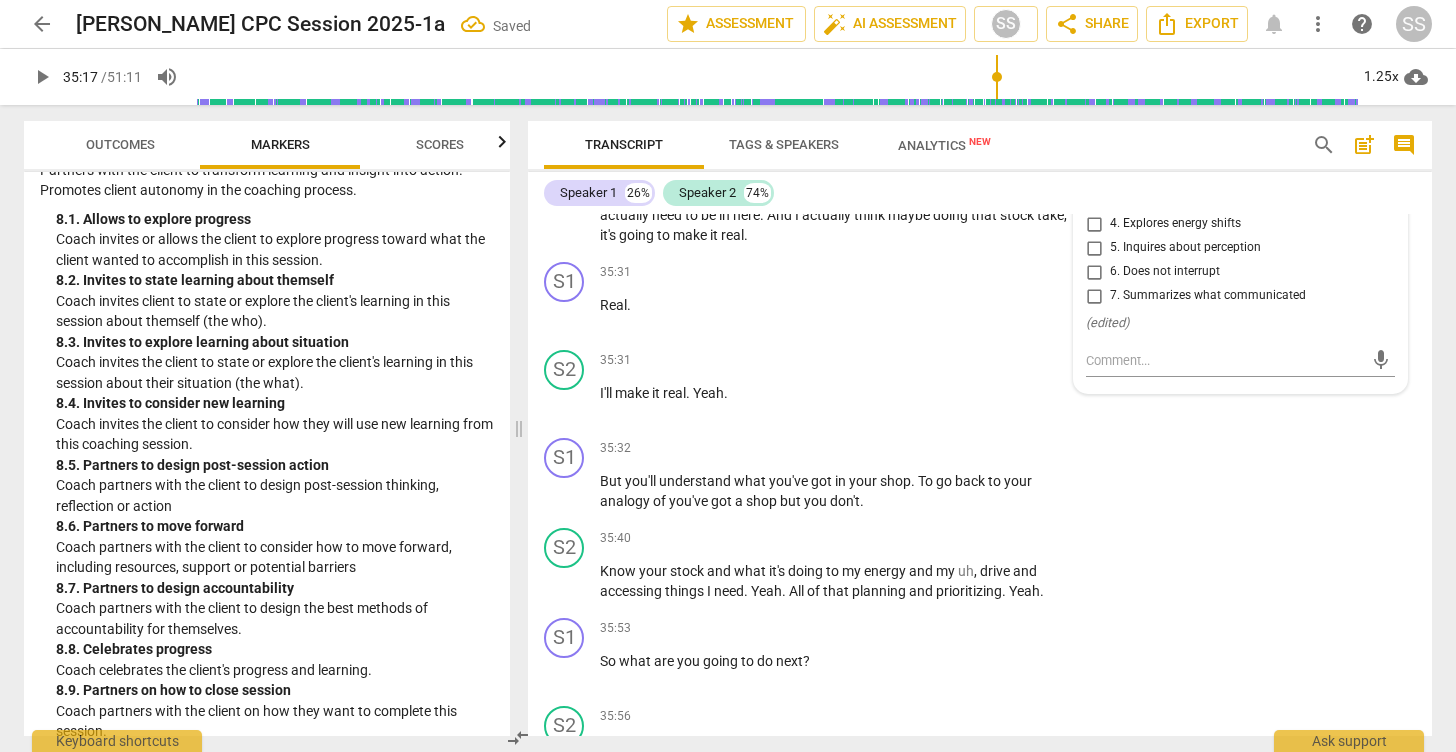 click on "2. Explores client's words" at bounding box center [1094, 176] 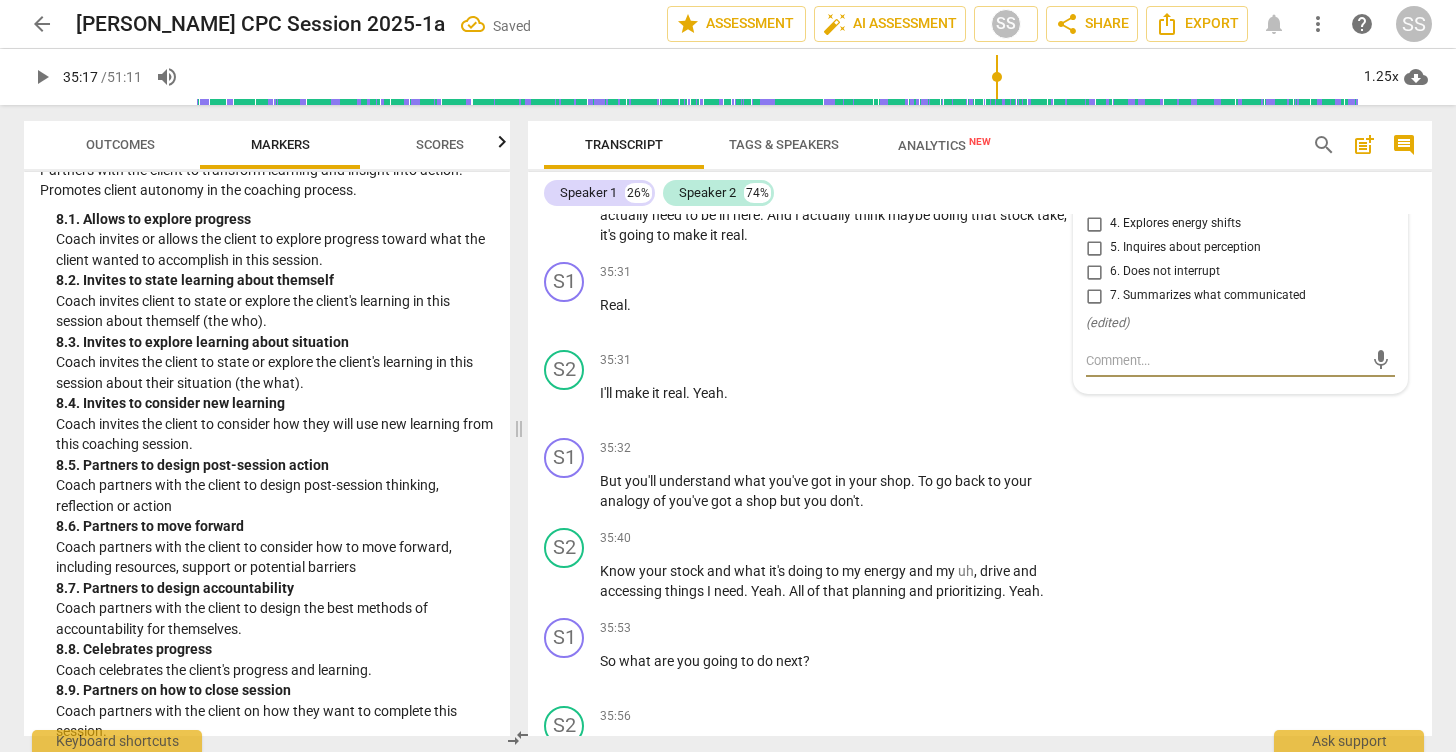 click at bounding box center (1224, 360) 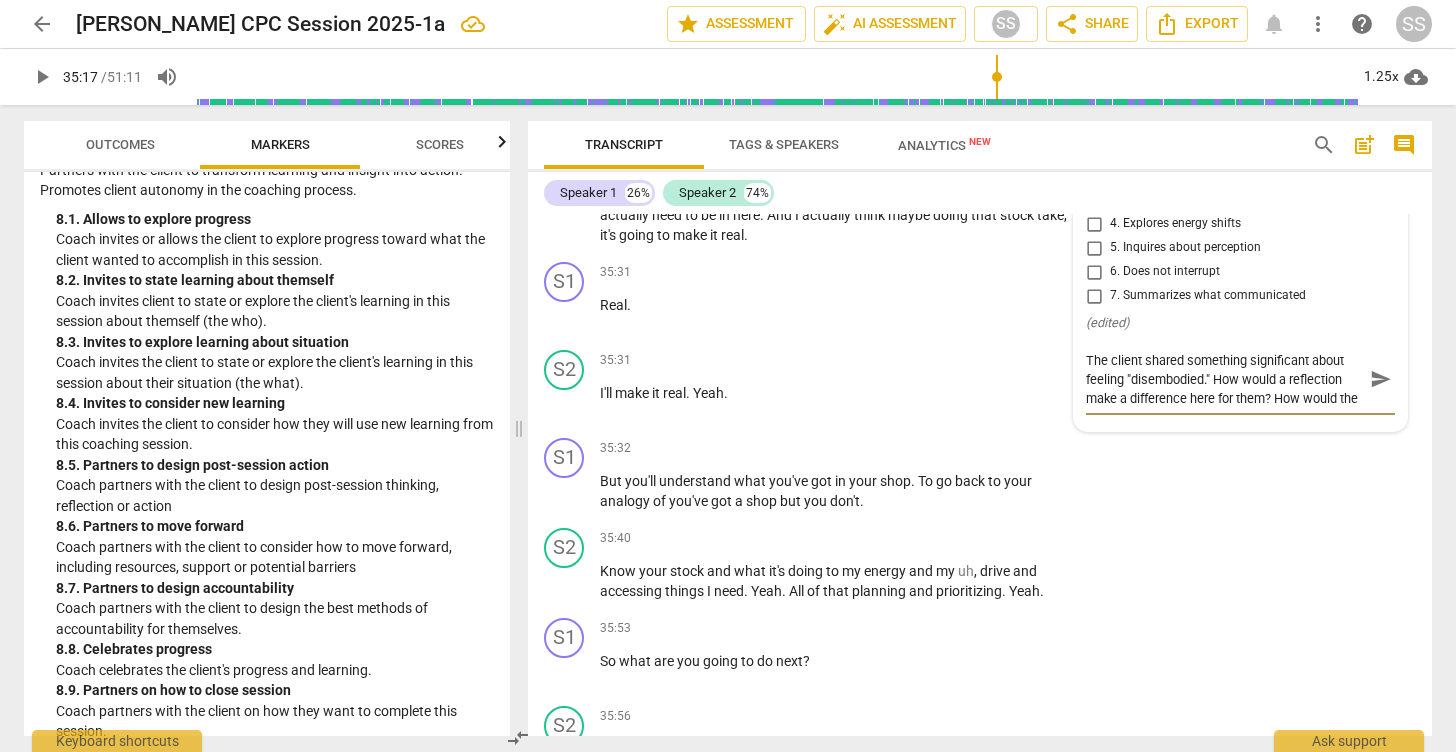 scroll, scrollTop: 17, scrollLeft: 0, axis: vertical 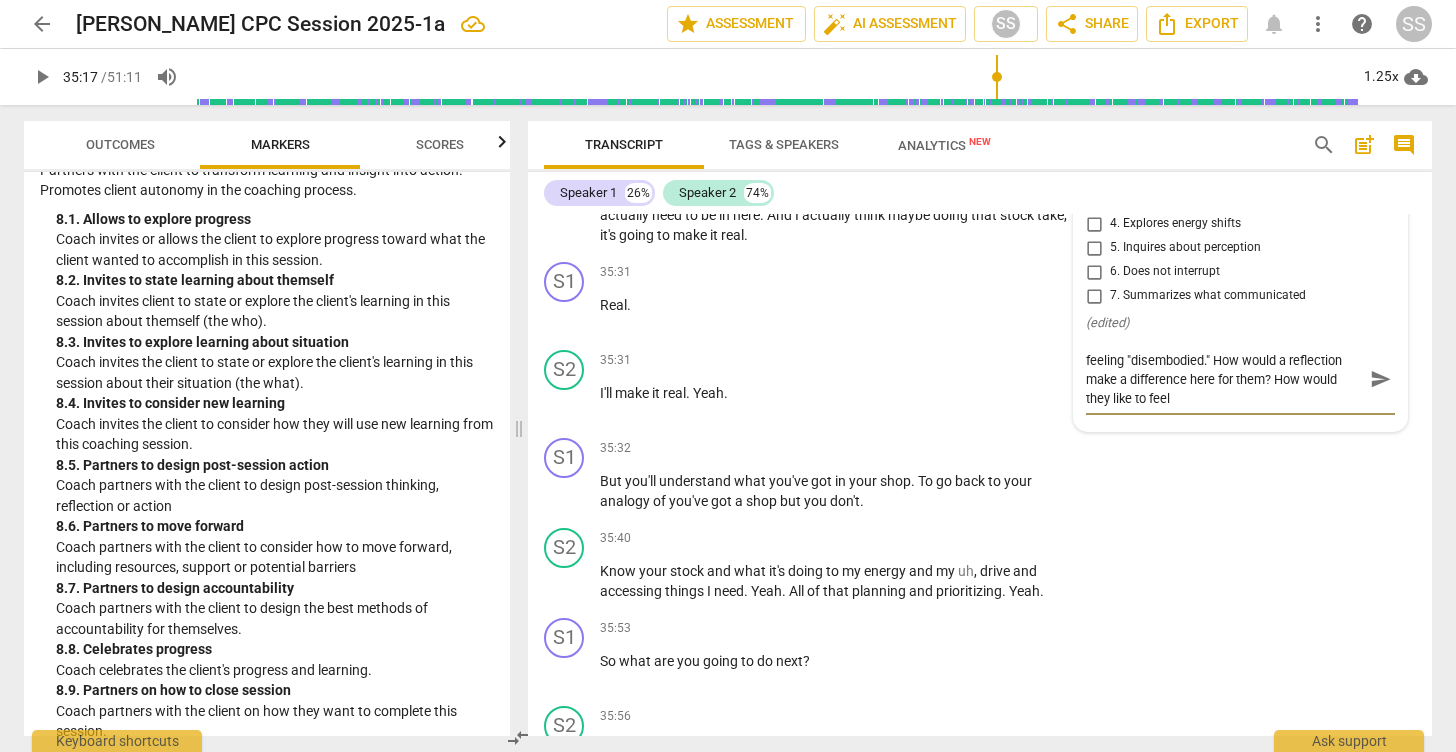 drag, startPoint x: 1273, startPoint y: 485, endPoint x: 1282, endPoint y: 511, distance: 27.513634 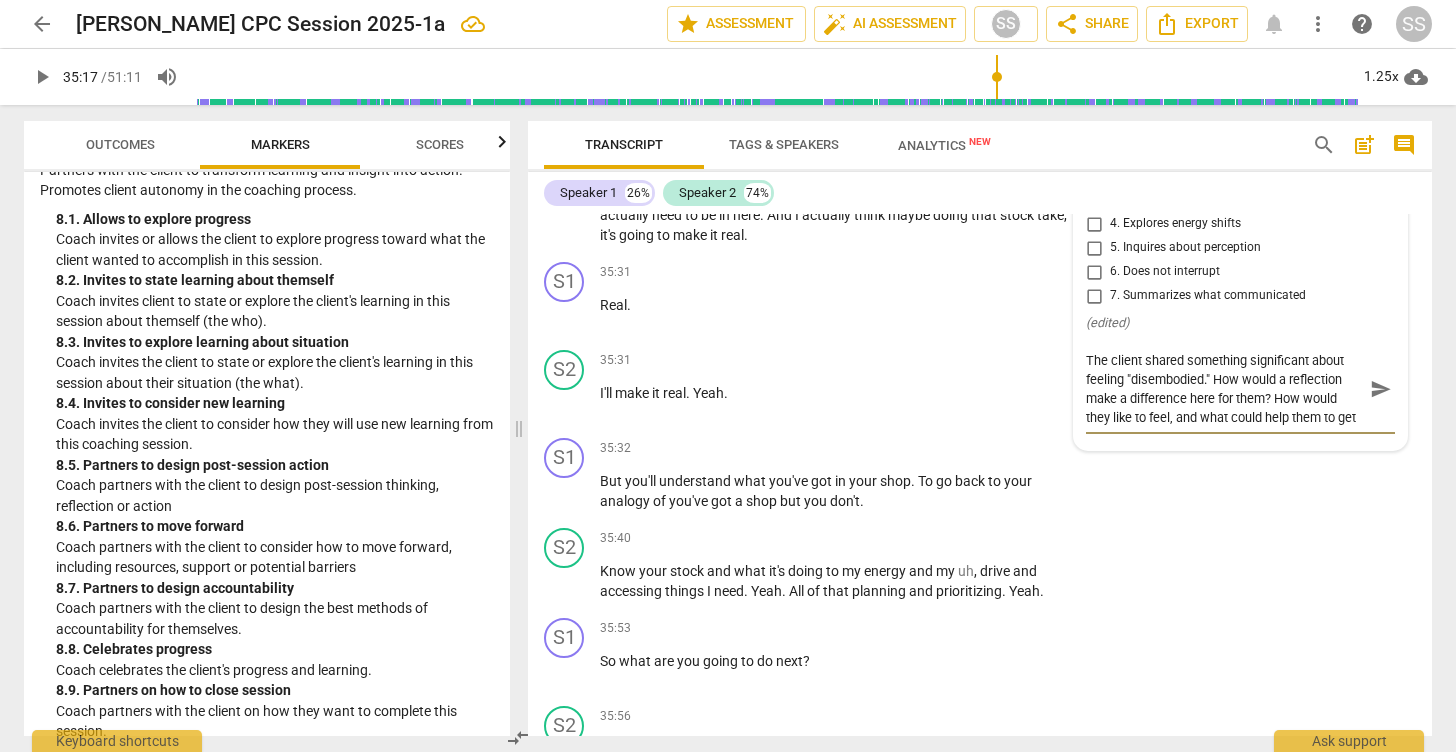 scroll, scrollTop: 17, scrollLeft: 0, axis: vertical 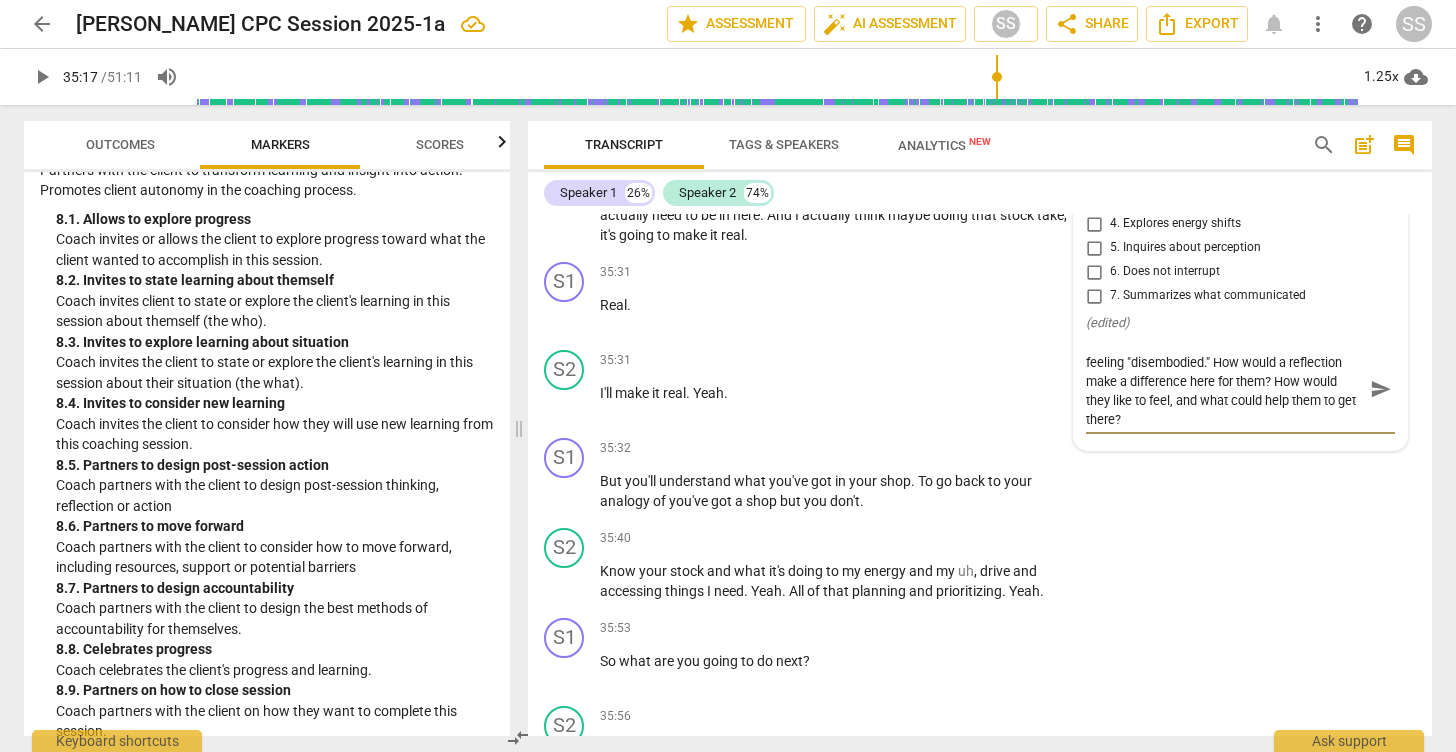 click on "send" at bounding box center [1381, 389] 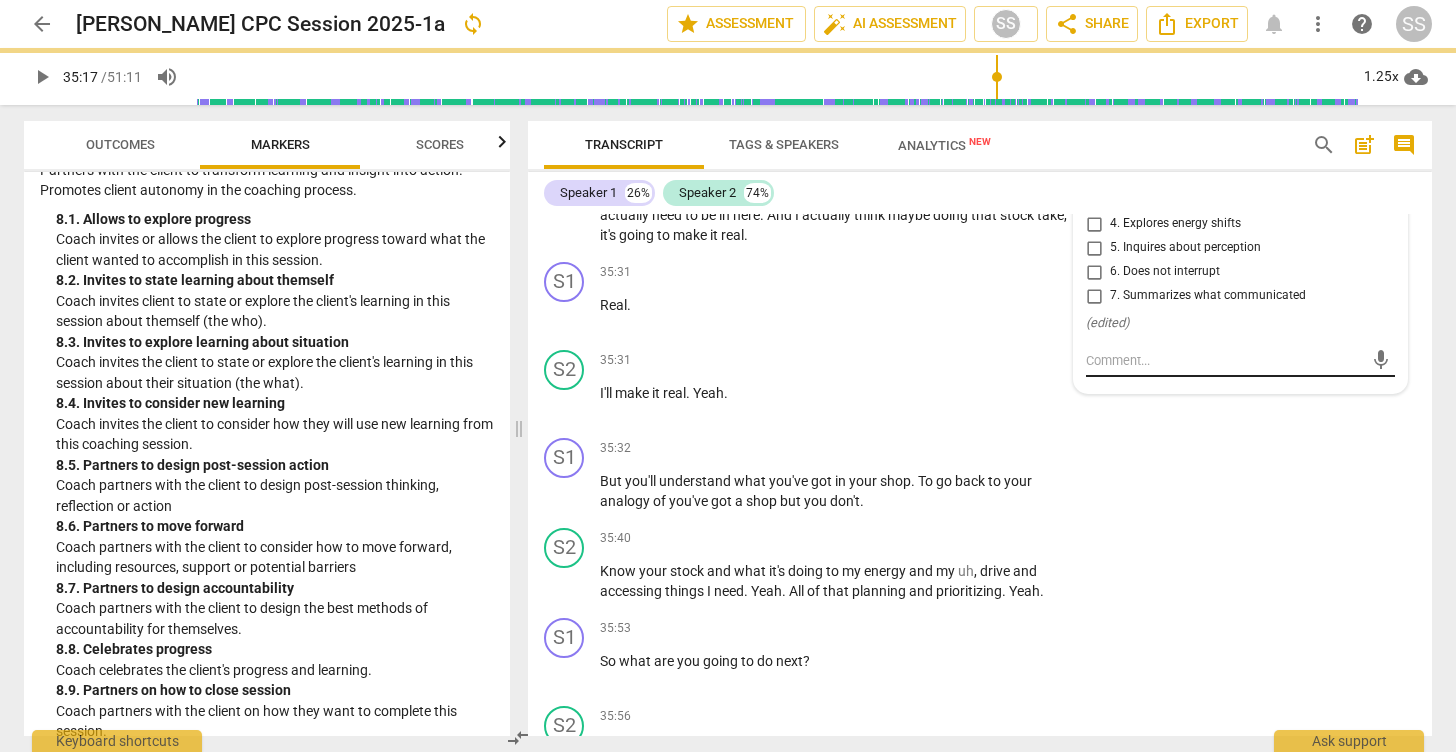 scroll, scrollTop: 0, scrollLeft: 0, axis: both 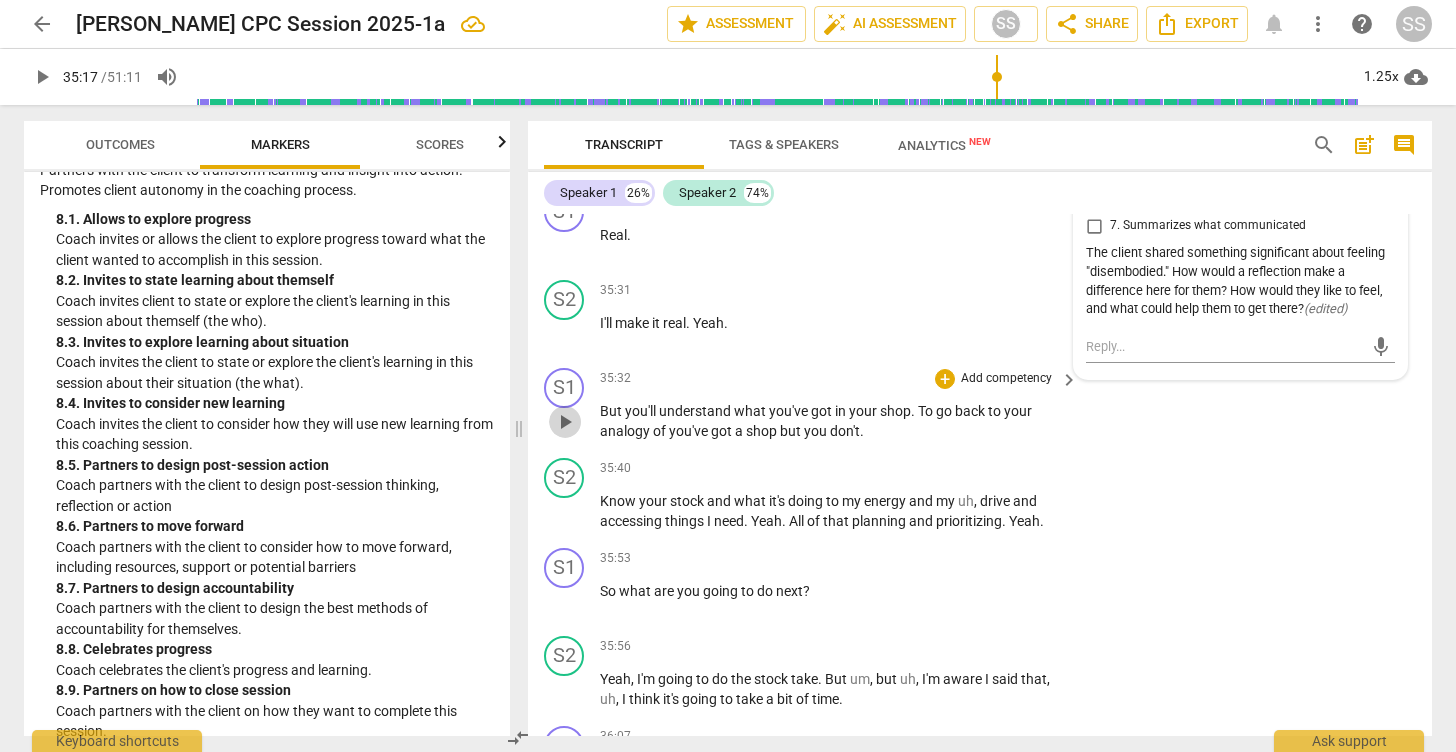 click on "play_arrow" at bounding box center (565, 422) 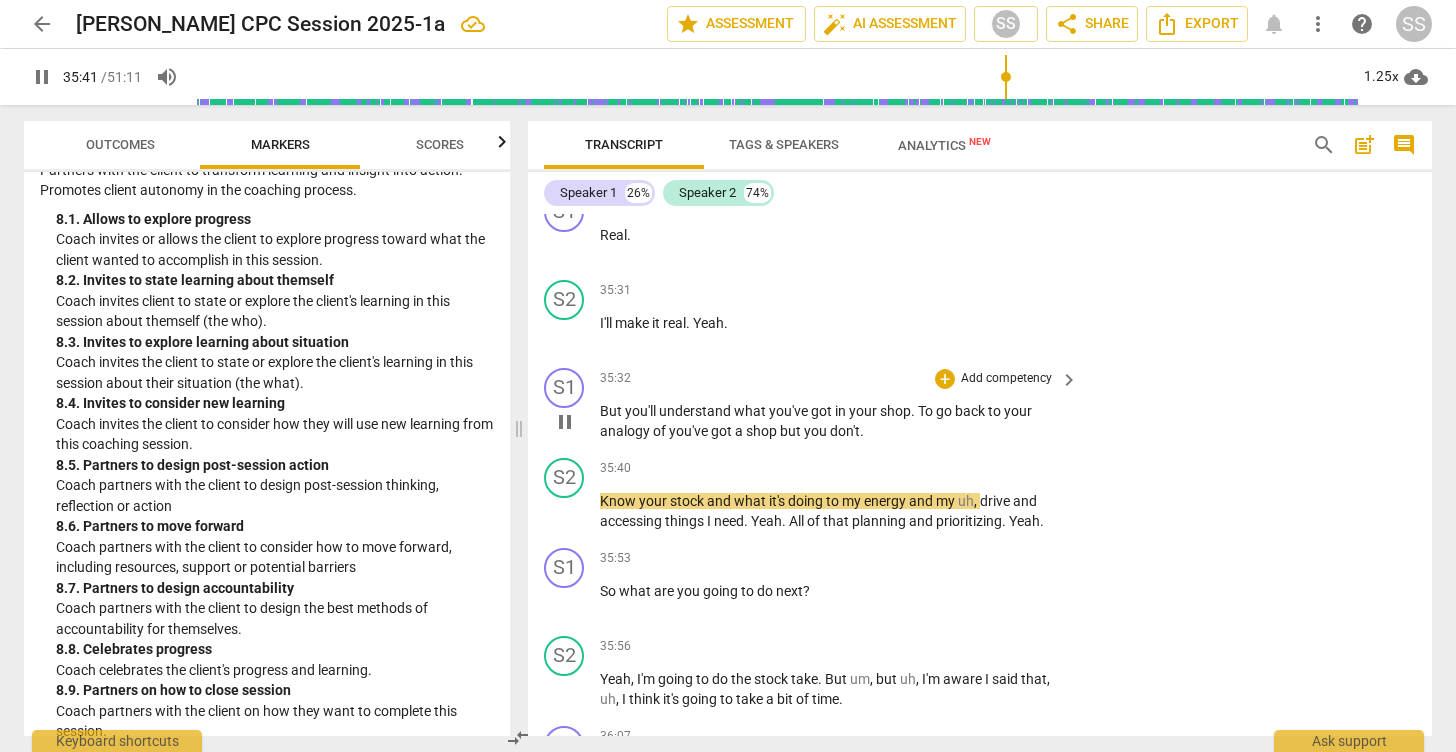 scroll, scrollTop: 19201, scrollLeft: 0, axis: vertical 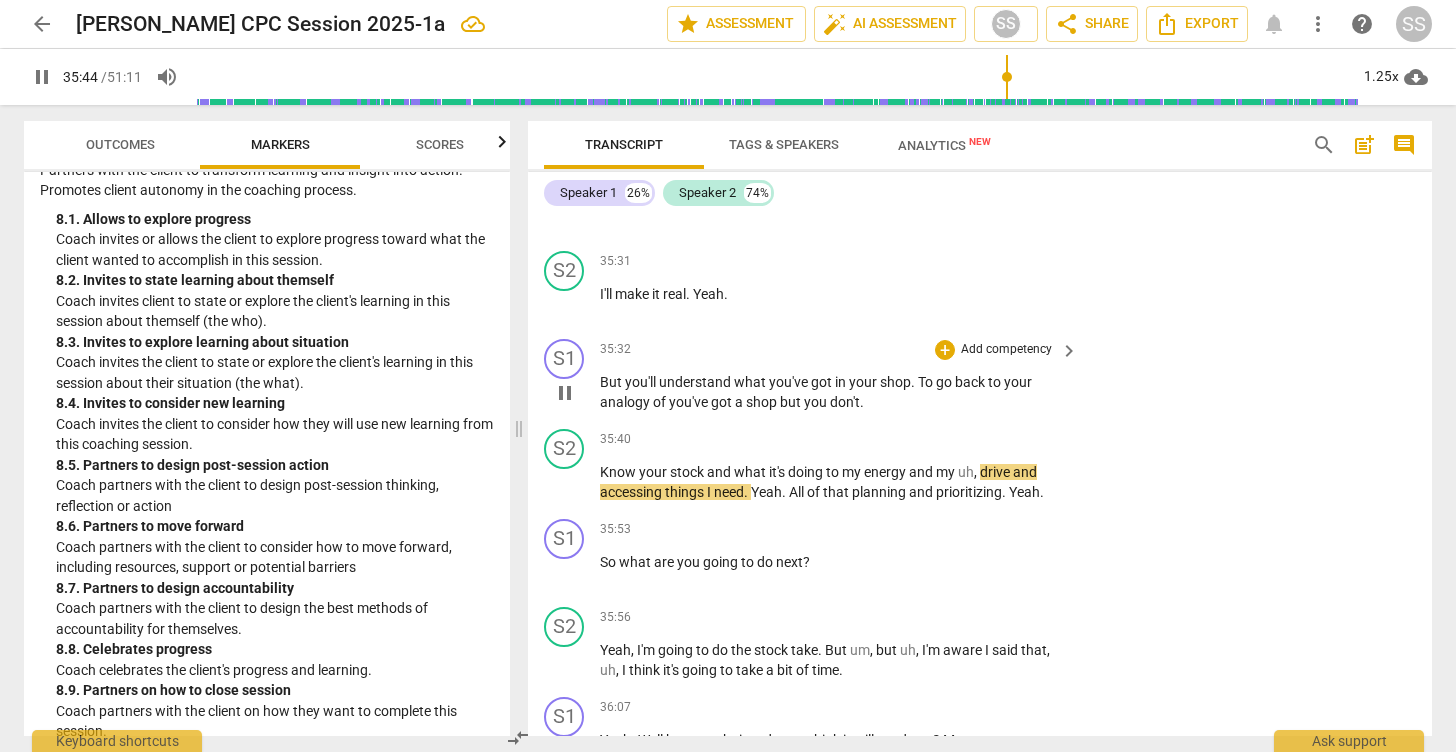 click on "pause" at bounding box center (565, 393) 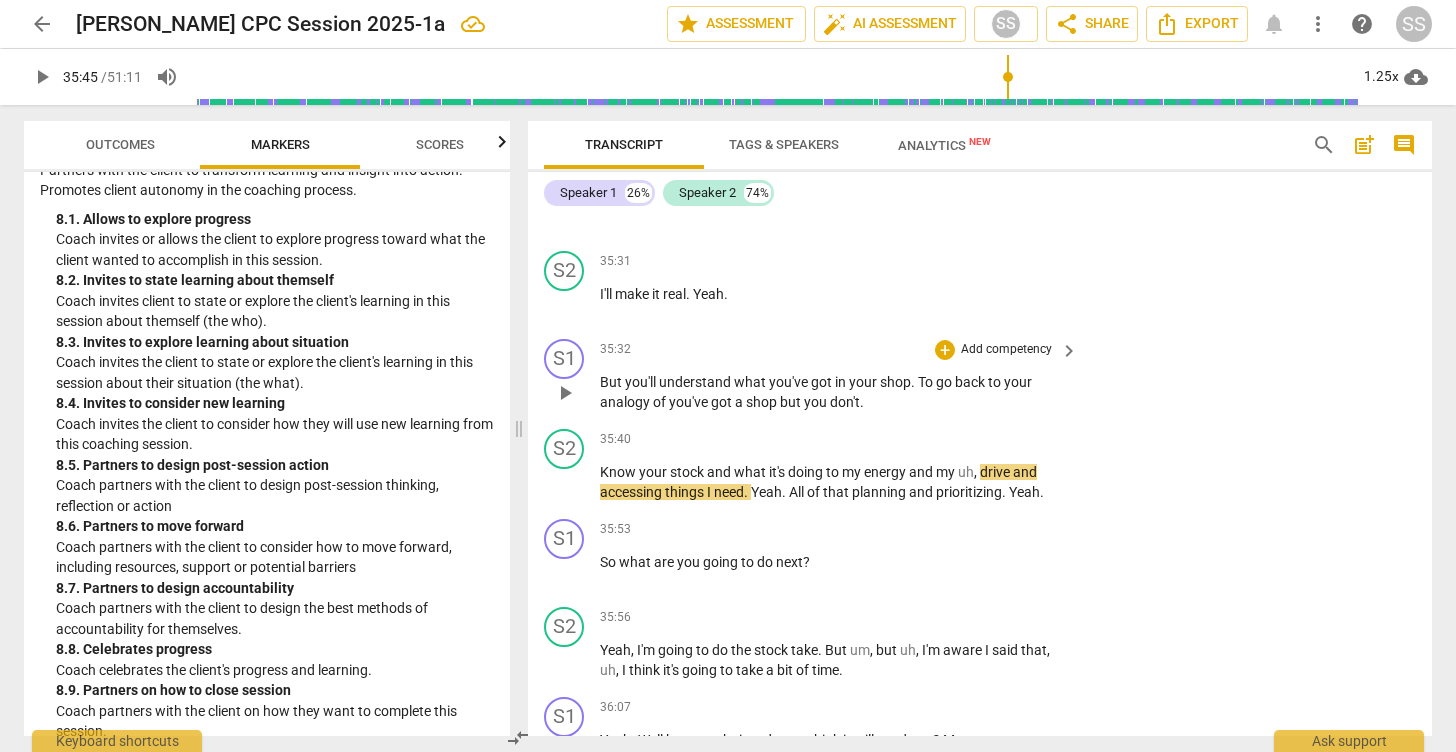 click on "But   you'll   understand   what   you've   got   in   your   shop .   To   go   back   to   your   analogy   of   you've   got   a   shop   but   you   don't ." at bounding box center (834, 392) 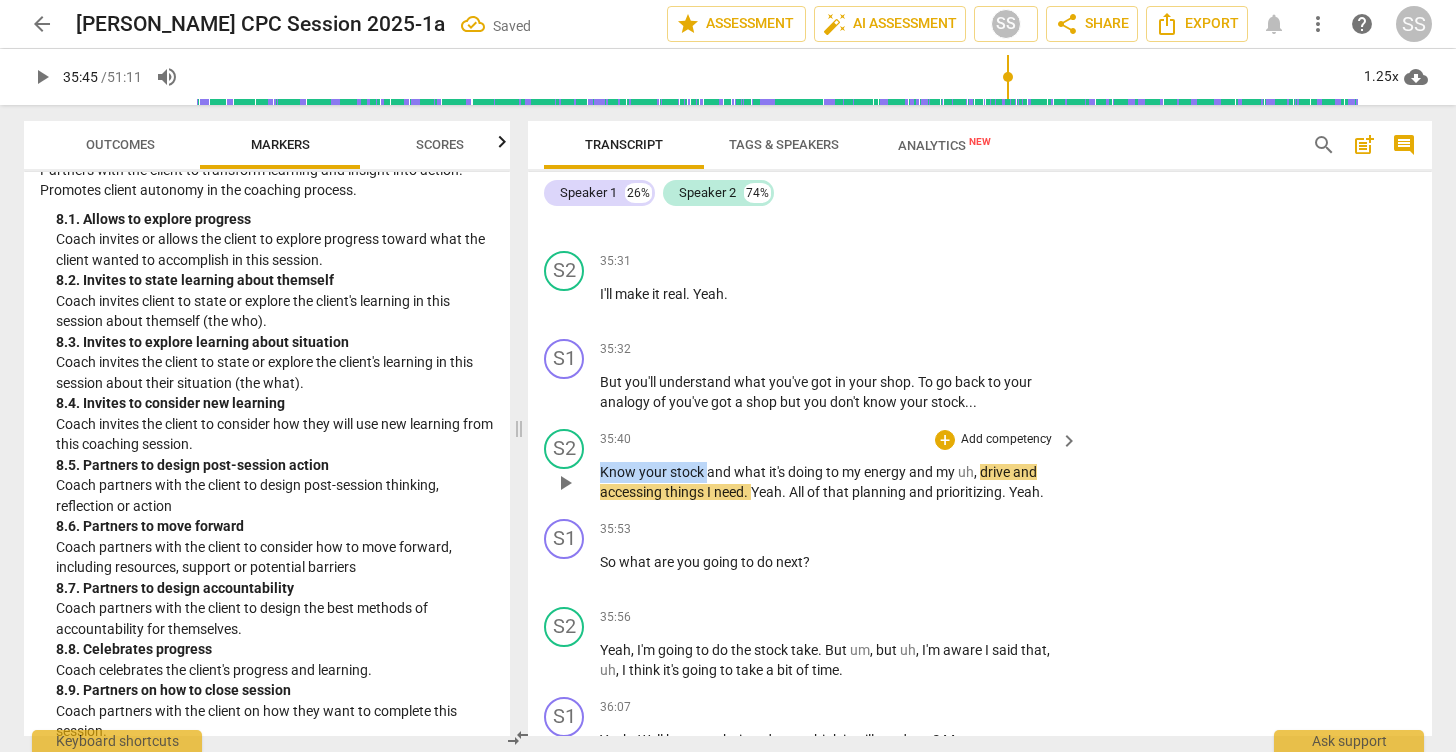 drag, startPoint x: 705, startPoint y: 573, endPoint x: 600, endPoint y: 572, distance: 105.00476 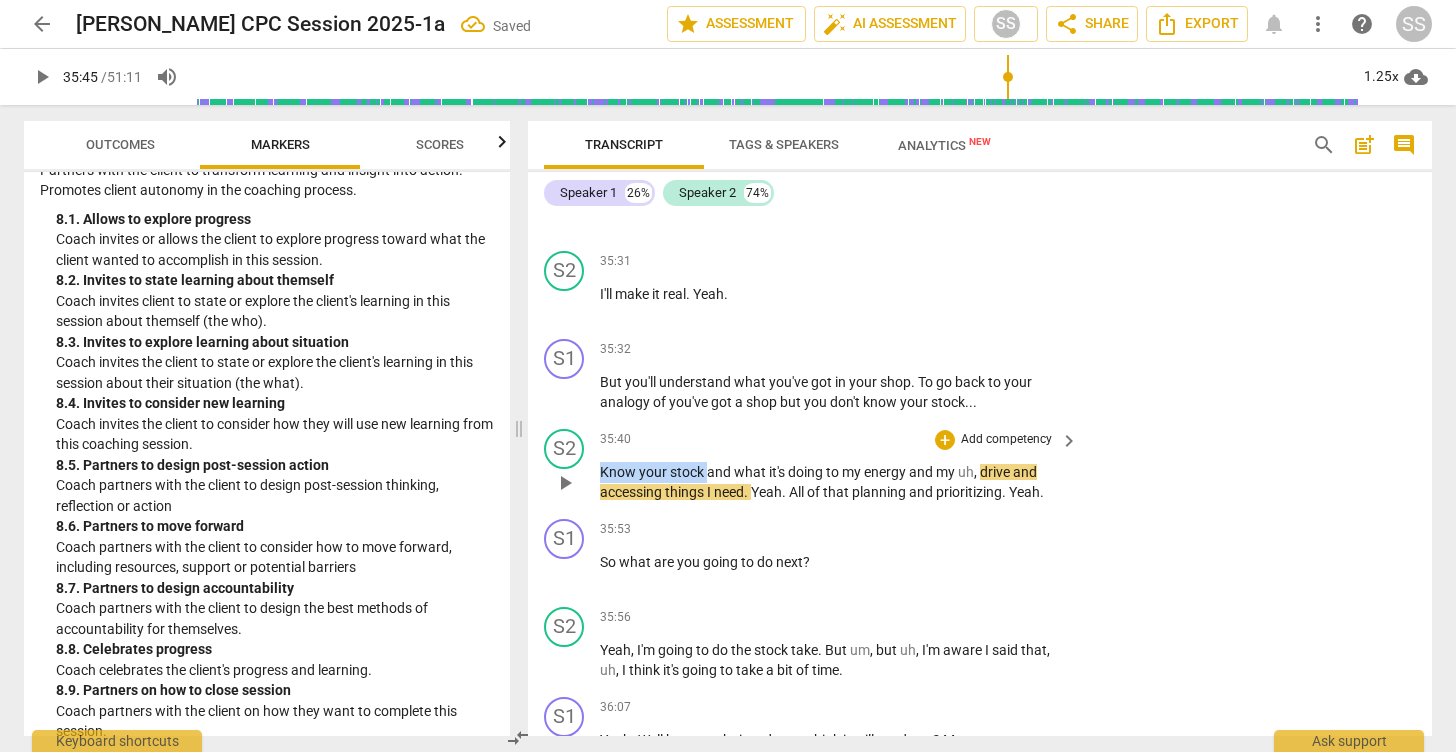 click on "Know   your   stock   and   what   it's   doing   to   my   energy   and   my   uh ,   drive   and   accessing   things   I   need .   Yeah .   All   of   that   planning   and   prioritizing .   Yeah ." at bounding box center [834, 482] 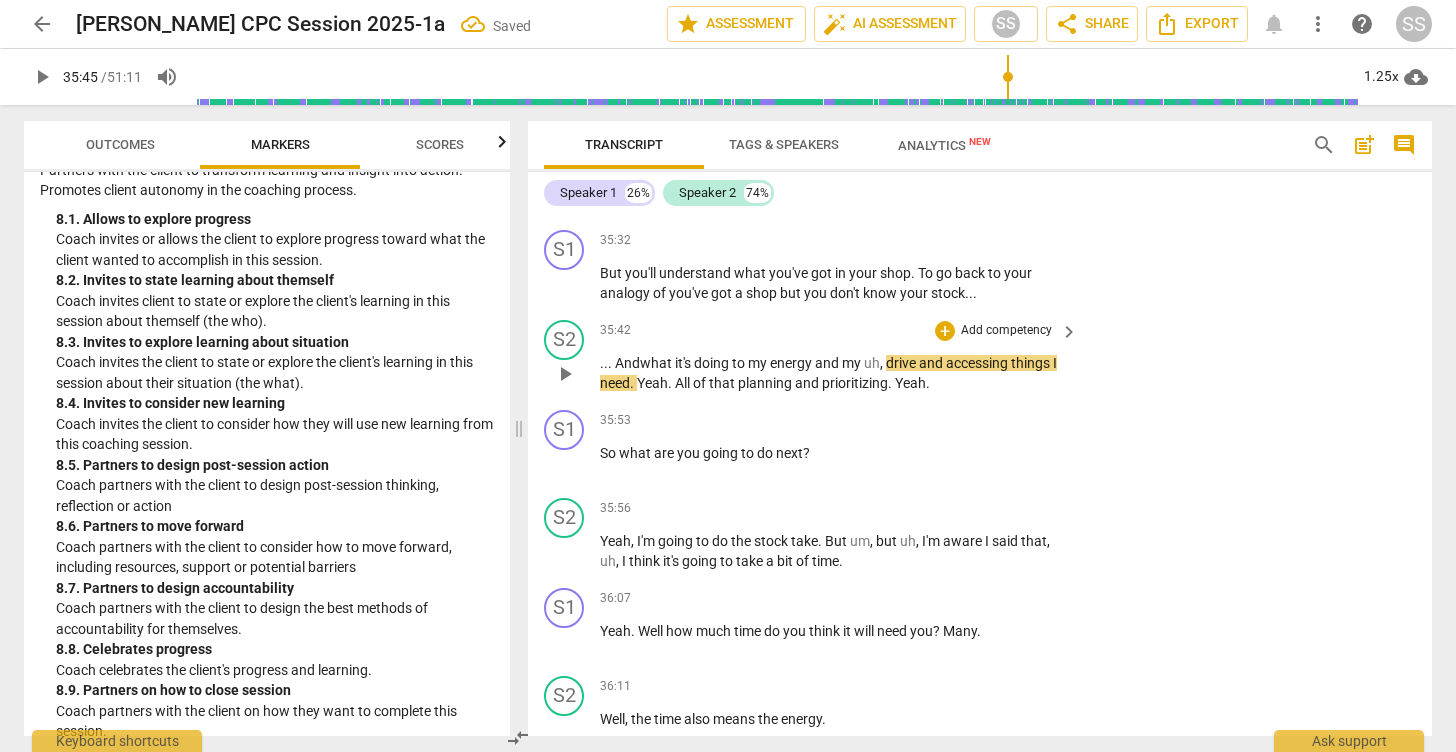 scroll, scrollTop: 19315, scrollLeft: 0, axis: vertical 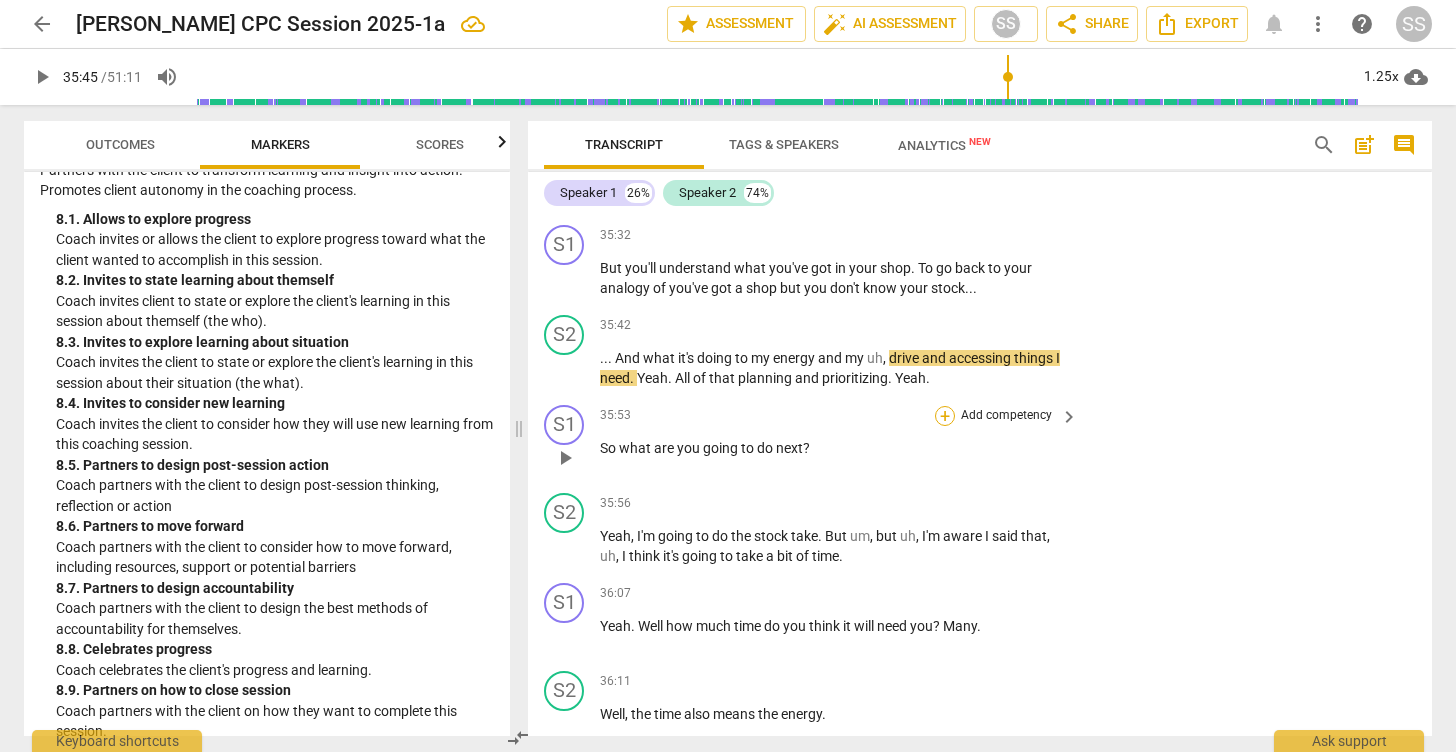 click on "+" at bounding box center (945, 416) 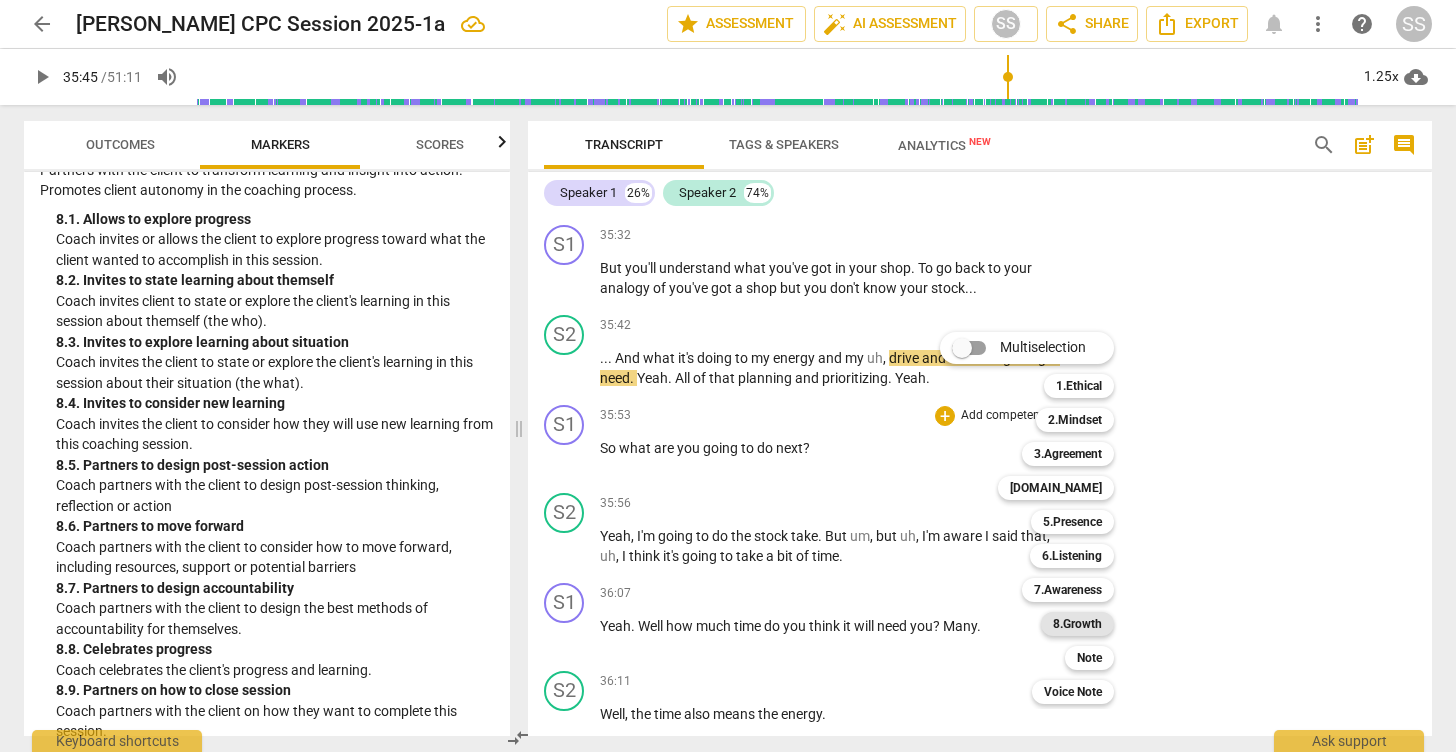 click on "8.Growth" at bounding box center (1077, 624) 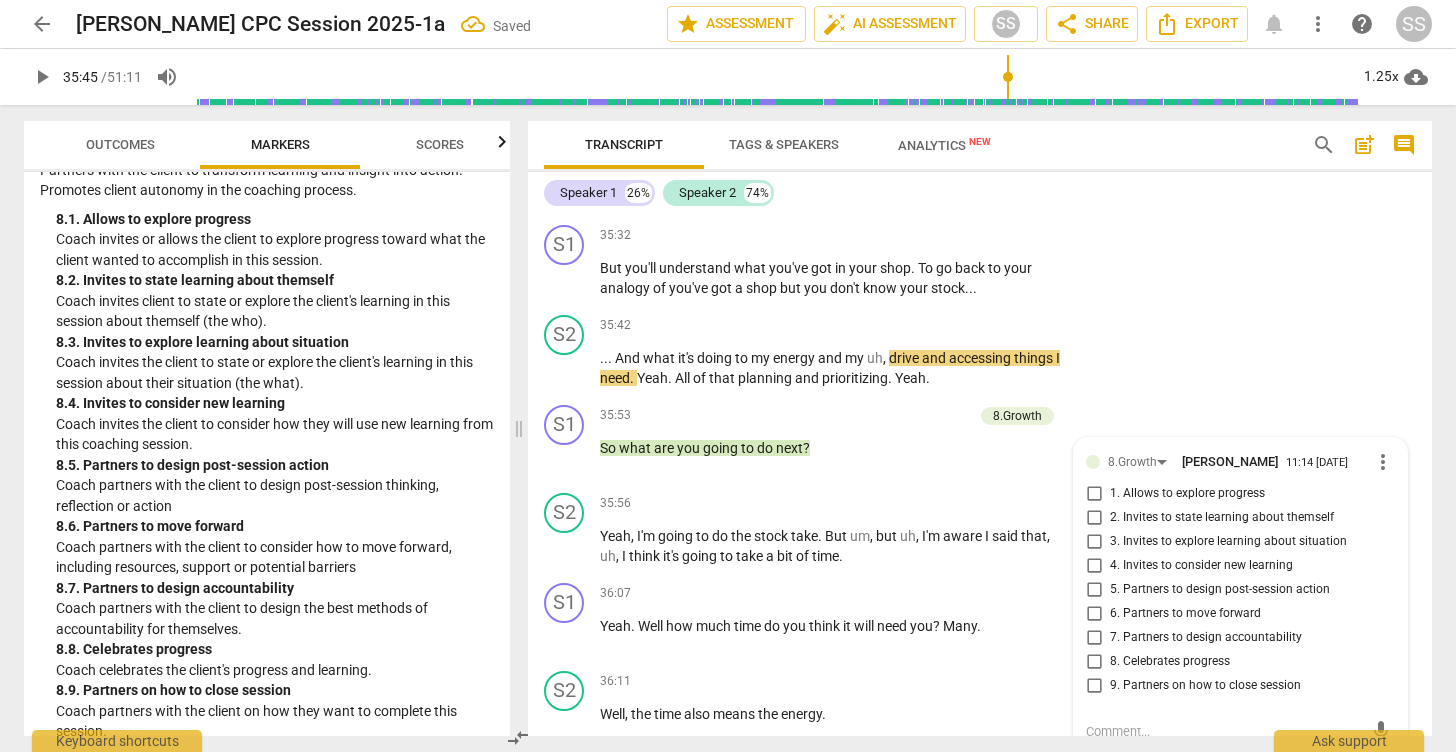 scroll, scrollTop: 19673, scrollLeft: 0, axis: vertical 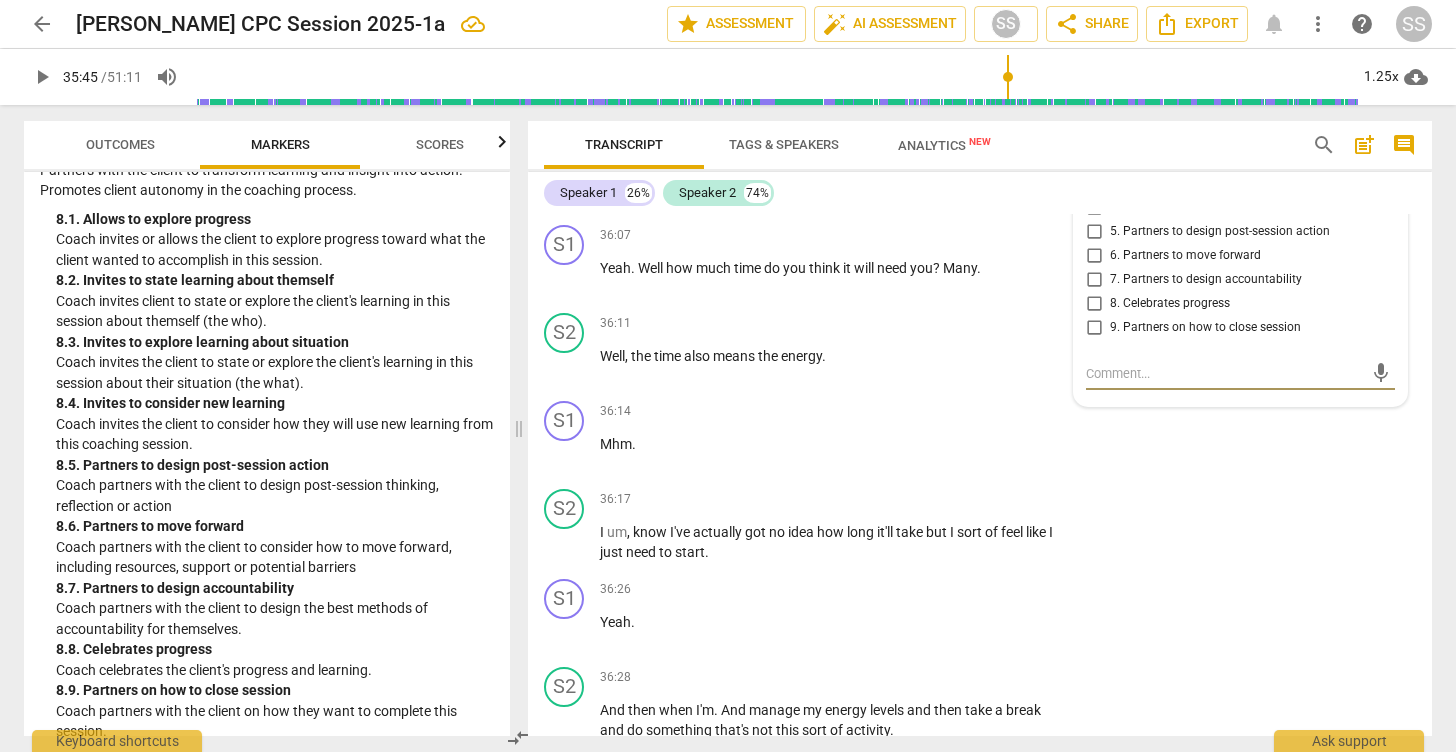 click on "6. Partners to move forward" at bounding box center (1094, 256) 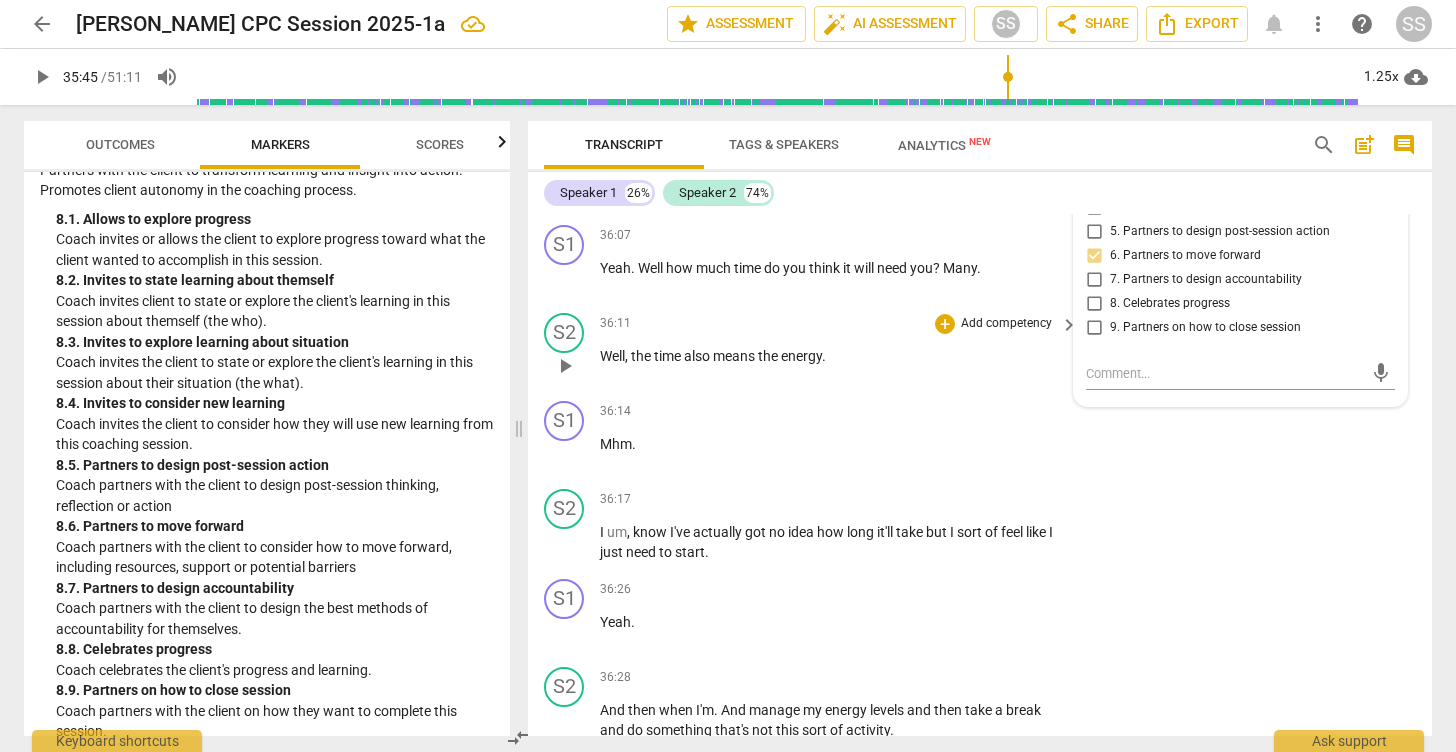 click on "Add competency" at bounding box center [1006, 324] 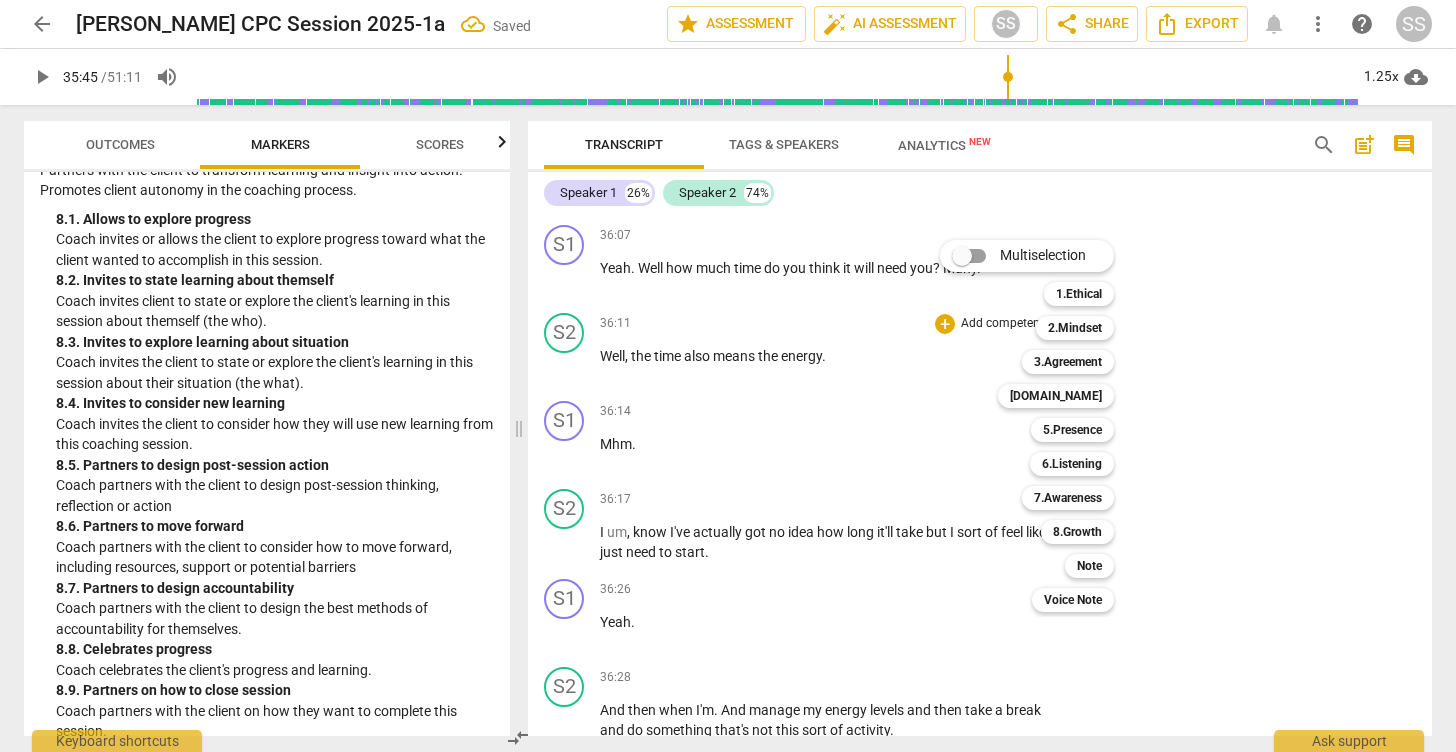 click at bounding box center (728, 376) 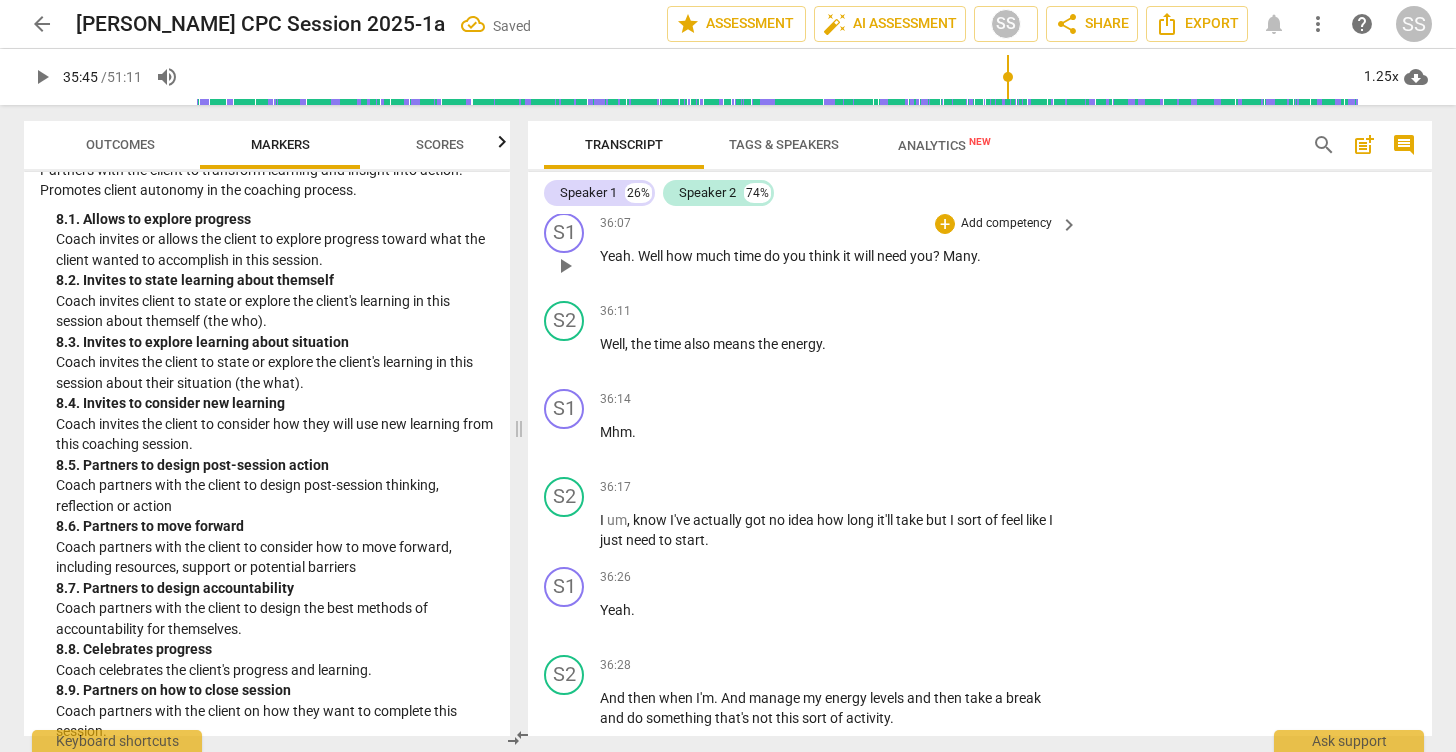 scroll, scrollTop: 19486, scrollLeft: 0, axis: vertical 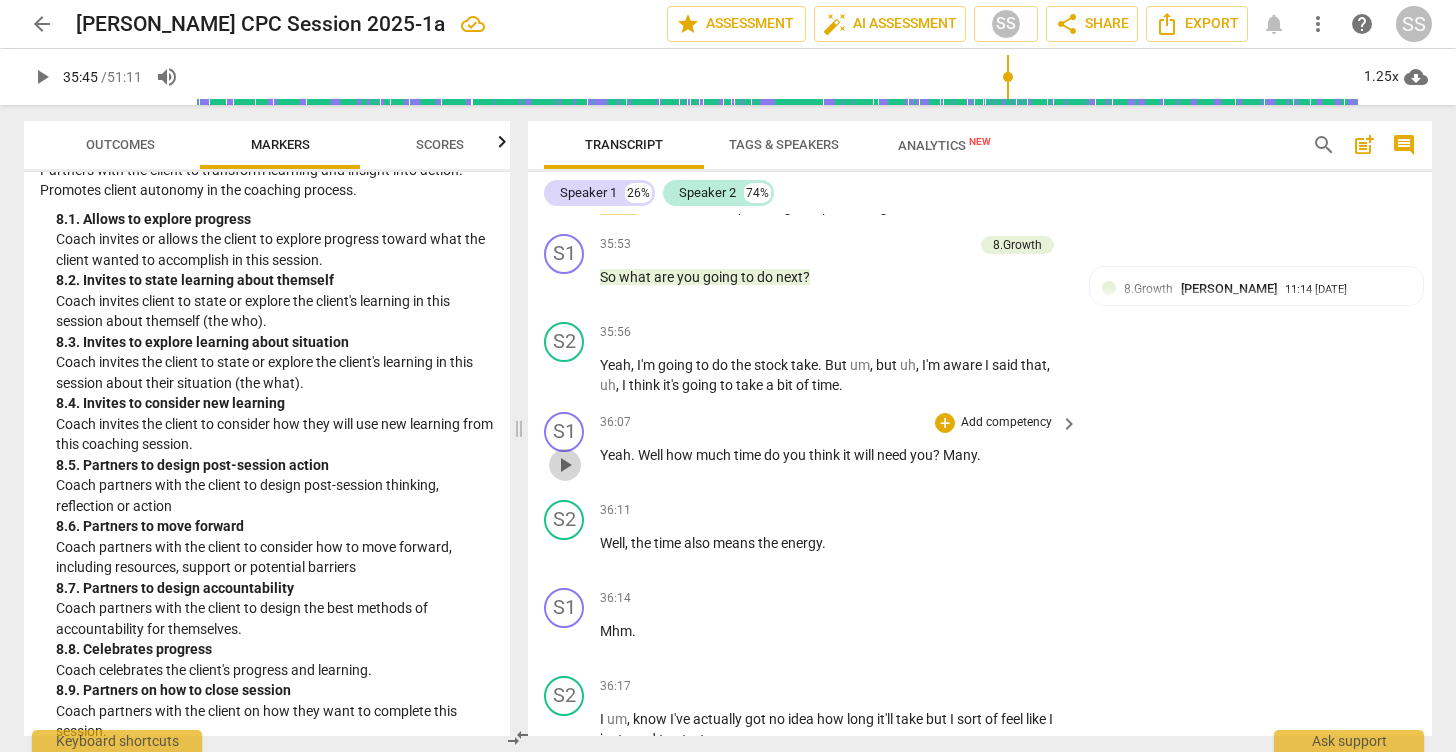 click on "play_arrow" at bounding box center [565, 465] 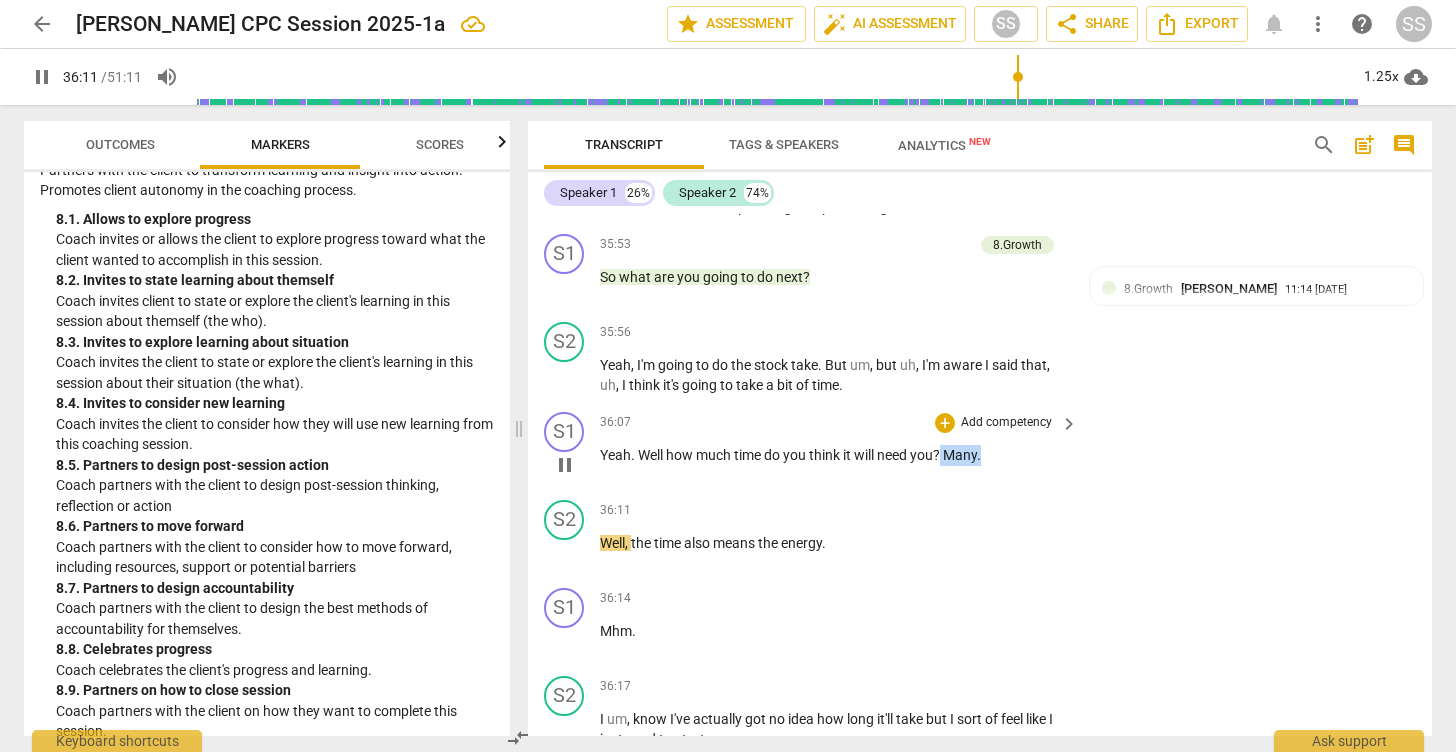 drag, startPoint x: 987, startPoint y: 558, endPoint x: 941, endPoint y: 560, distance: 46.043457 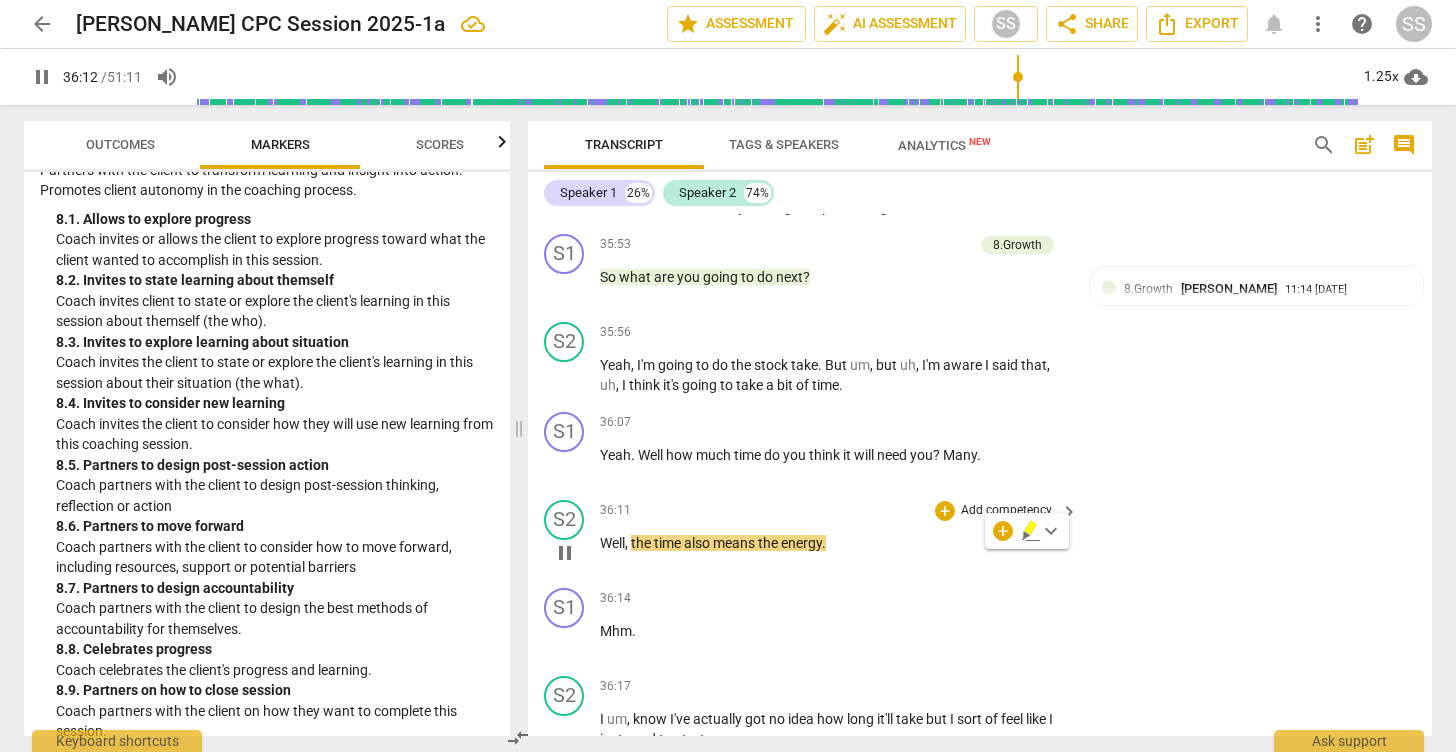 click on "S2 play_arrow pause 36:11 + Add competency keyboard_arrow_right Well ,   the   time   also   means   the   energy ." at bounding box center (980, 536) 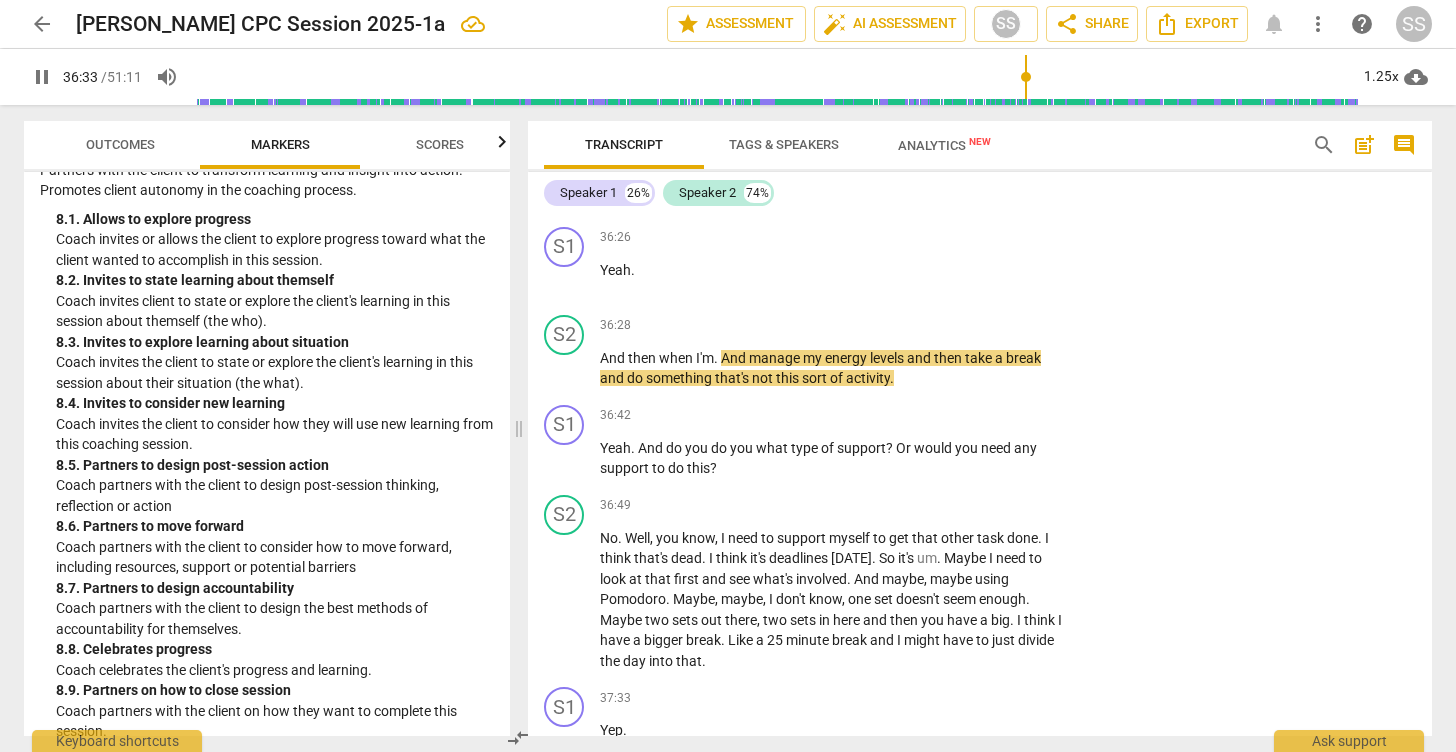 scroll, scrollTop: 20028, scrollLeft: 0, axis: vertical 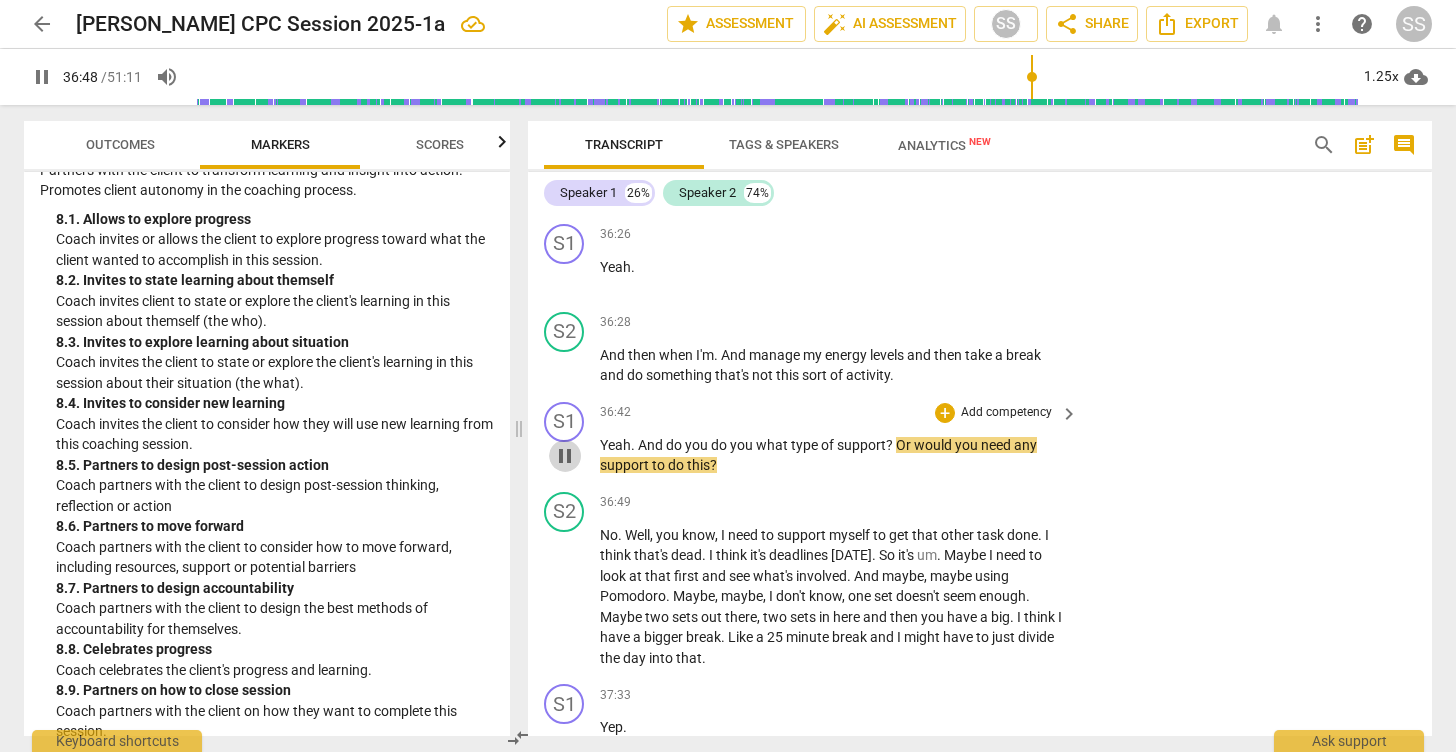 click on "pause" at bounding box center (565, 456) 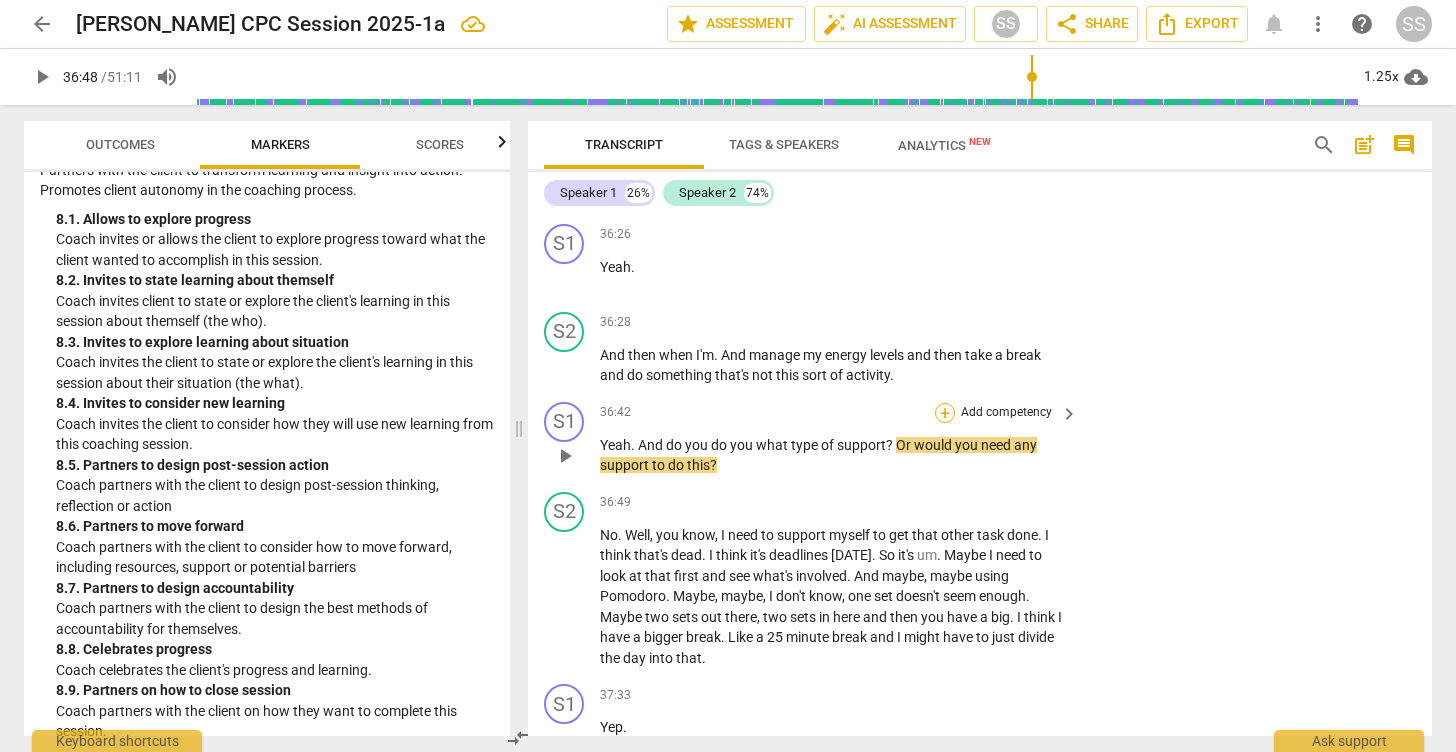 click on "+" at bounding box center [945, 413] 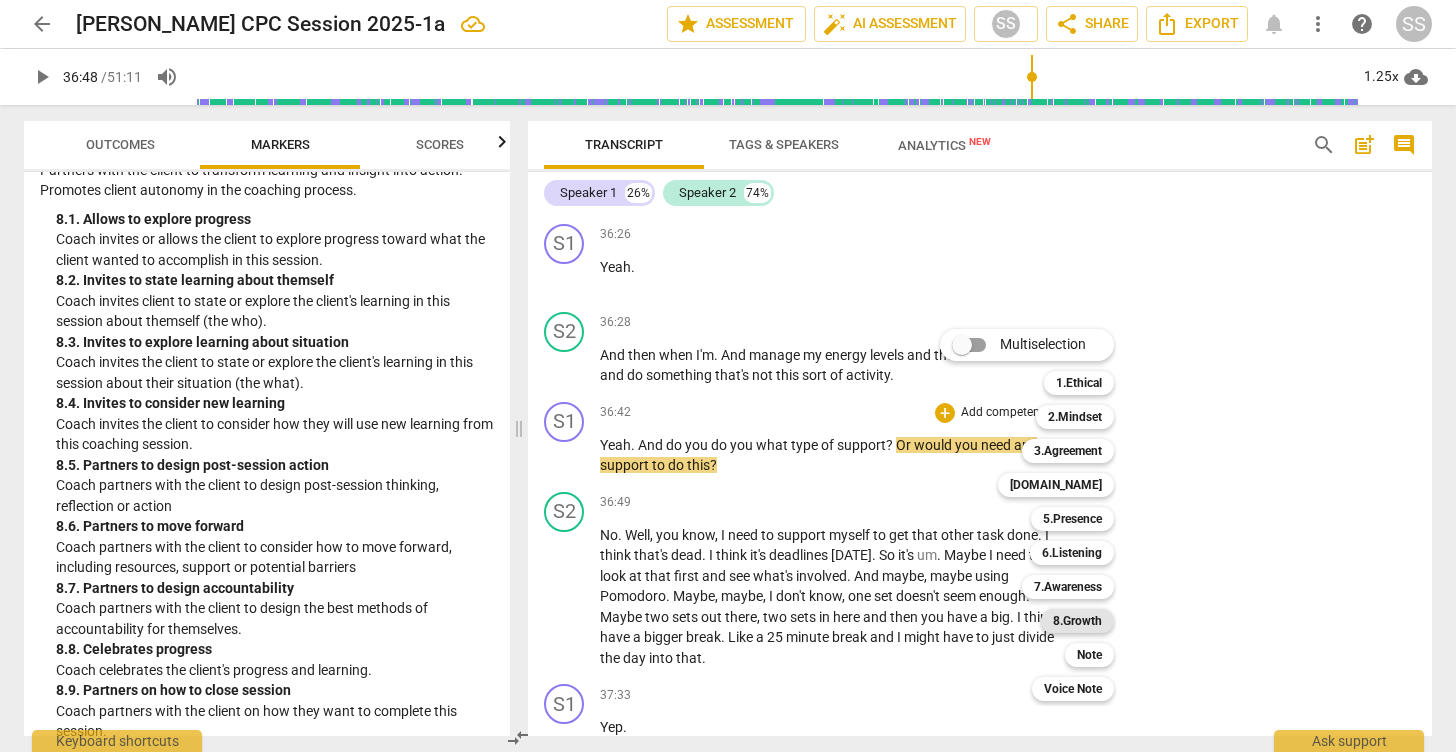 click on "8.Growth" at bounding box center [1077, 621] 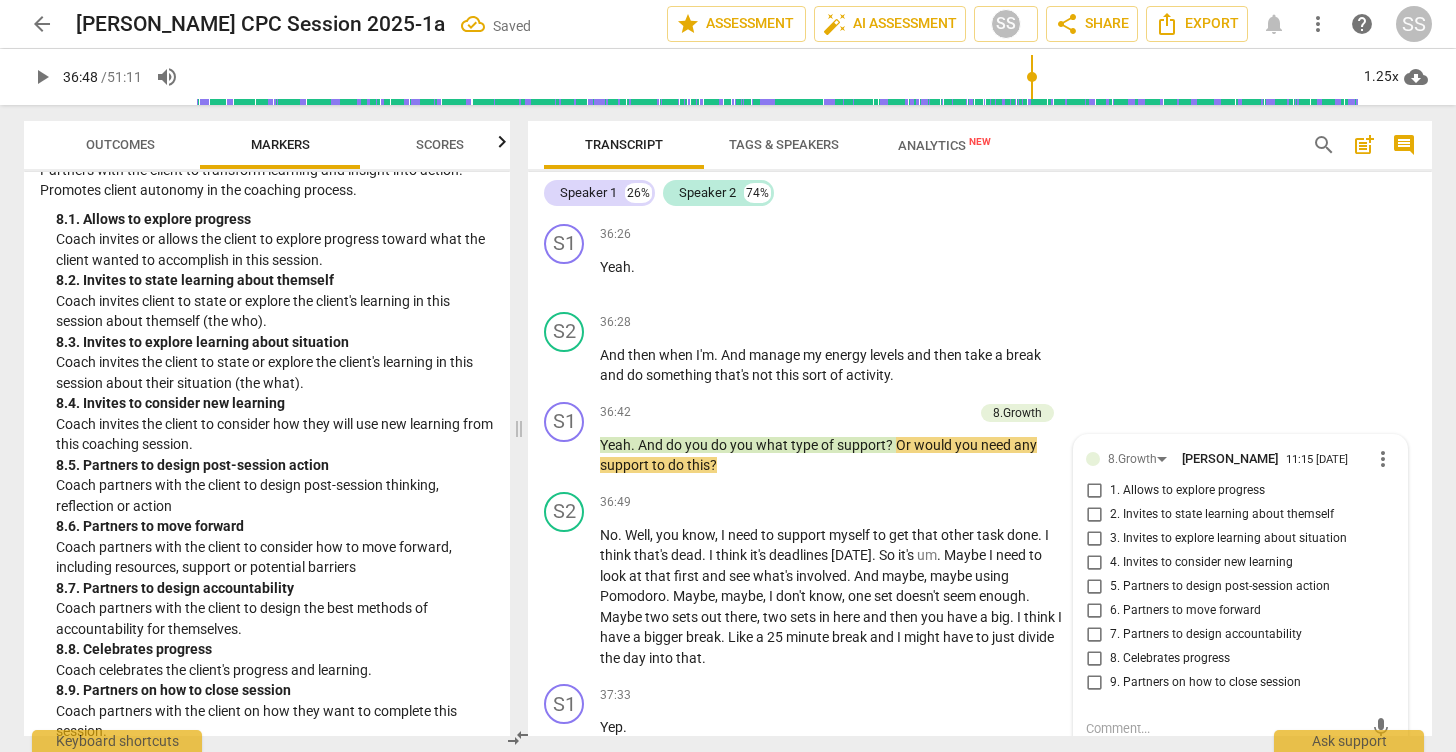 scroll, scrollTop: 20383, scrollLeft: 0, axis: vertical 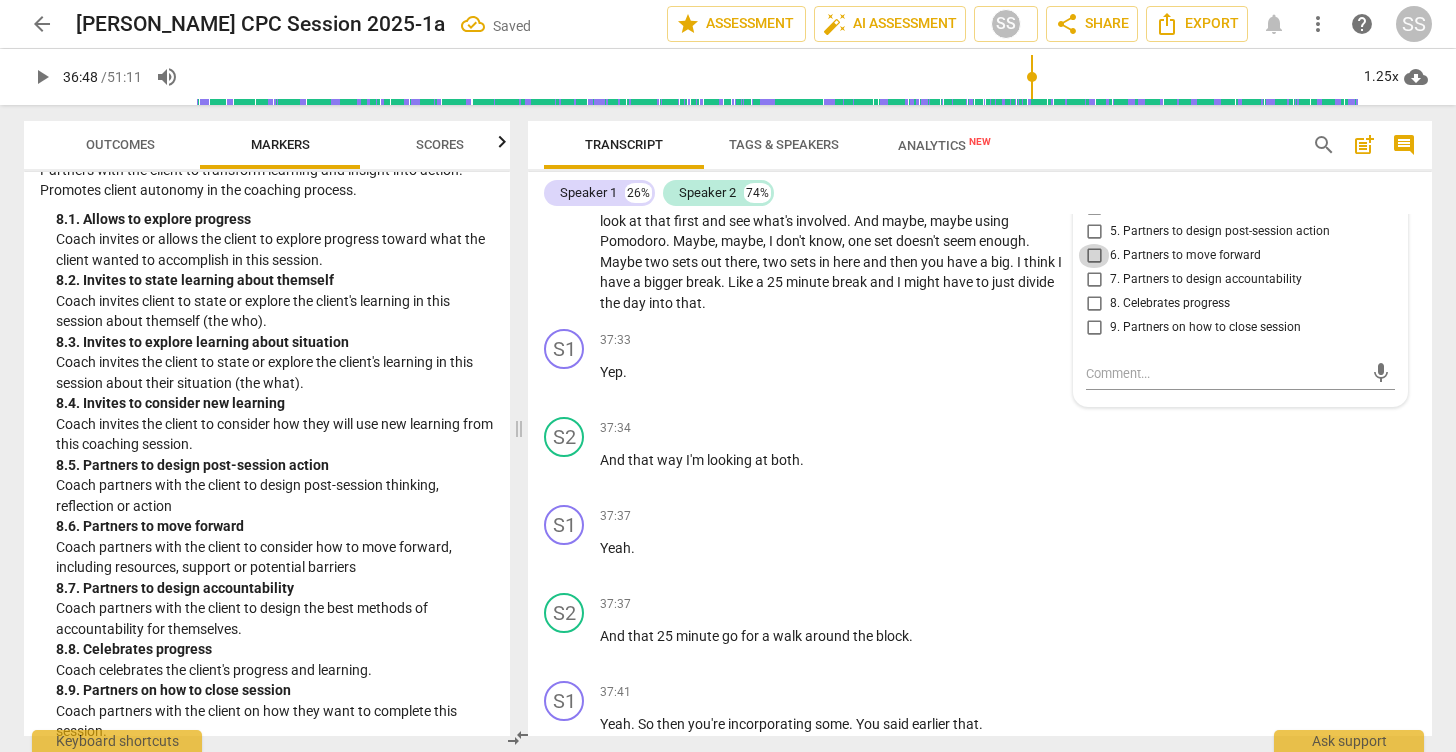 click on "6. Partners to move forward" at bounding box center (1094, 256) 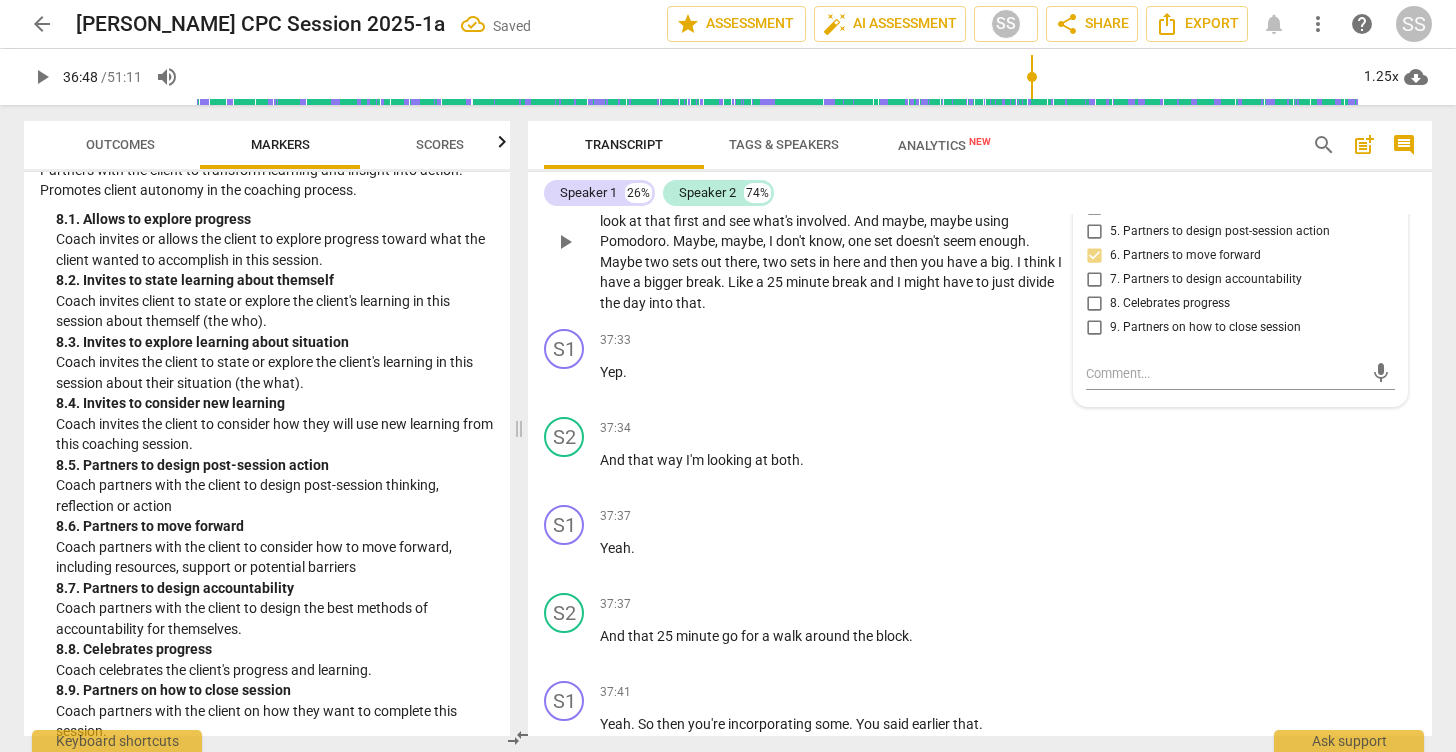 click on "S2 play_arrow pause 36:49 + Add competency keyboard_arrow_right No .   Well ,   you   know ,   I   need   to   support   myself   to   get   that   other   task   done .   I   think   that's   dead .   I   think   it's   deadlines   [DATE] .   So   it's   um .   Maybe   I   need   to   look   at   that   first   and   see   what's   involved .   And   maybe ,   maybe   using   Pomodoro .   Maybe ,   maybe ,   I   don't   know ,   one   set   doesn't   seem   enough .   Maybe   two   sets   out   there ,   two   sets   in   here   and   then   you   have   a   big .   I   think   I   have   a   bigger   break .   Like   a   25   minute   break   and   I   might   have   to   just   divide   the   day   into   that ." at bounding box center [980, 225] 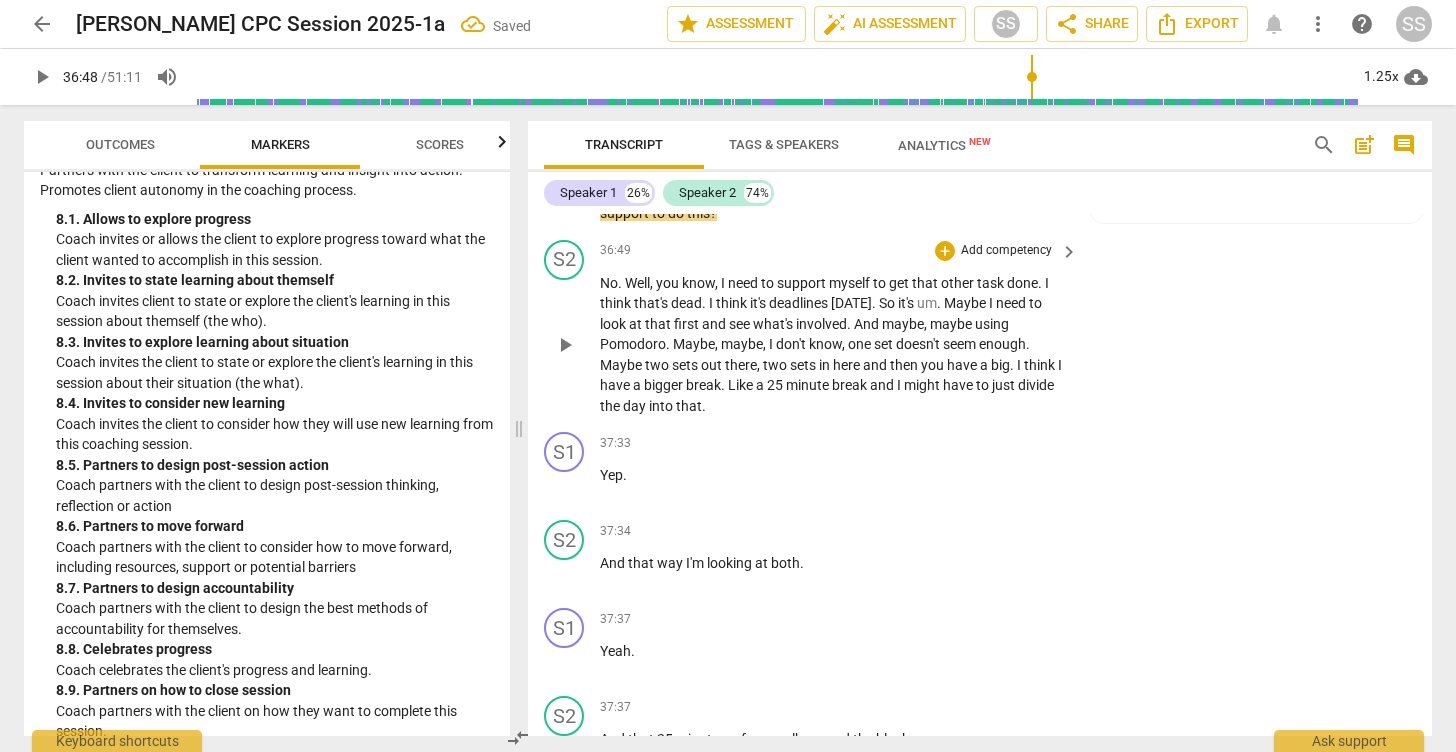 scroll, scrollTop: 20225, scrollLeft: 0, axis: vertical 